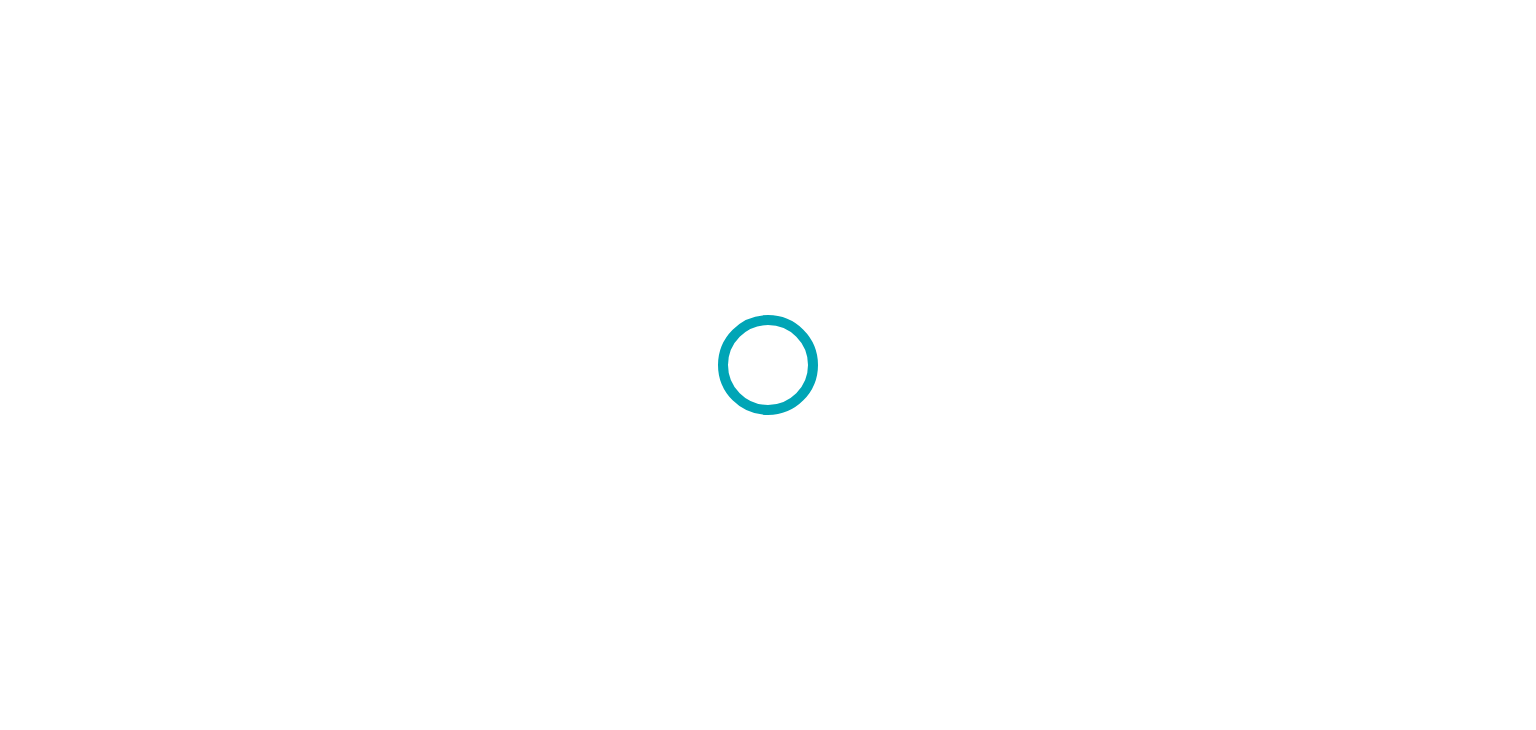scroll, scrollTop: 0, scrollLeft: 0, axis: both 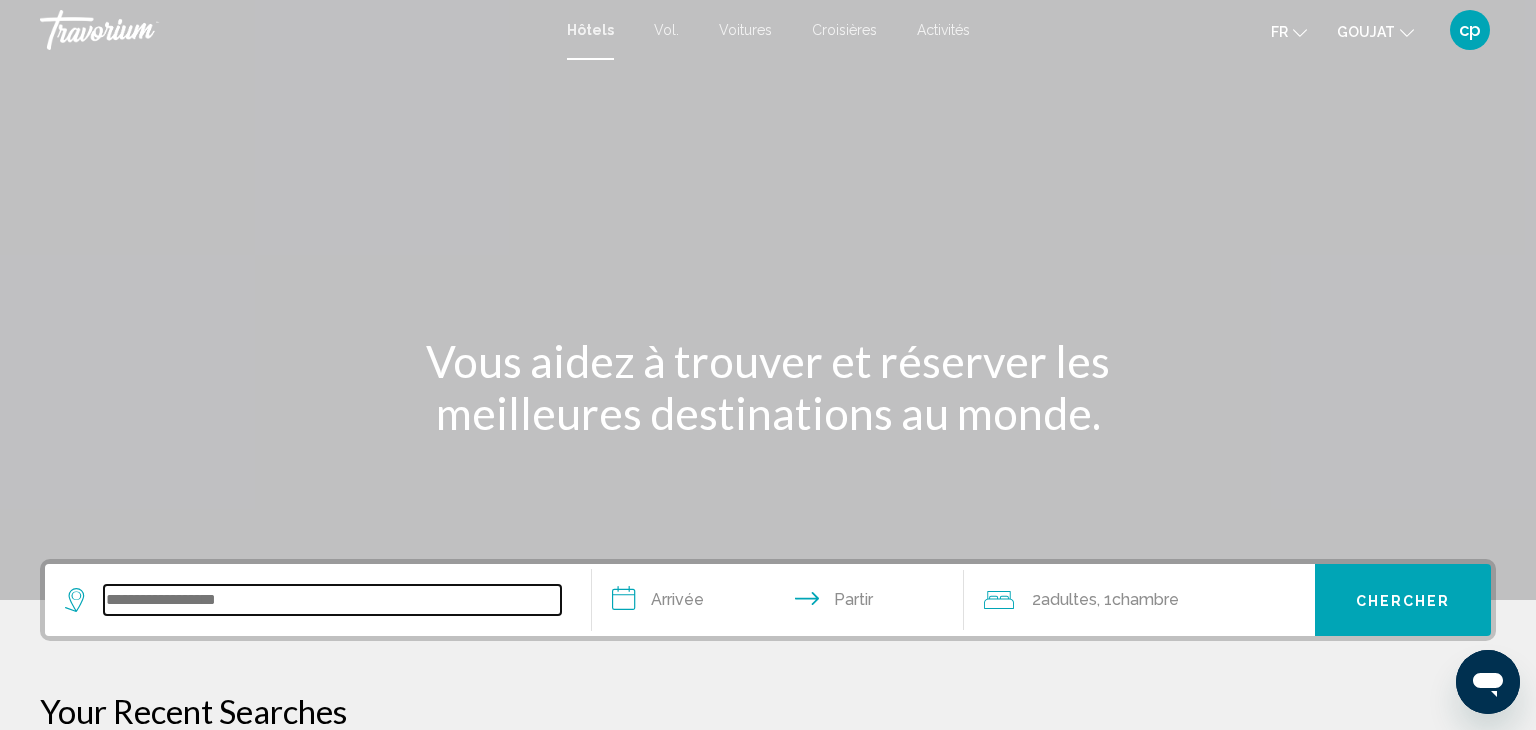 click at bounding box center (332, 600) 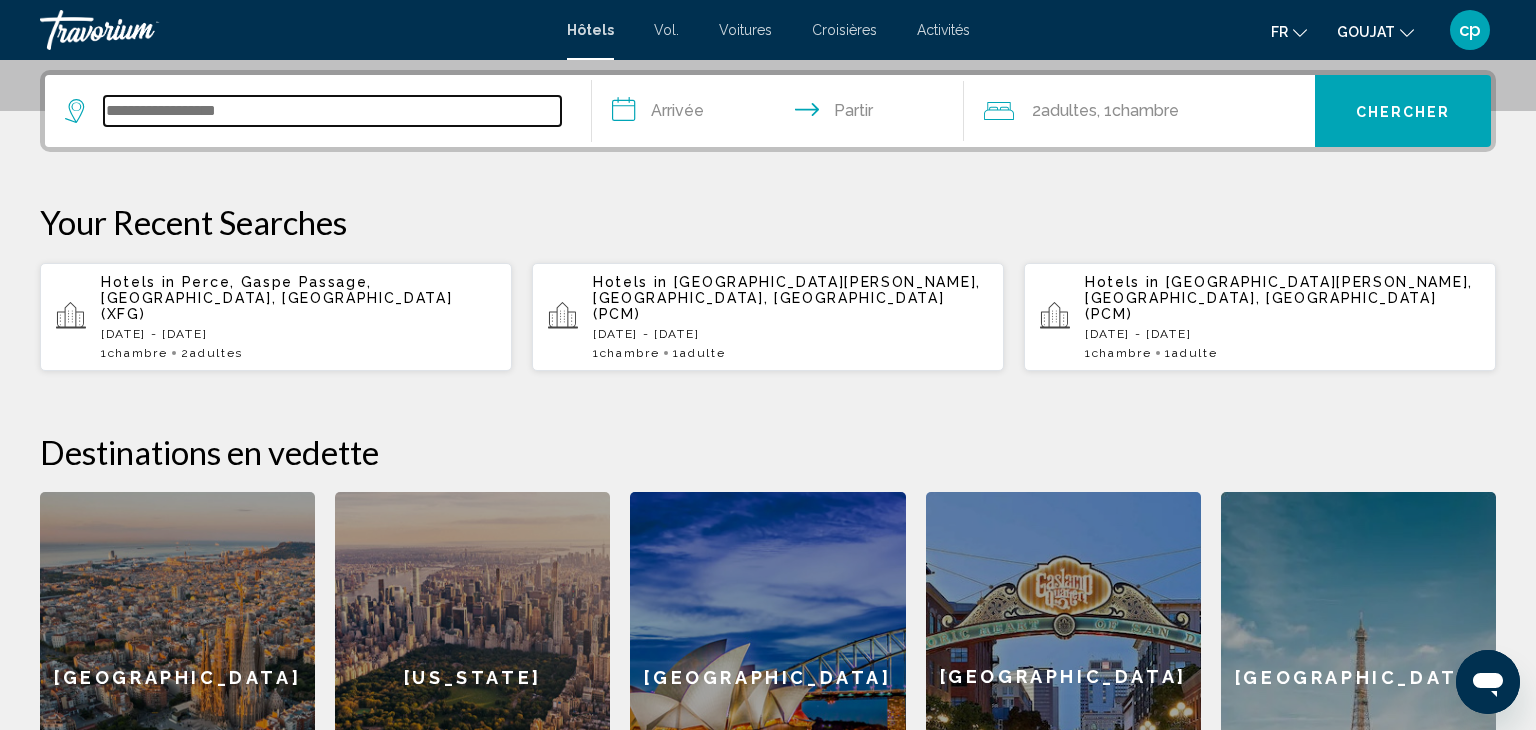 scroll, scrollTop: 493, scrollLeft: 0, axis: vertical 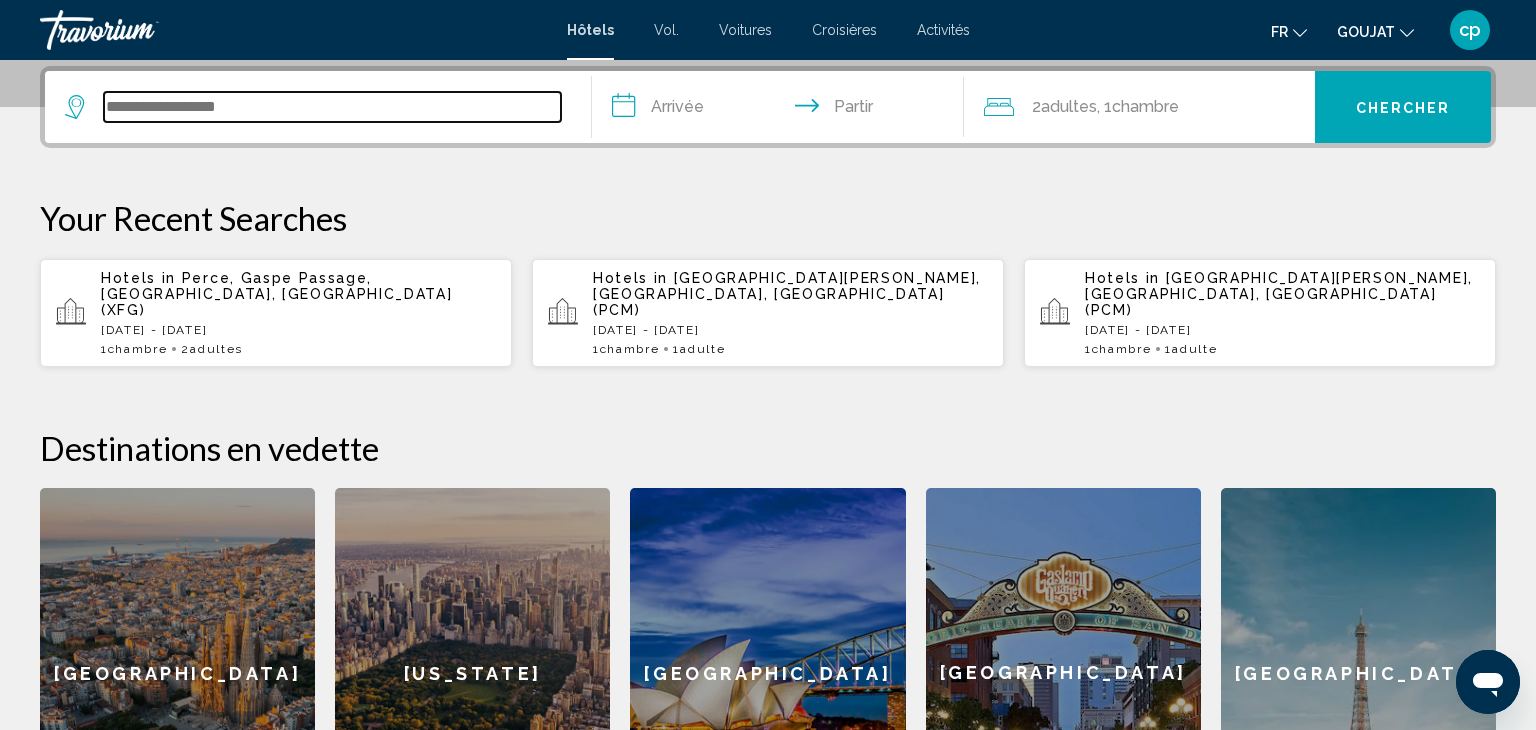 click at bounding box center (332, 107) 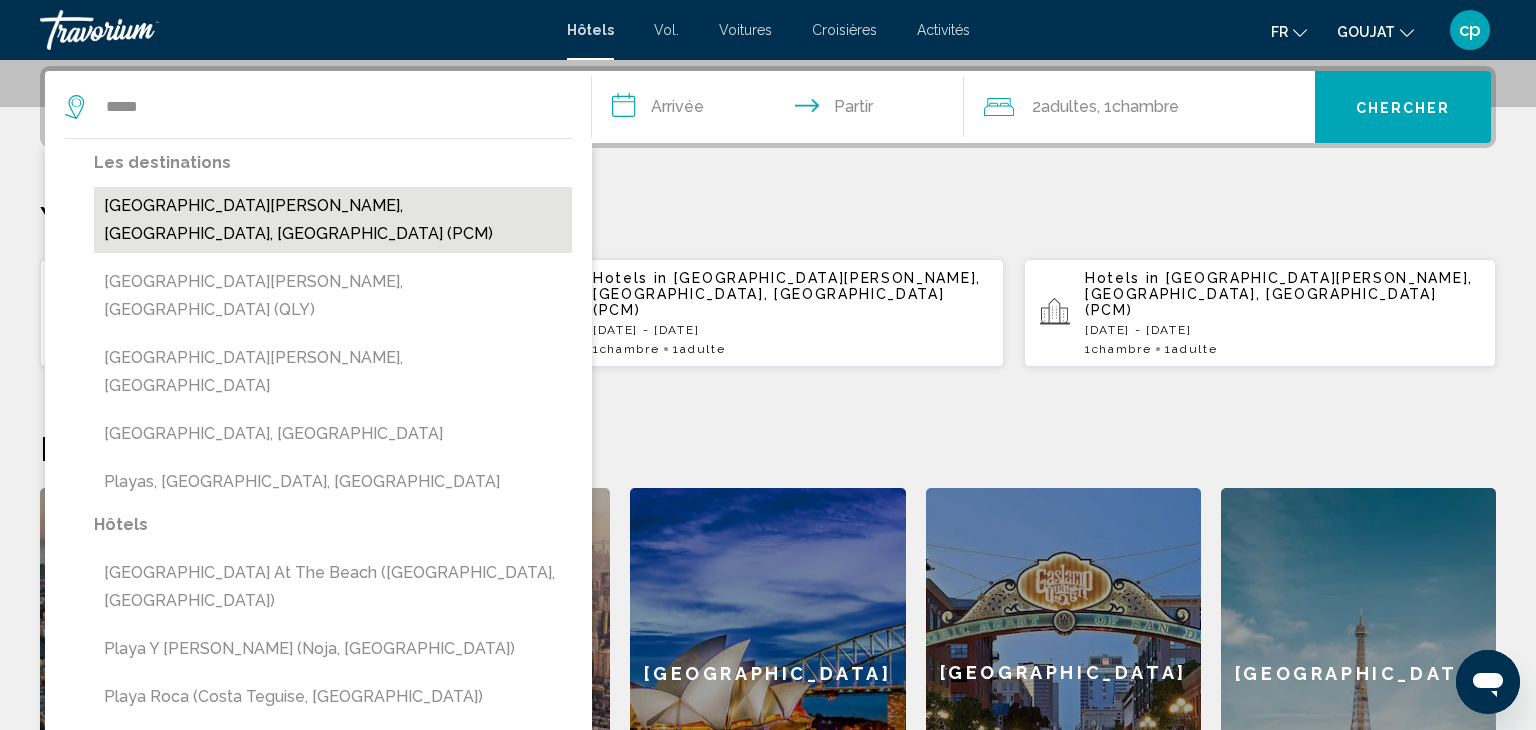 click on "[GEOGRAPHIC_DATA][PERSON_NAME], [GEOGRAPHIC_DATA], [GEOGRAPHIC_DATA] (PCM)" at bounding box center [333, 220] 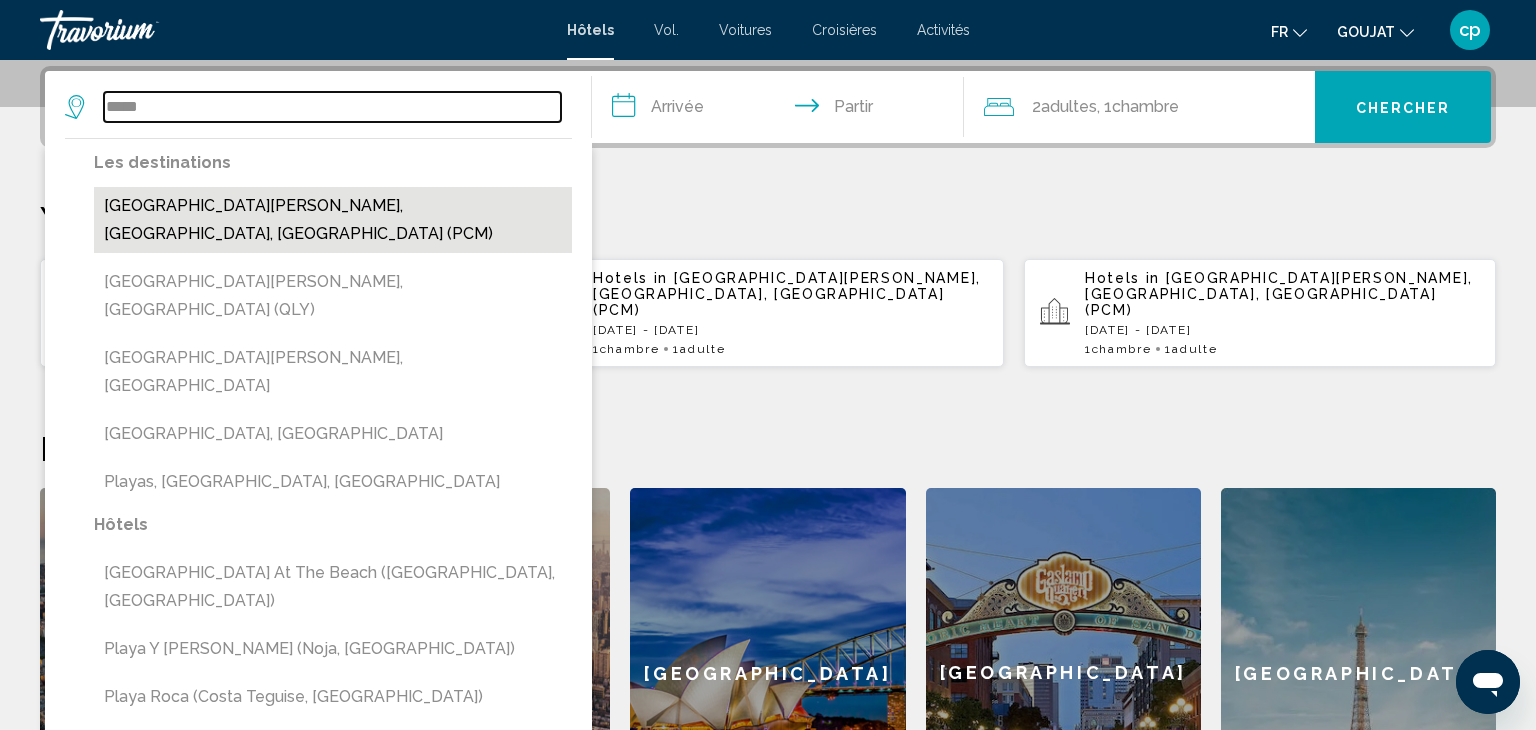 type on "**********" 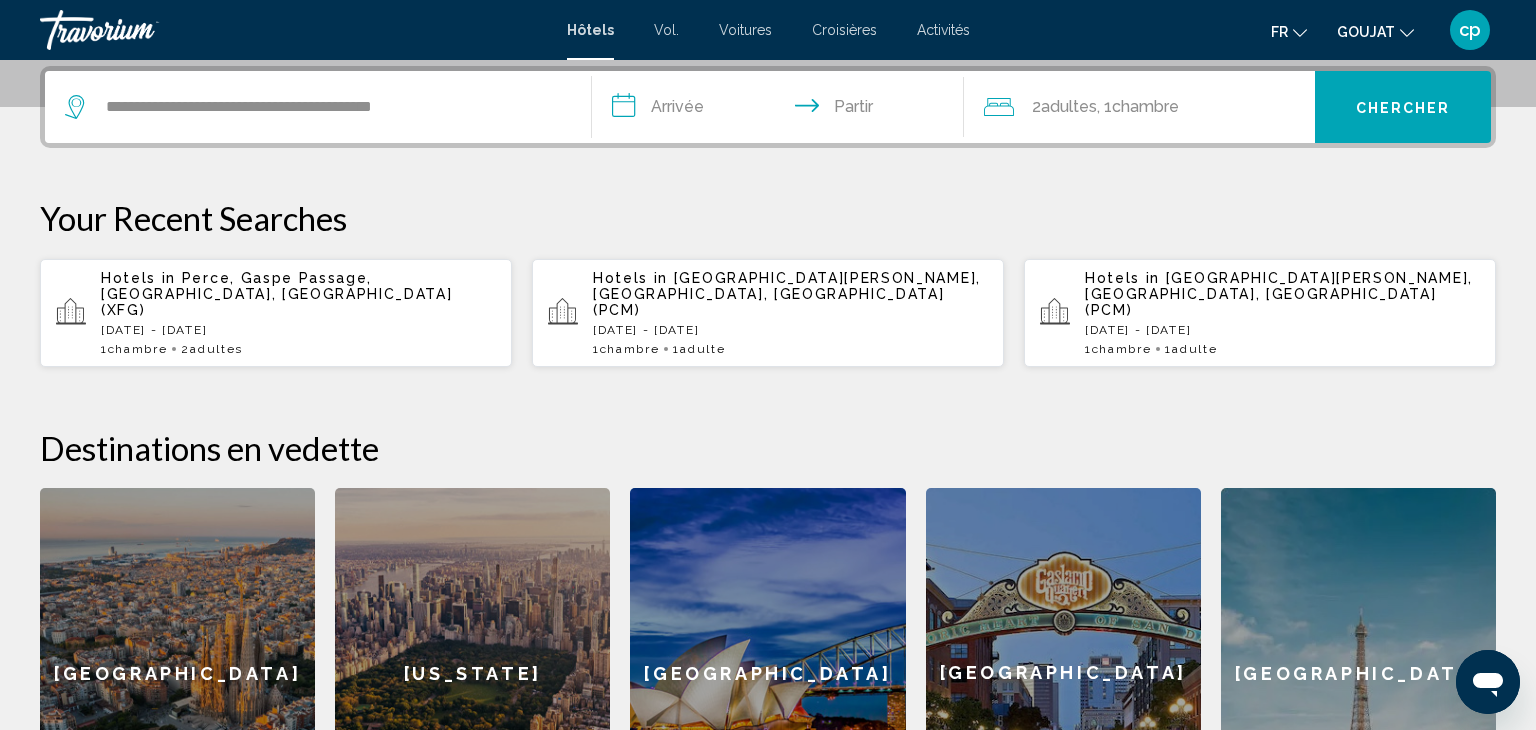 click on "**********" at bounding box center [782, 110] 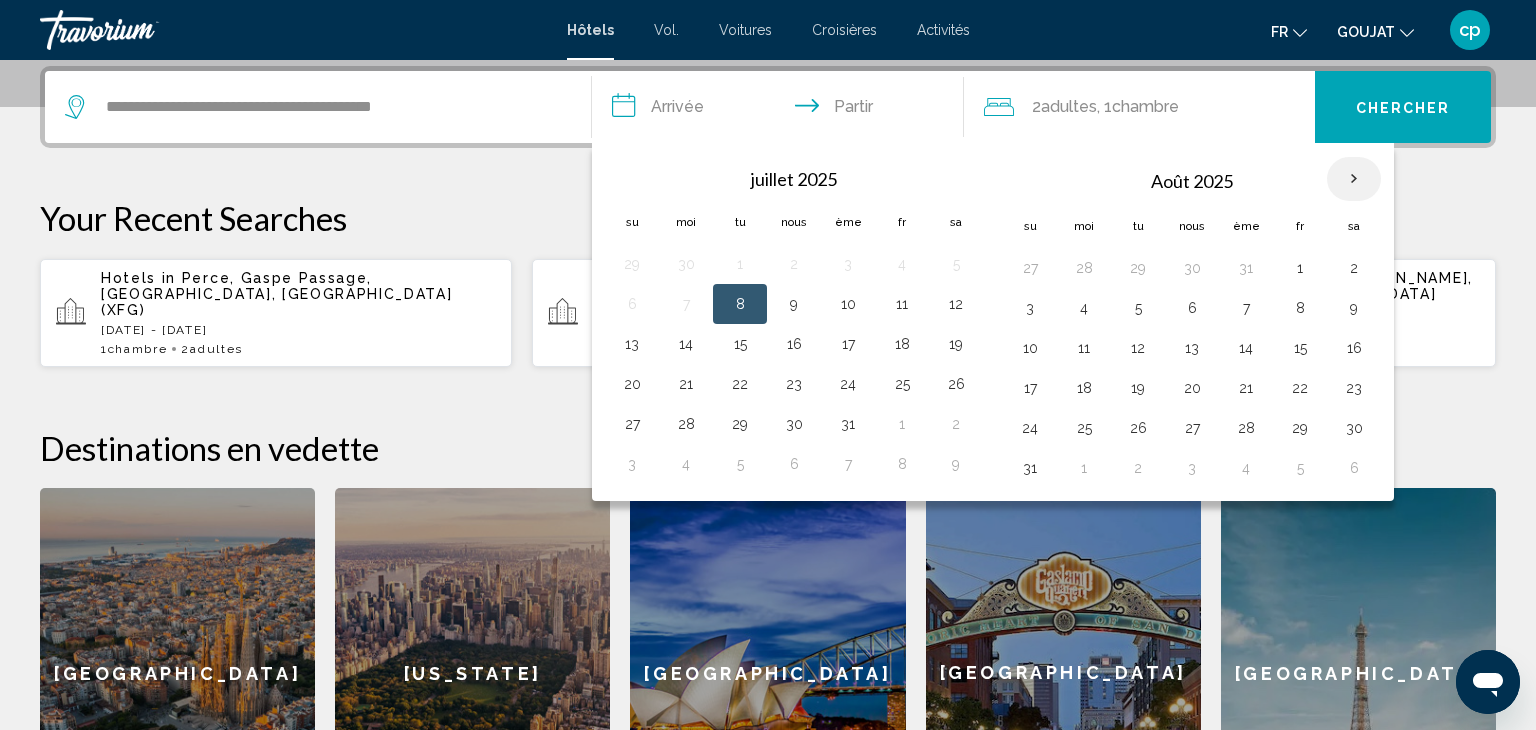 click at bounding box center [1354, 179] 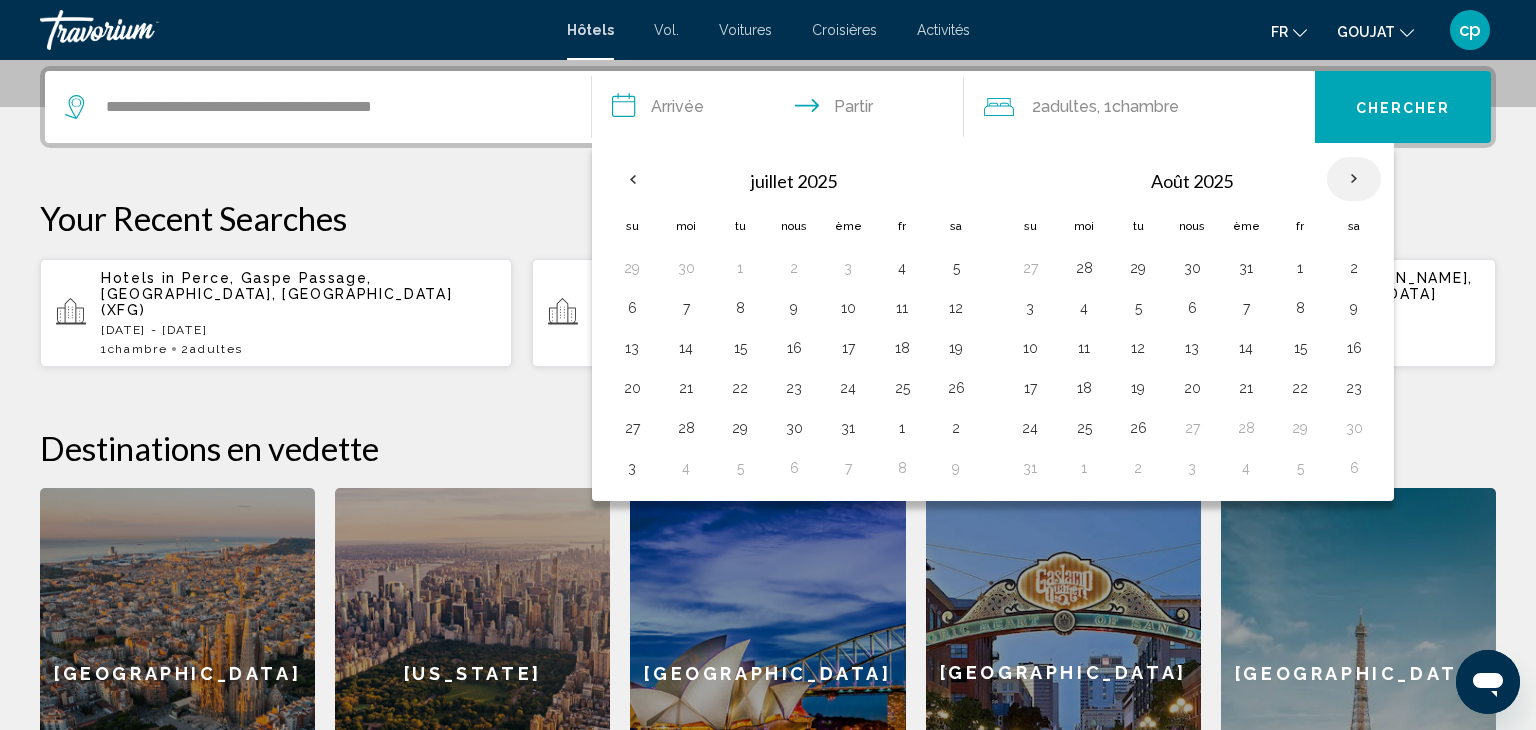 click at bounding box center [1354, 179] 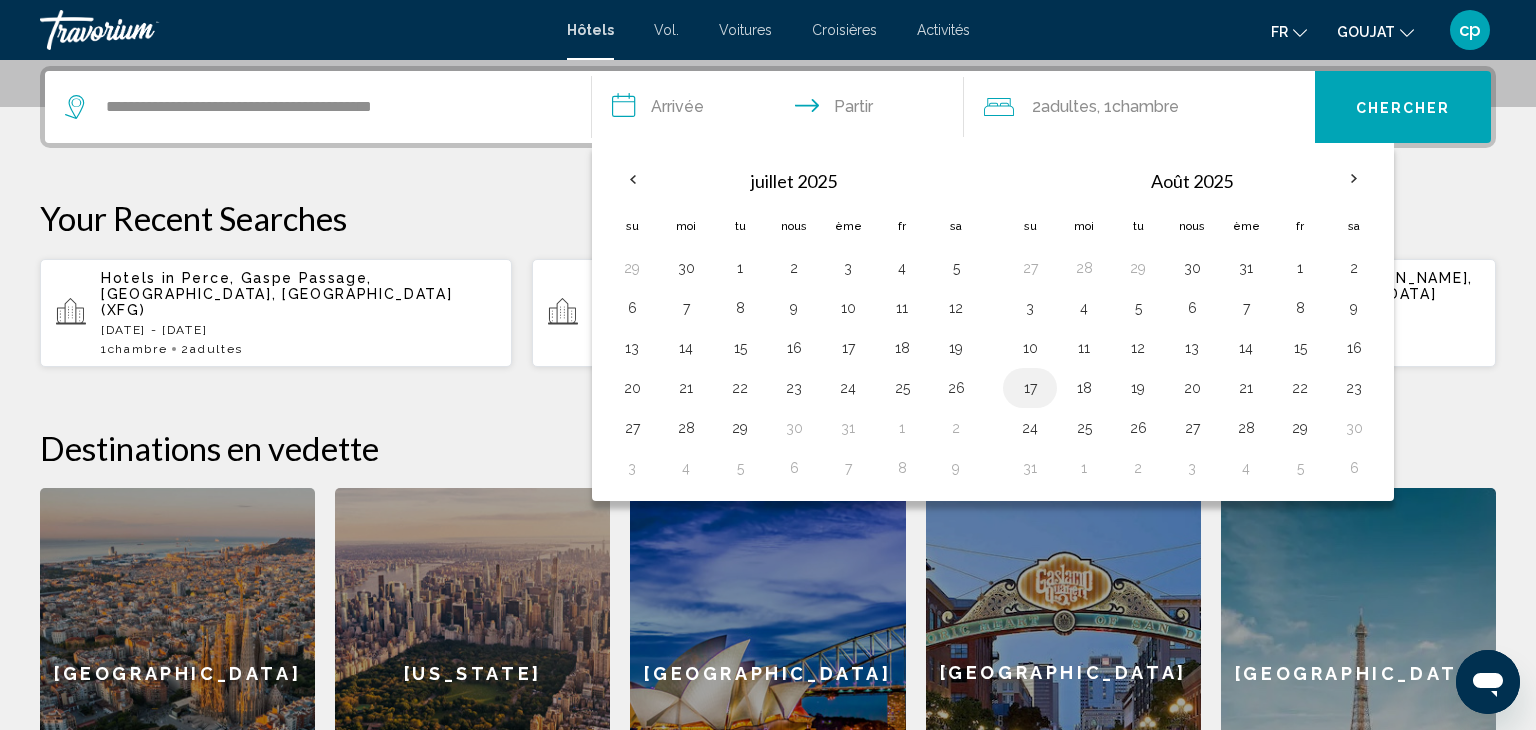 click on "17" at bounding box center [1030, 388] 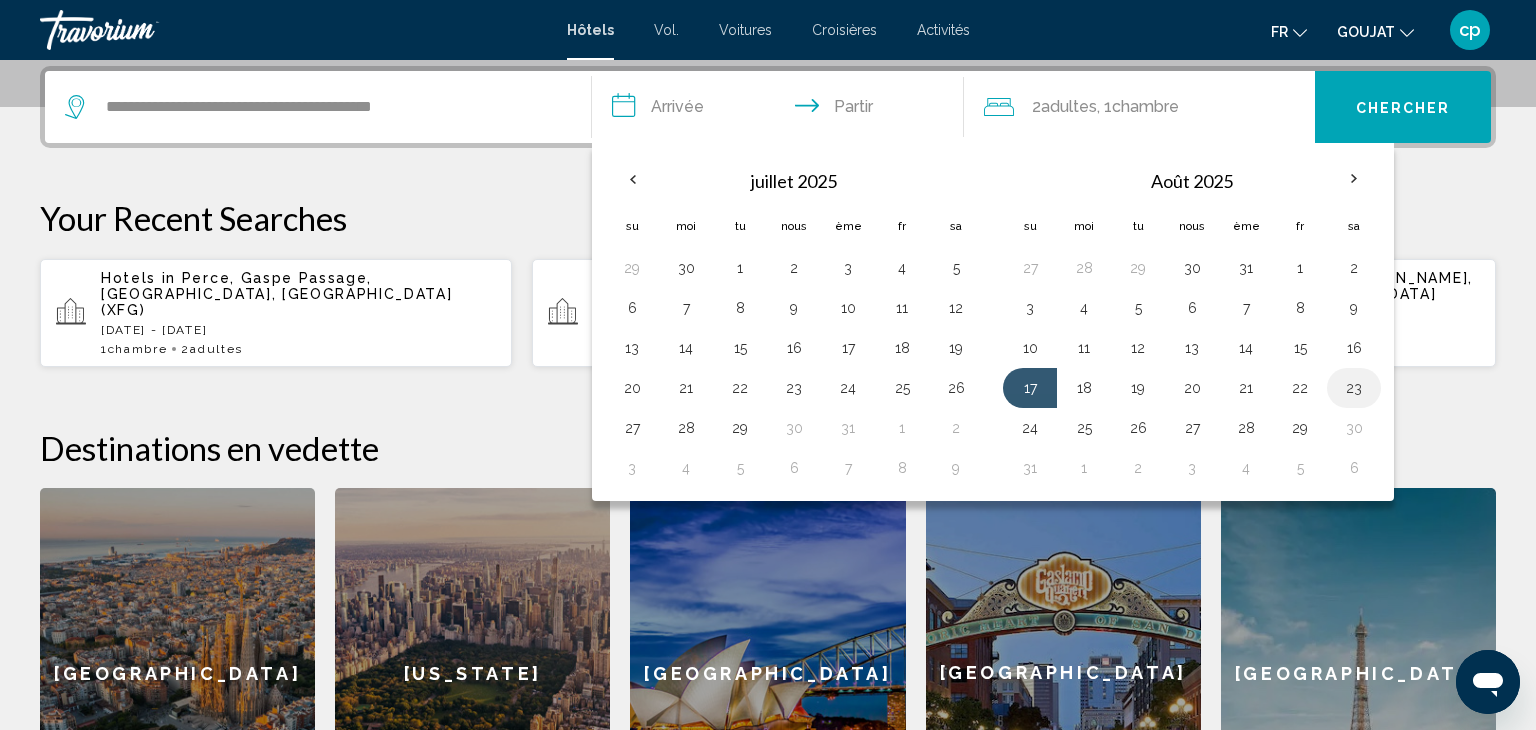 click on "23" at bounding box center [1354, 388] 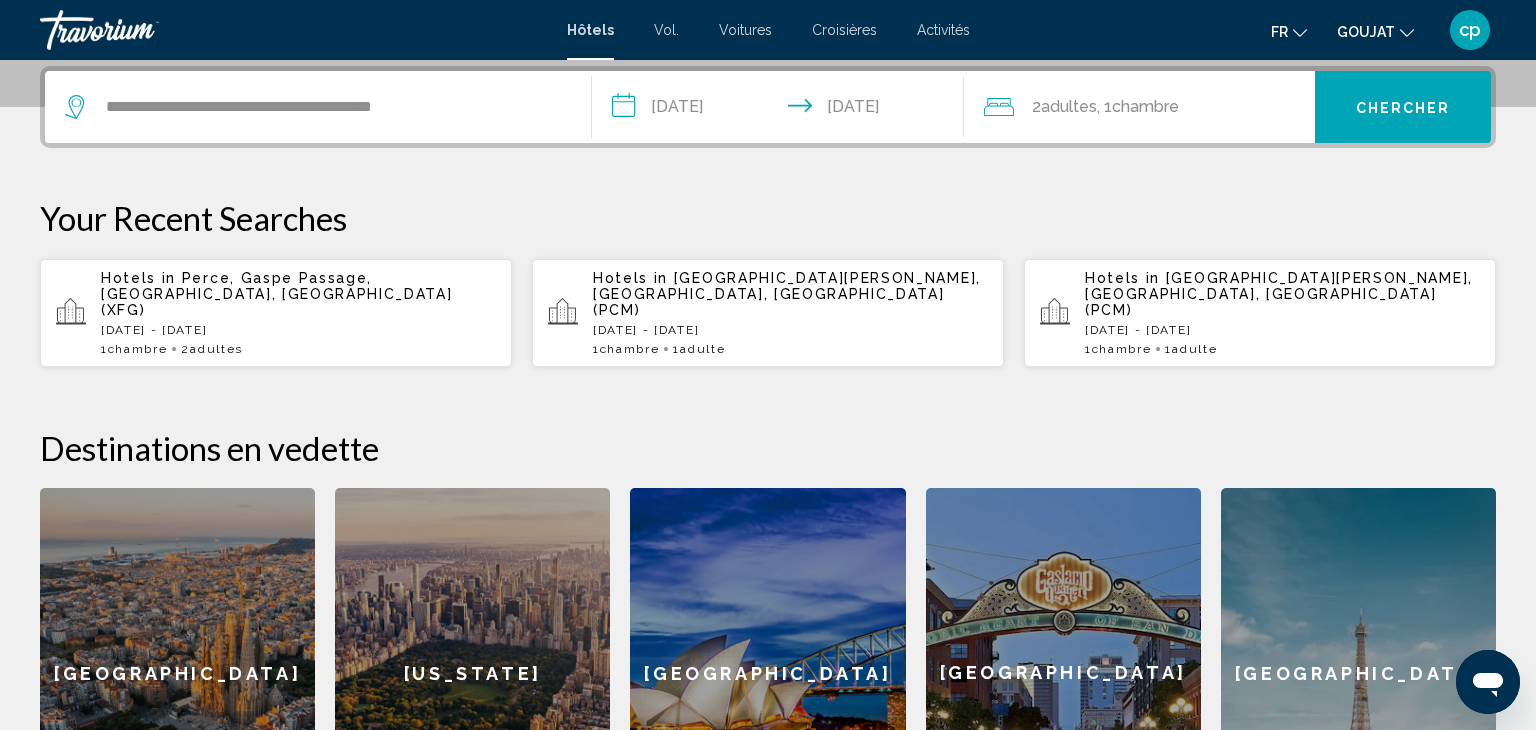 click on "**********" at bounding box center (782, 110) 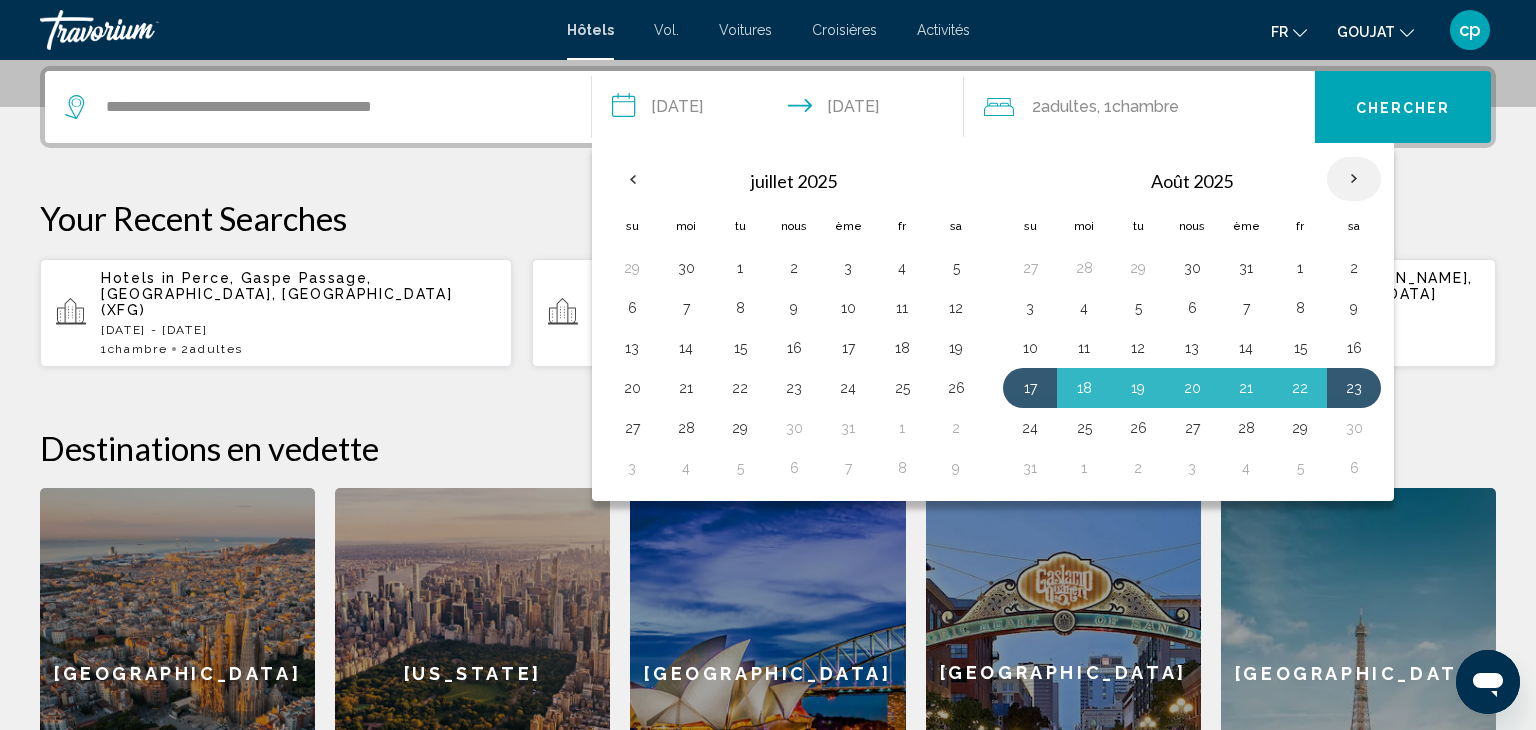 click at bounding box center (1354, 179) 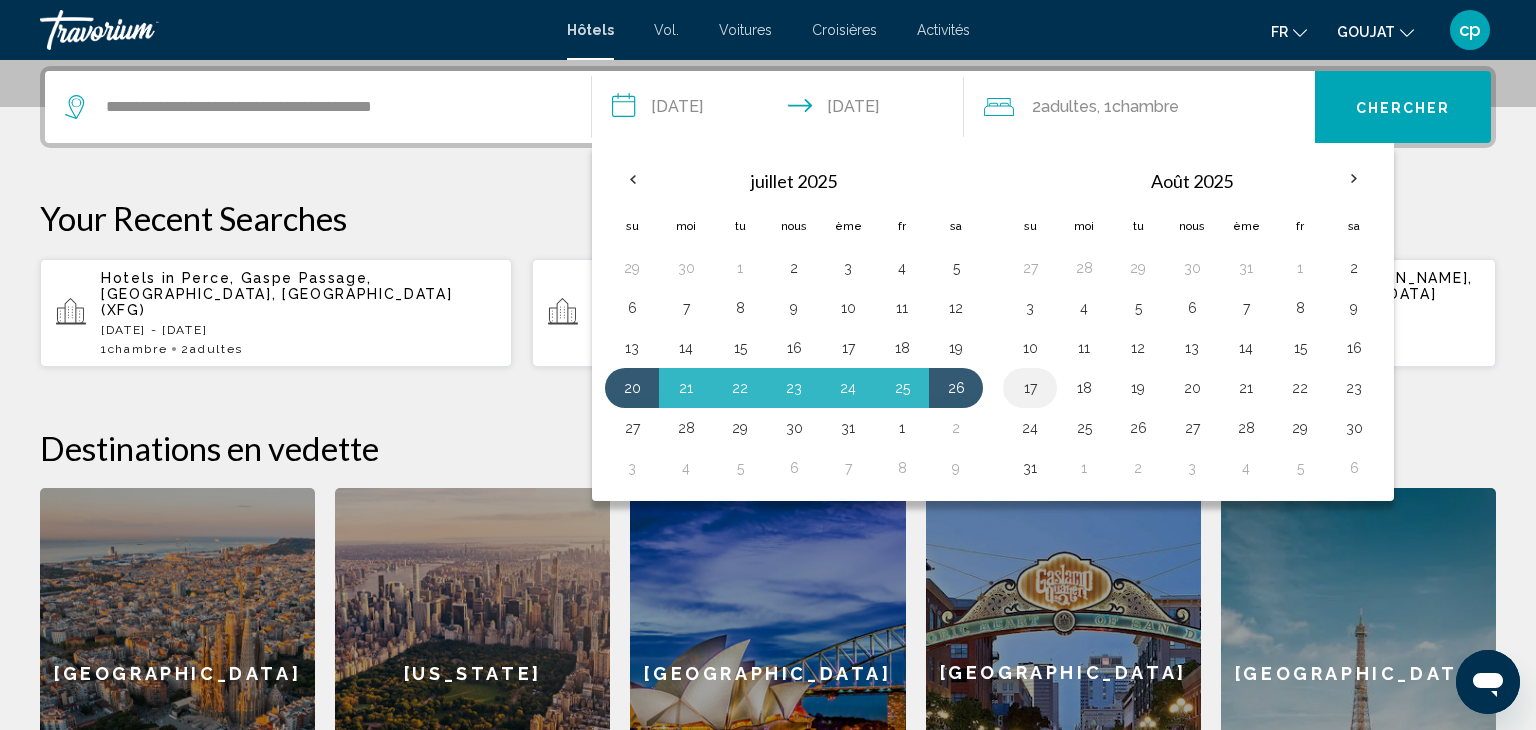 click on "17" at bounding box center (1030, 388) 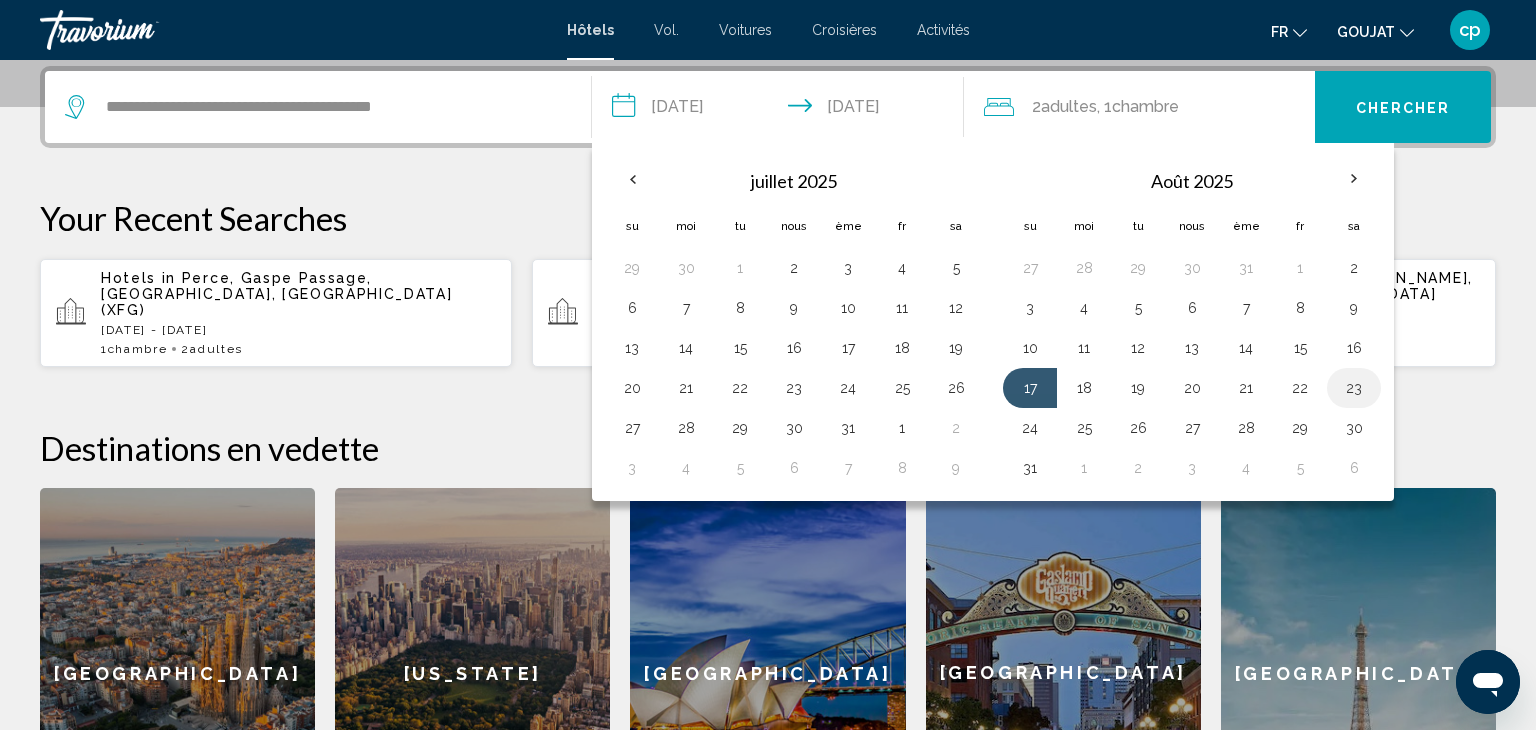 click on "23" at bounding box center (1354, 388) 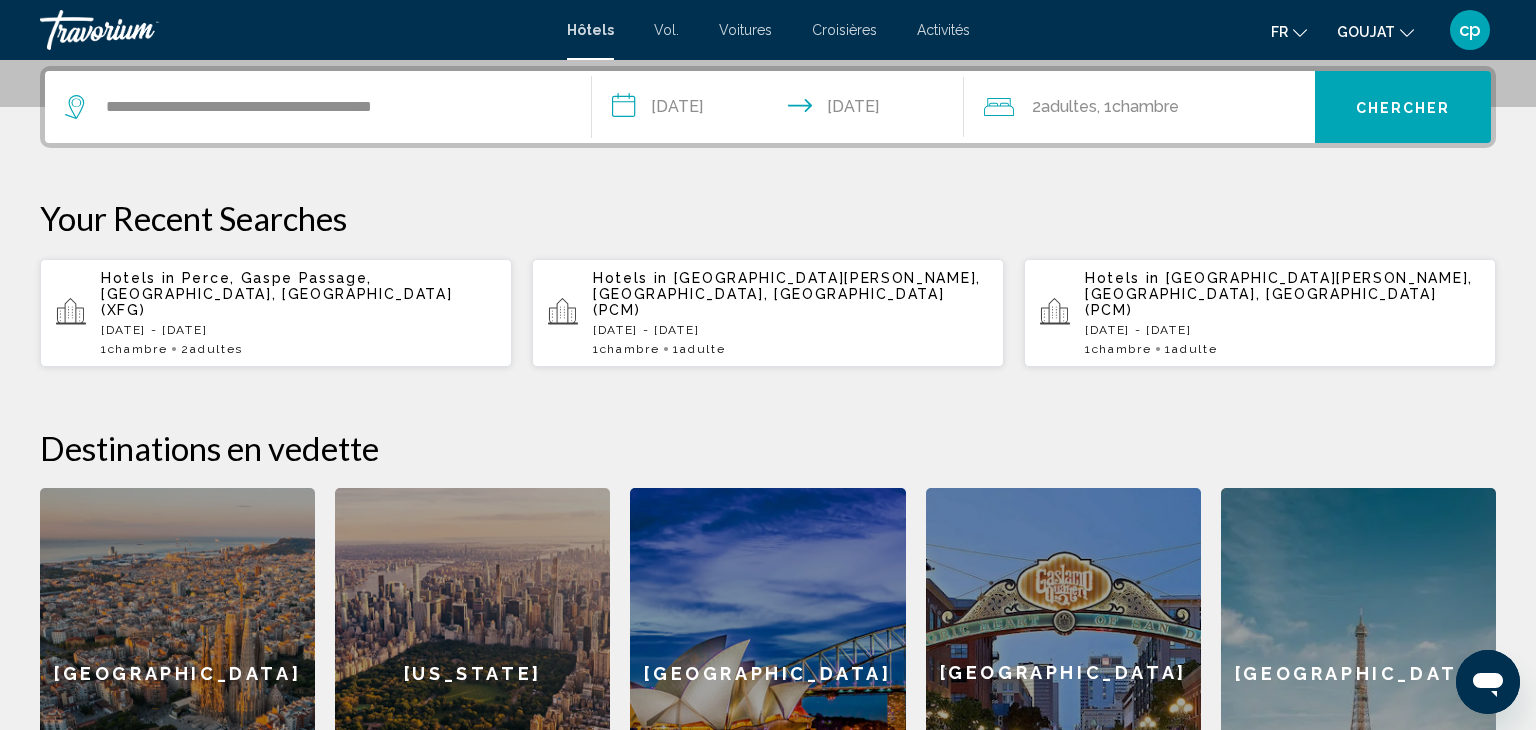 click on "**********" at bounding box center (782, 110) 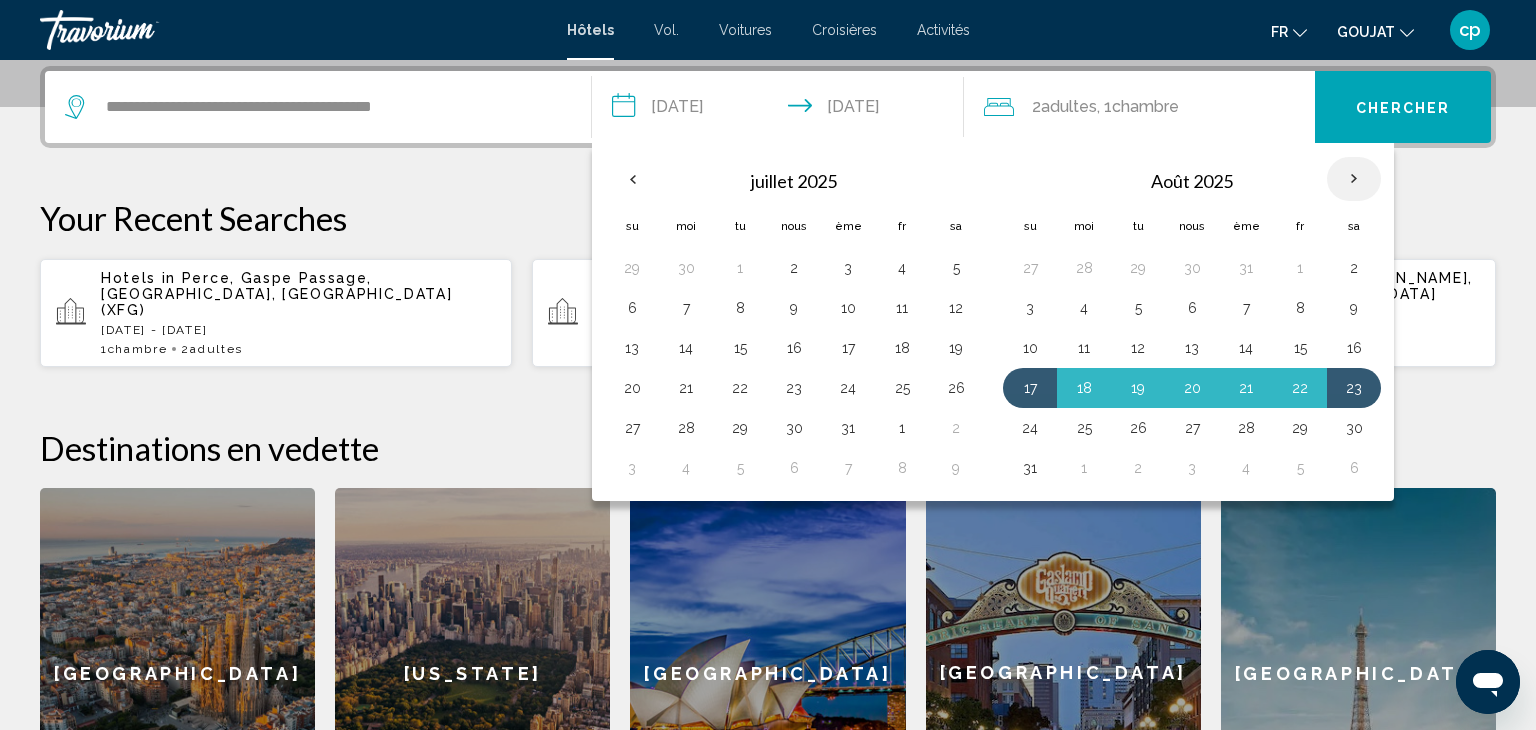 click at bounding box center [1354, 179] 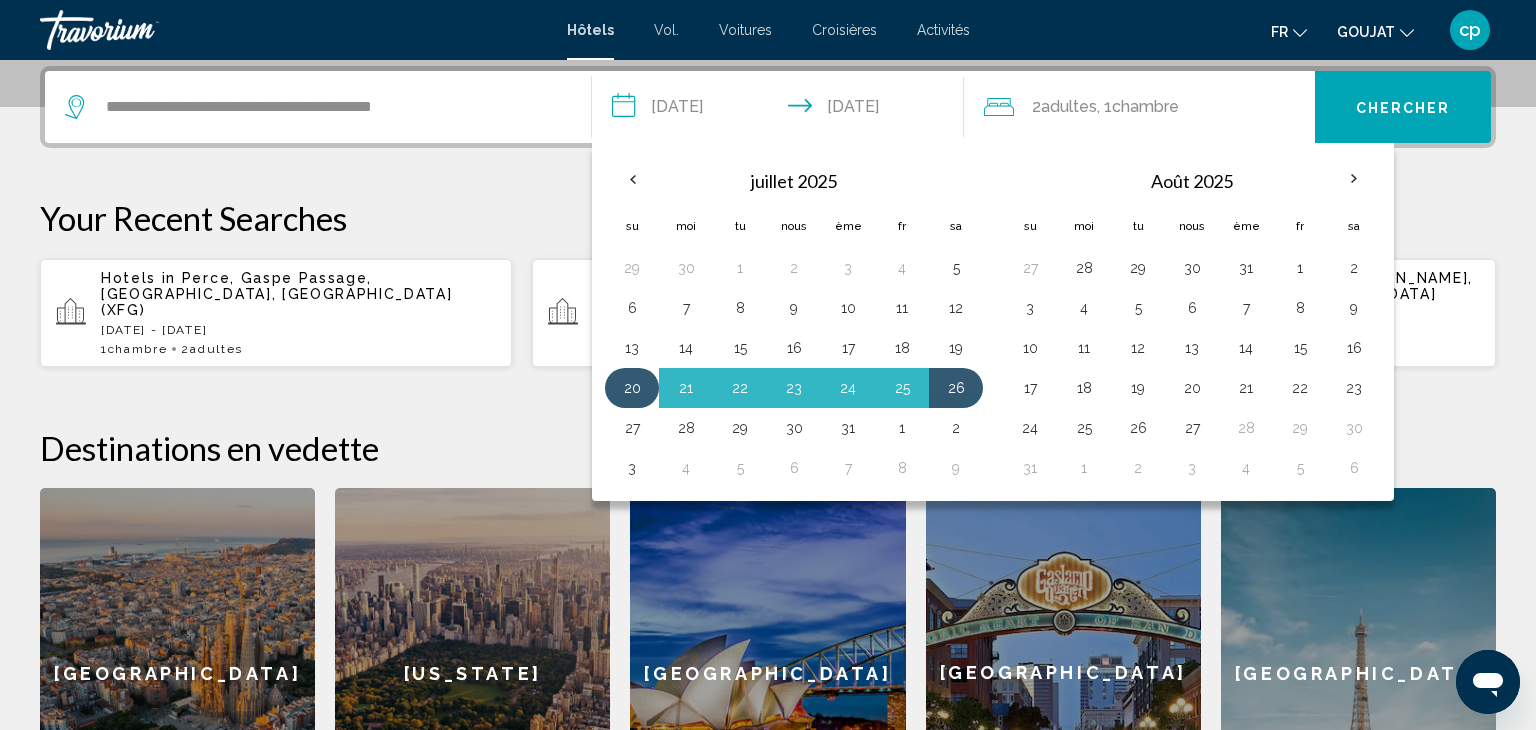 click on "20" at bounding box center [632, 388] 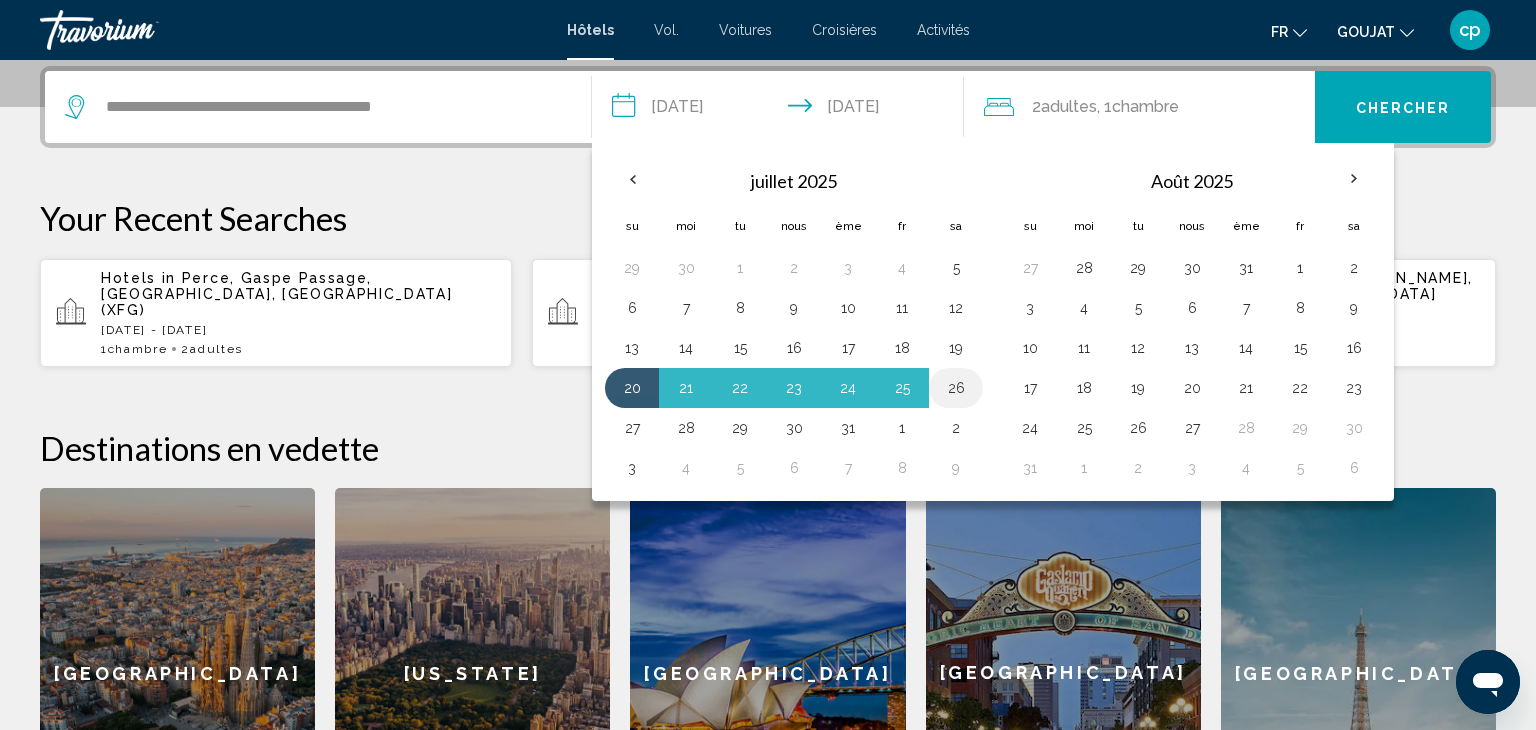 click on "26" at bounding box center [956, 388] 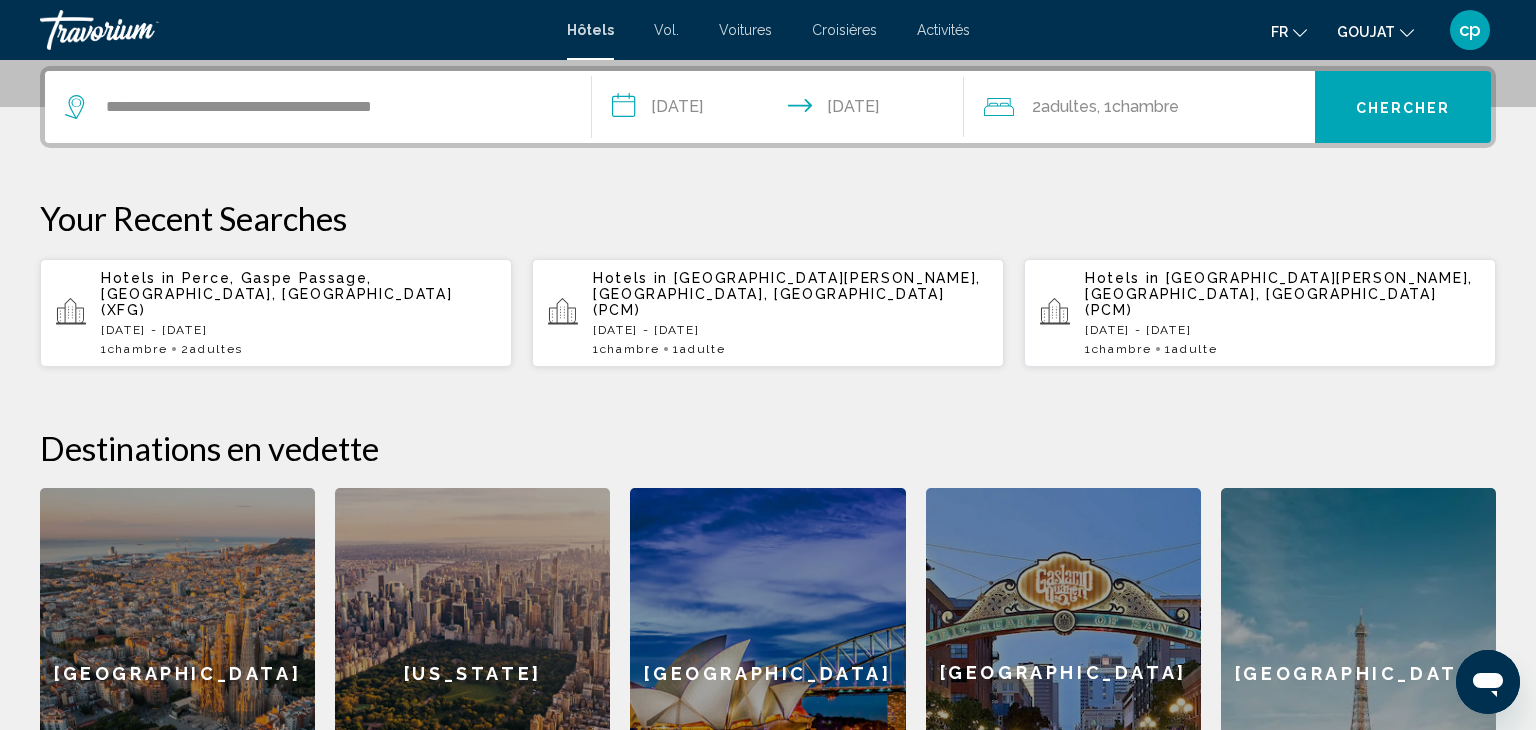 click on "**********" at bounding box center [782, 110] 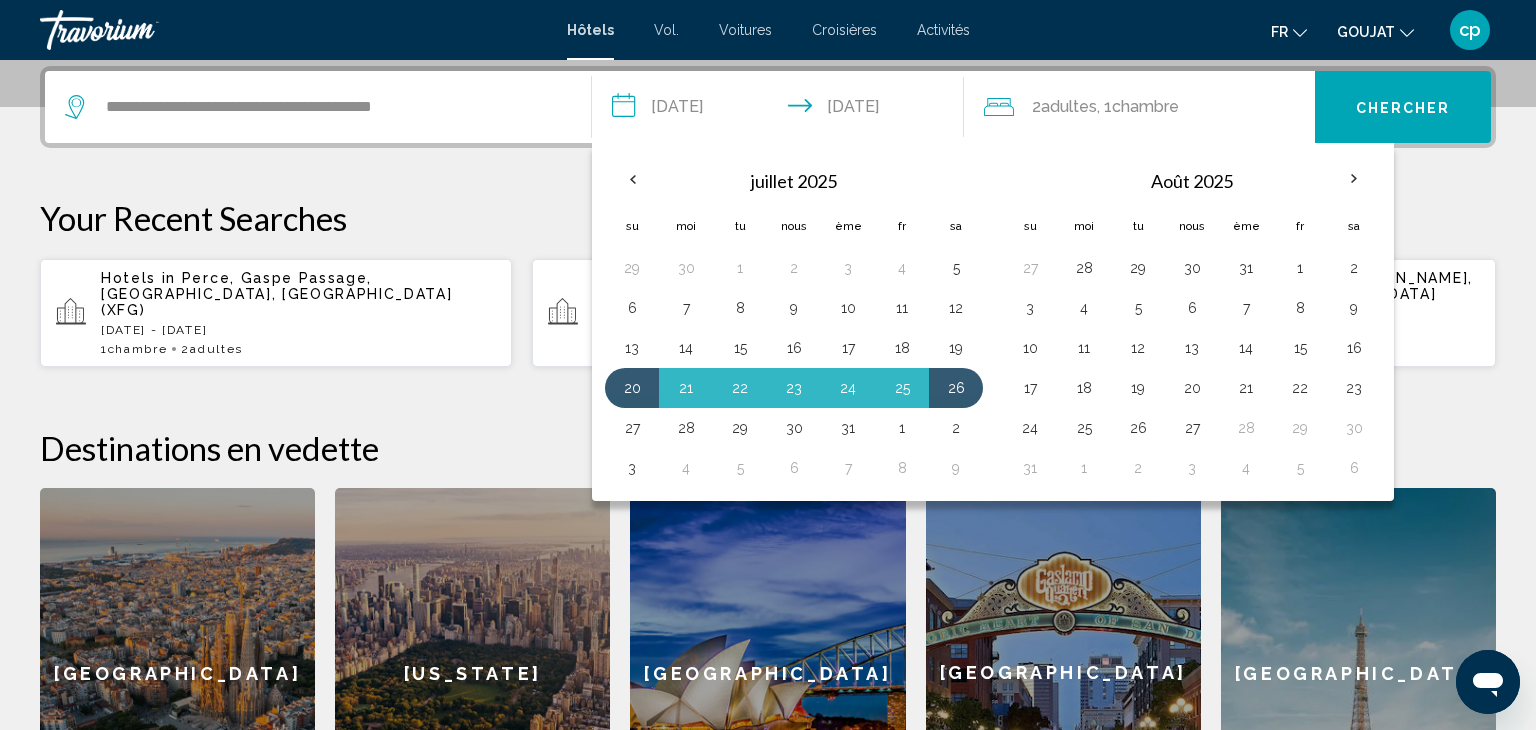 click at bounding box center [1354, 179] 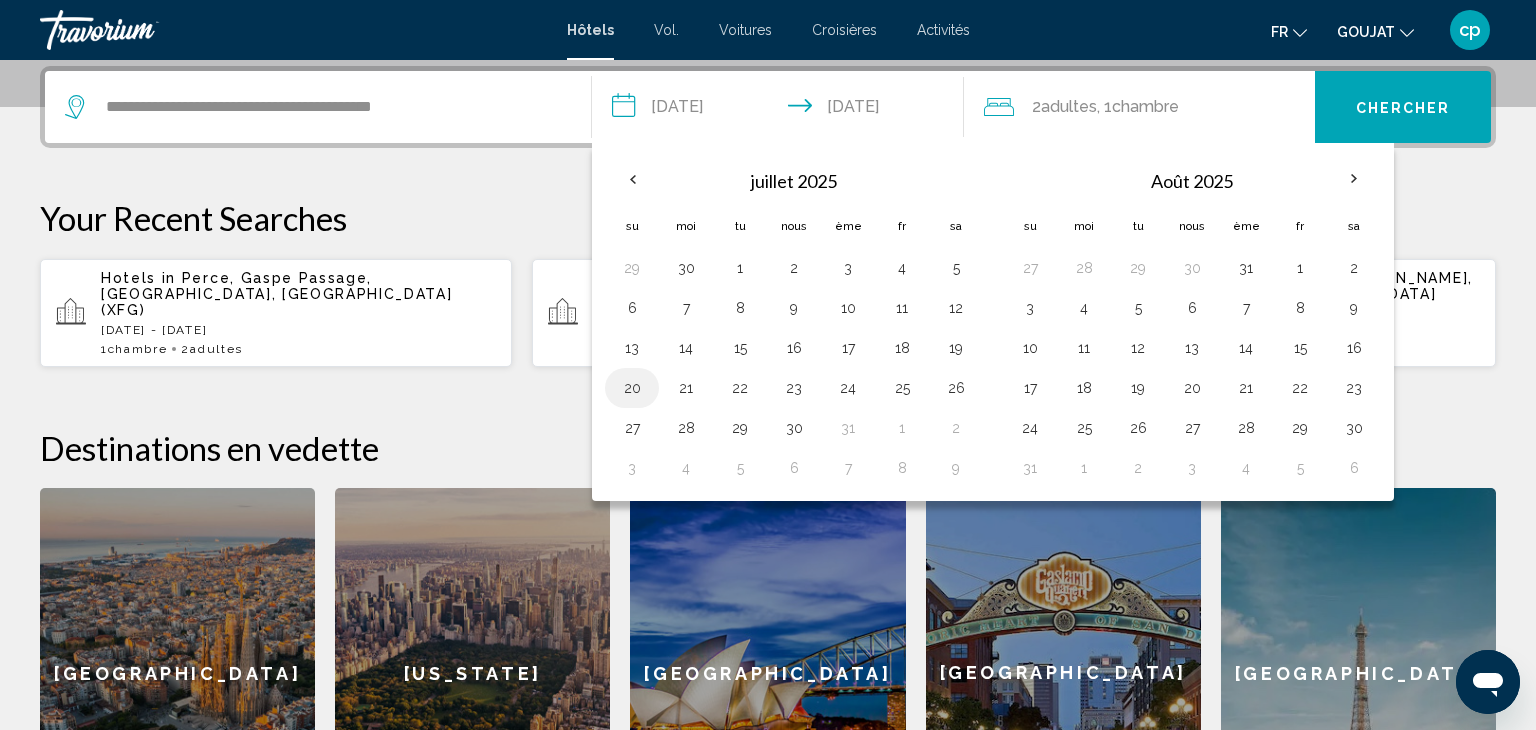 click on "20" at bounding box center (632, 388) 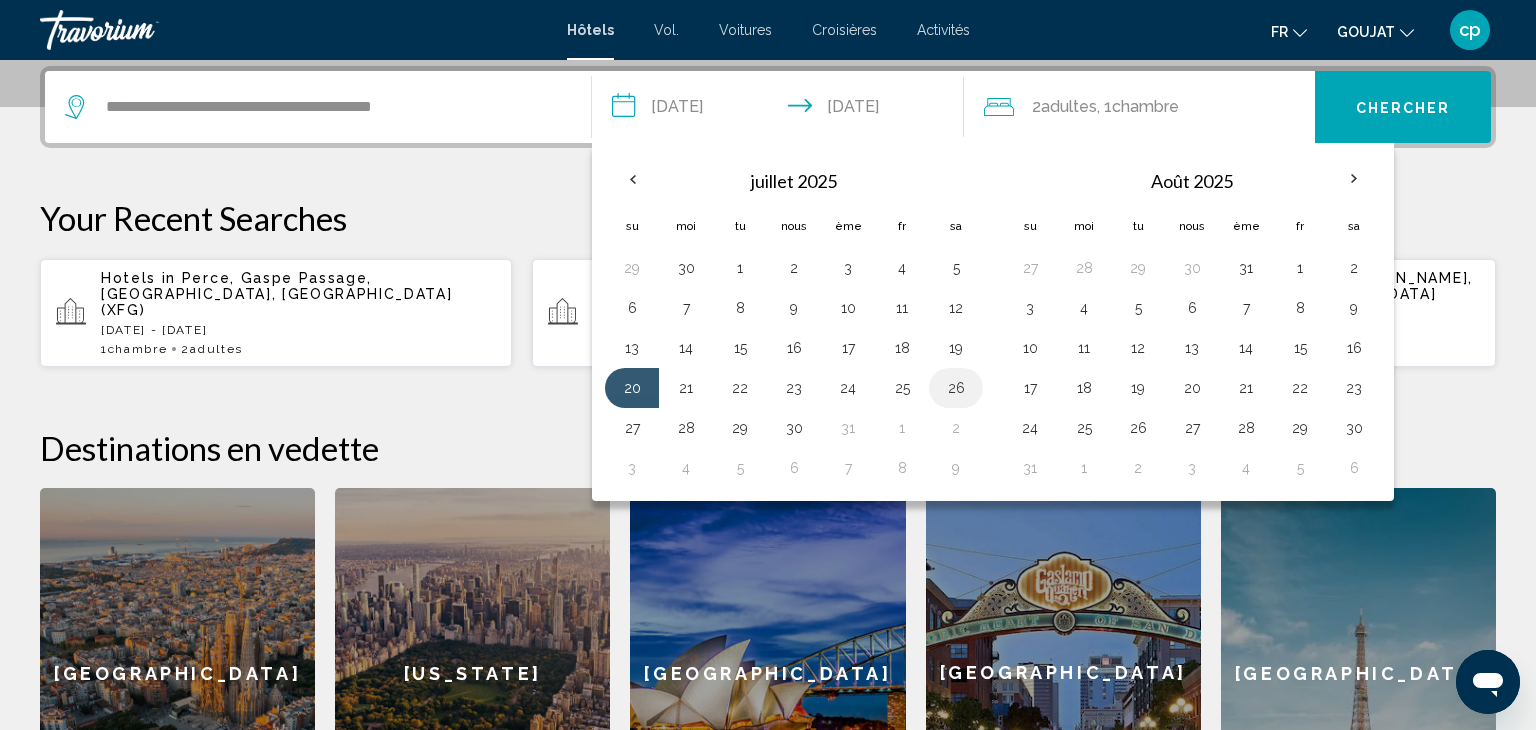 click on "26" at bounding box center [956, 388] 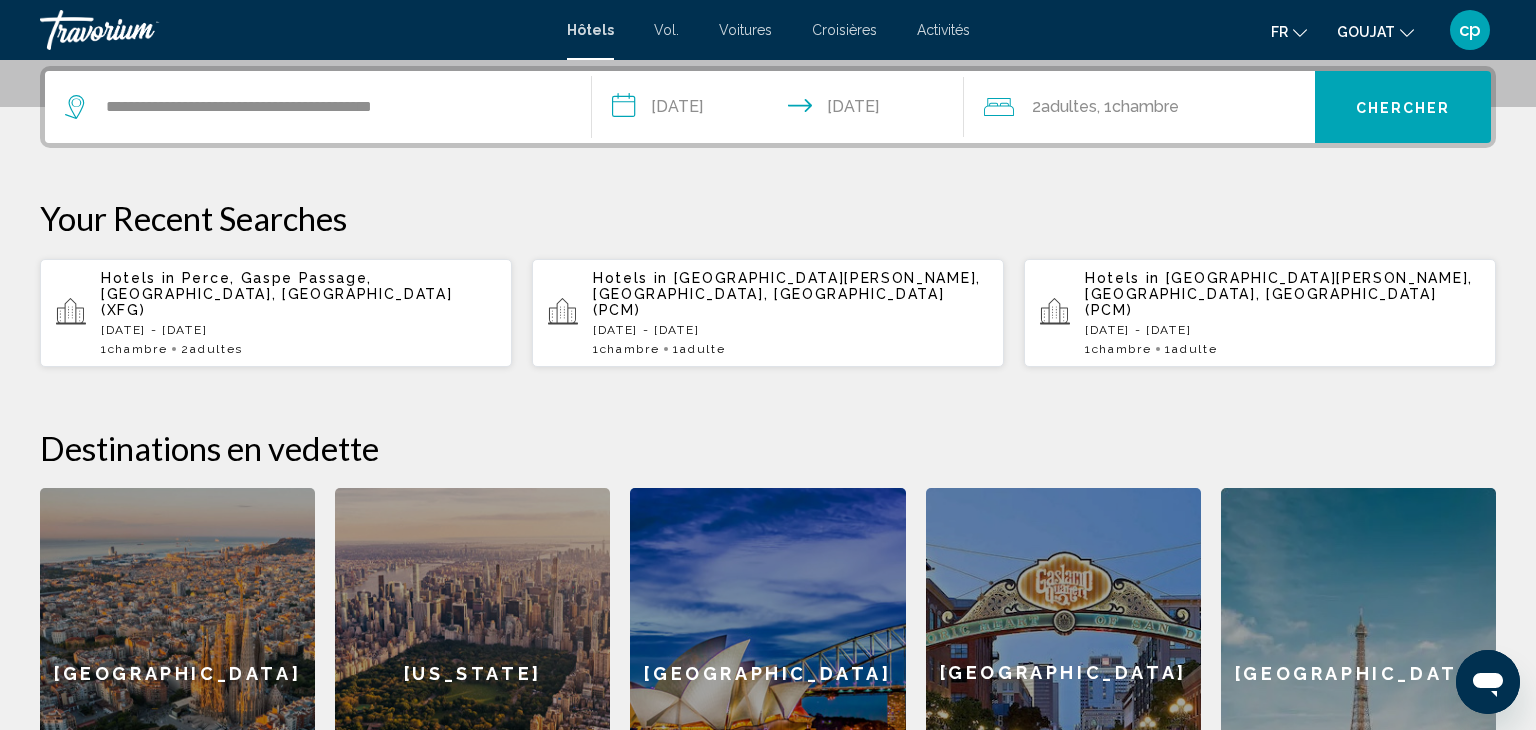 click on "2  adultes Adulte , 1  Chambre pièces" 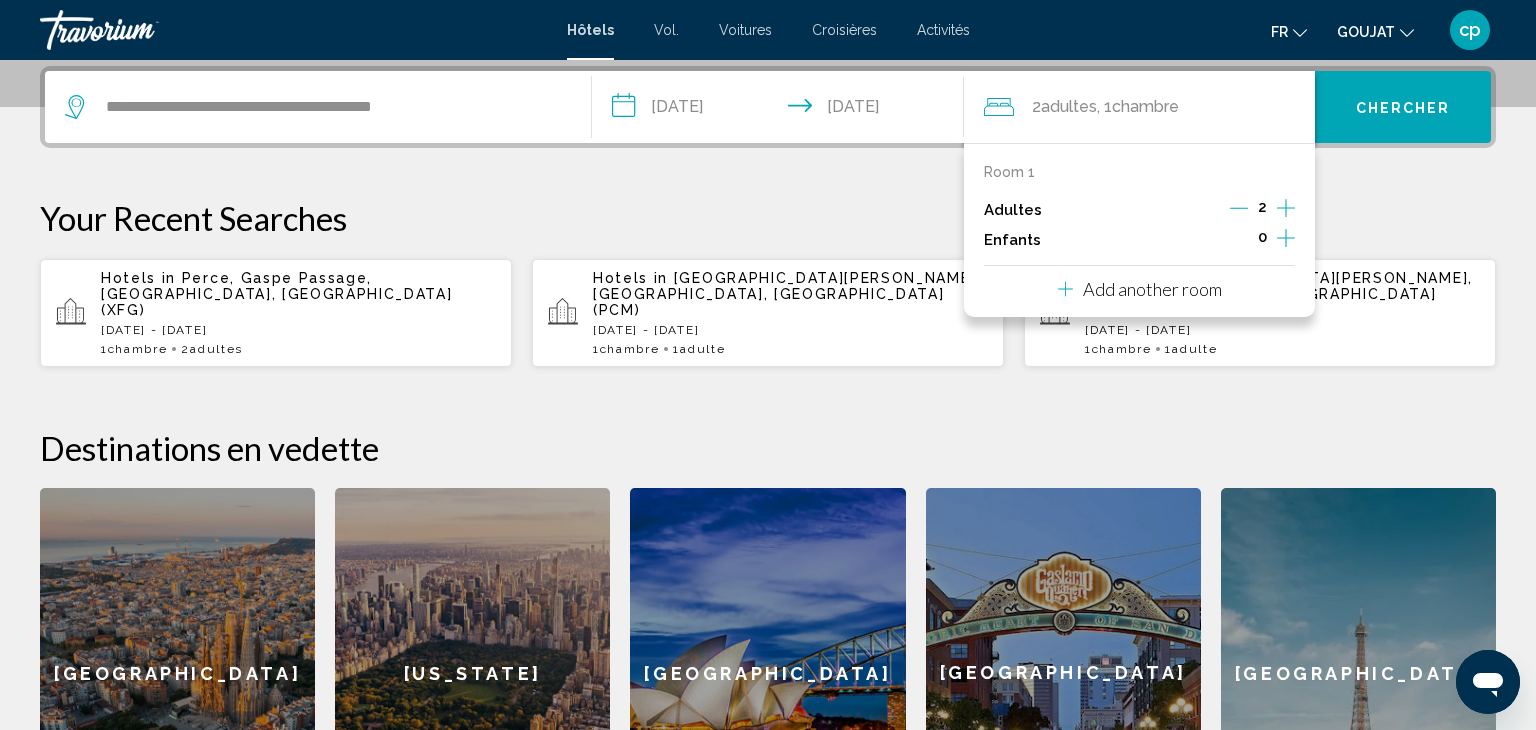 click 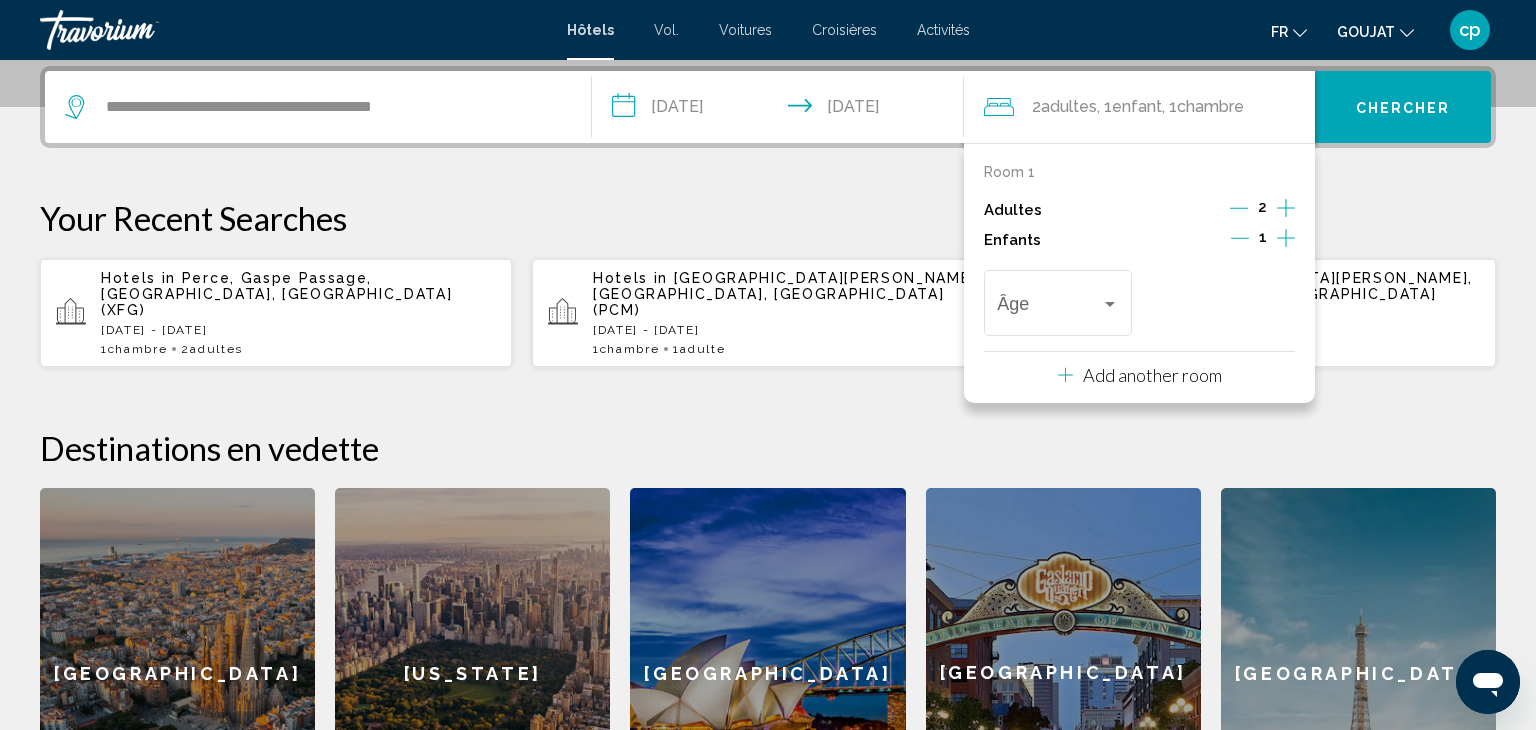 click 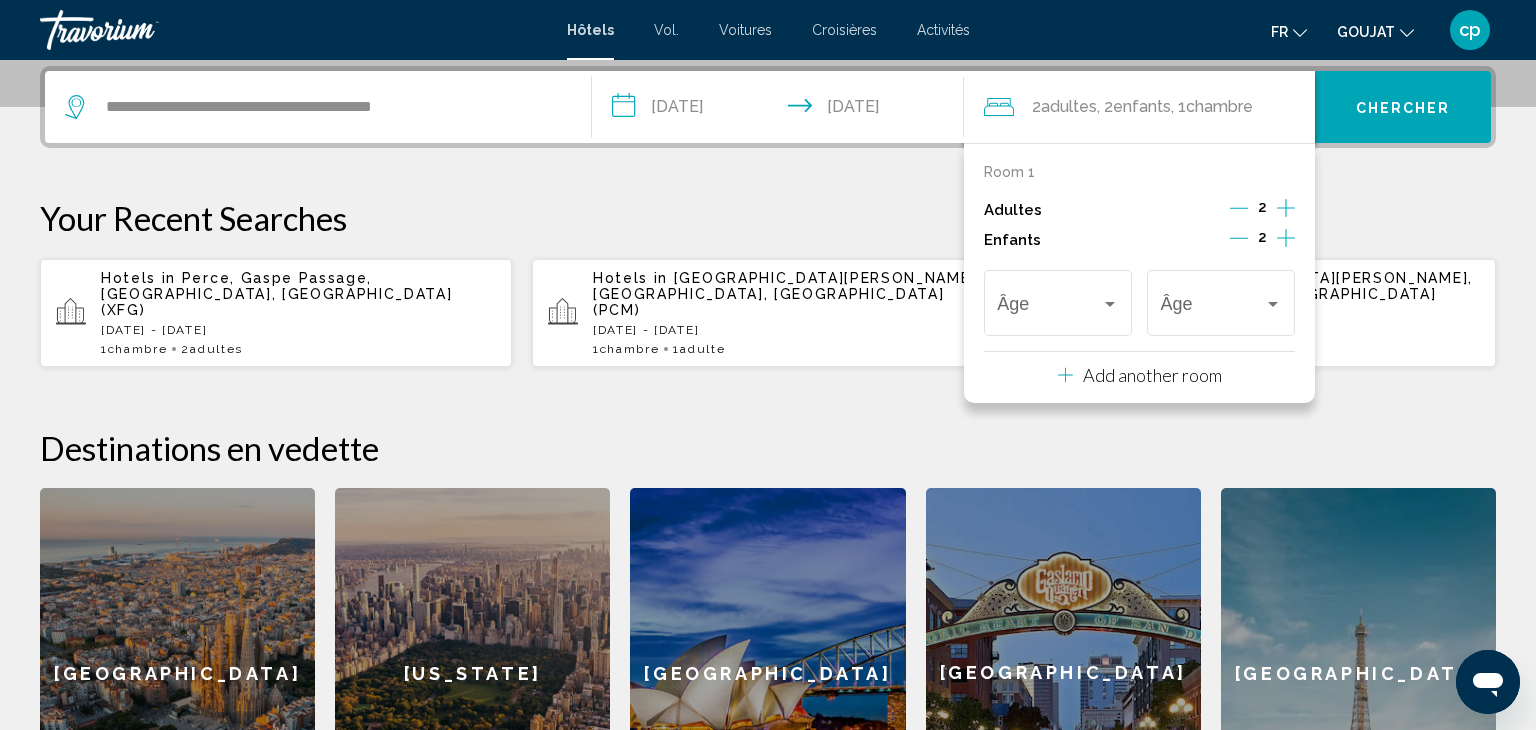 click 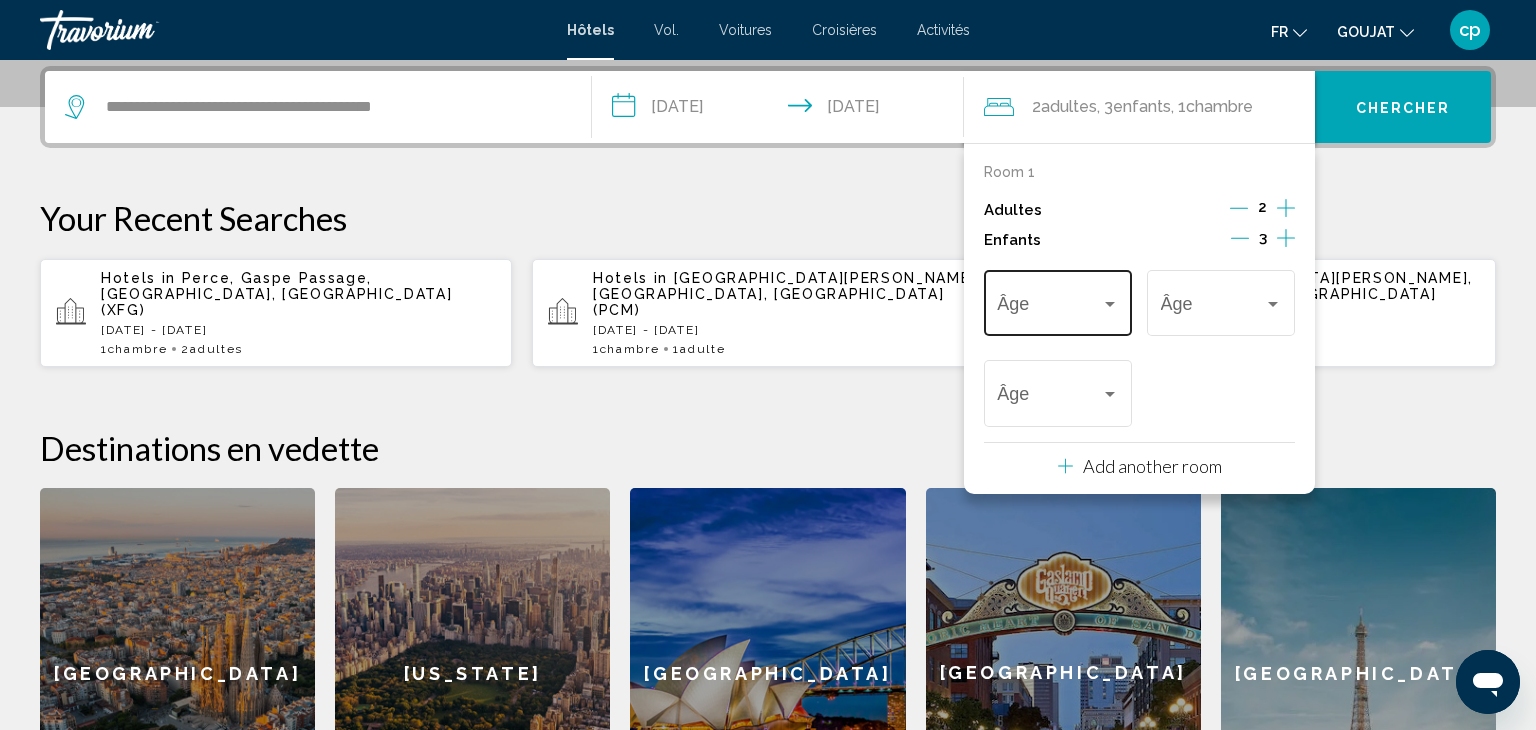 click at bounding box center [1110, 304] 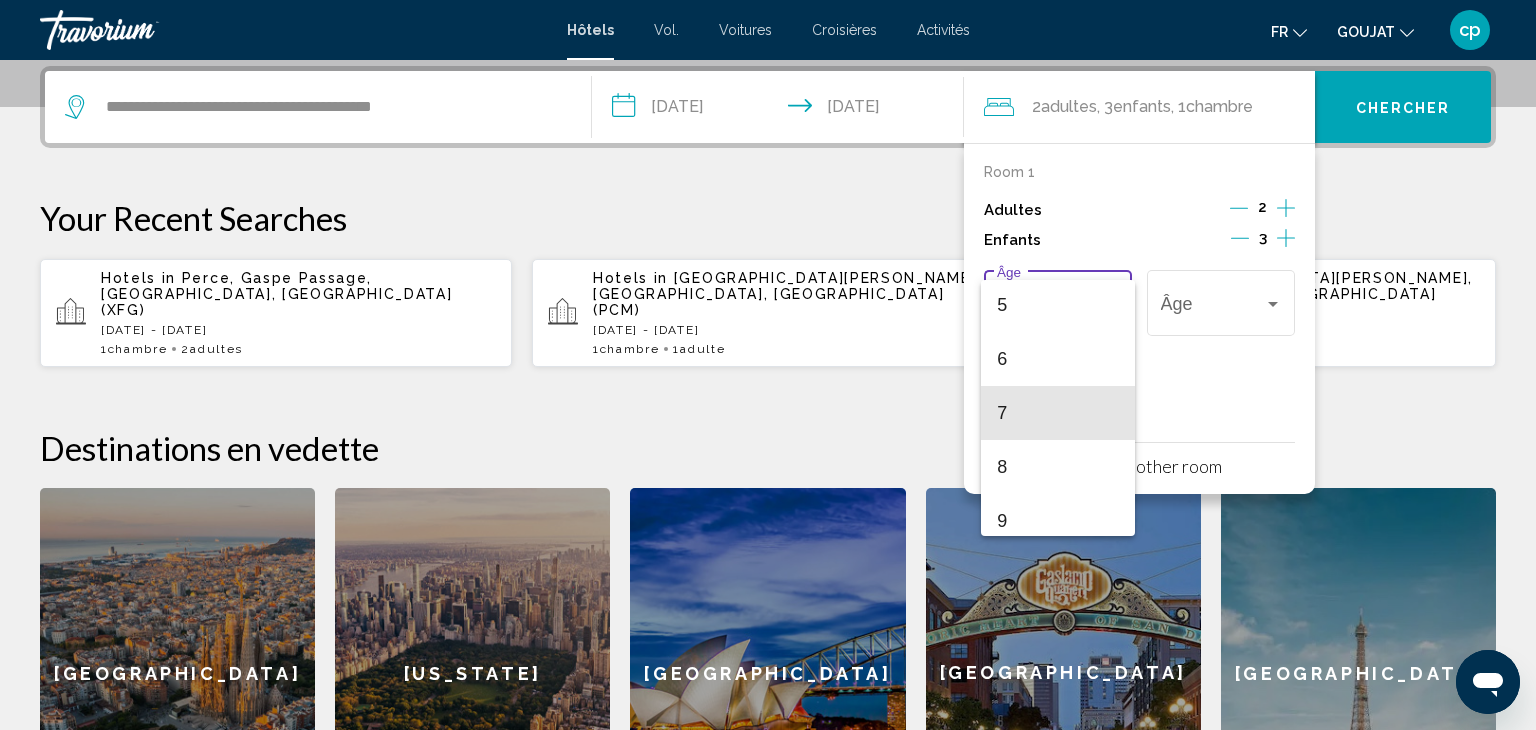 scroll, scrollTop: 276, scrollLeft: 0, axis: vertical 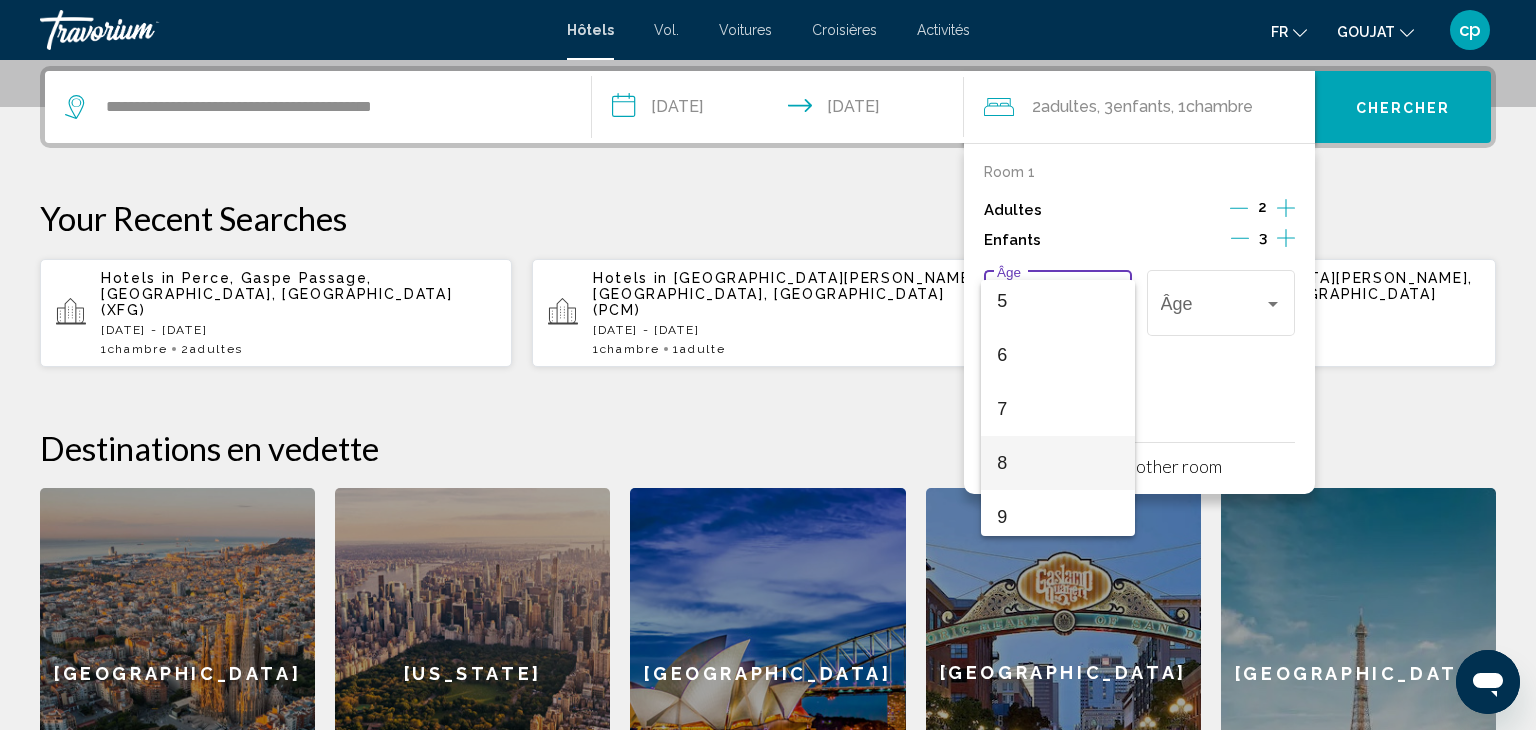 click on "8" at bounding box center (1057, 463) 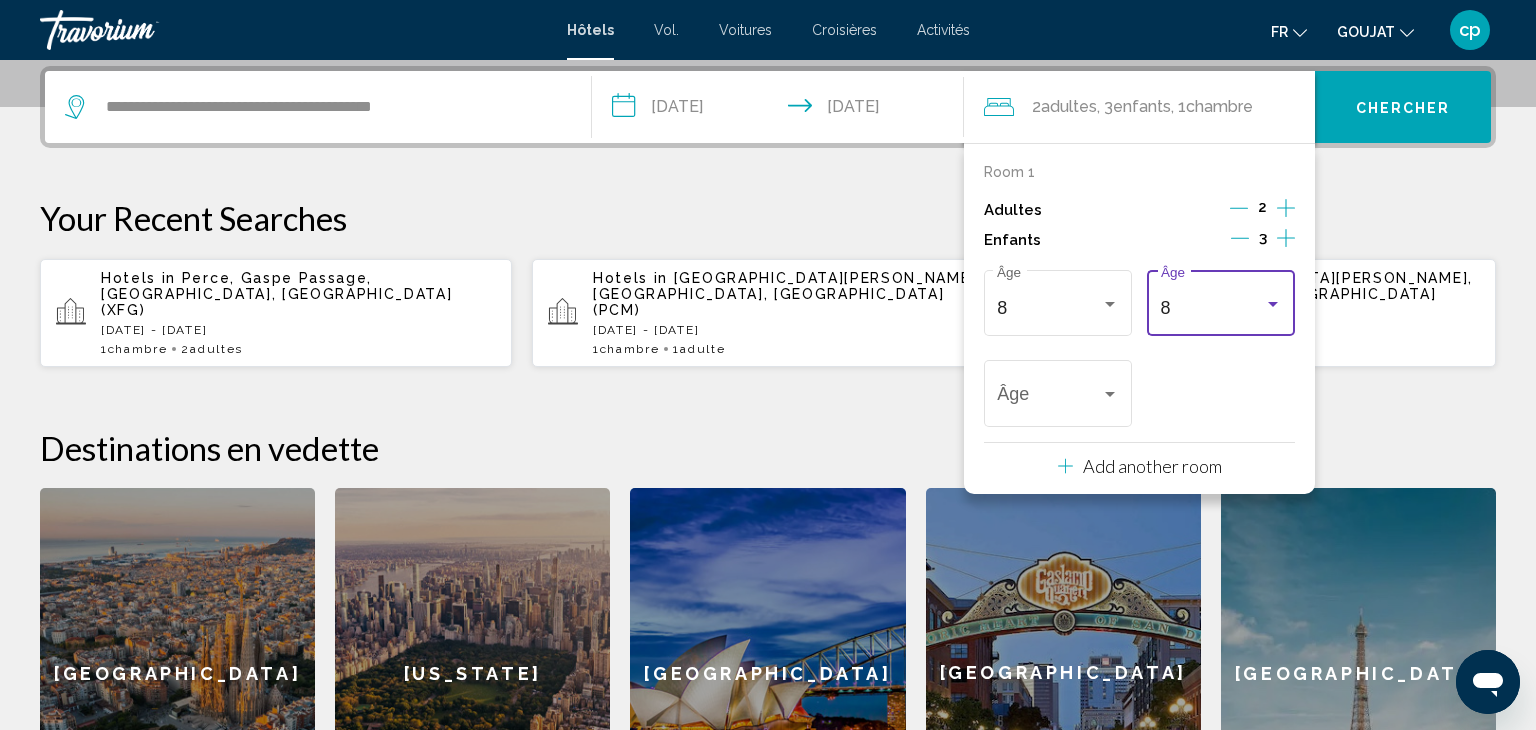 click at bounding box center (1273, 304) 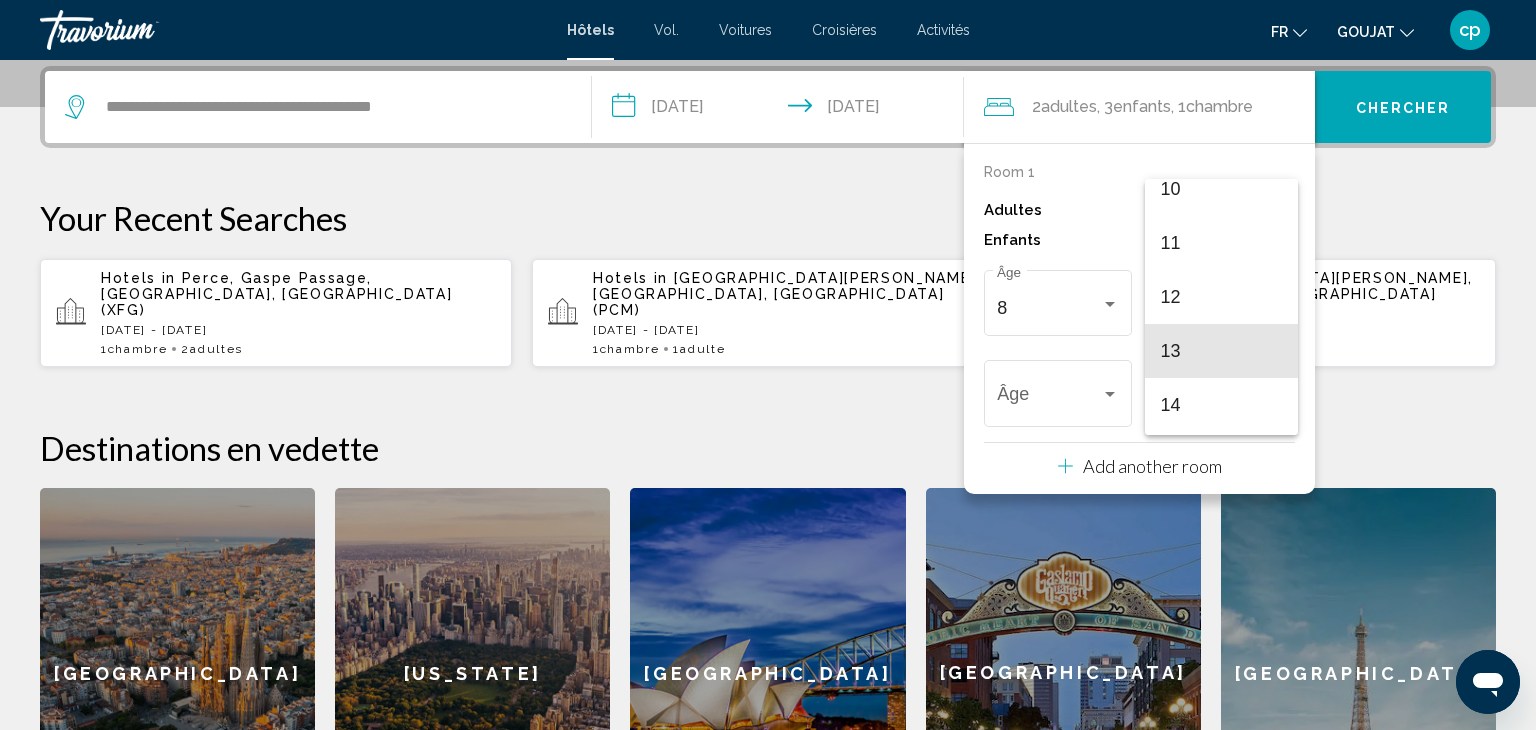 scroll, scrollTop: 584, scrollLeft: 0, axis: vertical 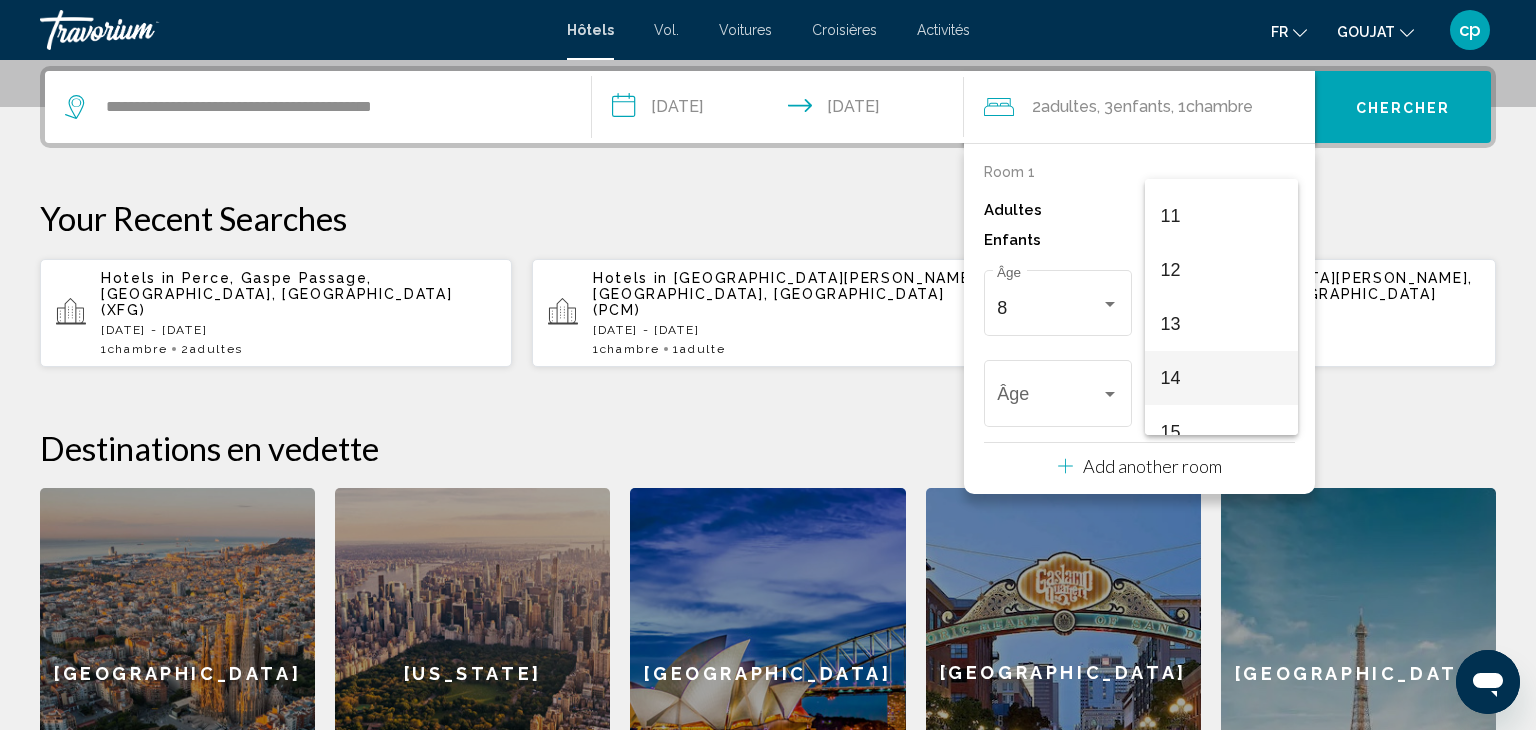 click on "14" at bounding box center (1221, 378) 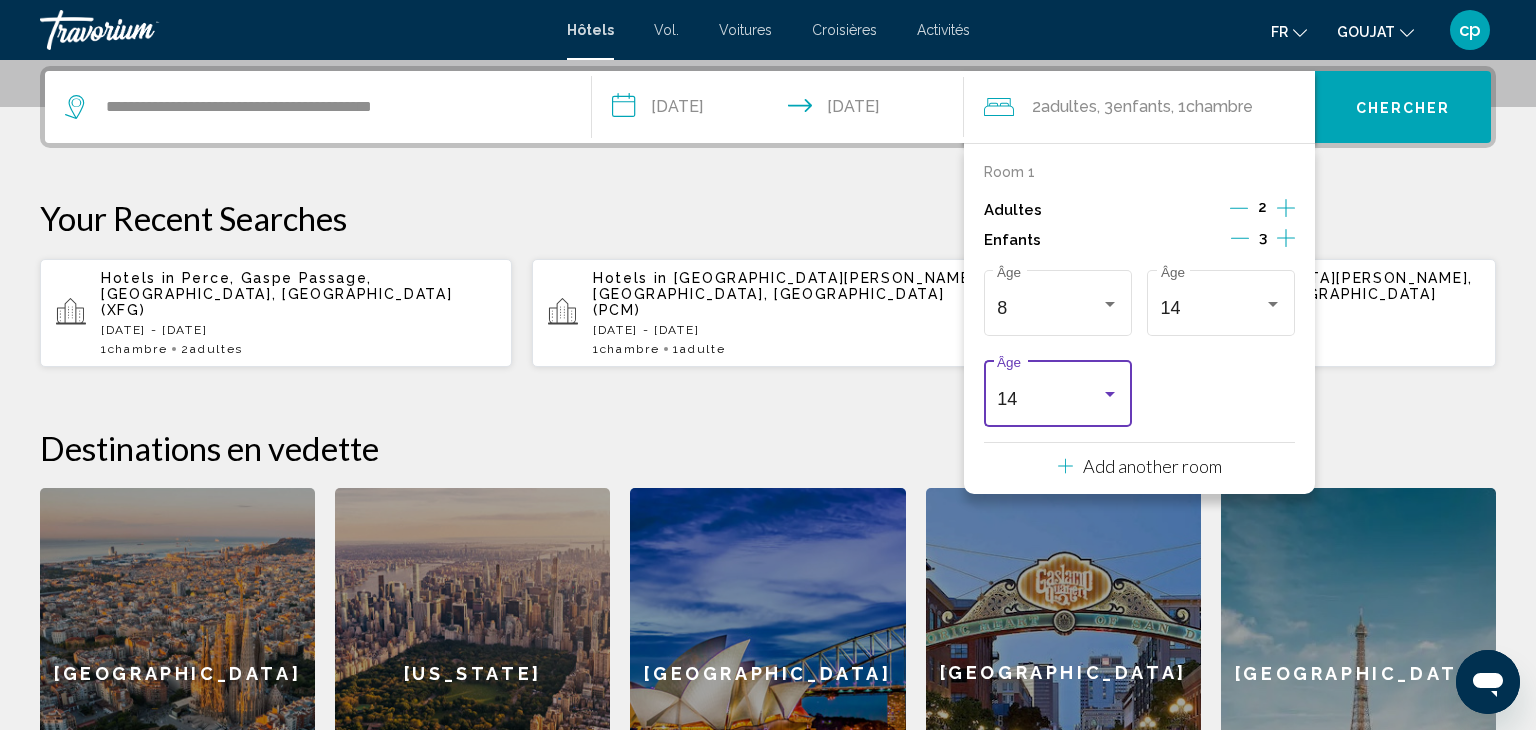 click at bounding box center [1110, 394] 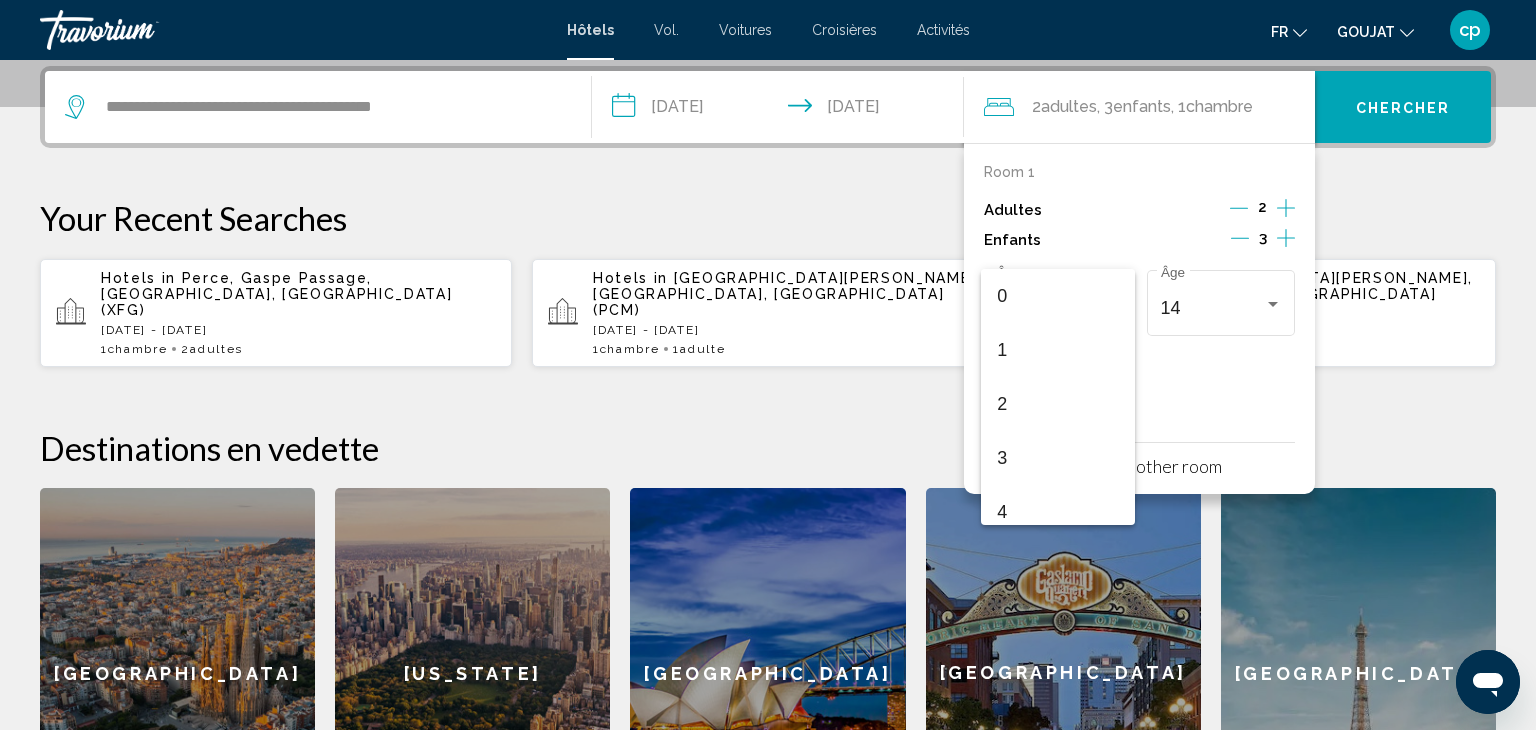 scroll, scrollTop: 655, scrollLeft: 0, axis: vertical 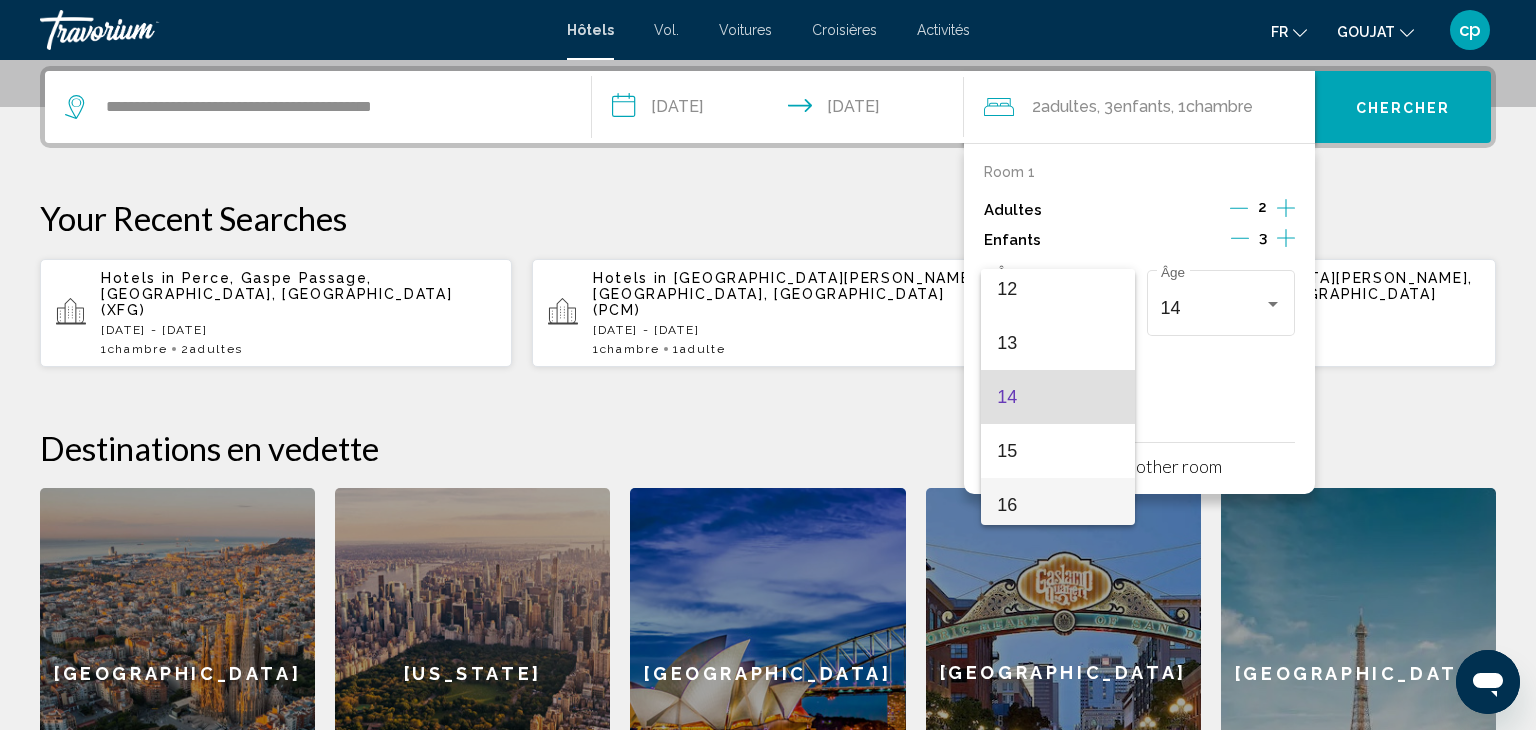 click on "16" at bounding box center (1057, 505) 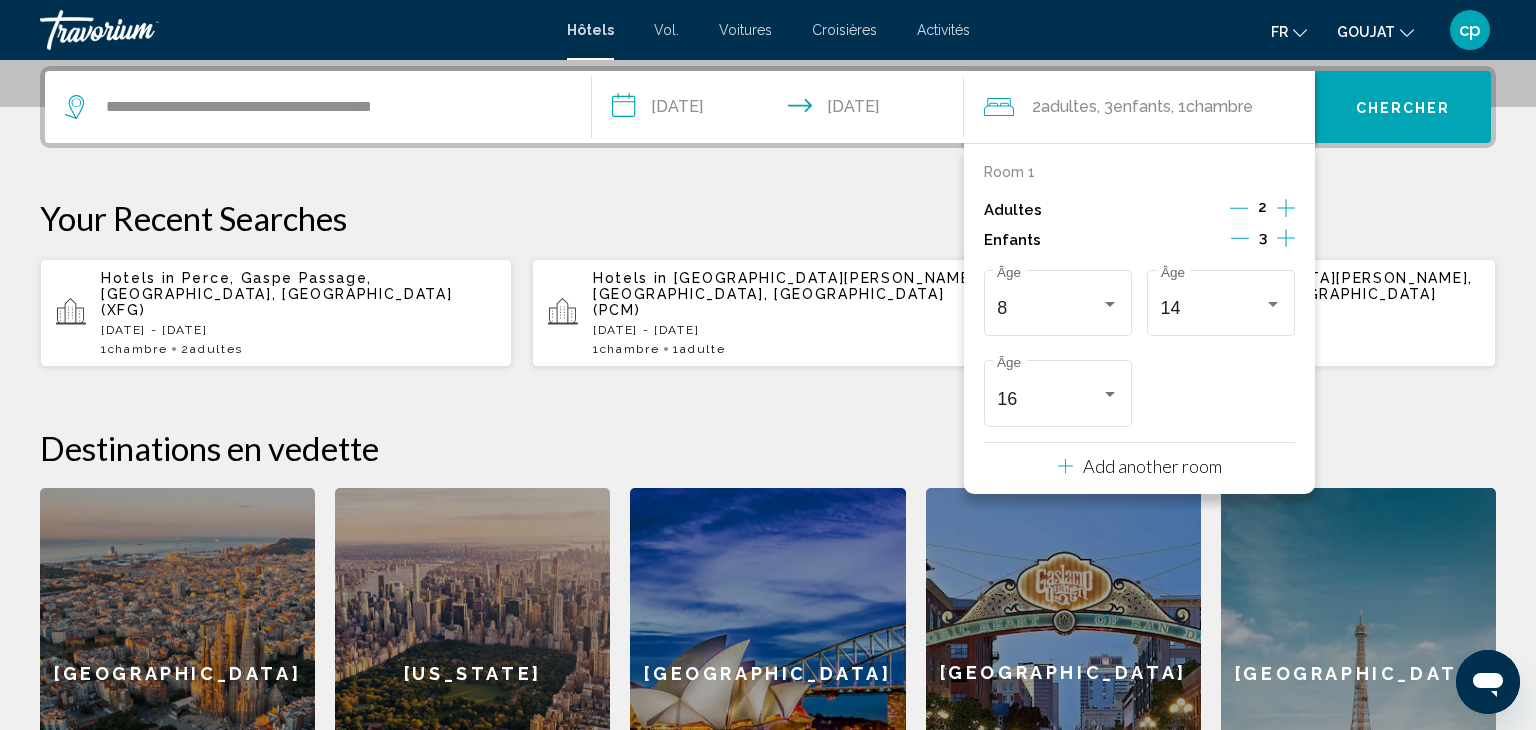 click on "Chercher" at bounding box center (1403, 108) 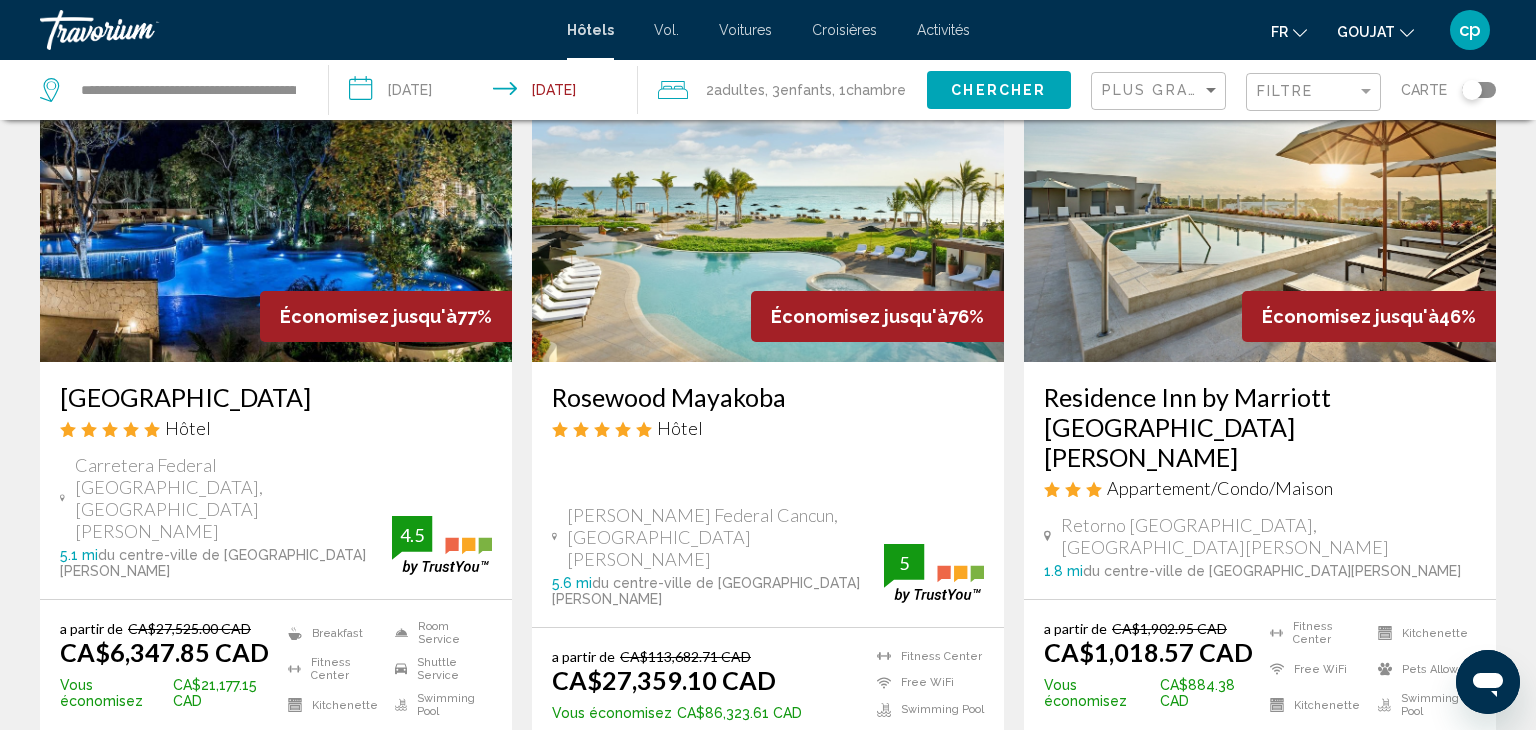 scroll, scrollTop: 0, scrollLeft: 0, axis: both 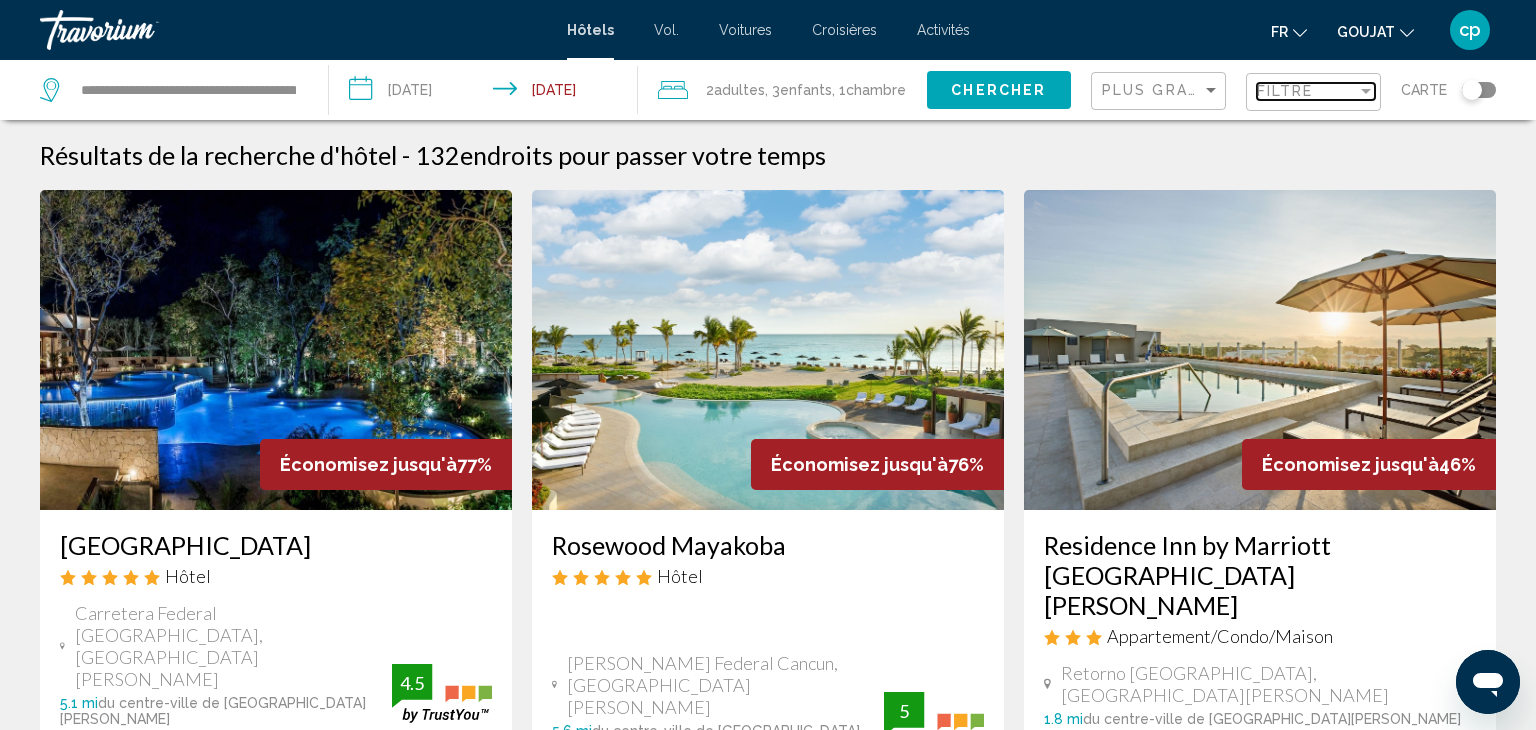 click on "Filtre" at bounding box center (1307, 91) 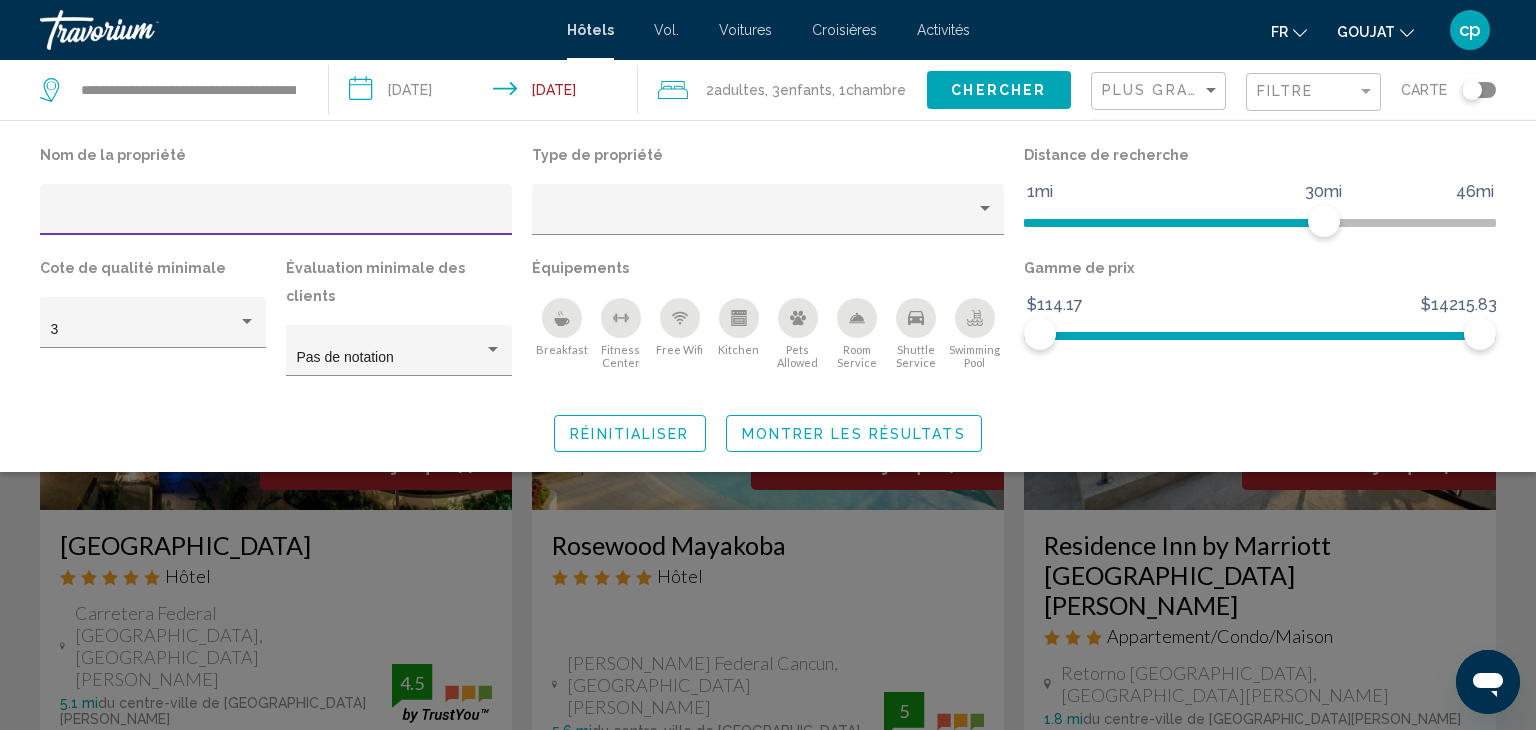 type on "*" 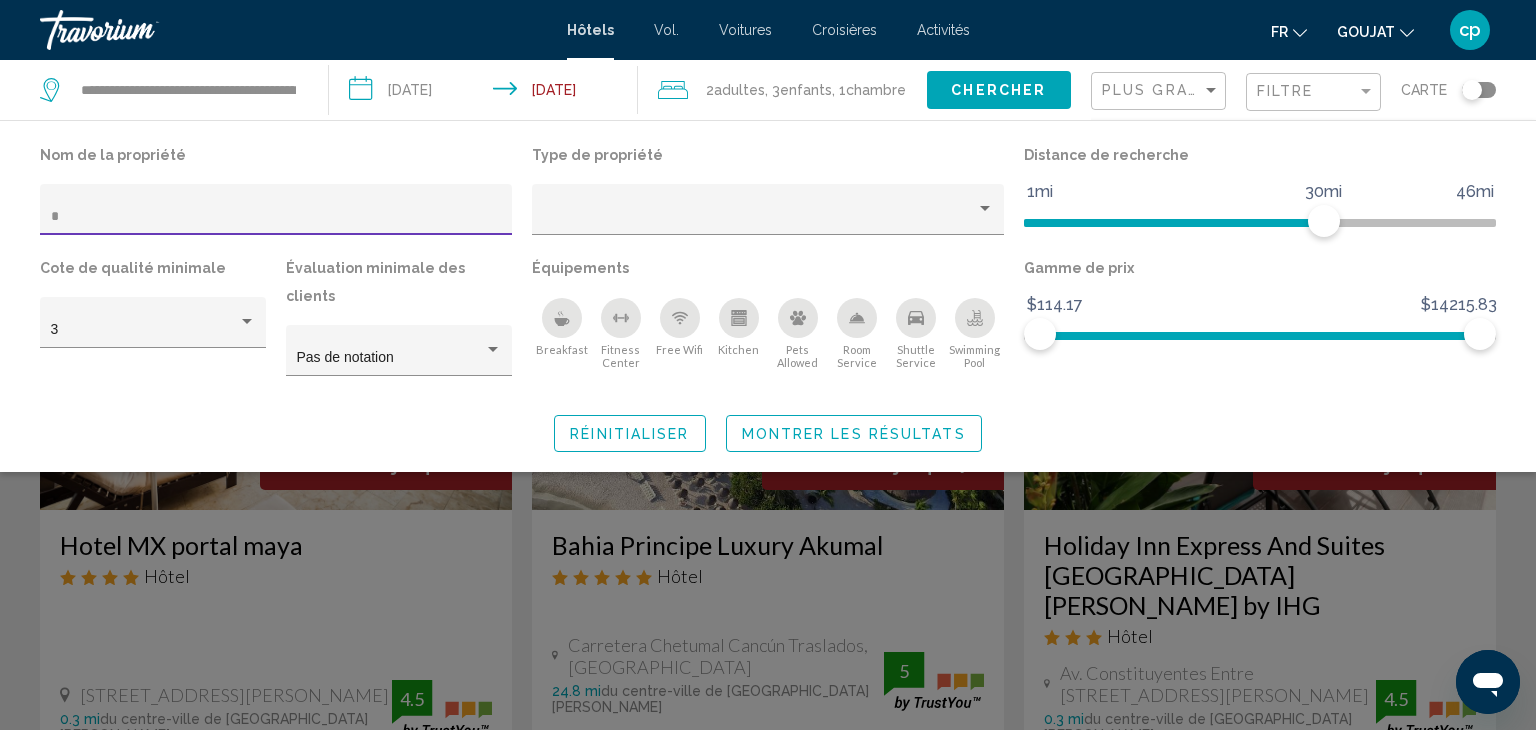 click on "Montrer les résultats" 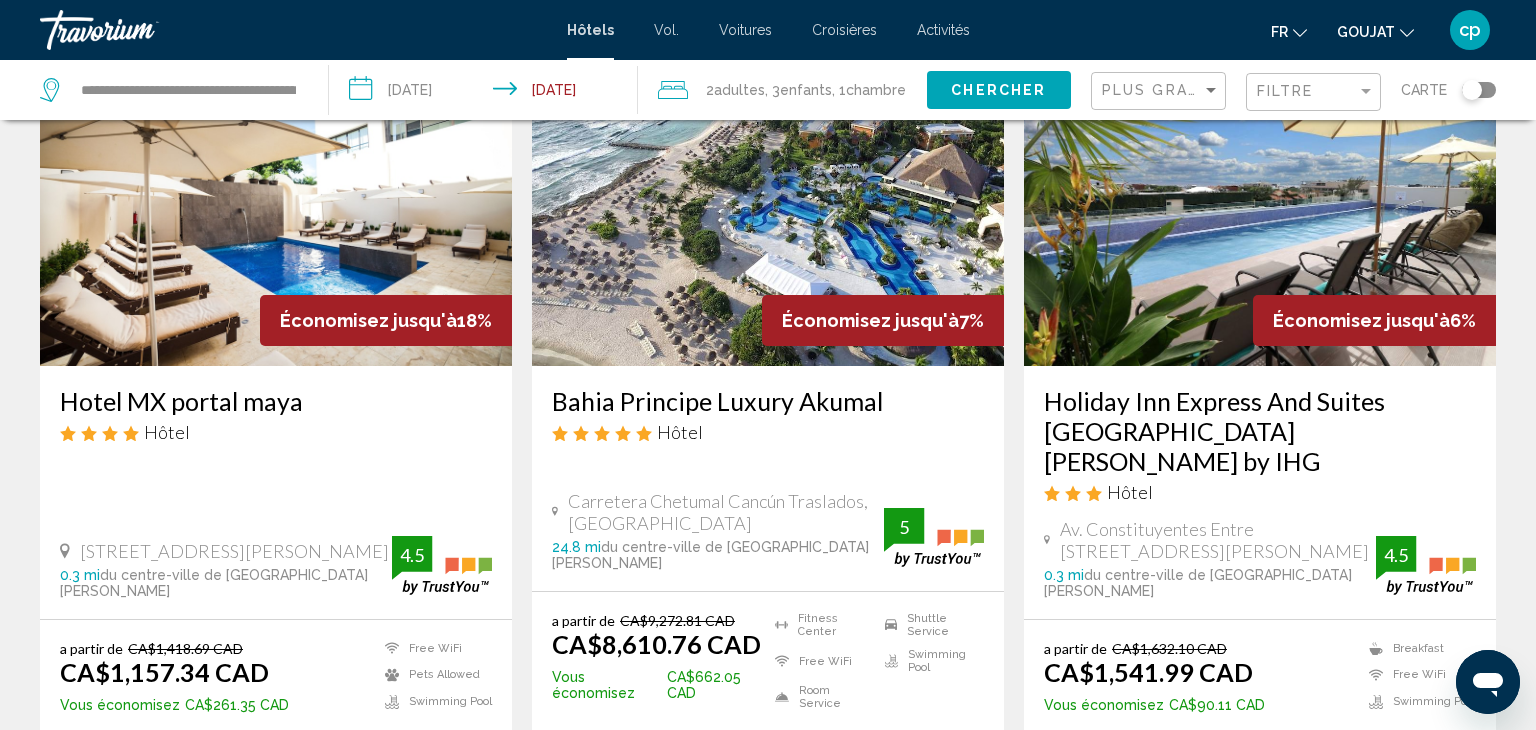 scroll, scrollTop: 0, scrollLeft: 0, axis: both 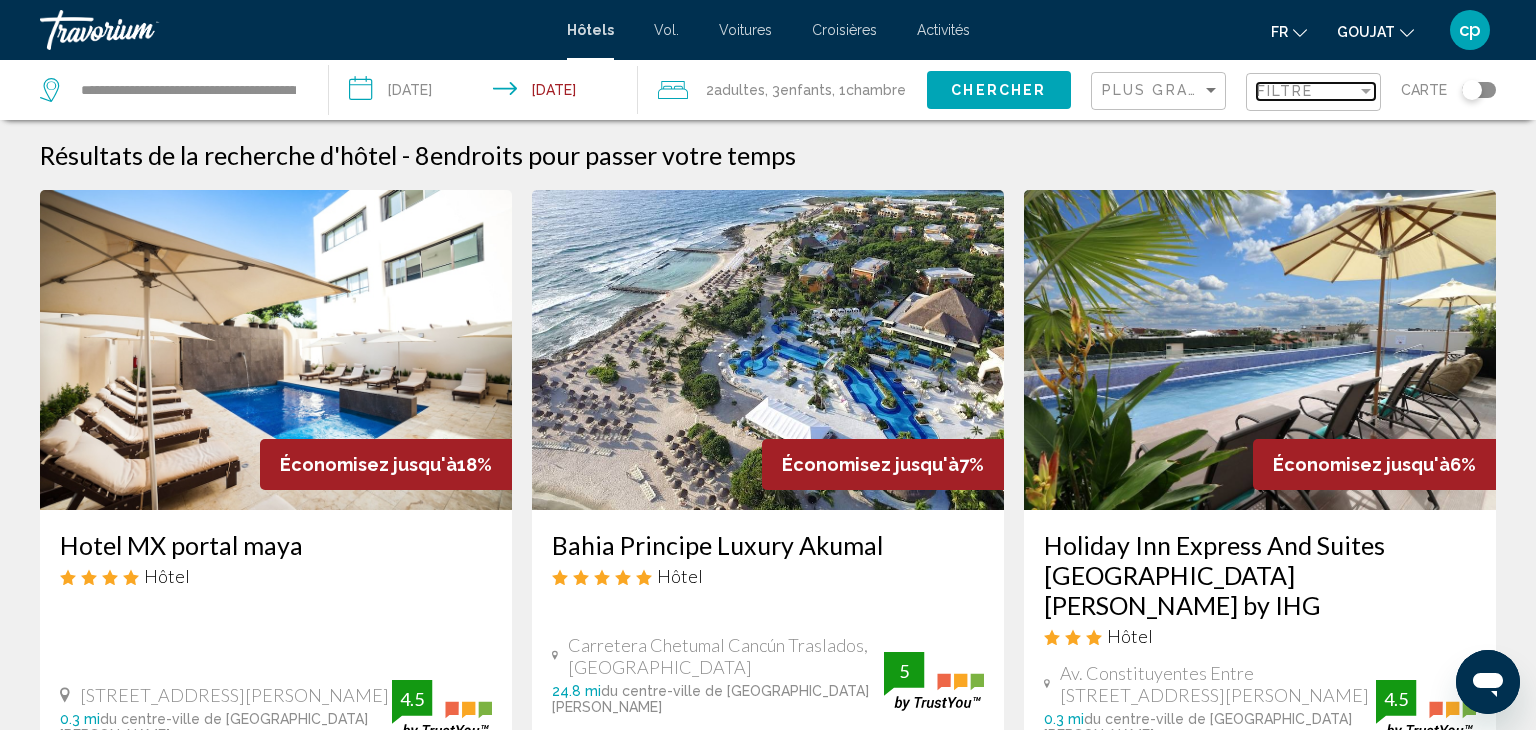 click on "Filtre" at bounding box center [1307, 91] 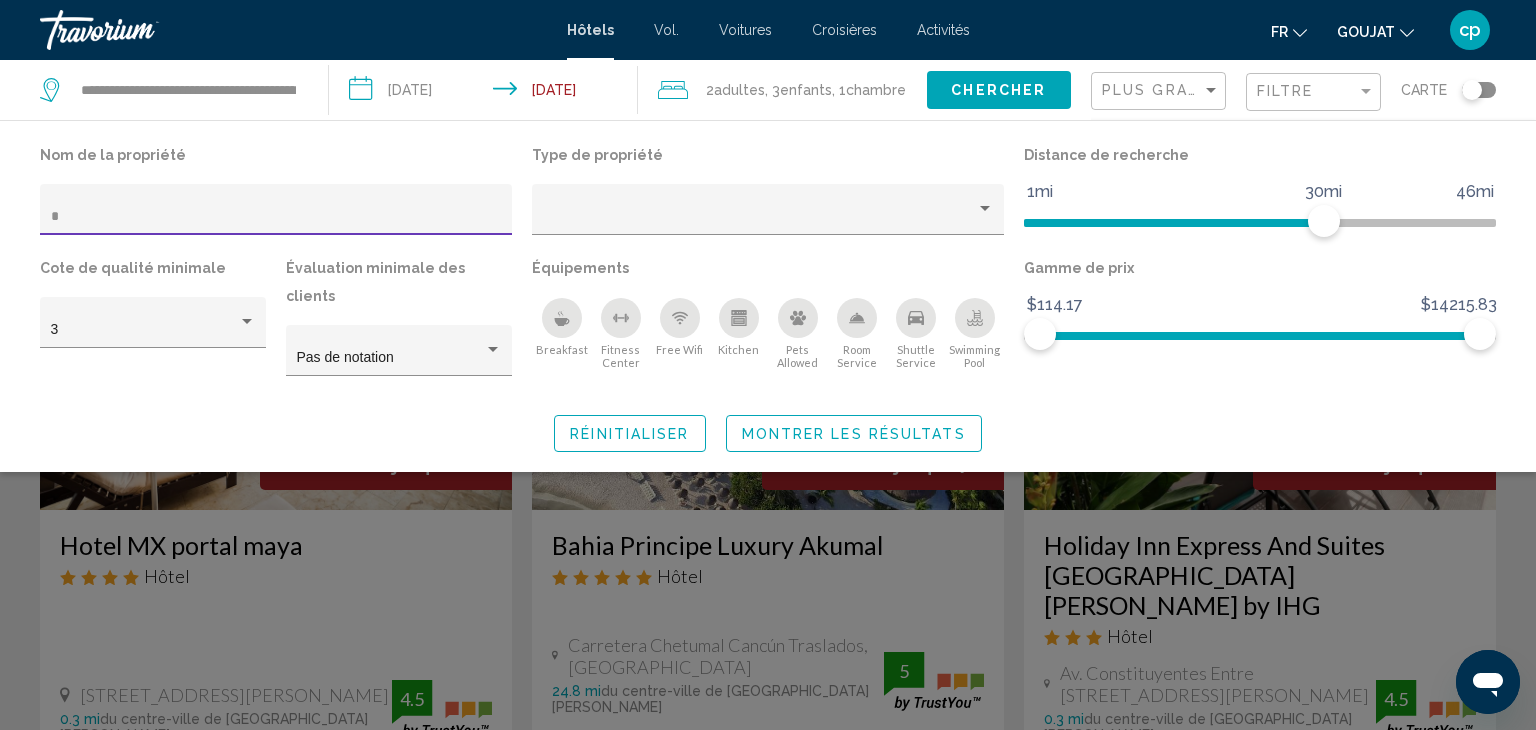 click on "*" at bounding box center [276, 217] 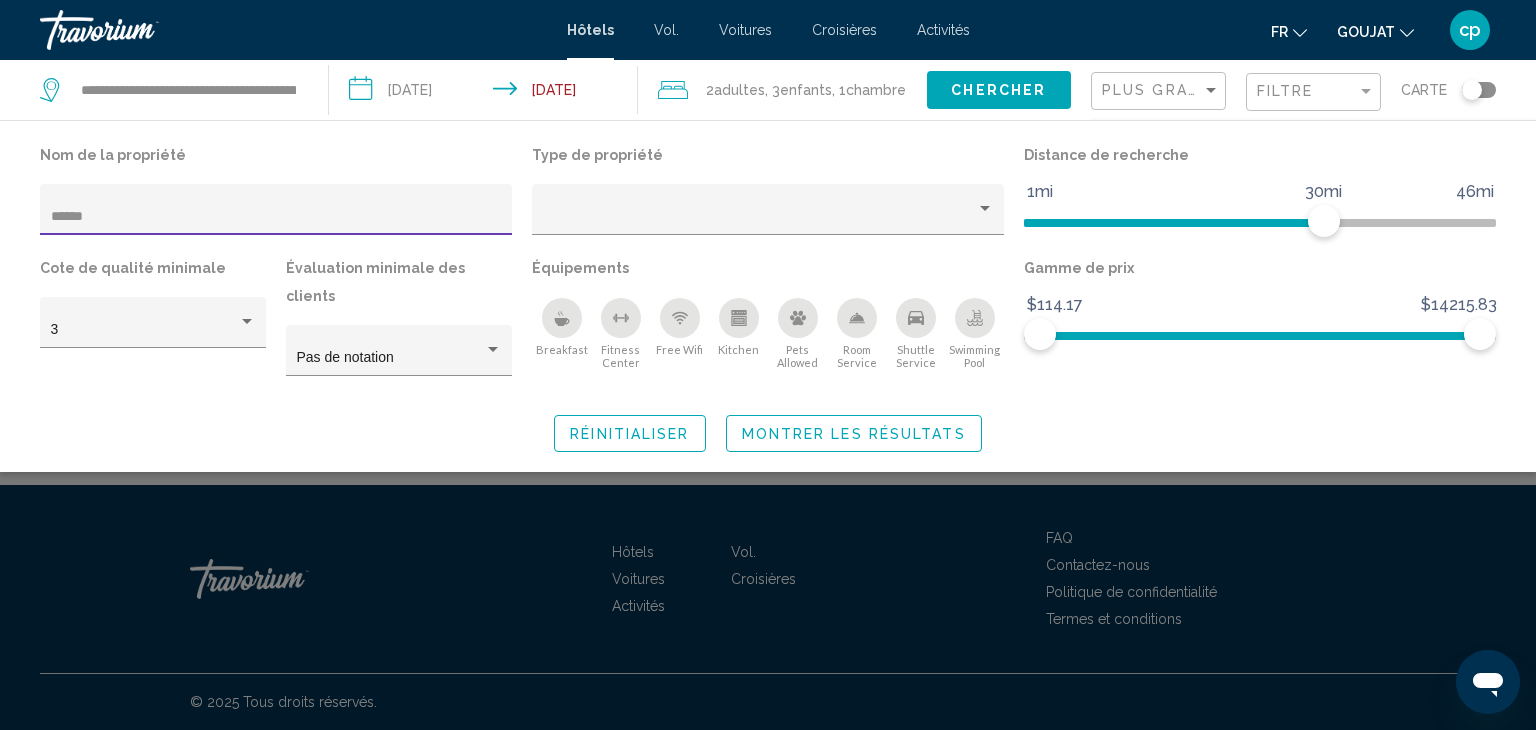 type on "*******" 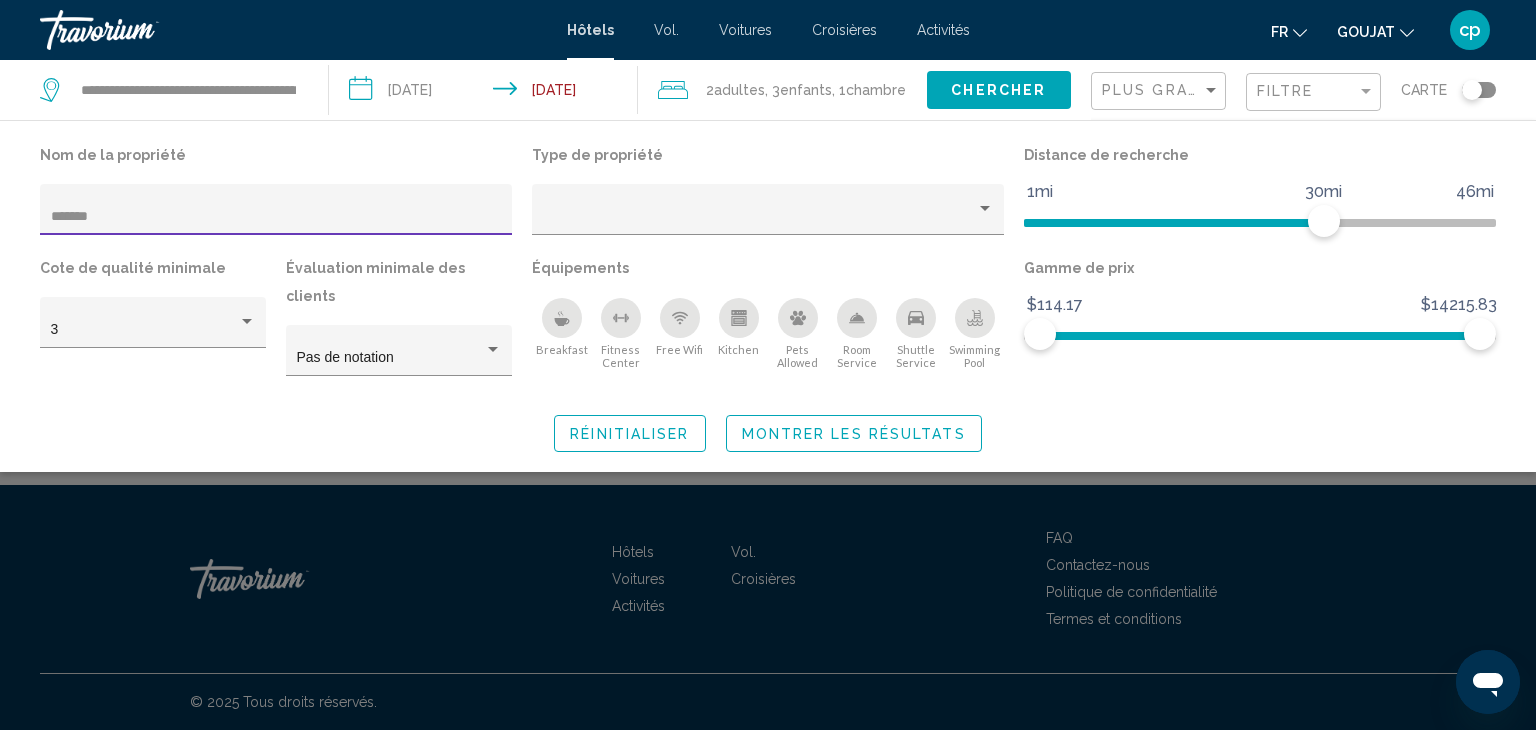 click on "Montrer les résultats" 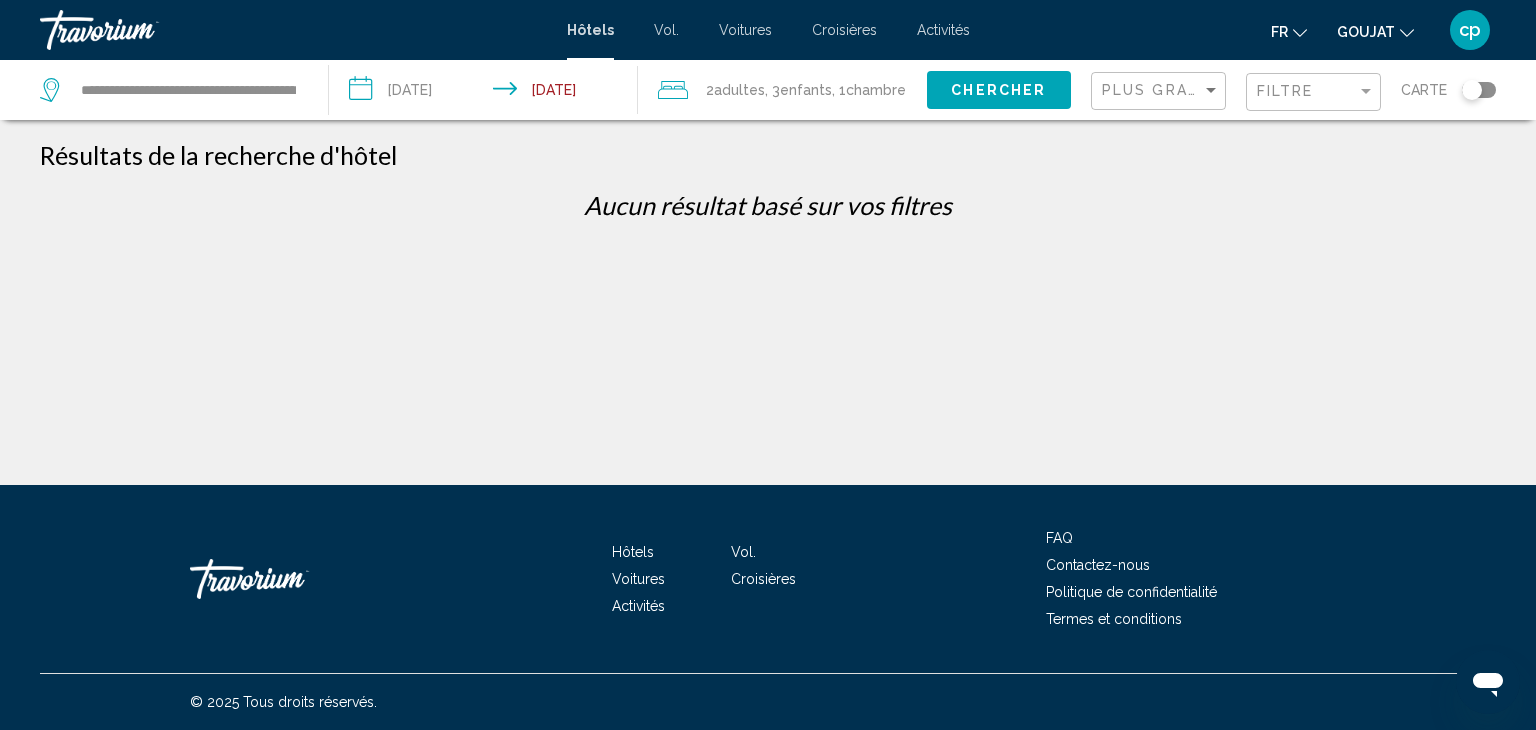 click on ", 1  Chambre pièces" 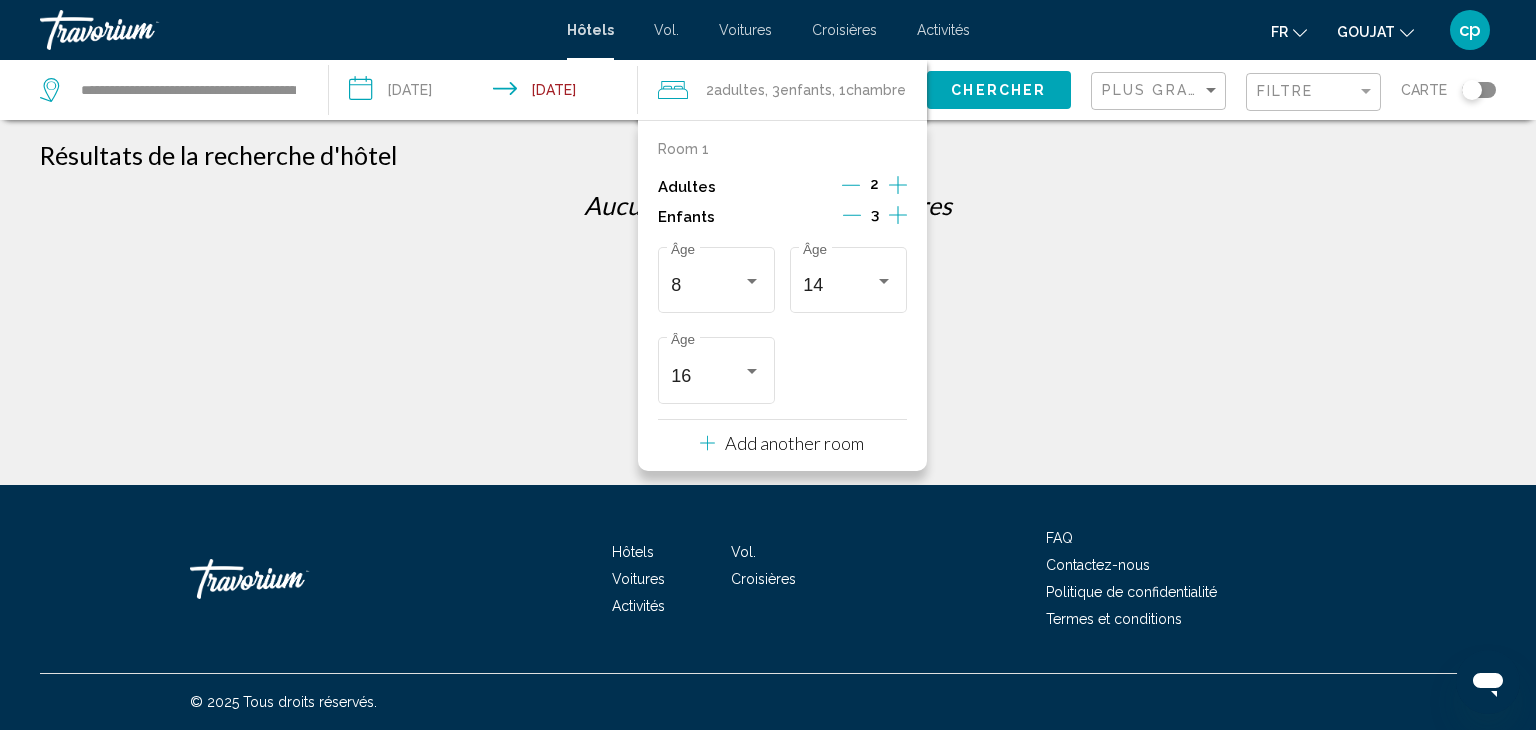click 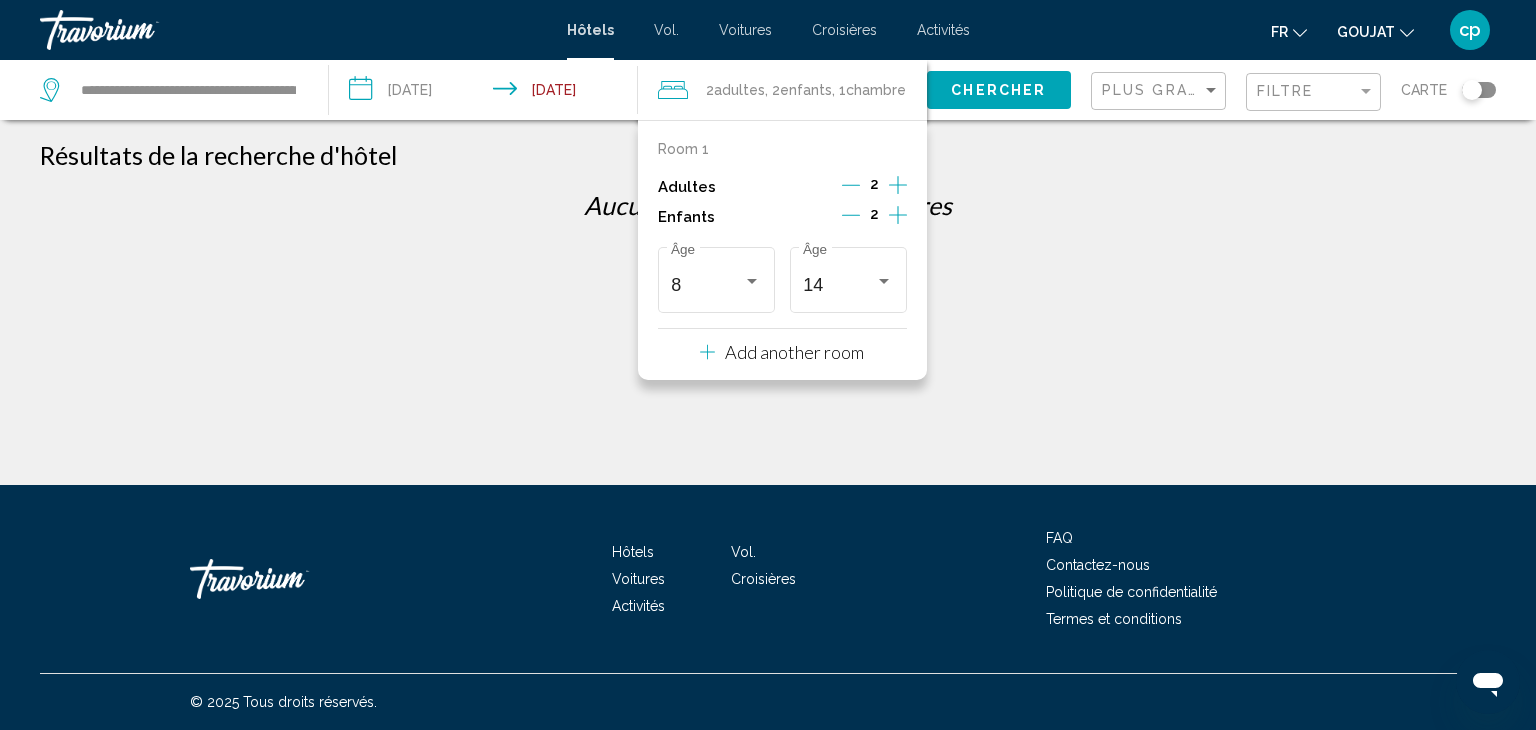 click 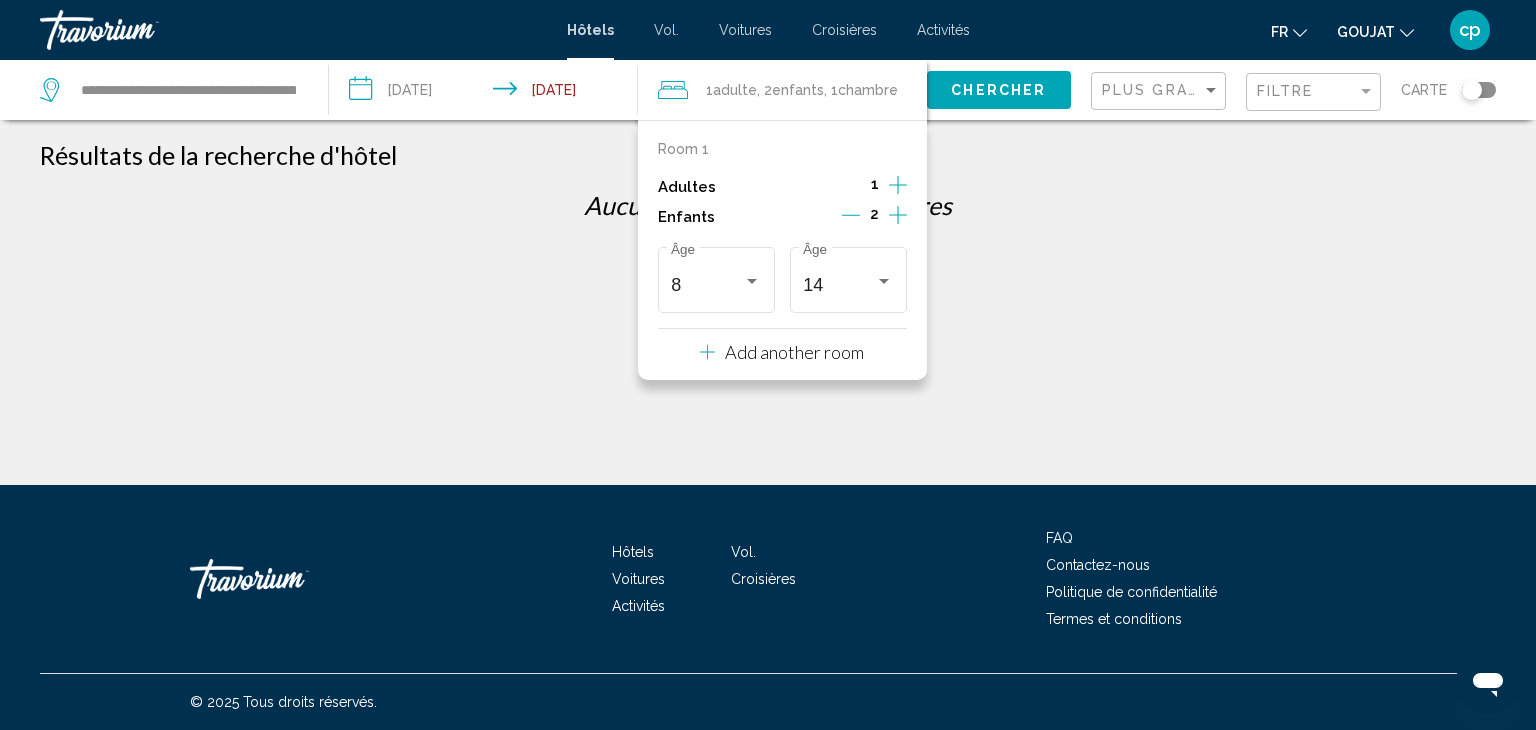 click on "Chercher" 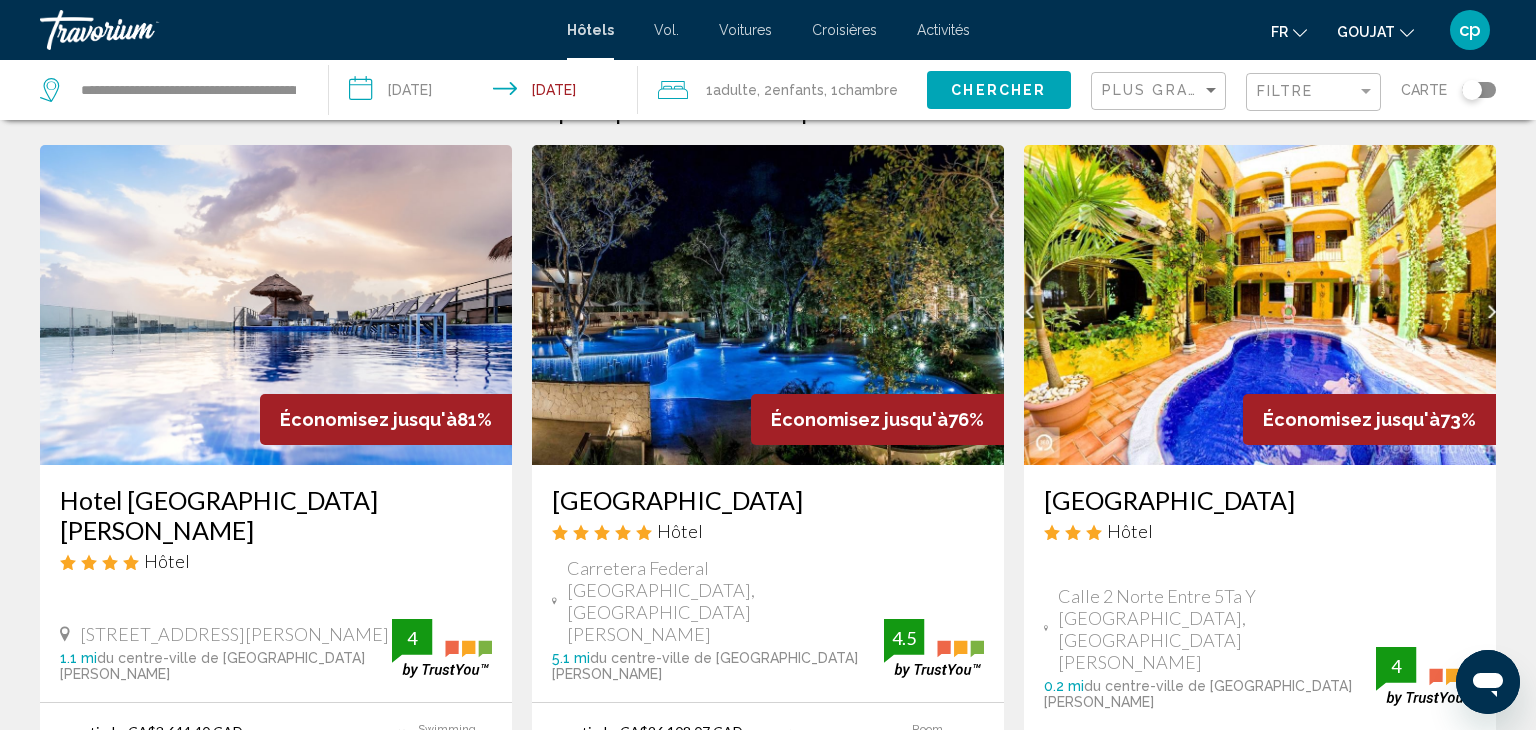 scroll, scrollTop: 36, scrollLeft: 0, axis: vertical 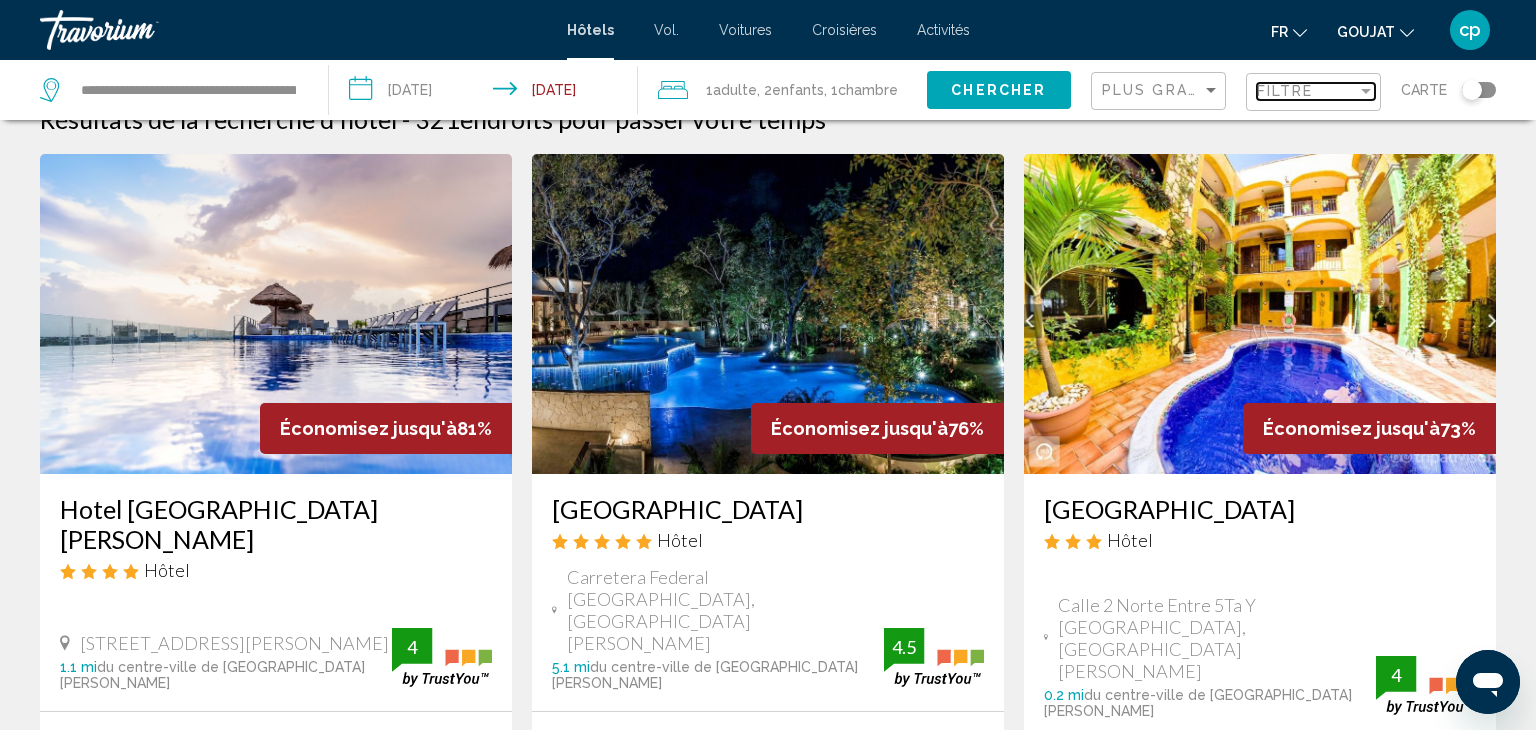 click on "Filtre" at bounding box center [1307, 91] 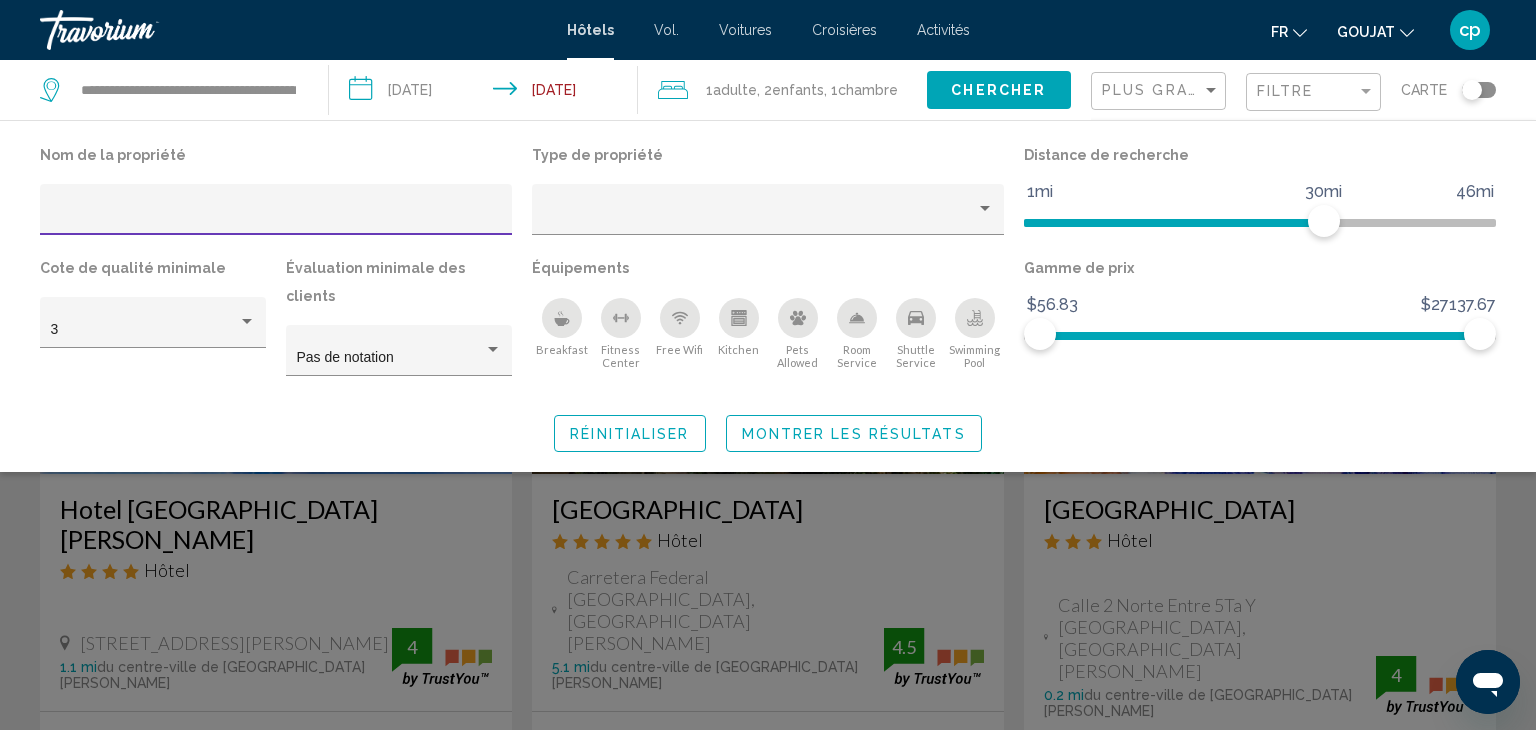 type on "*" 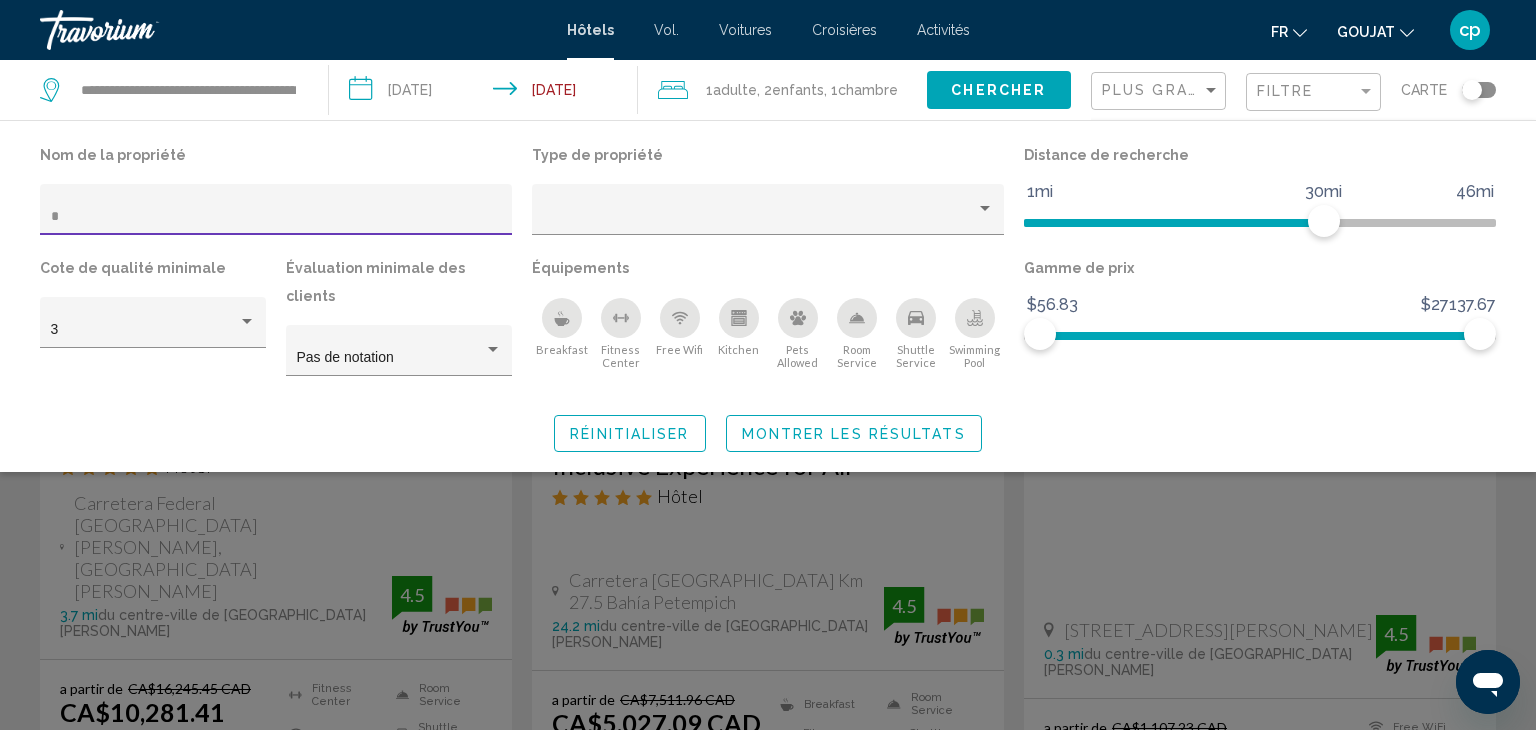 scroll, scrollTop: 142, scrollLeft: 0, axis: vertical 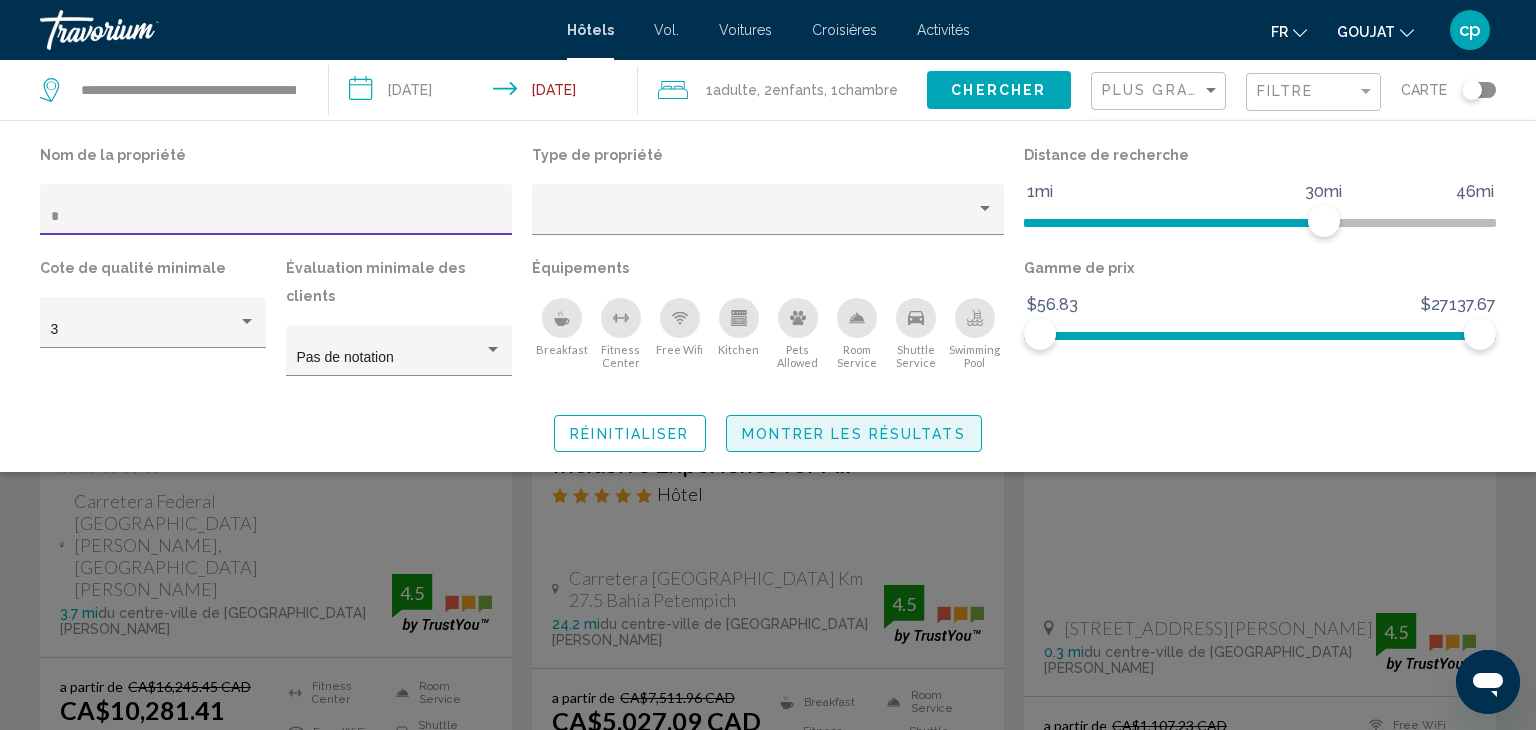 click on "Montrer les résultats" 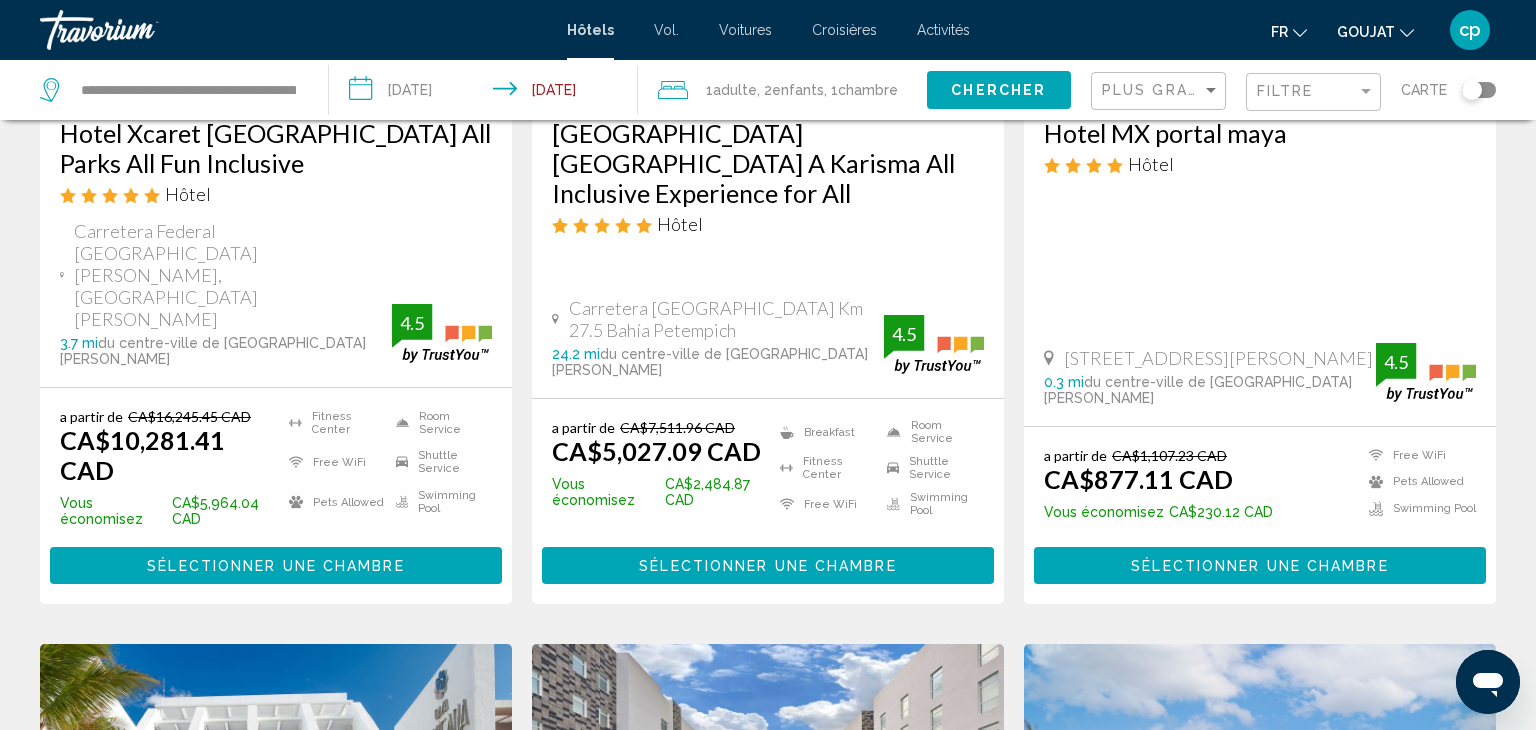 scroll, scrollTop: 419, scrollLeft: 0, axis: vertical 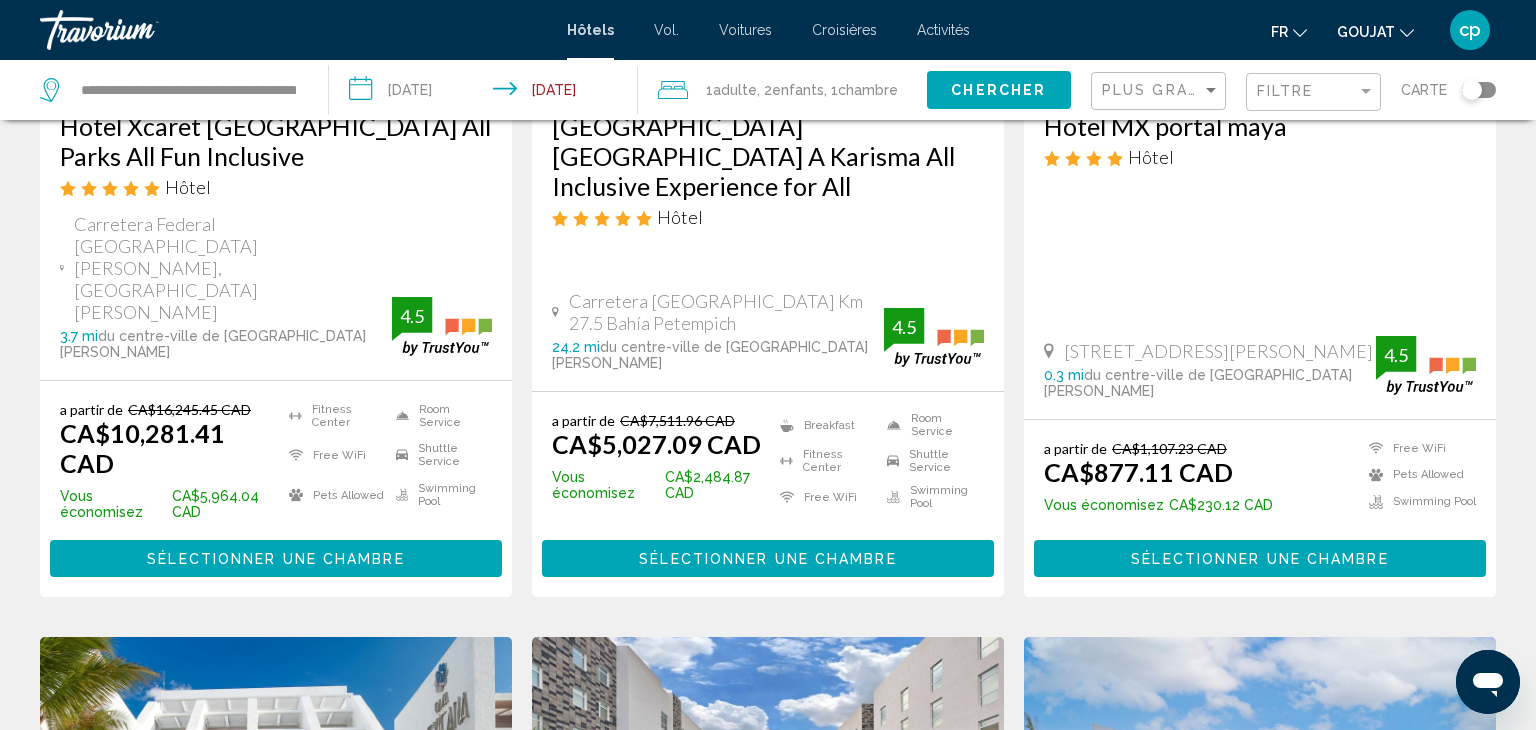 click on "Sélectionner une chambre" at bounding box center [275, 559] 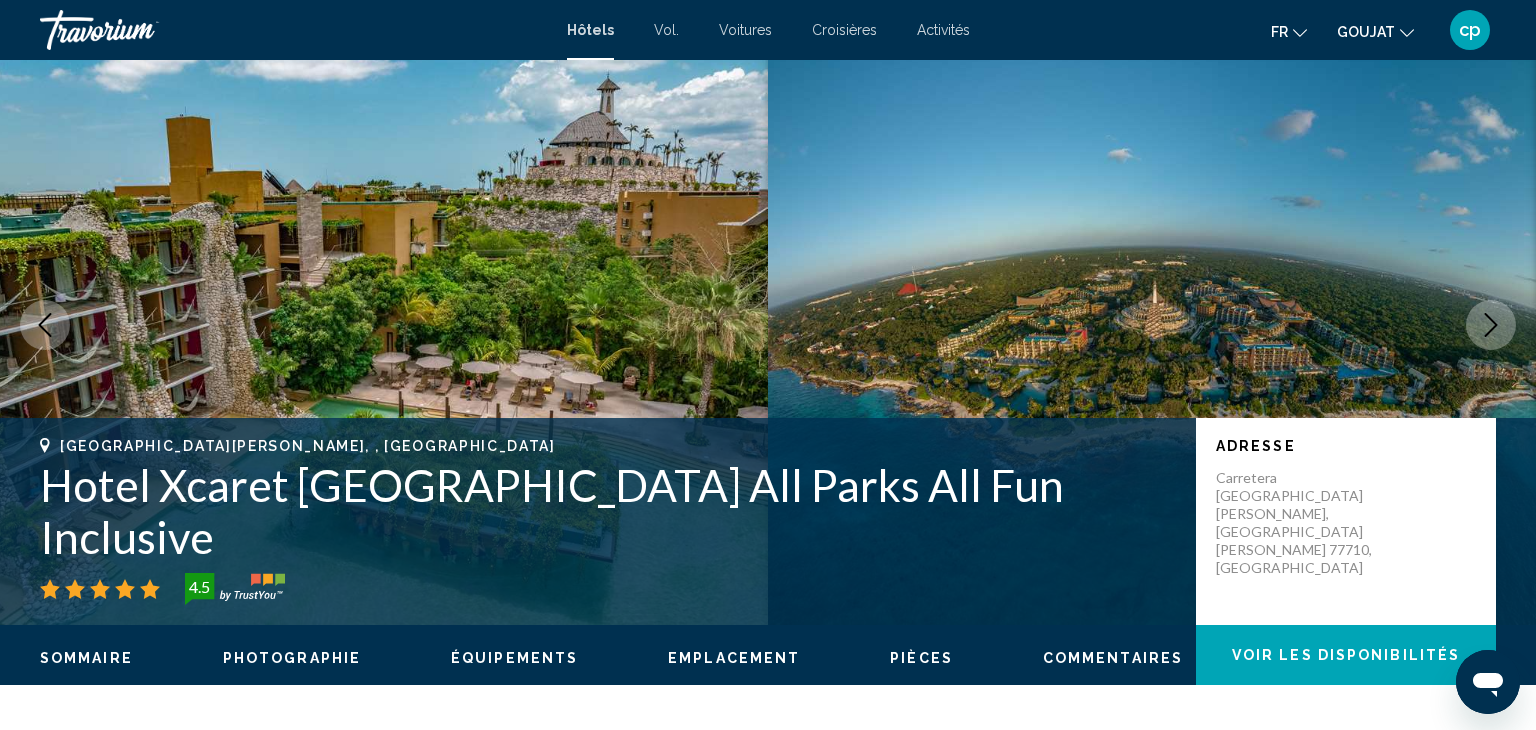 scroll, scrollTop: 8, scrollLeft: 0, axis: vertical 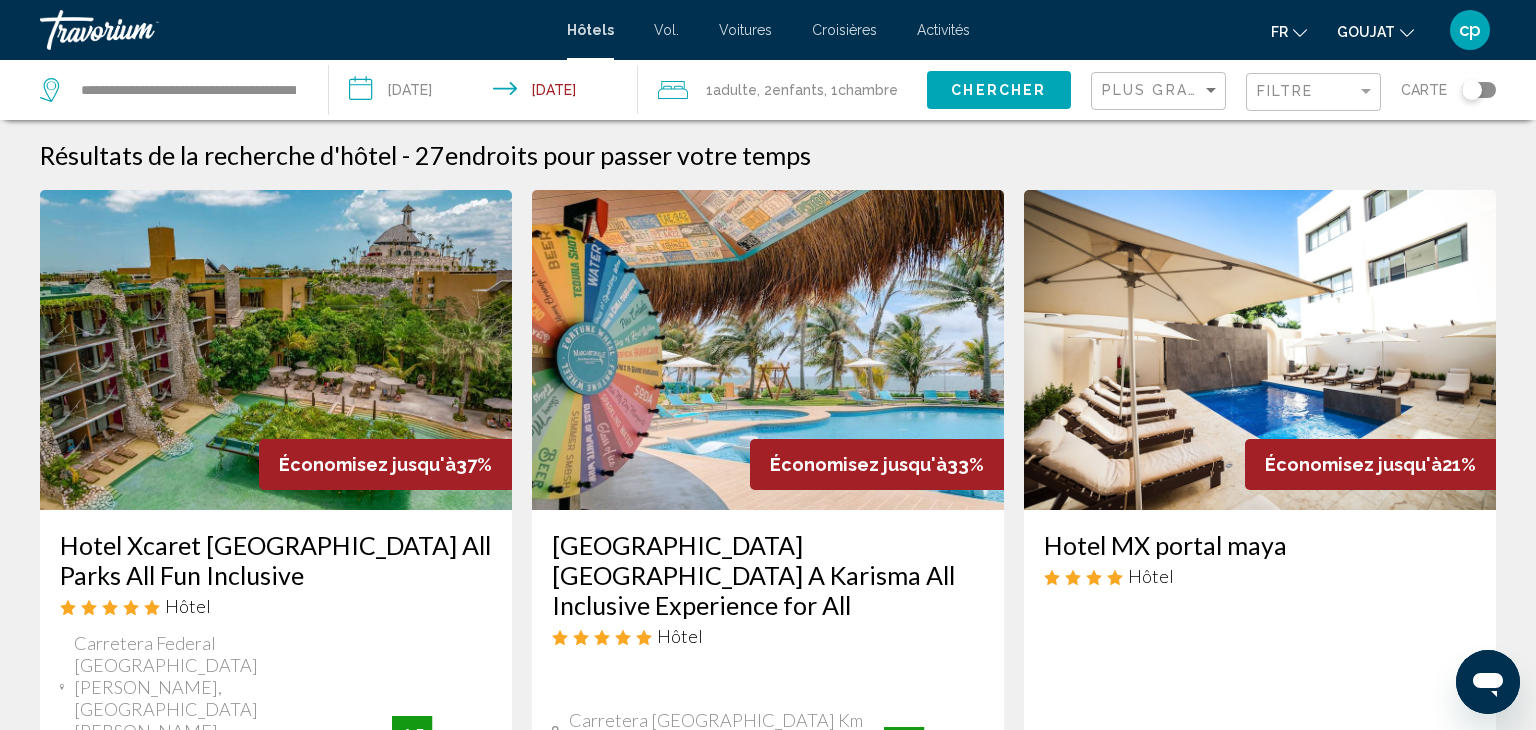 click on "Enfants" 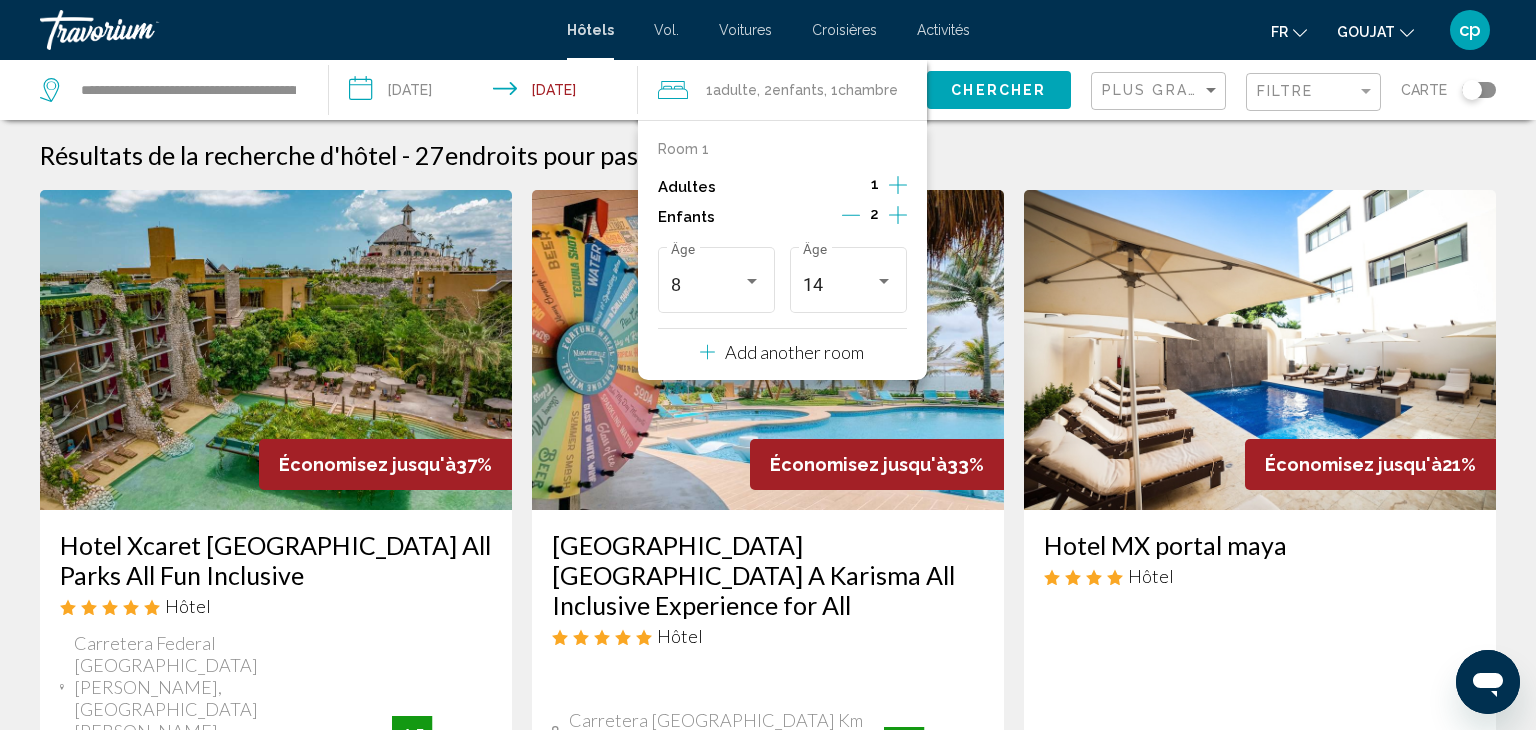 click on "**********" at bounding box center (487, 93) 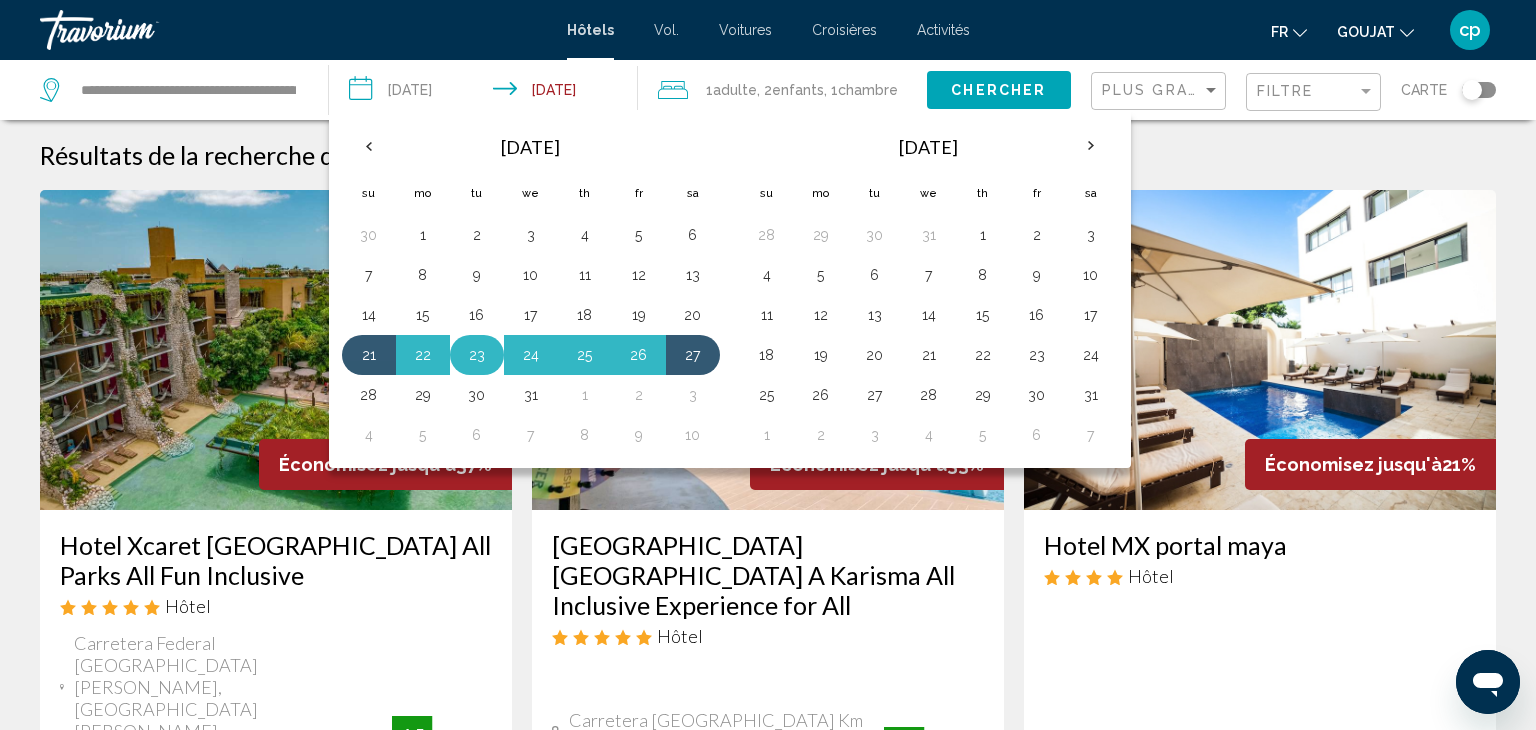 click on "23" at bounding box center (477, 355) 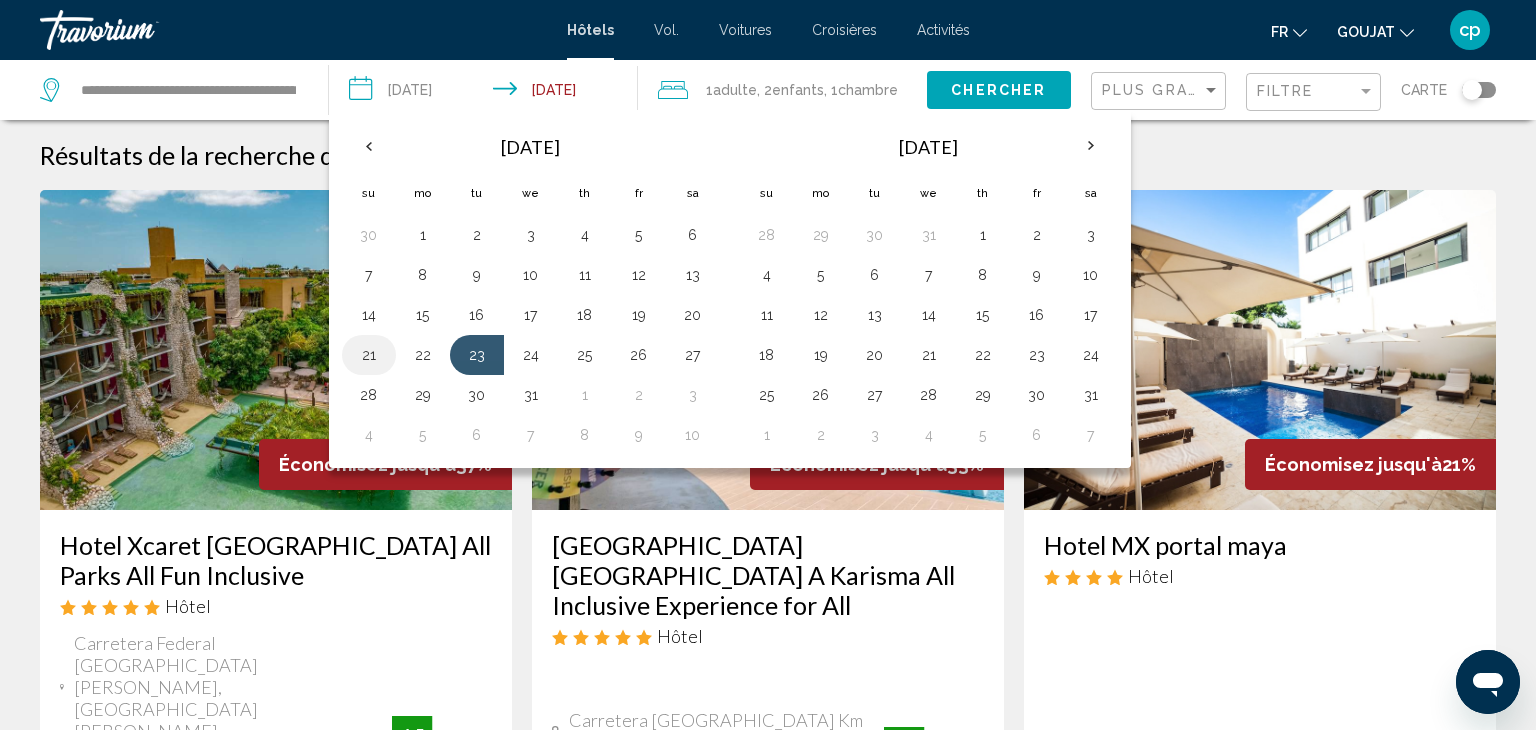 click on "21" at bounding box center (369, 355) 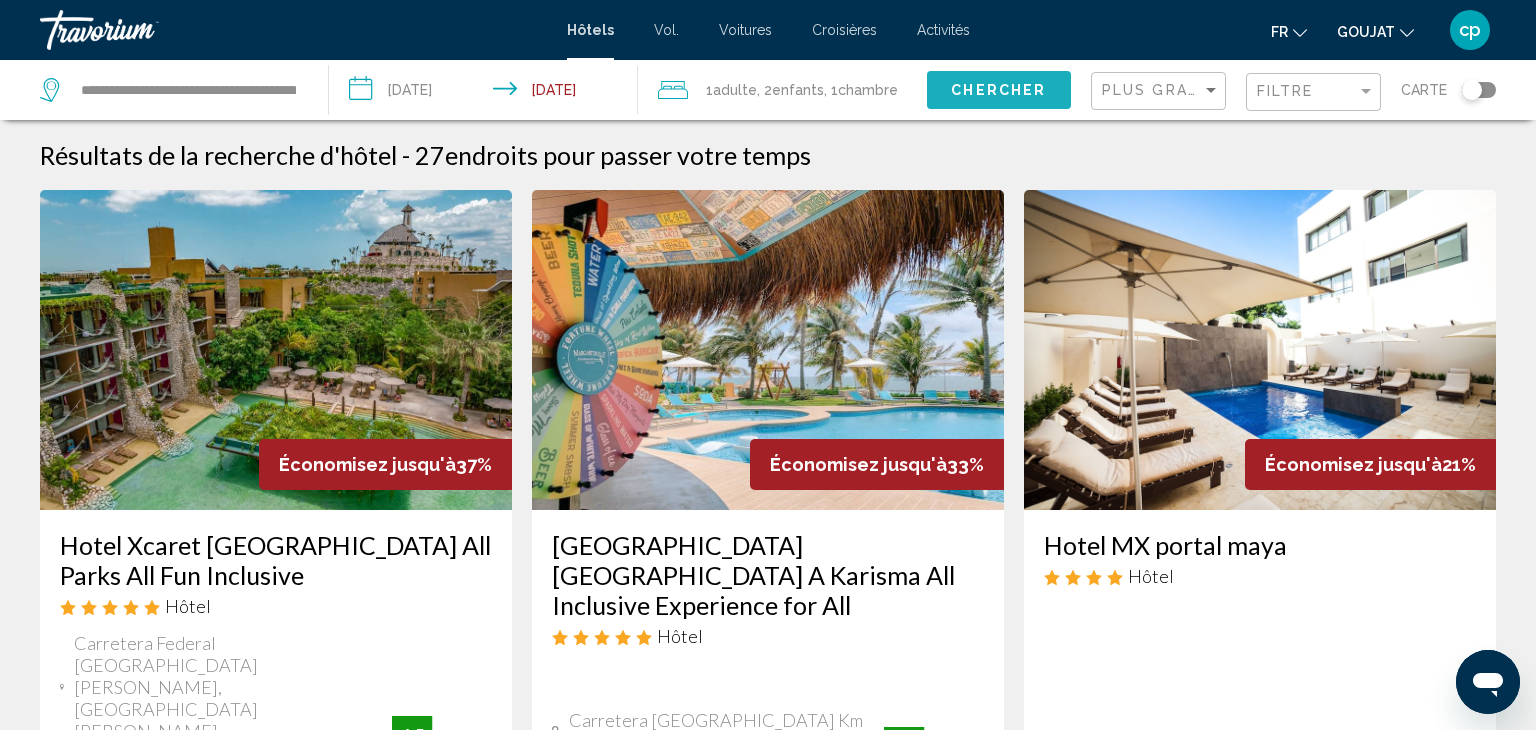 click on "Chercher" 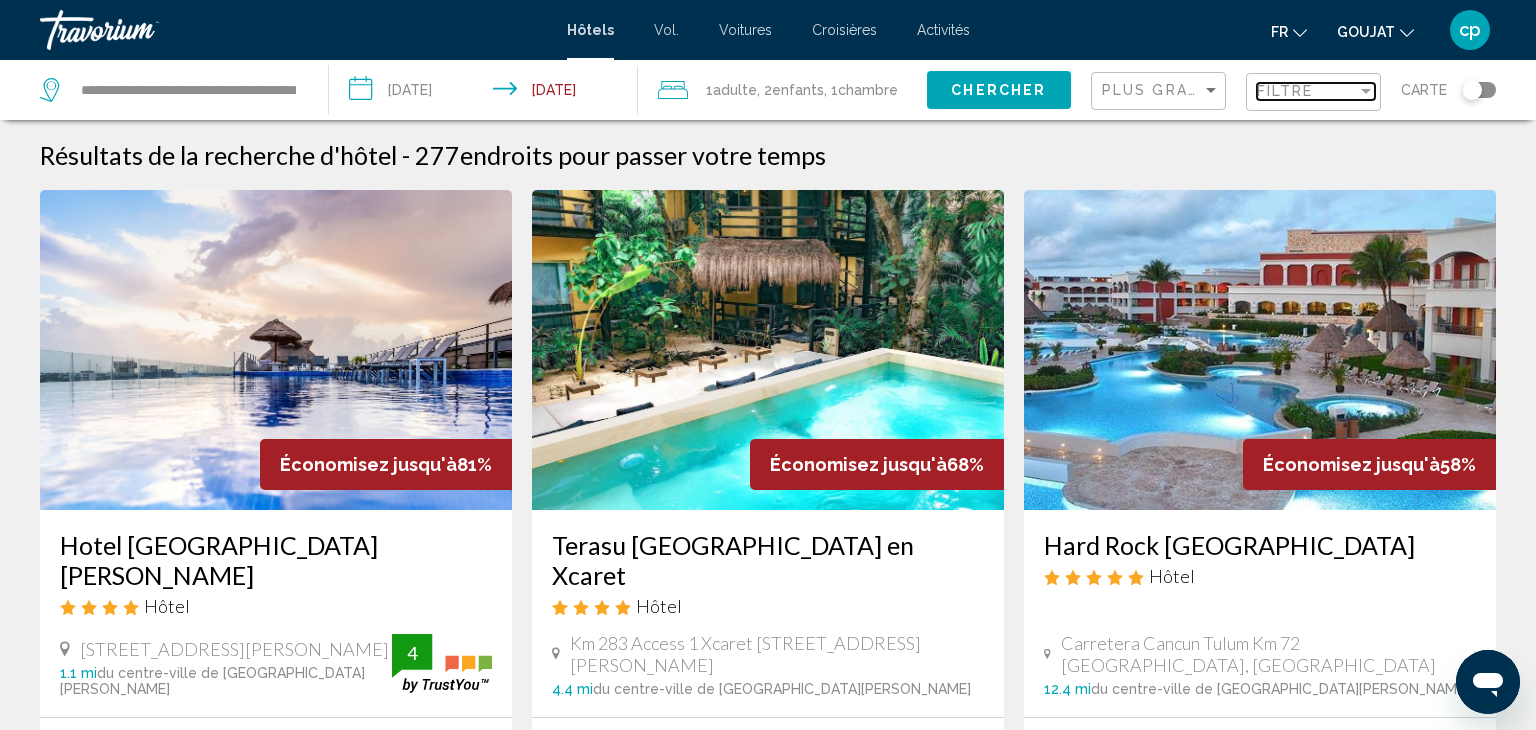 click on "Filtre" at bounding box center [1285, 91] 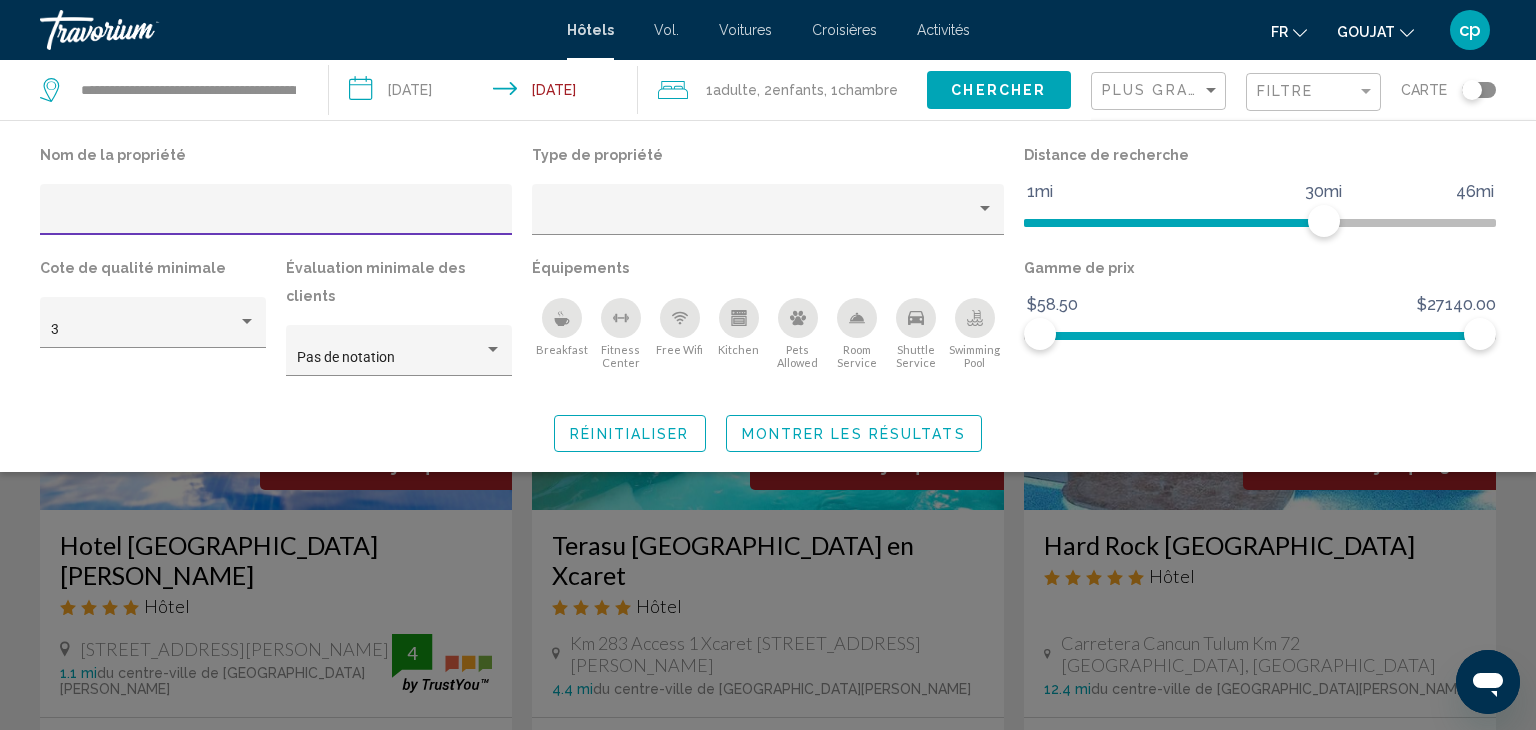 type on "*" 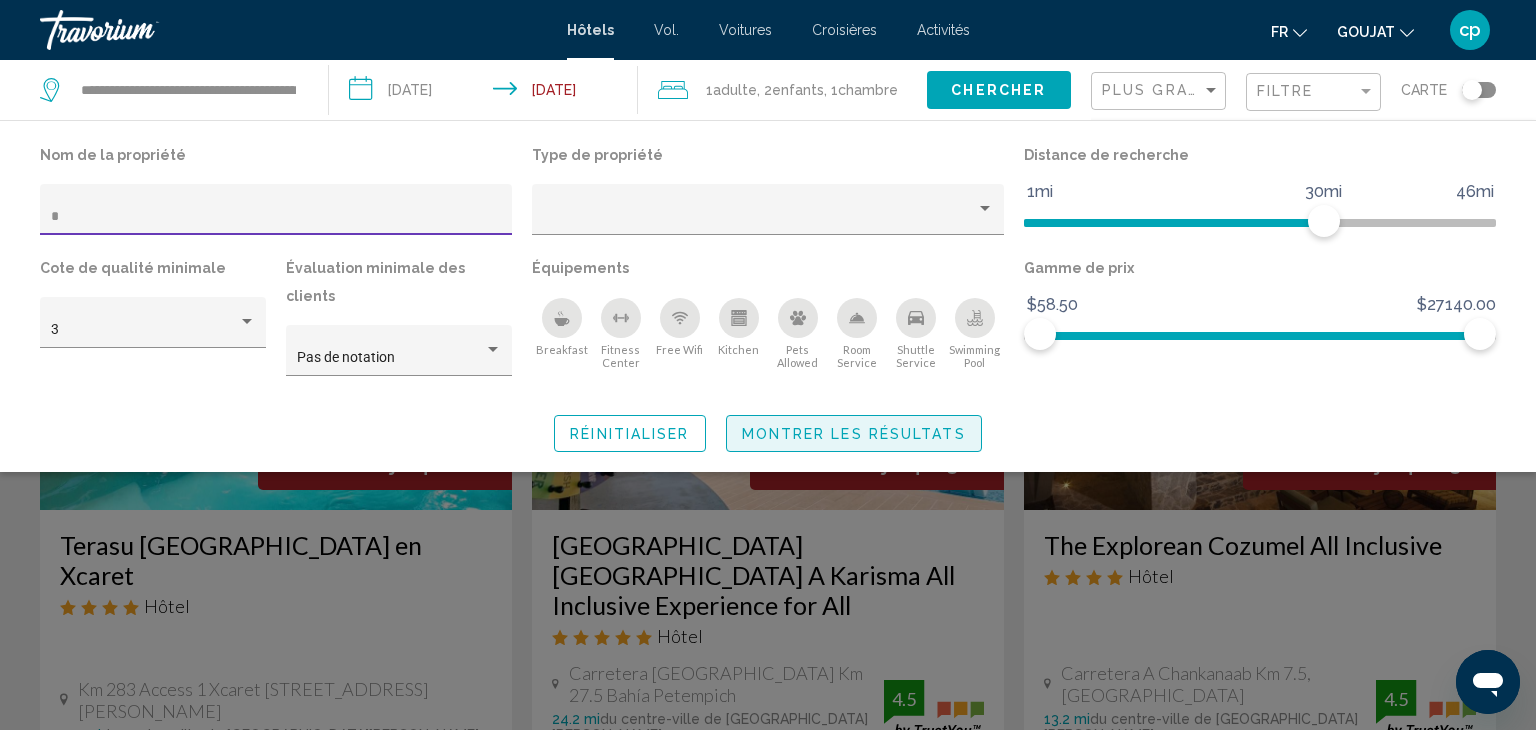 click on "Montrer les résultats" 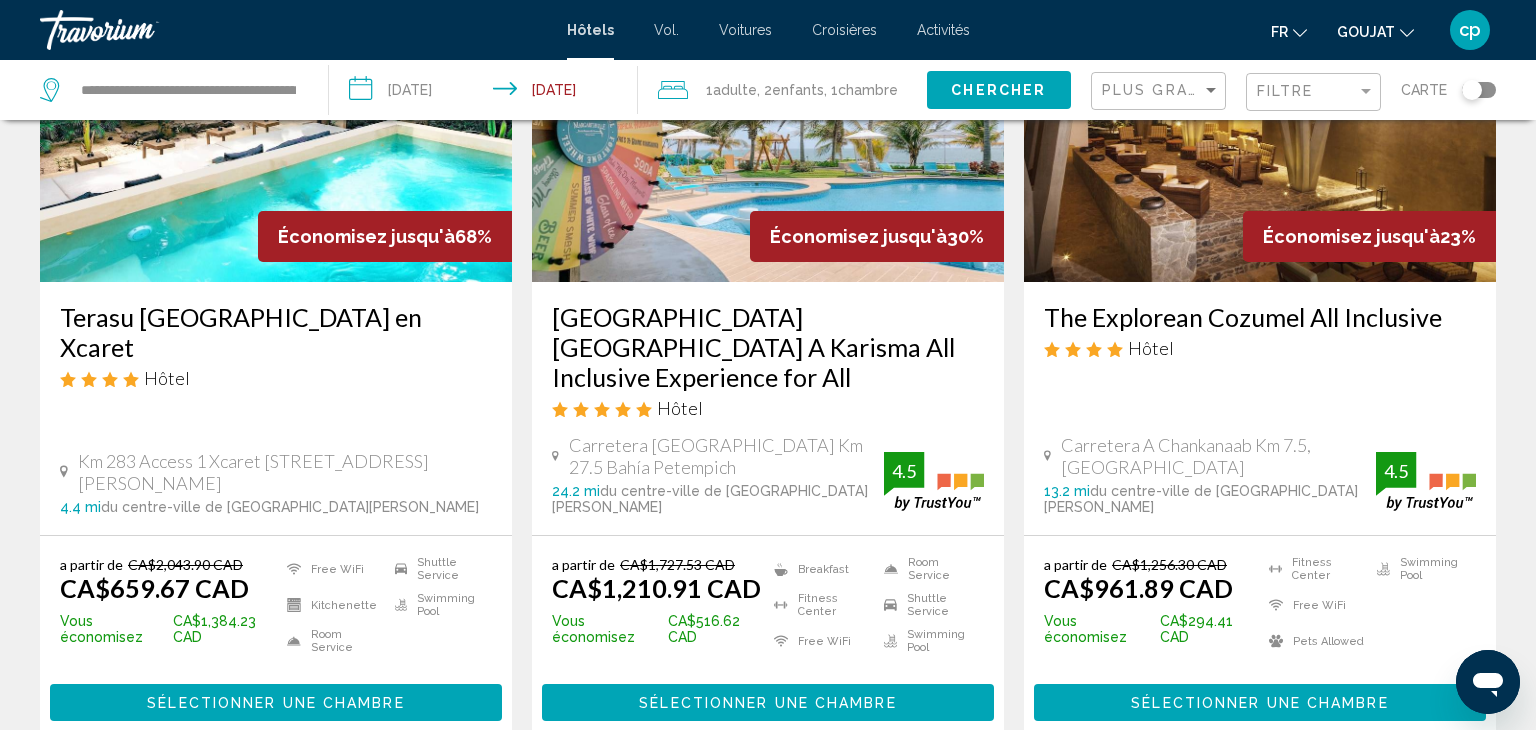 scroll, scrollTop: 228, scrollLeft: 0, axis: vertical 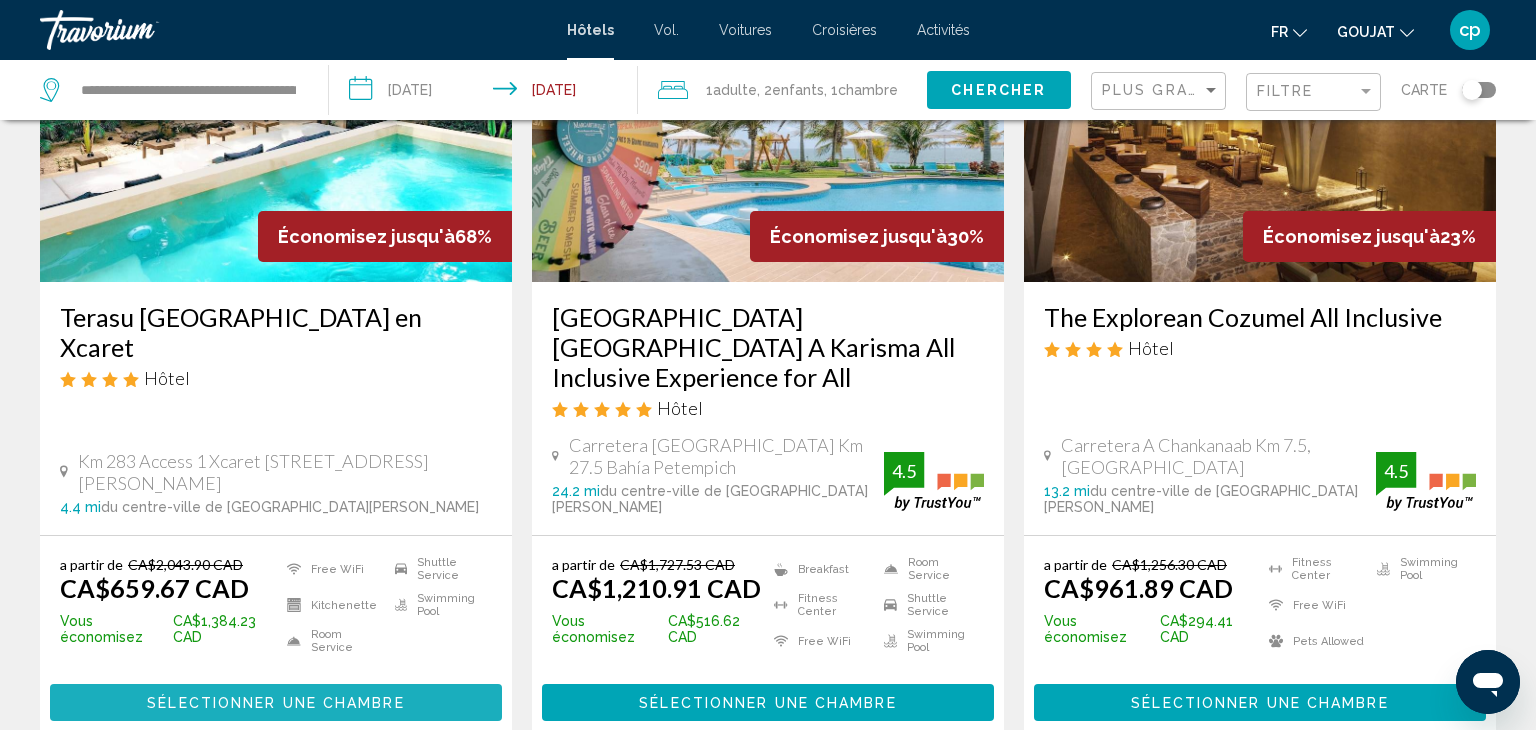 click on "Sélectionner une chambre" at bounding box center [275, 703] 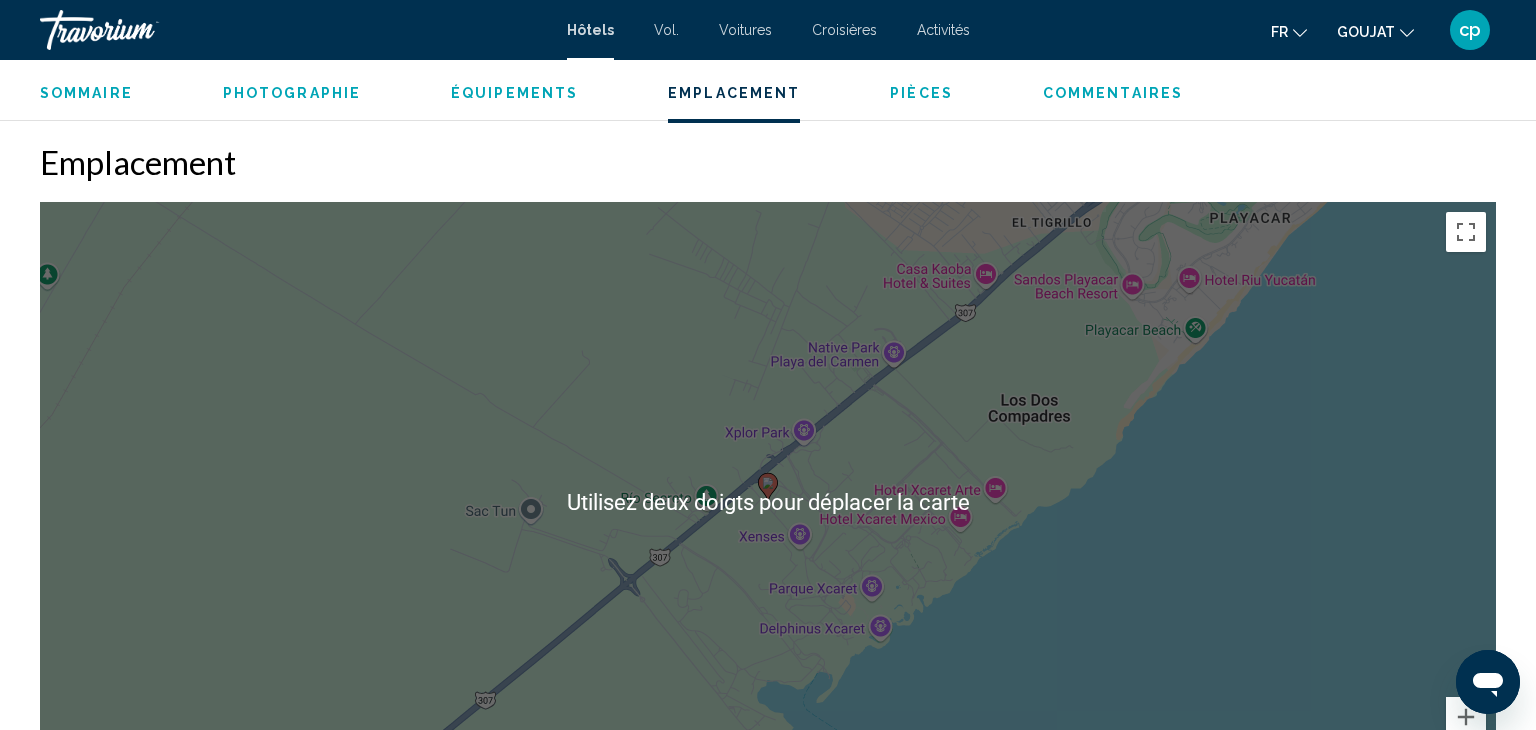 scroll, scrollTop: 1811, scrollLeft: 0, axis: vertical 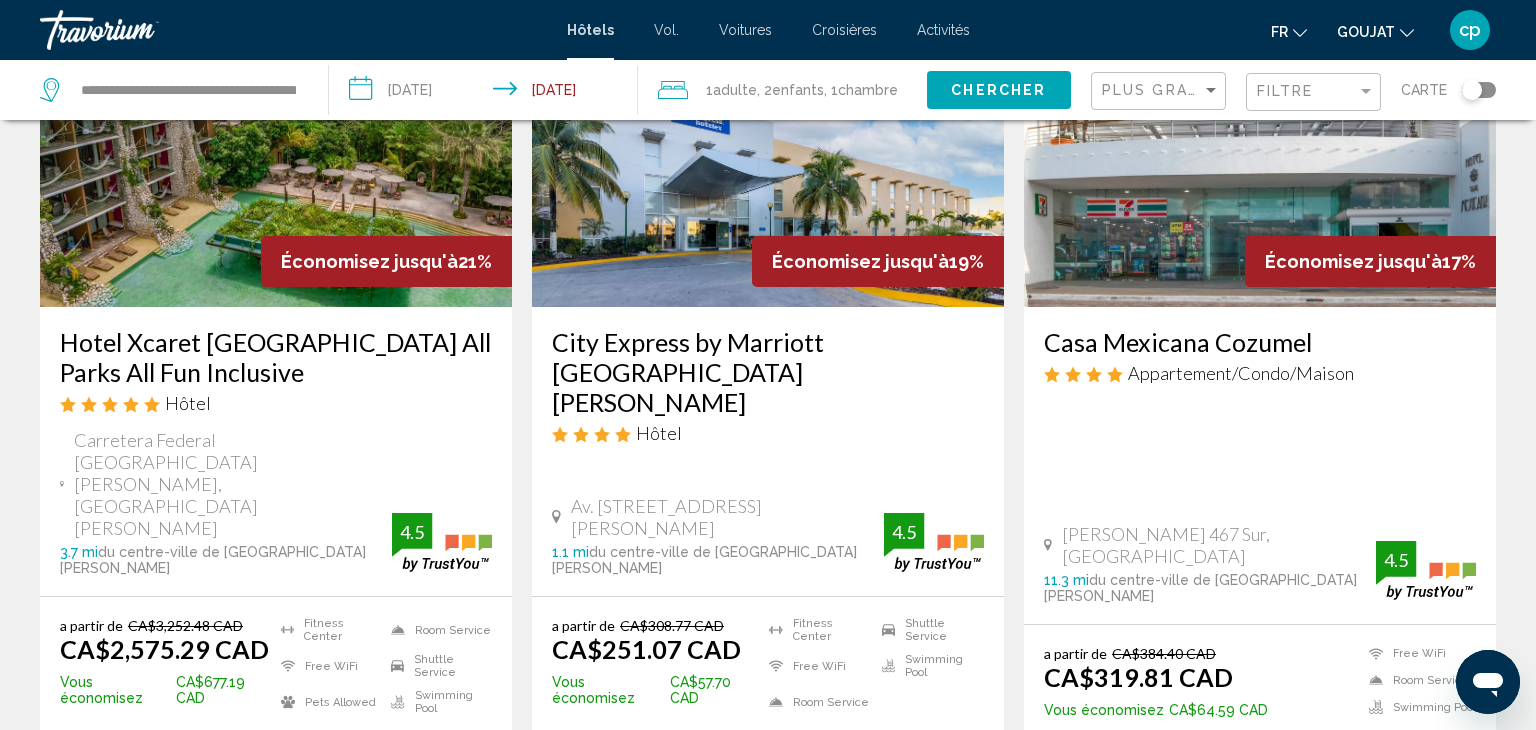 click on "Sélectionner une chambre" at bounding box center [275, 765] 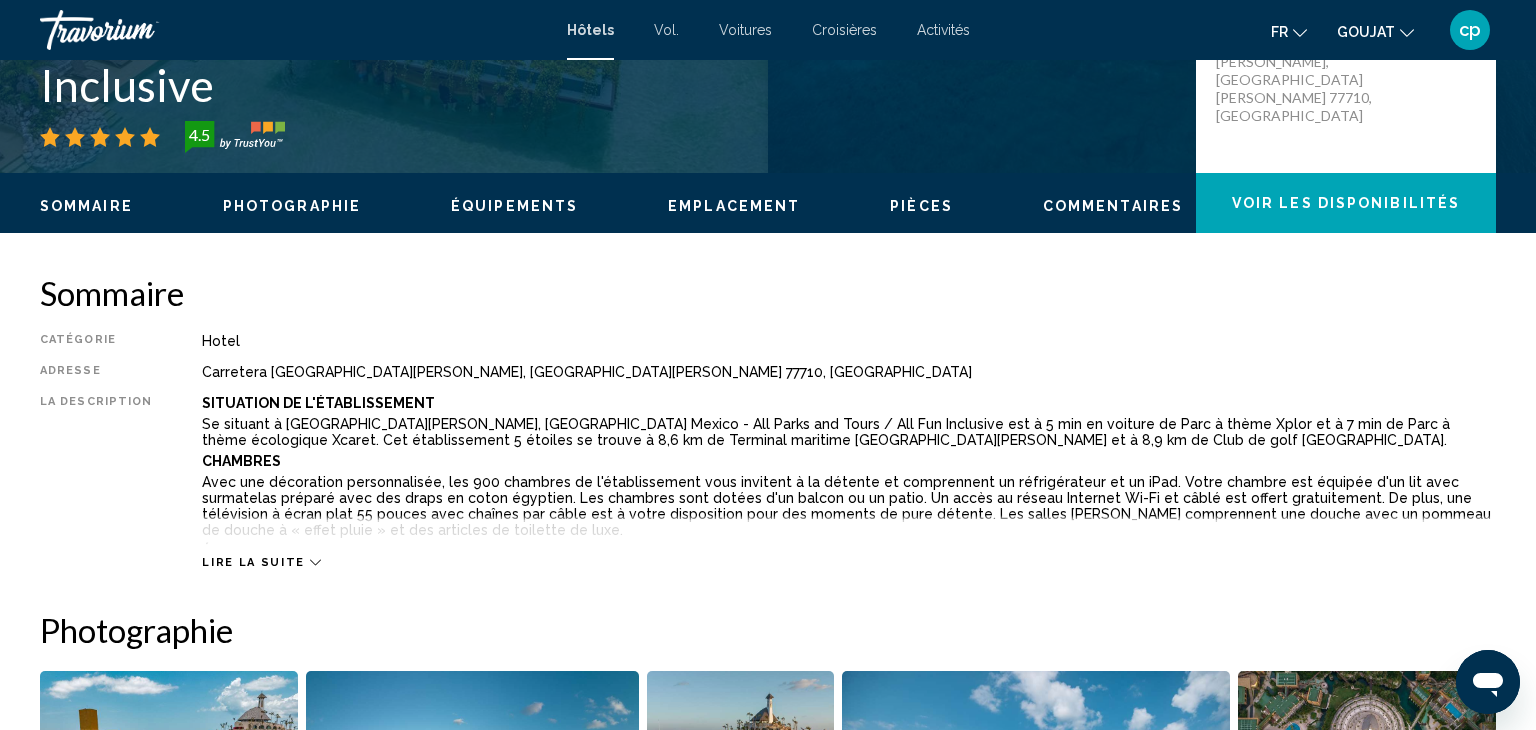 scroll, scrollTop: 490, scrollLeft: 0, axis: vertical 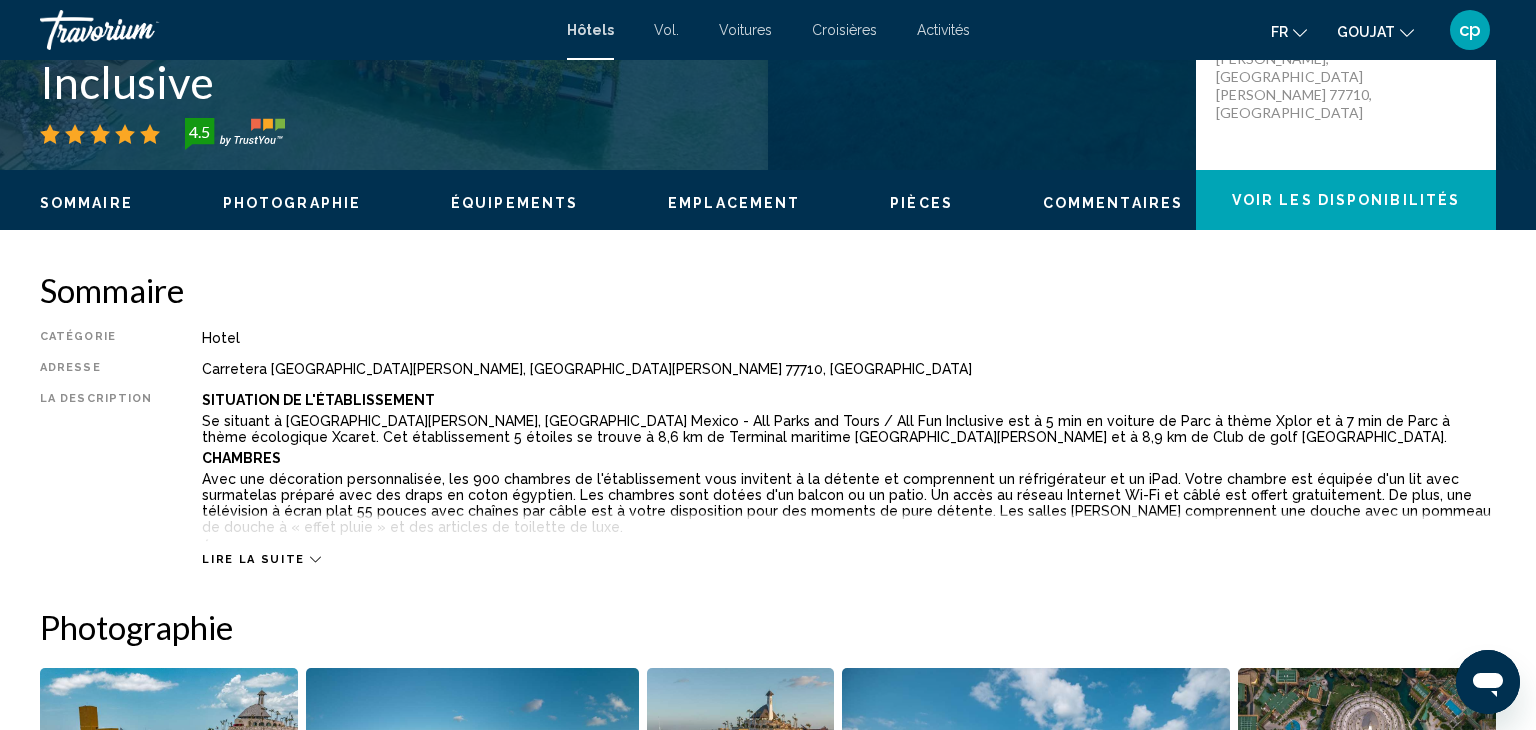 click on "Lire la suite" at bounding box center (253, 559) 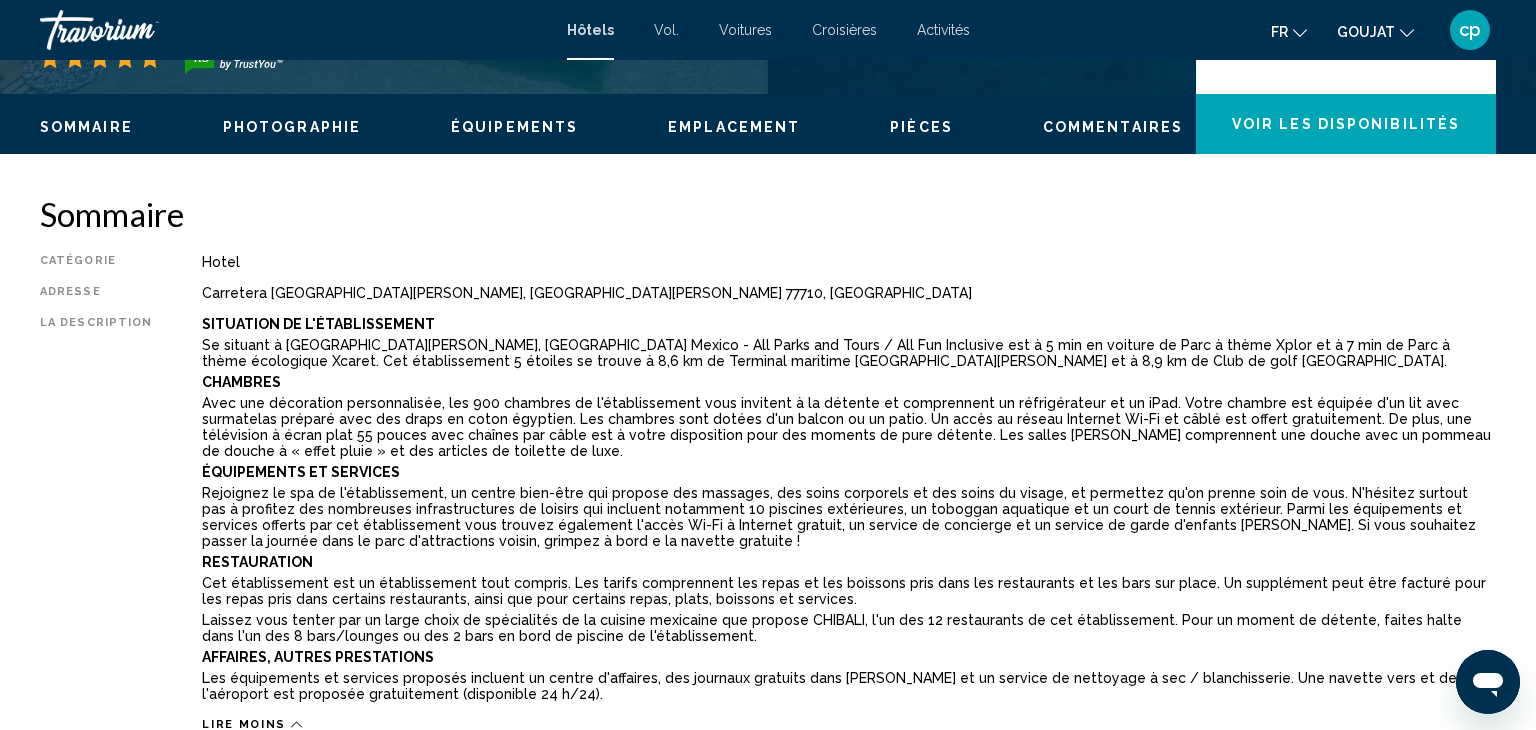 scroll, scrollTop: 576, scrollLeft: 0, axis: vertical 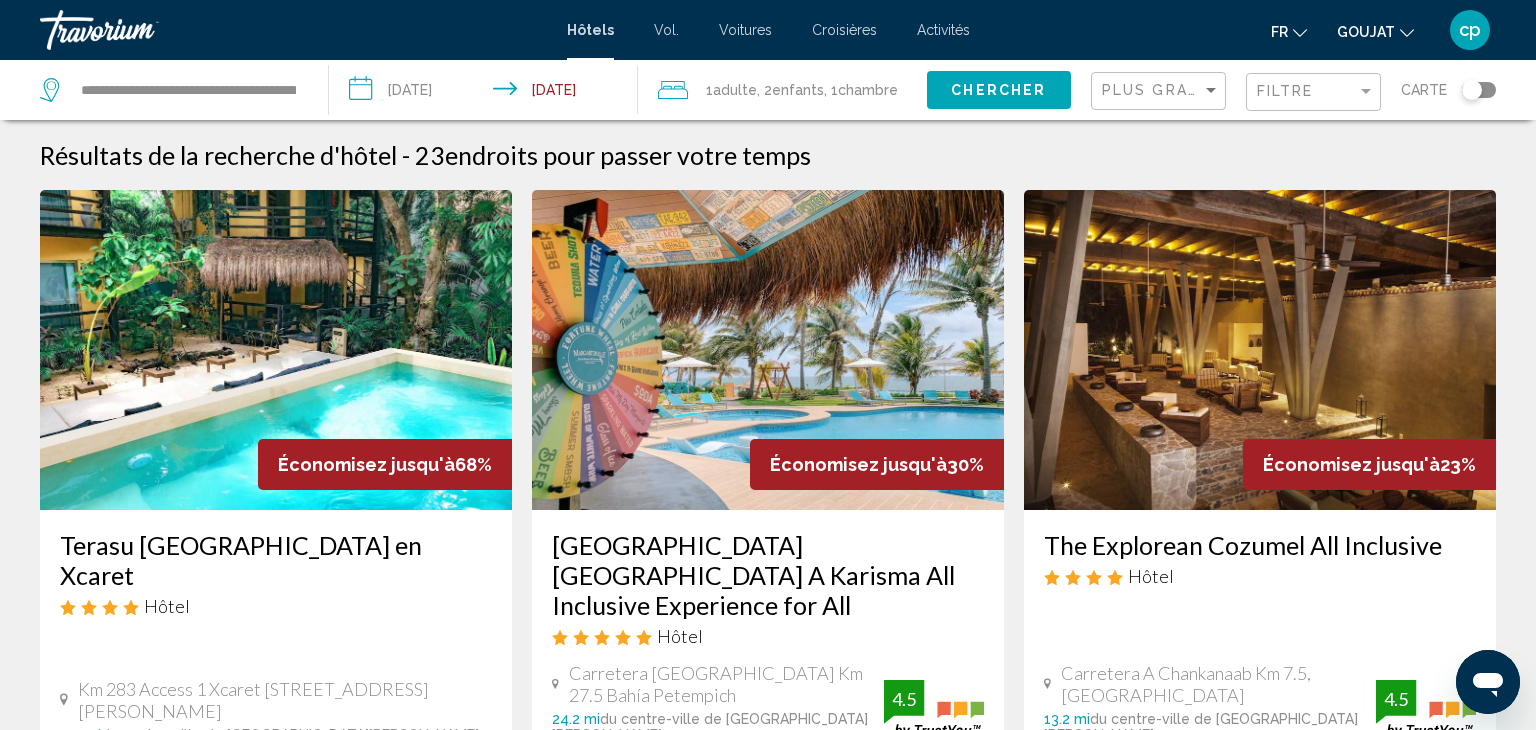 click on ", 2  Enfant Enfants" 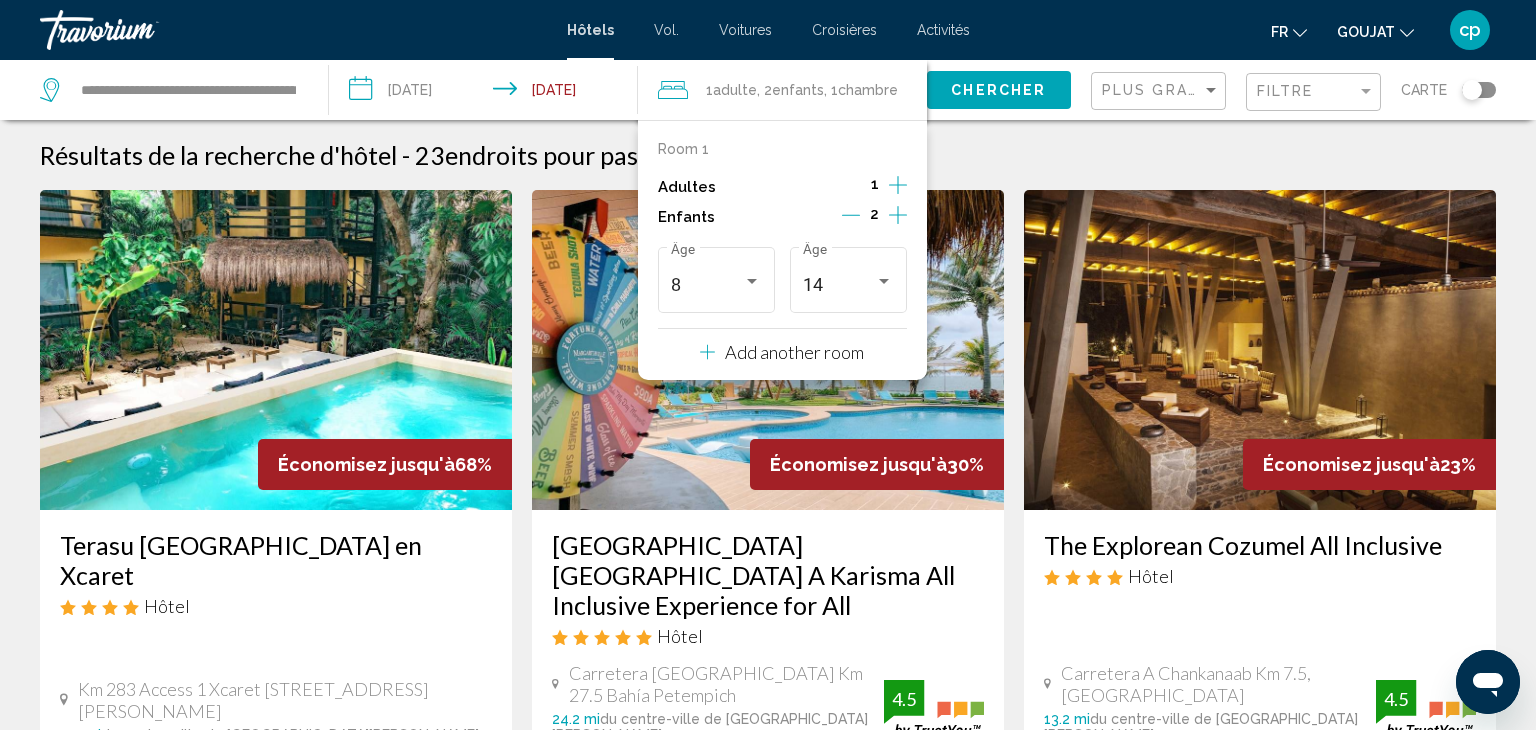 click 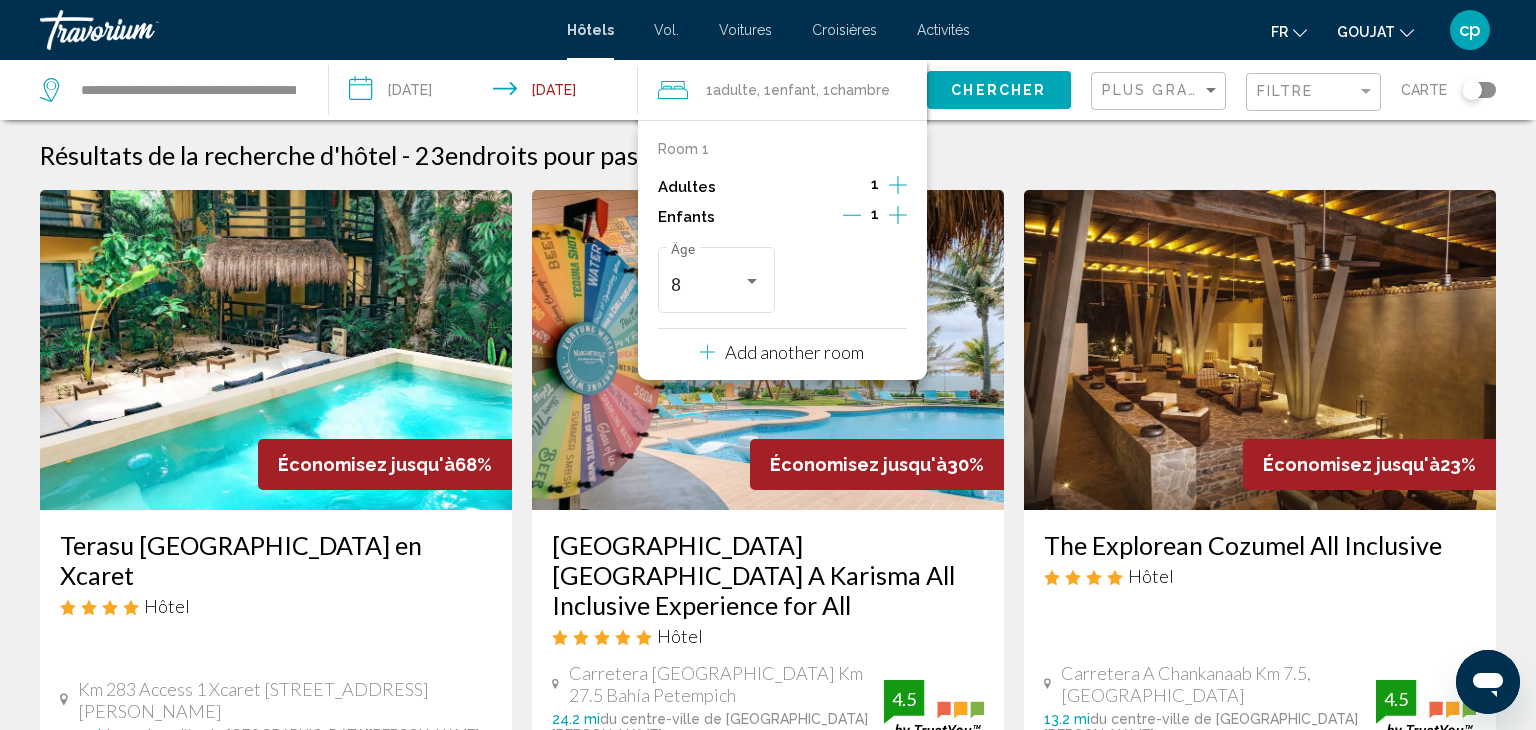 click 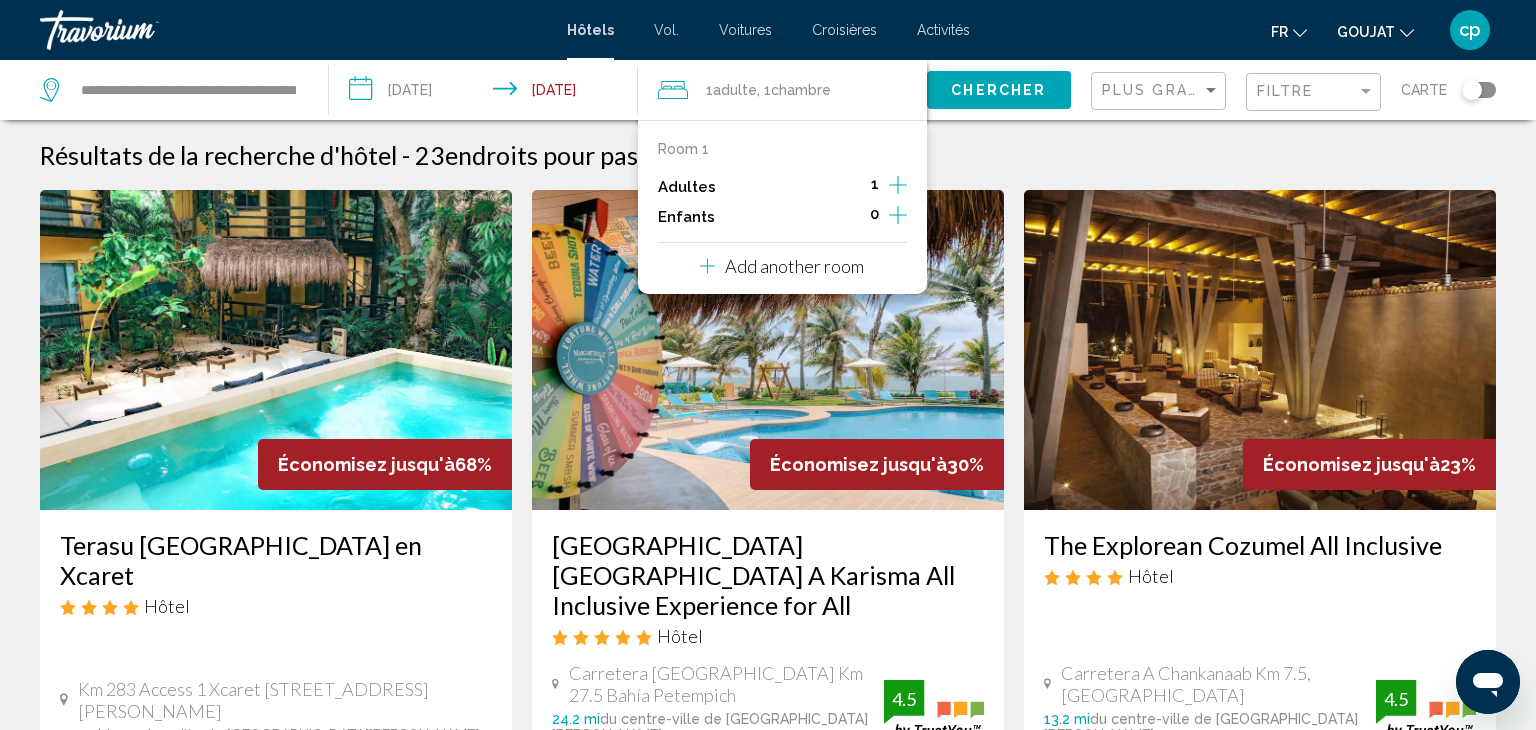 click 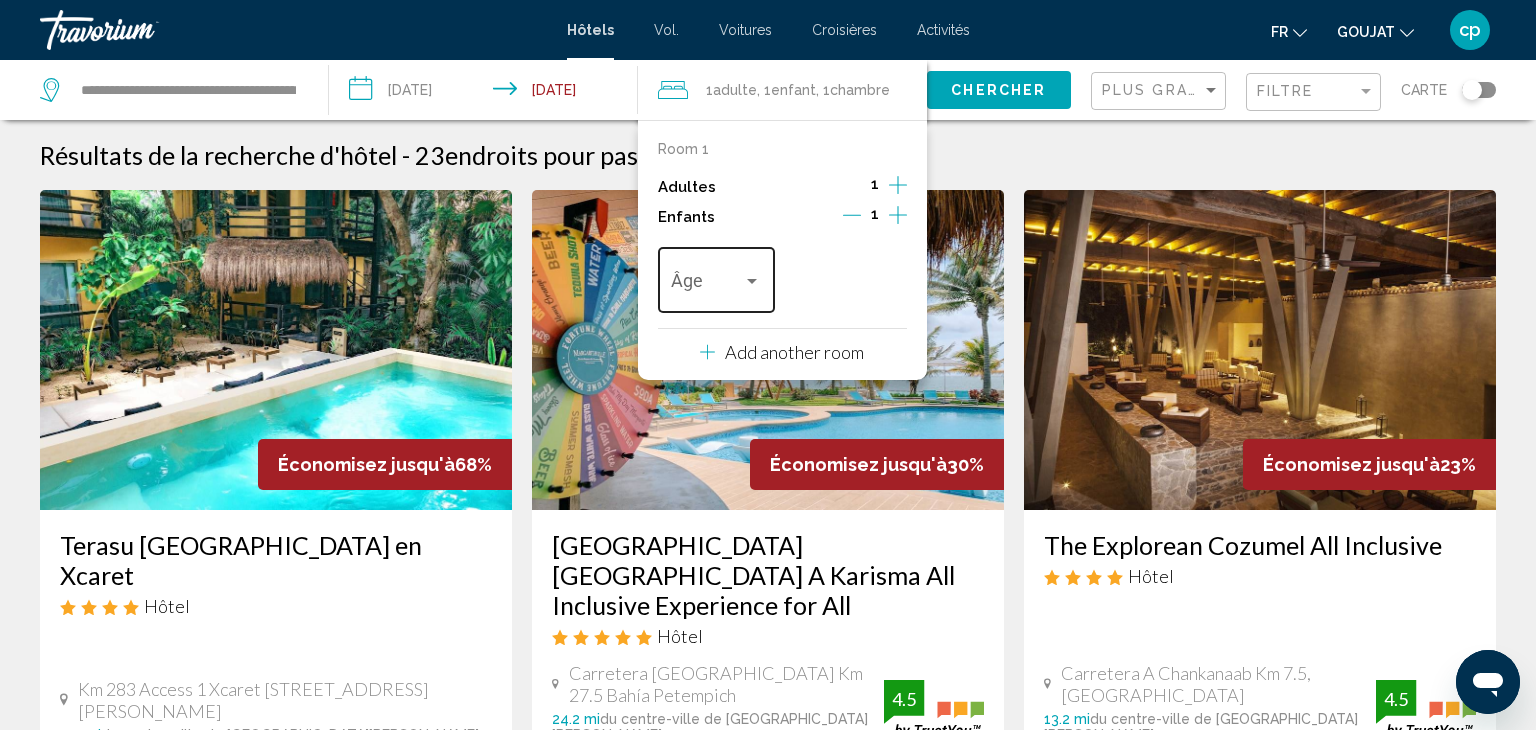 click at bounding box center [752, 281] 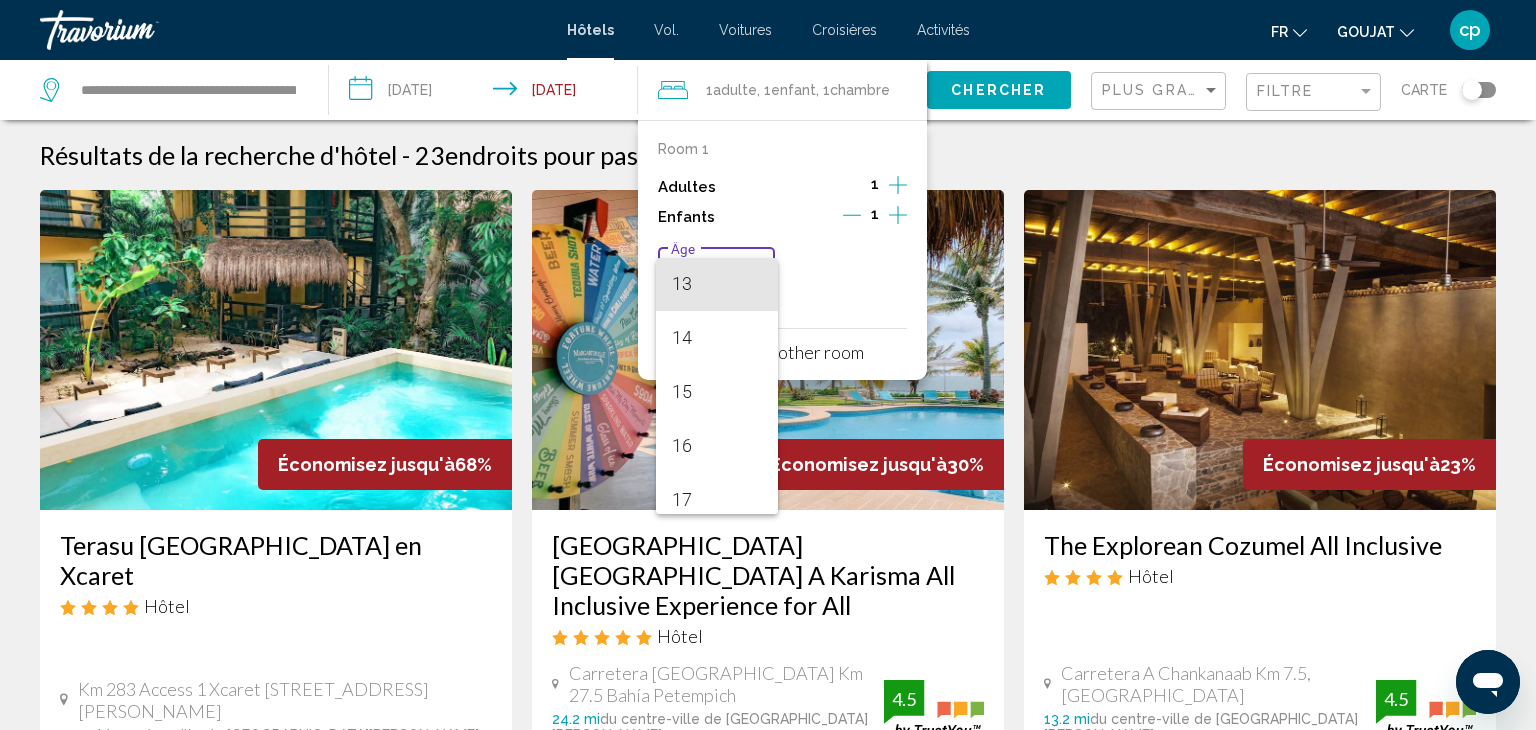 scroll, scrollTop: 716, scrollLeft: 0, axis: vertical 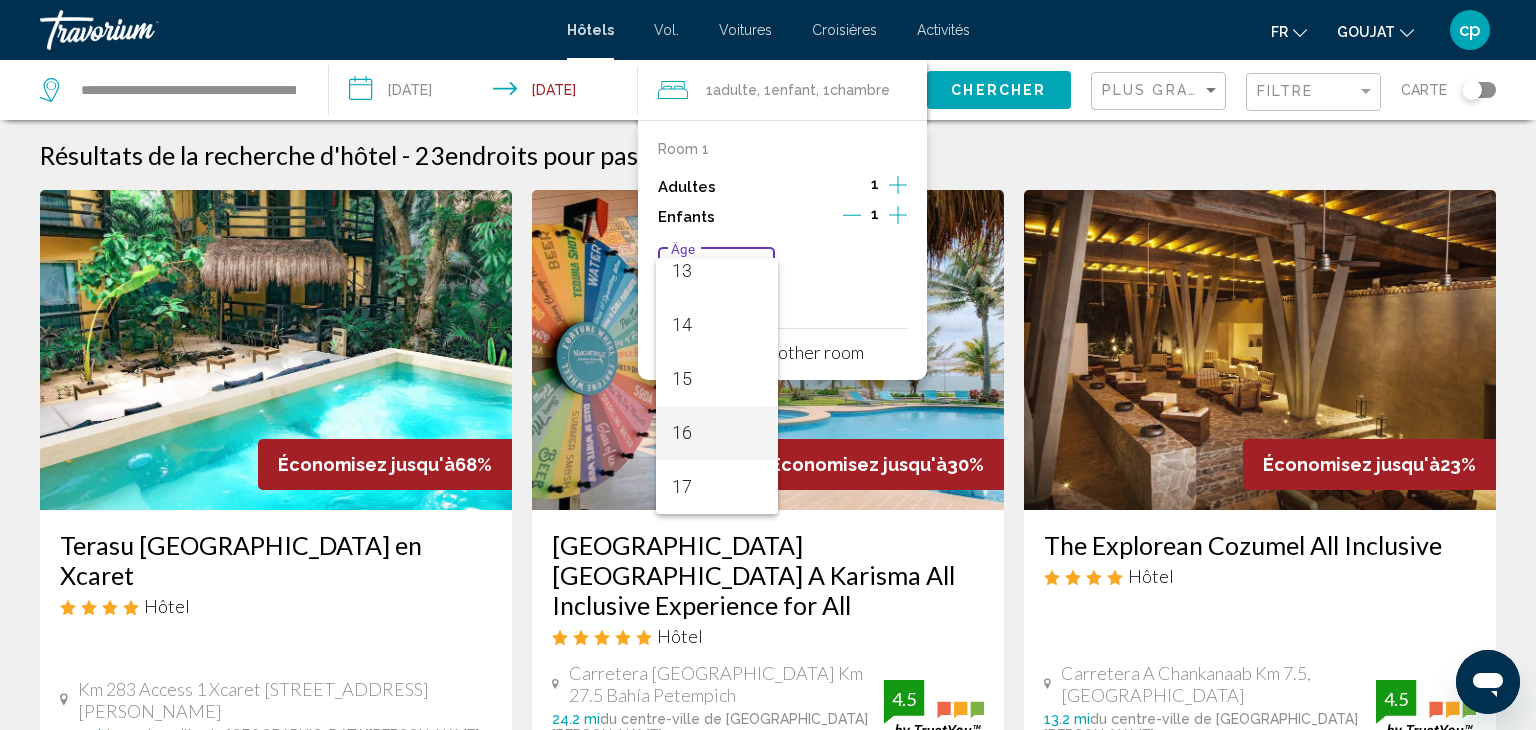 click on "16" at bounding box center (717, 433) 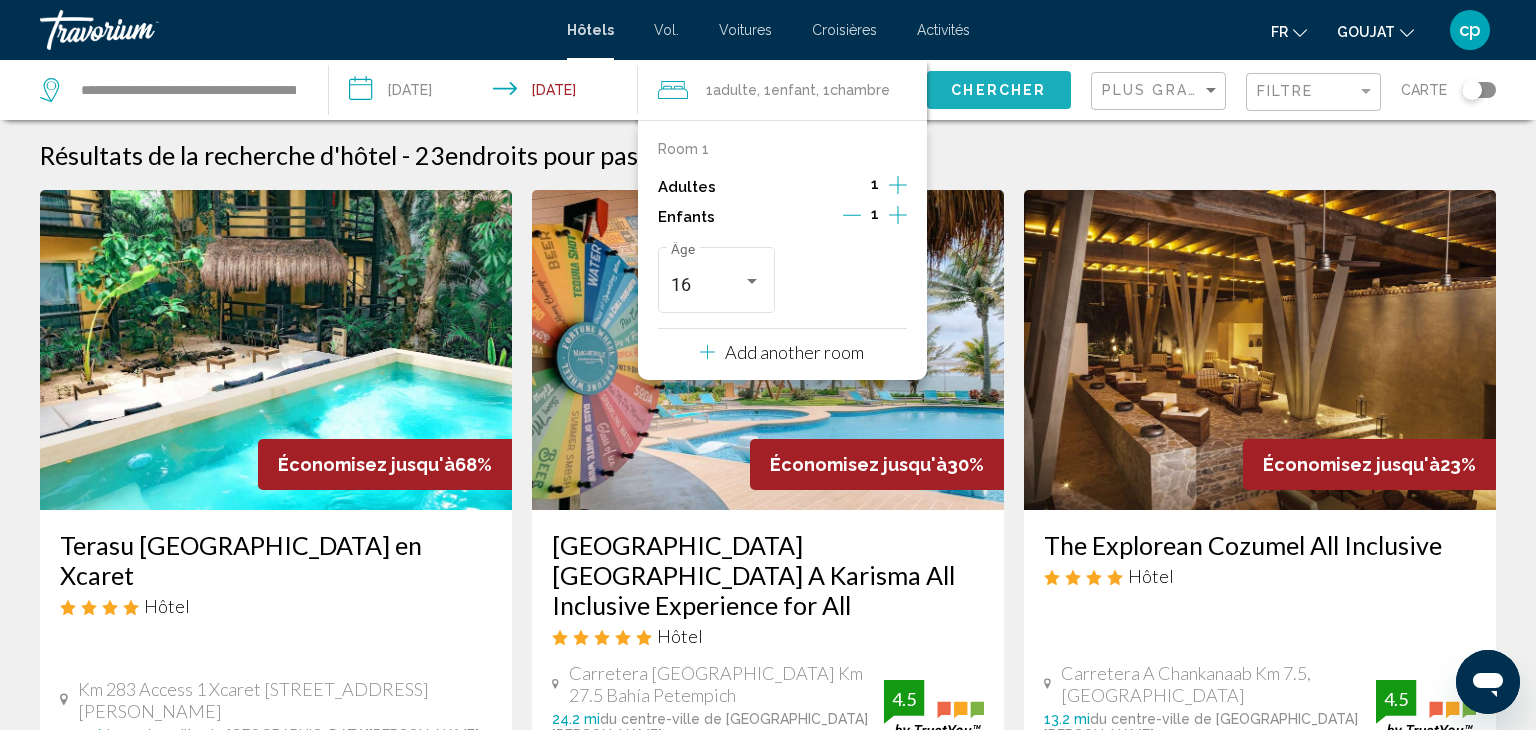 click on "Chercher" 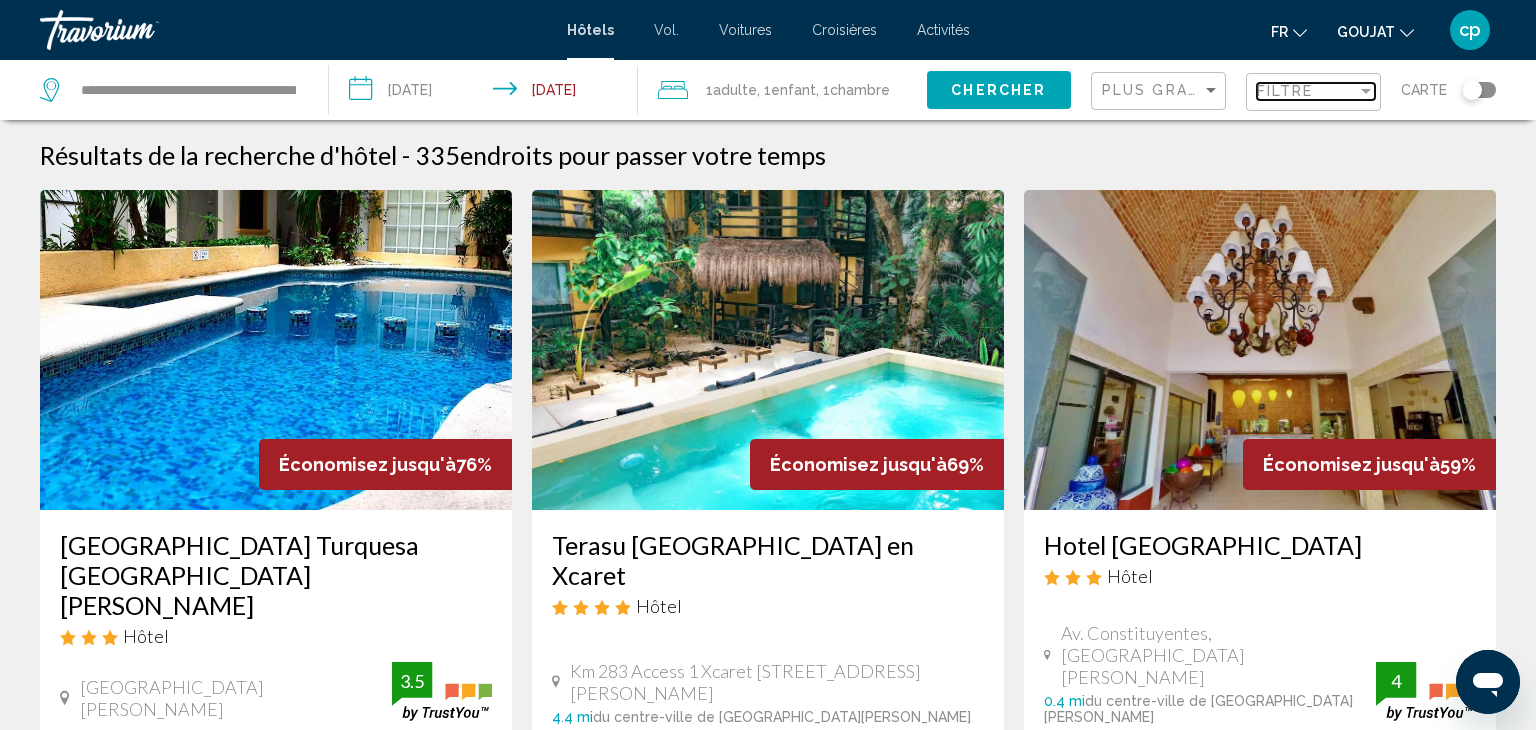 click on "Filtre" at bounding box center [1285, 91] 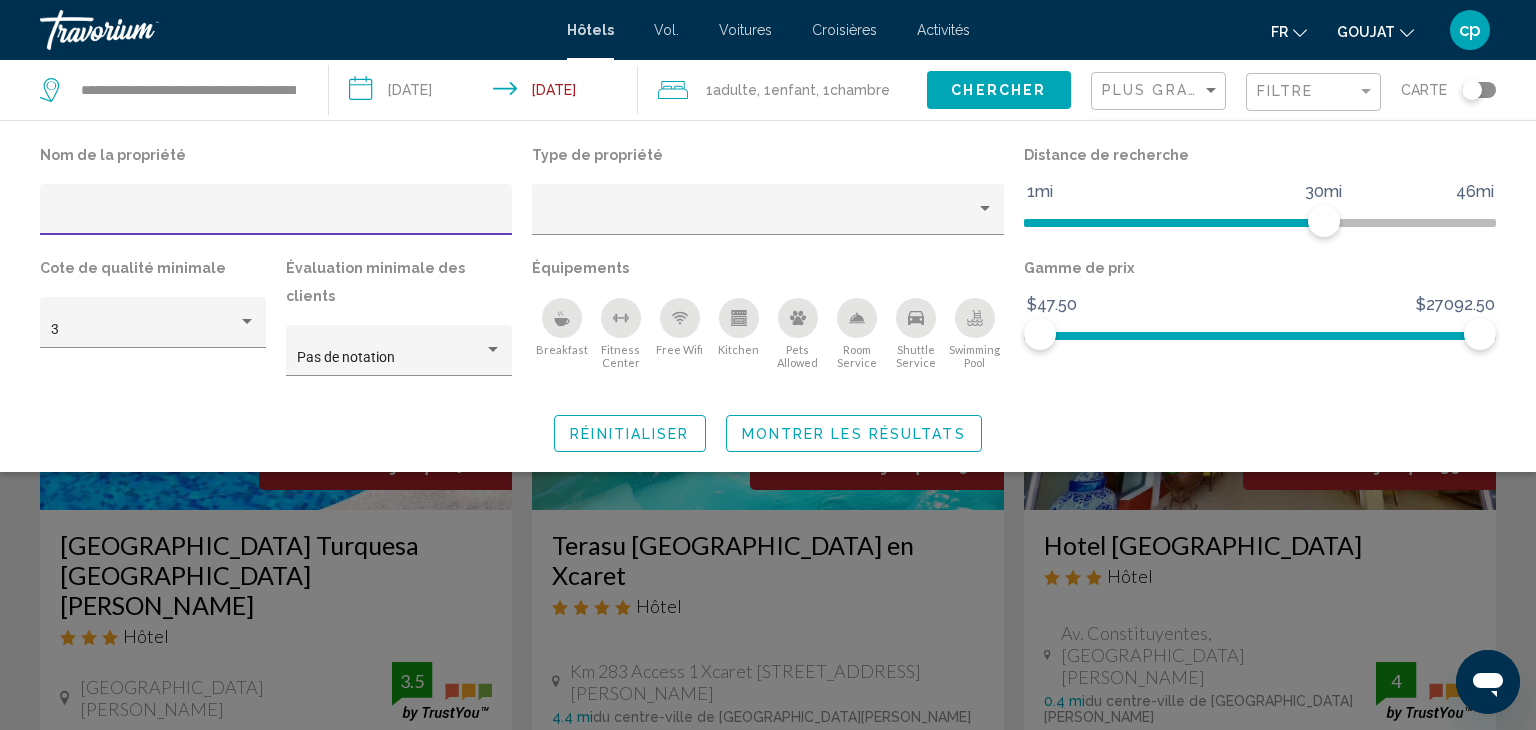 type on "*" 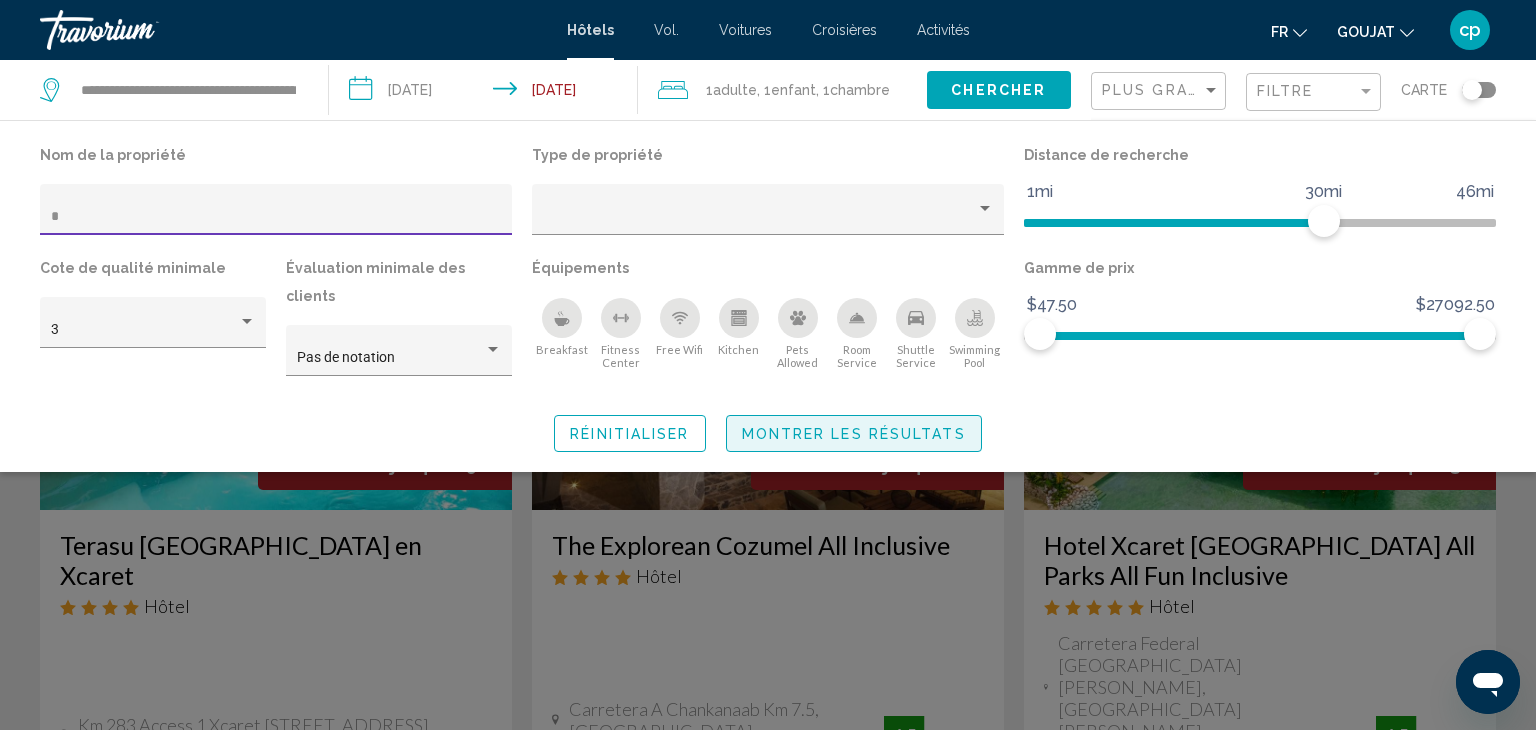 click on "Montrer les résultats" 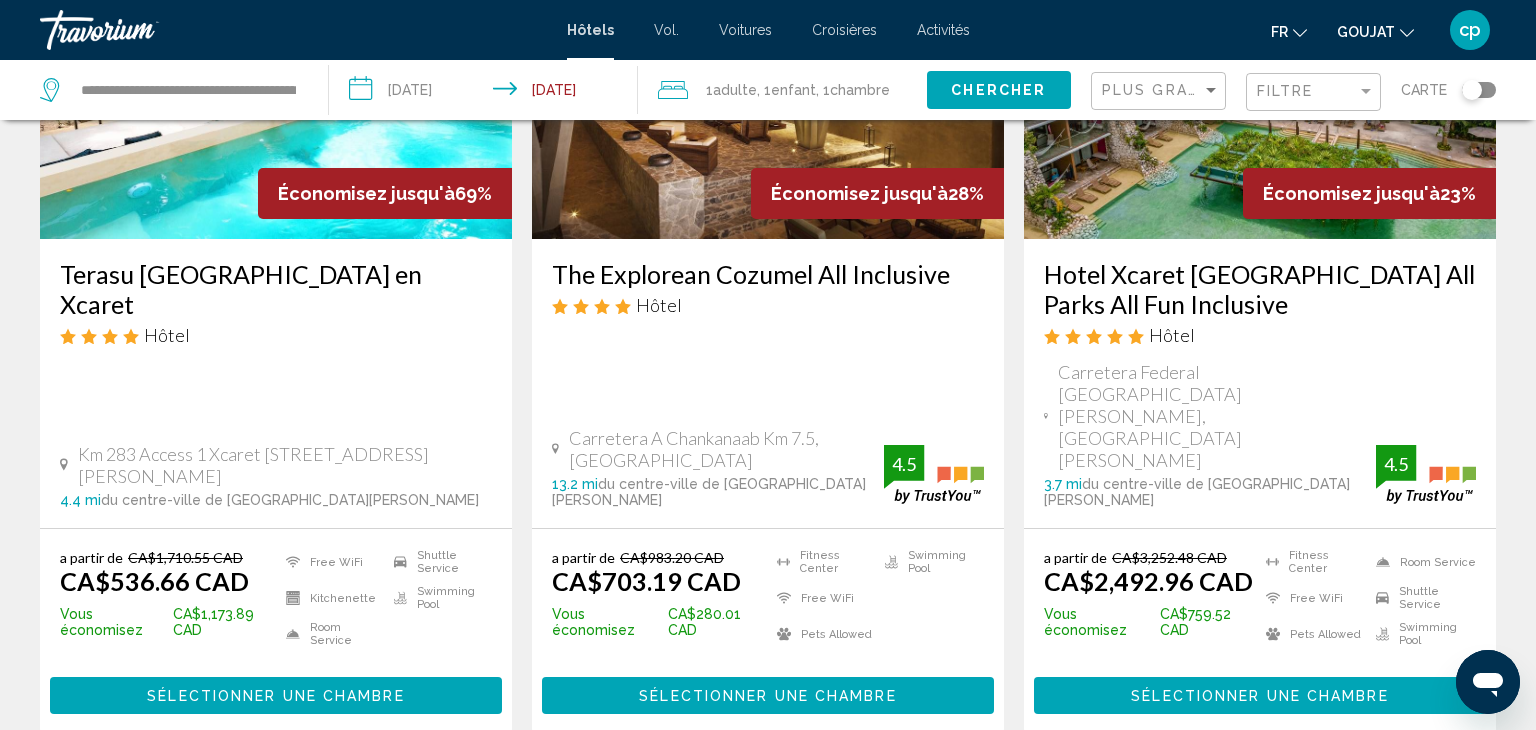 scroll, scrollTop: 280, scrollLeft: 0, axis: vertical 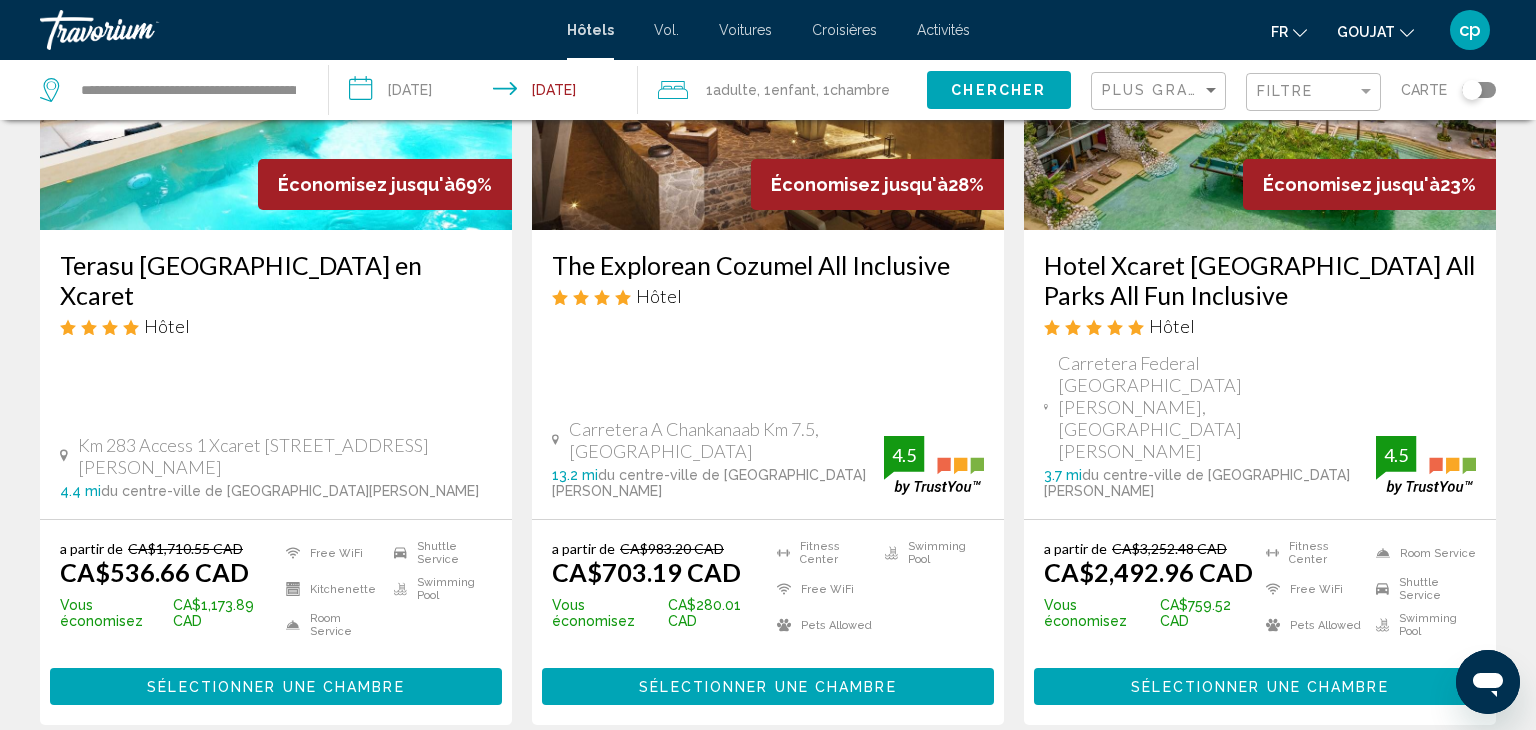 click on "Sélectionner une chambre" at bounding box center (1260, 686) 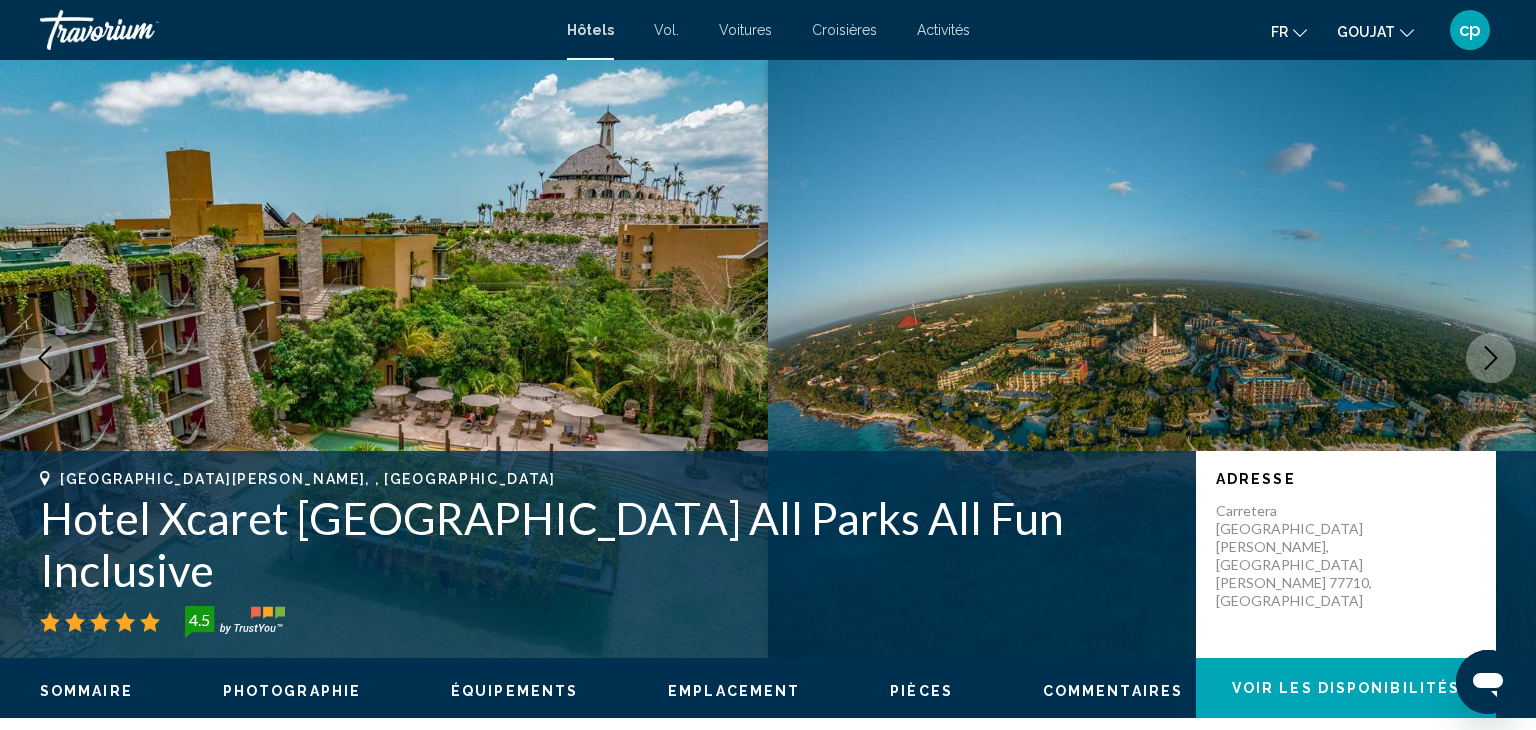 scroll, scrollTop: 0, scrollLeft: 0, axis: both 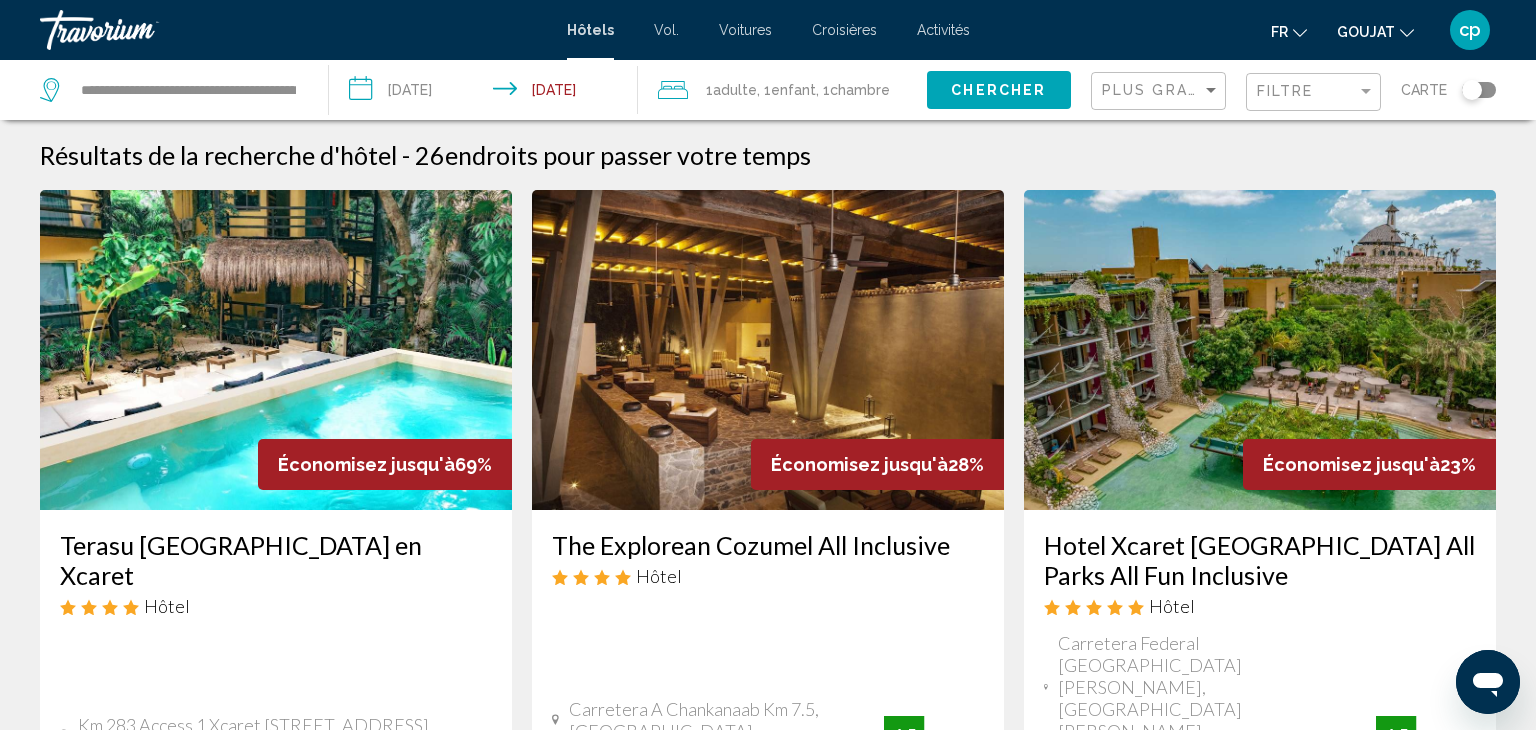 click on ", 1  Chambre pièces" 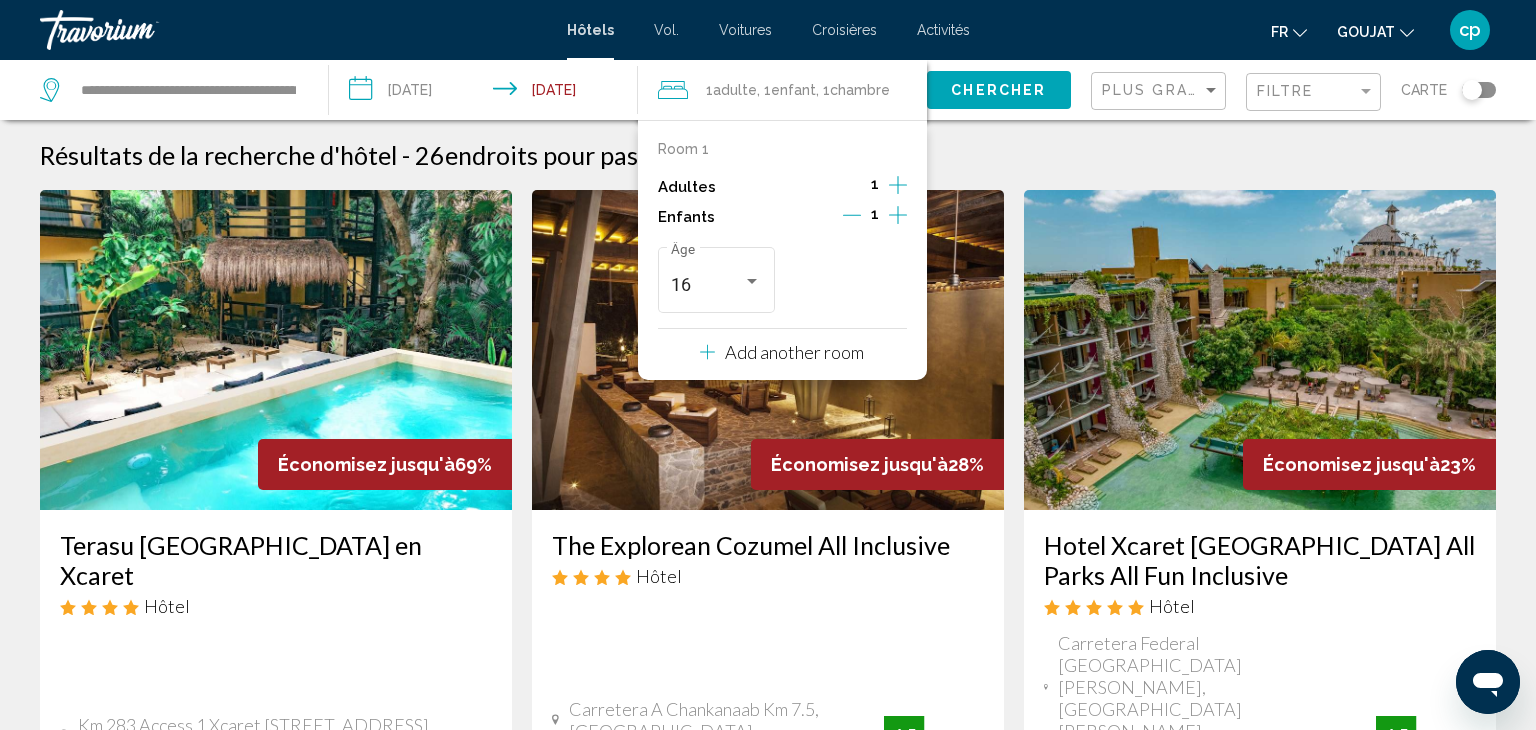 click on "Add another room" at bounding box center (782, 352) 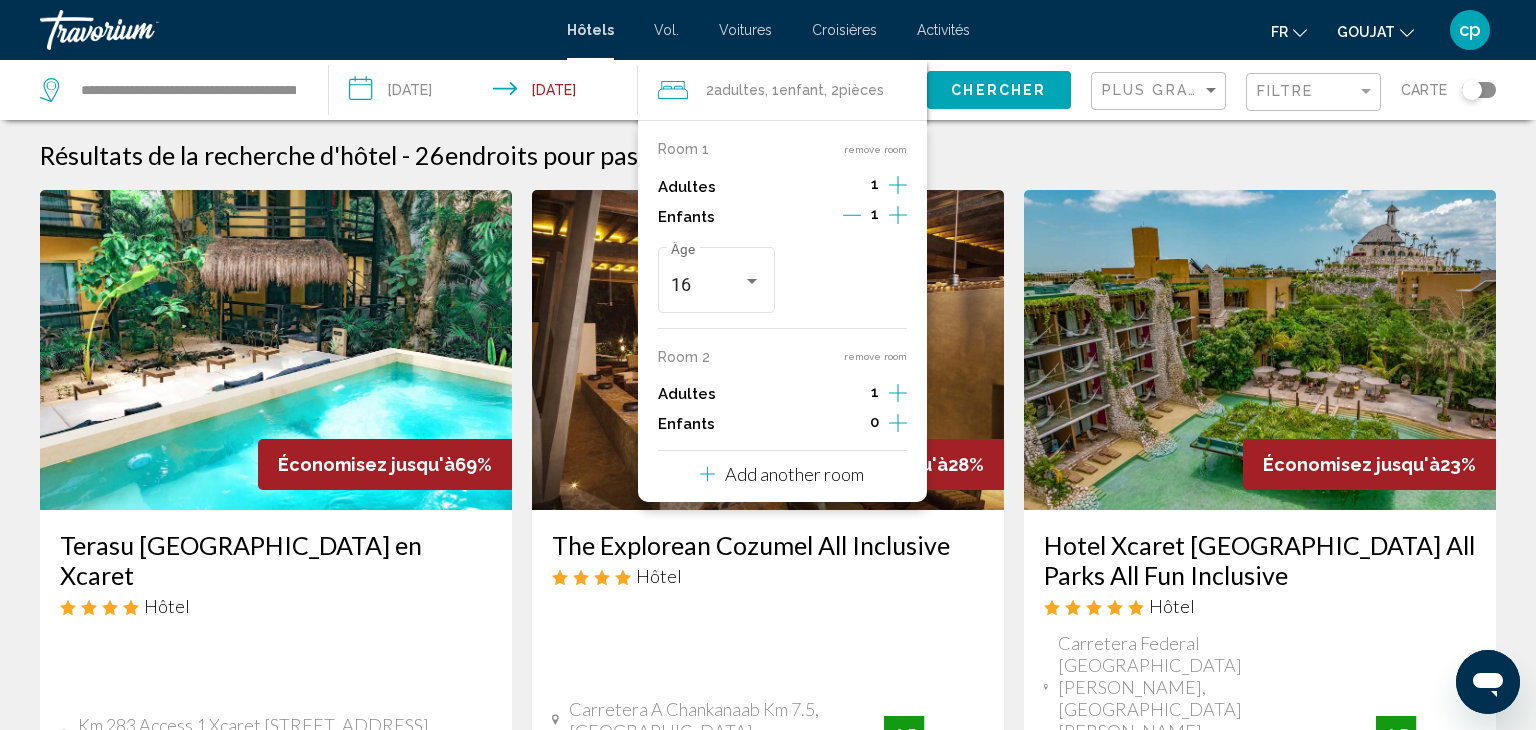 click 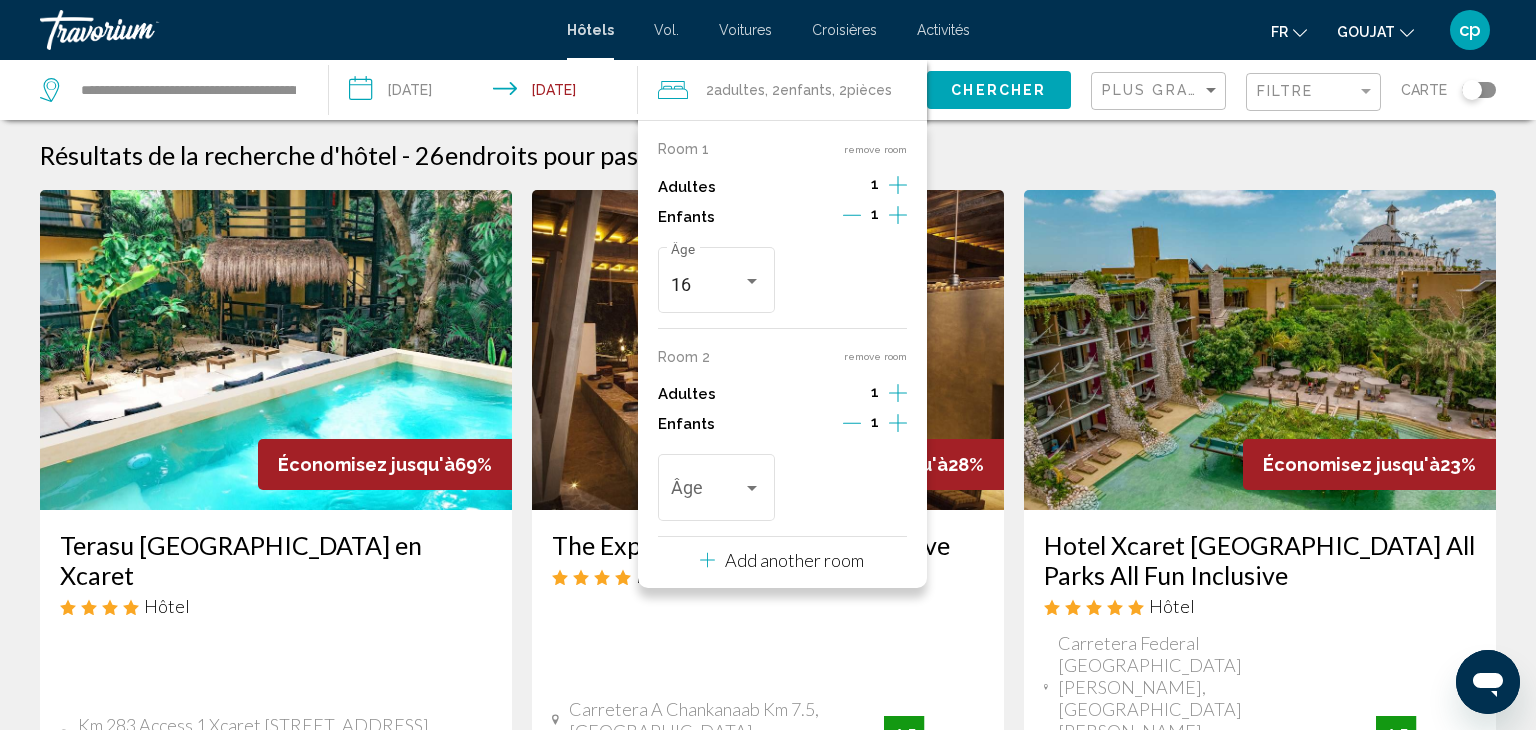 click 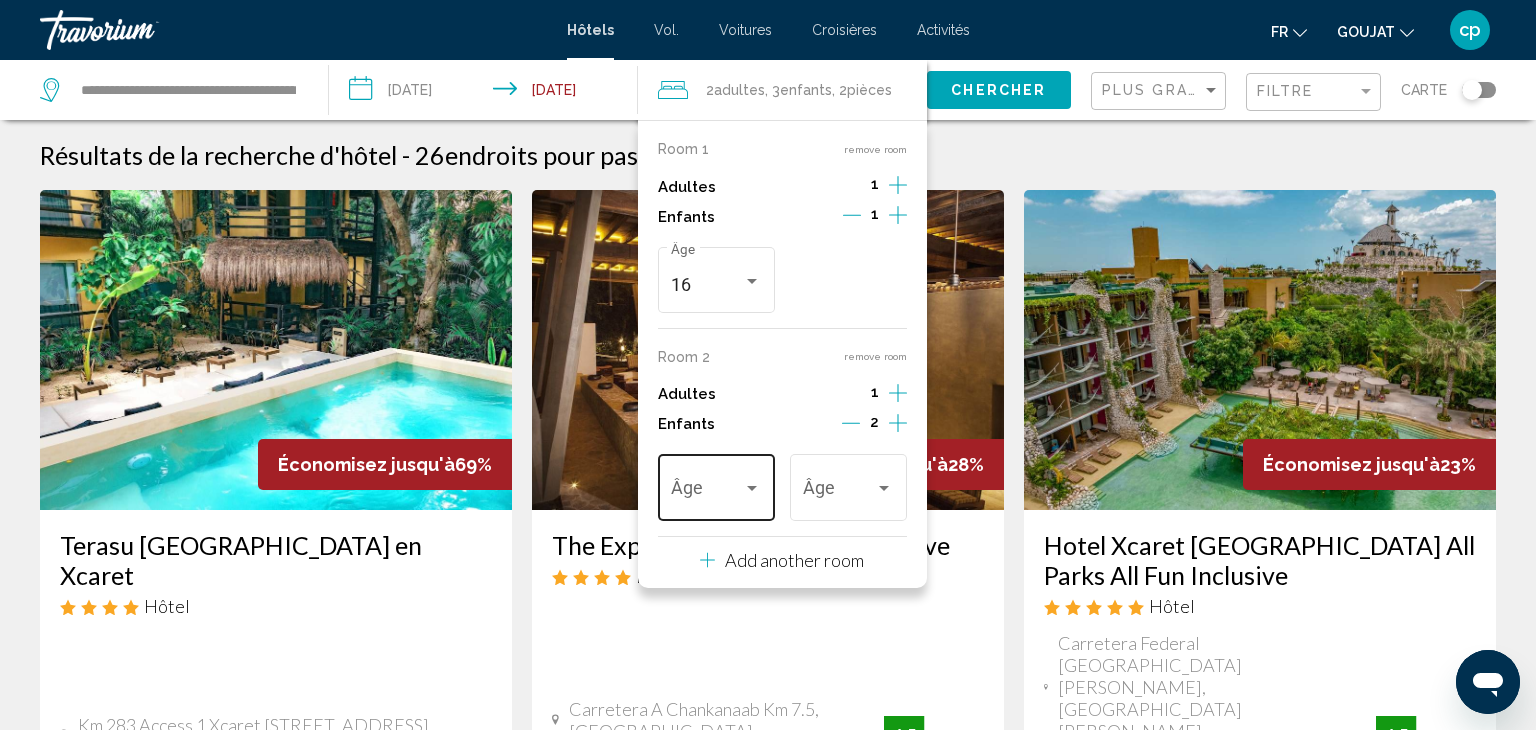 click at bounding box center (752, 488) 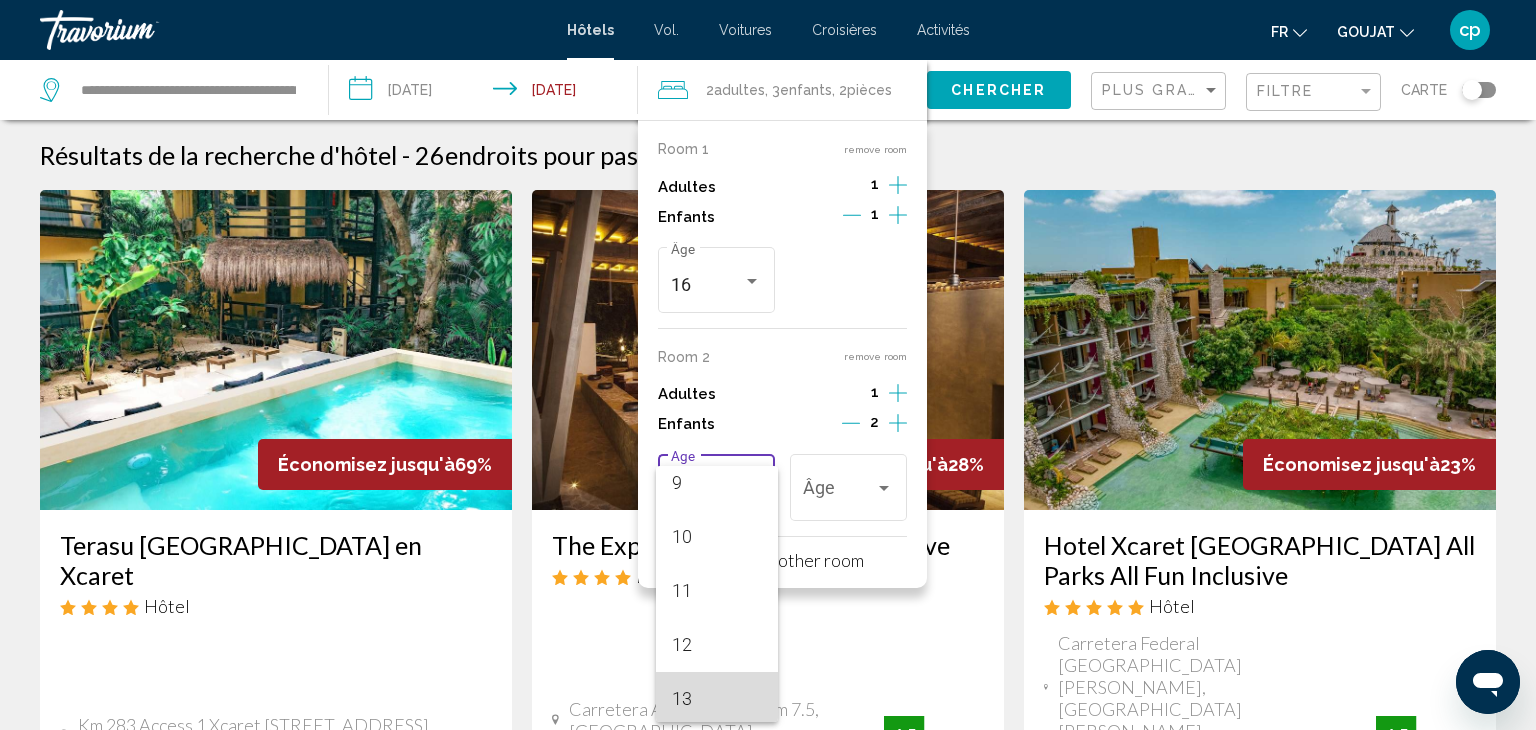 click on "13" at bounding box center (717, 699) 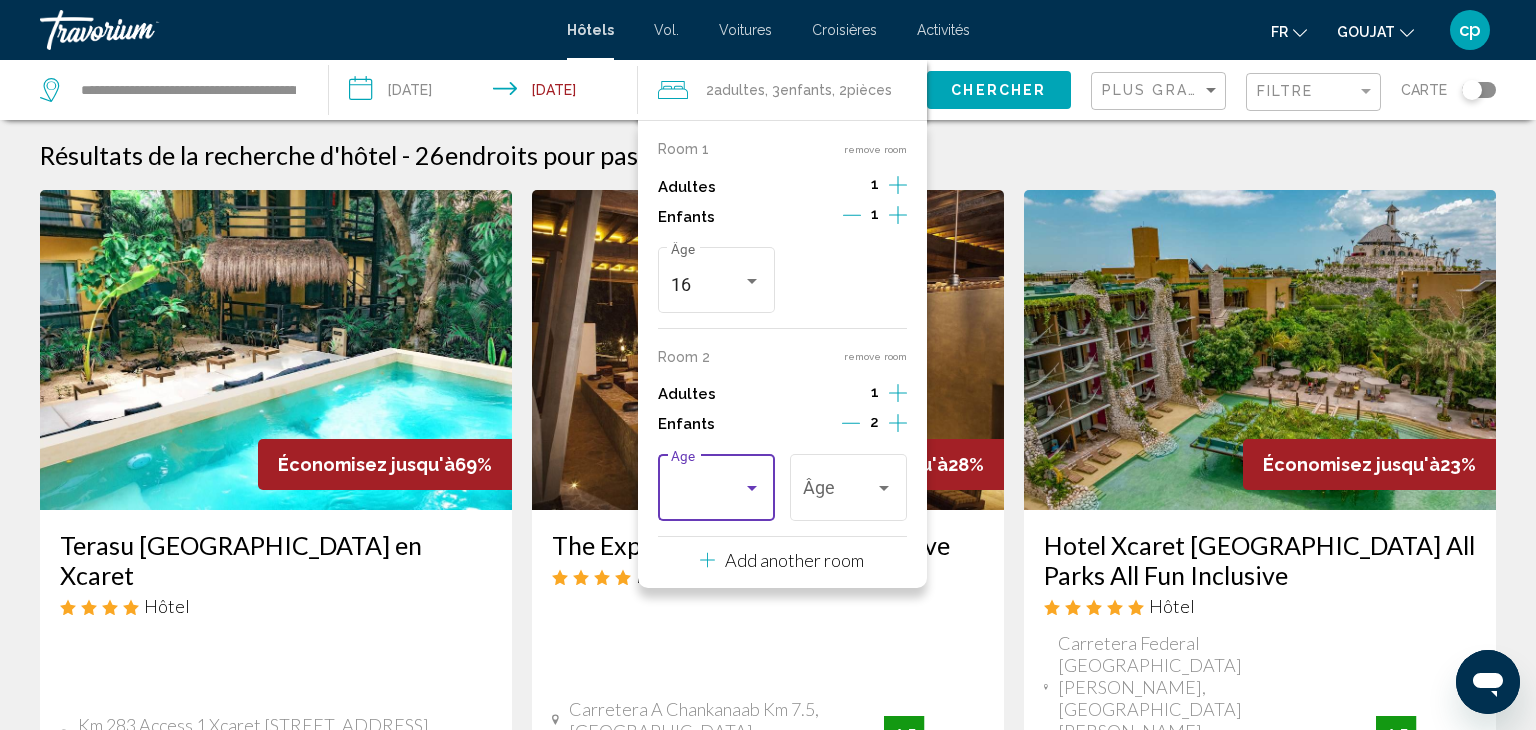 scroll, scrollTop: 500, scrollLeft: 0, axis: vertical 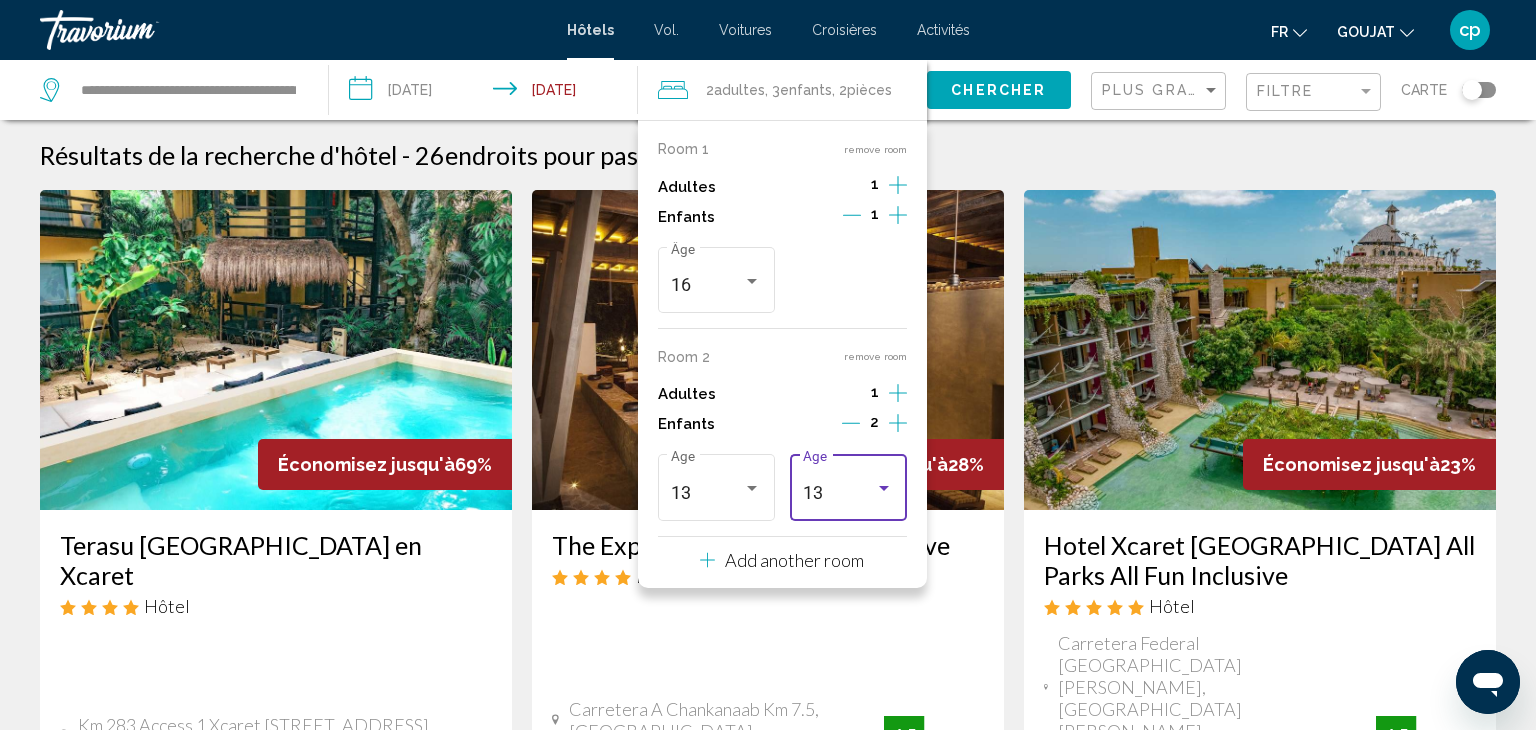 click at bounding box center (884, 488) 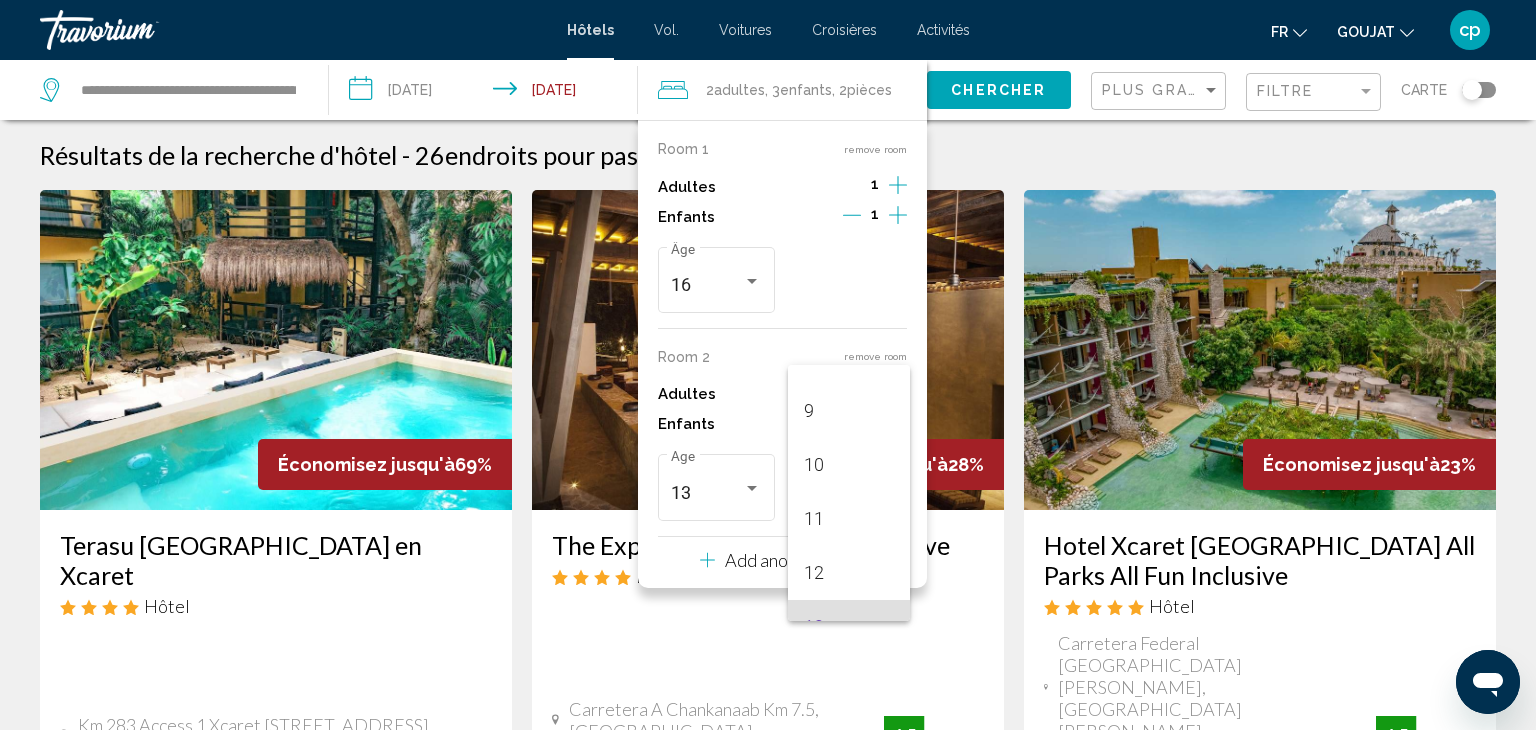 scroll, scrollTop: 464, scrollLeft: 0, axis: vertical 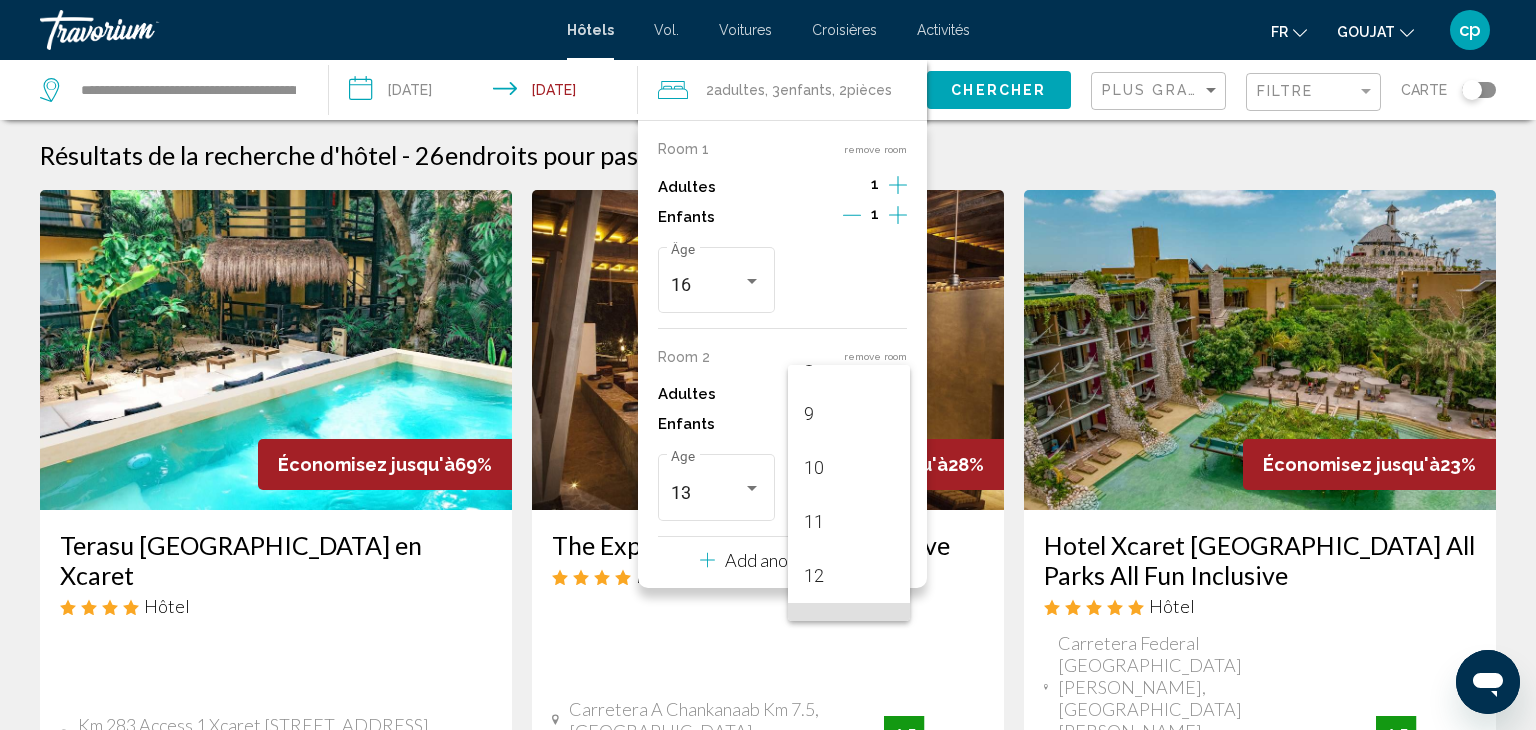 click at bounding box center (768, 365) 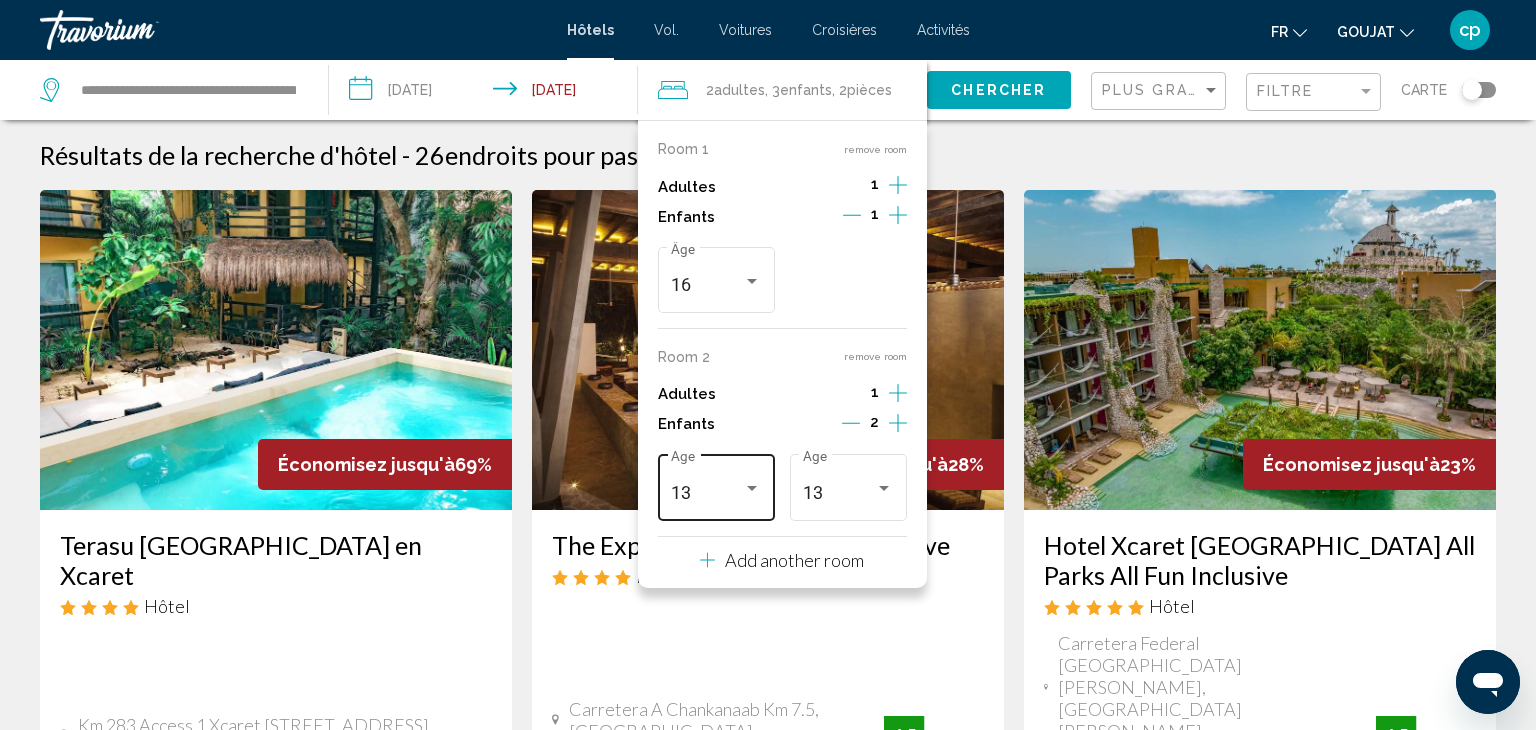 click on "13" at bounding box center [716, 493] 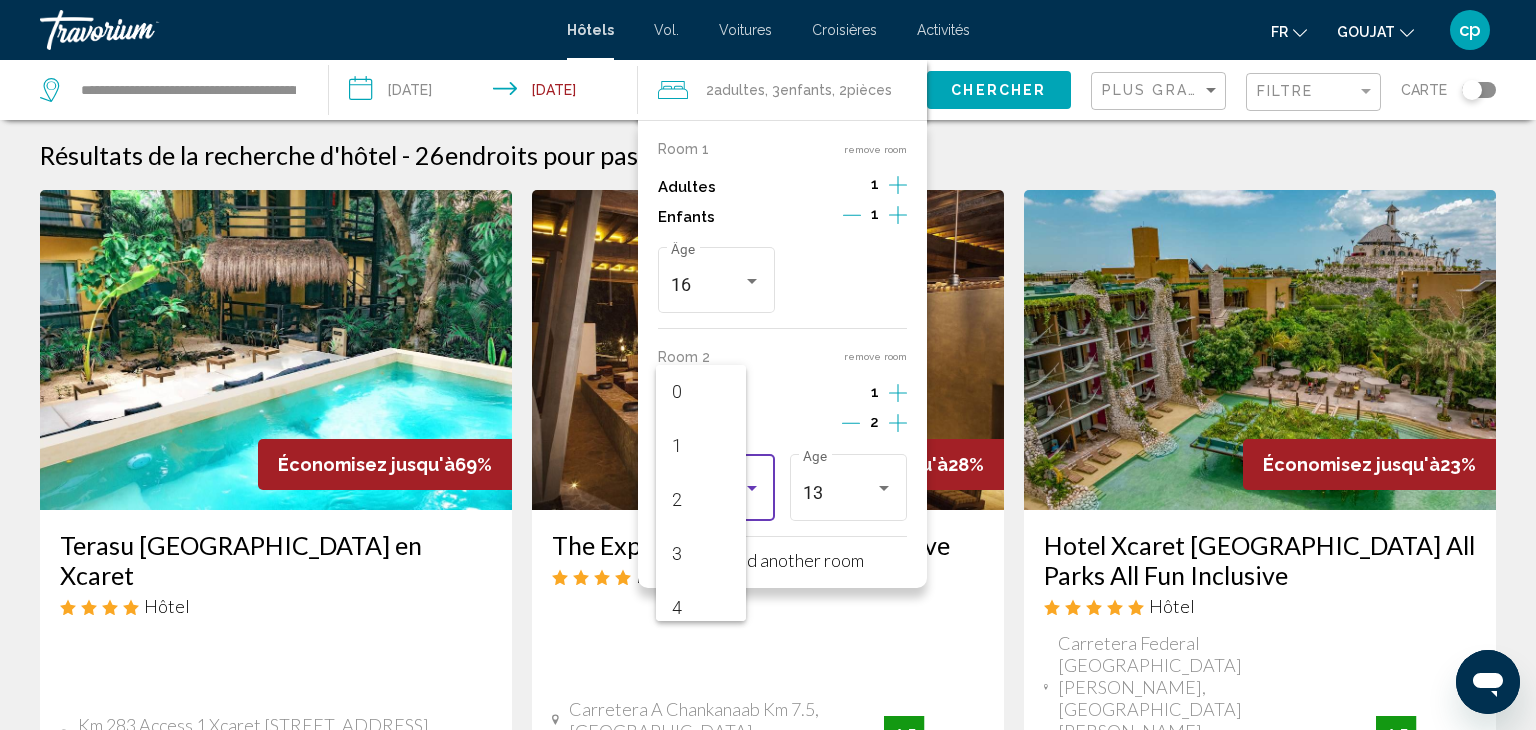 scroll, scrollTop: 600, scrollLeft: 0, axis: vertical 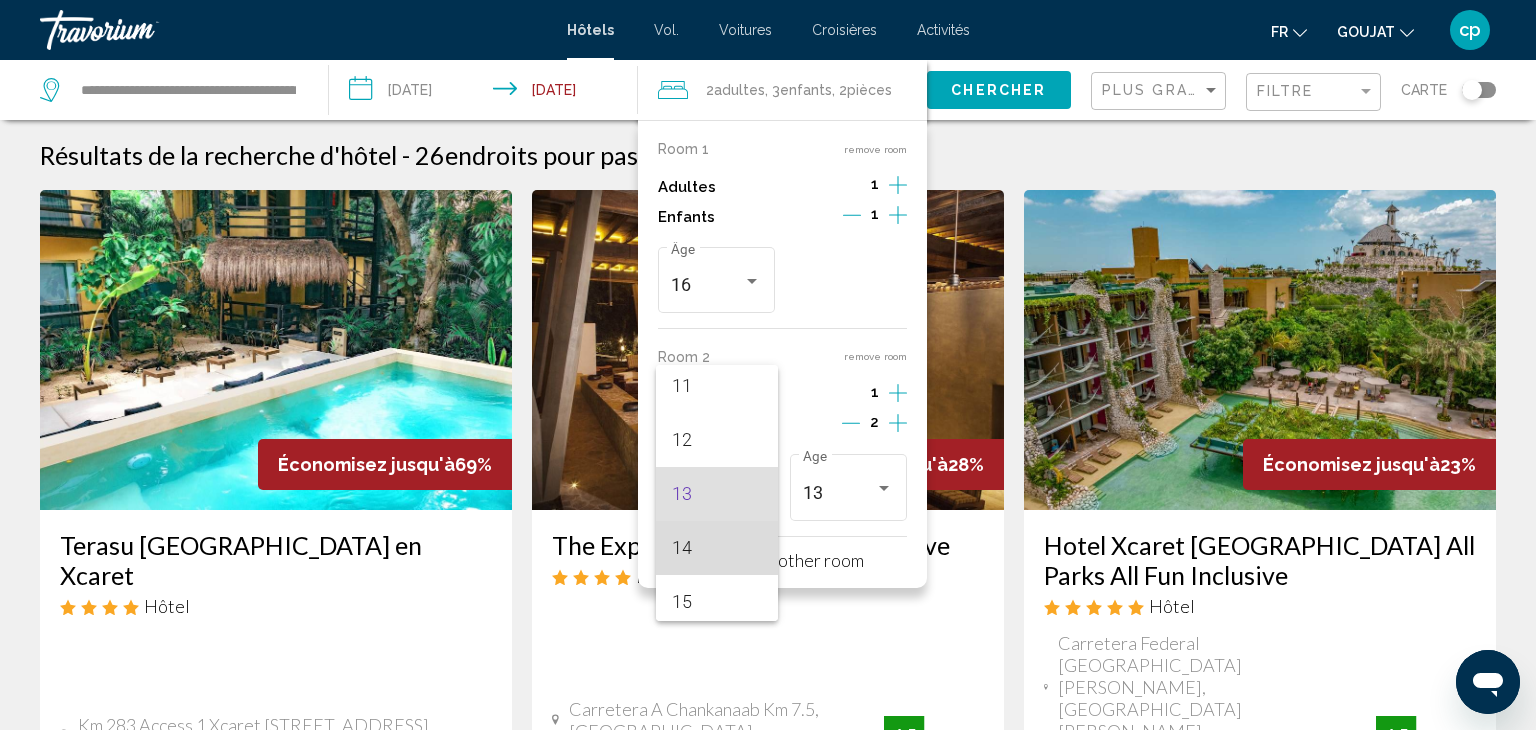 click on "14" at bounding box center (717, 548) 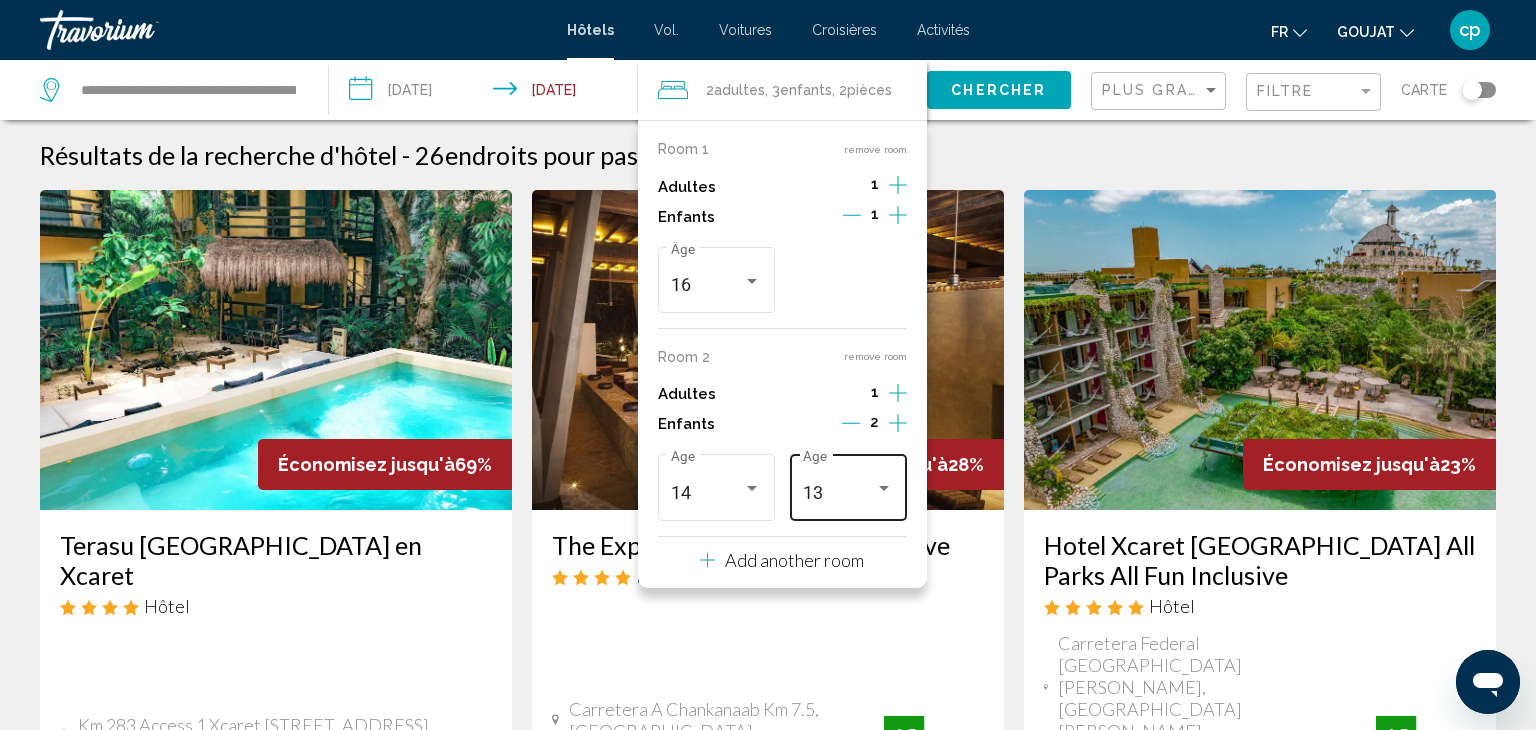 click on "13" at bounding box center [839, 493] 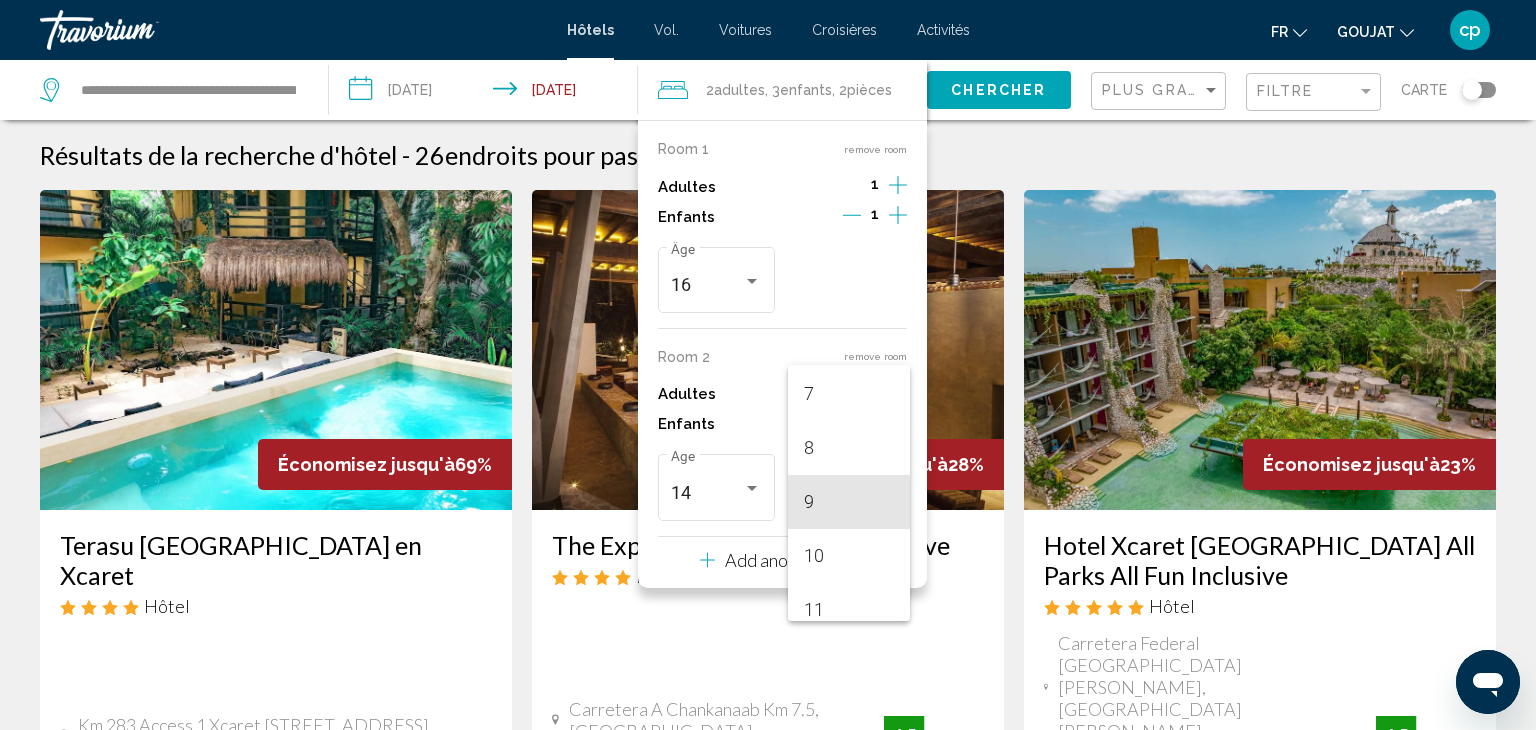 scroll, scrollTop: 375, scrollLeft: 0, axis: vertical 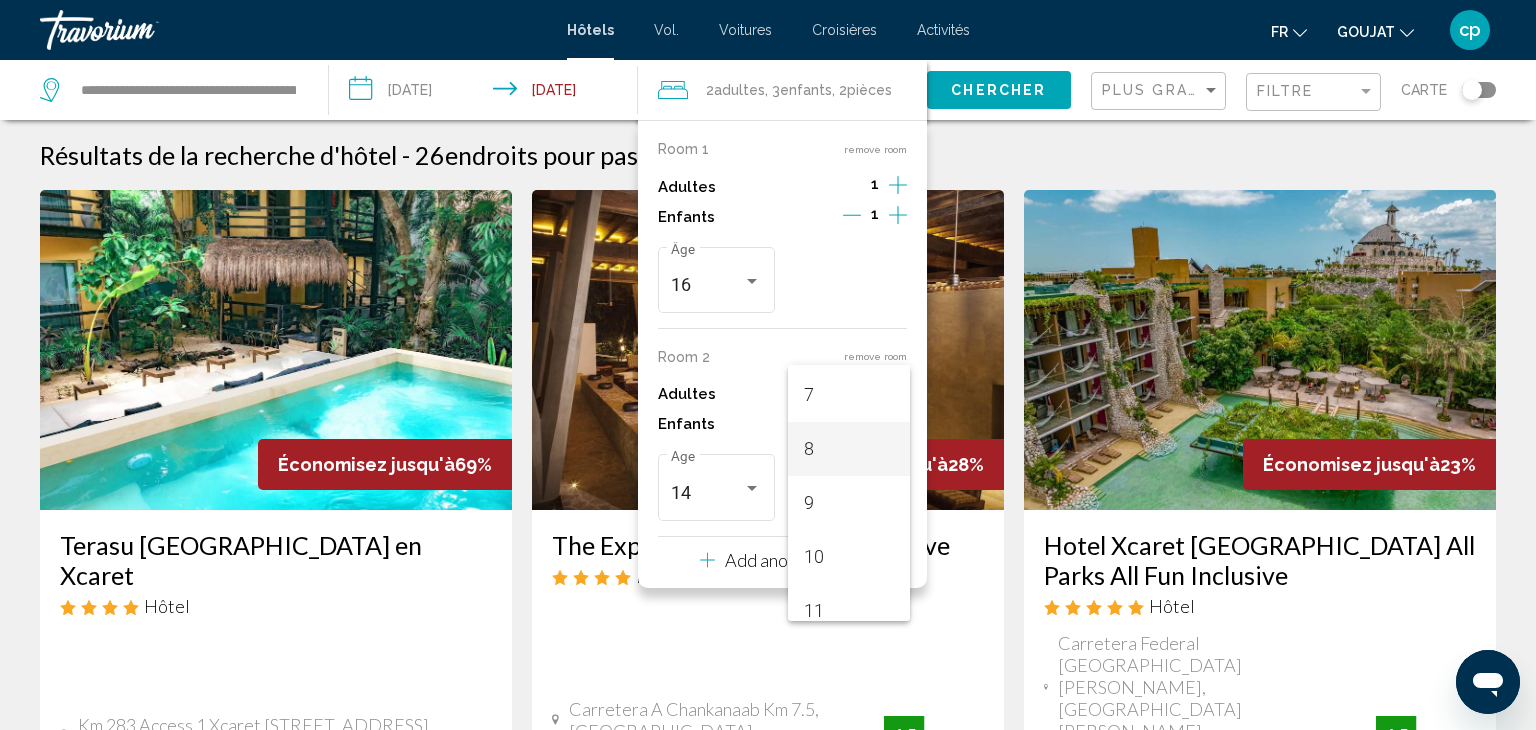click on "8" at bounding box center (849, 449) 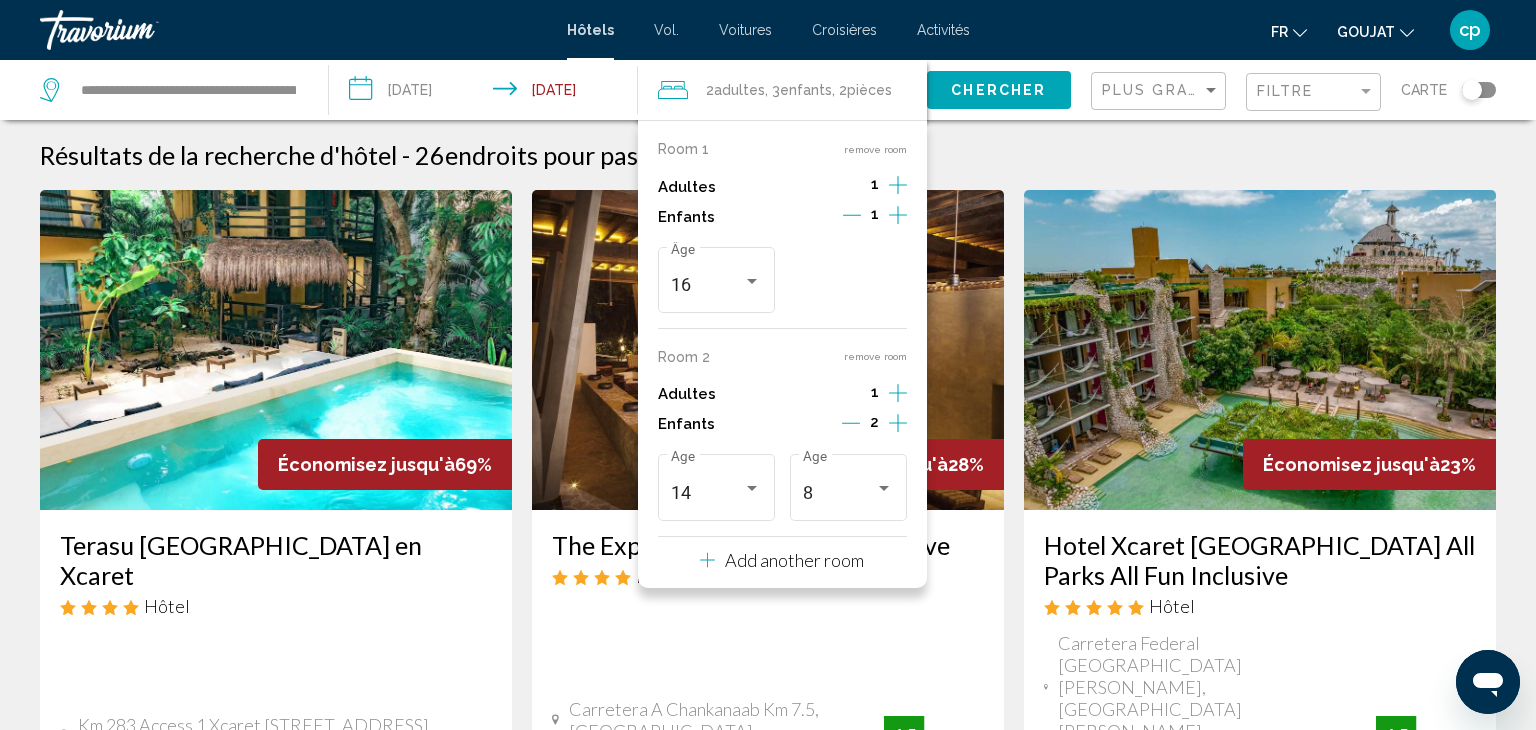 click on "Résultats de la recherche d'hôtel  -   26  endroits pour passer votre temps" at bounding box center [768, 155] 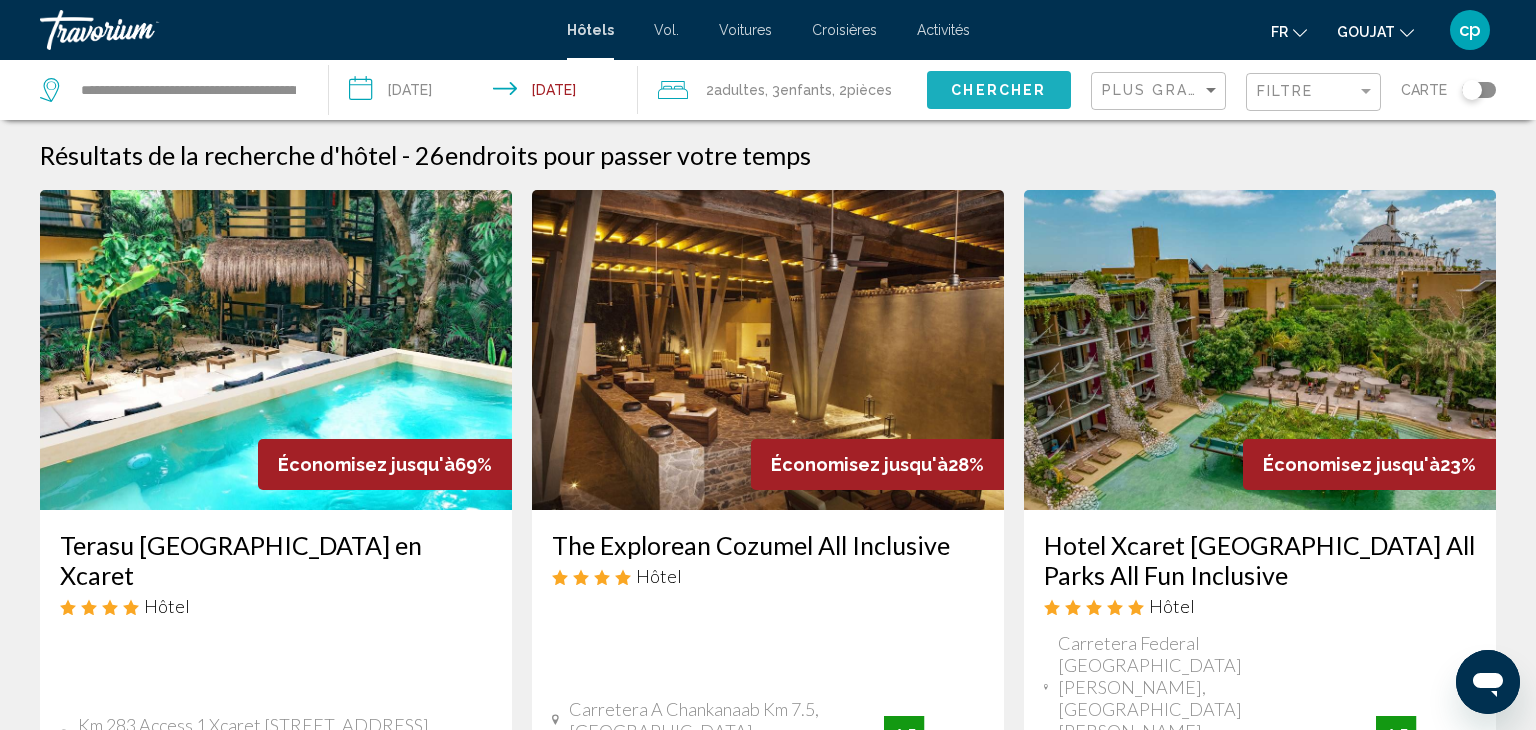 click on "Chercher" 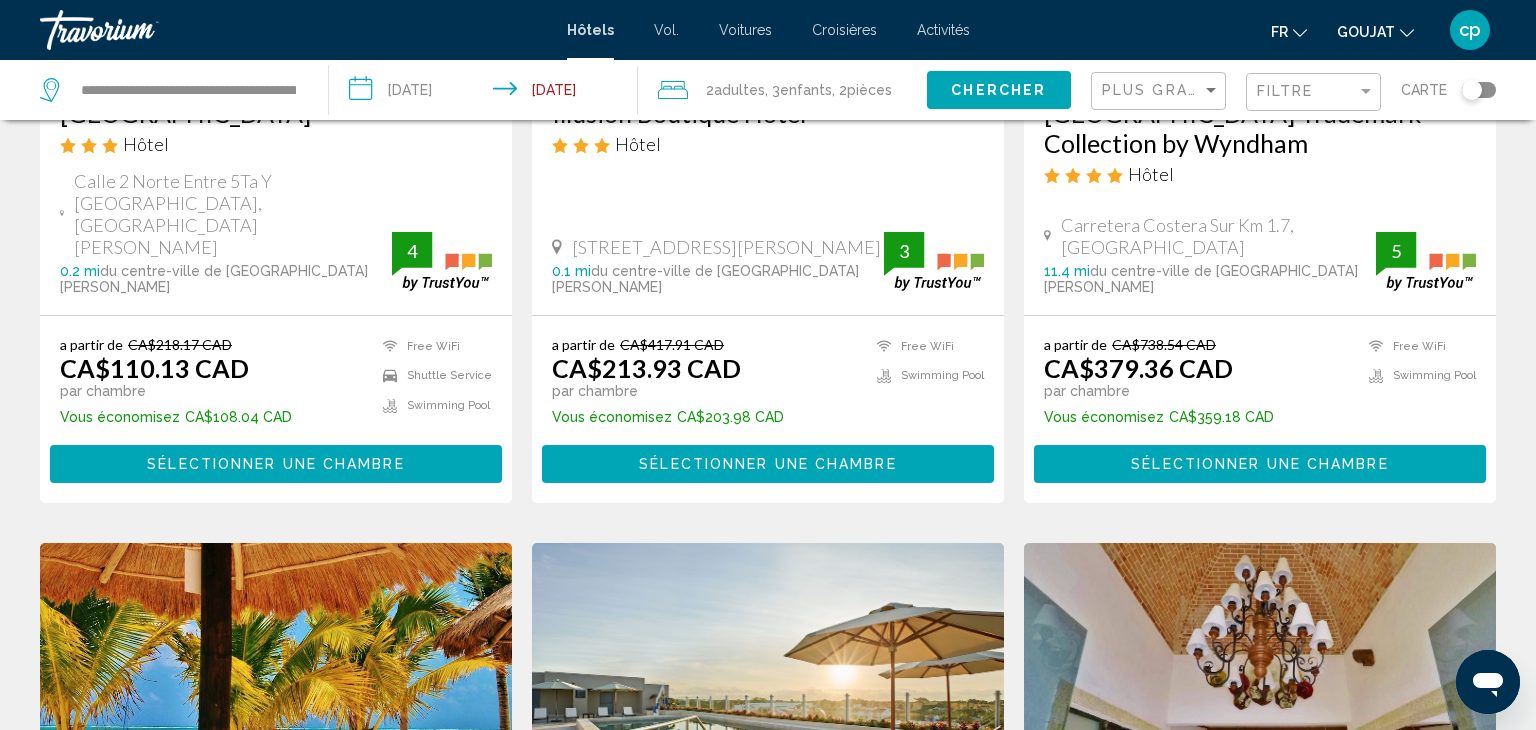 scroll, scrollTop: 1196, scrollLeft: 0, axis: vertical 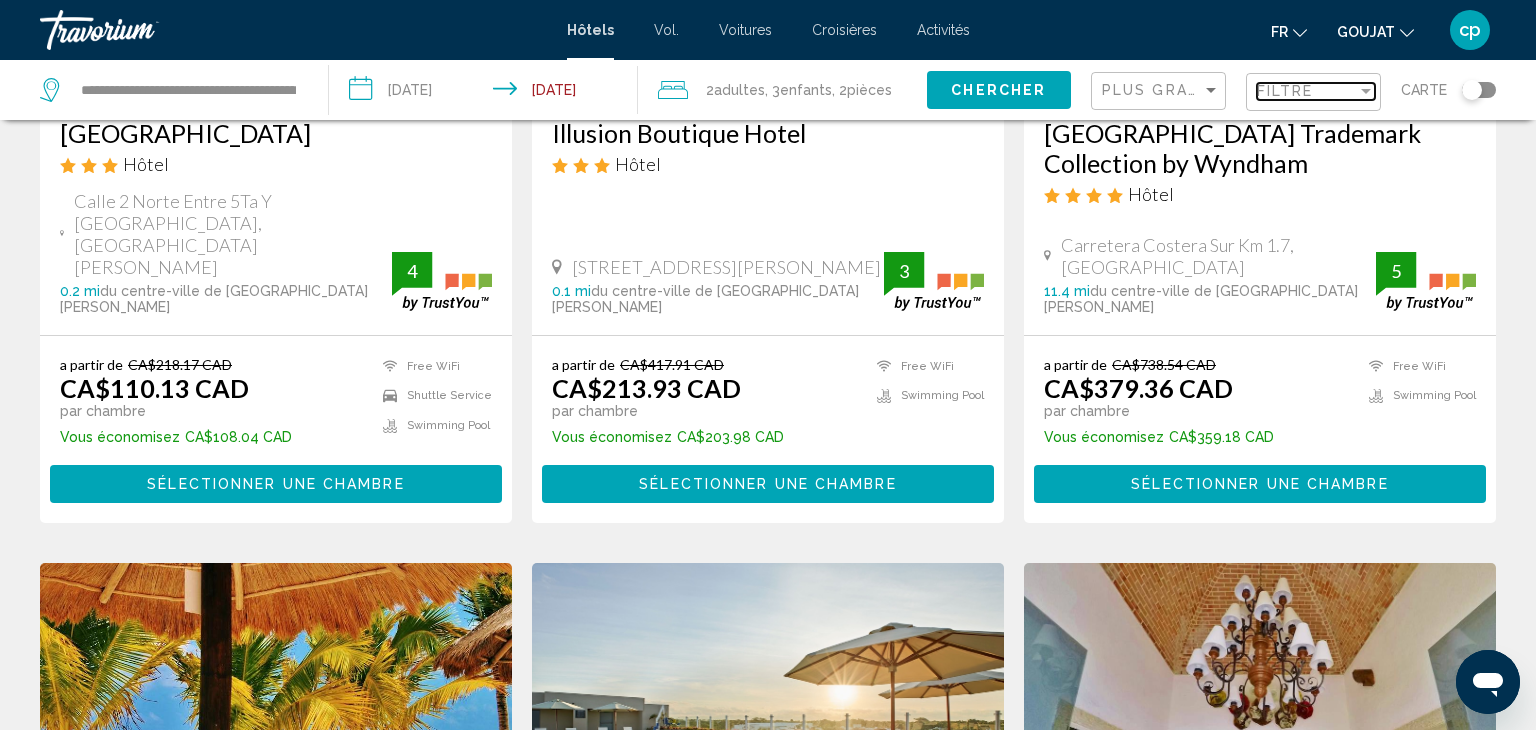 click on "Filtre" at bounding box center (1307, 91) 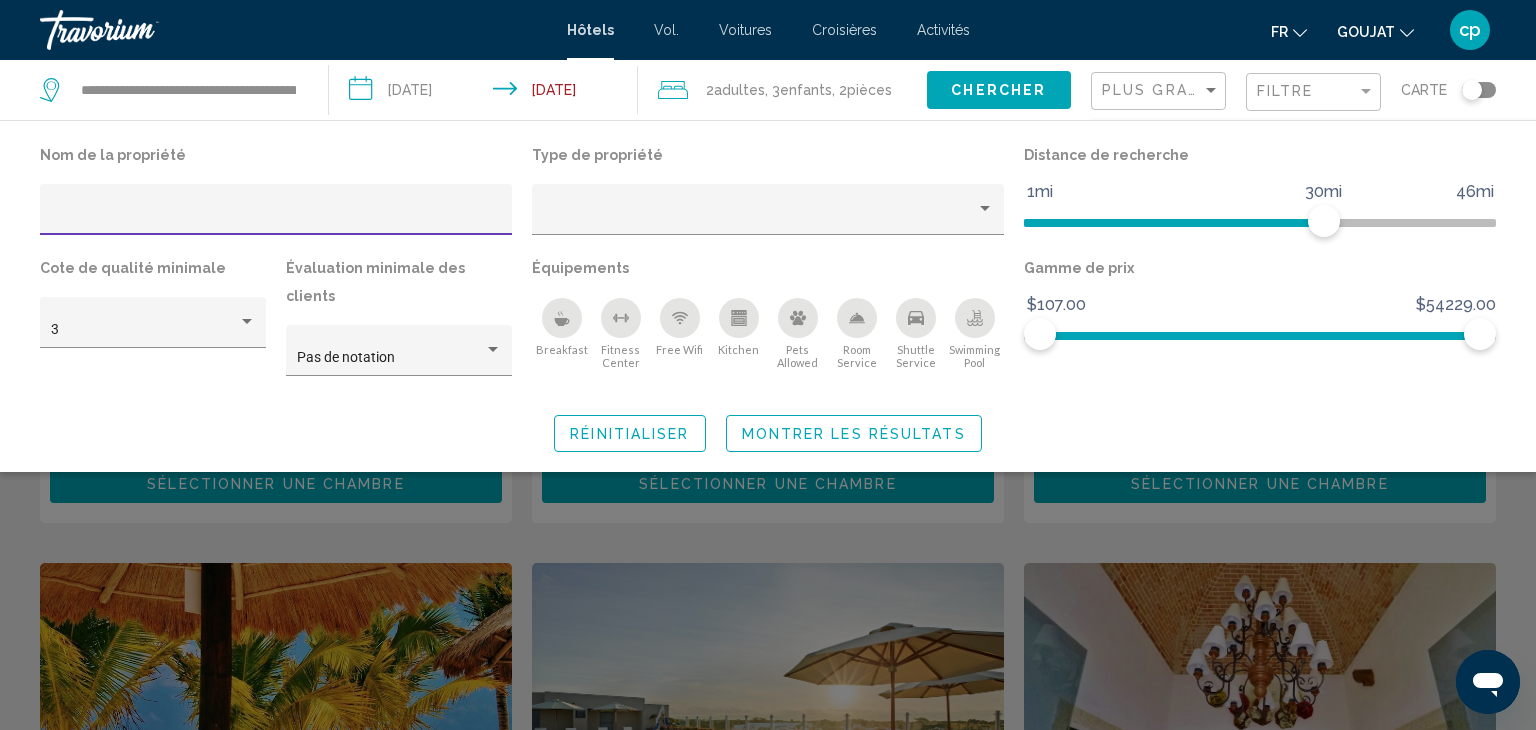 type on "*" 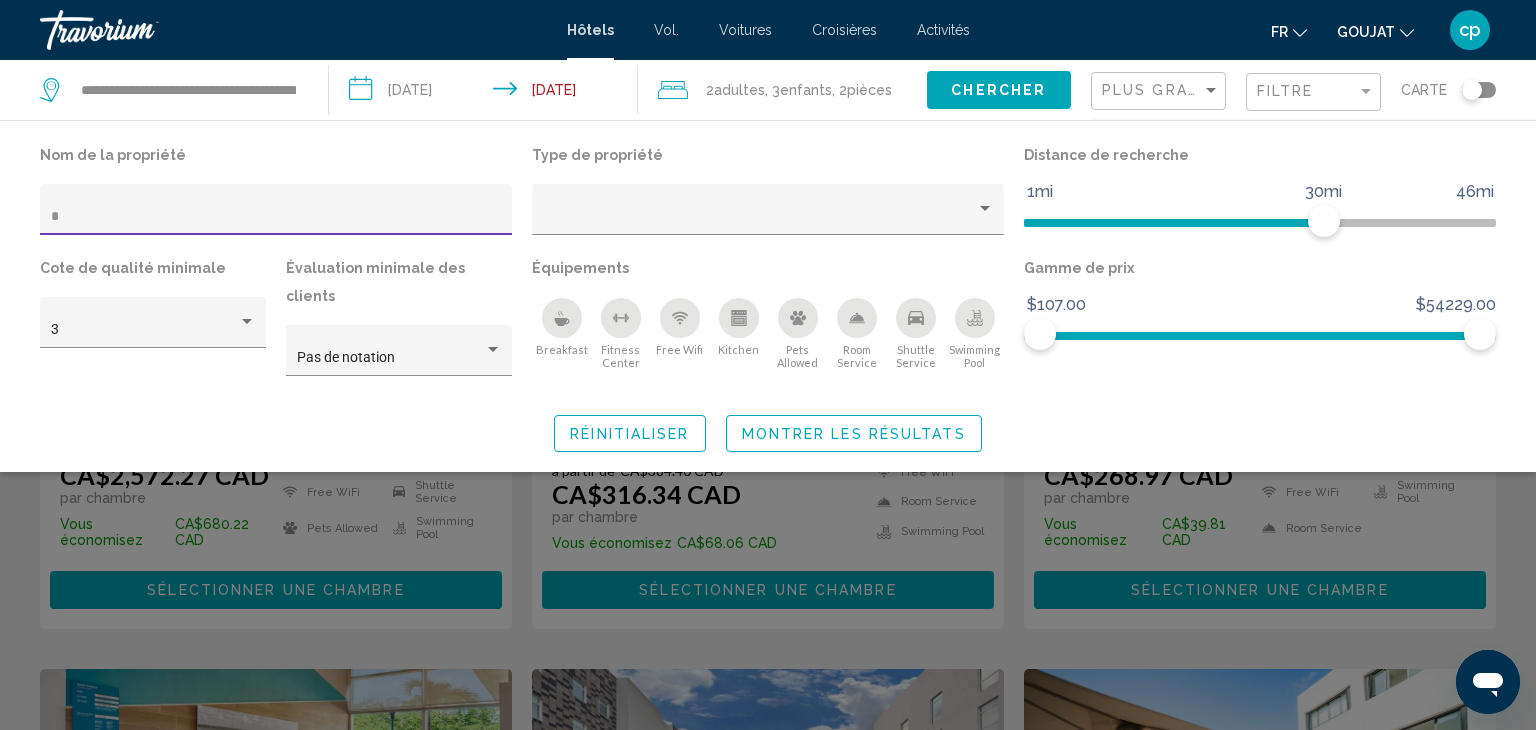 click on "Montrer les résultats" 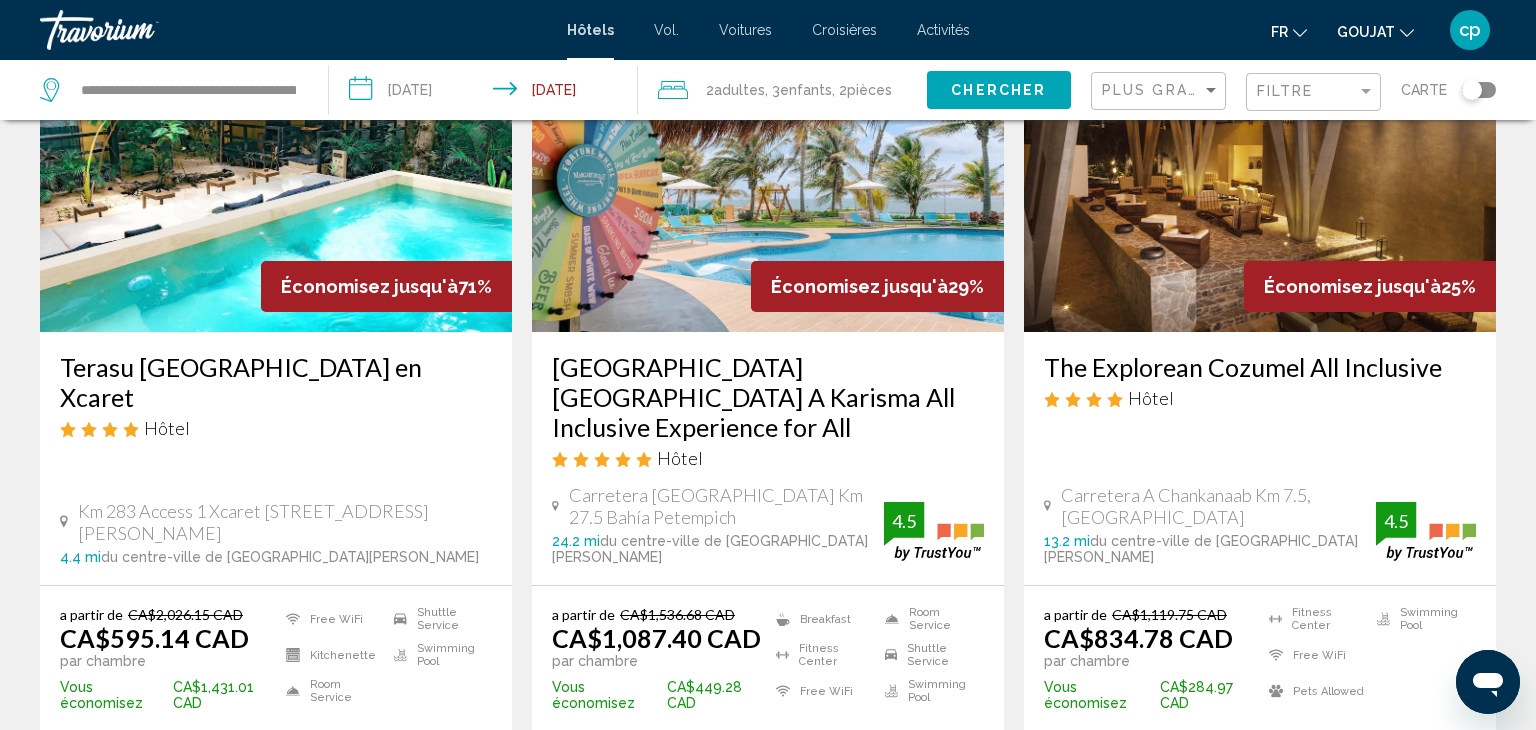 scroll, scrollTop: 0, scrollLeft: 0, axis: both 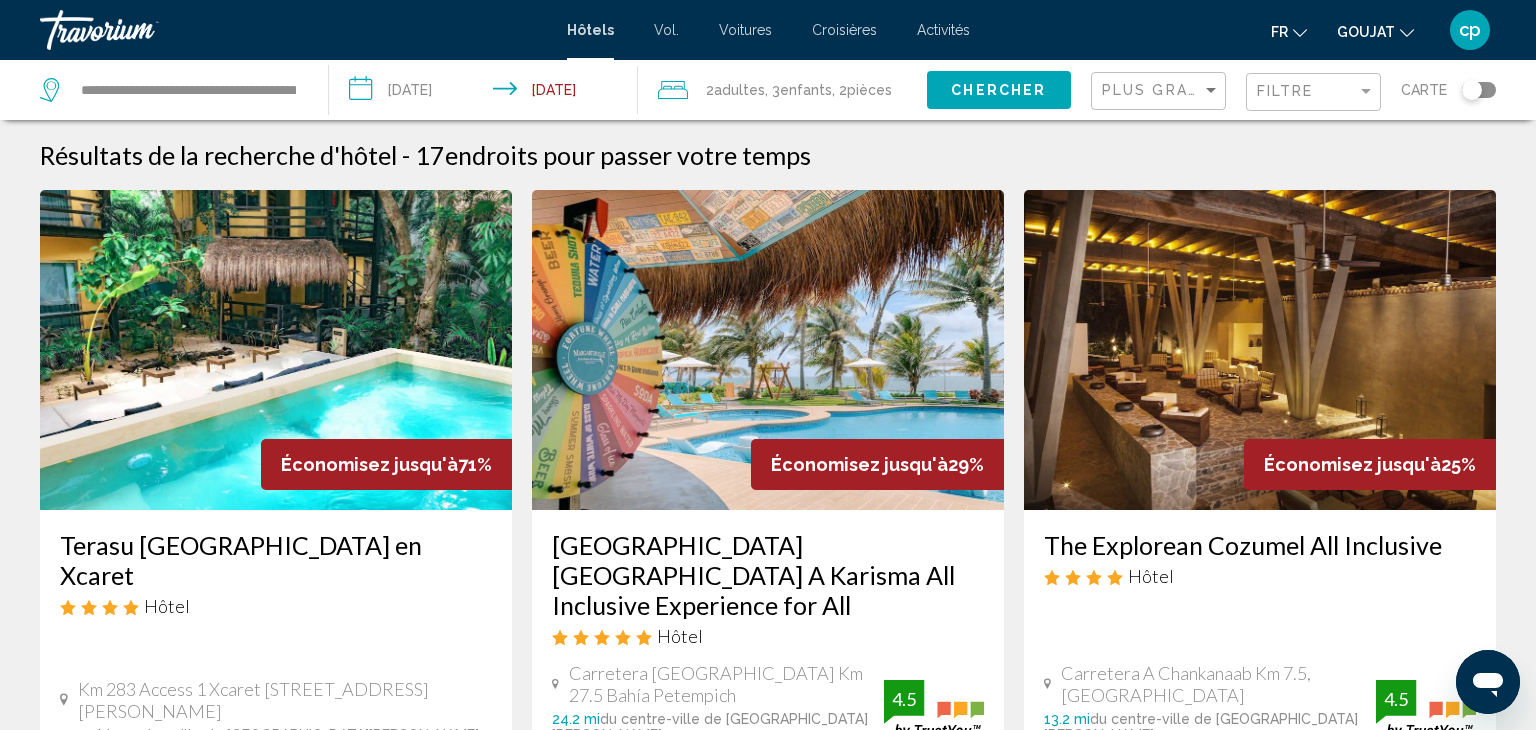 click on "2  Adulte Adultes , 3  Enfant Enfants , 2  Chambre pièces" 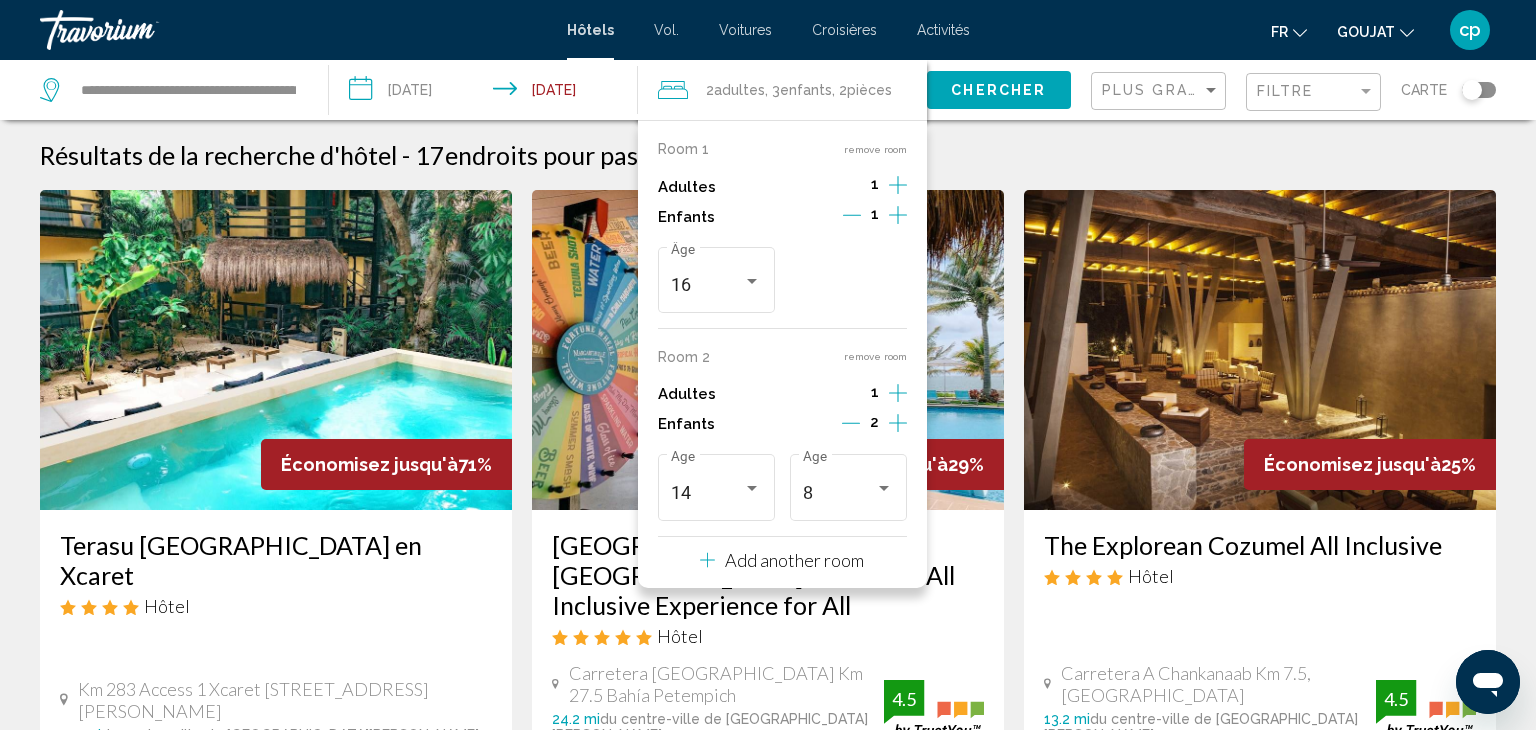 click on "Enfants" 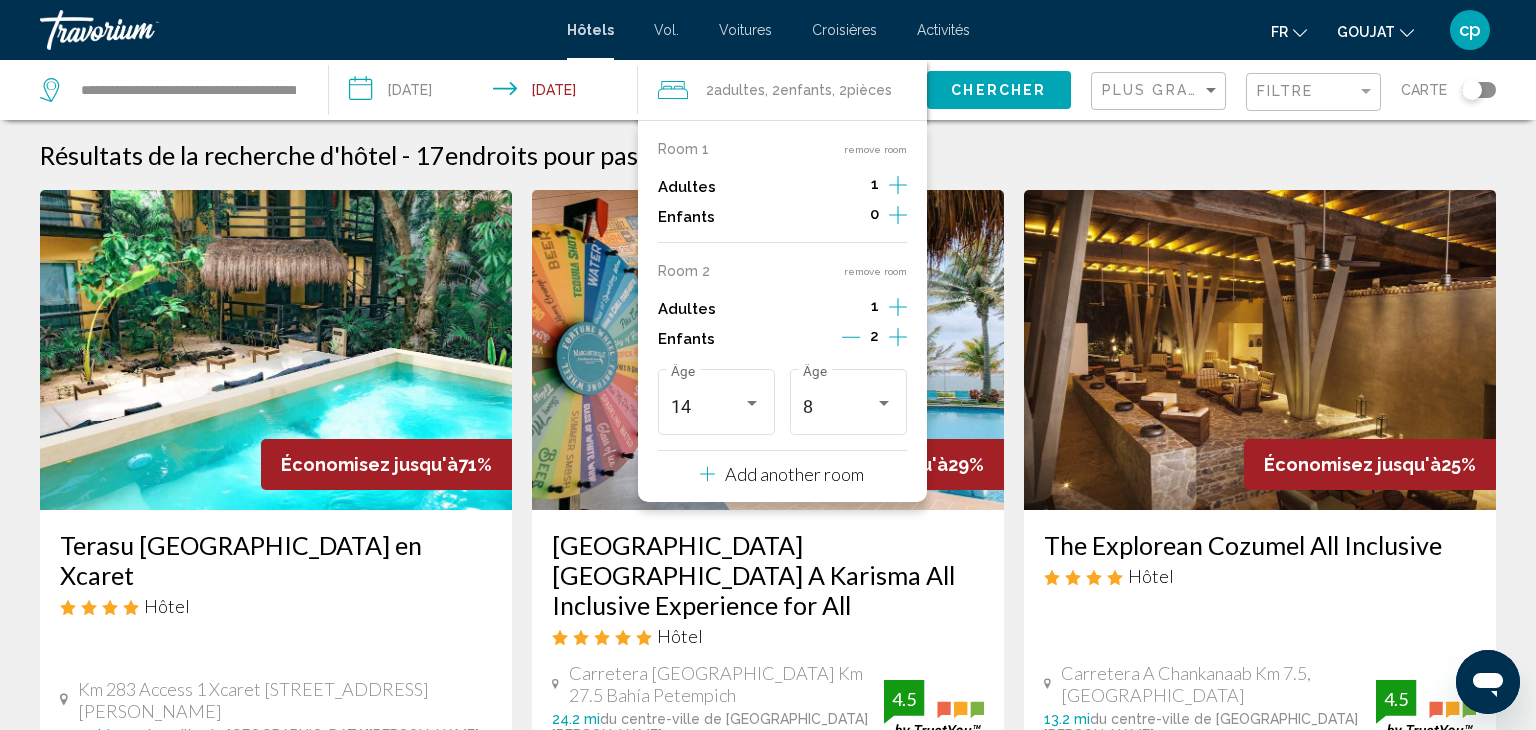 click 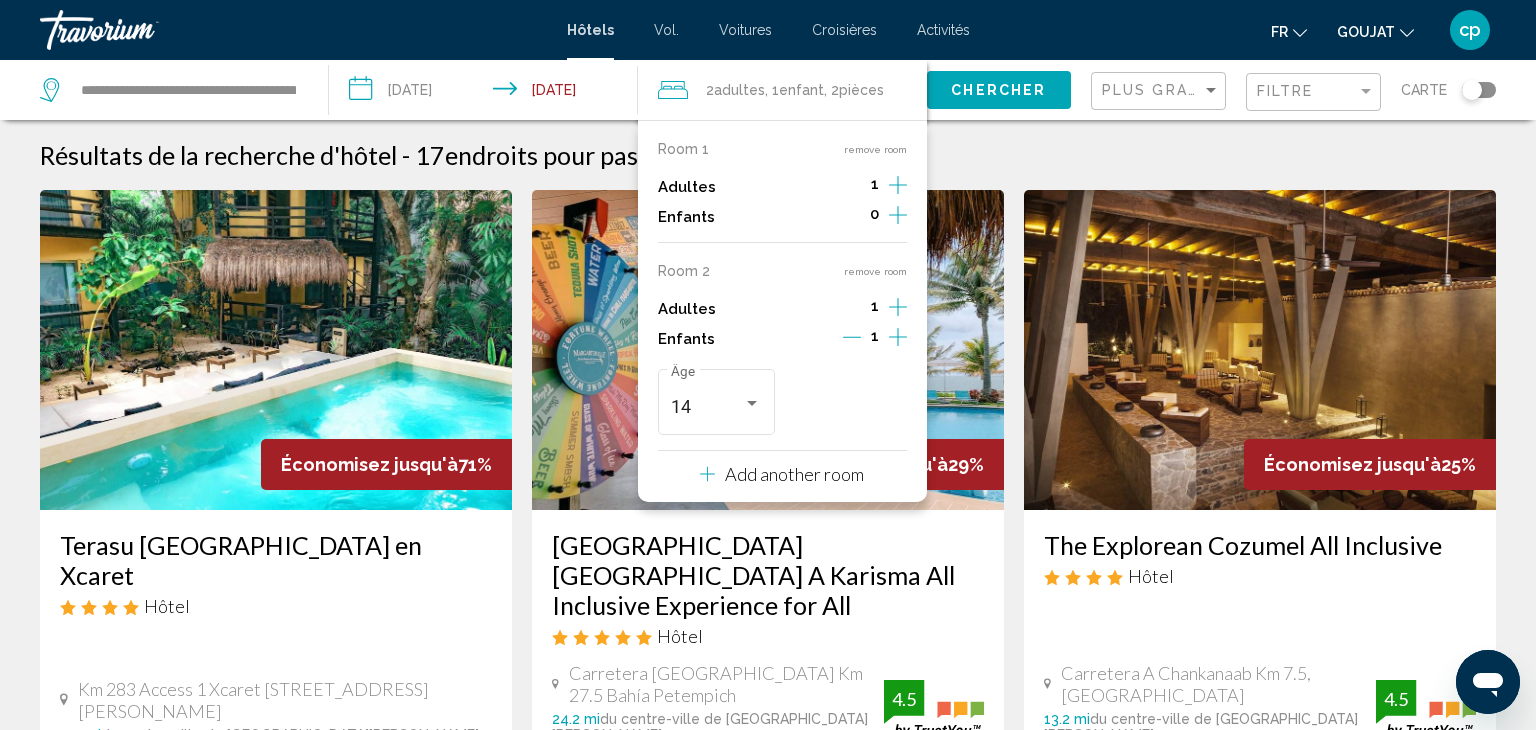 click 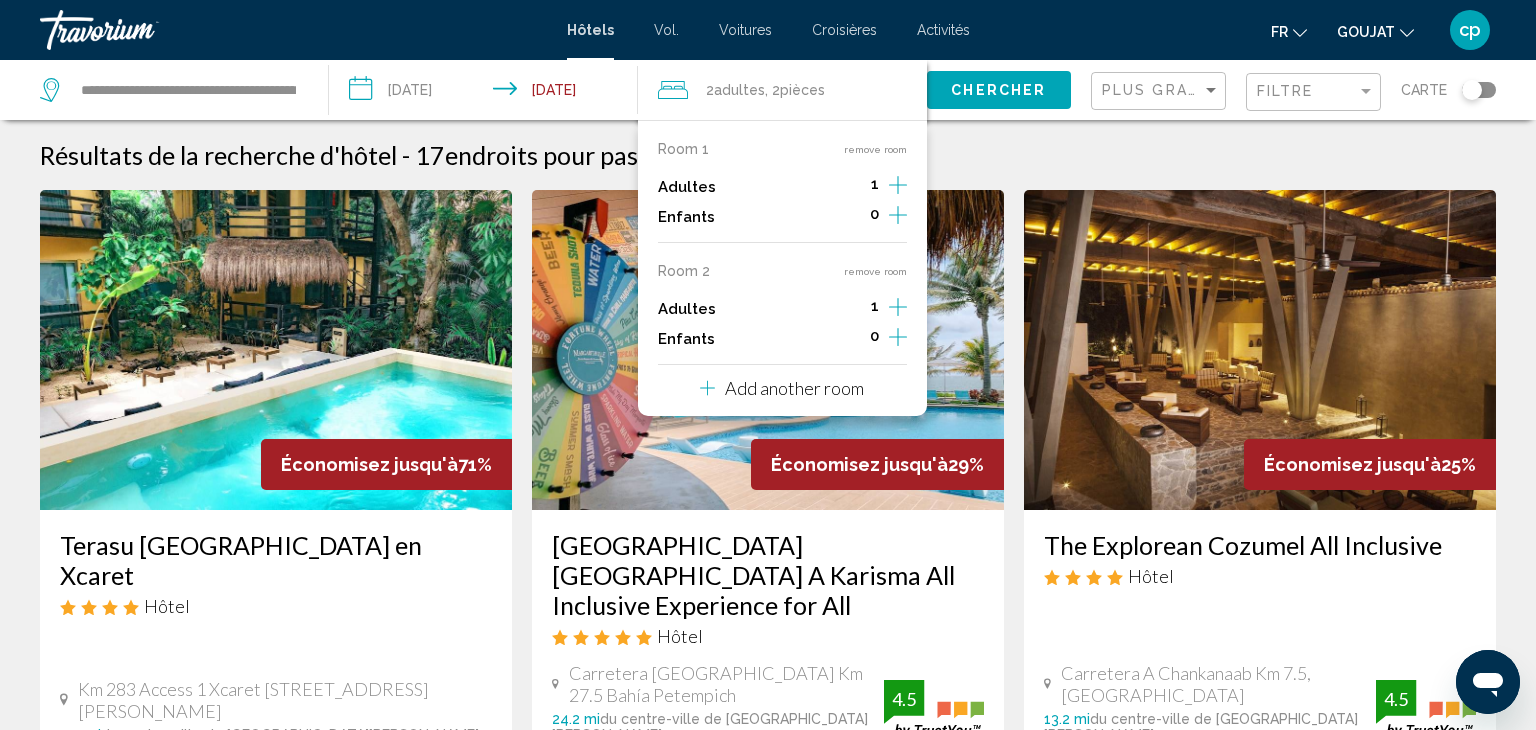 click on "Room 1" at bounding box center (683, 149) 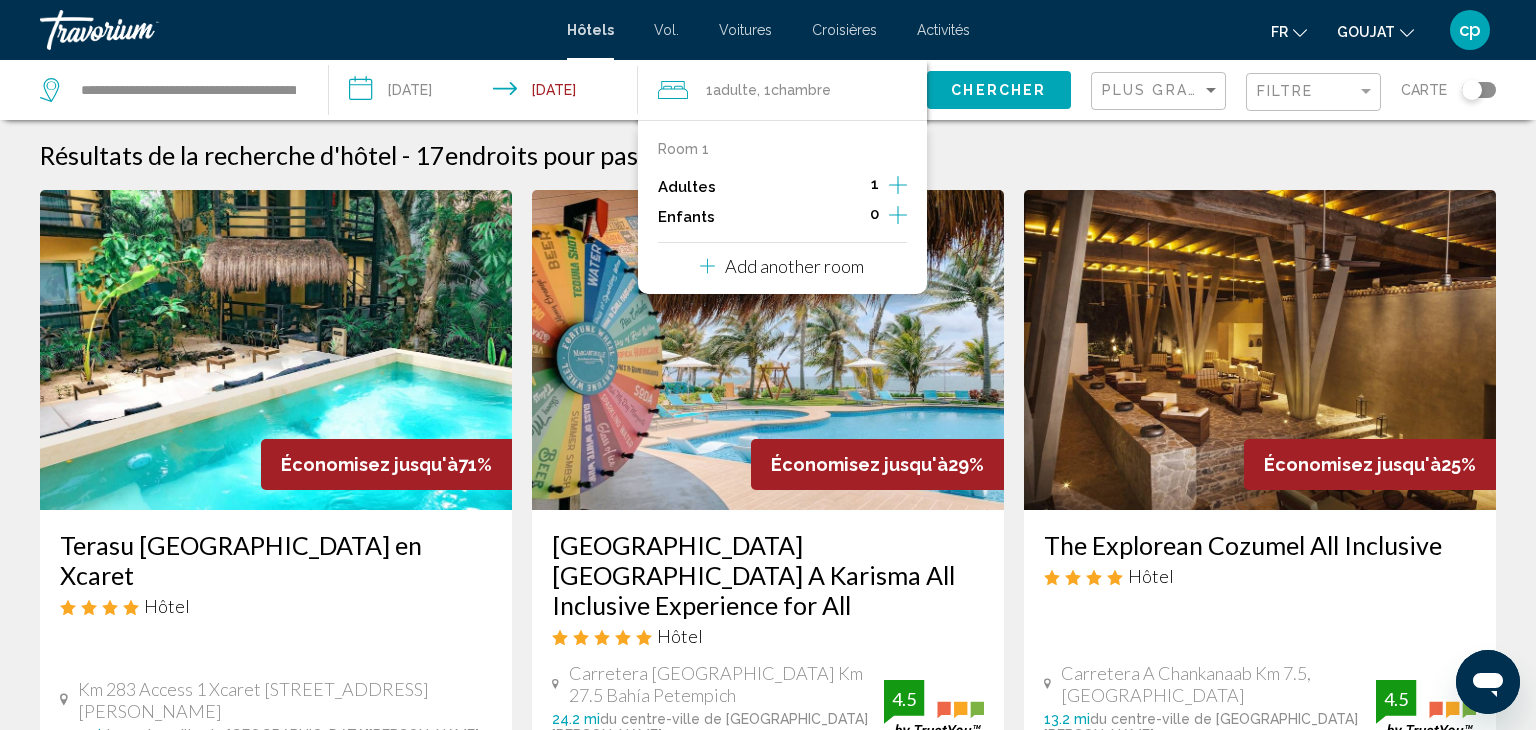 click 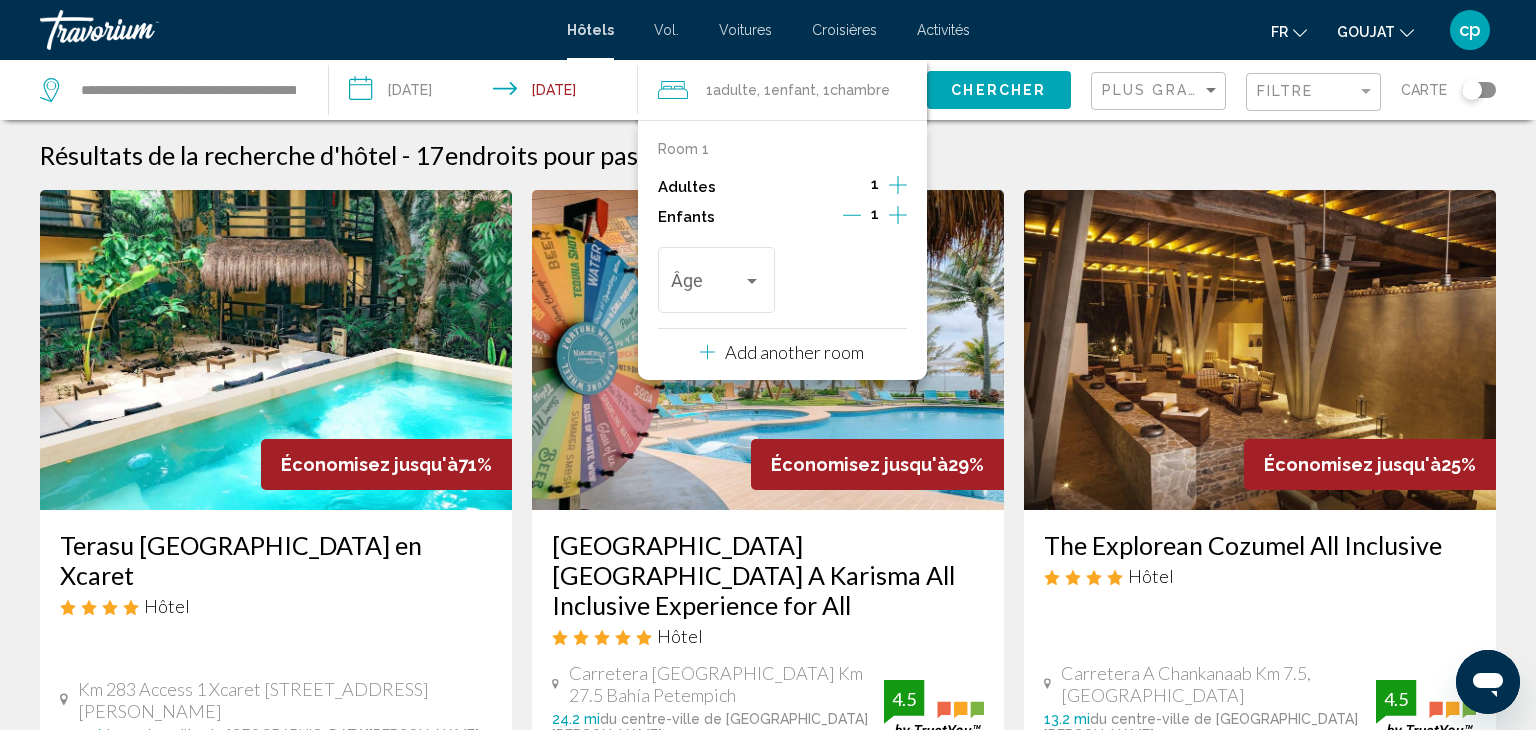 click 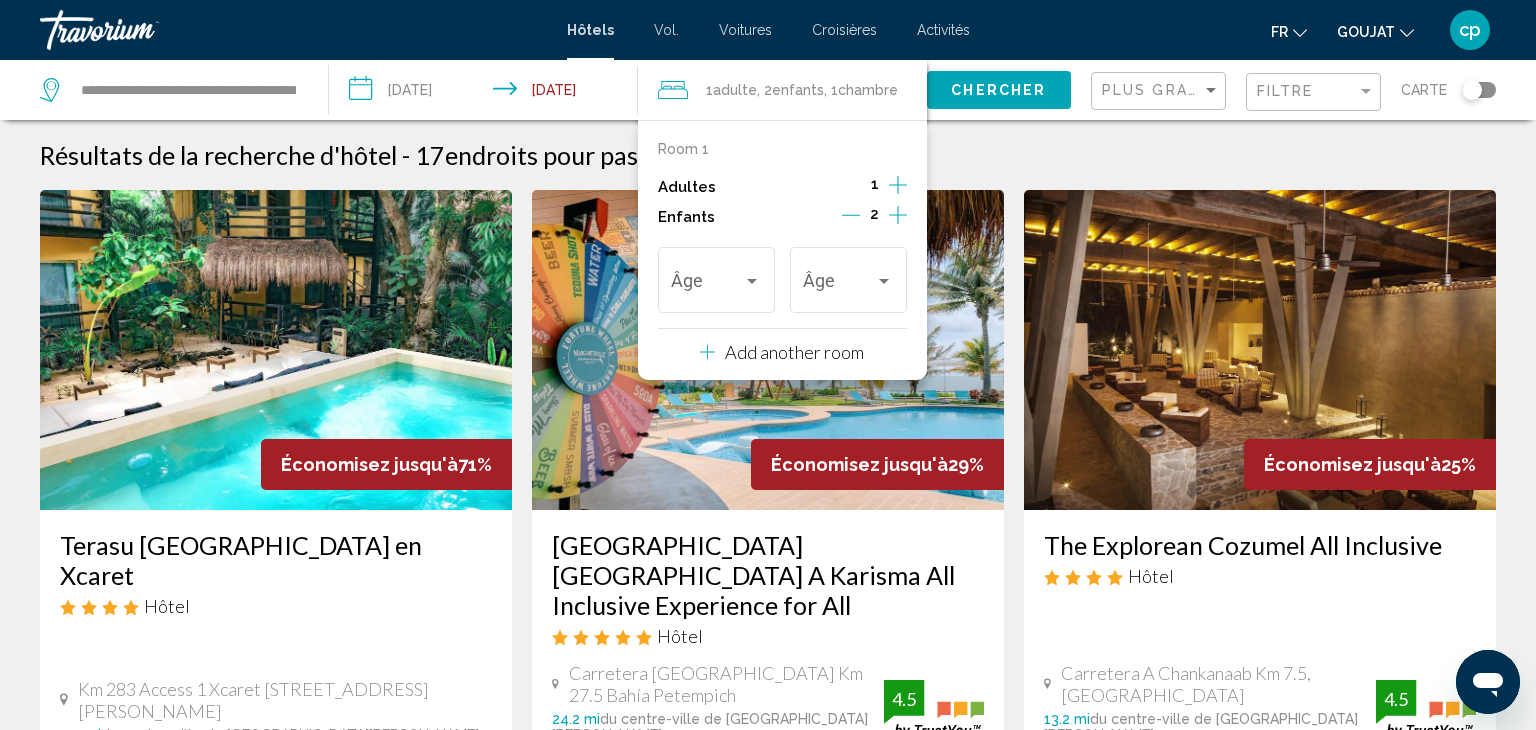 click 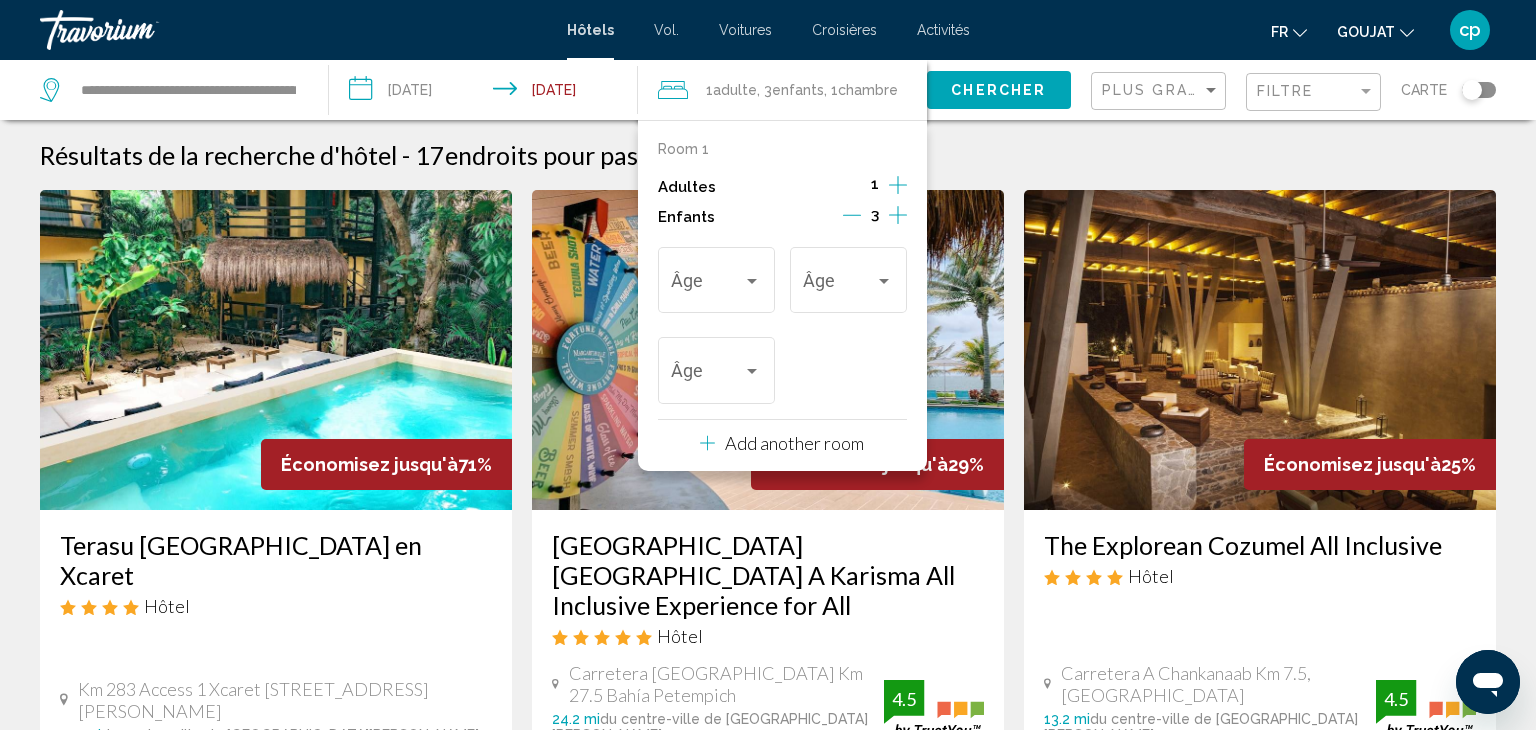 click 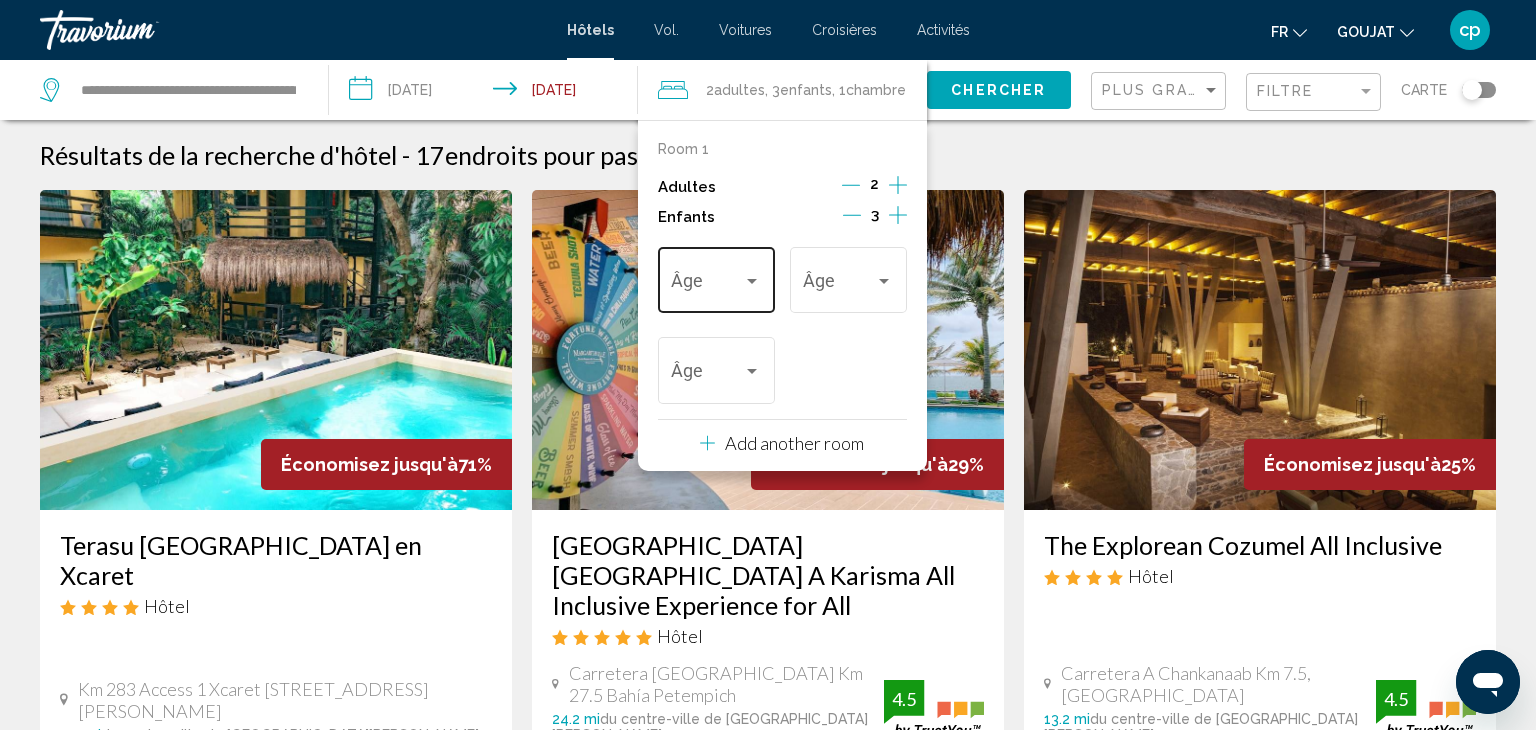 click at bounding box center (752, 281) 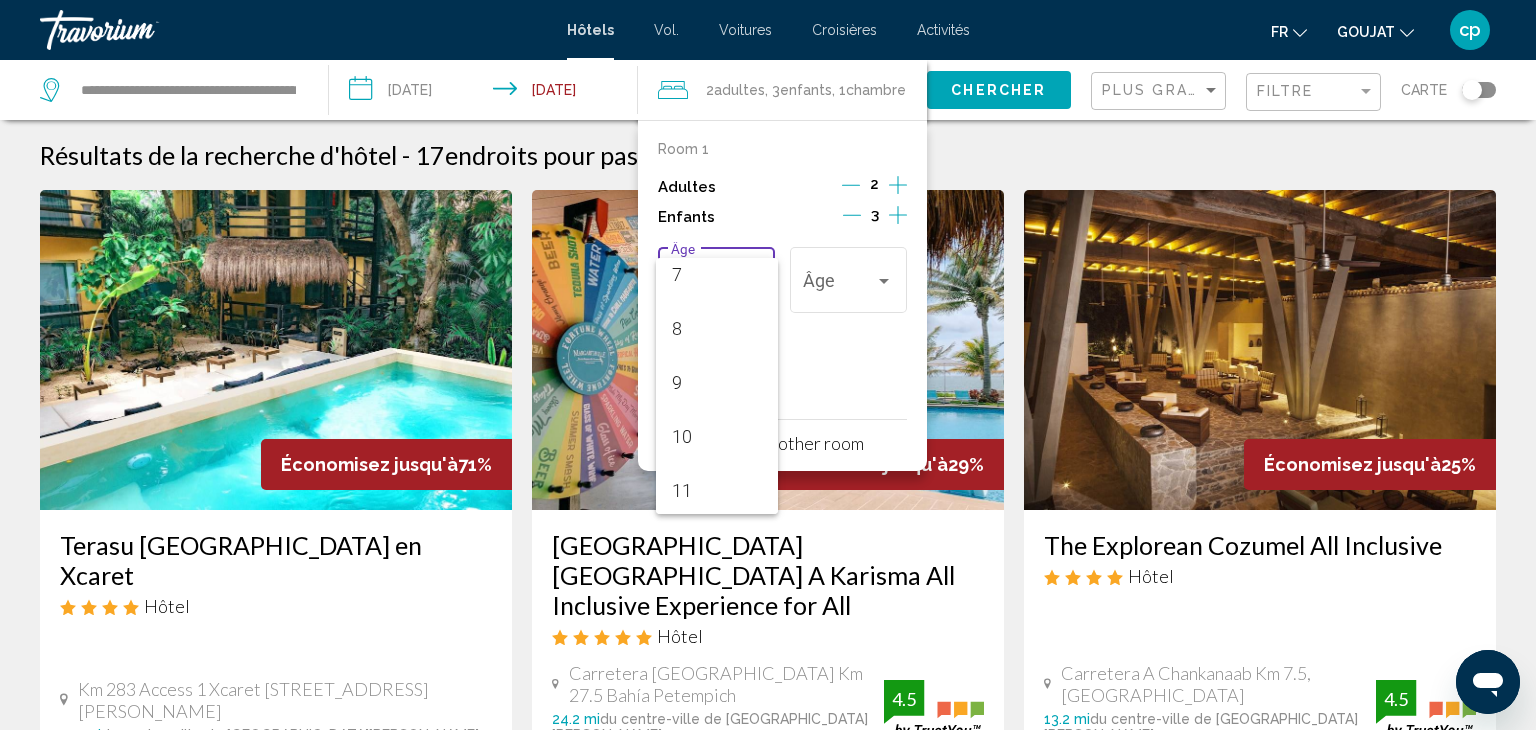 scroll, scrollTop: 368, scrollLeft: 0, axis: vertical 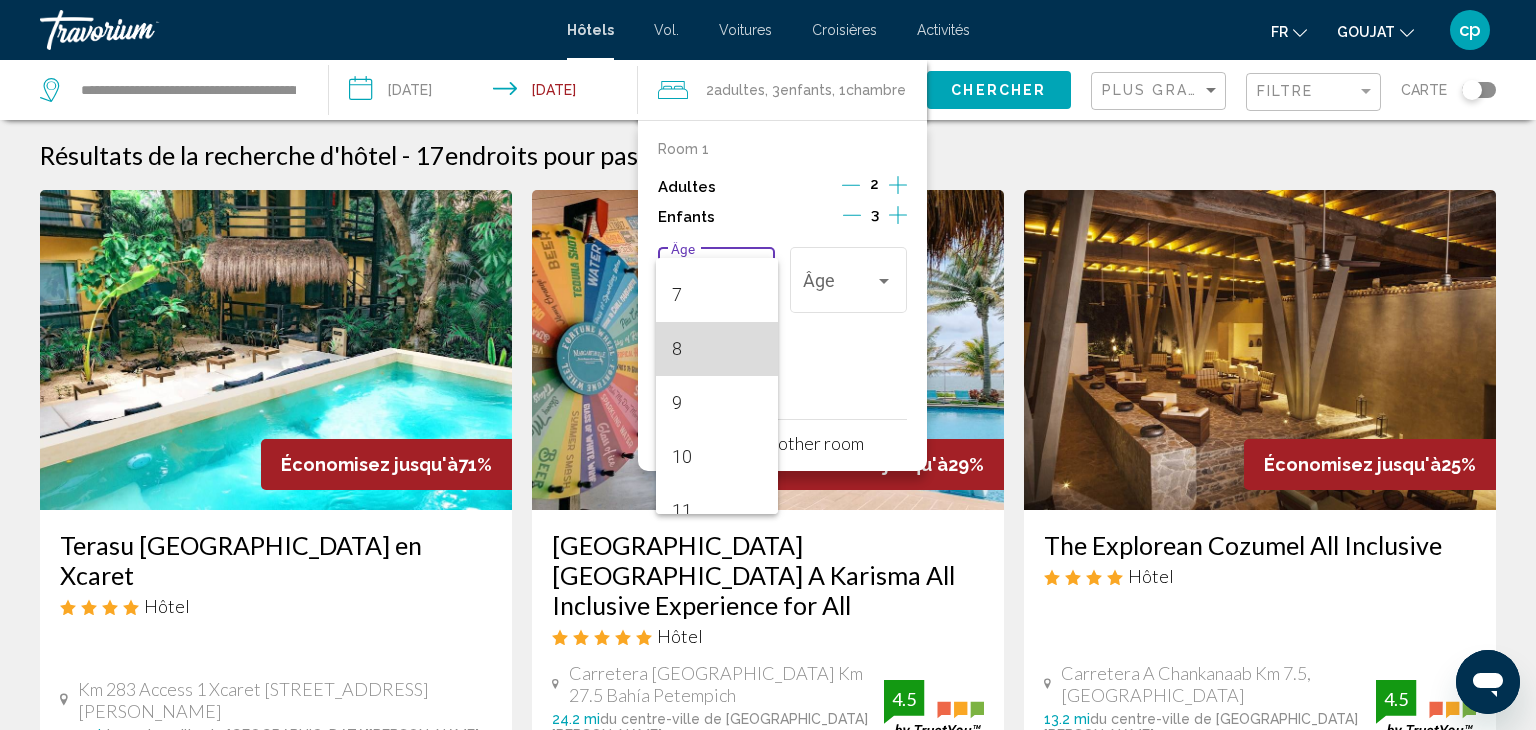 click on "8" at bounding box center (717, 349) 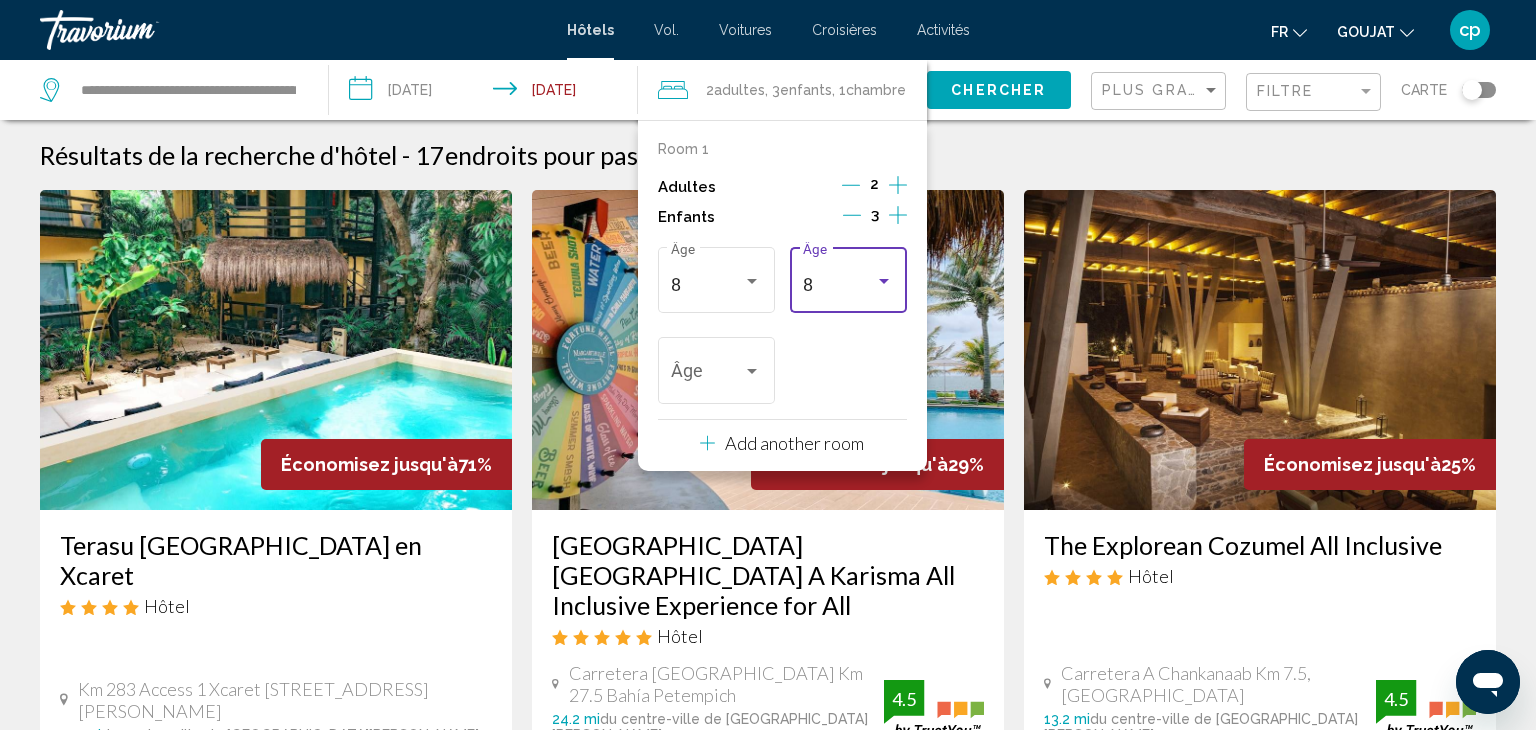 click on "8" at bounding box center (839, 285) 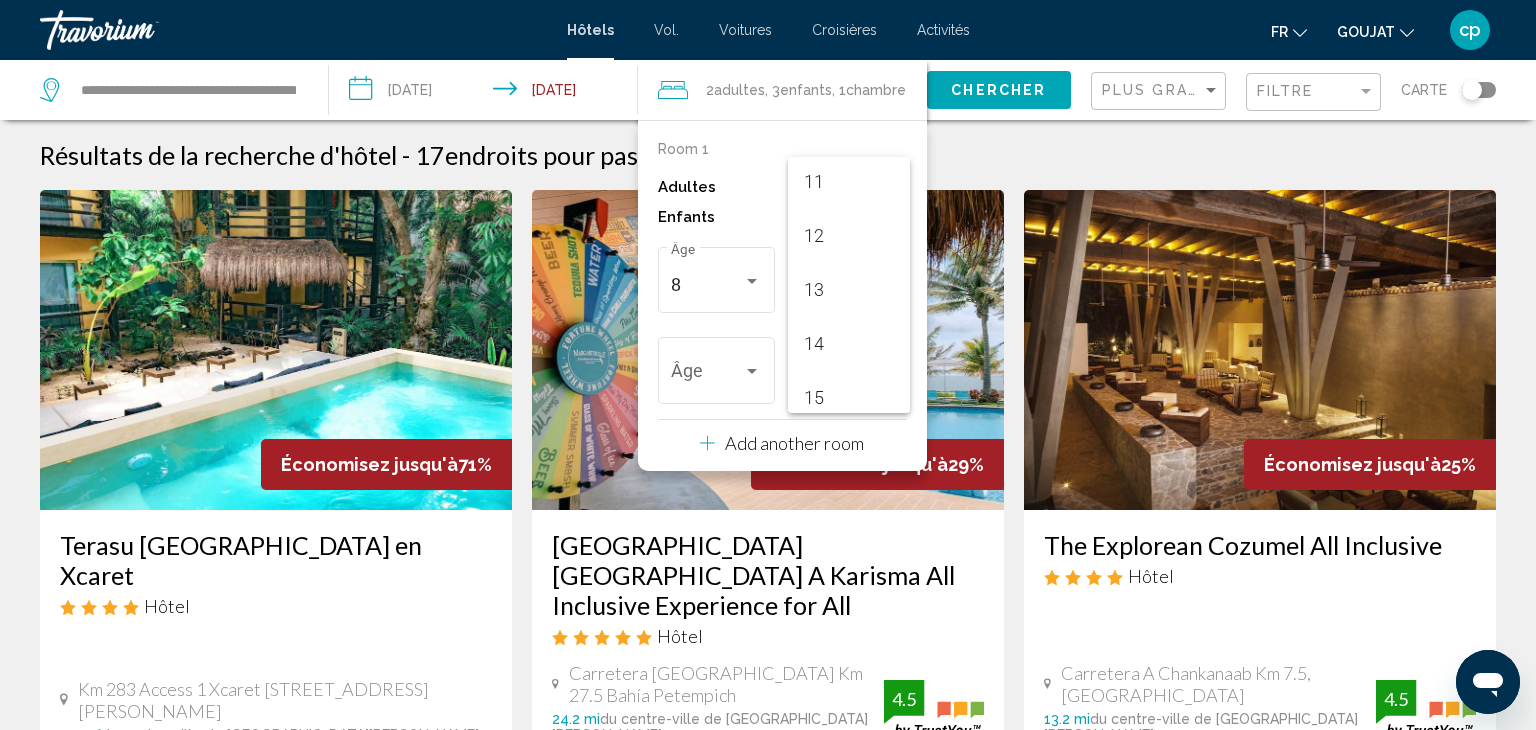 scroll, scrollTop: 598, scrollLeft: 0, axis: vertical 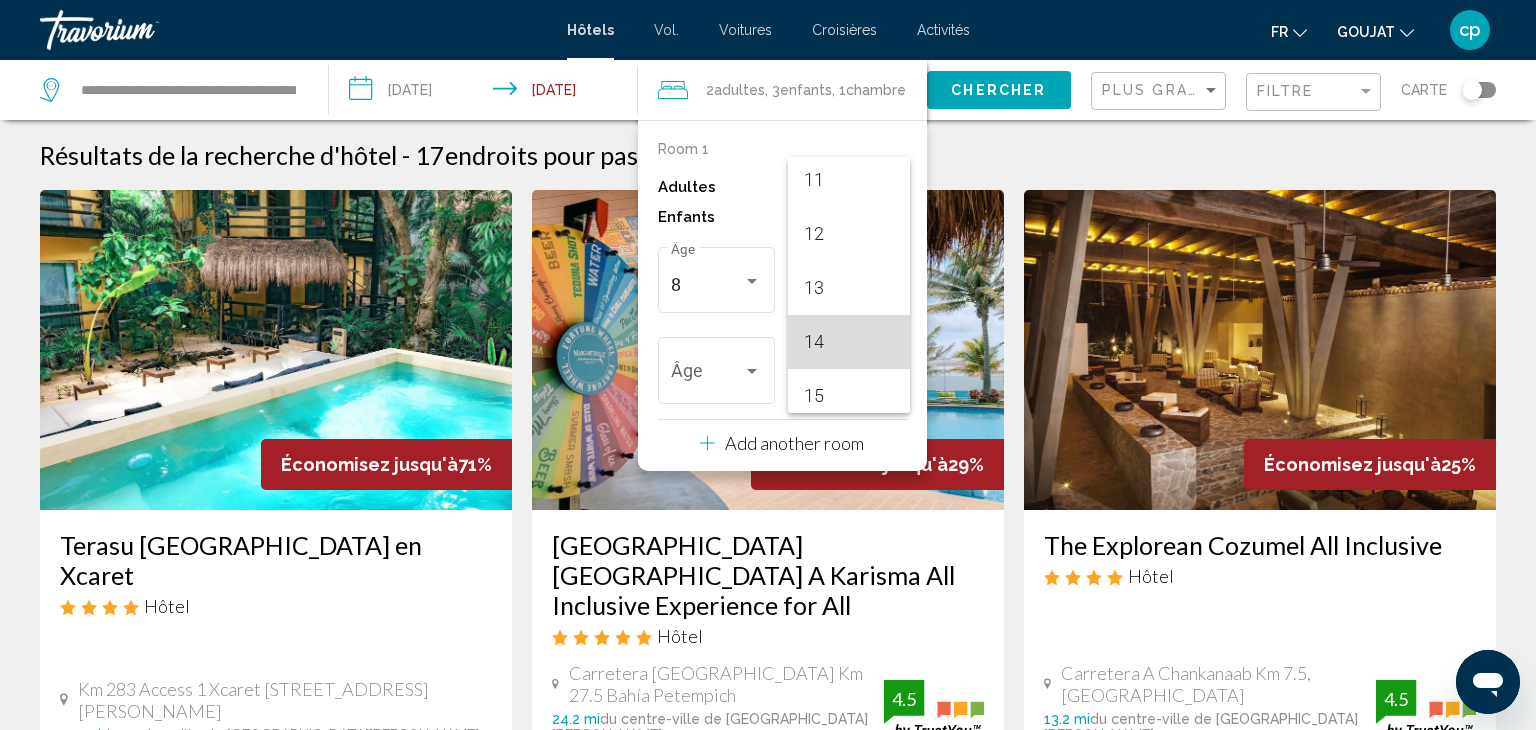 click on "14" at bounding box center [849, 342] 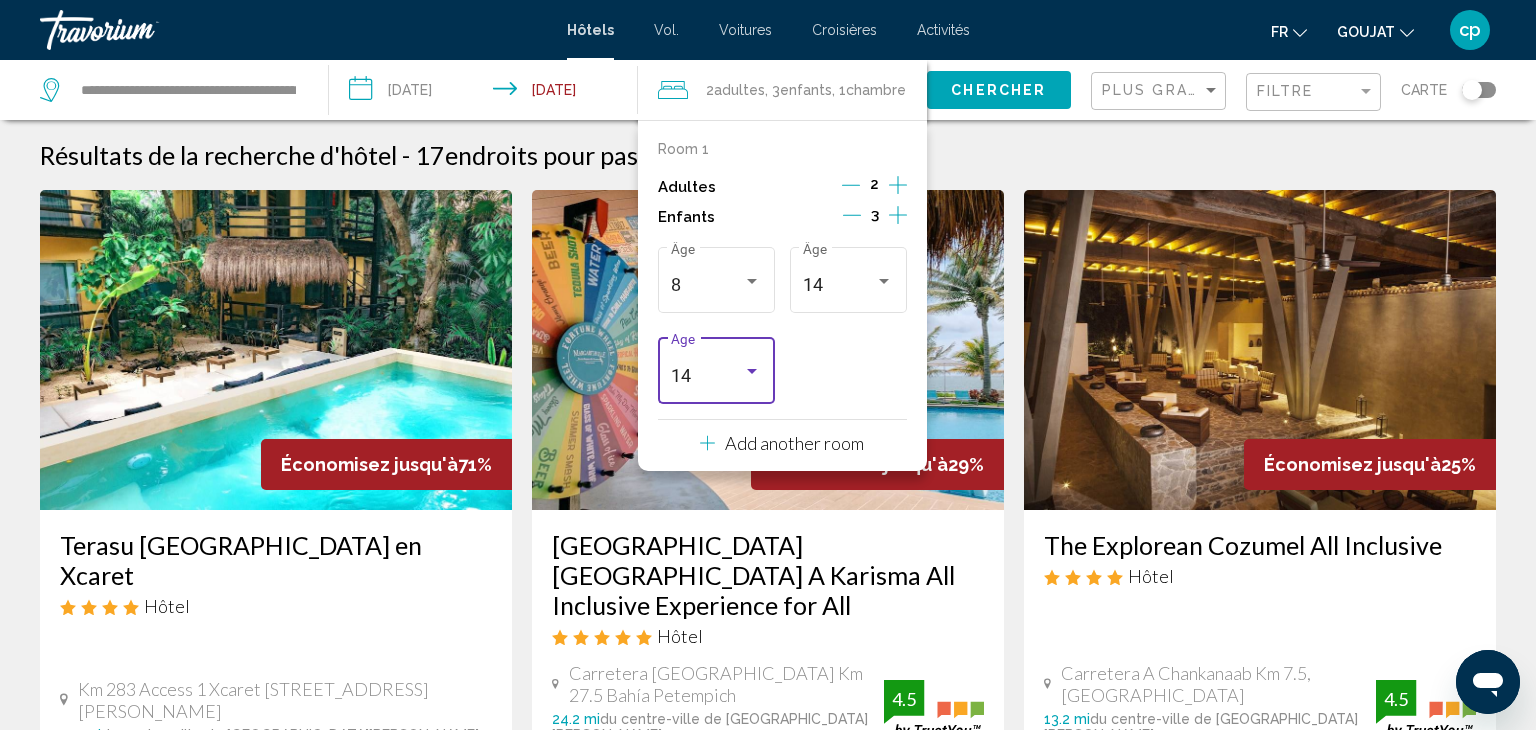 click on "14" at bounding box center (707, 376) 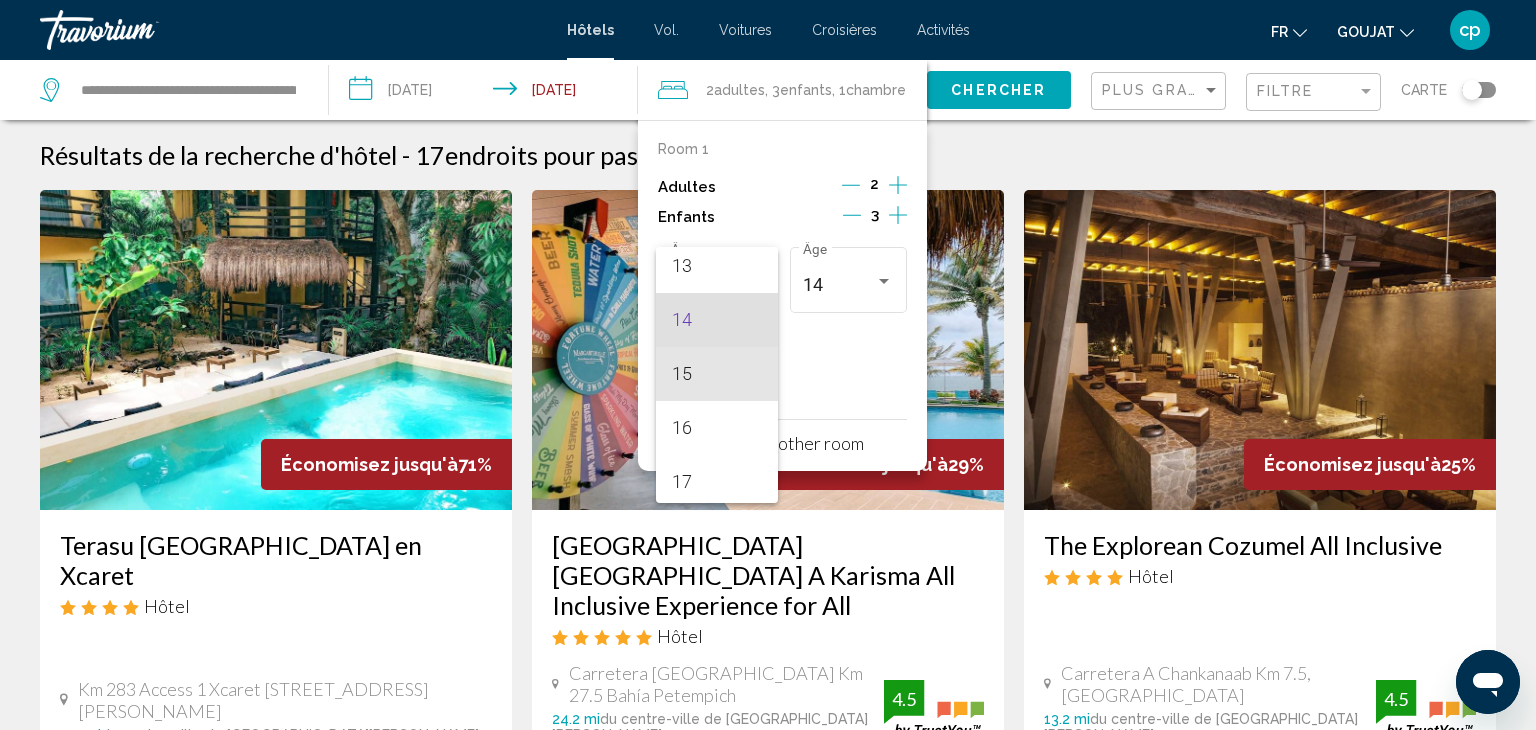 scroll, scrollTop: 716, scrollLeft: 0, axis: vertical 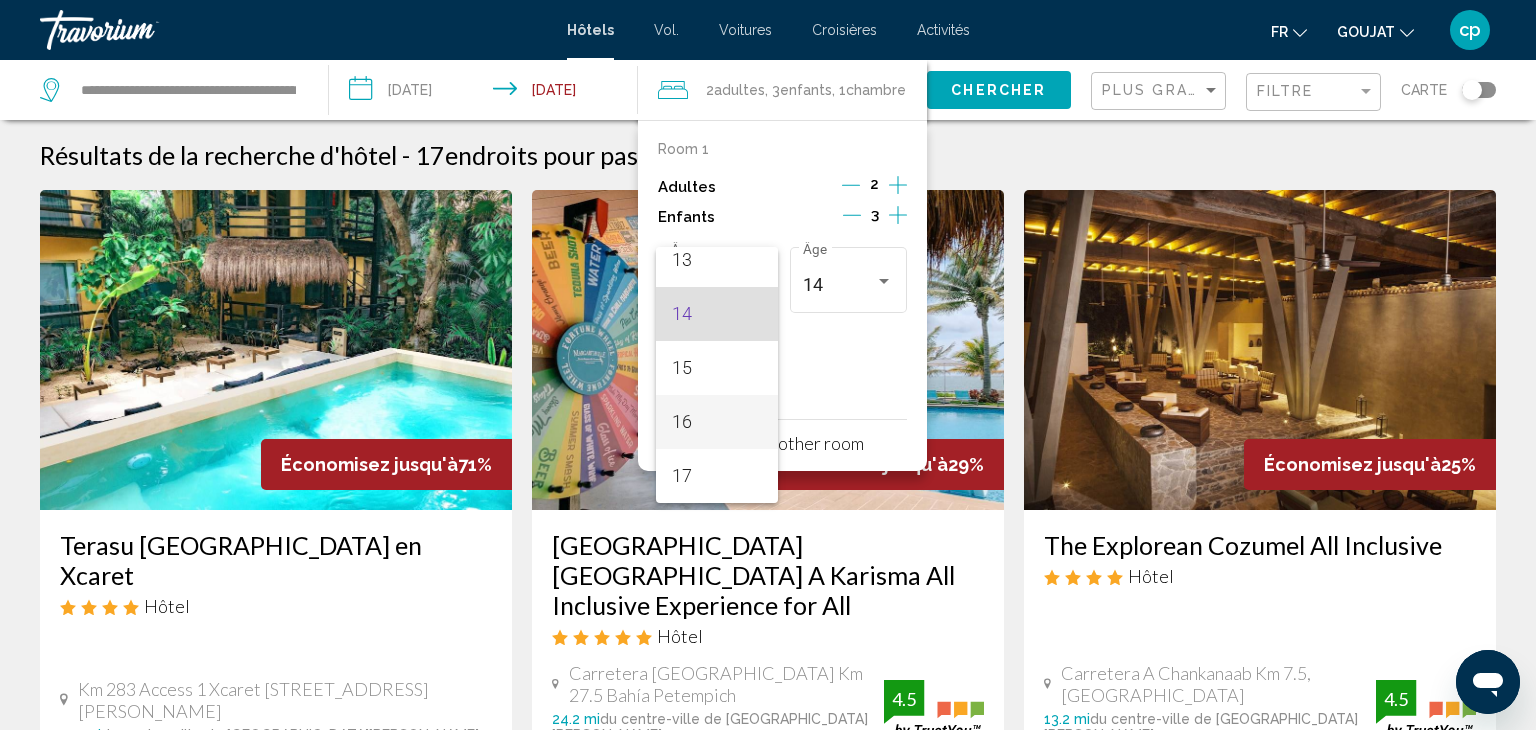 click on "16" at bounding box center (717, 422) 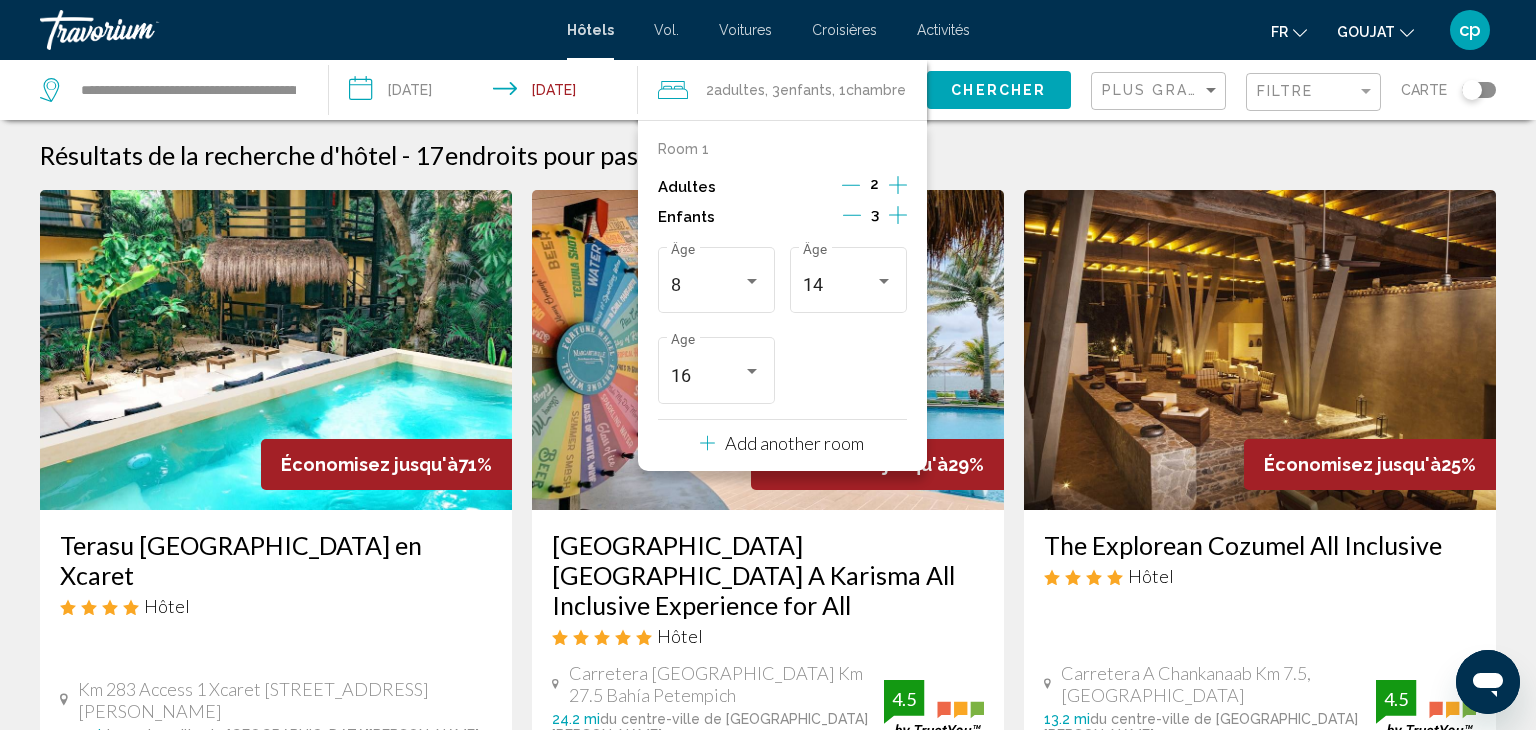 click on "**********" at bounding box center [487, 93] 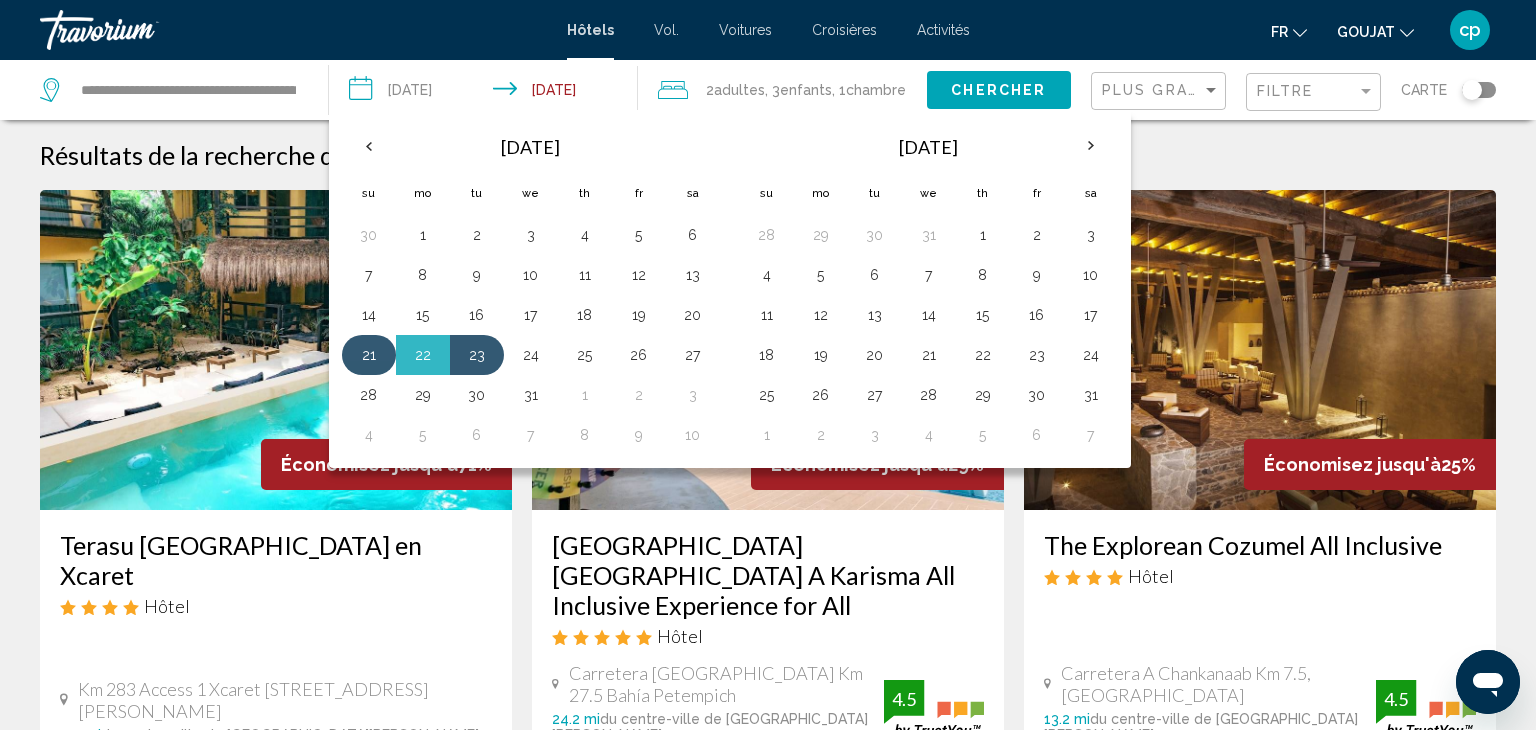 click on "21" at bounding box center [369, 355] 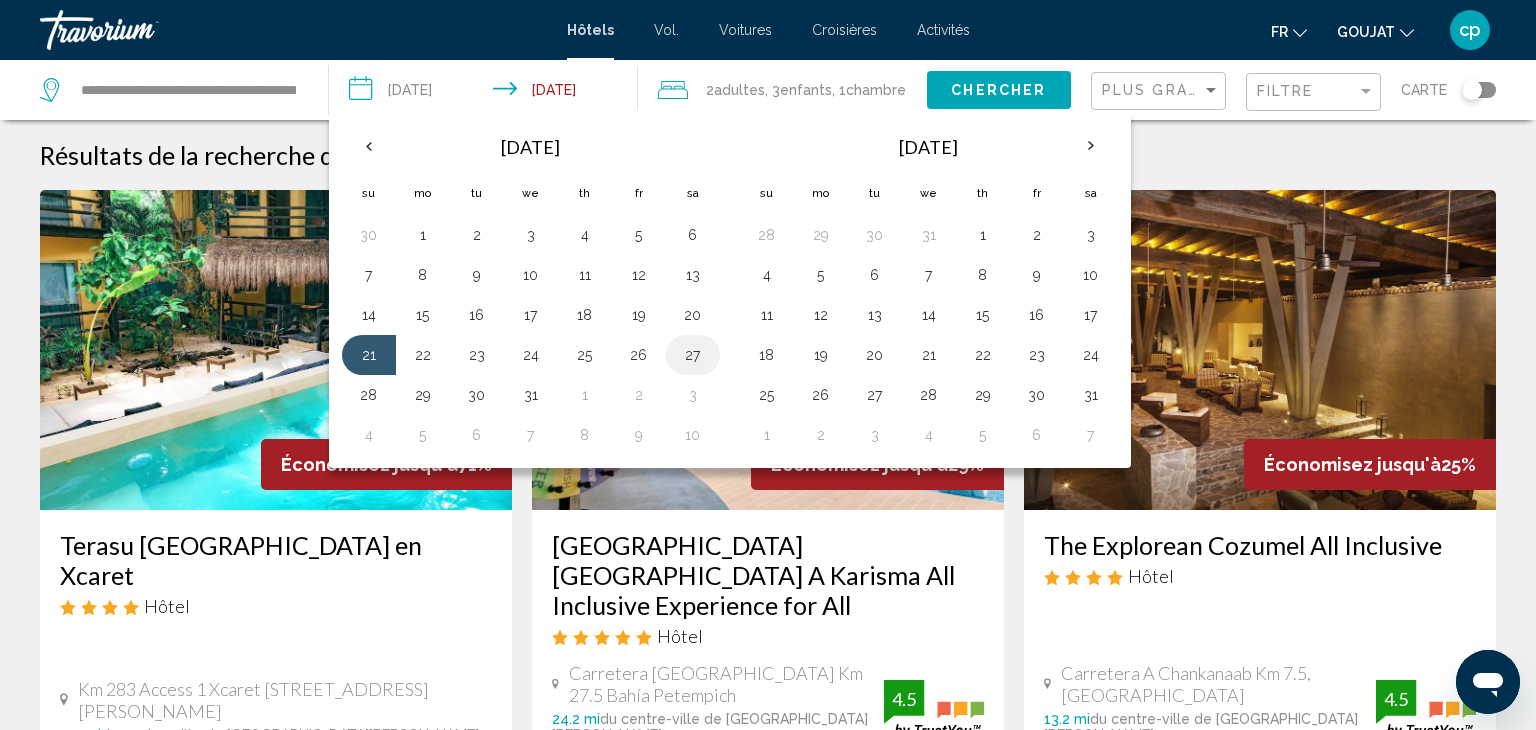 click on "27" at bounding box center [693, 355] 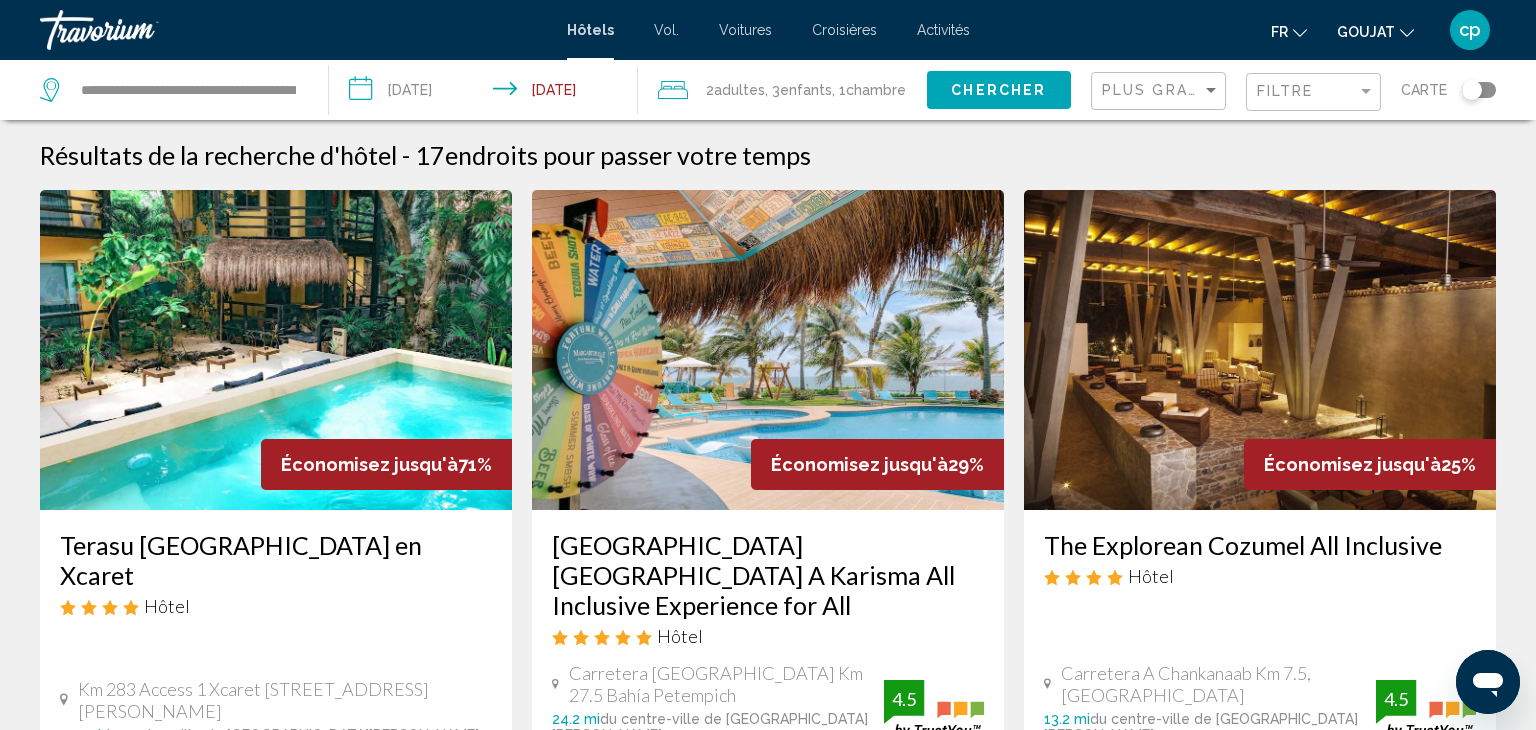 click on "Chercher" 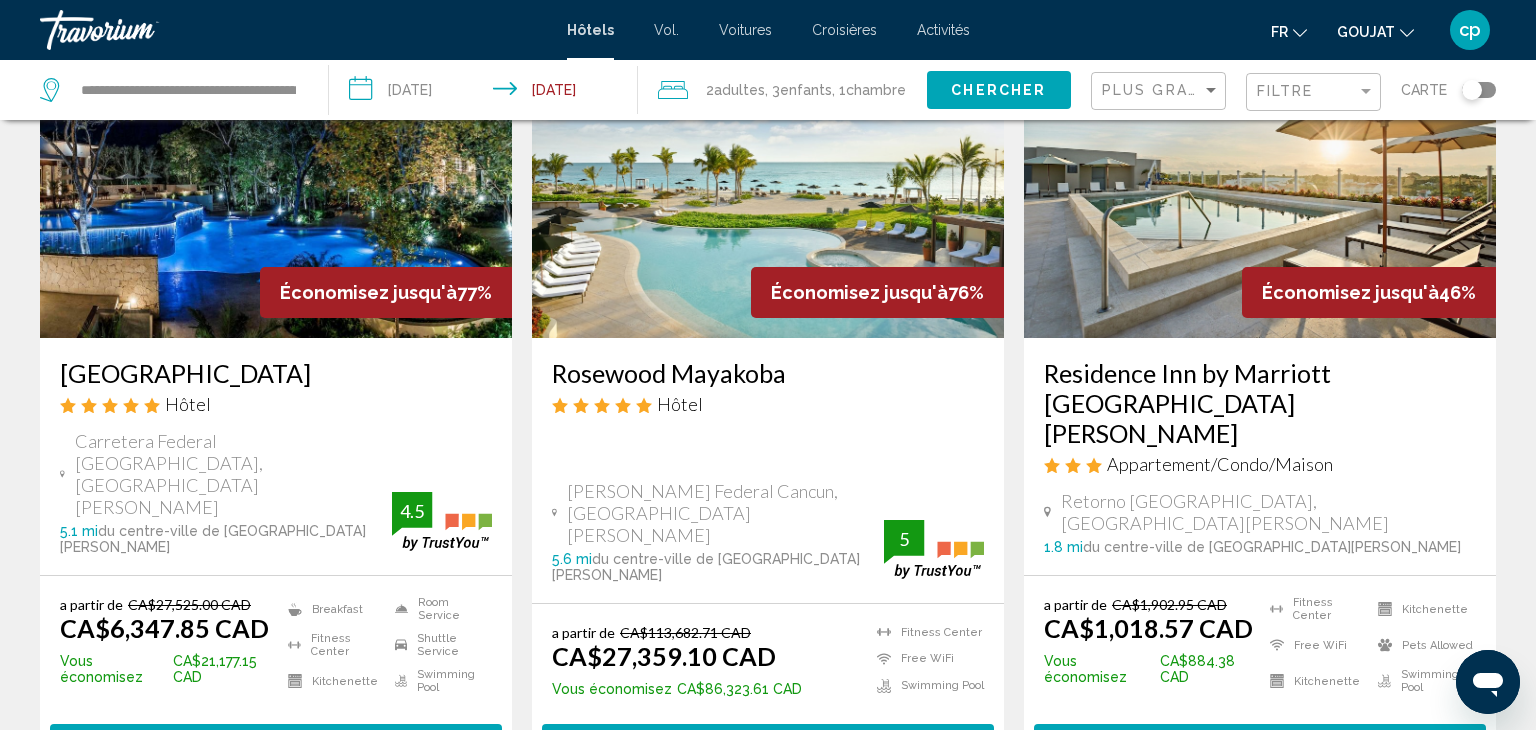 scroll, scrollTop: 150, scrollLeft: 0, axis: vertical 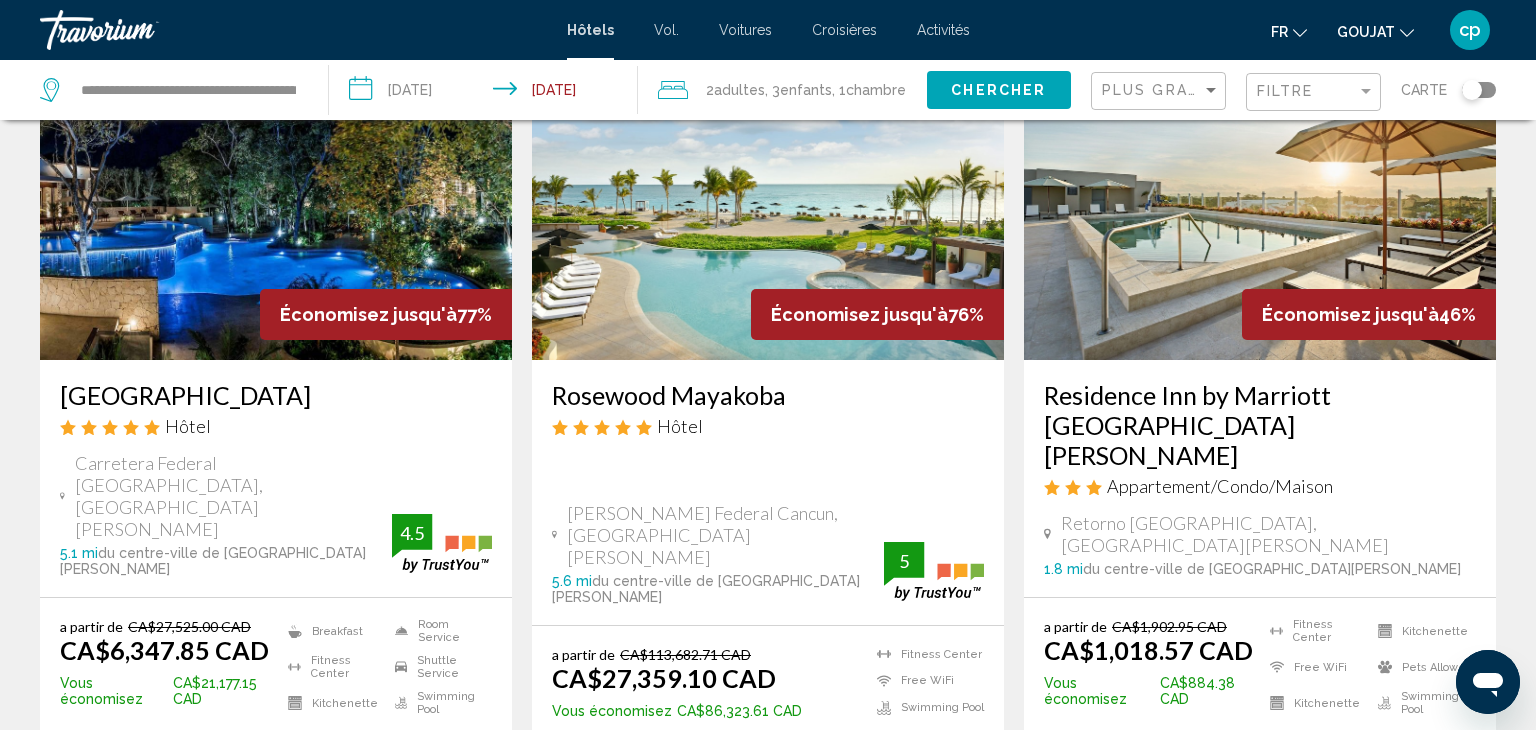 click at bounding box center [276, 200] 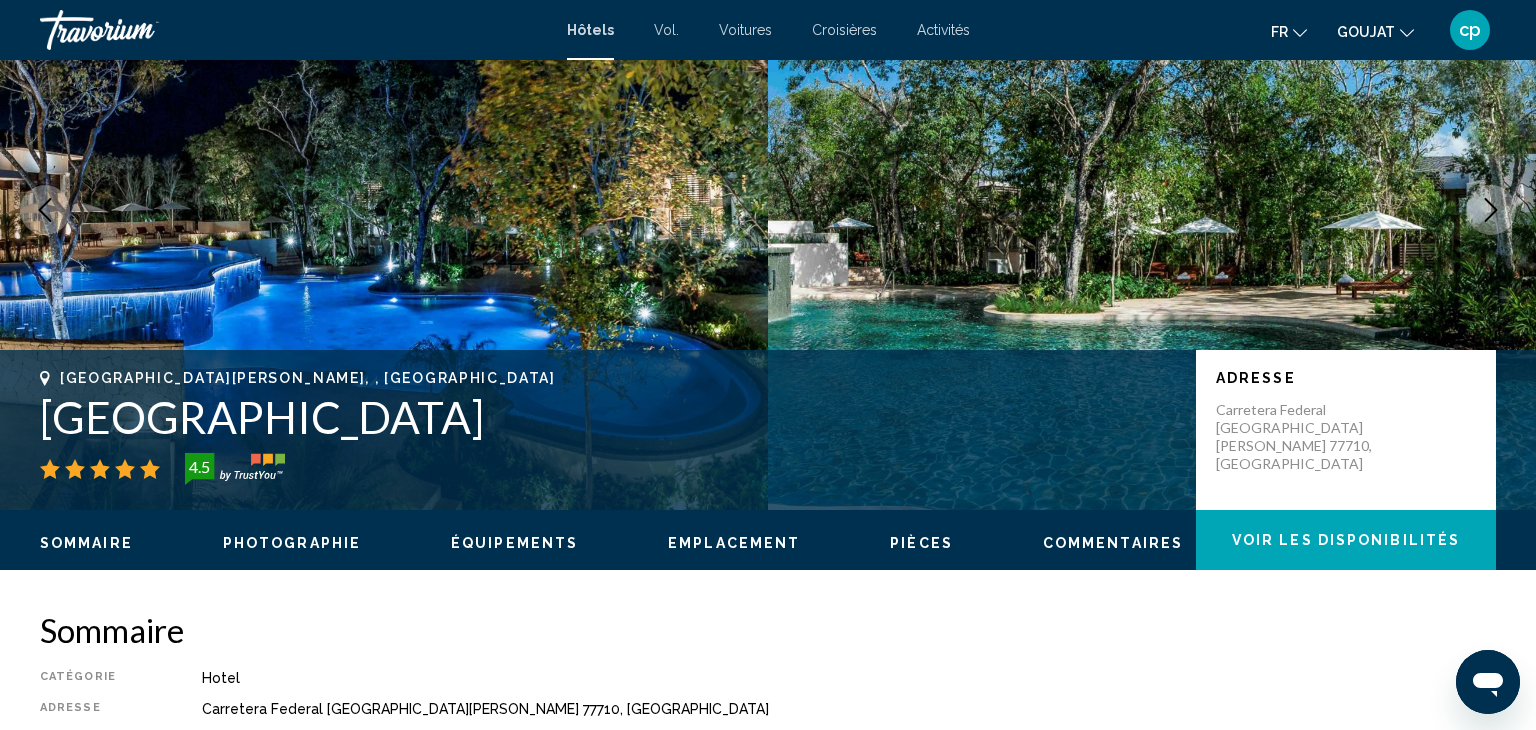 scroll, scrollTop: 0, scrollLeft: 0, axis: both 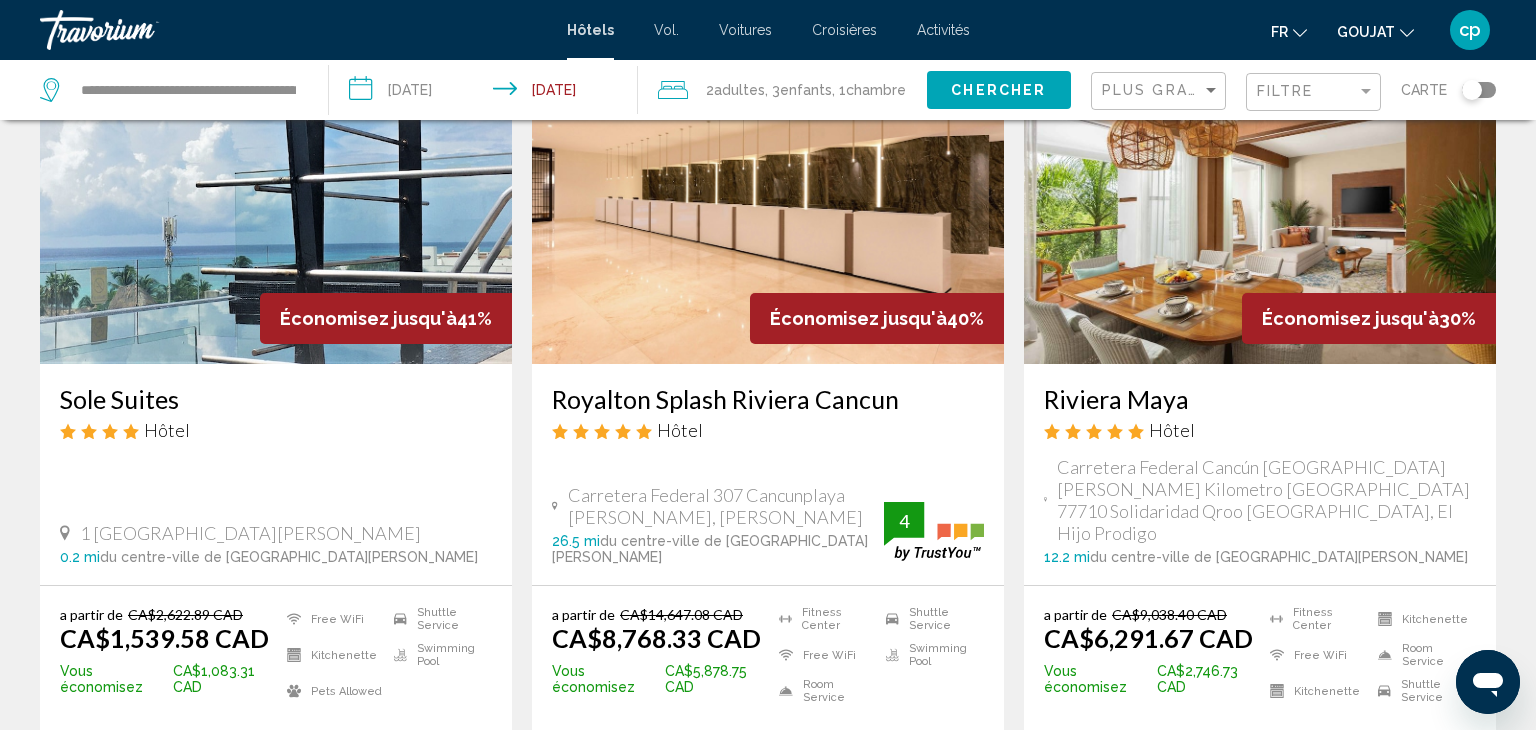 click on "Économisez jusqu'à  41%" at bounding box center [386, 318] 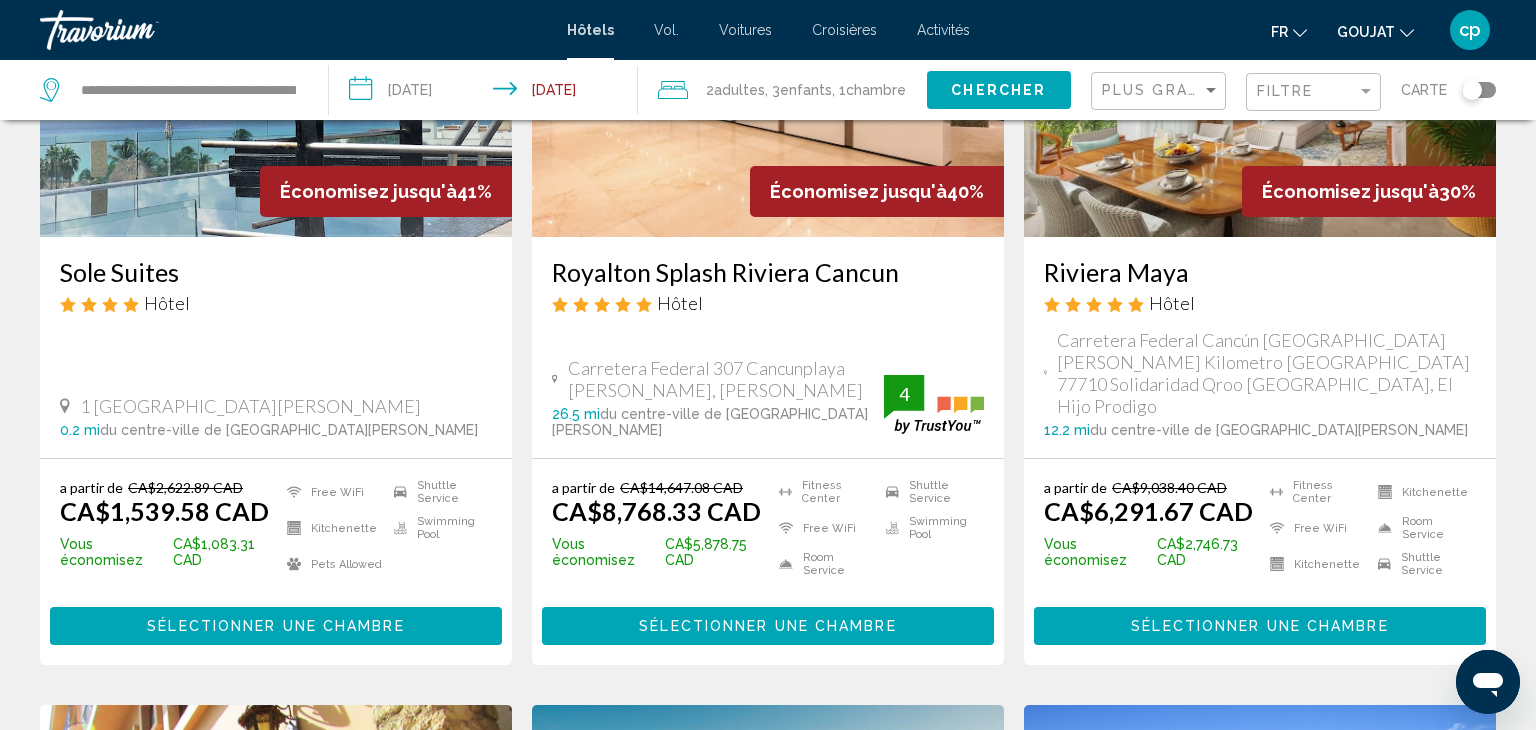 scroll, scrollTop: 1068, scrollLeft: 0, axis: vertical 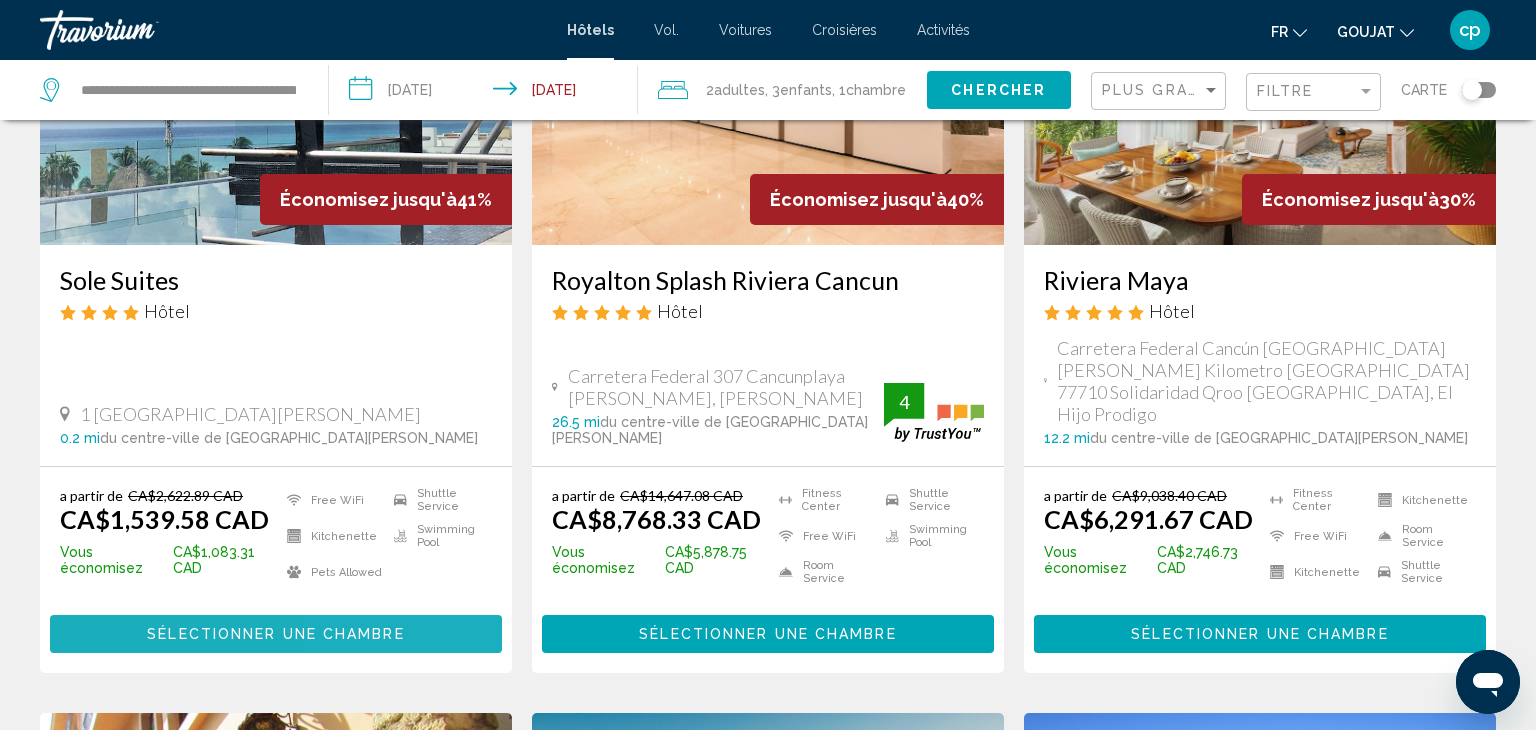 click on "Sélectionner une chambre" at bounding box center (276, 633) 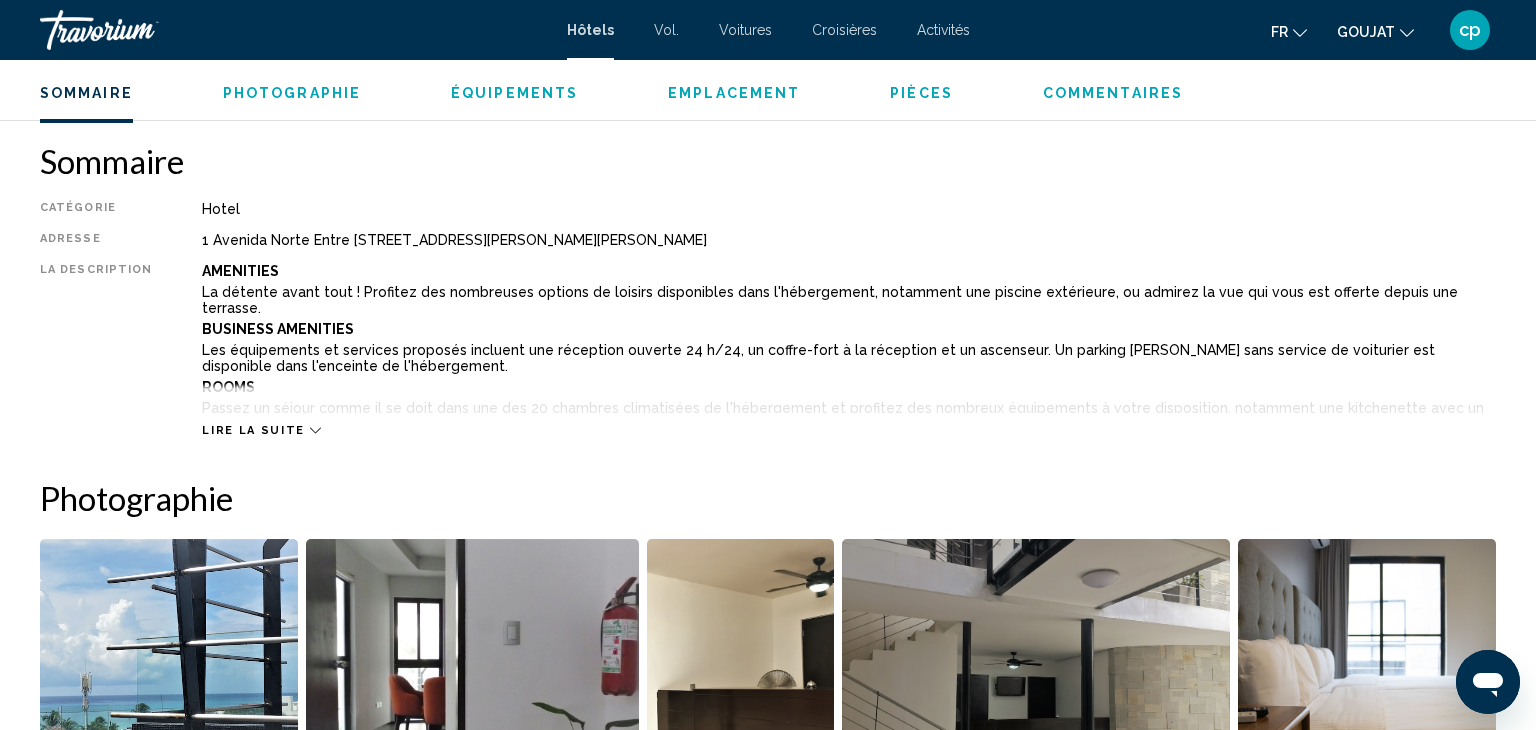 scroll, scrollTop: 621, scrollLeft: 0, axis: vertical 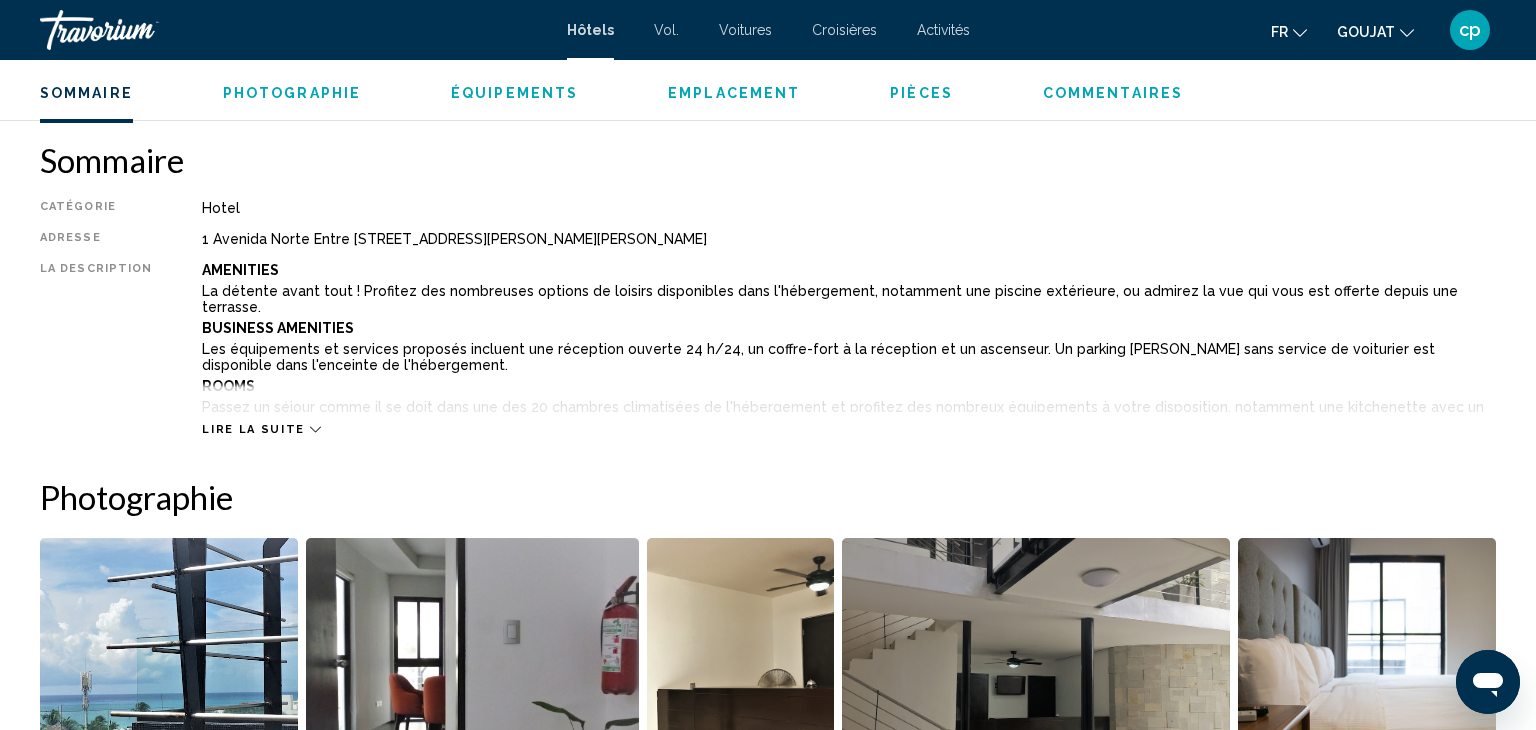 click on "Lire la suite" at bounding box center (253, 429) 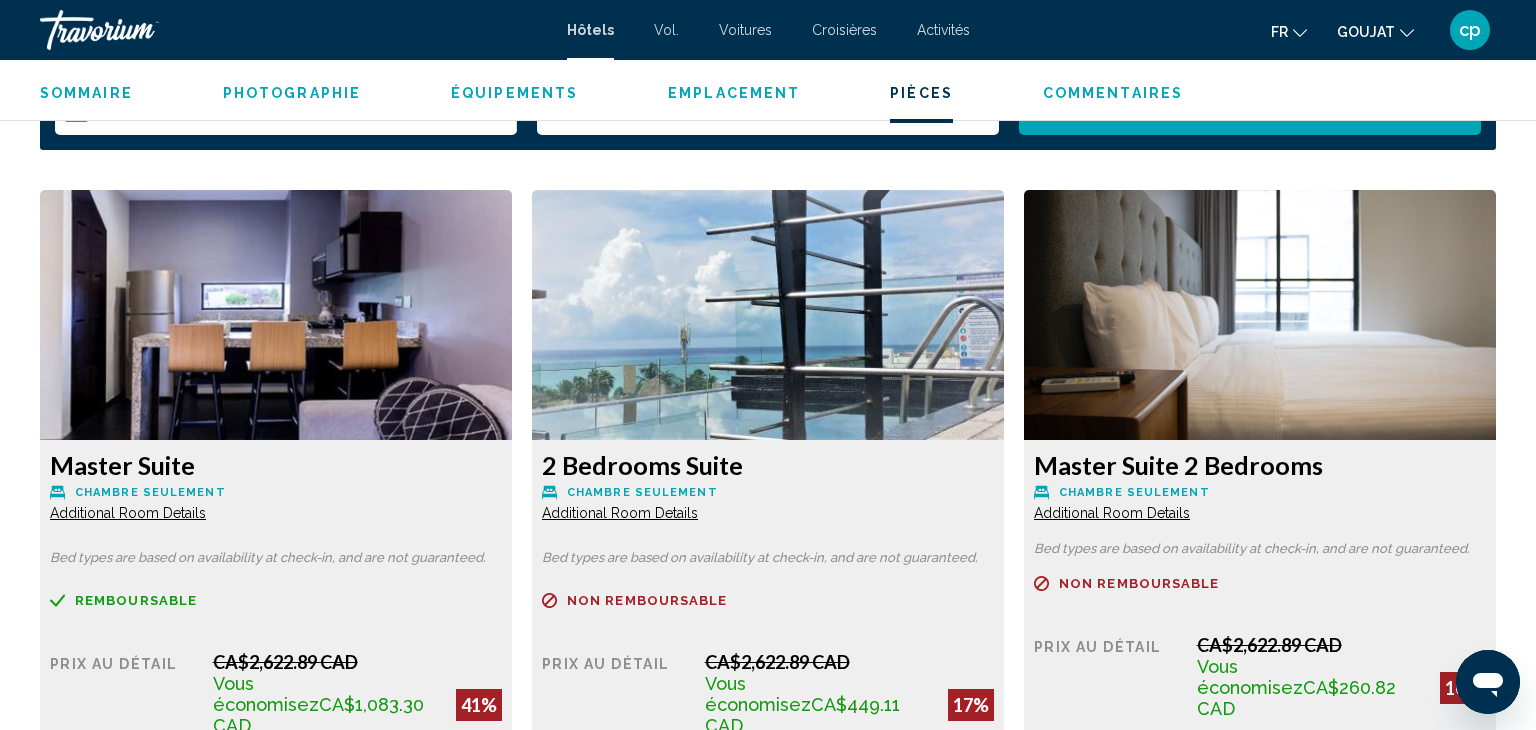 scroll, scrollTop: 3178, scrollLeft: 0, axis: vertical 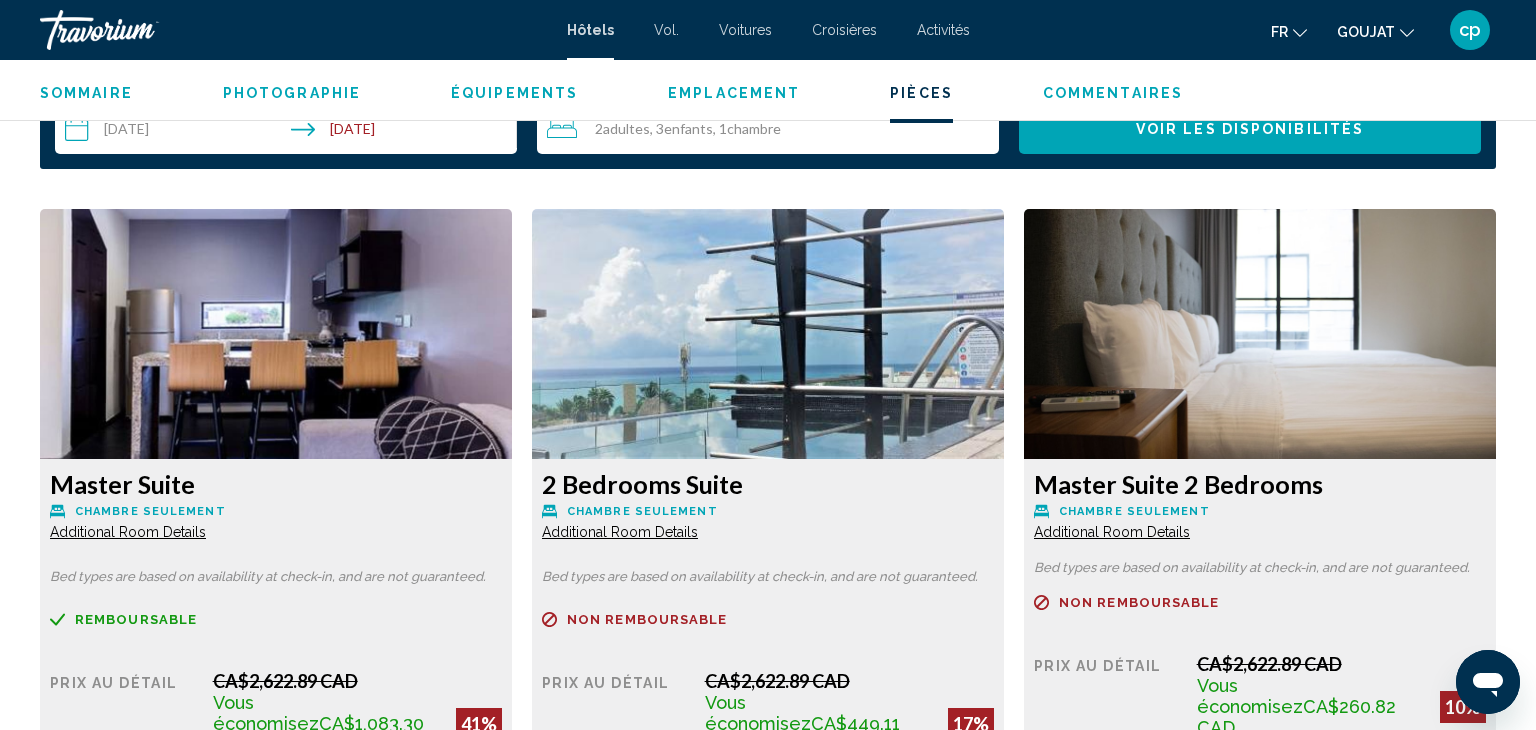 click on "Additional Room Details" at bounding box center (128, 532) 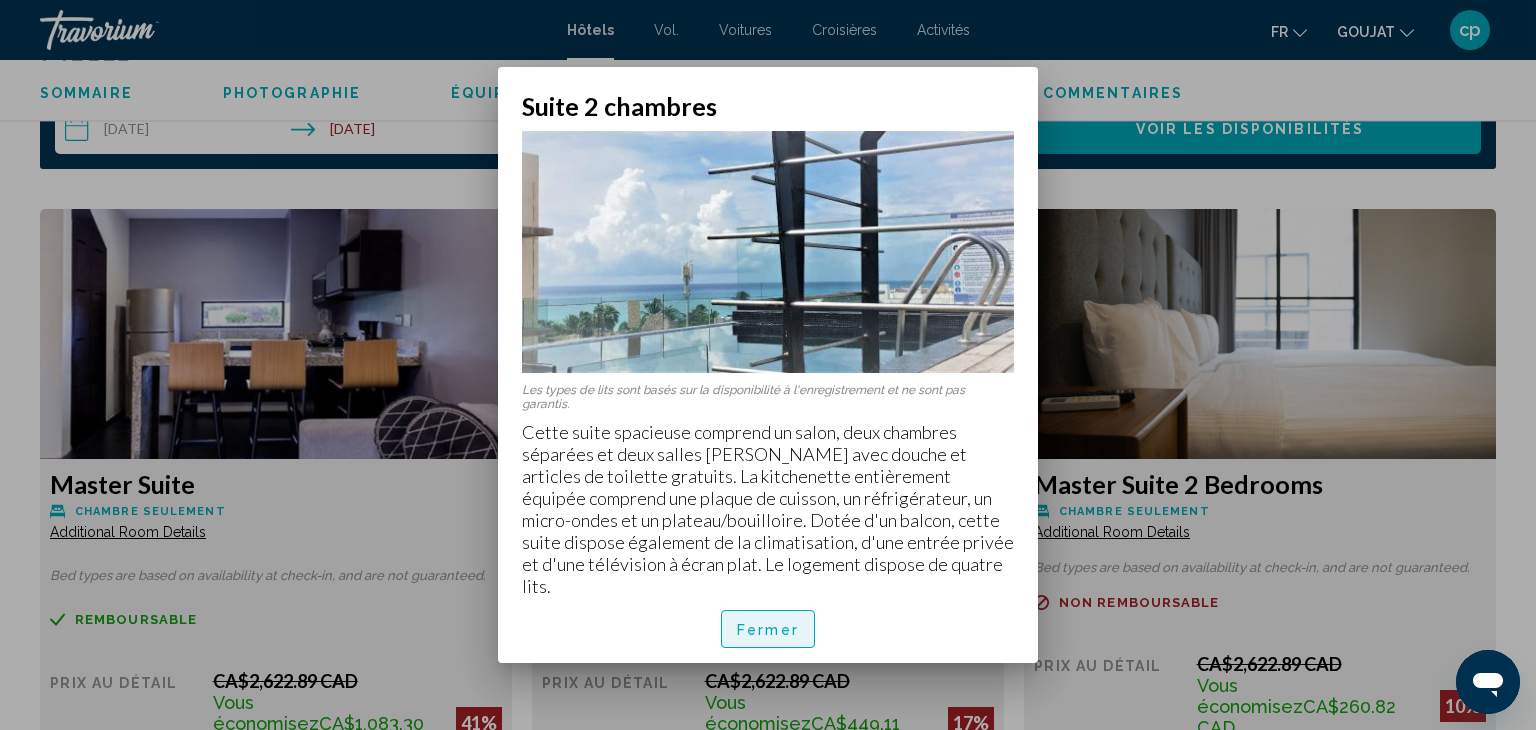 click on "Fermer" at bounding box center [768, 630] 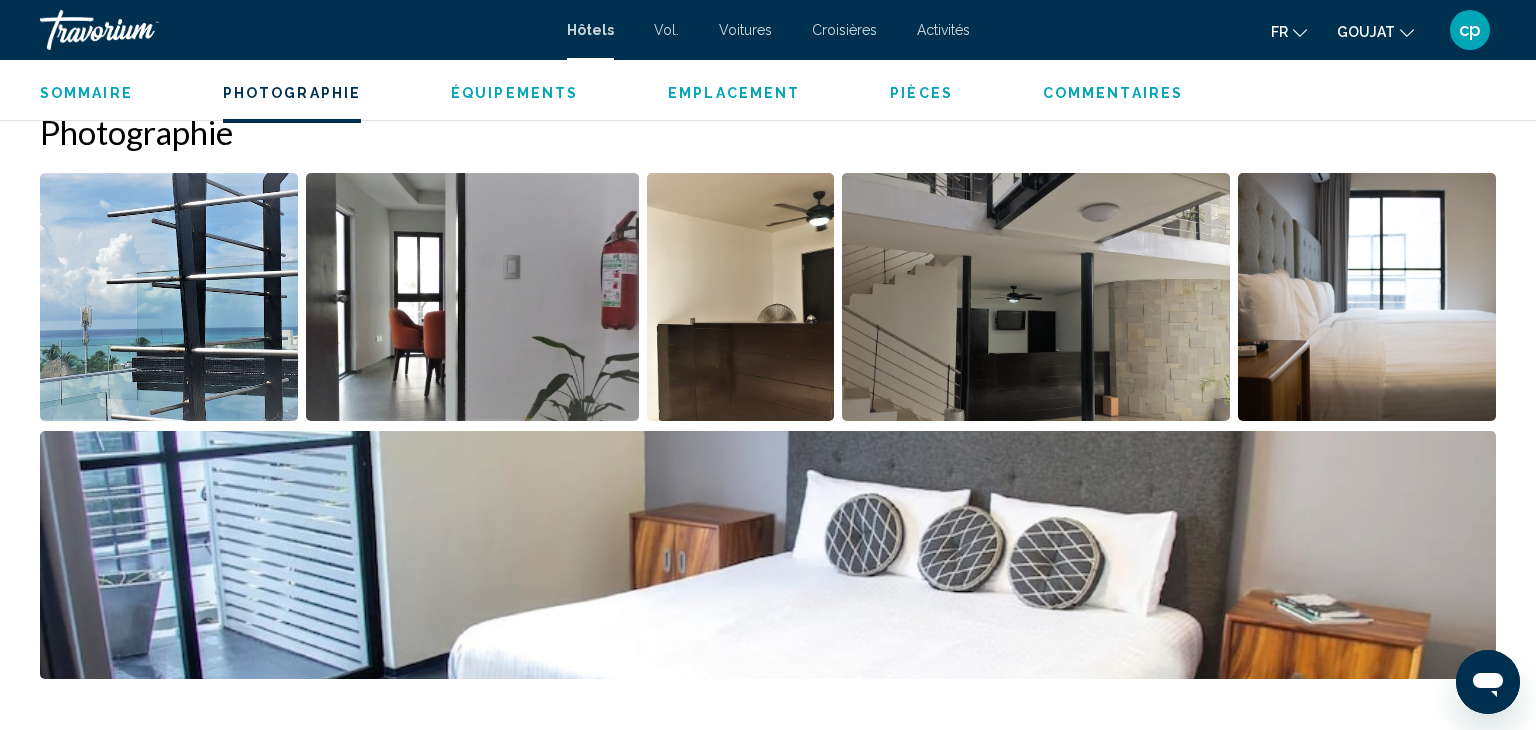 scroll, scrollTop: 1540, scrollLeft: 0, axis: vertical 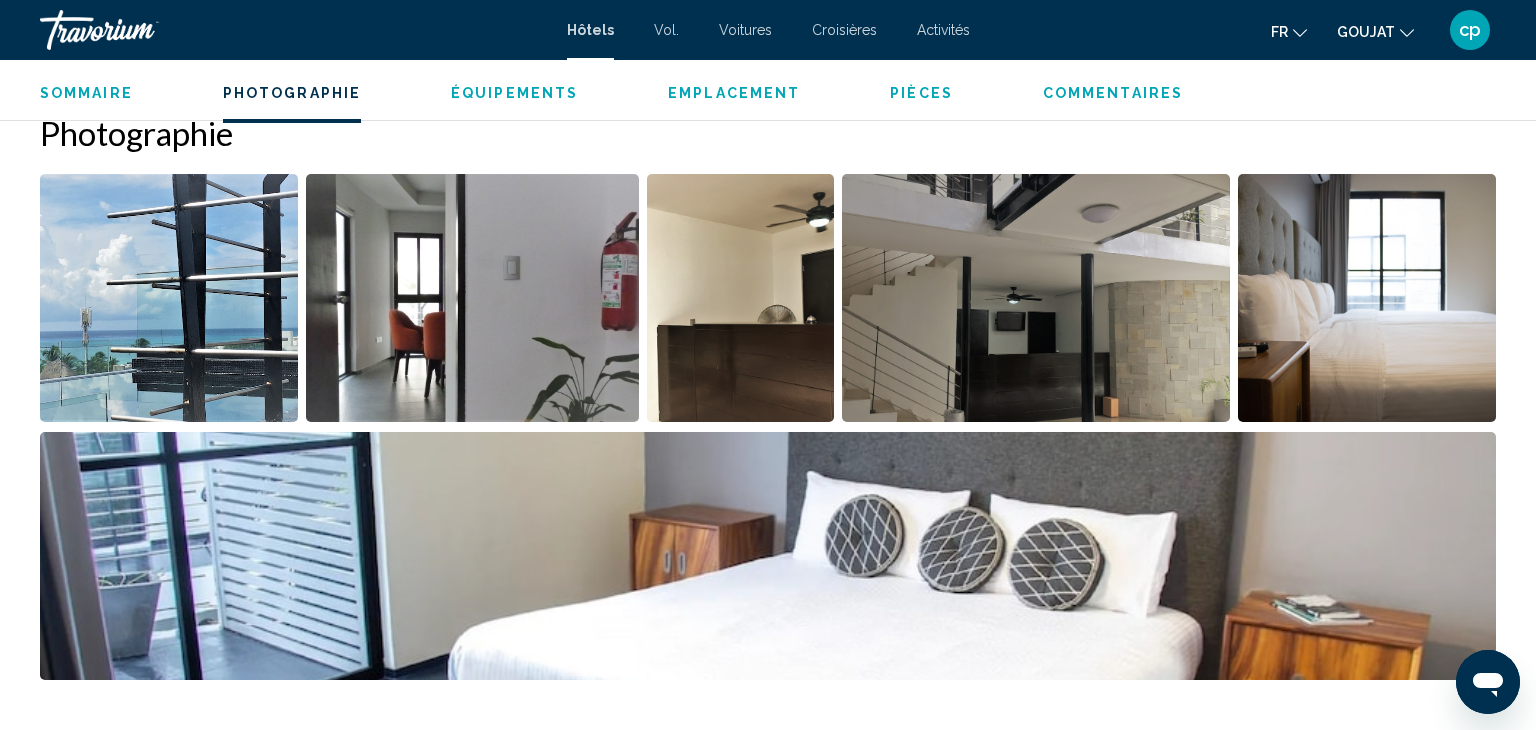 click at bounding box center (169, 298) 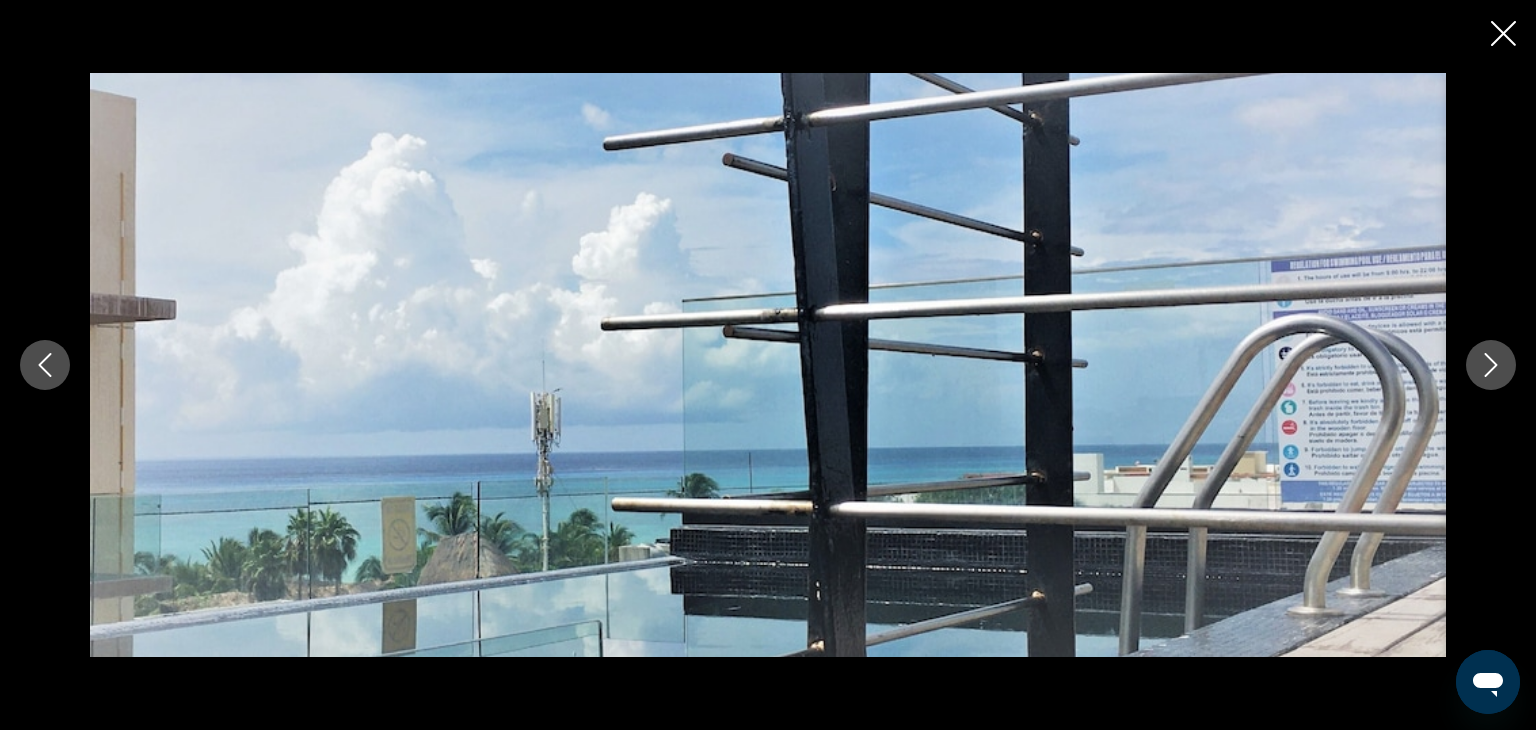 click 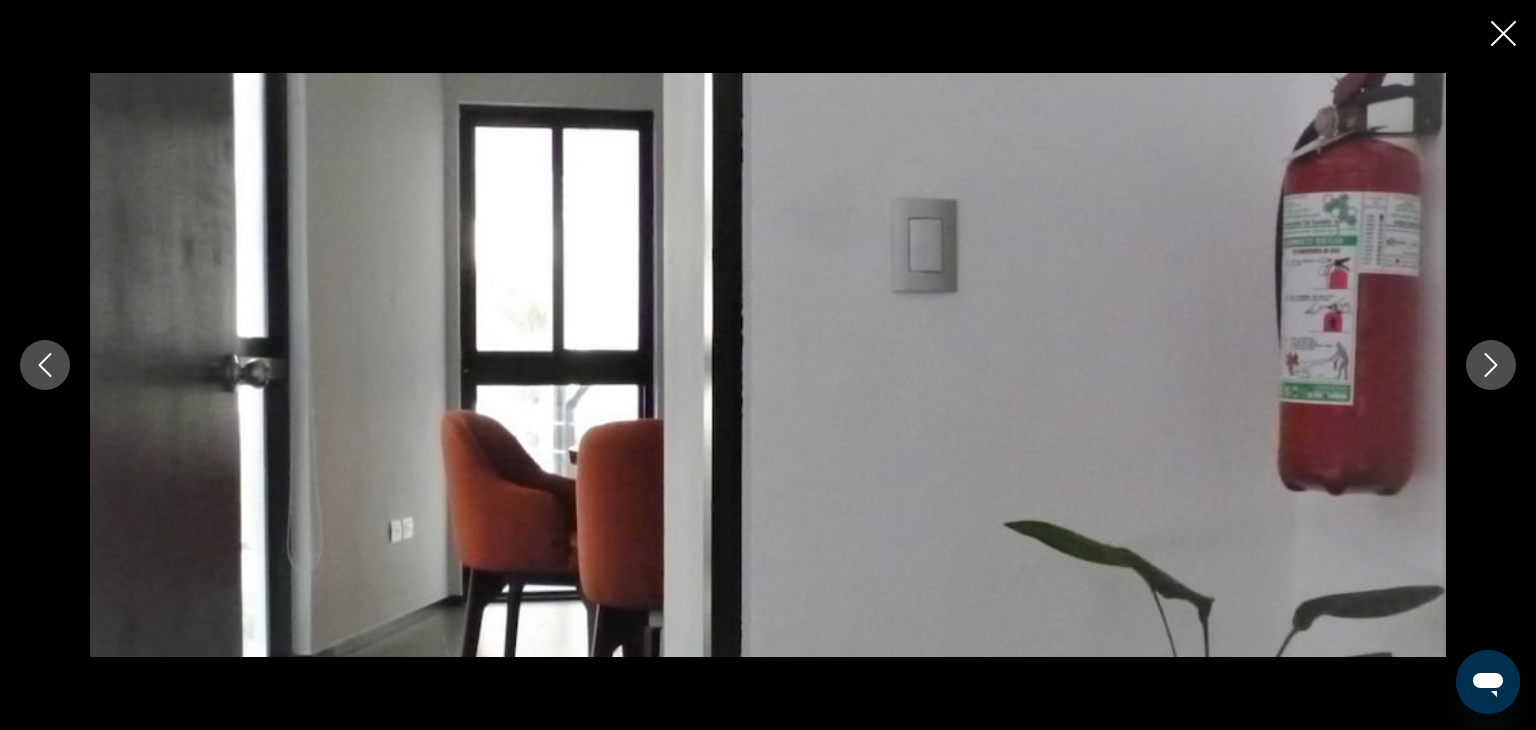 click at bounding box center [1491, 365] 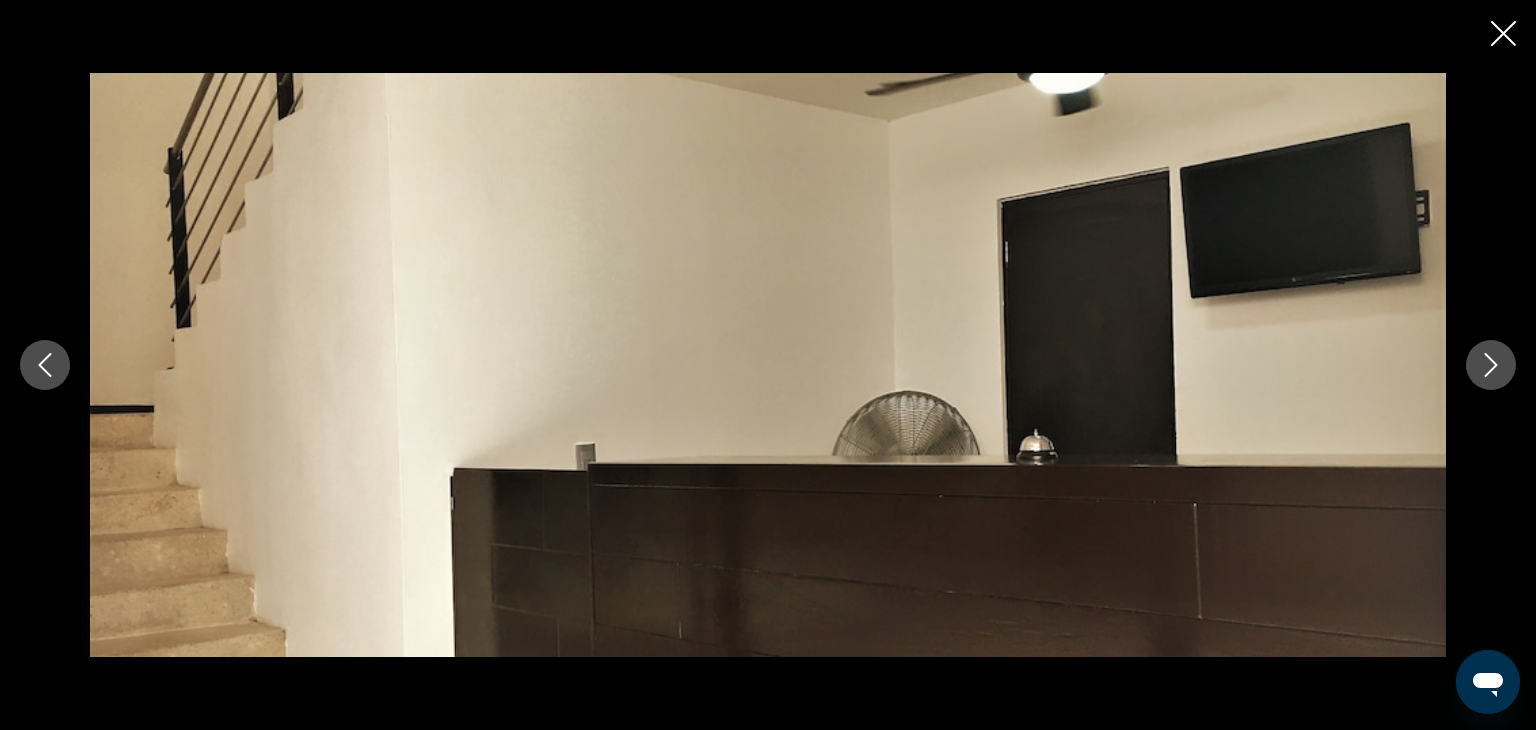 click 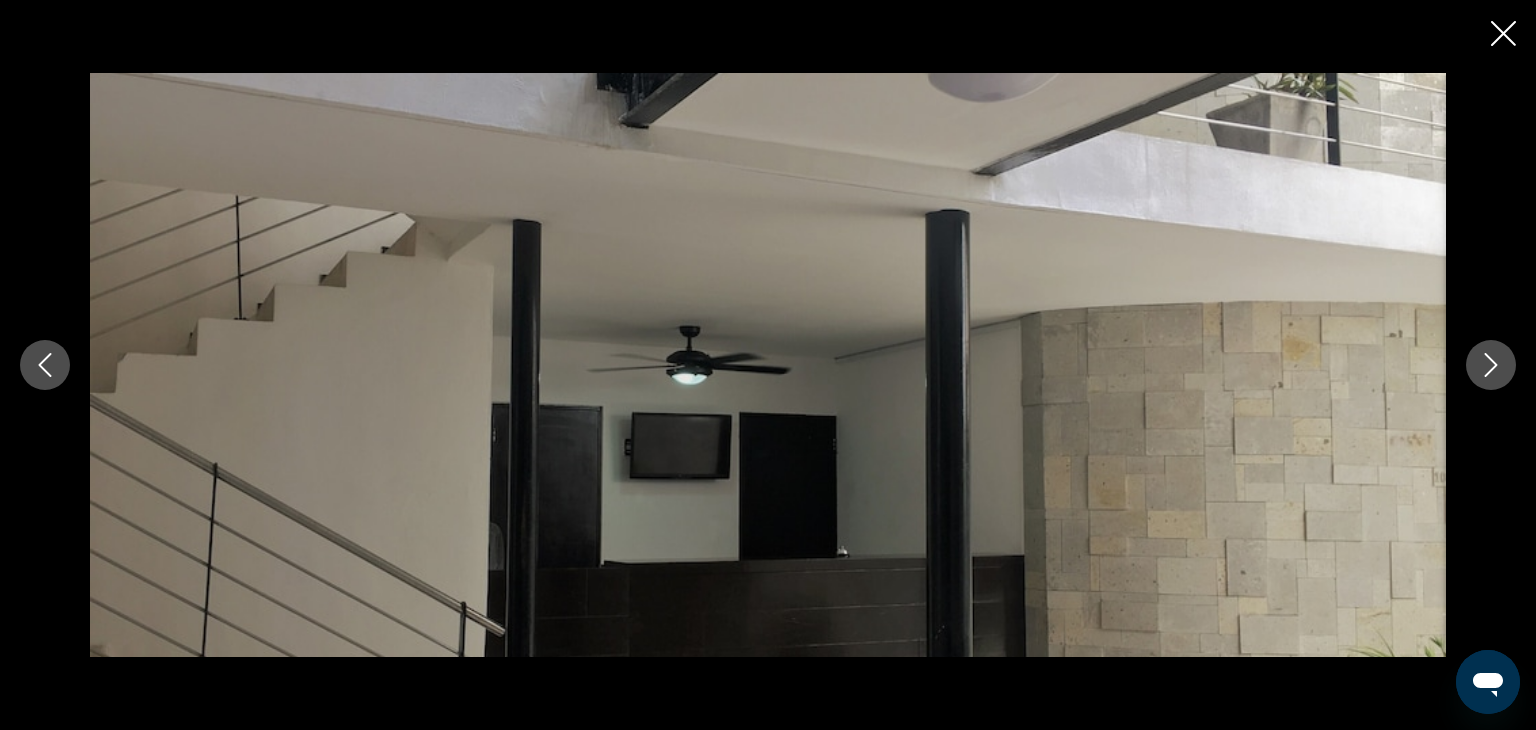 click 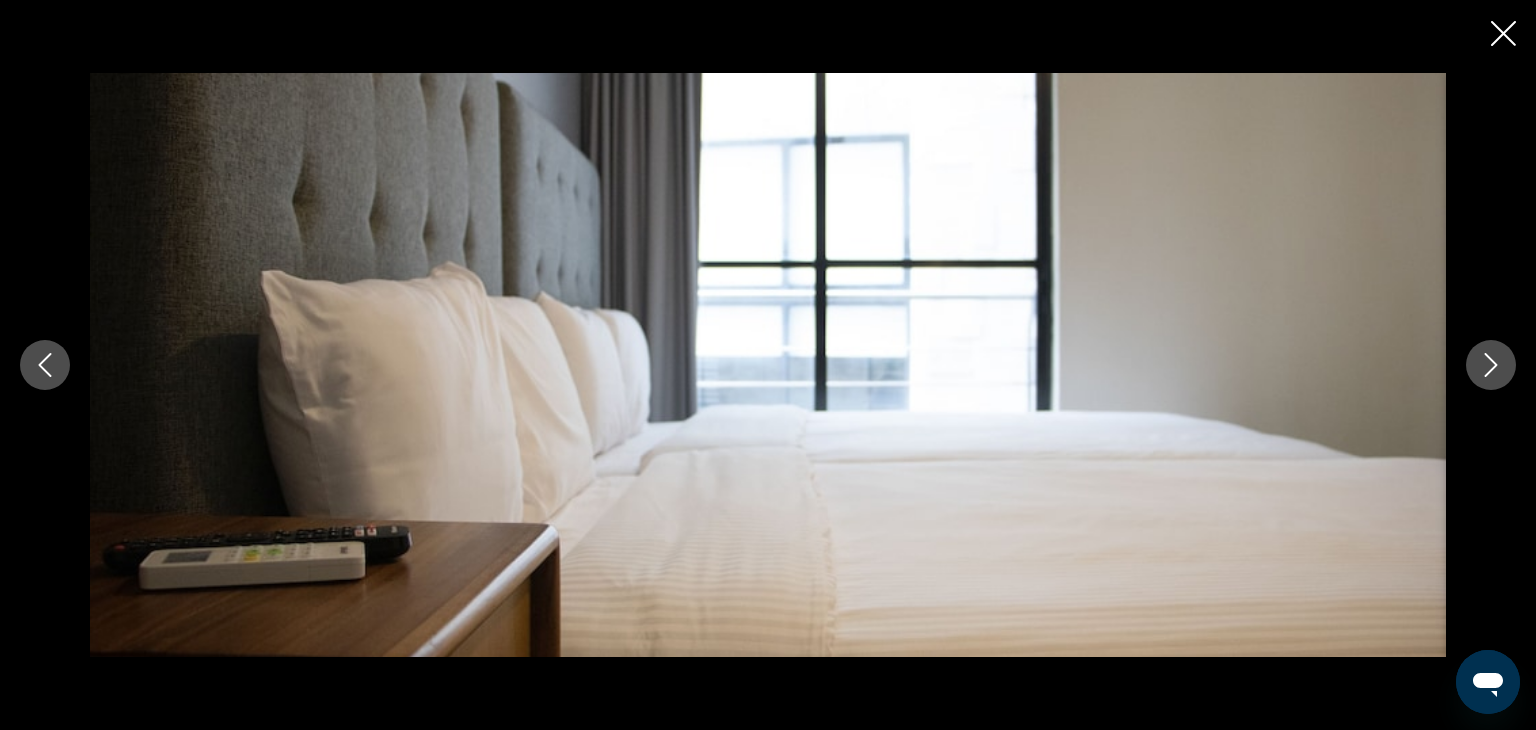 click 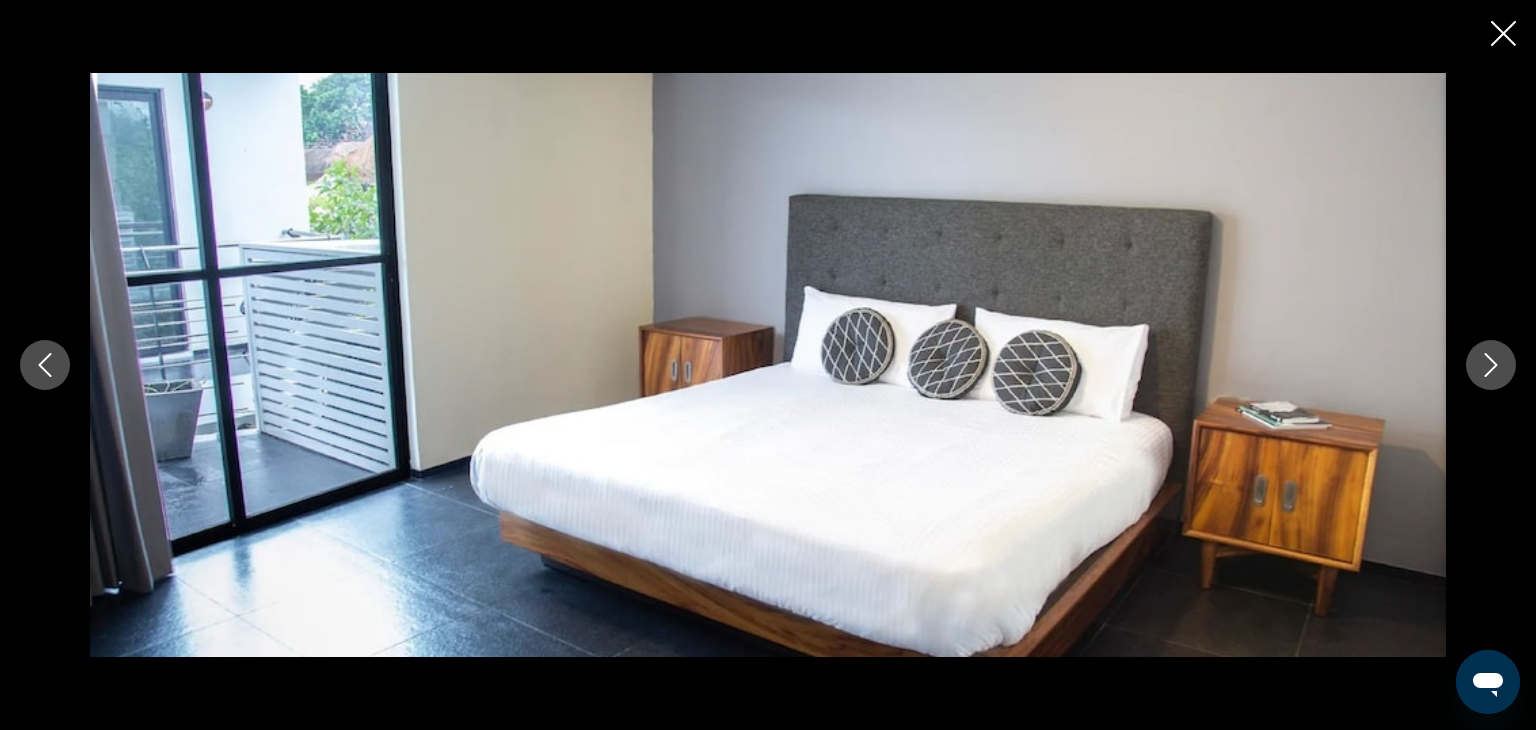 click 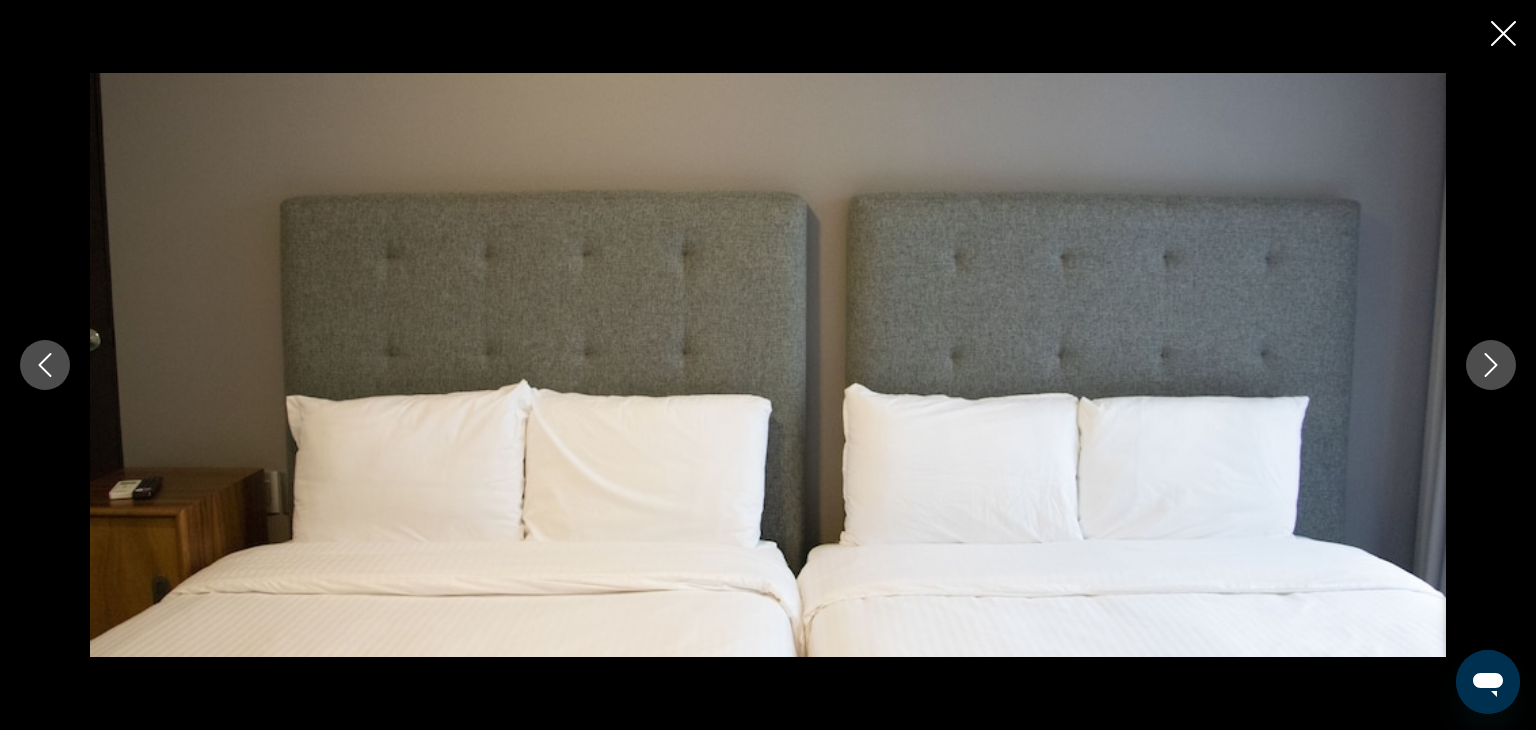 click 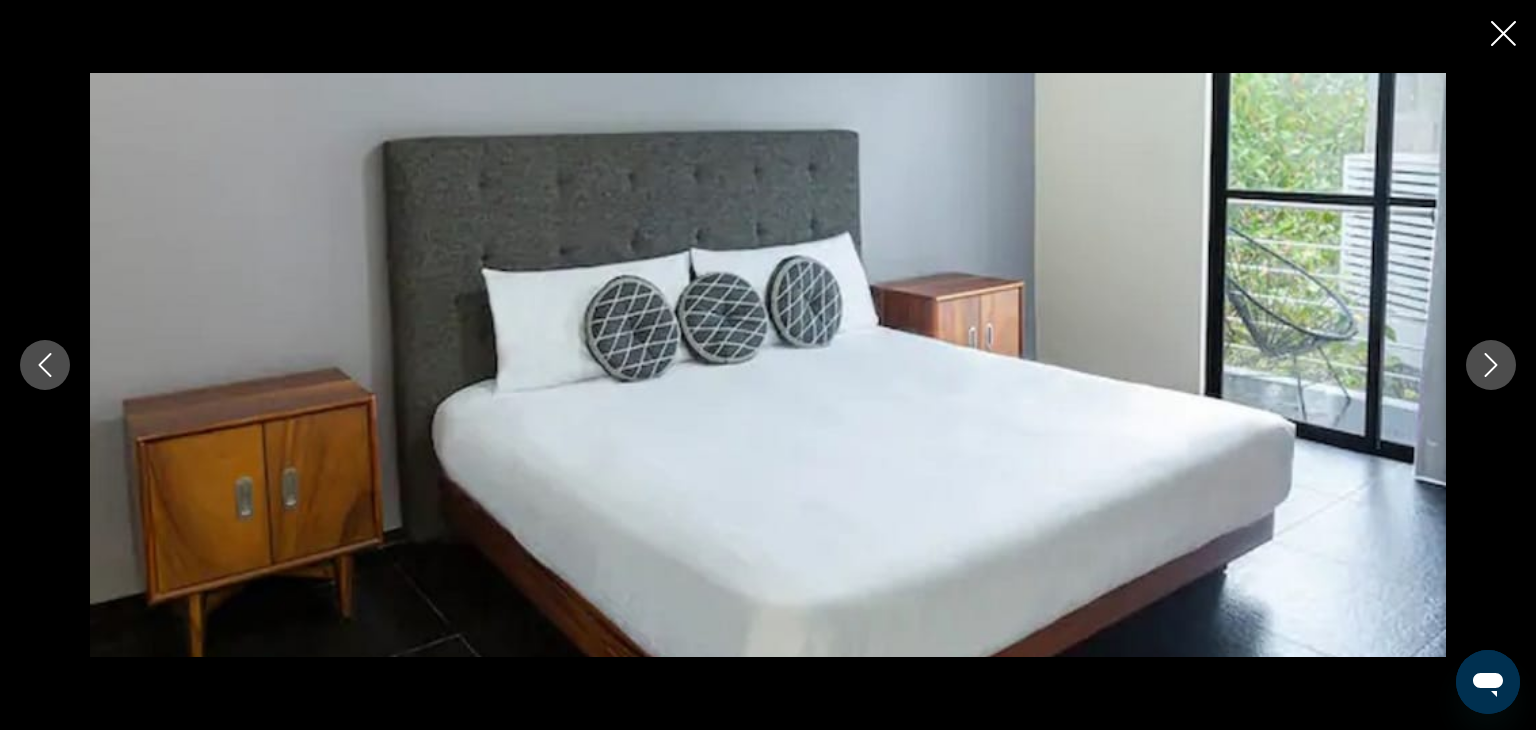 click 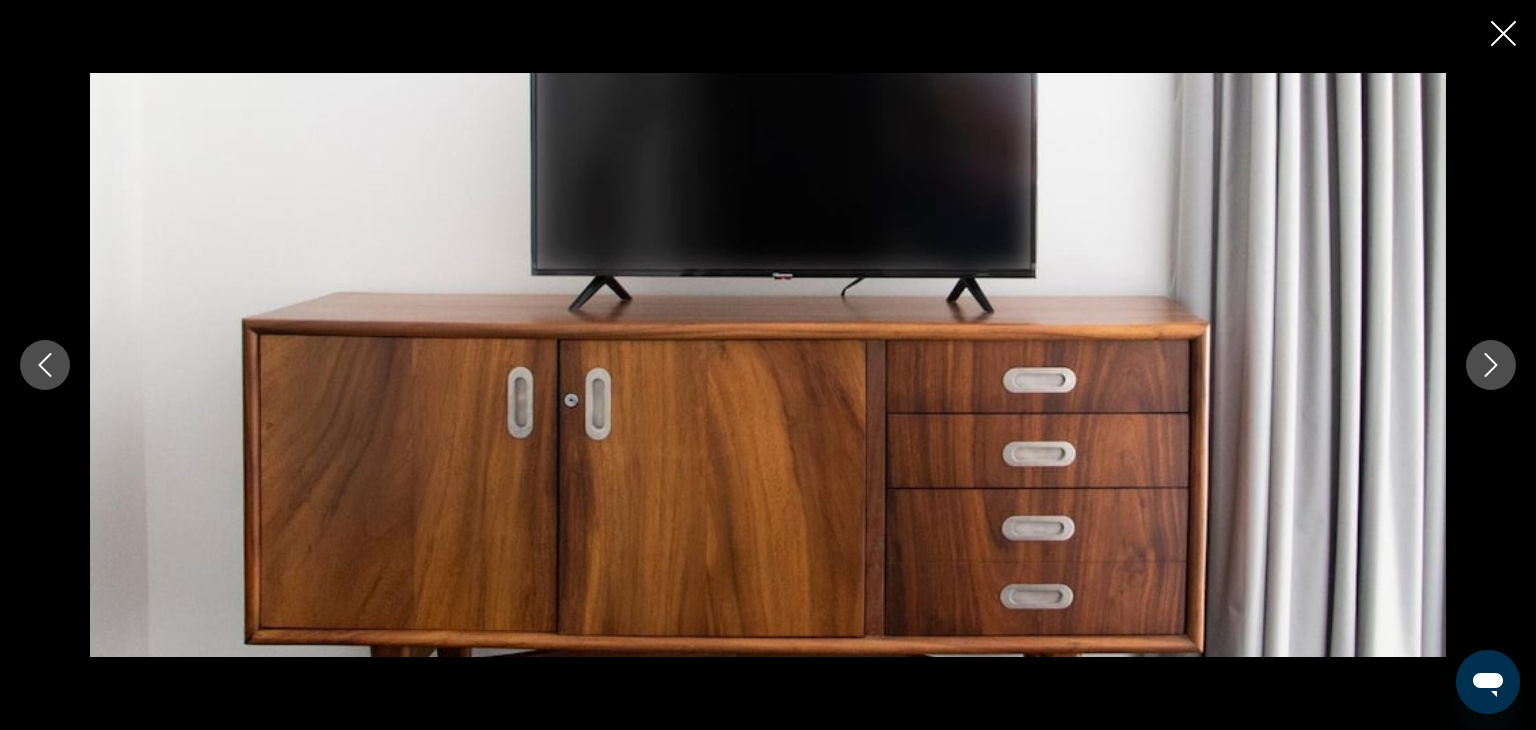 click 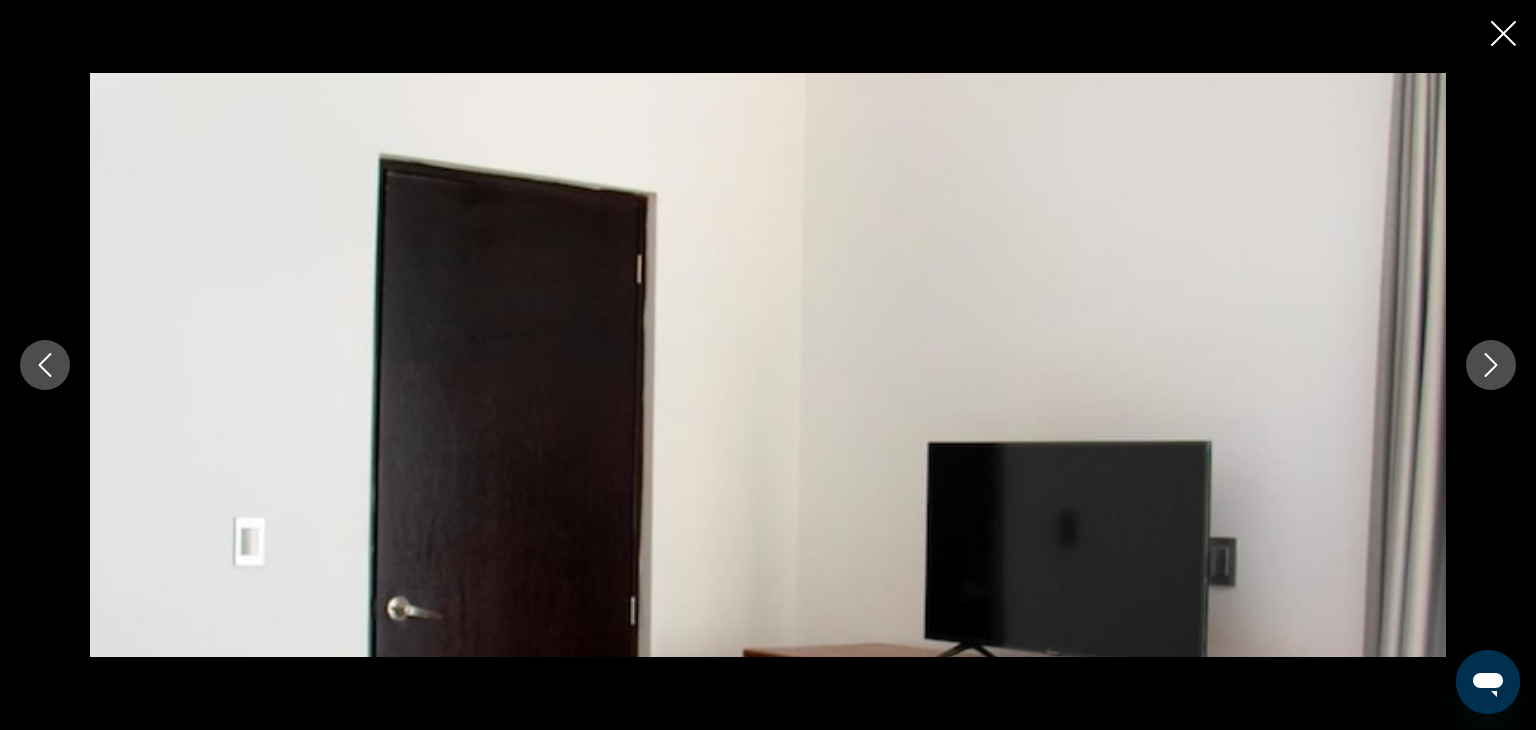 click 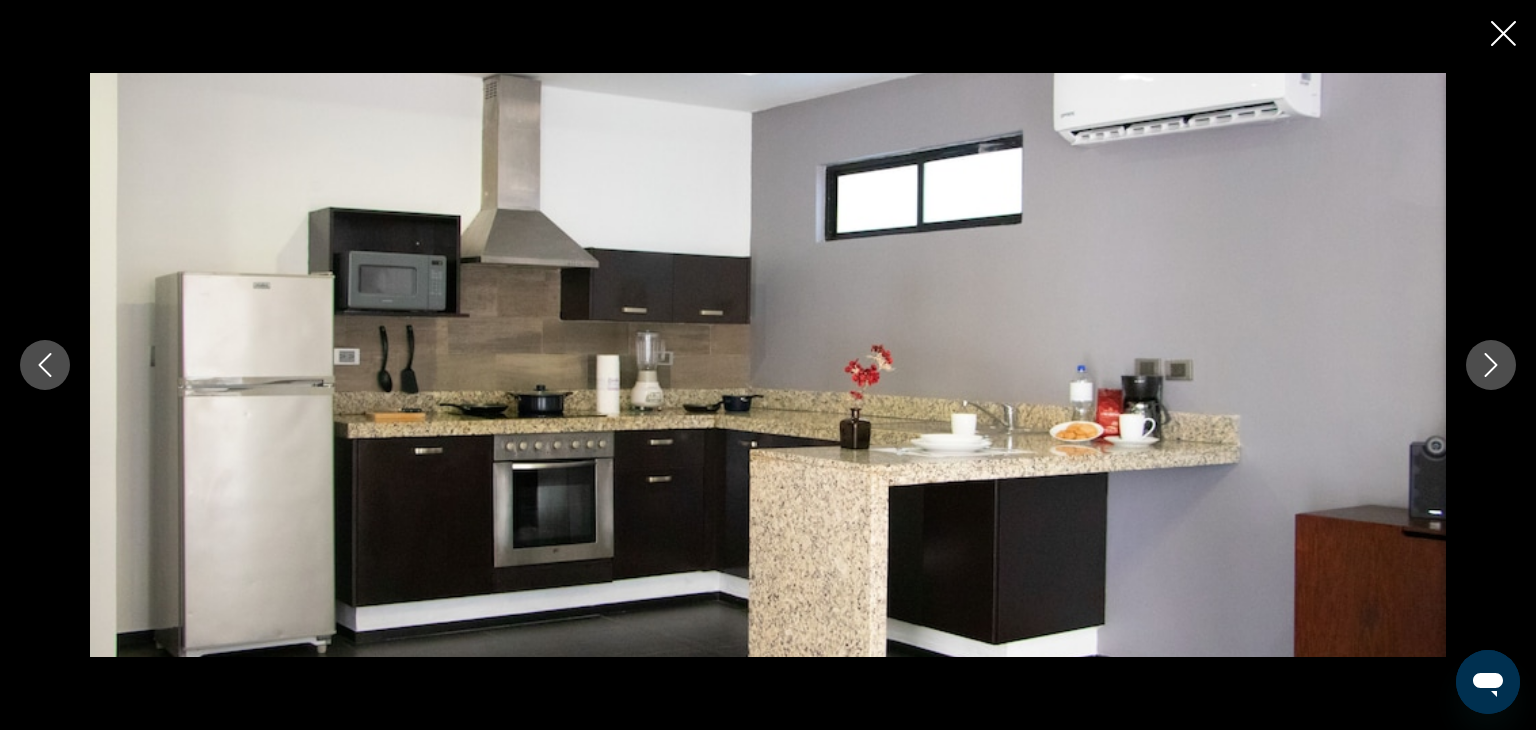 click 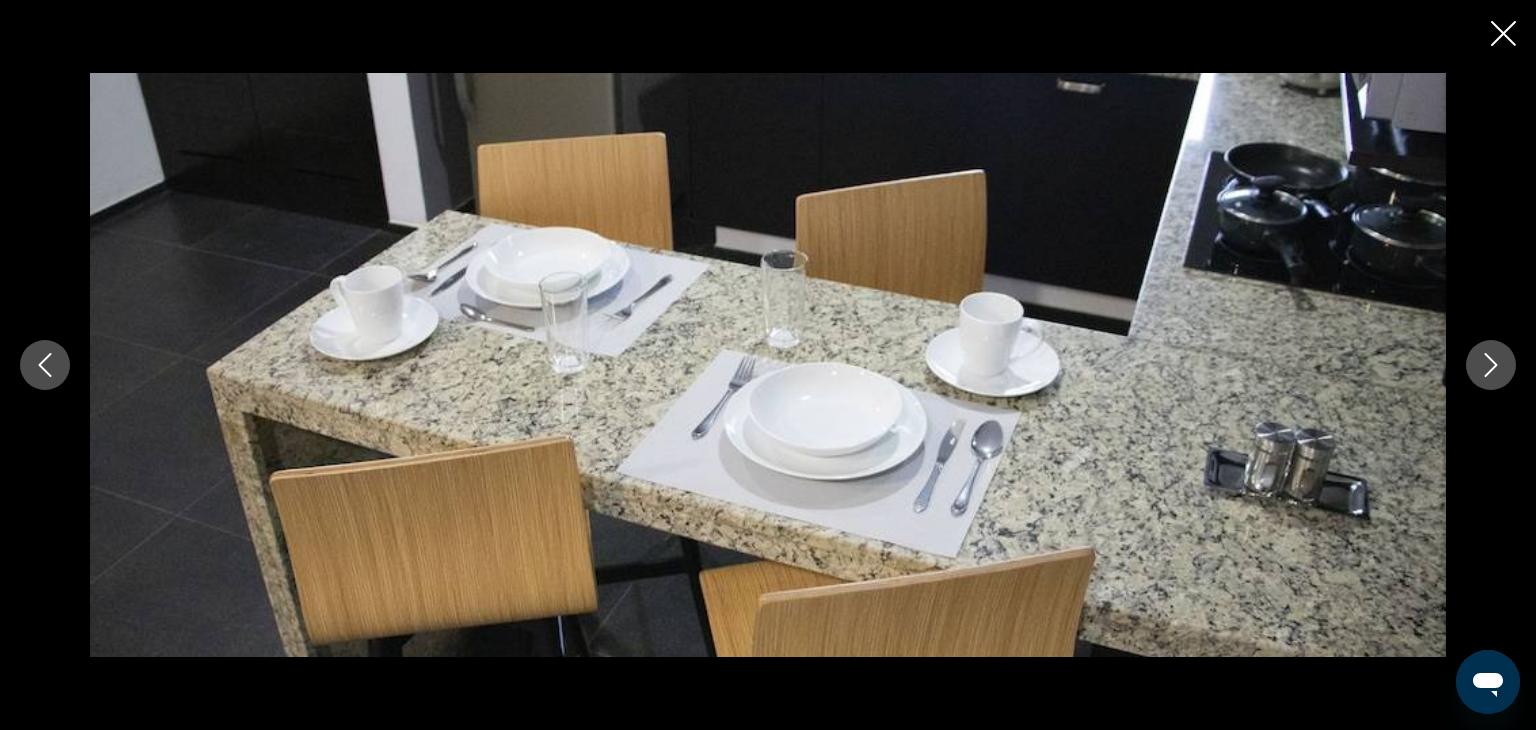 click 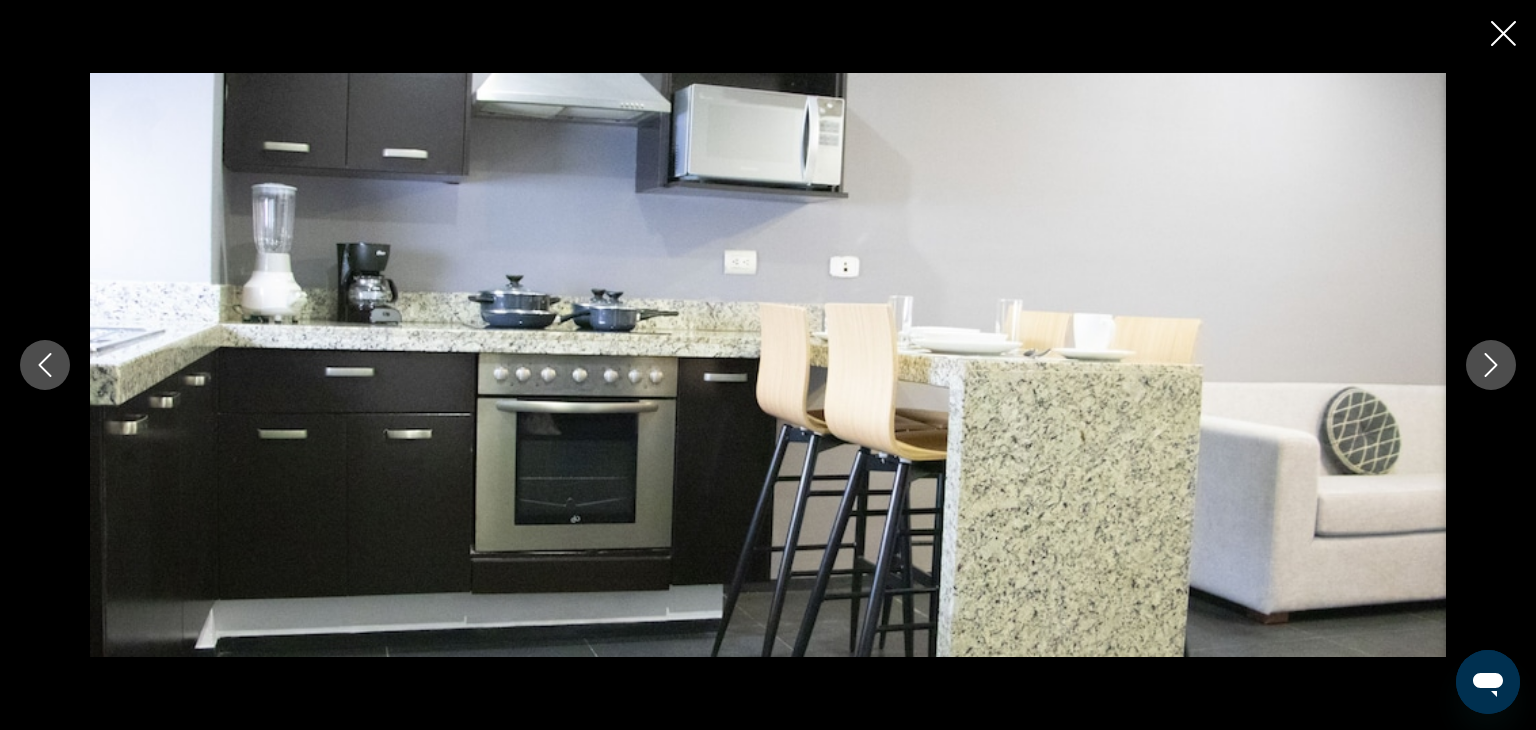 click 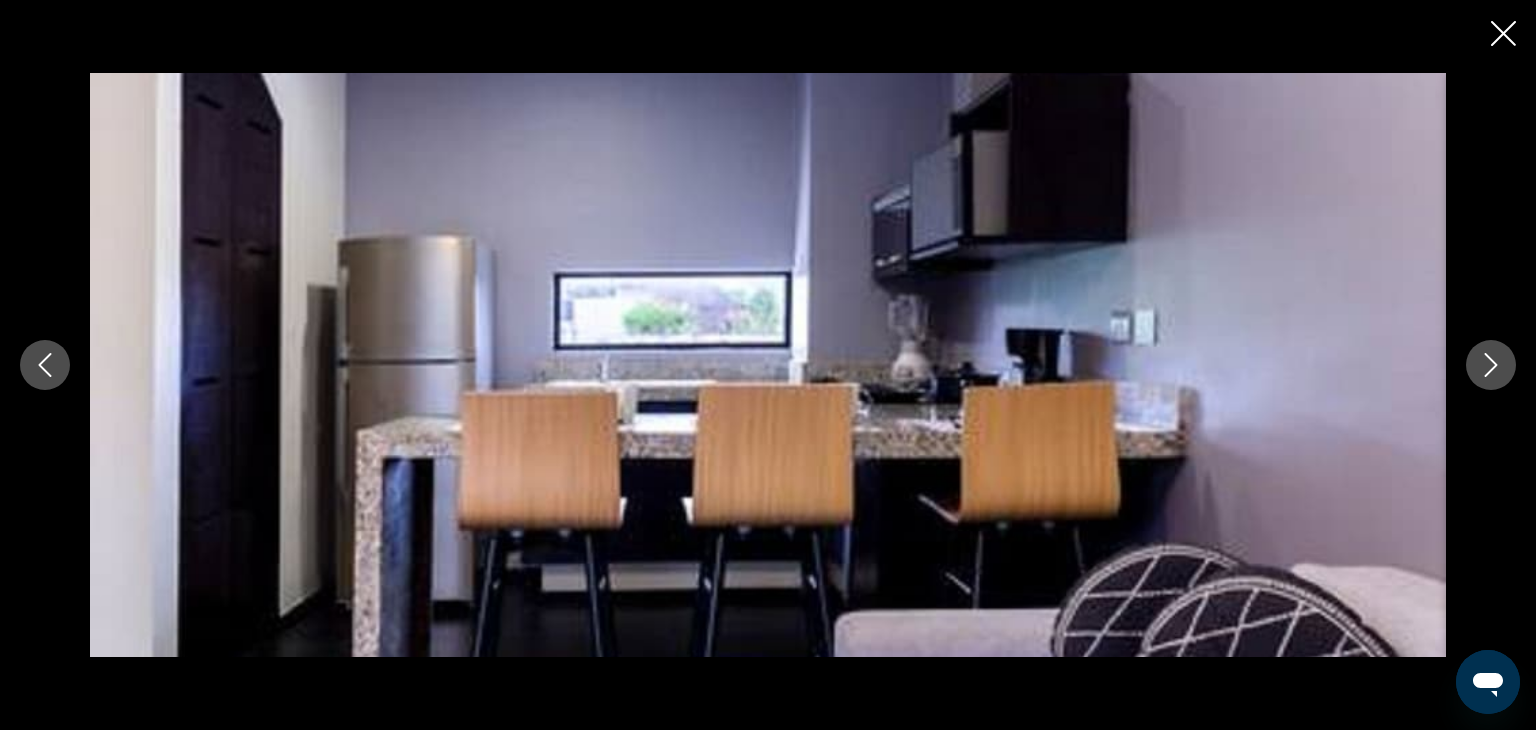 click 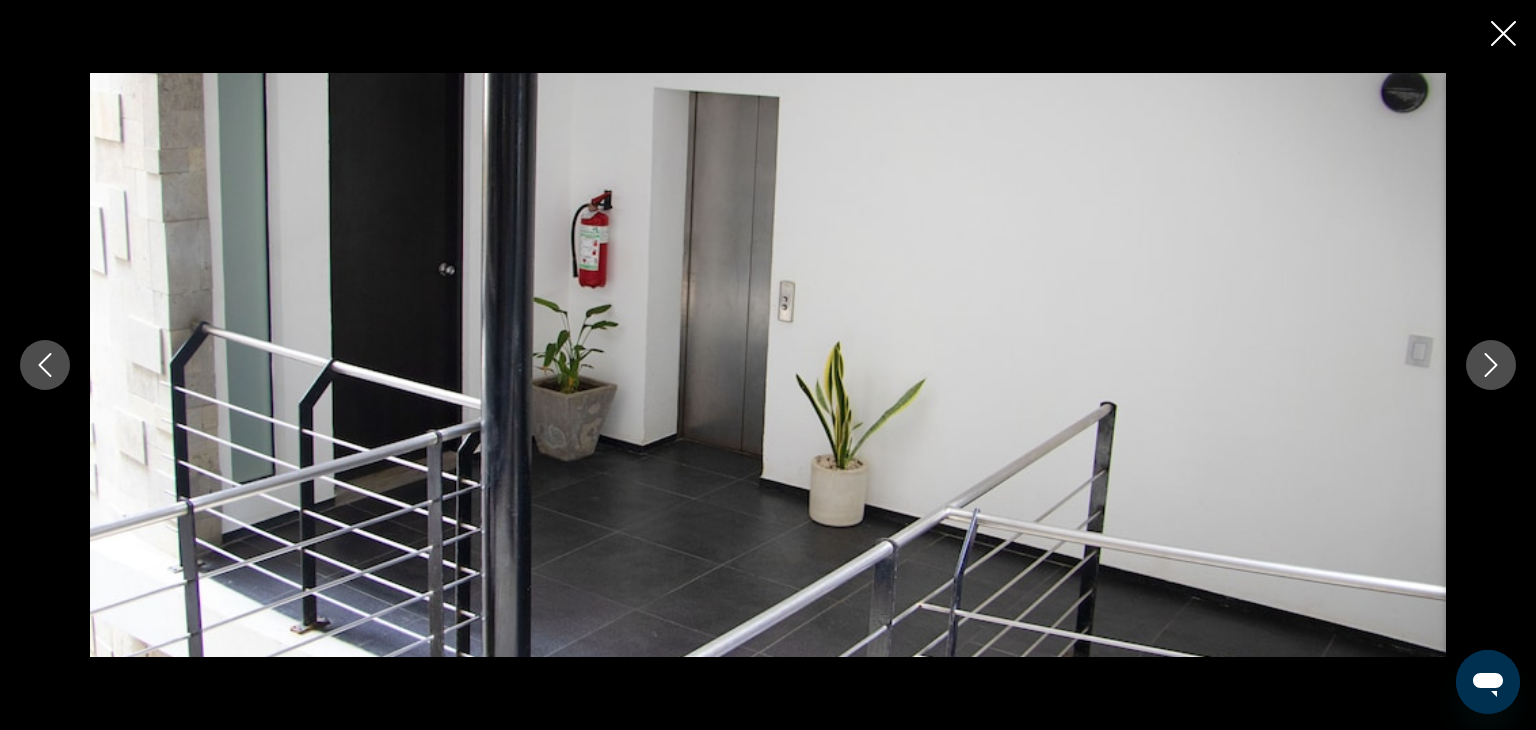 click 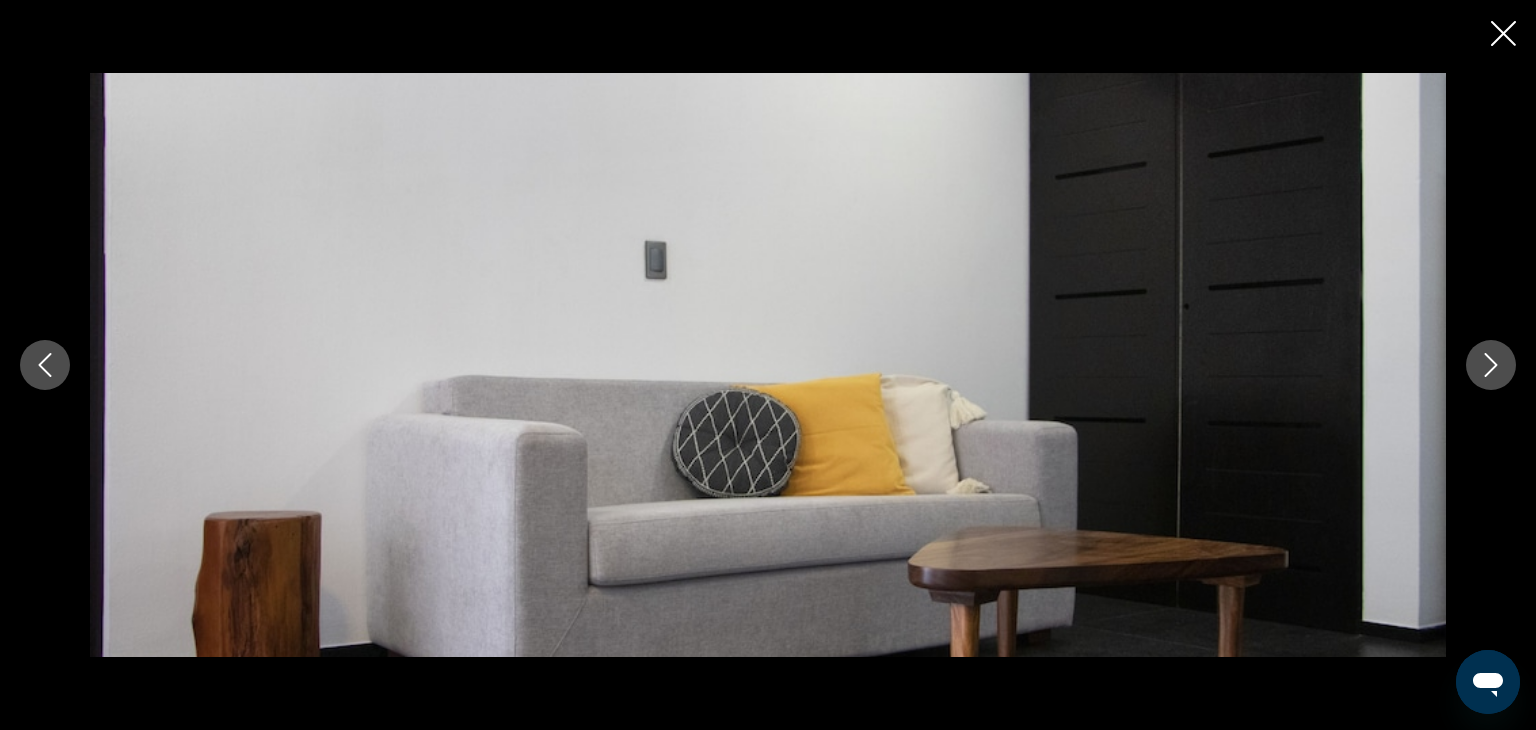 click 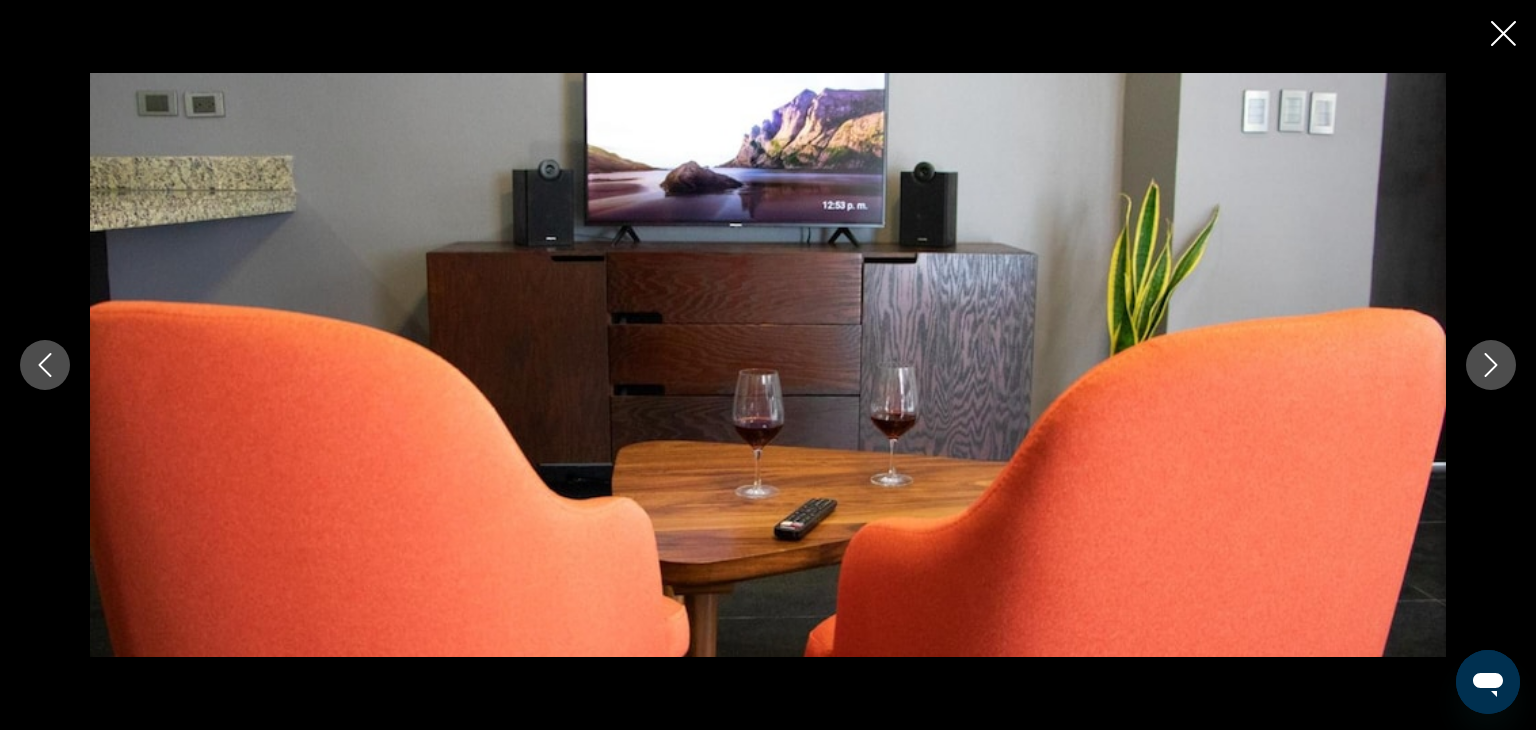 click 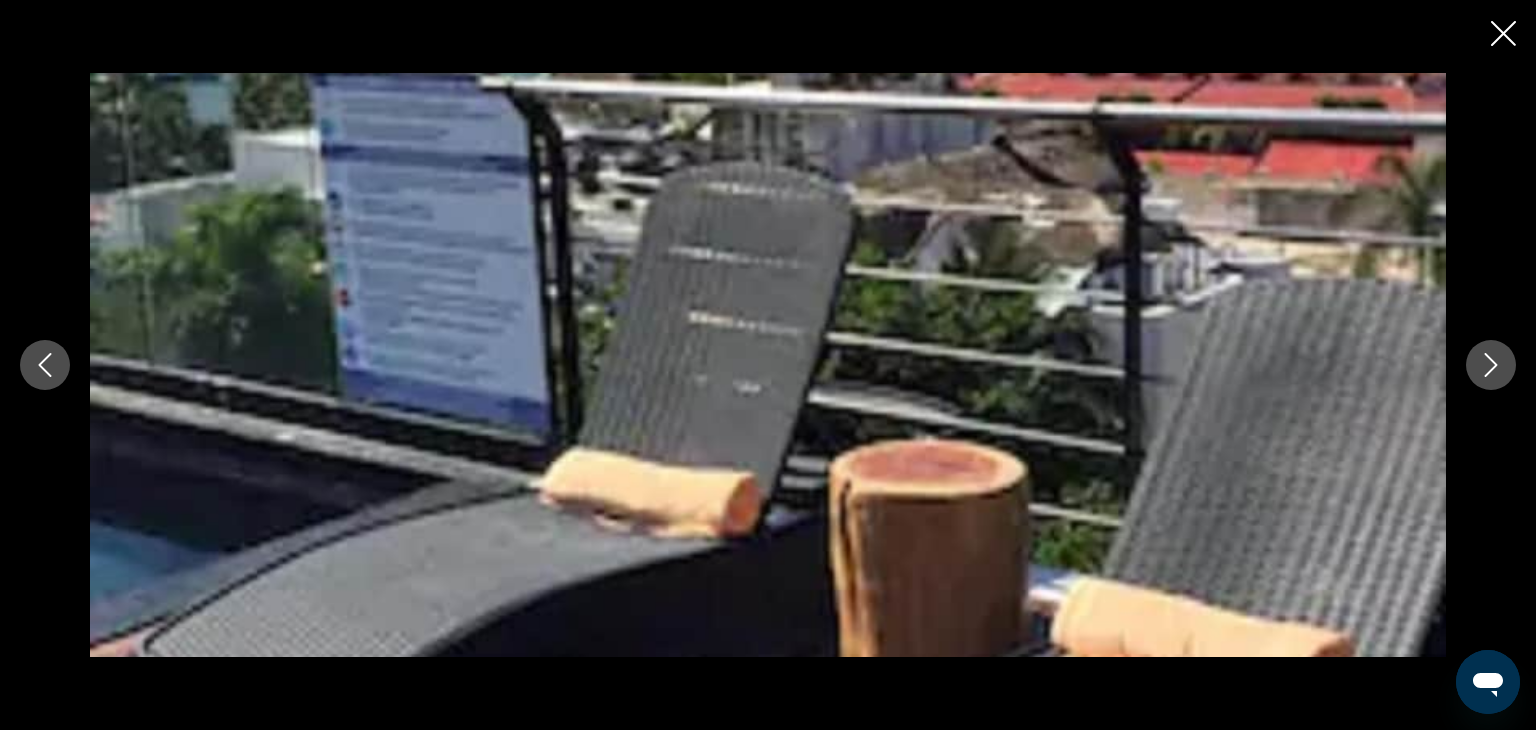 click 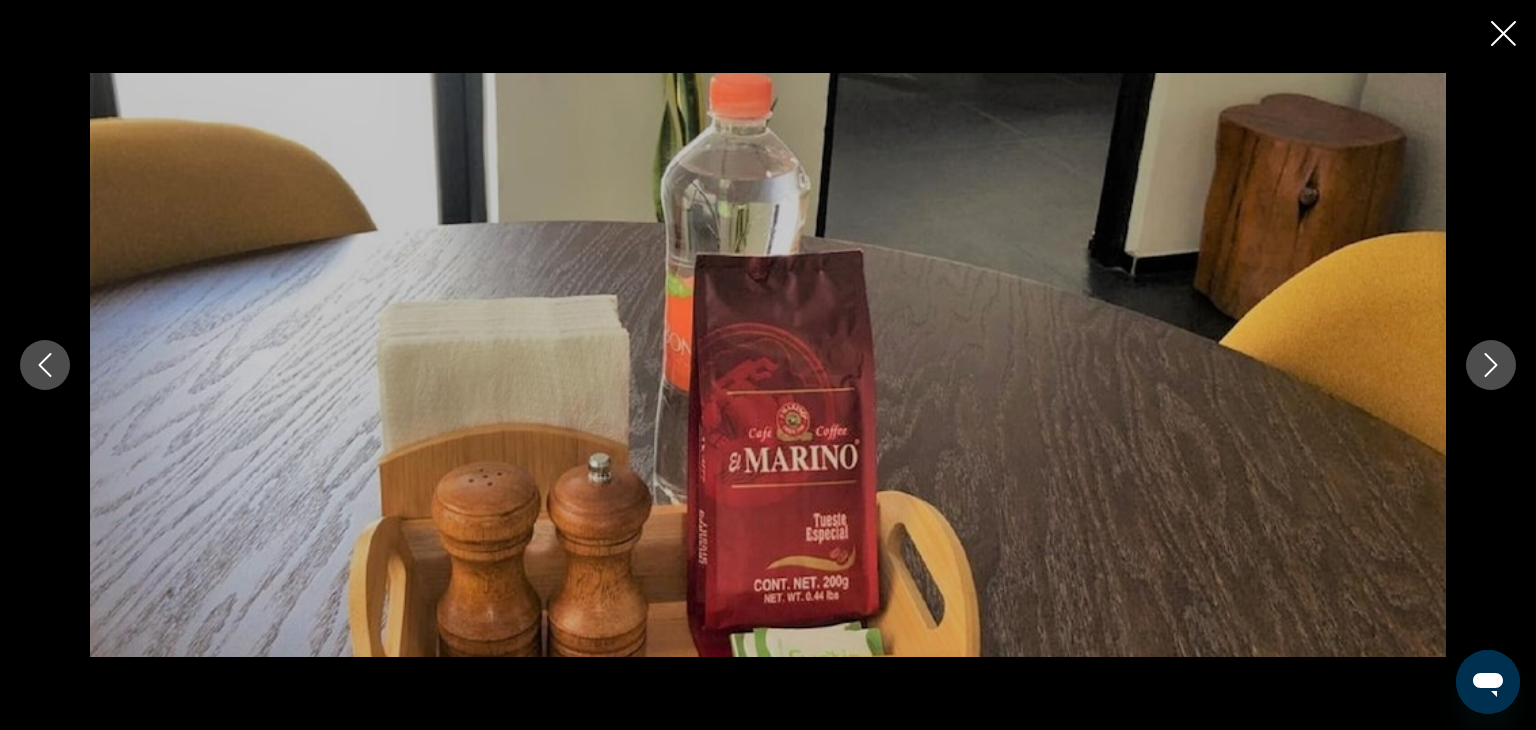 click 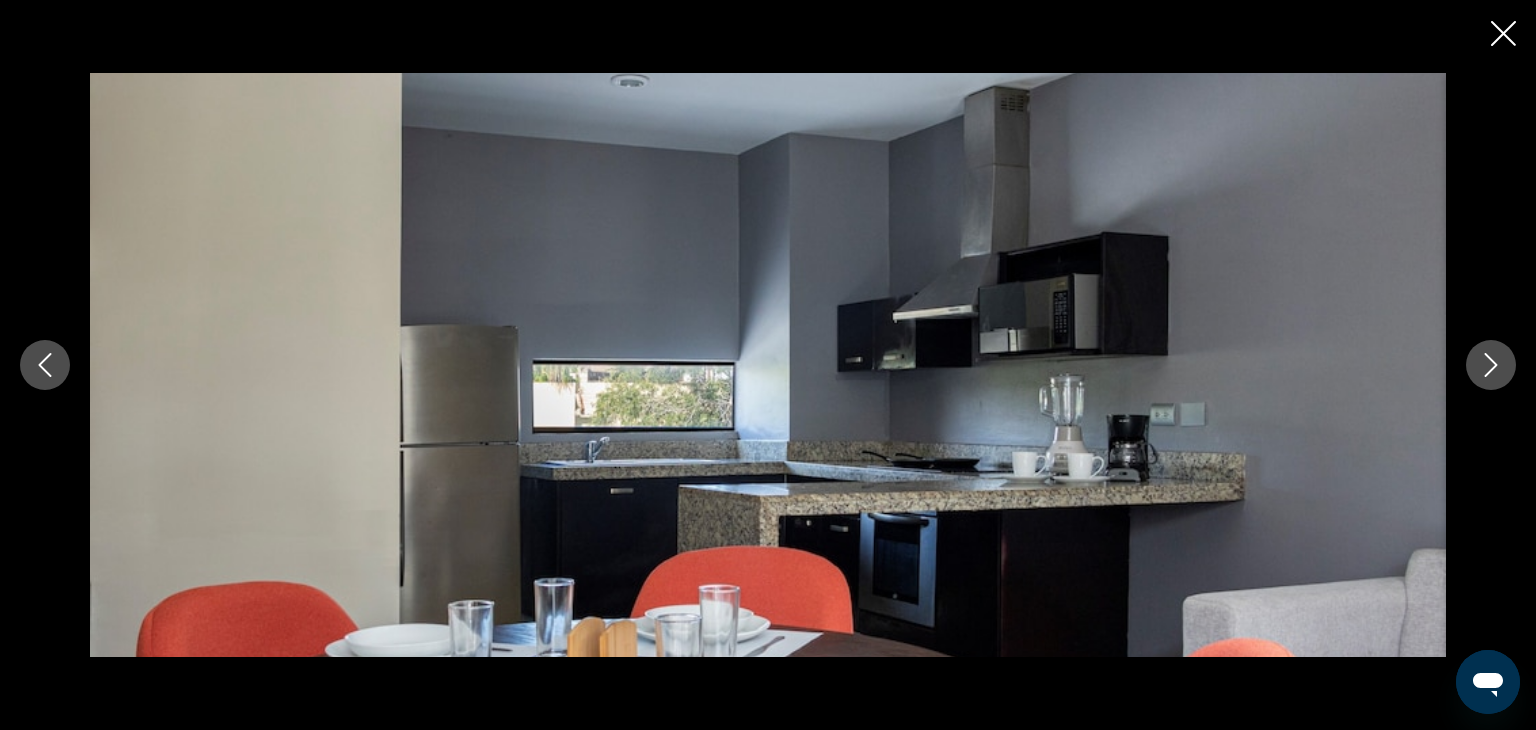 click 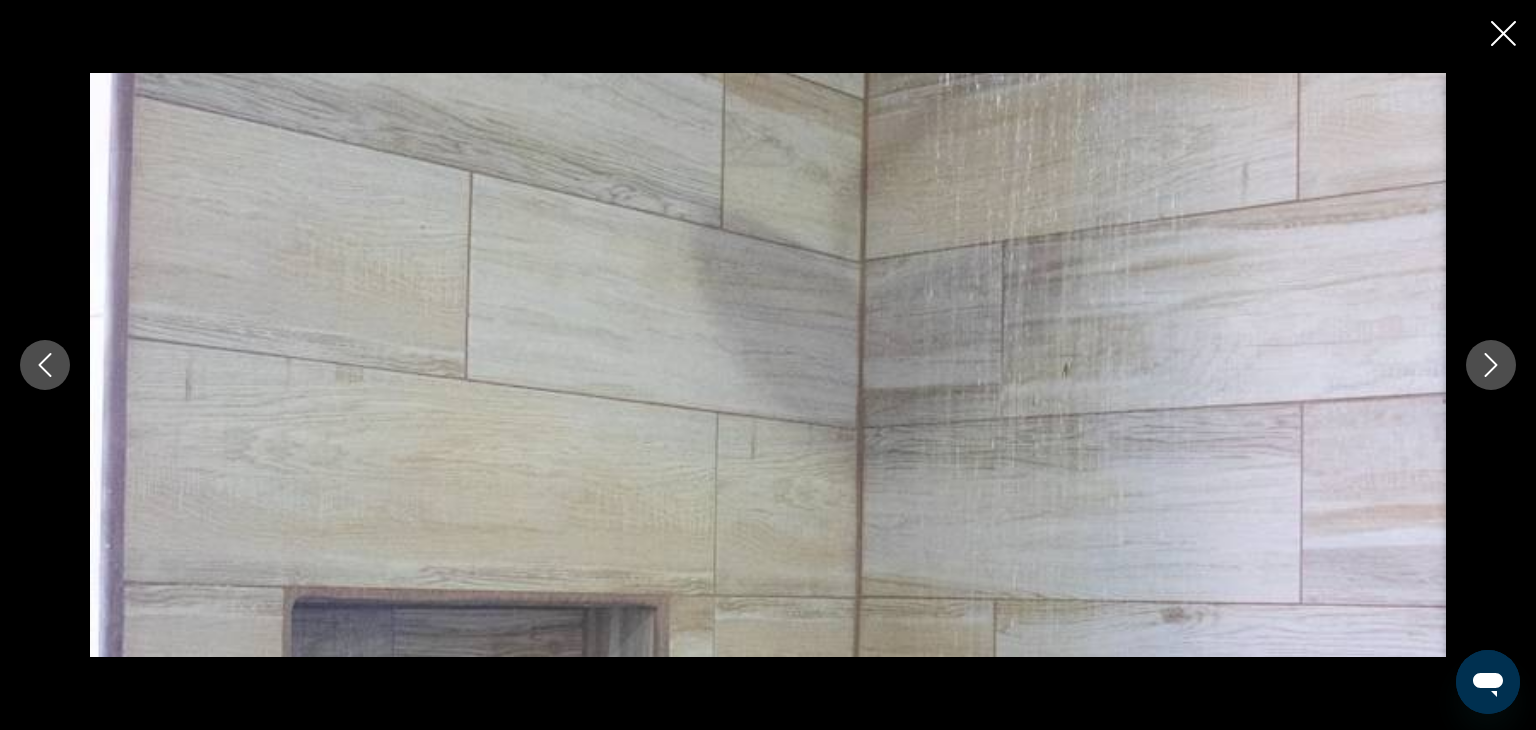 click 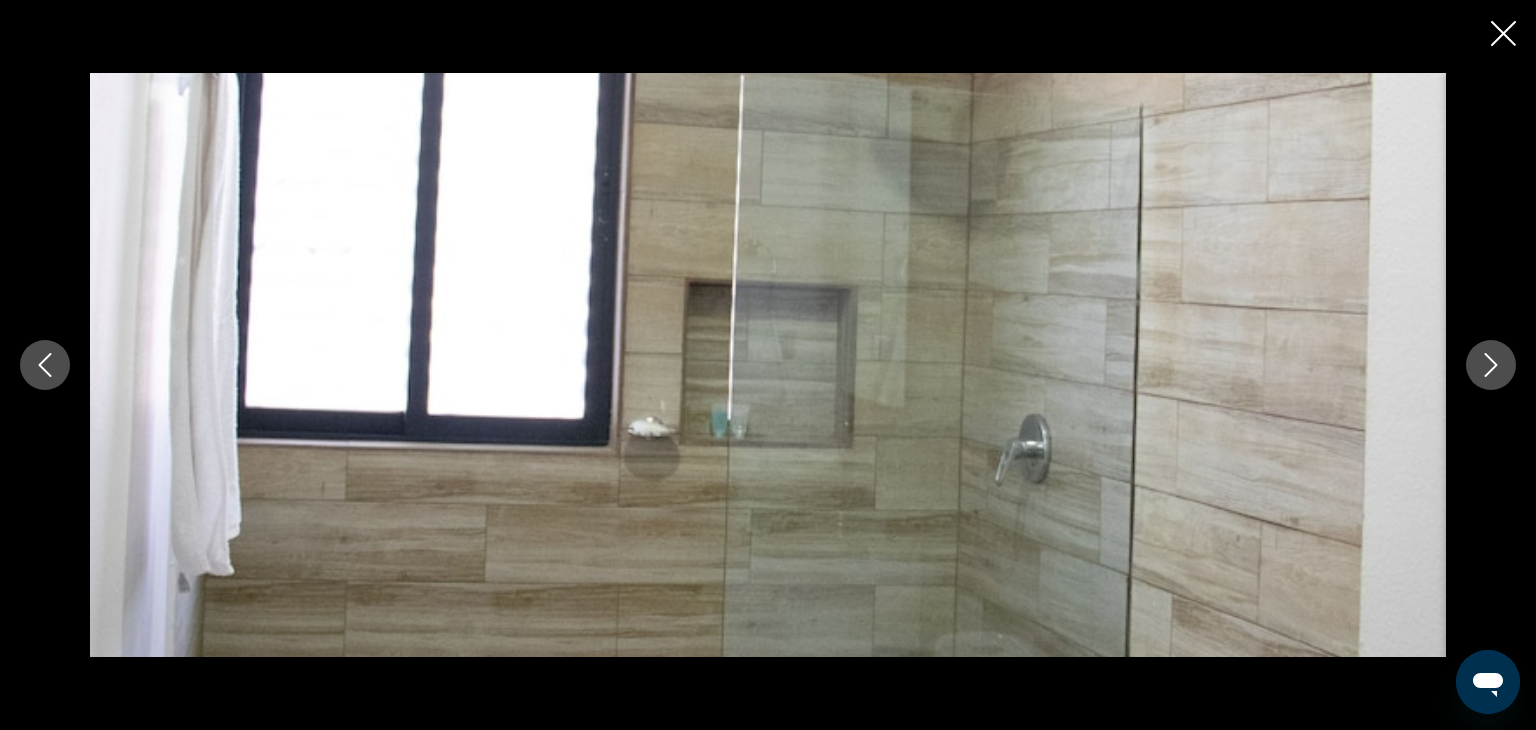 click 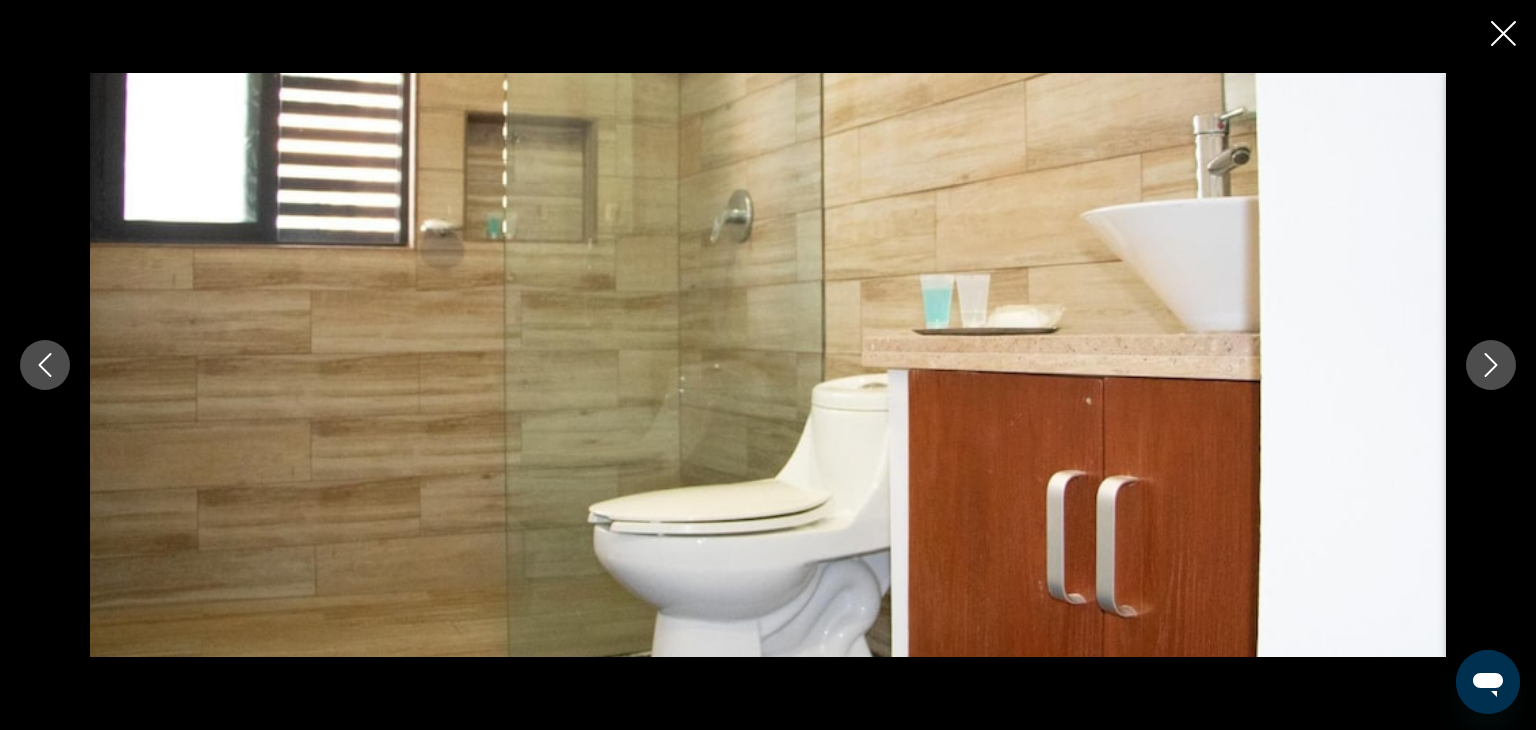 click 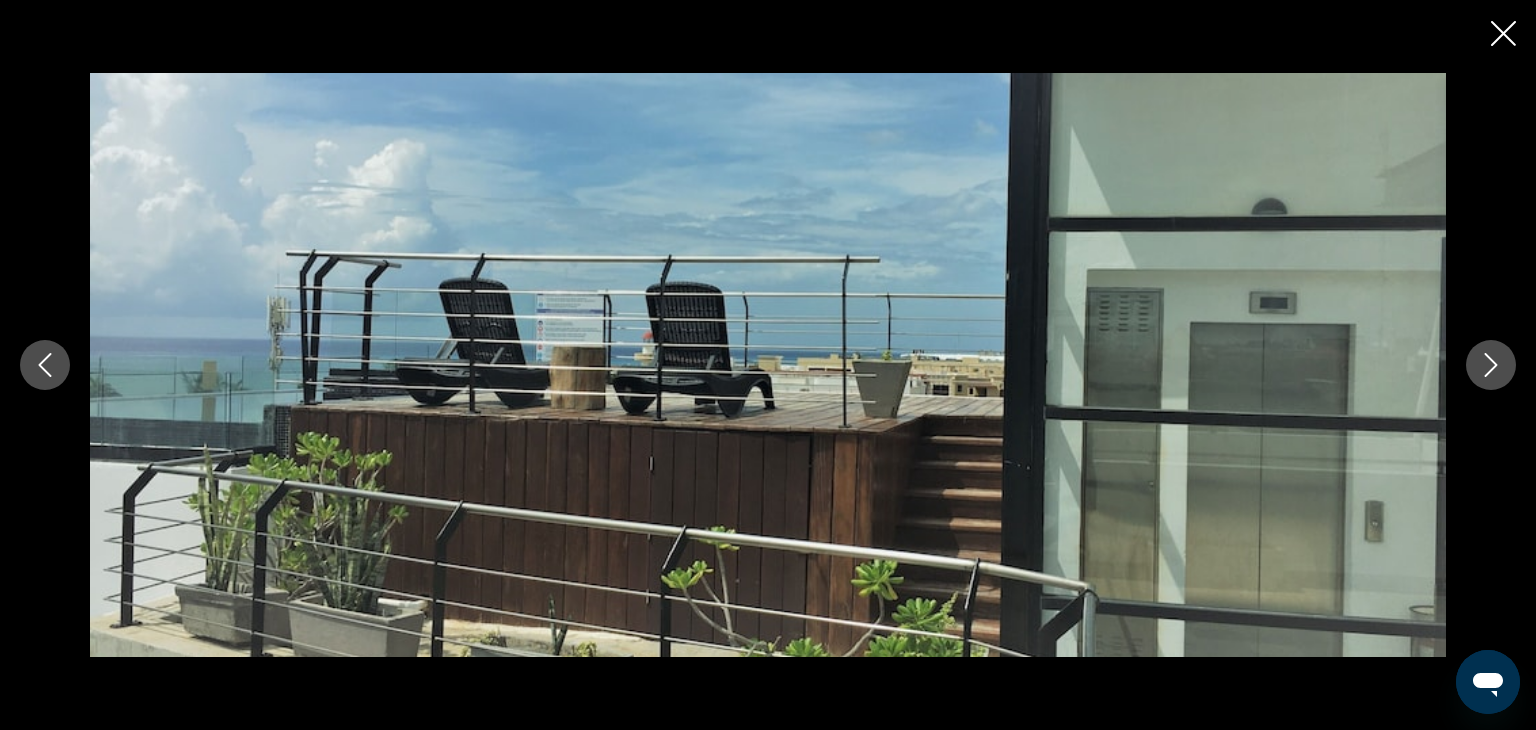 click 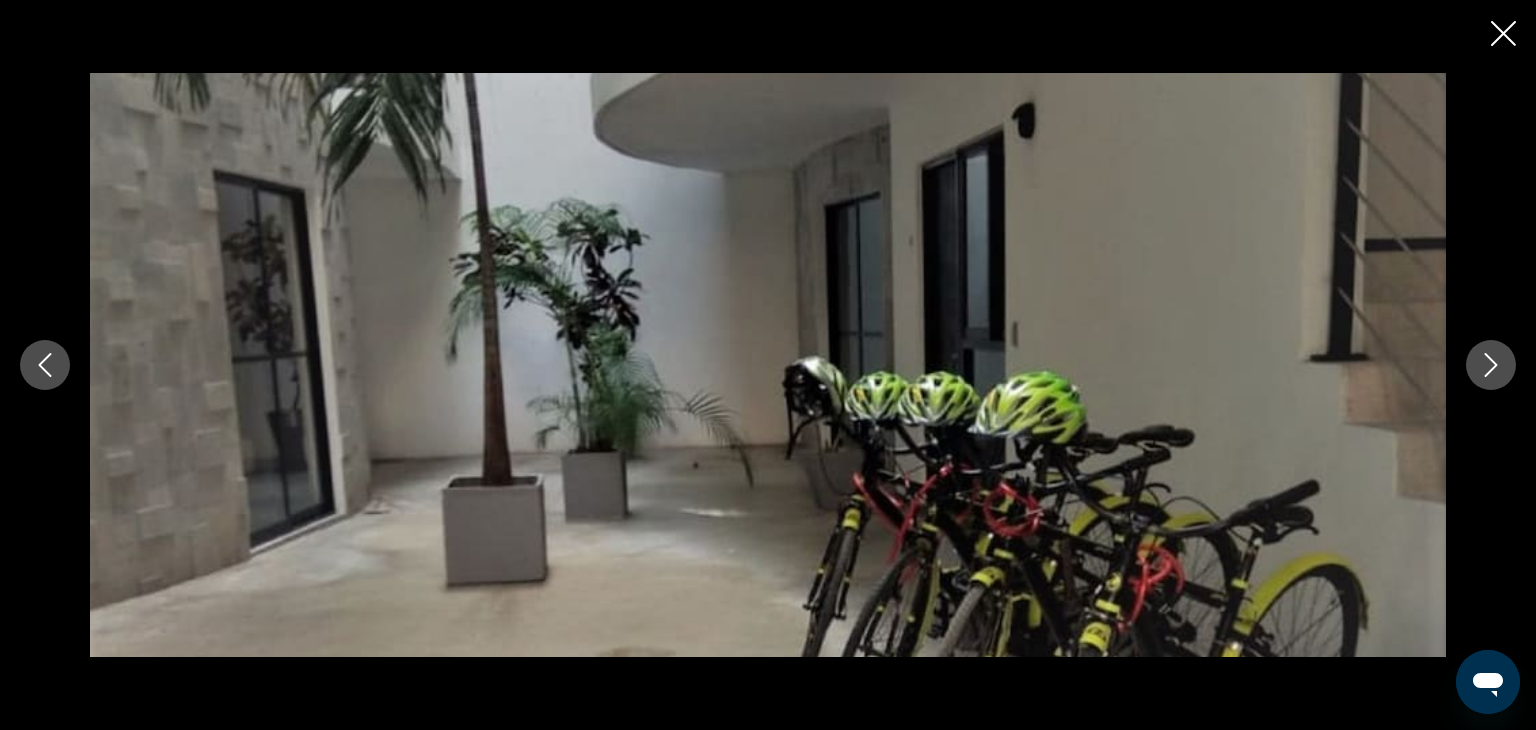 click at bounding box center (45, 365) 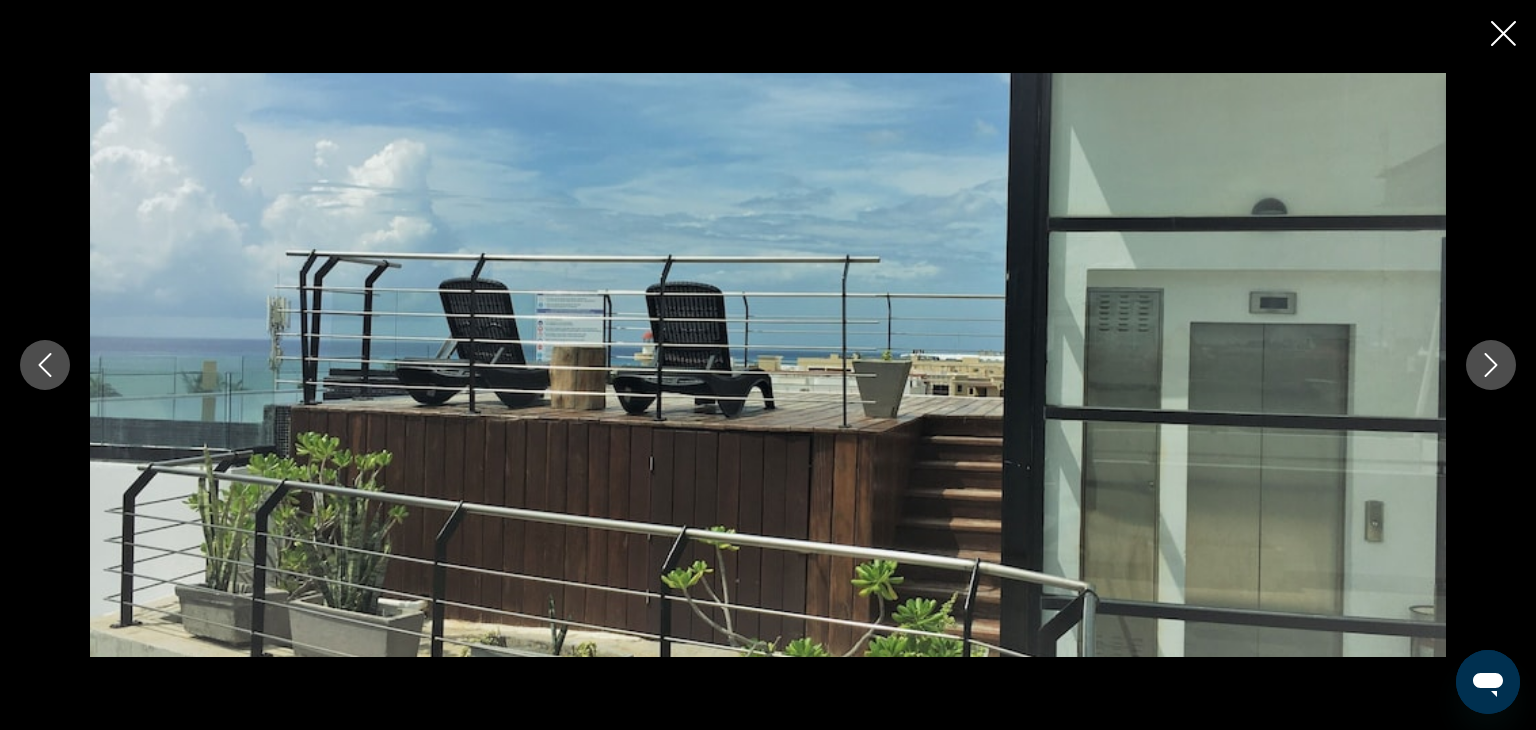 click 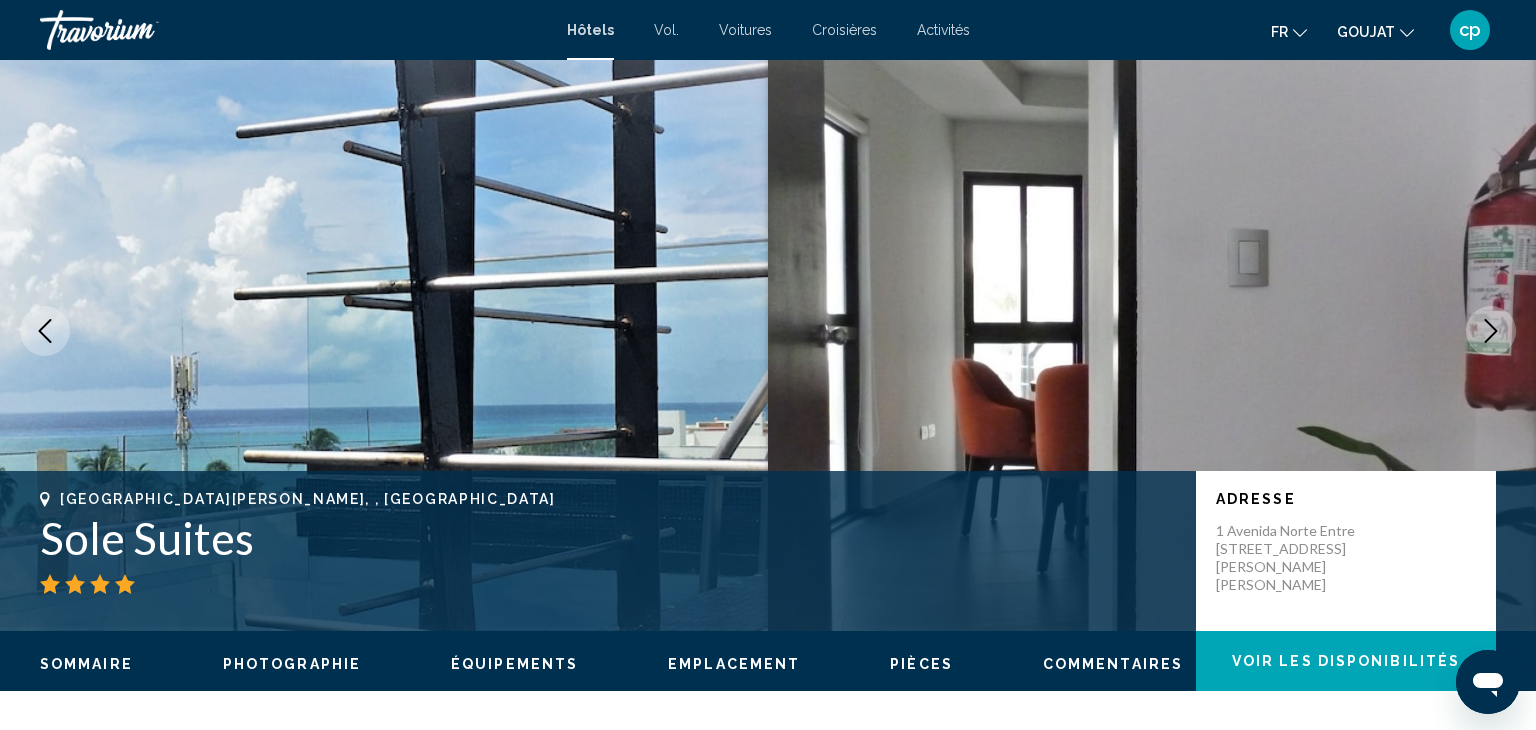 scroll, scrollTop: 8, scrollLeft: 0, axis: vertical 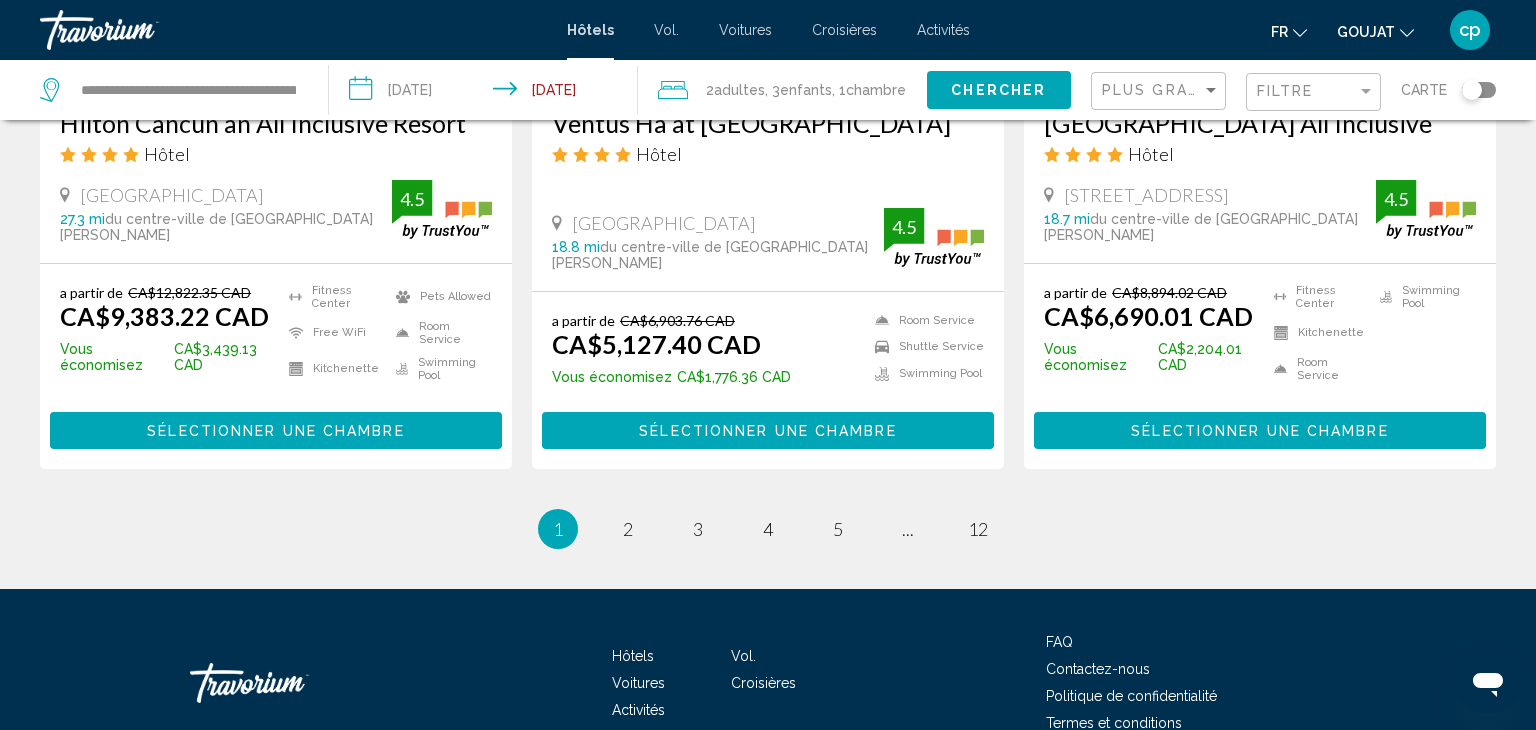 click on "page  2" at bounding box center (628, 529) 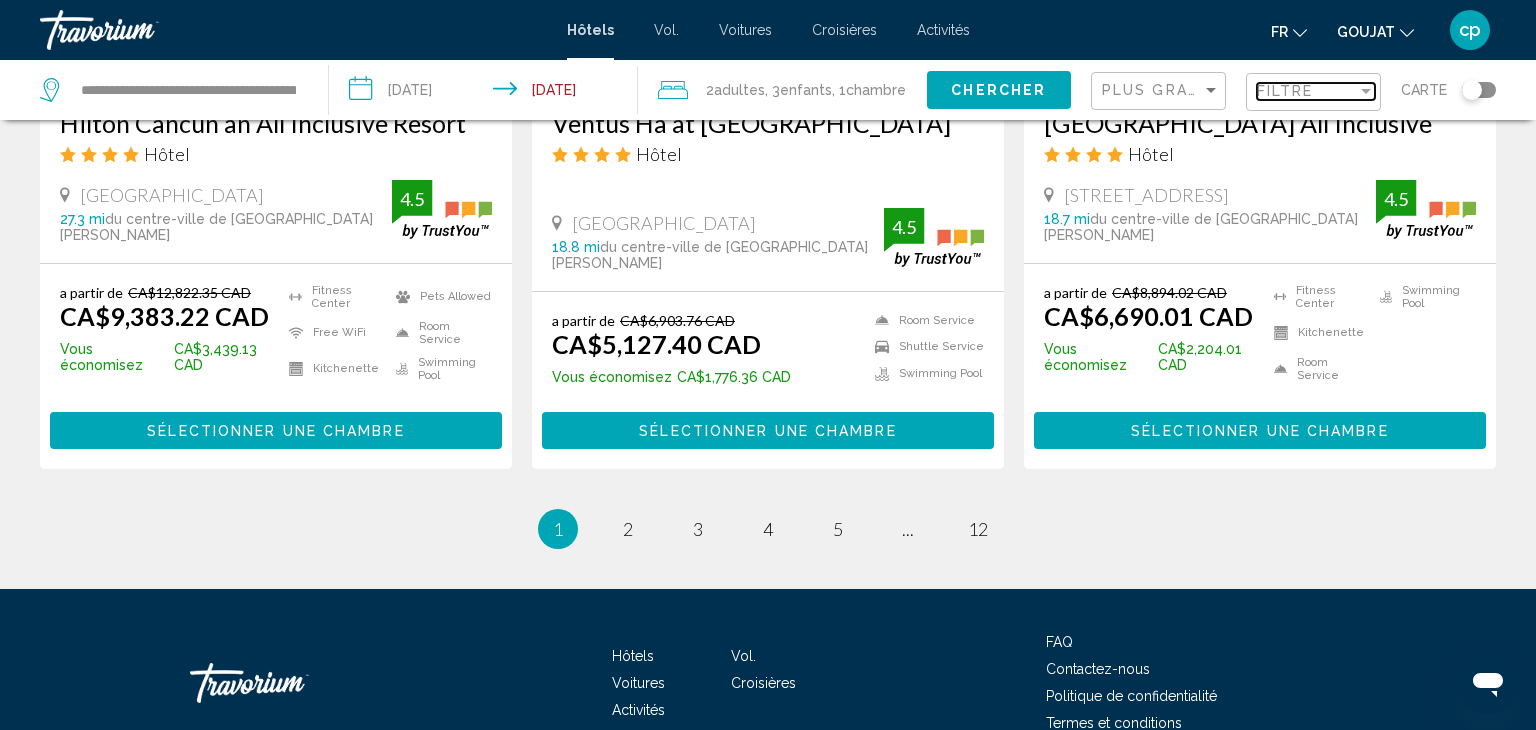 click at bounding box center [1366, 91] 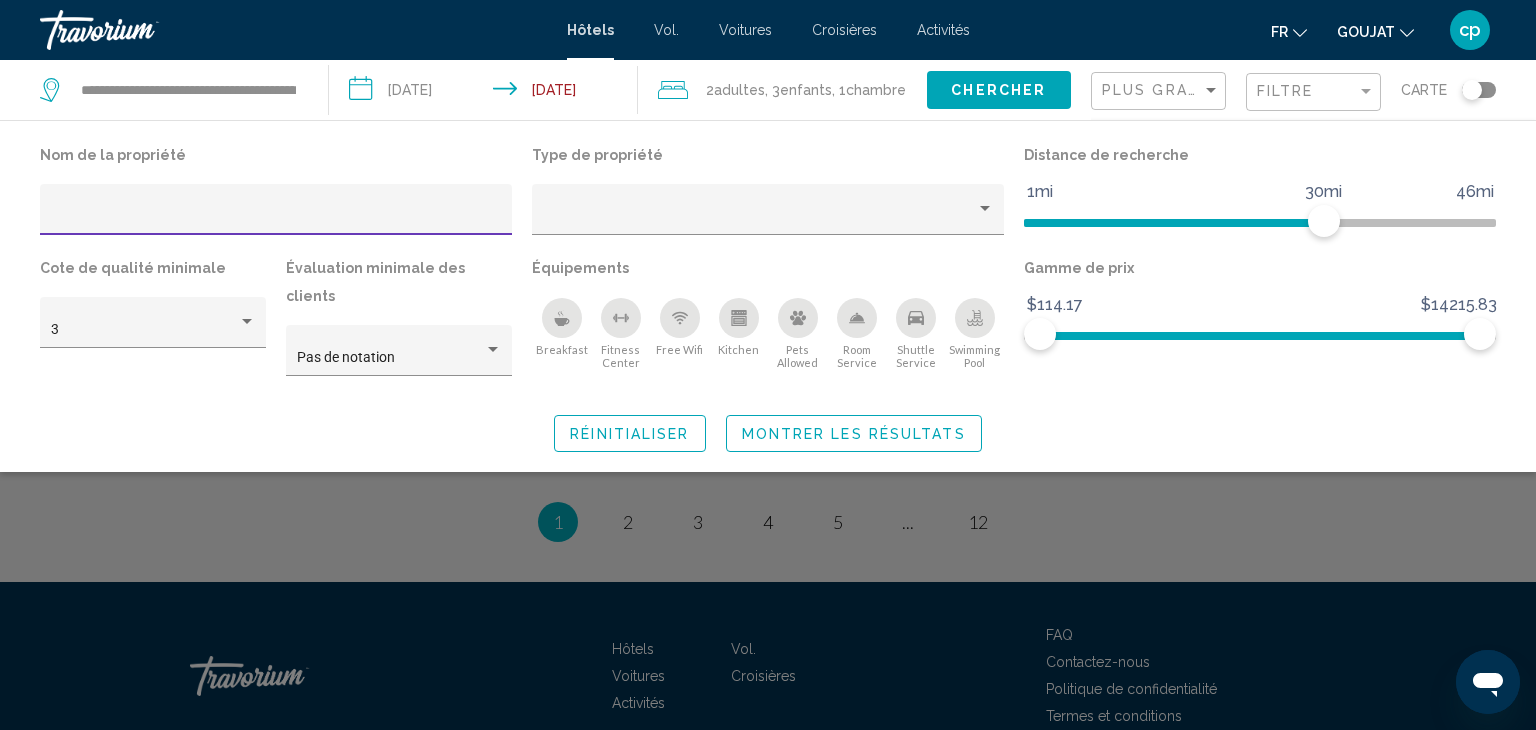scroll, scrollTop: 2824, scrollLeft: 0, axis: vertical 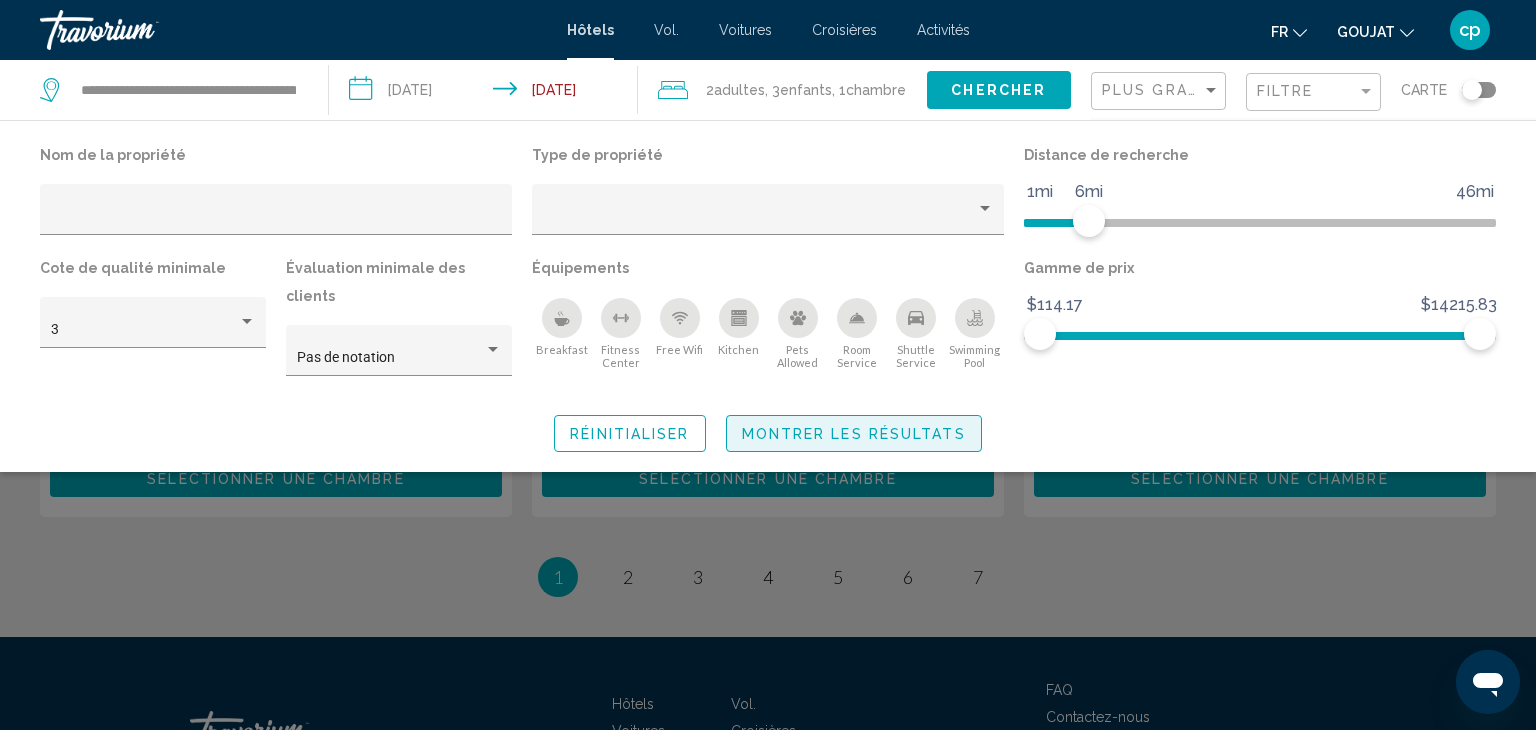 click on "Montrer les résultats" 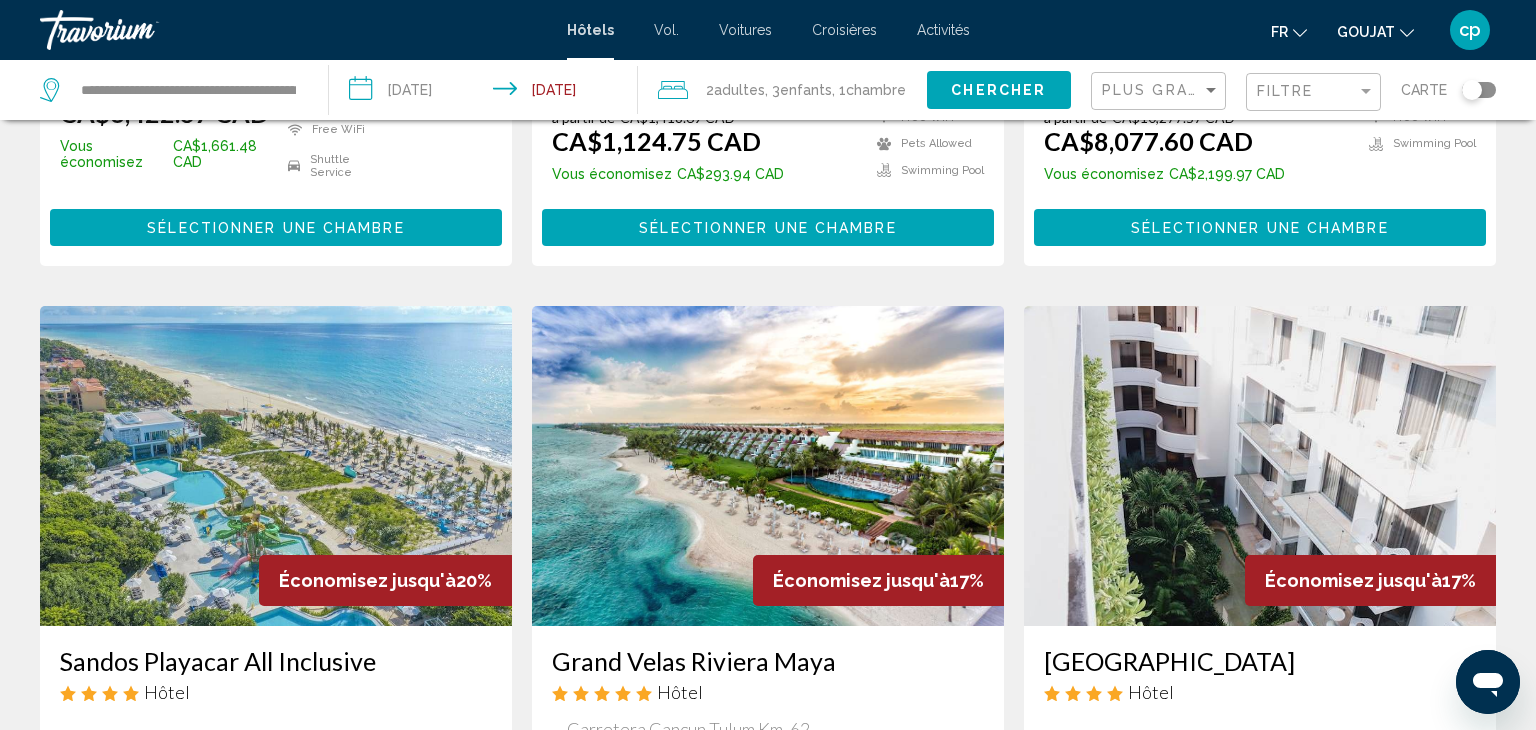scroll, scrollTop: 2281, scrollLeft: 0, axis: vertical 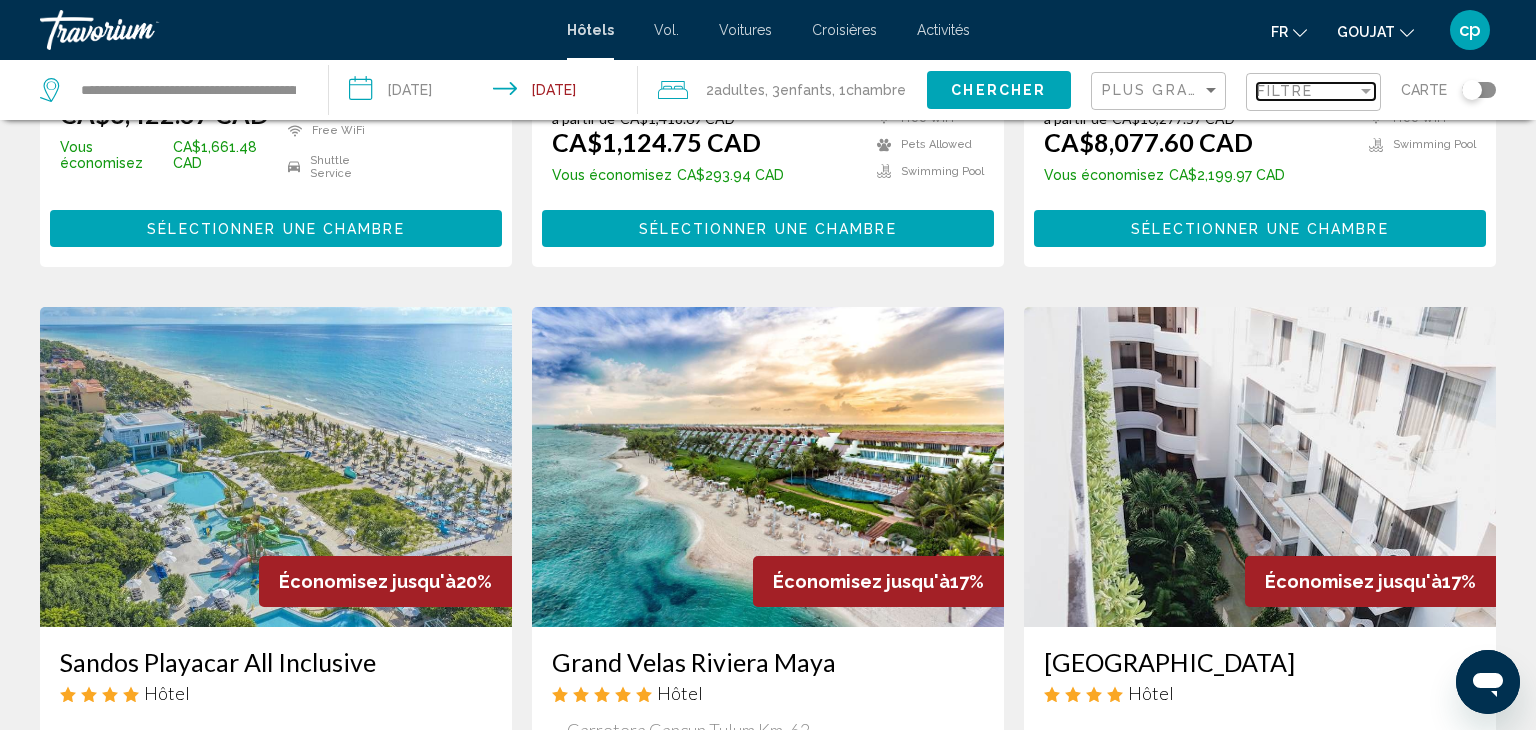 click at bounding box center (1366, 91) 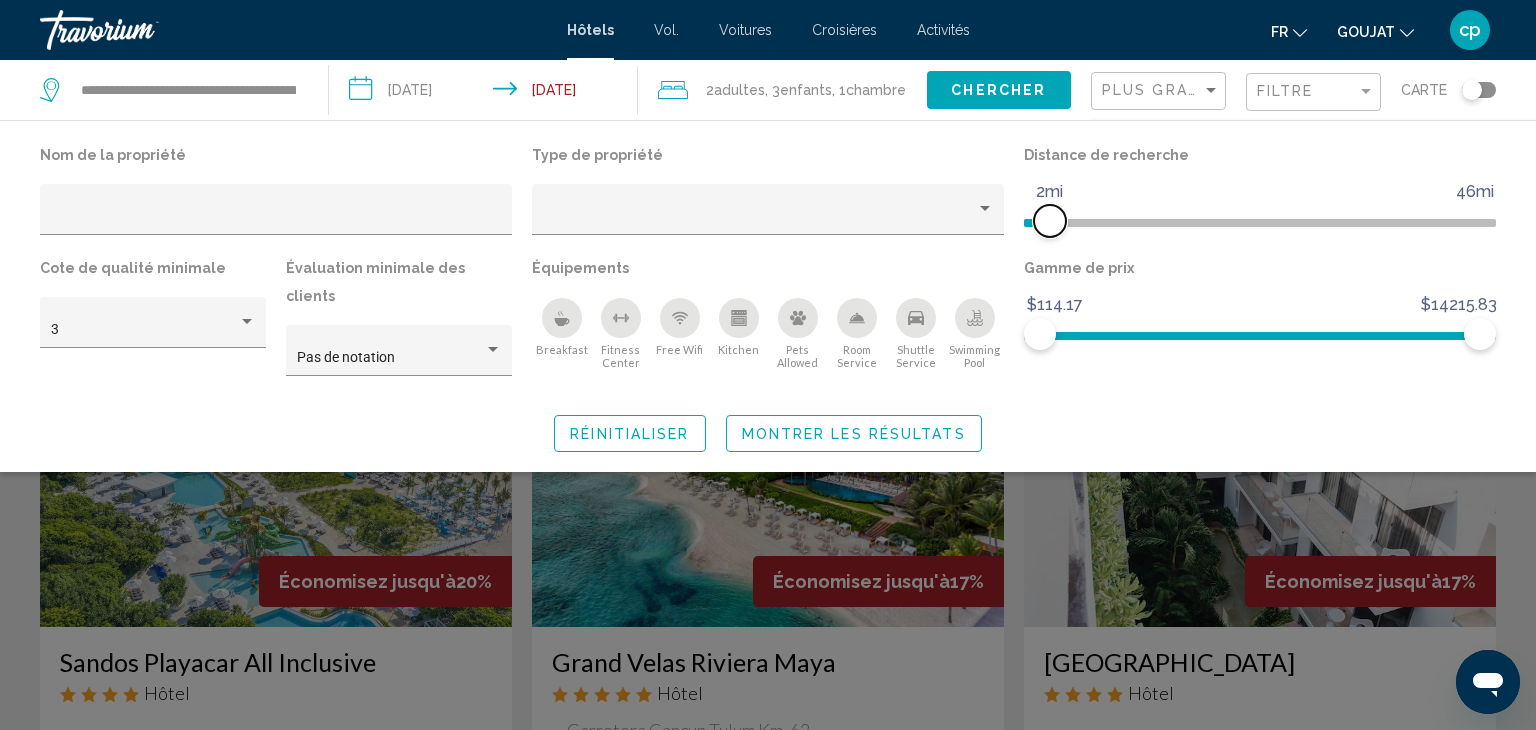 scroll, scrollTop: 1508, scrollLeft: 0, axis: vertical 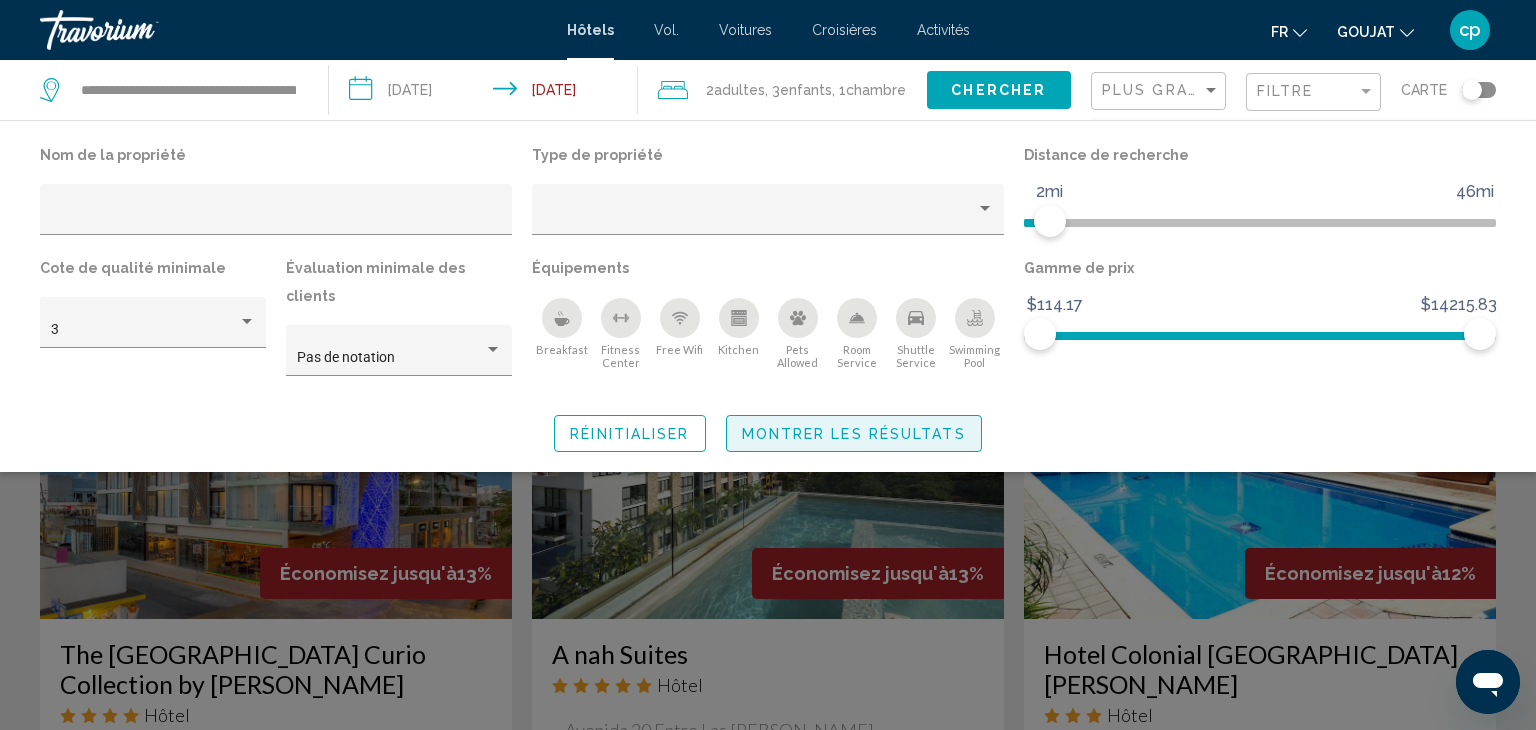 click on "Montrer les résultats" 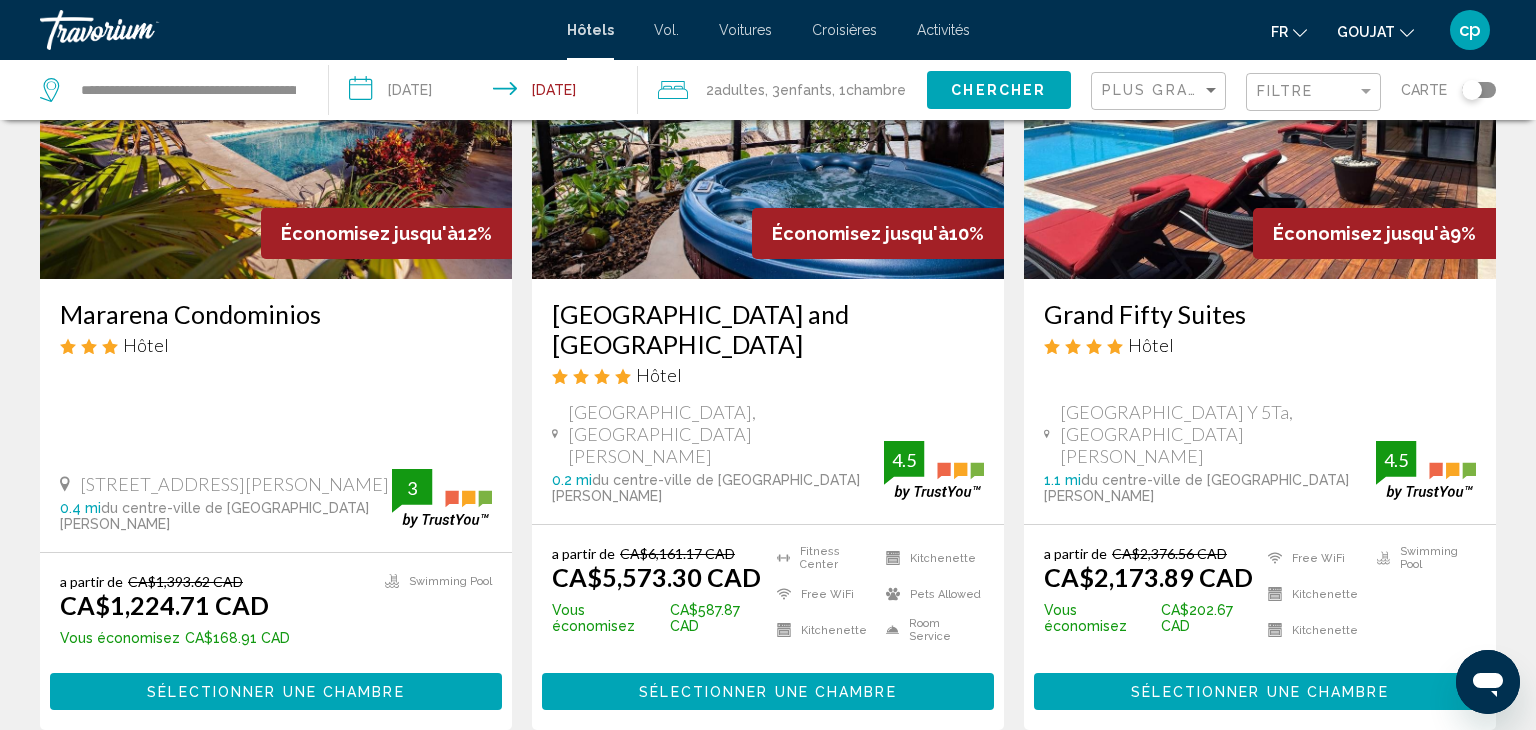 scroll, scrollTop: 2663, scrollLeft: 0, axis: vertical 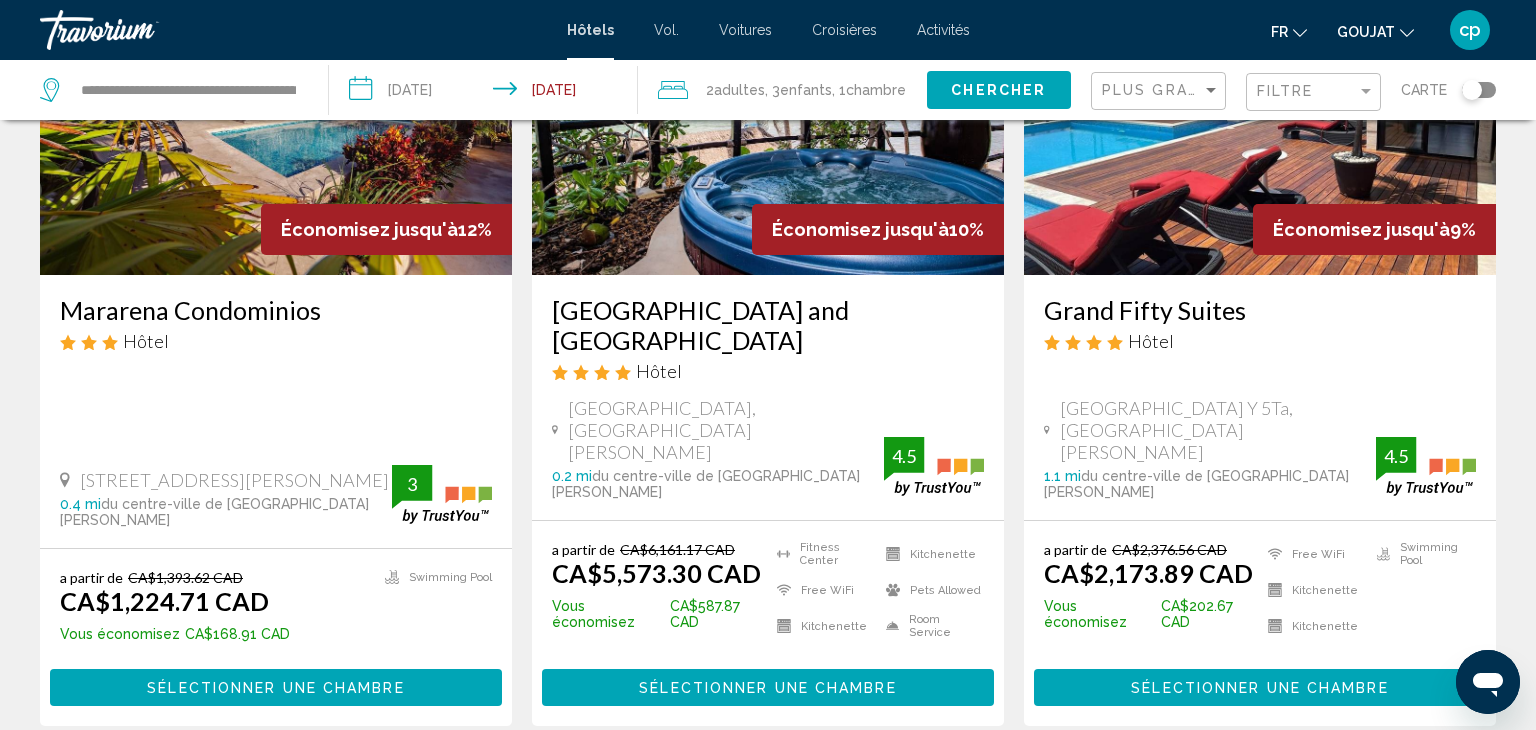 click on "page  2" at bounding box center (698, 786) 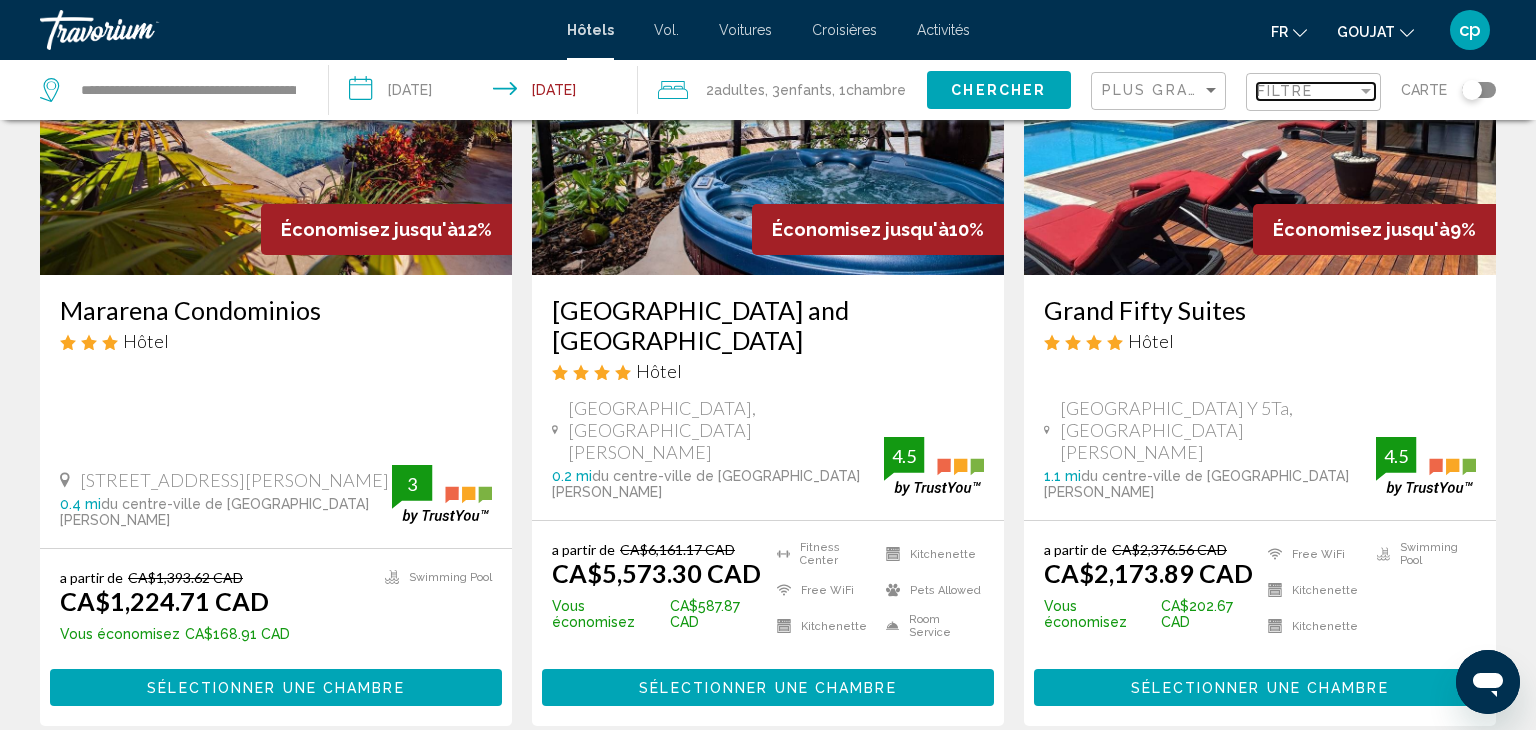 click on "Filtre" at bounding box center (1307, 91) 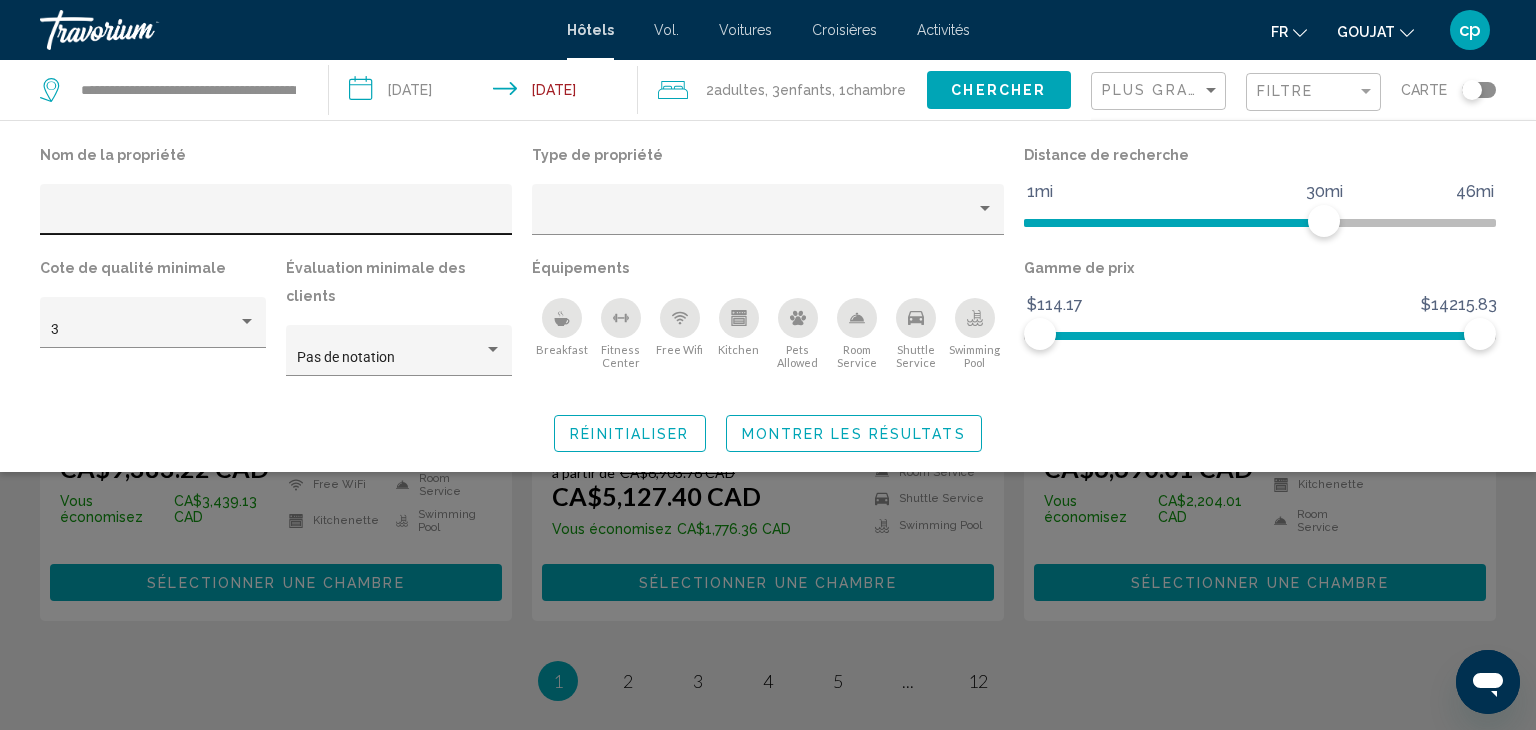 click at bounding box center [276, 217] 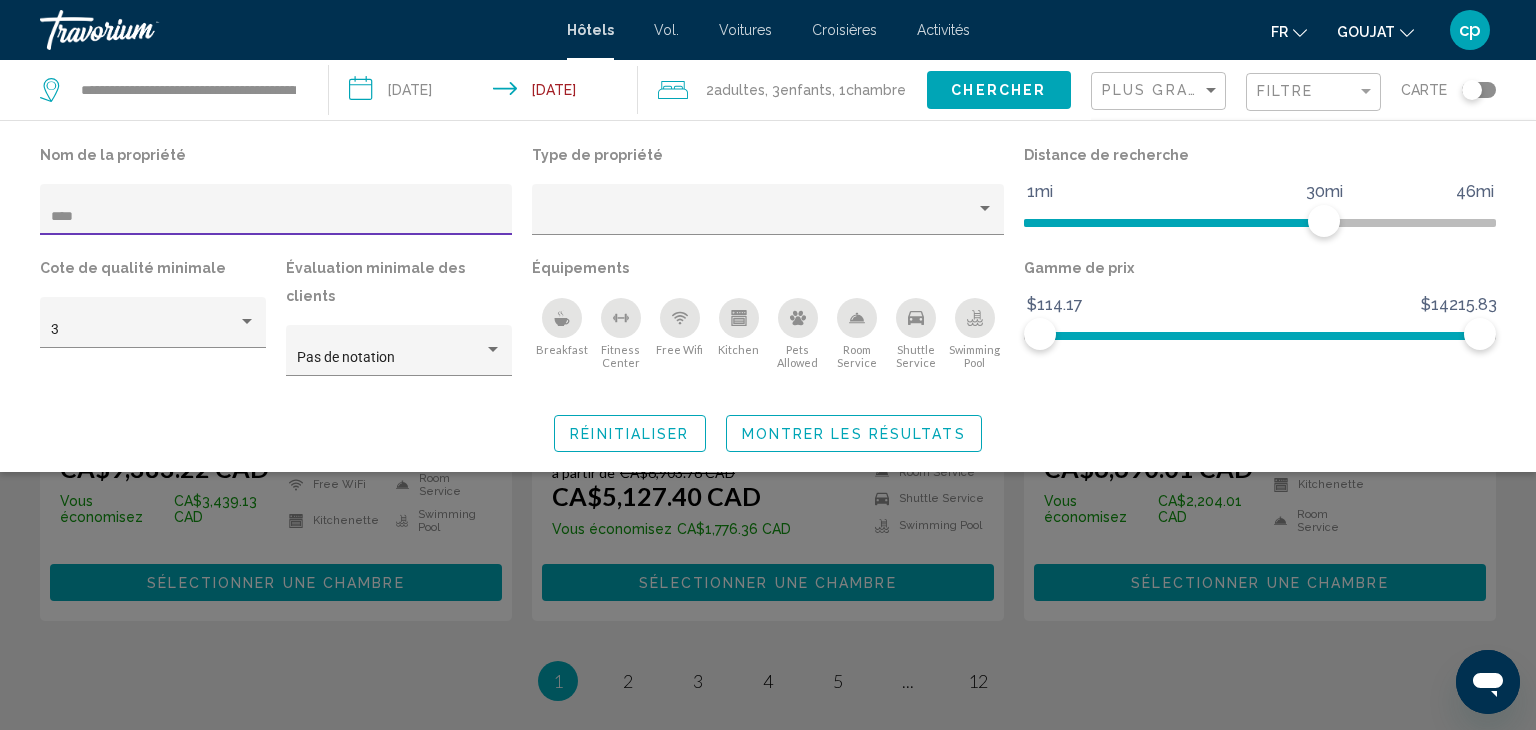 type on "*****" 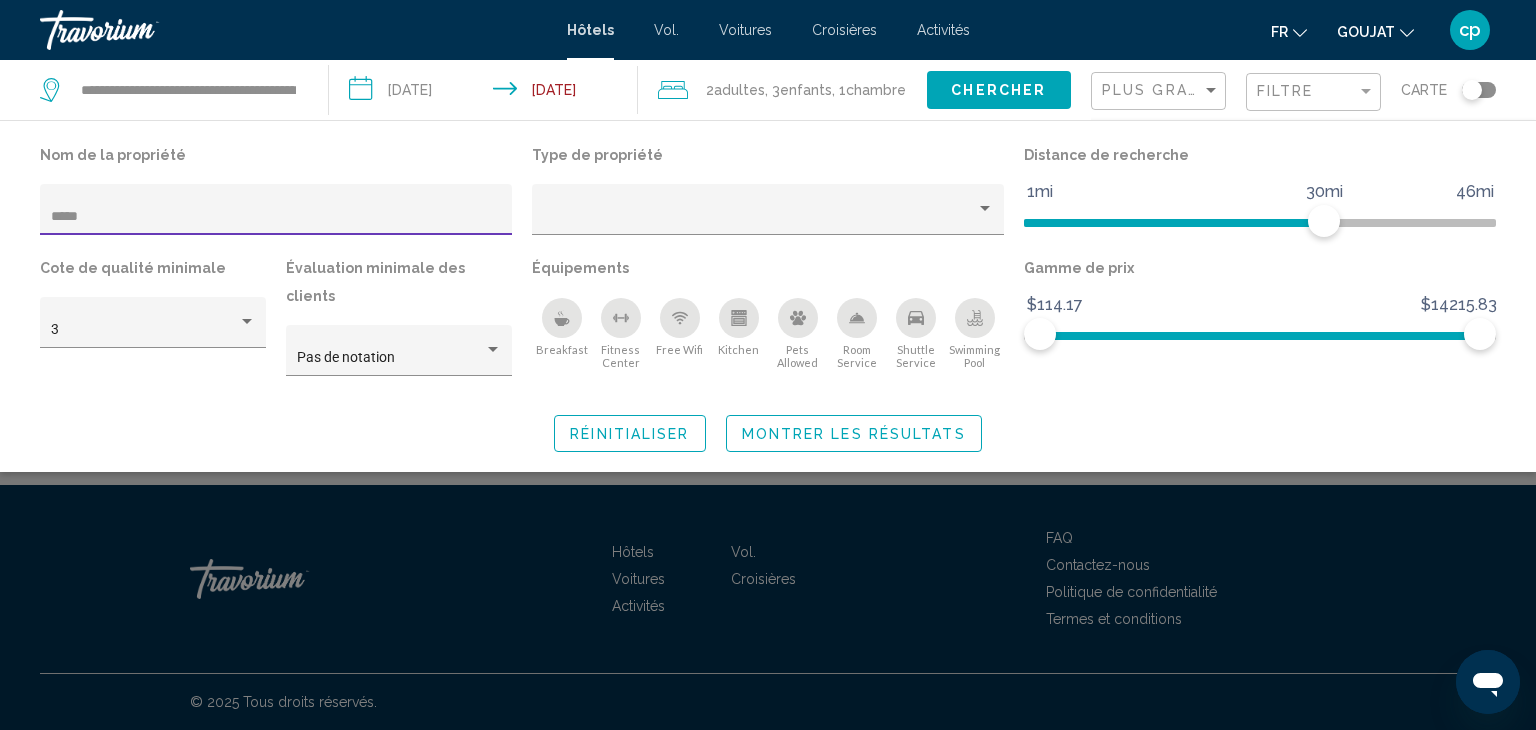 scroll, scrollTop: 0, scrollLeft: 0, axis: both 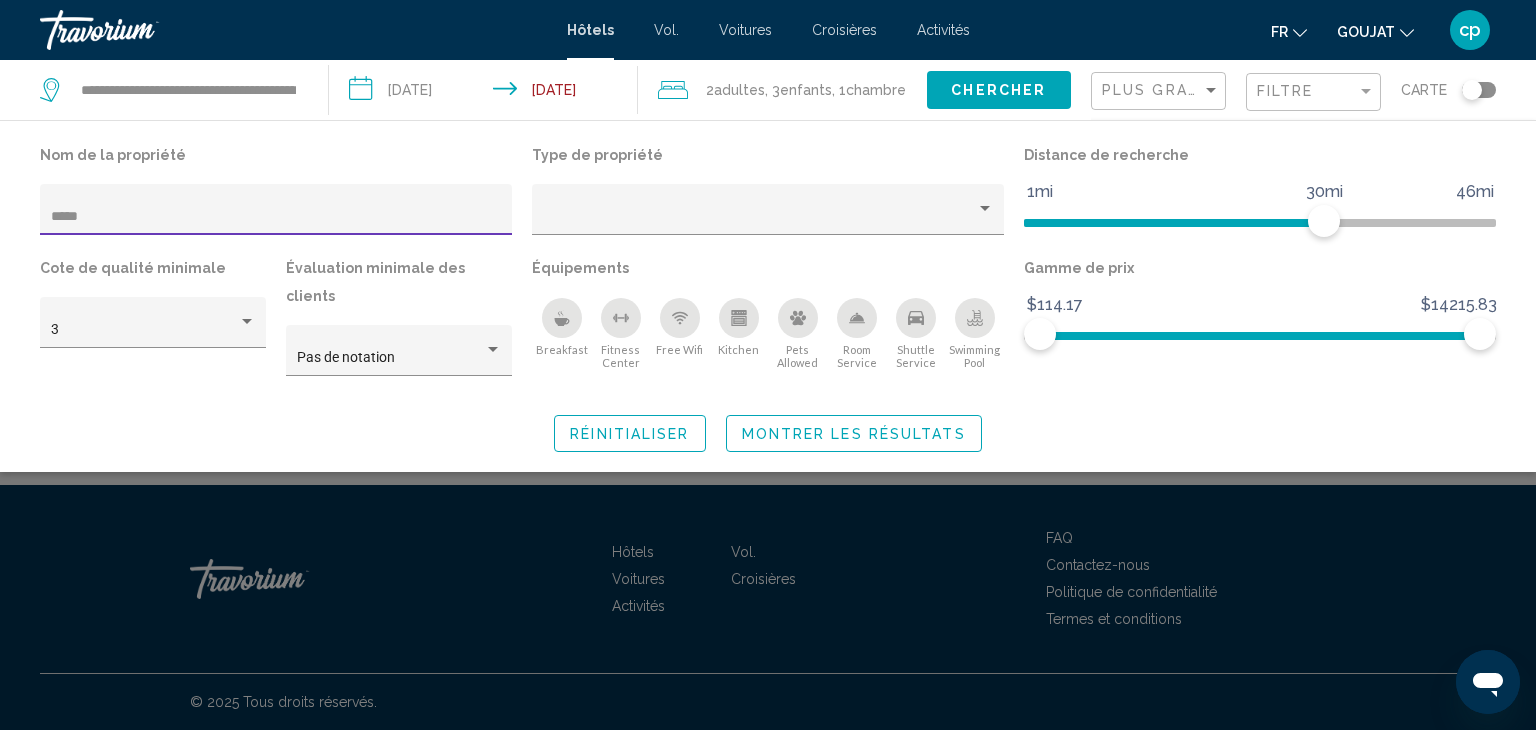 click on "Montrer les résultats" 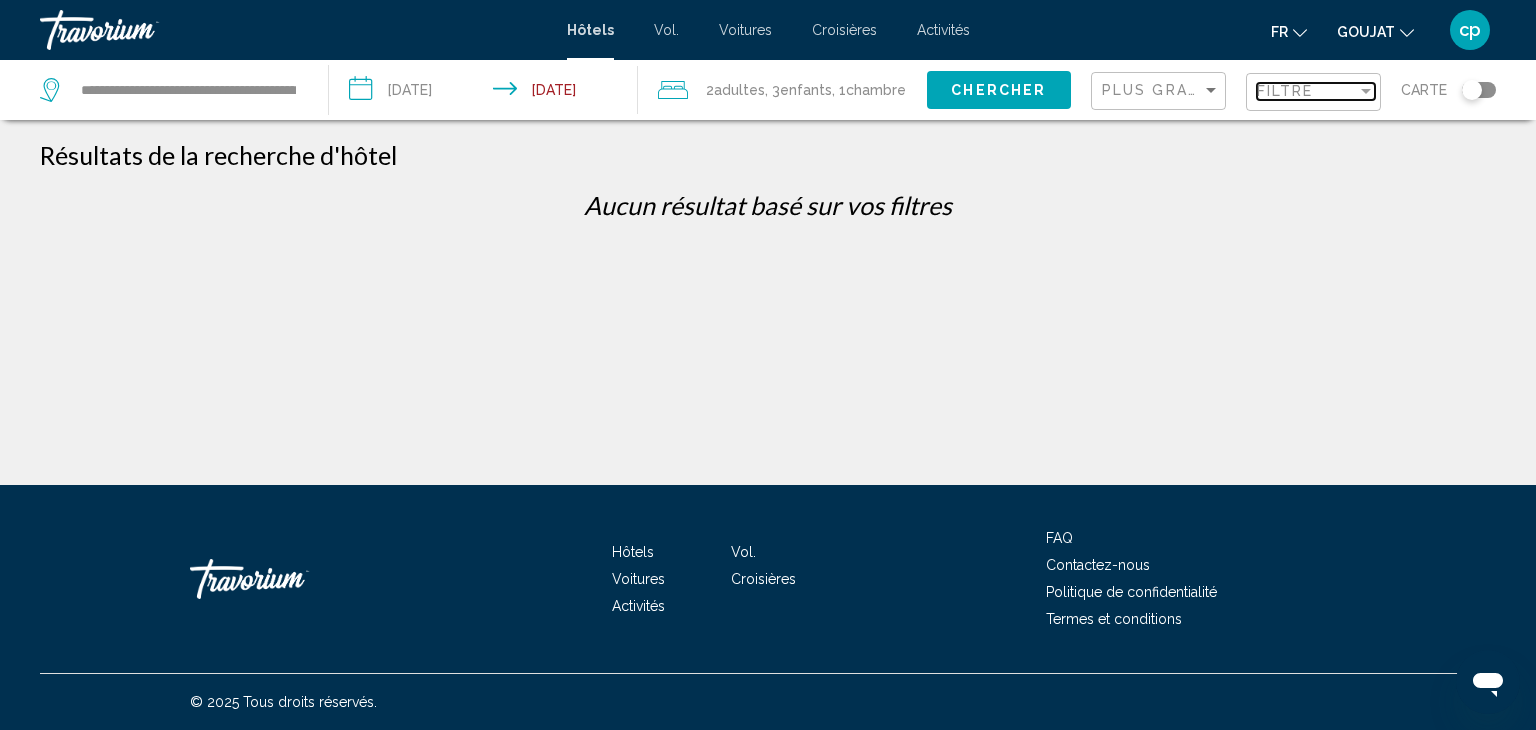 click on "Filtre" at bounding box center [1307, 91] 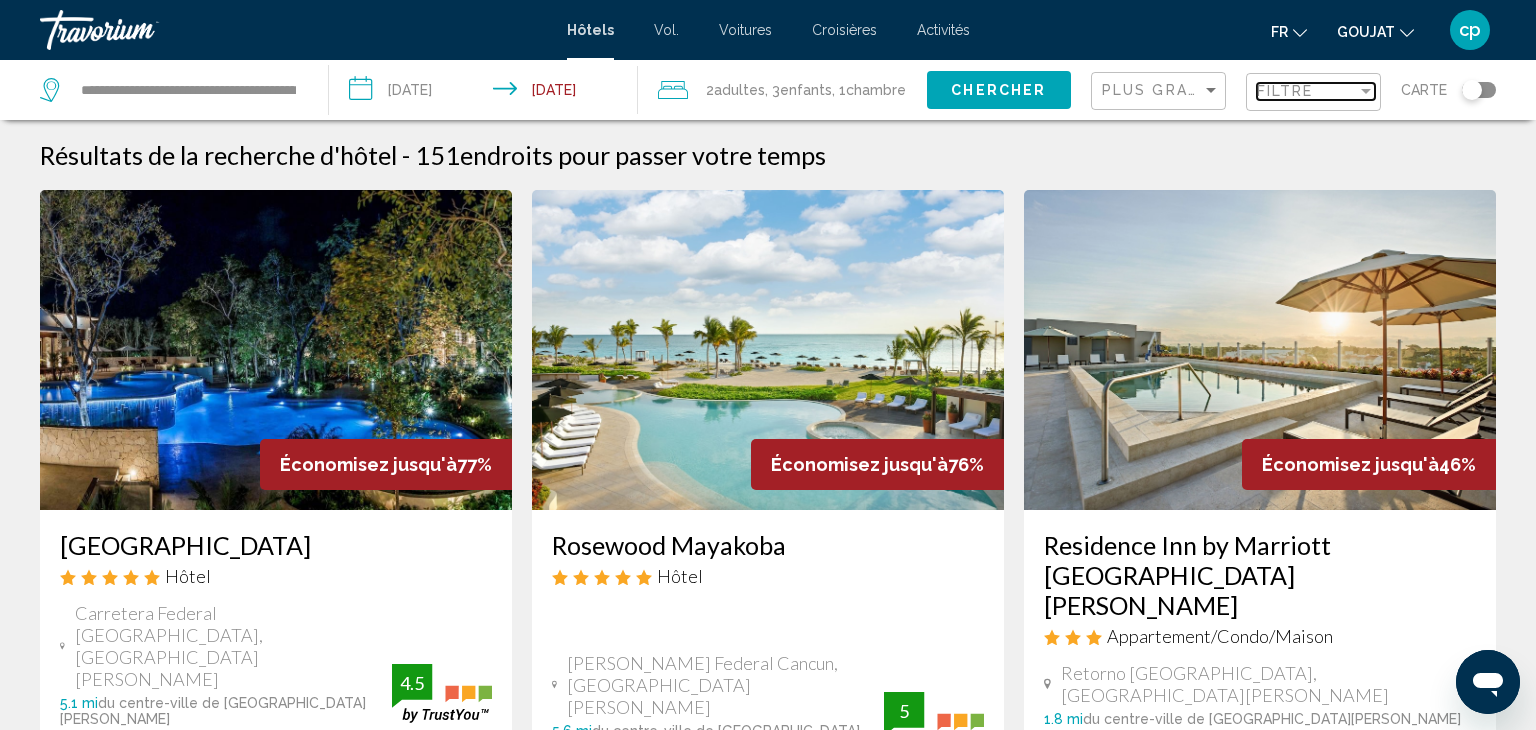 click on "Filtre" at bounding box center [1307, 91] 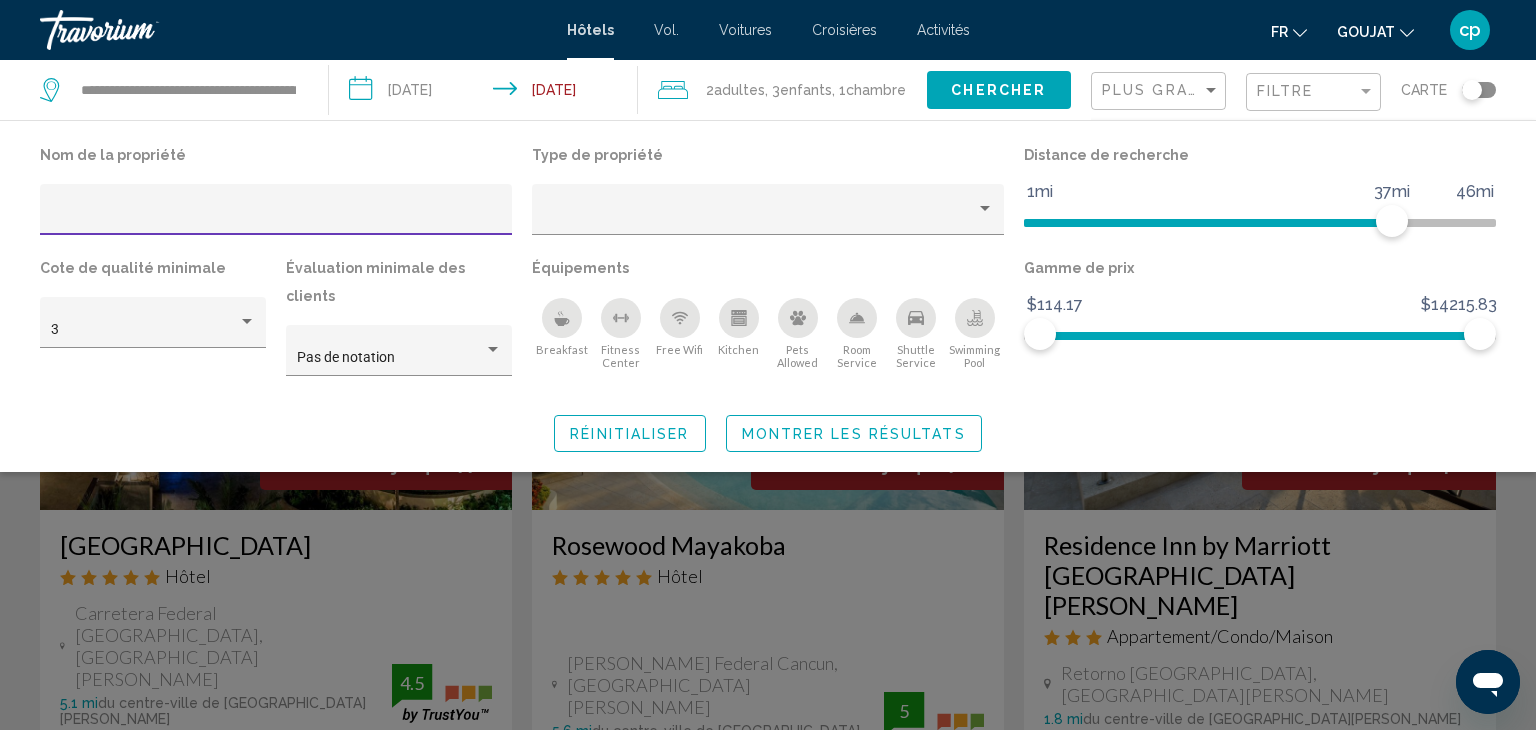click at bounding box center [276, 217] 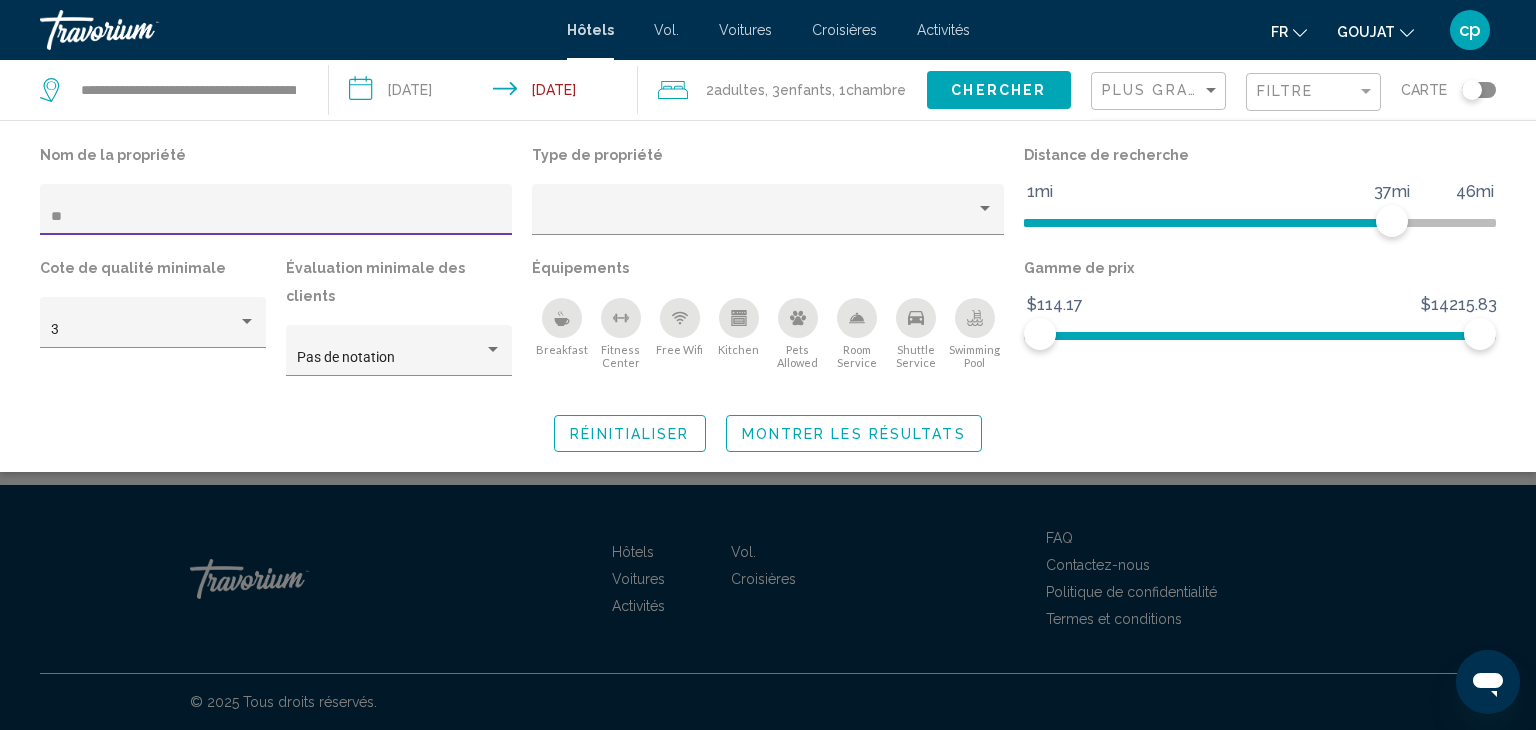 type on "*" 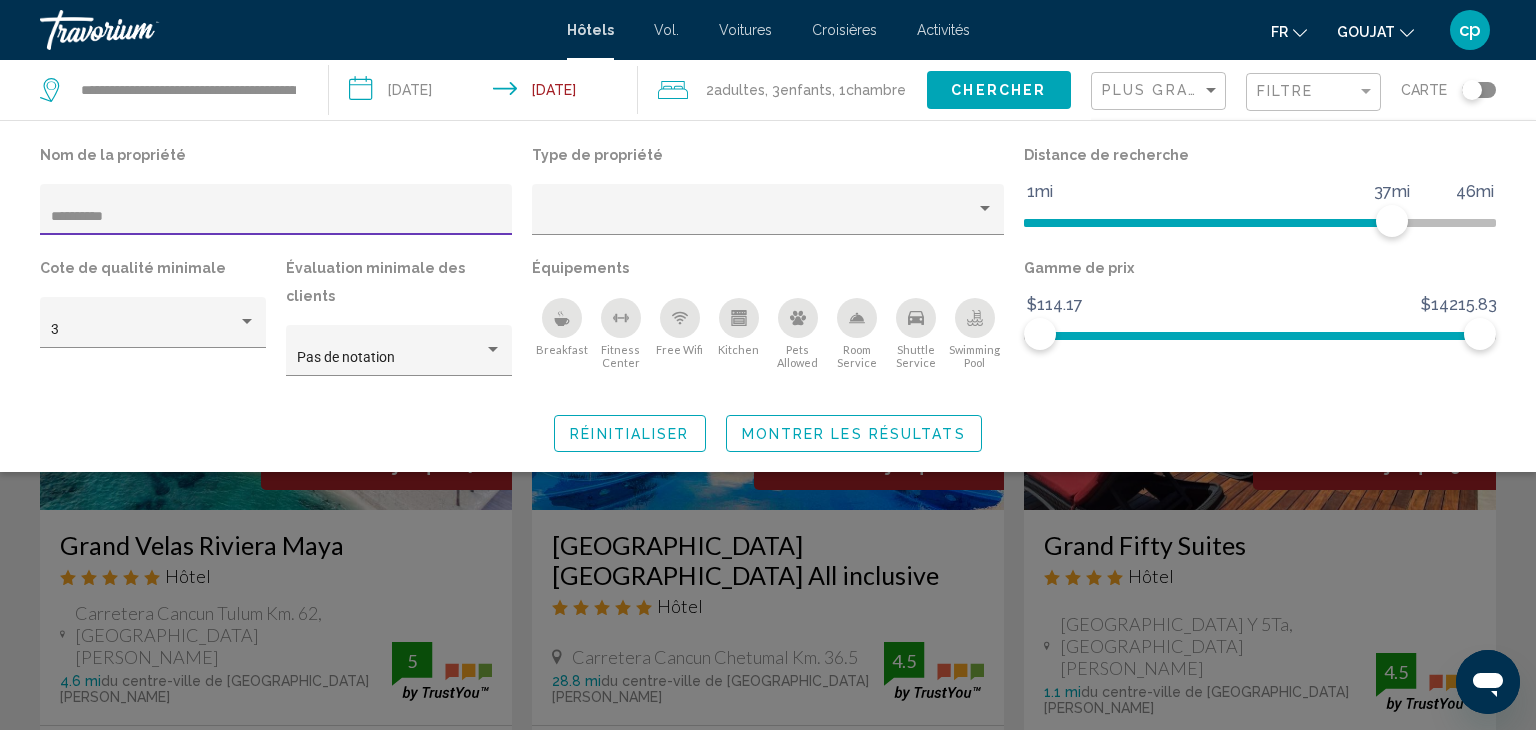 type on "**********" 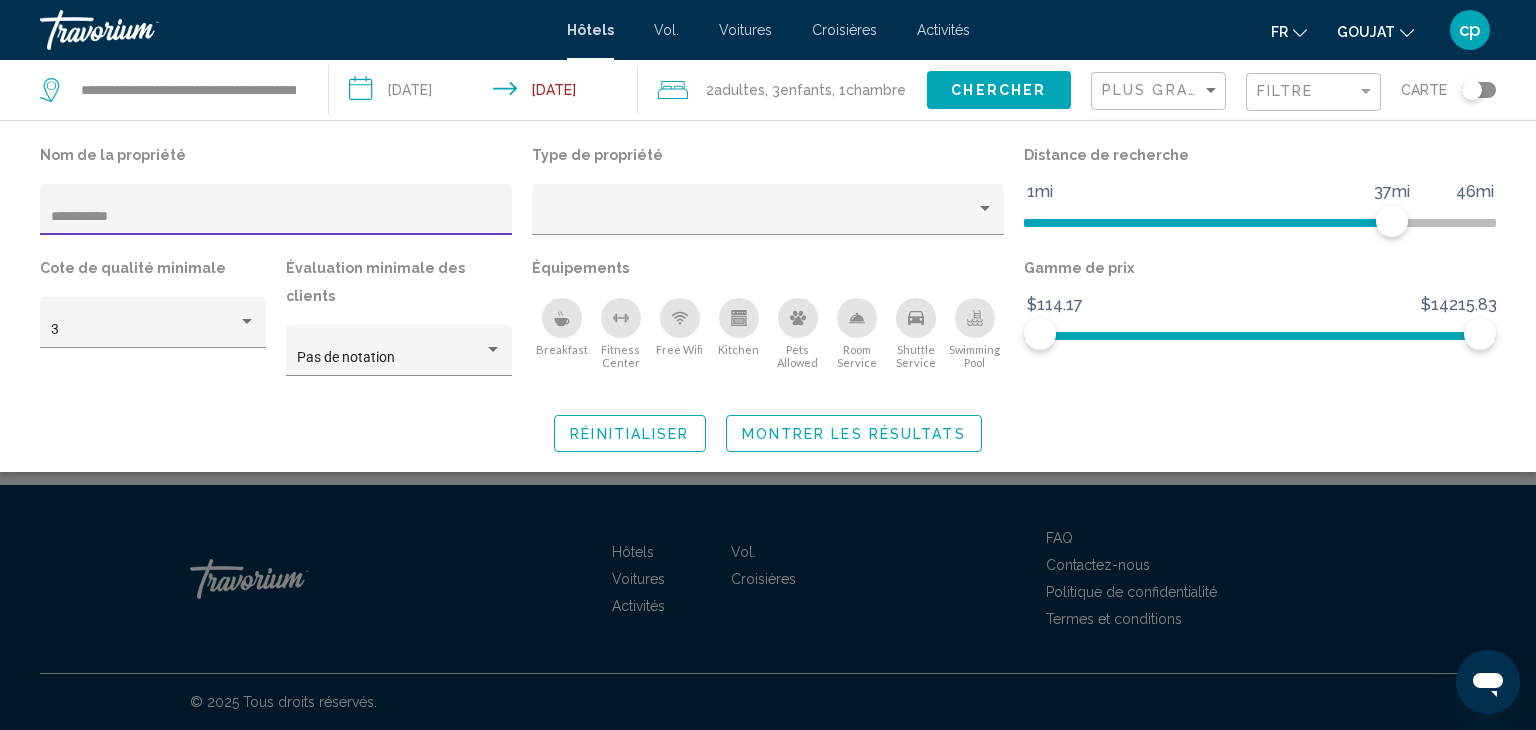 click on "Montrer les résultats" 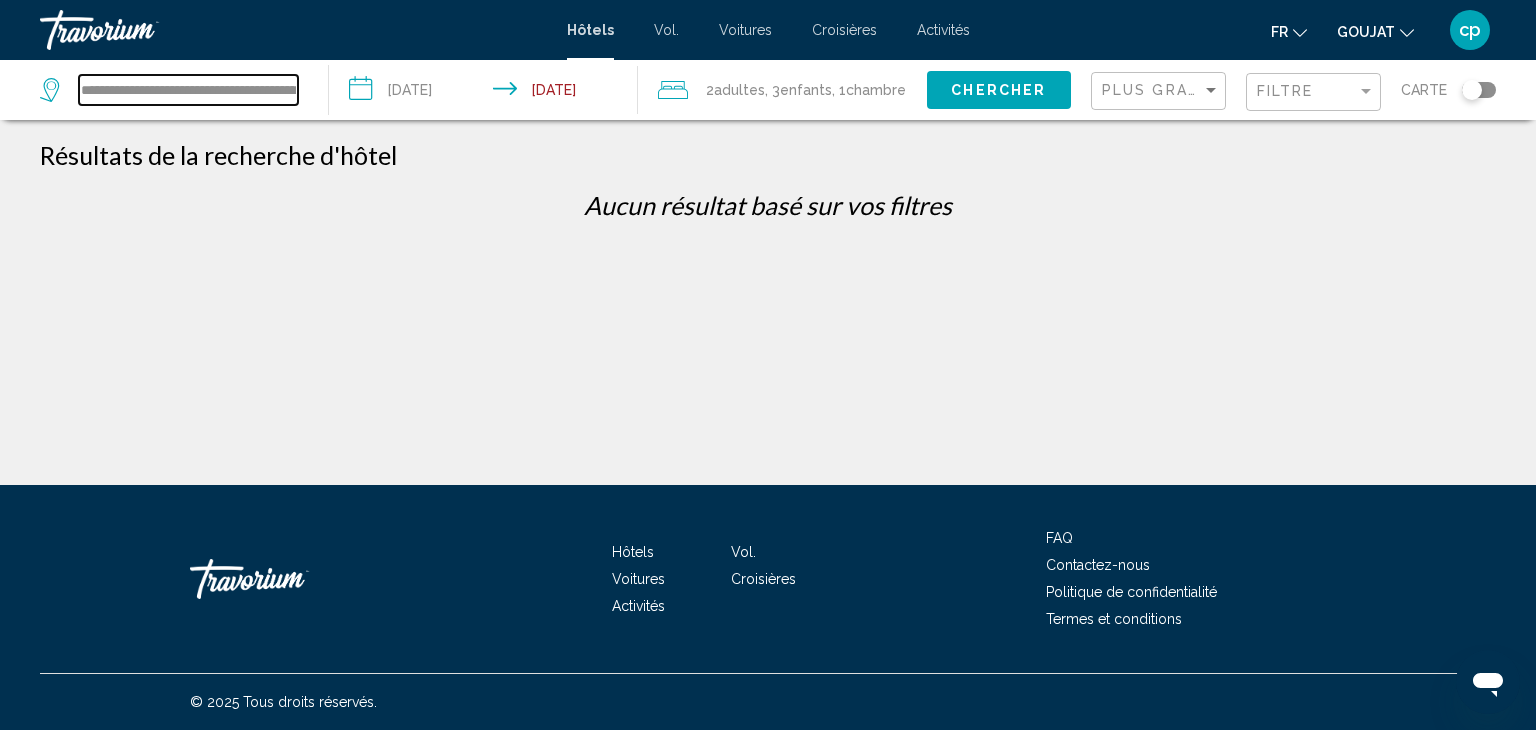 click on "**********" at bounding box center (188, 90) 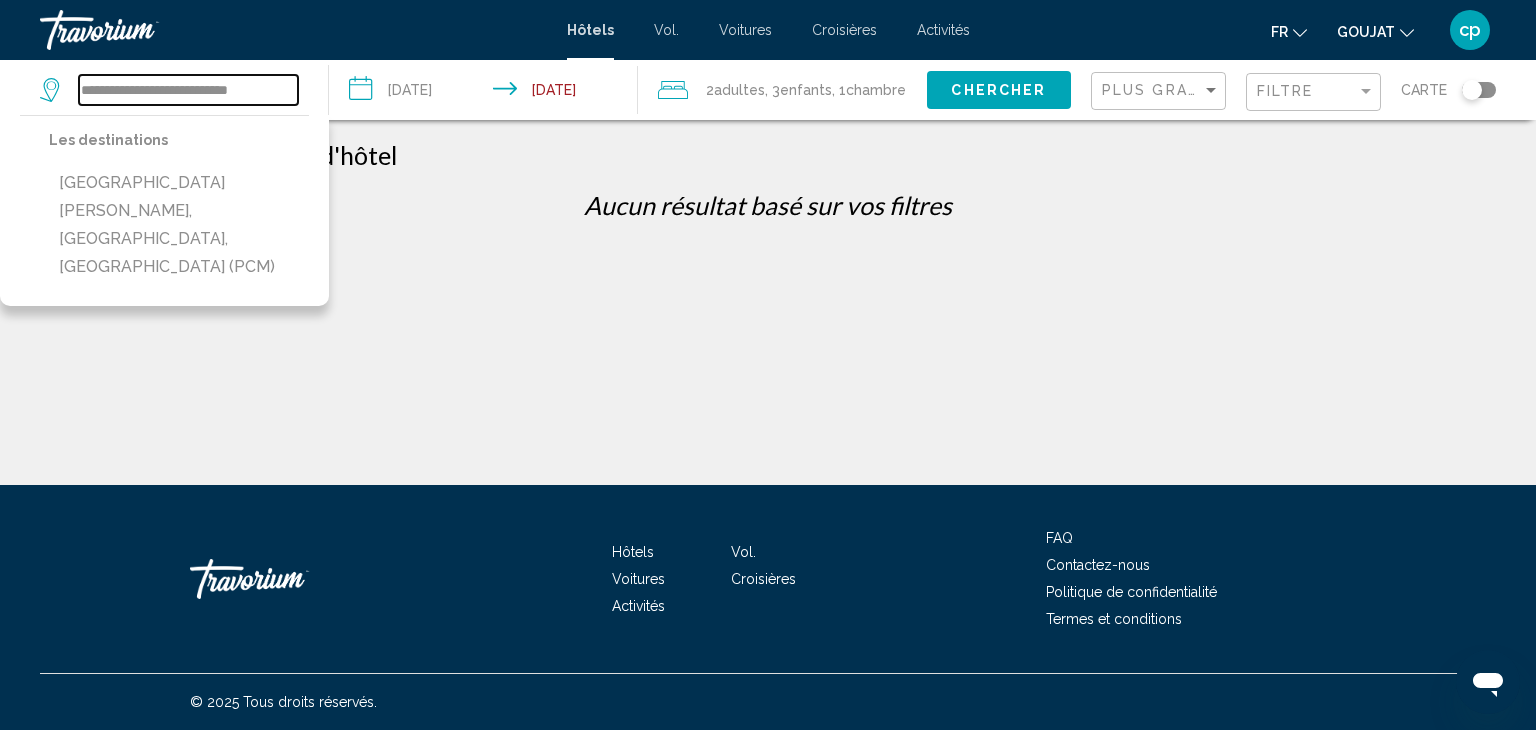 scroll, scrollTop: 0, scrollLeft: 0, axis: both 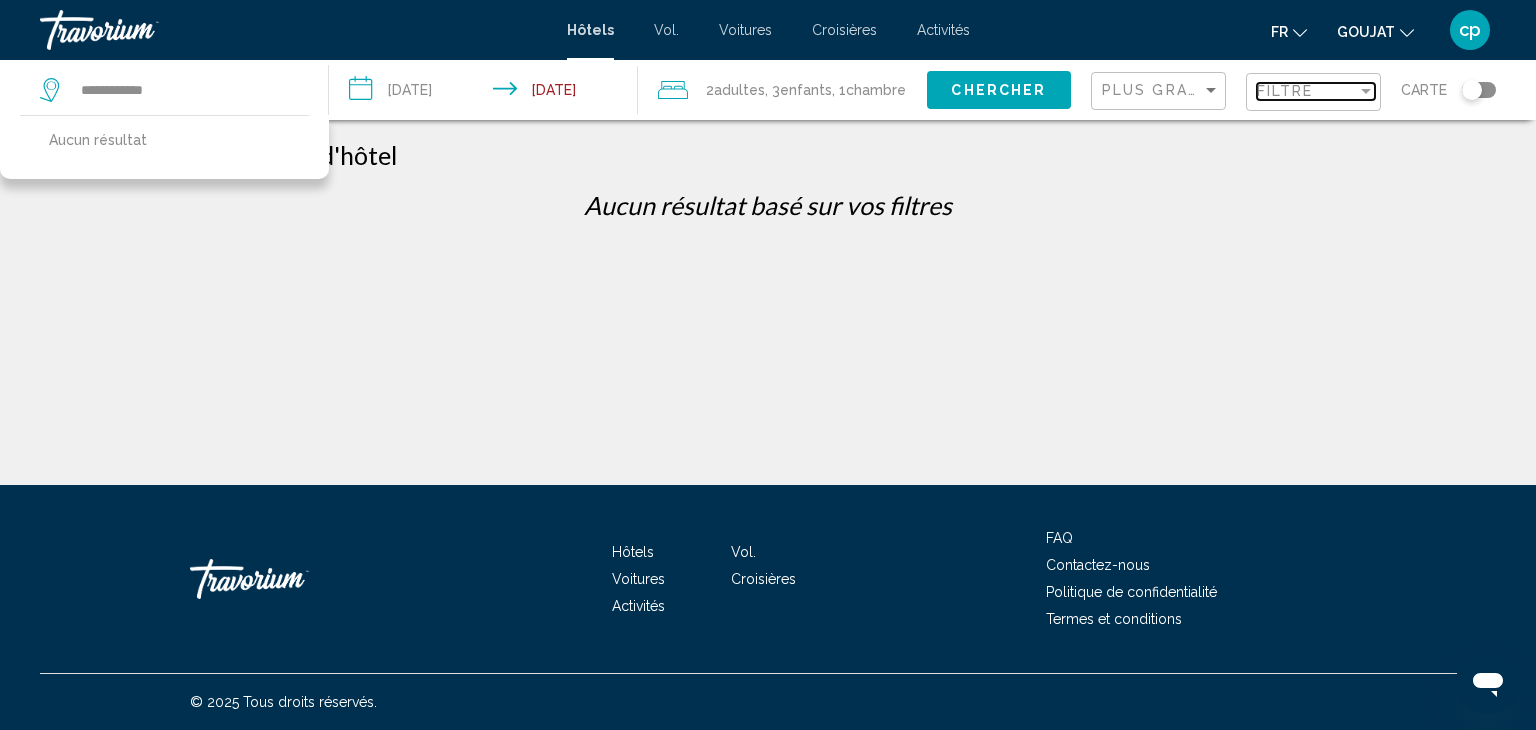 click on "Filtre" at bounding box center [1307, 91] 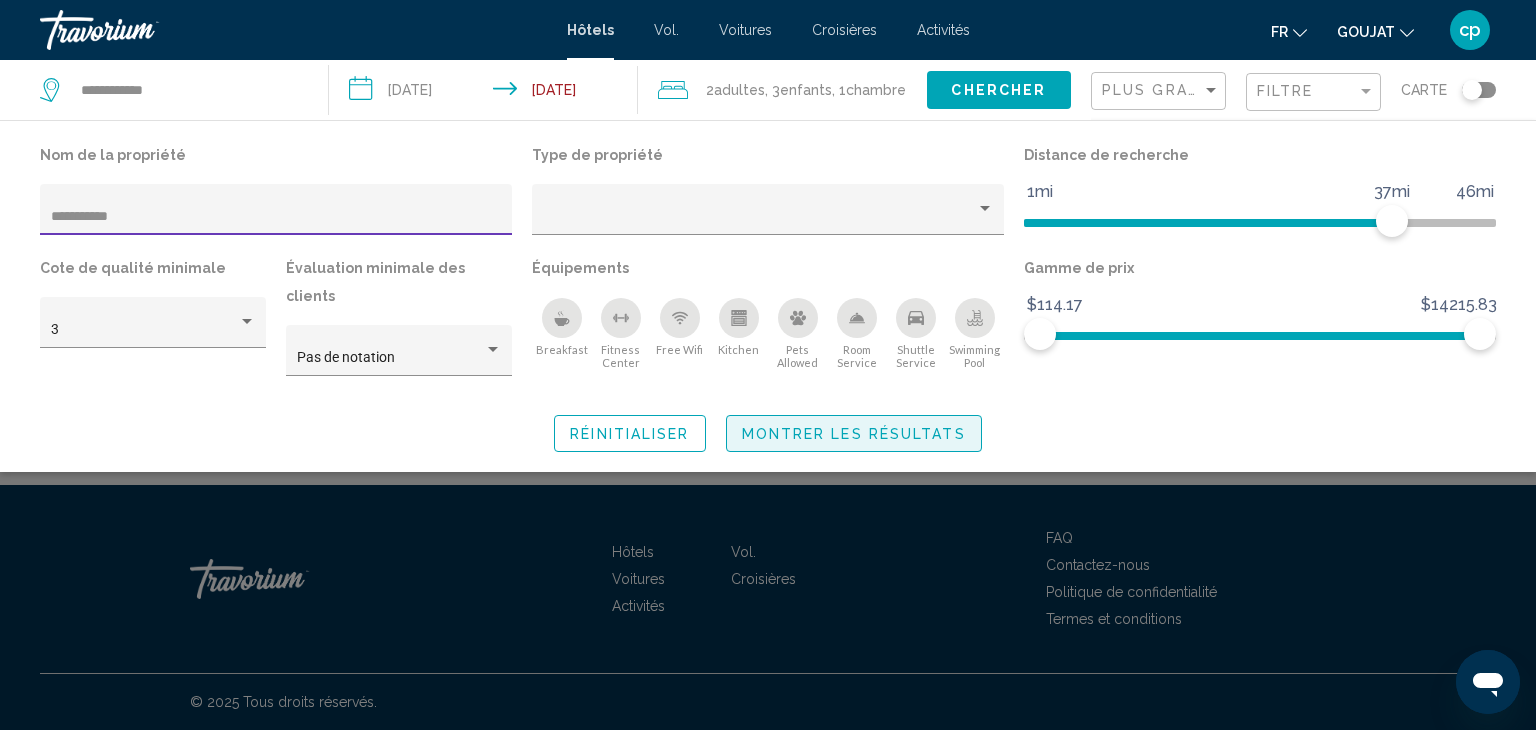 click on "Montrer les résultats" 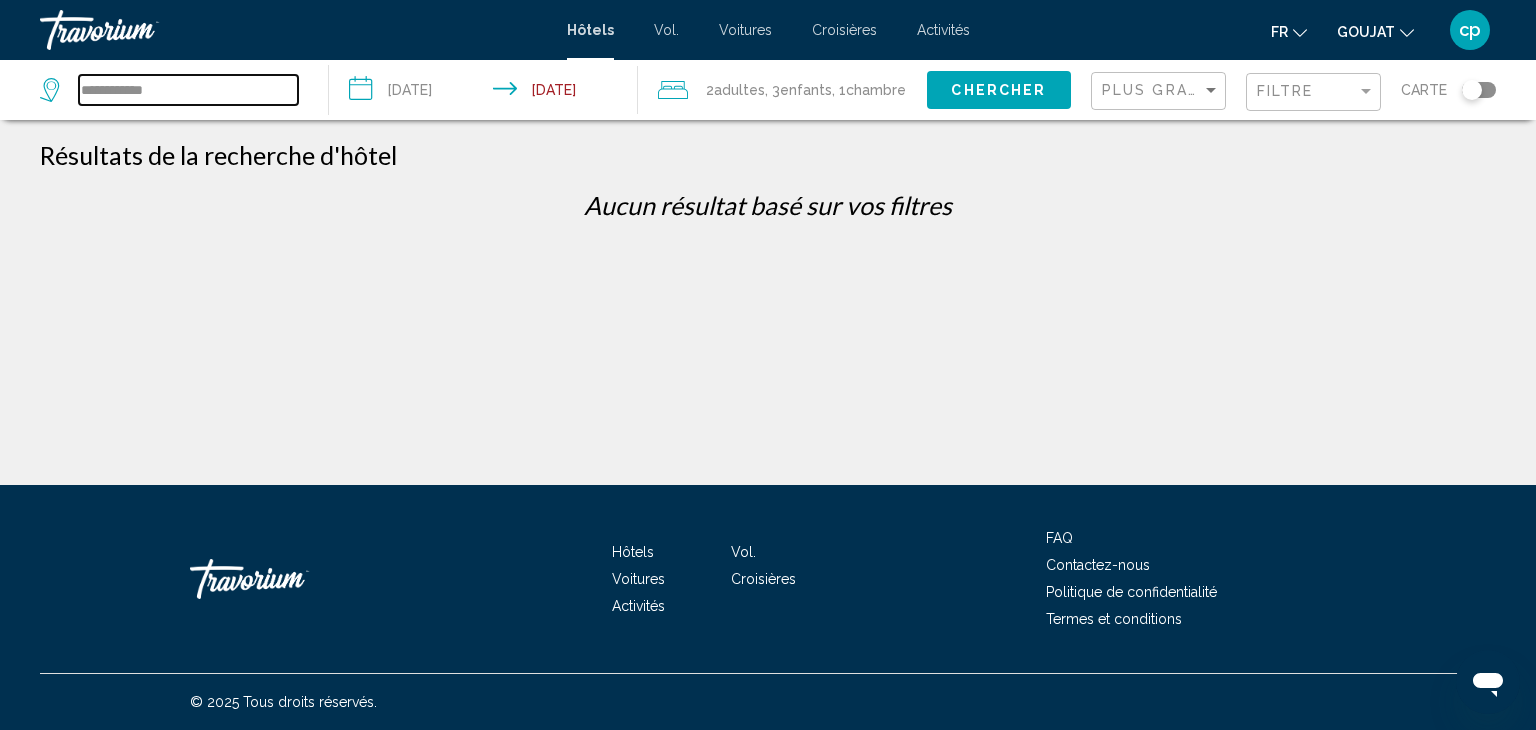 click on "**********" at bounding box center [188, 90] 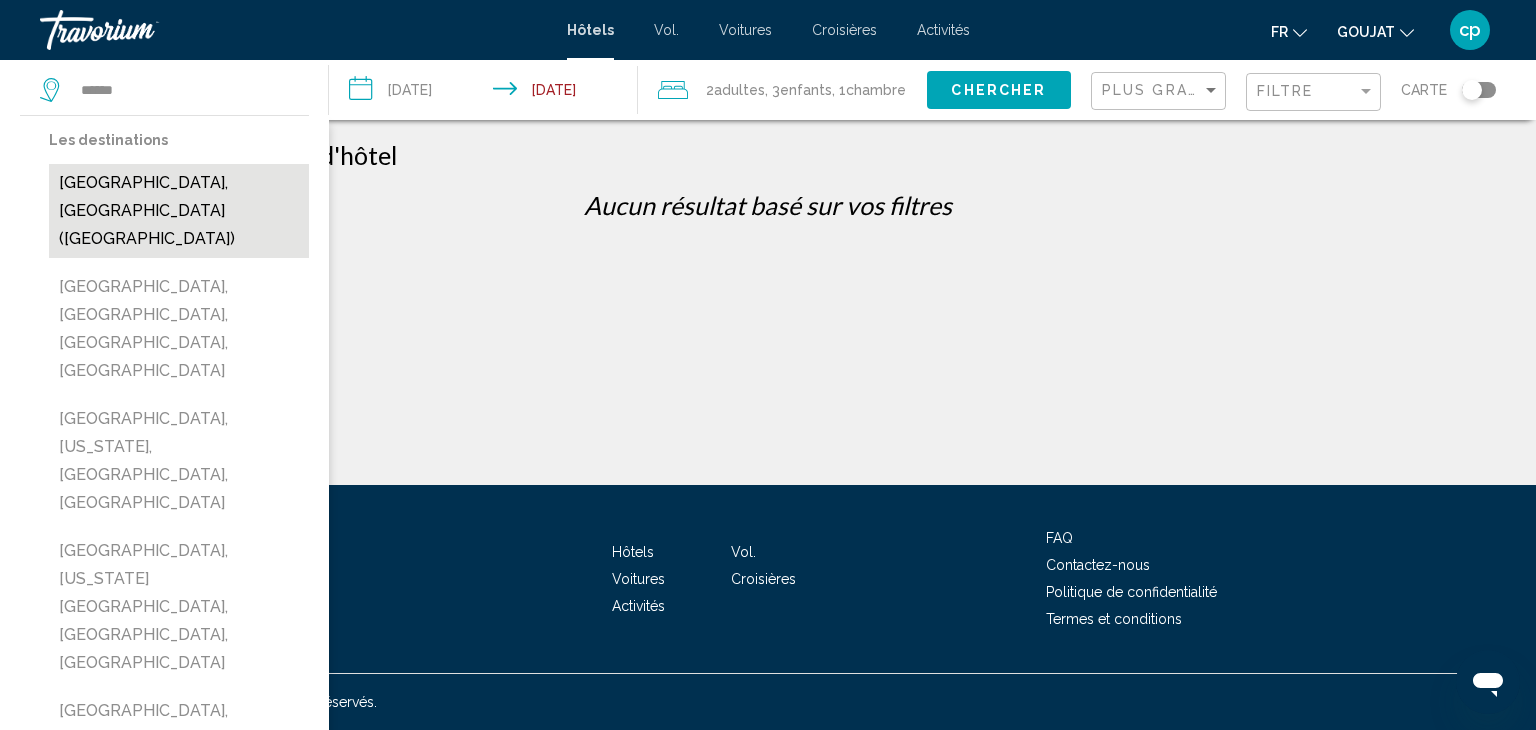 click on "[GEOGRAPHIC_DATA], [GEOGRAPHIC_DATA] ([GEOGRAPHIC_DATA])" at bounding box center [179, 211] 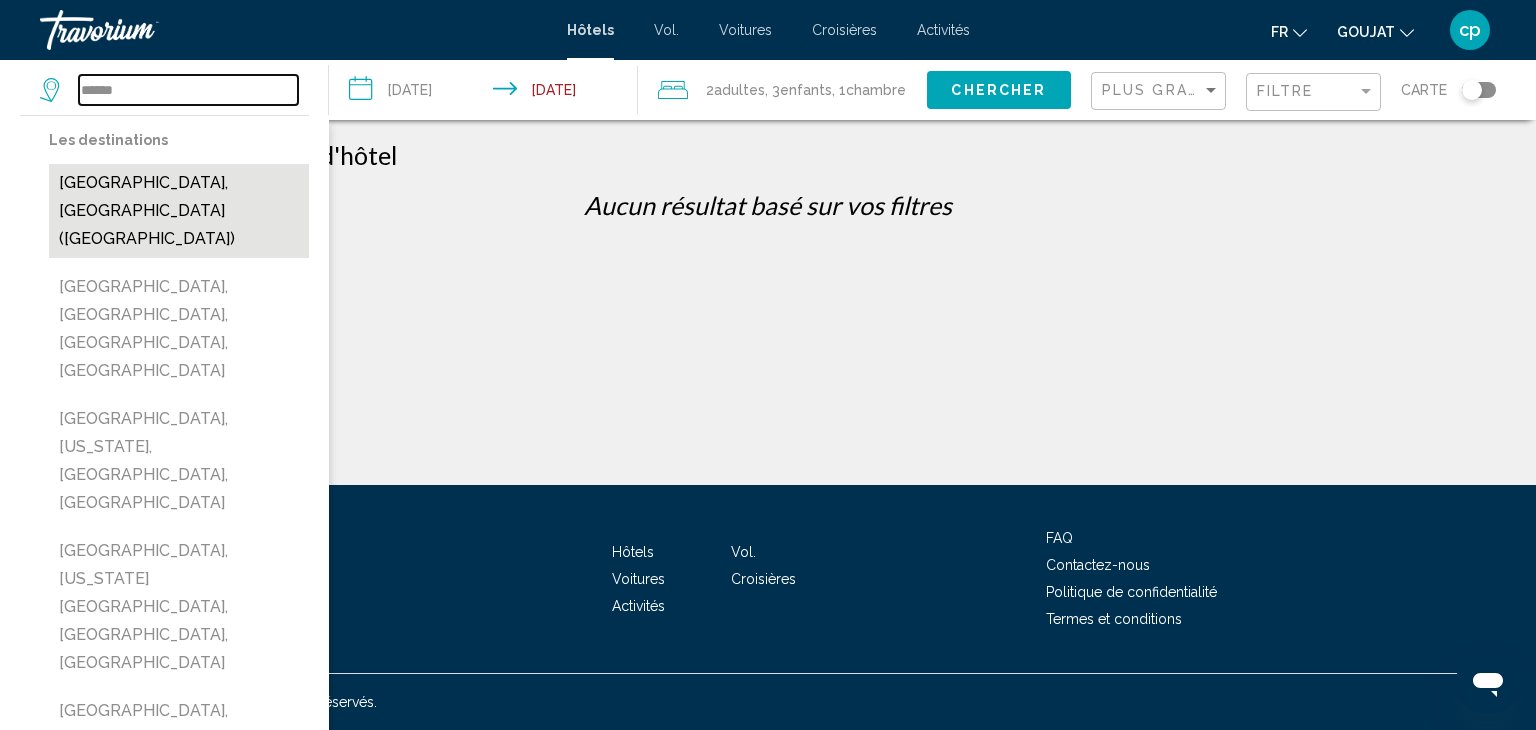 type on "**********" 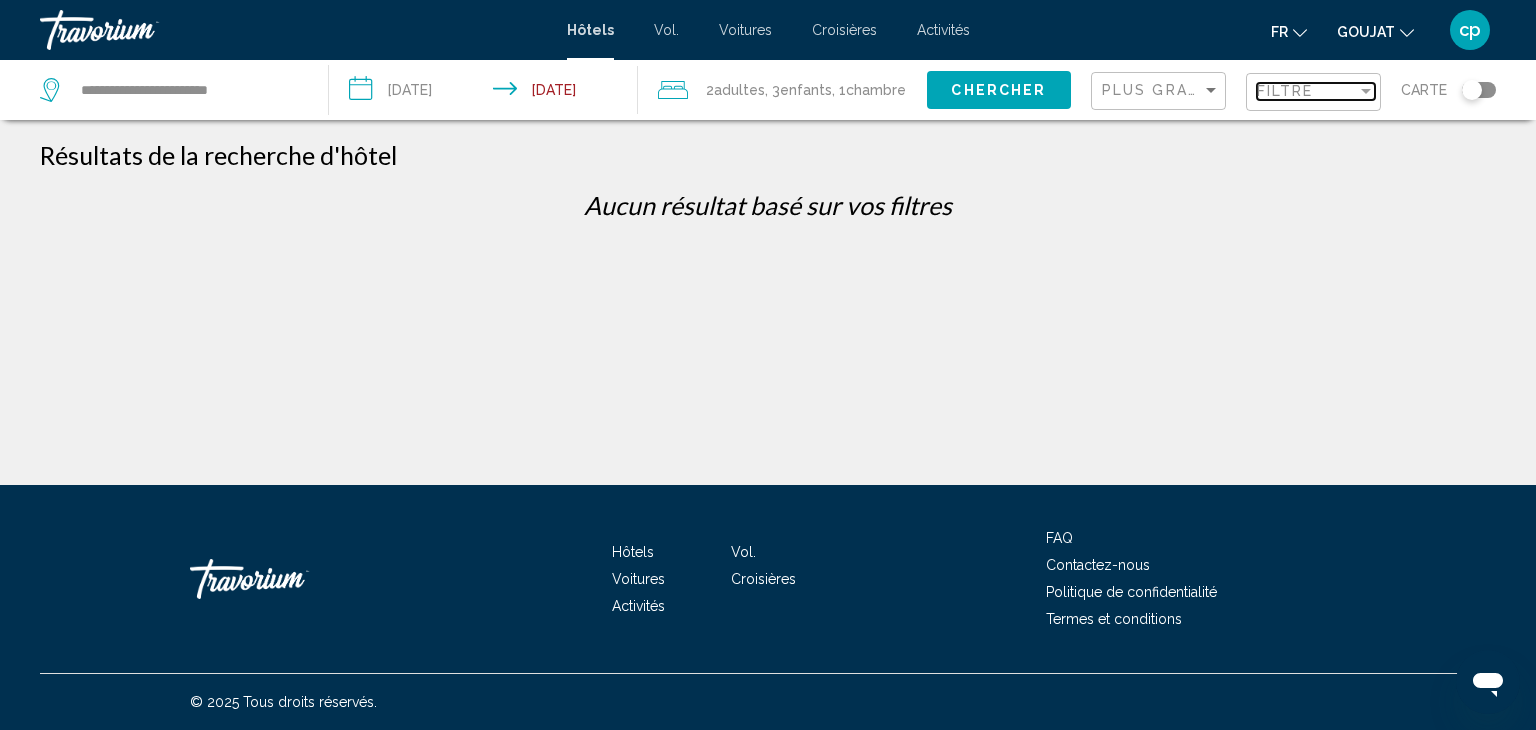 click on "Filtre" at bounding box center (1285, 91) 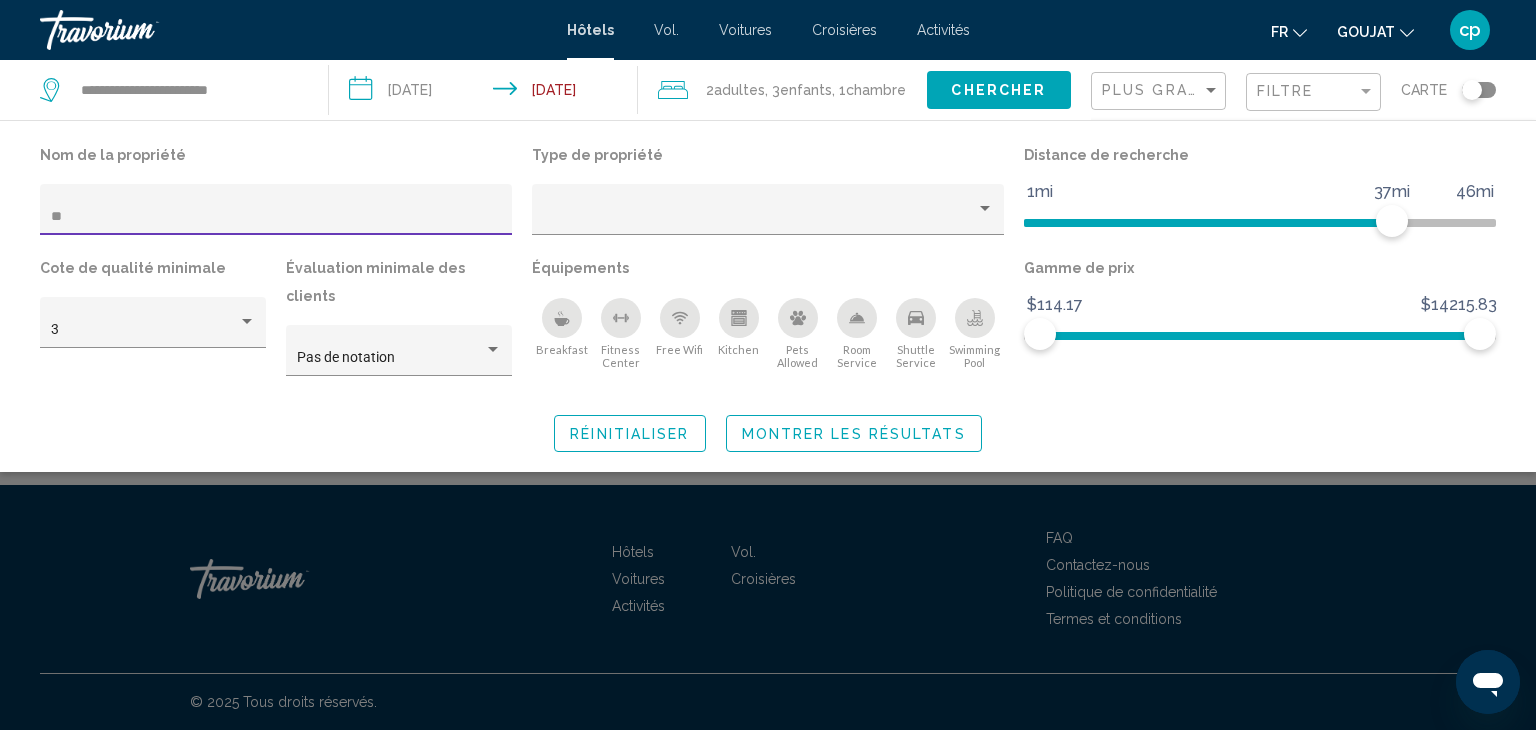 type on "*" 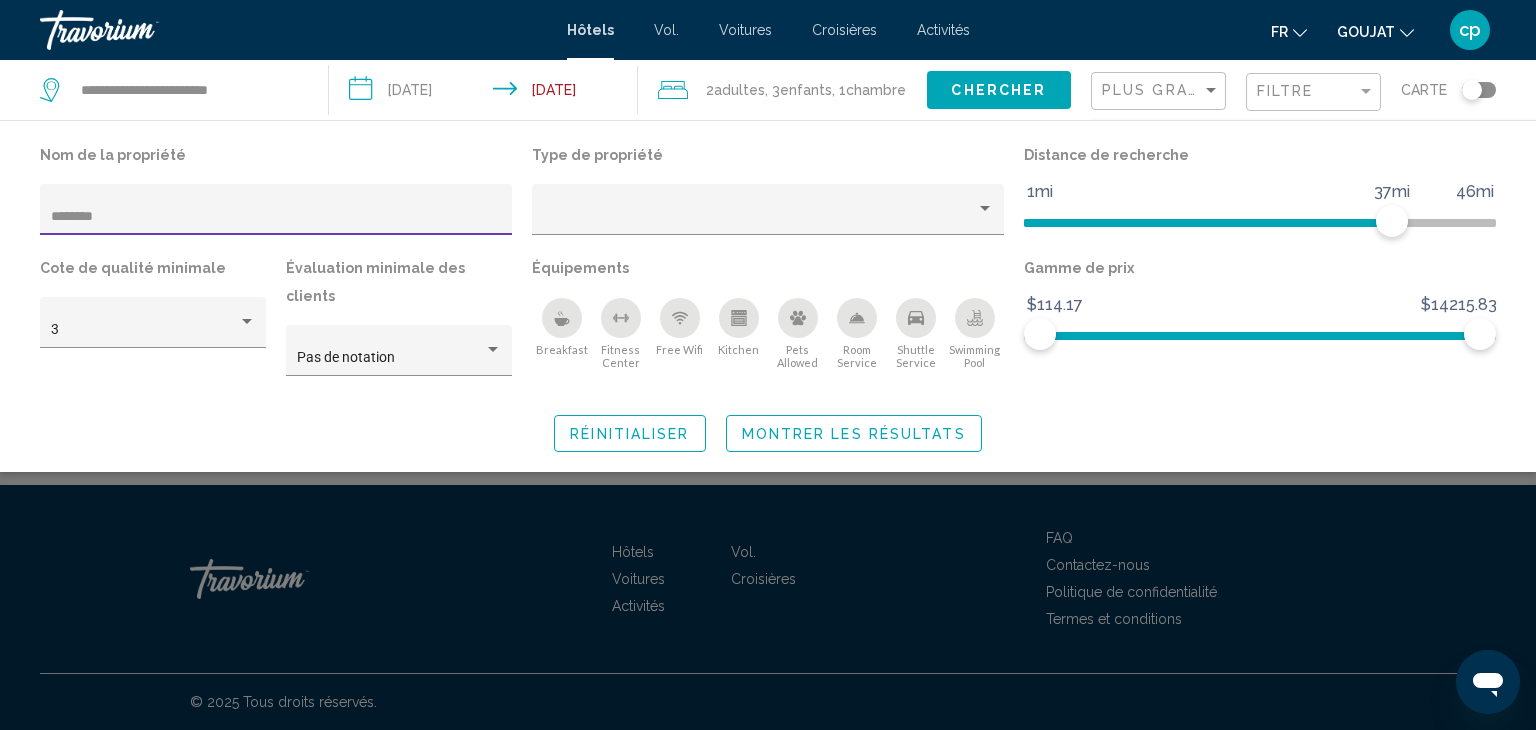 type on "*********" 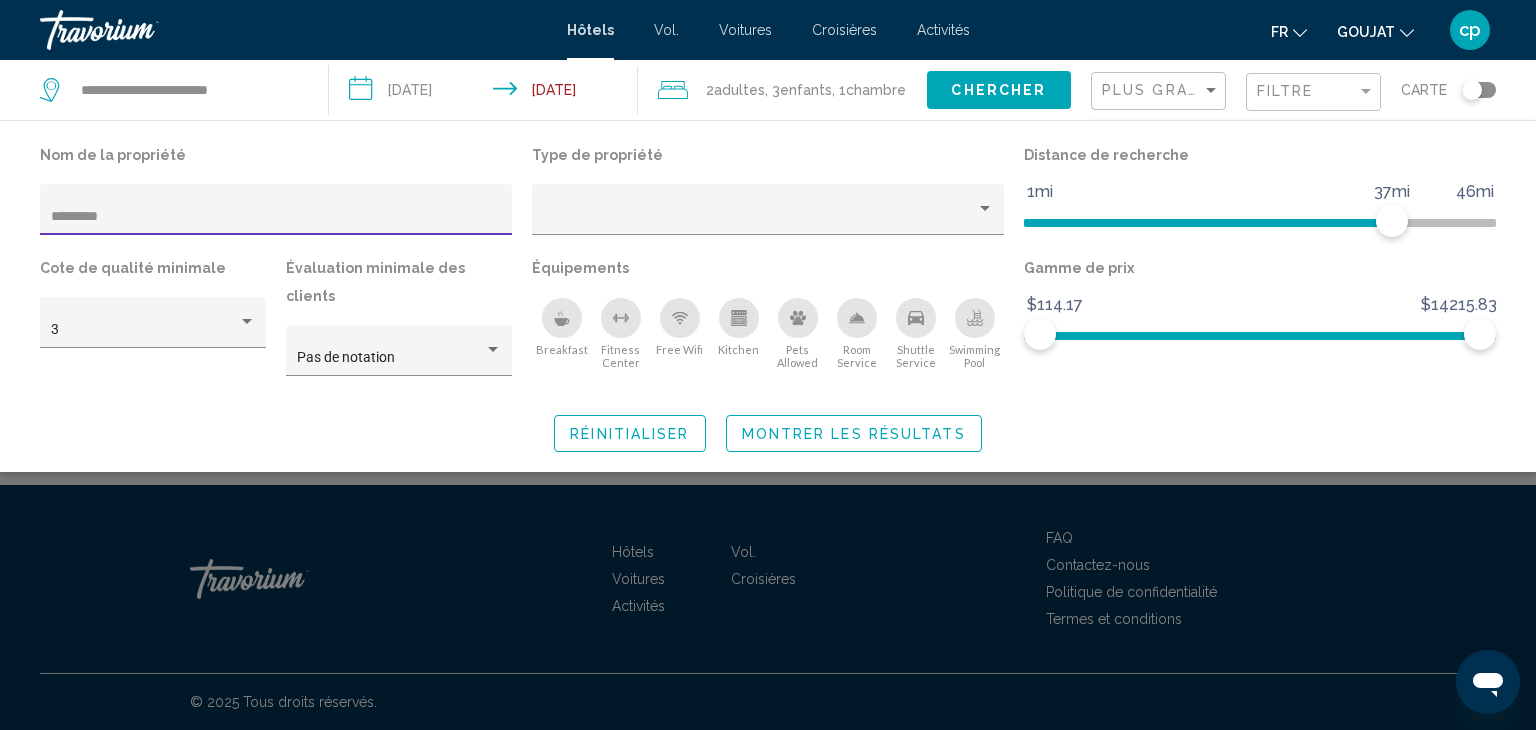 click on "Montrer les résultats" 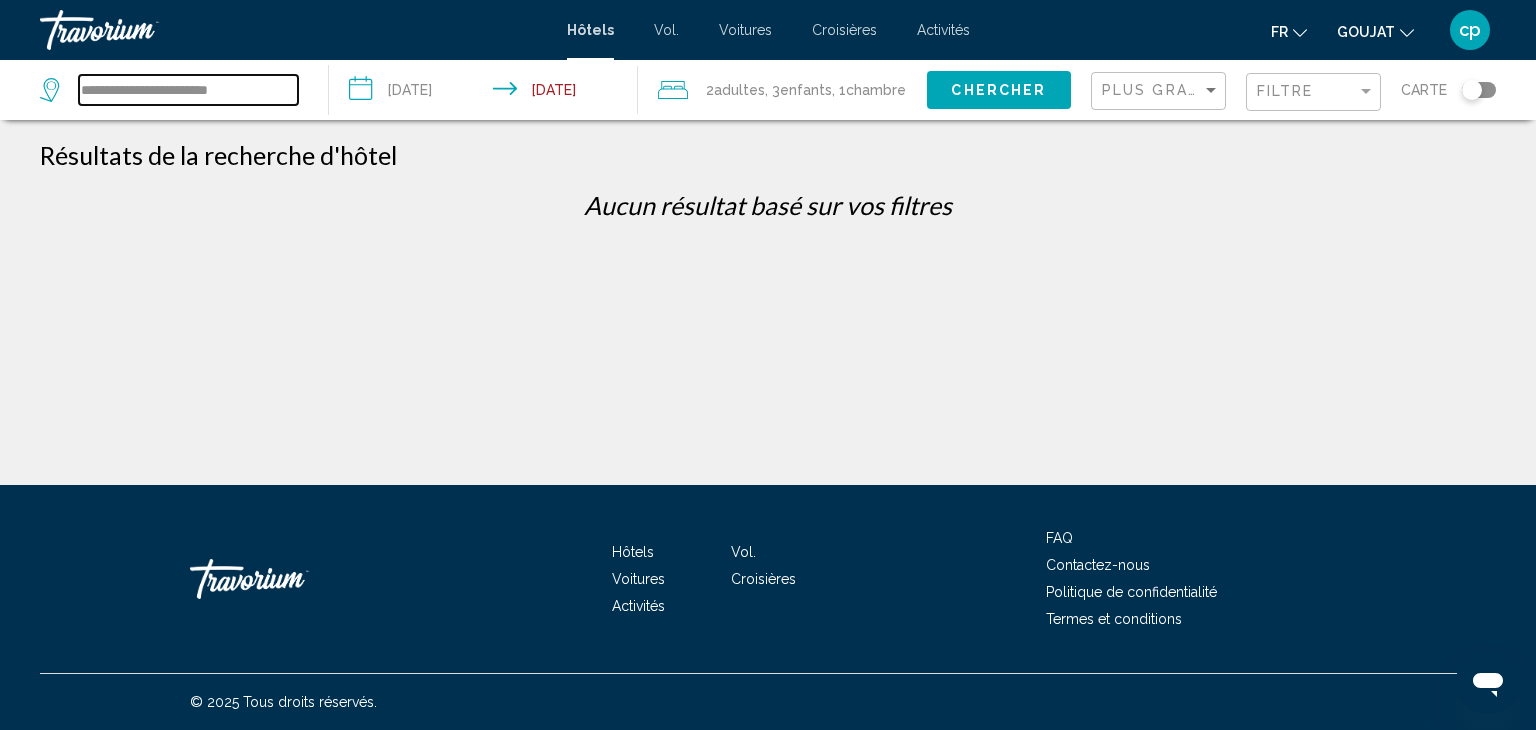 click on "**********" at bounding box center [188, 90] 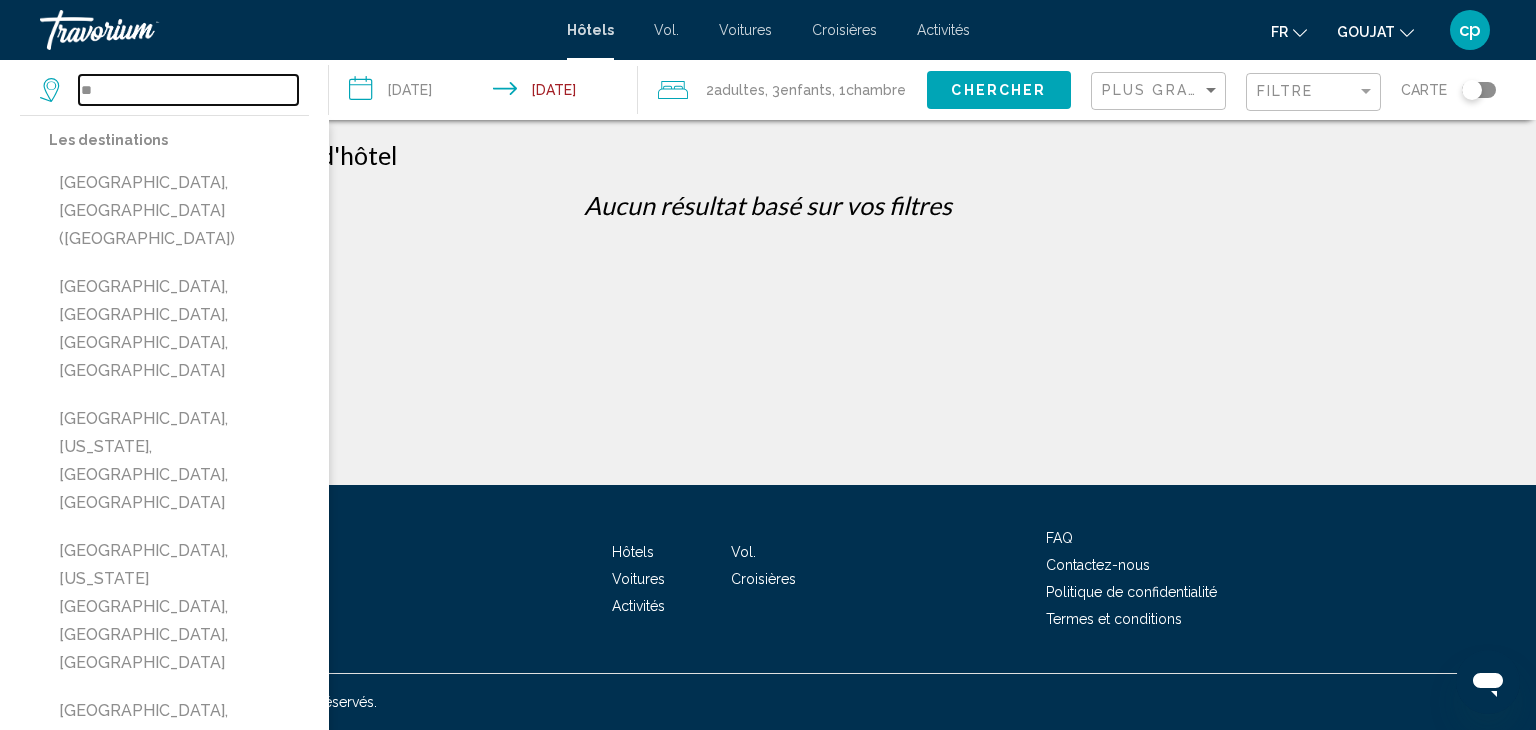 type on "*" 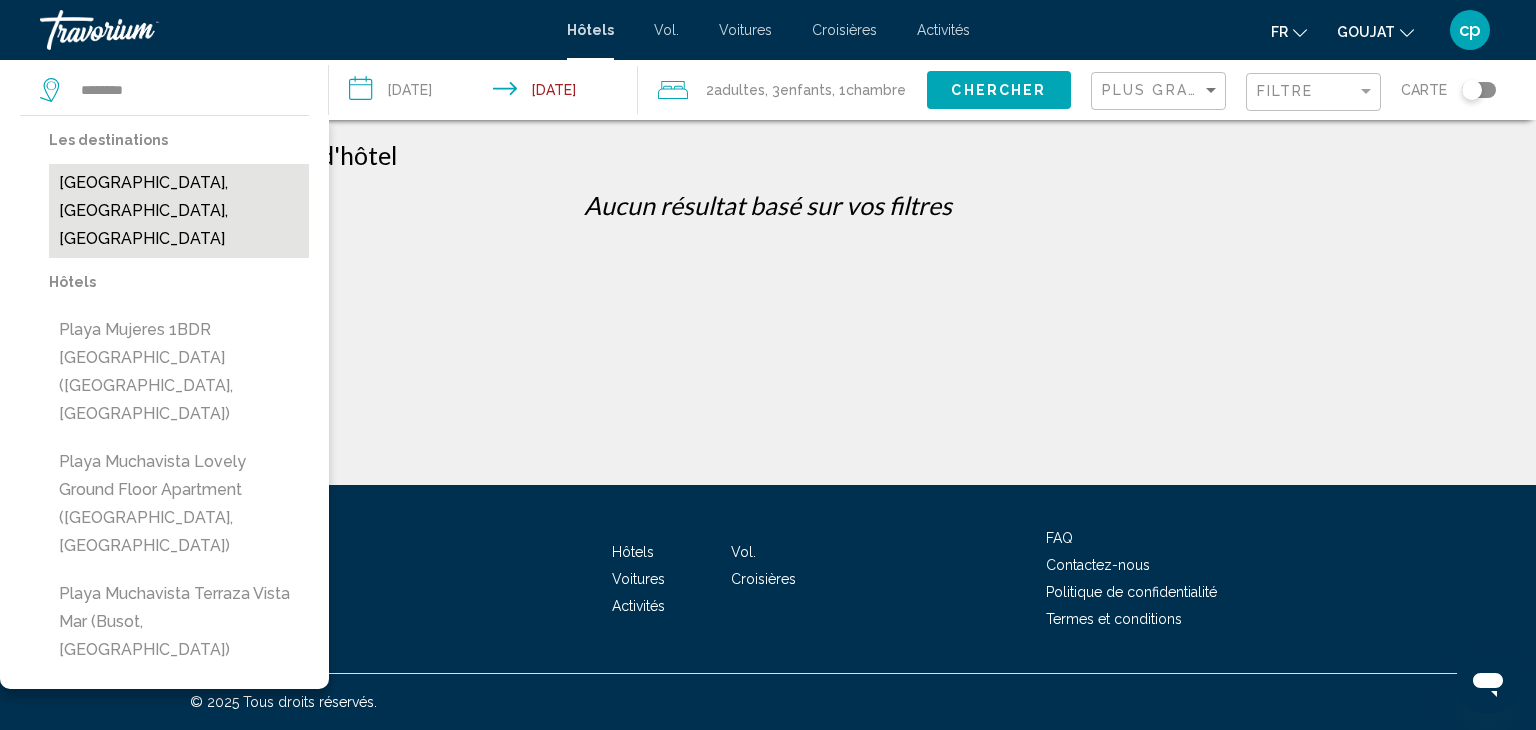 click on "[GEOGRAPHIC_DATA], [GEOGRAPHIC_DATA], [GEOGRAPHIC_DATA]" at bounding box center [179, 211] 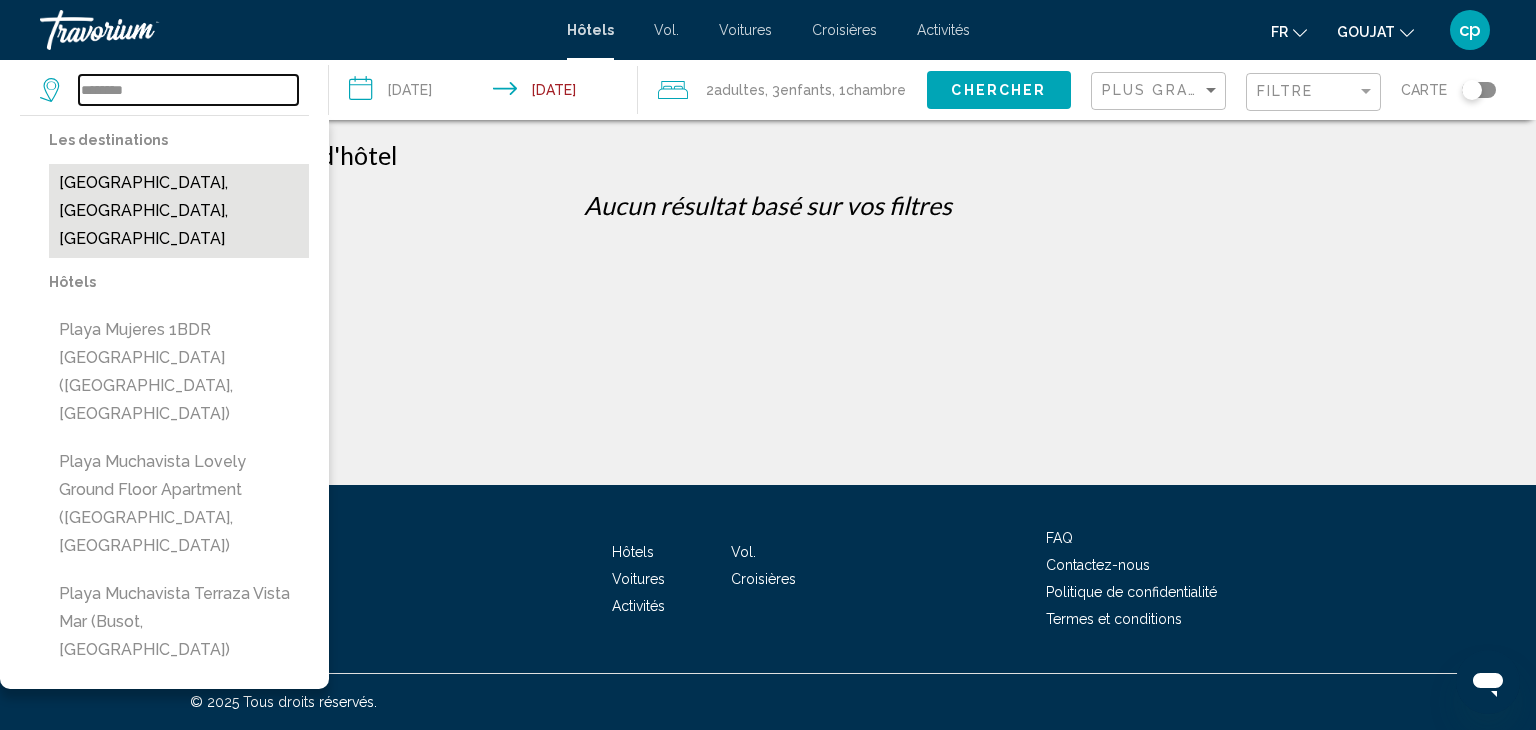 type on "**********" 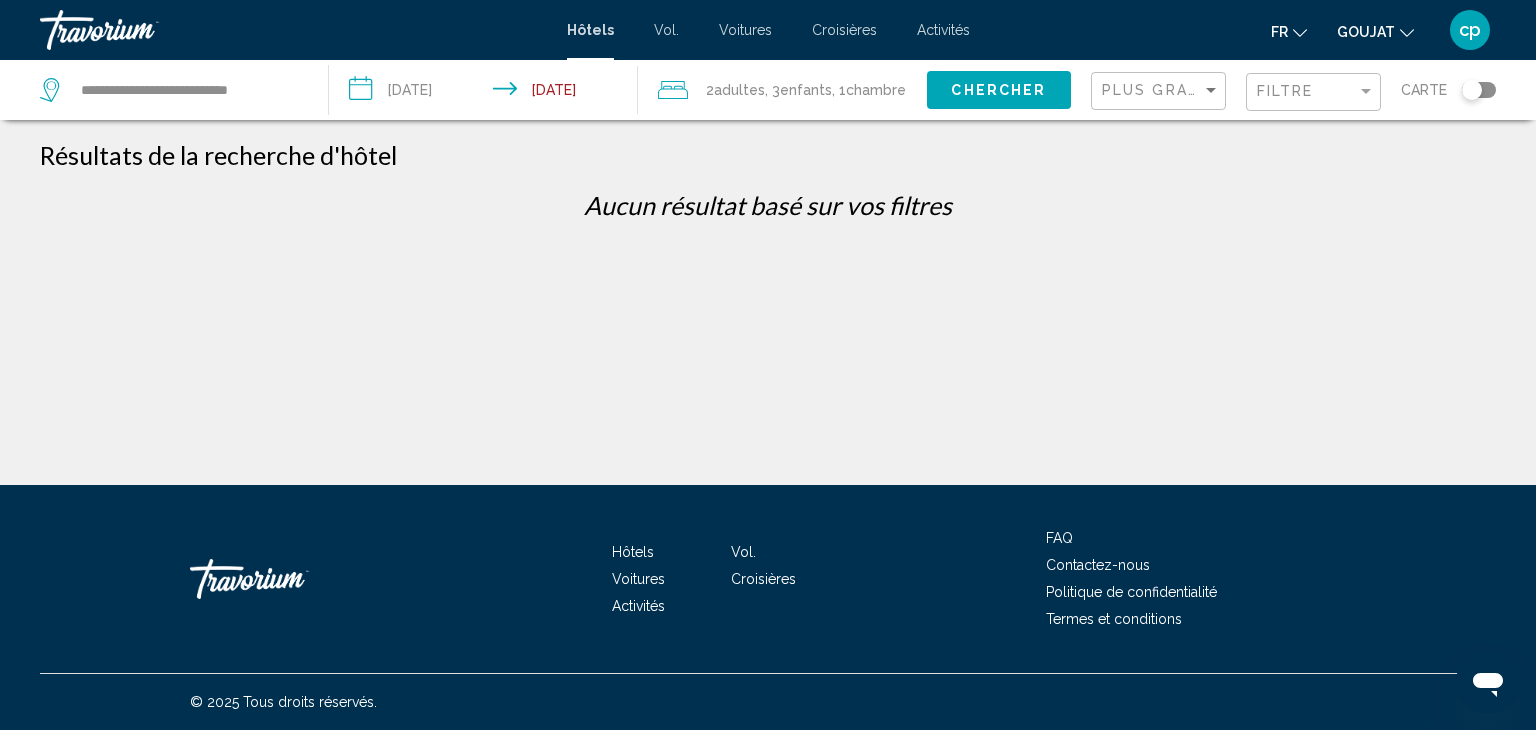 click on "Chercher" 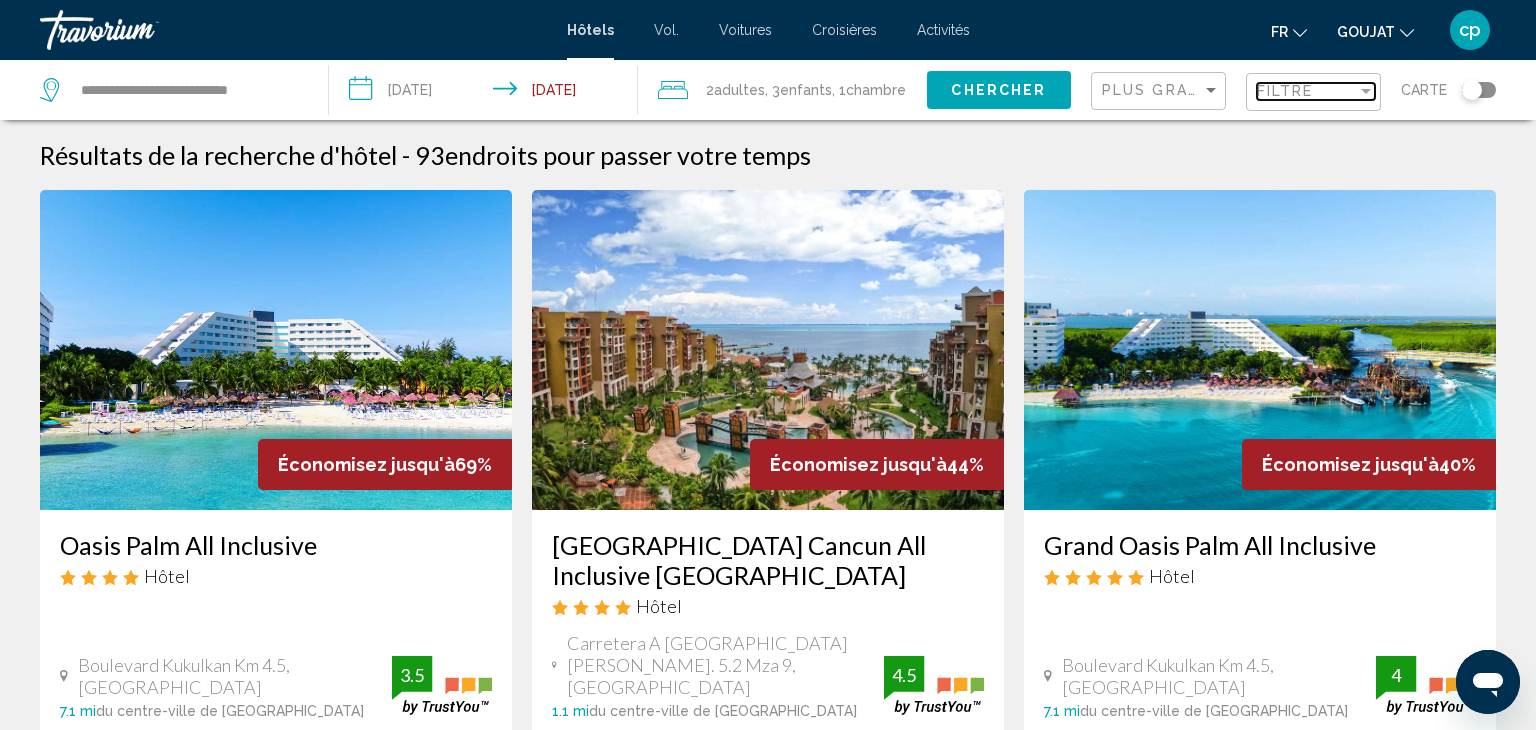 click on "Filtre" at bounding box center (1307, 91) 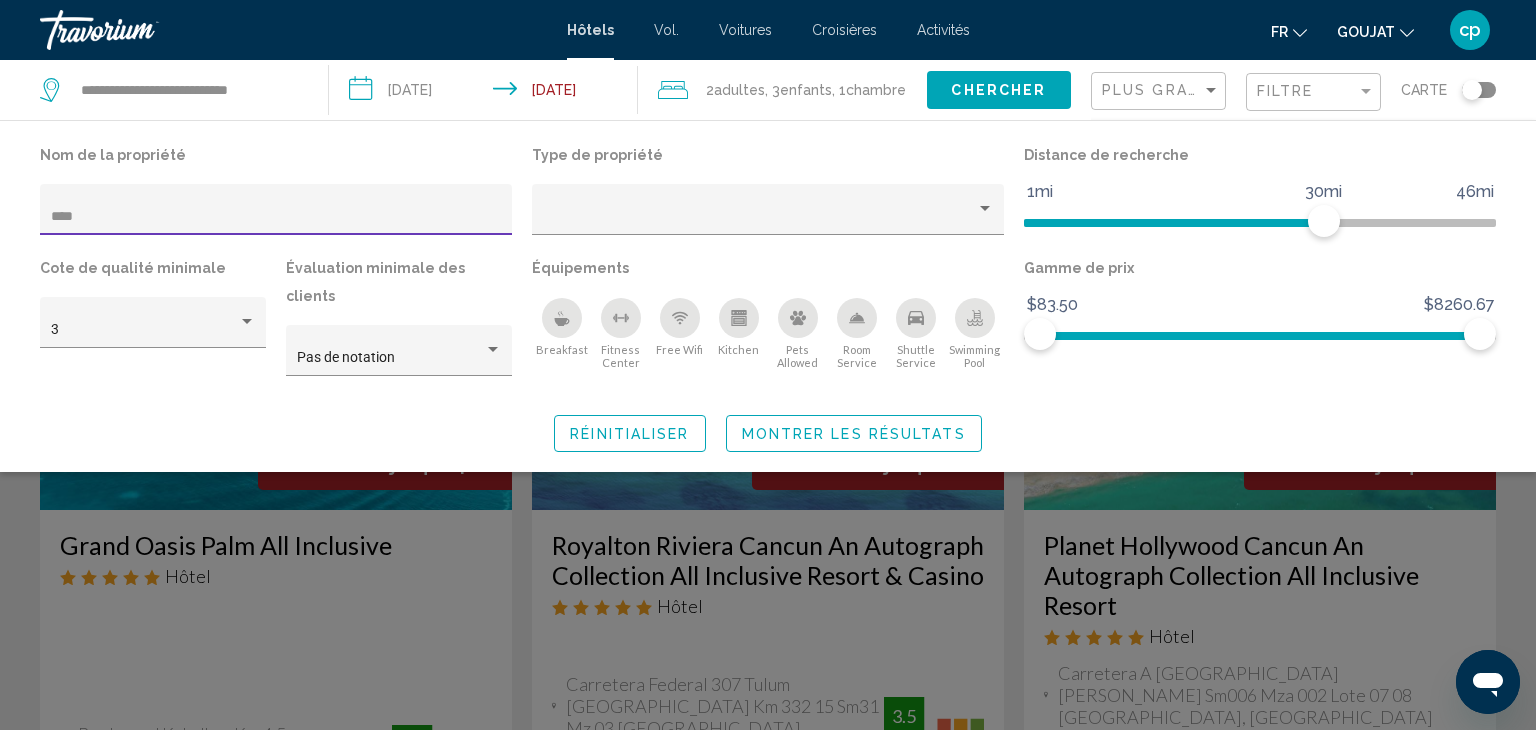 type on "*****" 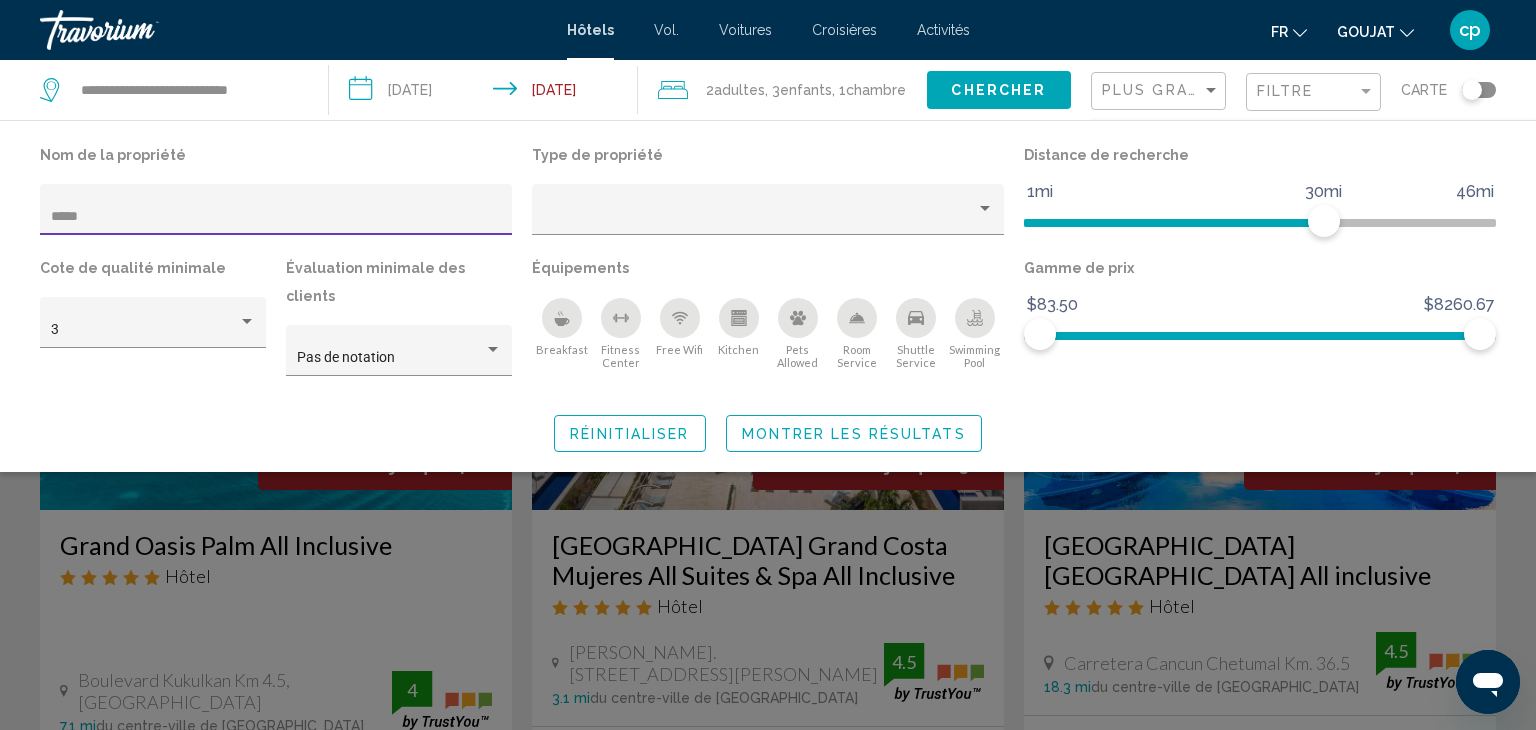 click 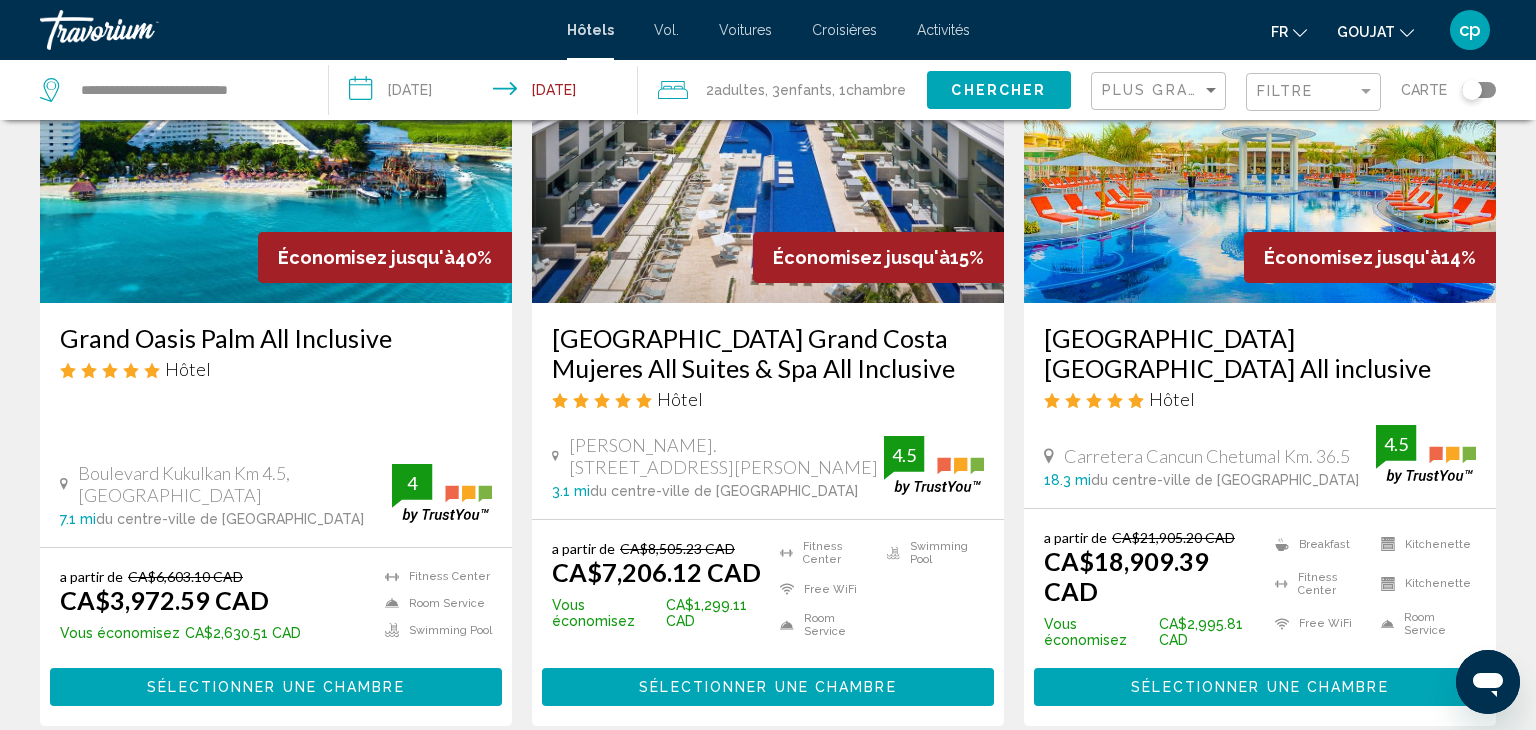 scroll, scrollTop: 223, scrollLeft: 0, axis: vertical 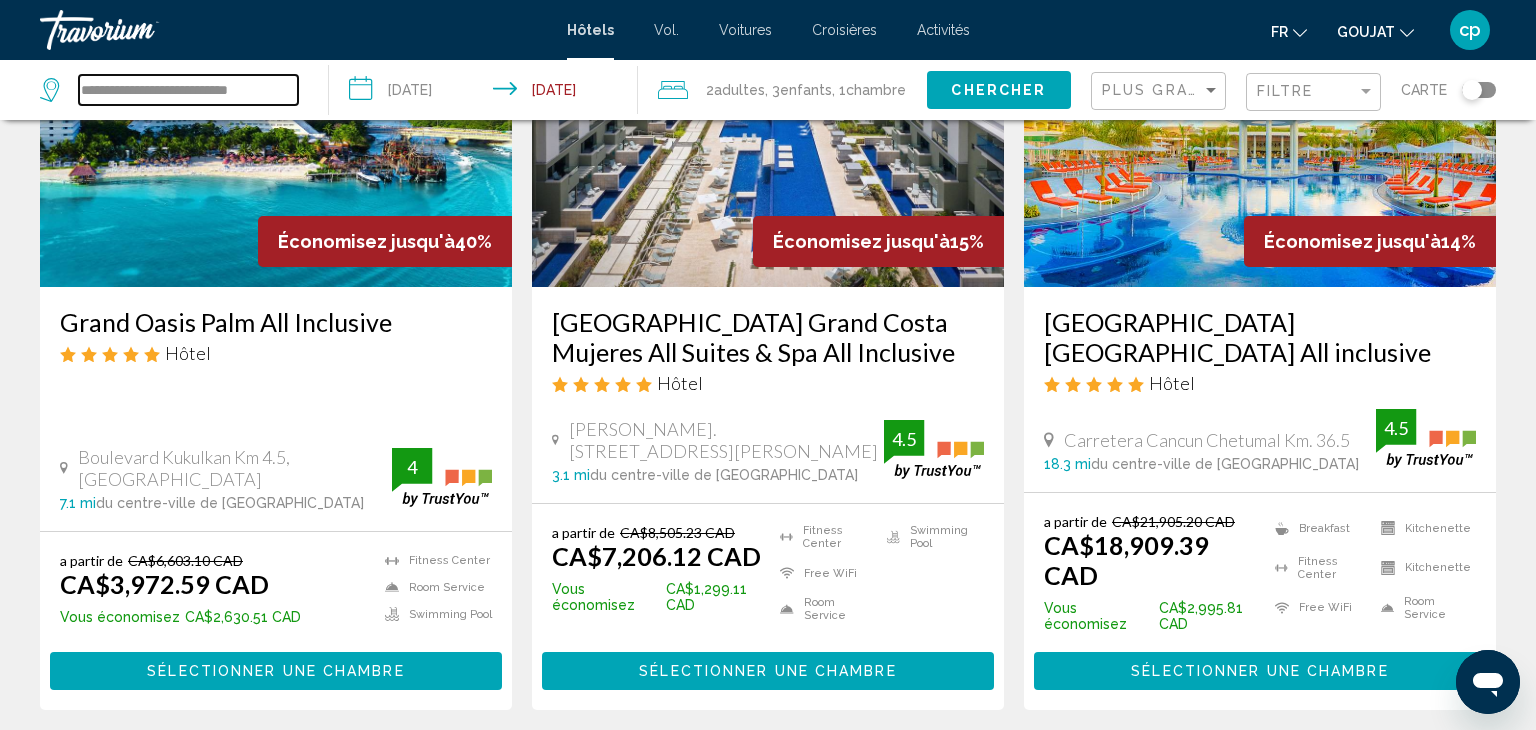 click on "**********" at bounding box center (188, 90) 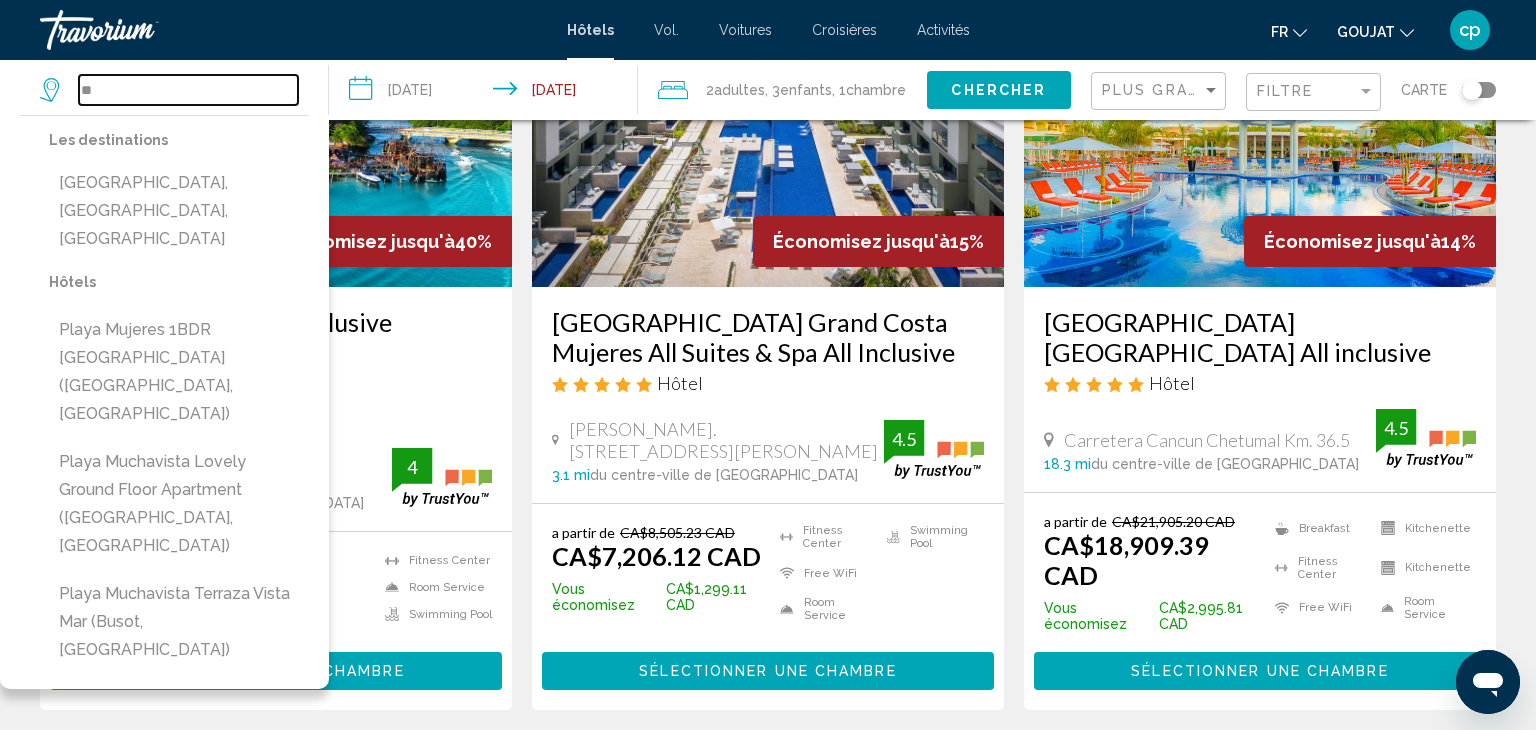 type on "*" 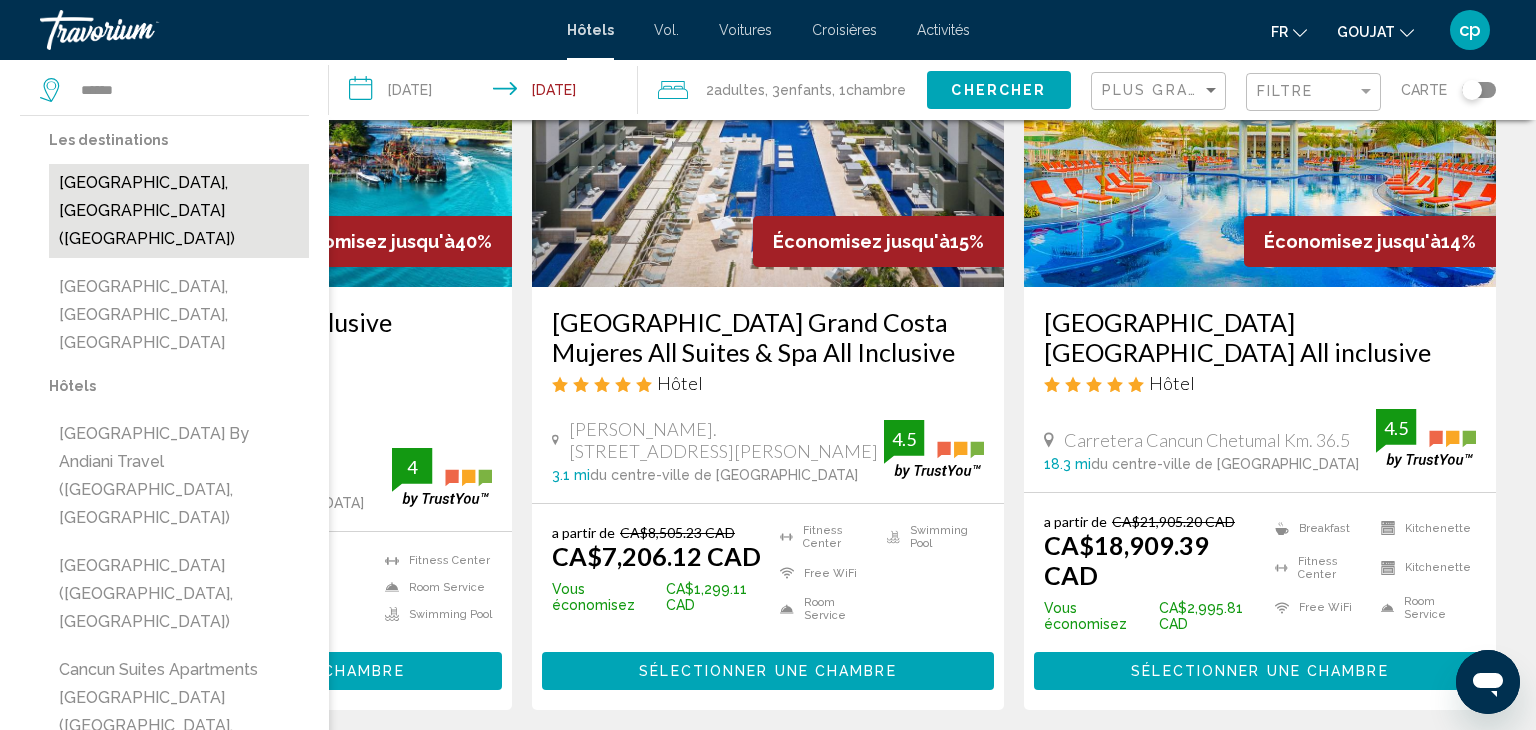 click on "[GEOGRAPHIC_DATA], [GEOGRAPHIC_DATA] ([GEOGRAPHIC_DATA])" at bounding box center (179, 211) 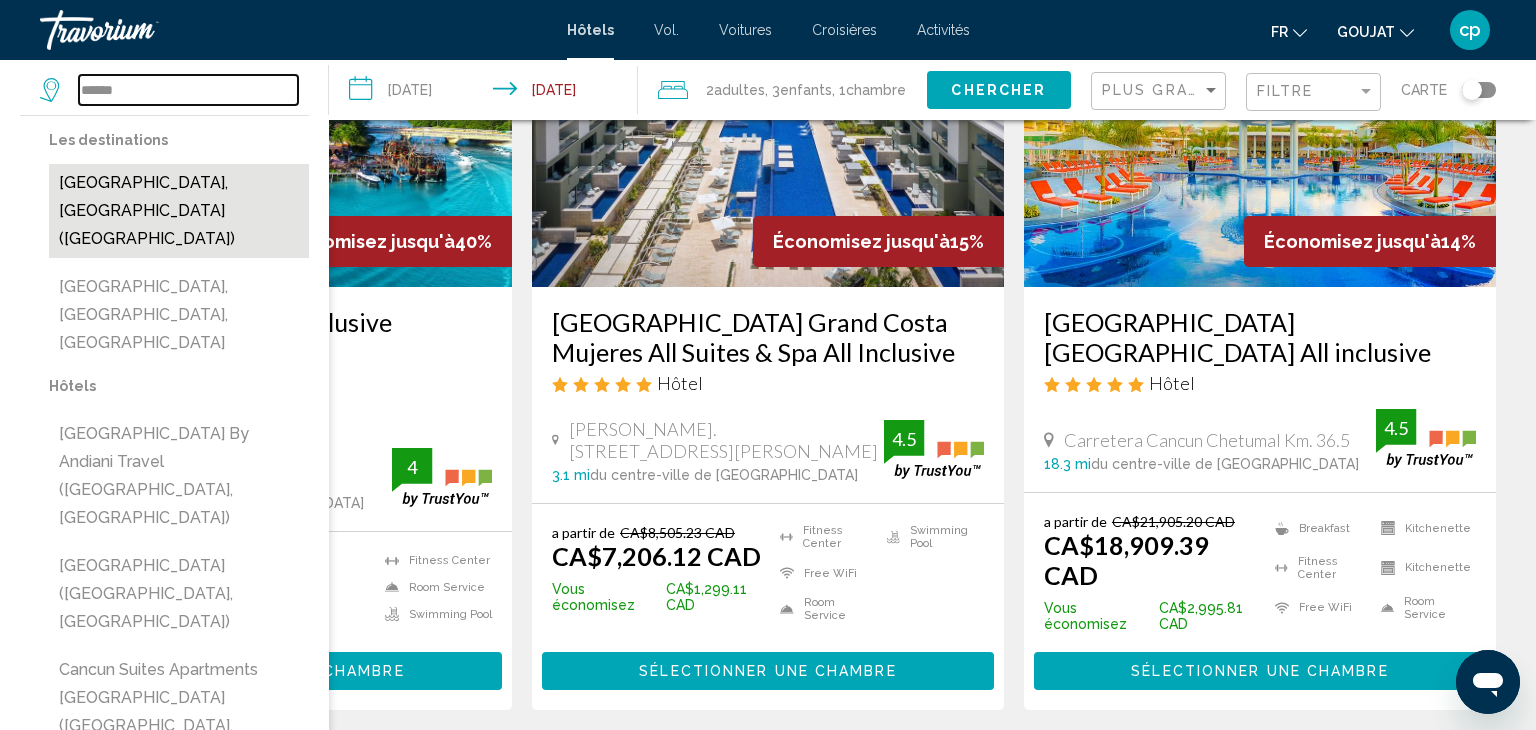 type on "**********" 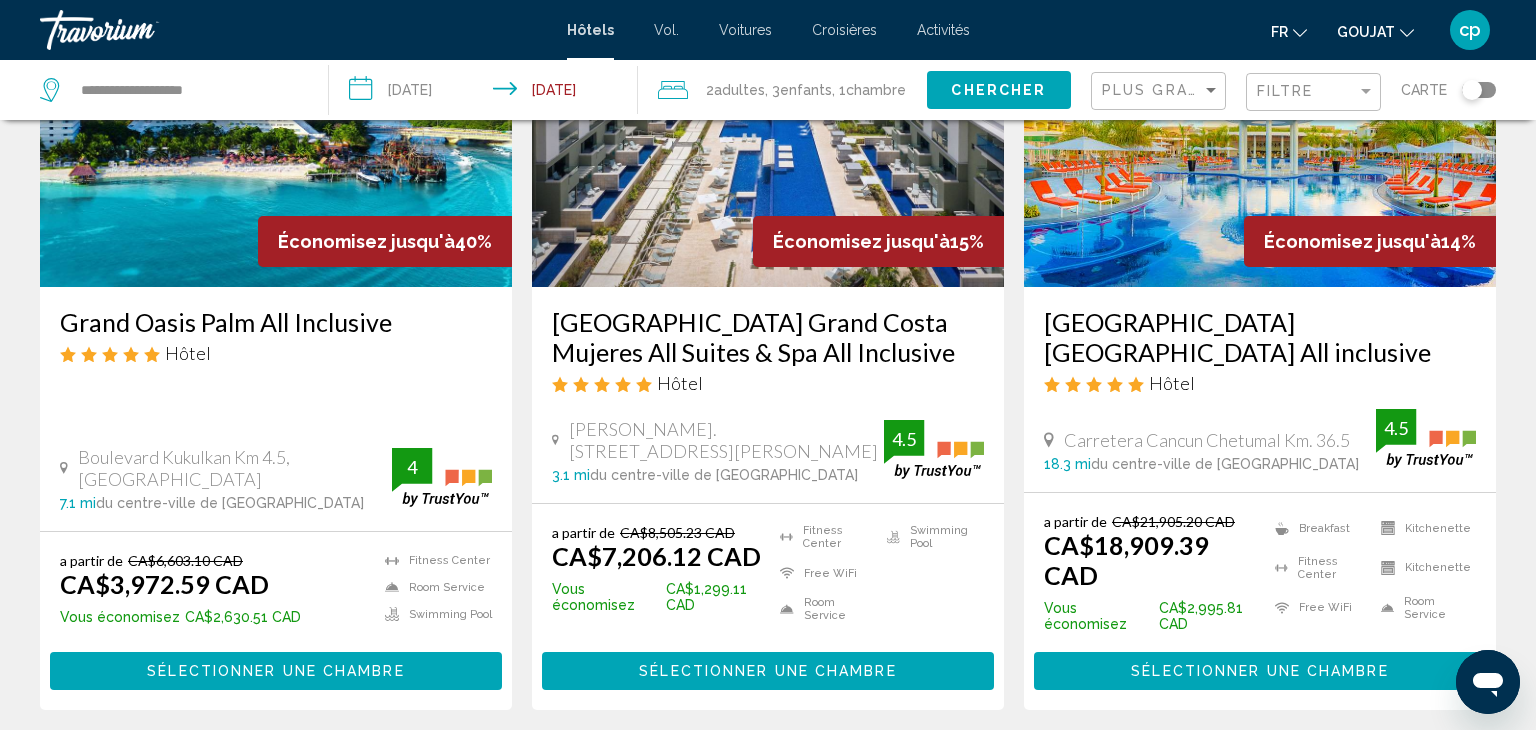 click on "Chercher" 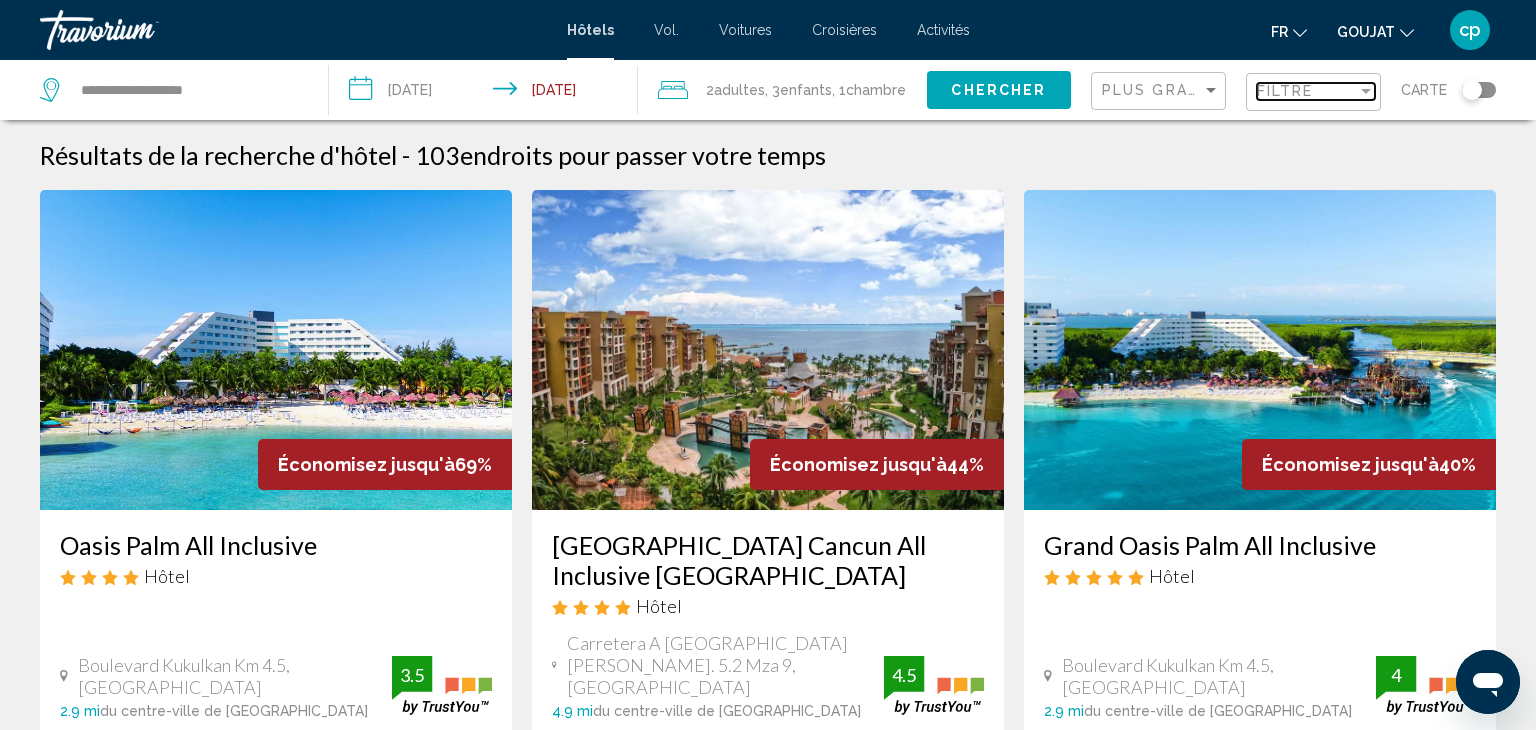 click on "Filtre" at bounding box center (1285, 91) 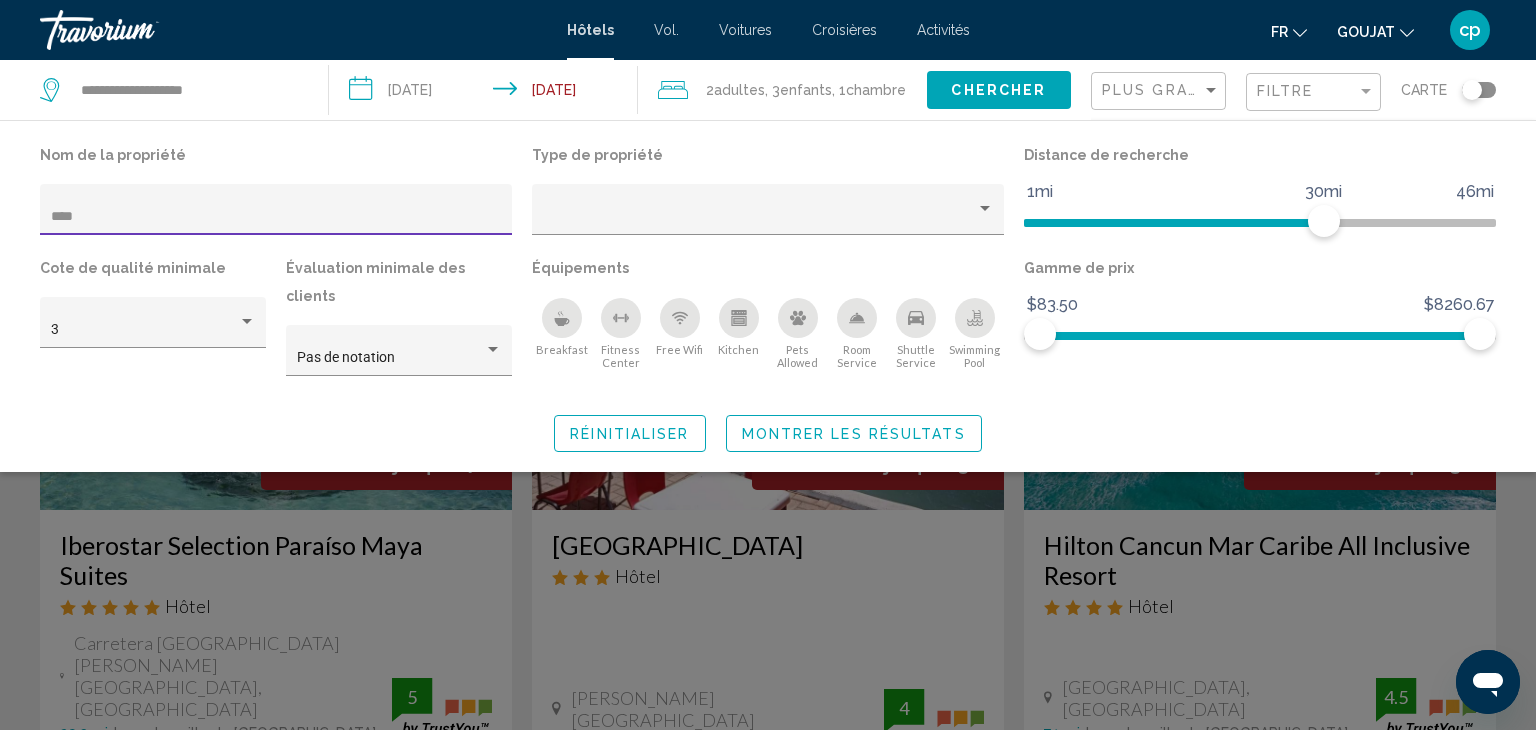 type on "*****" 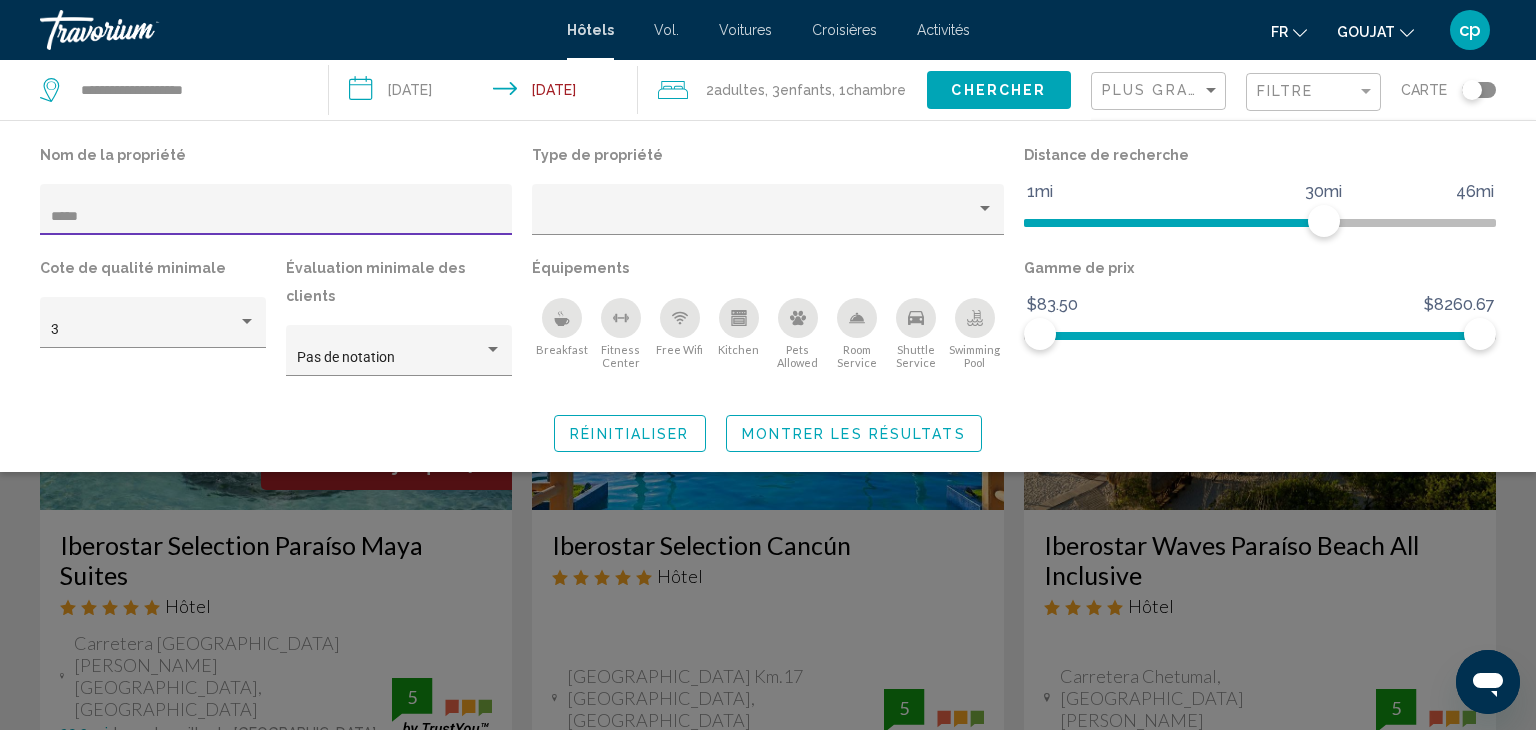 click on "Montrer les résultats" 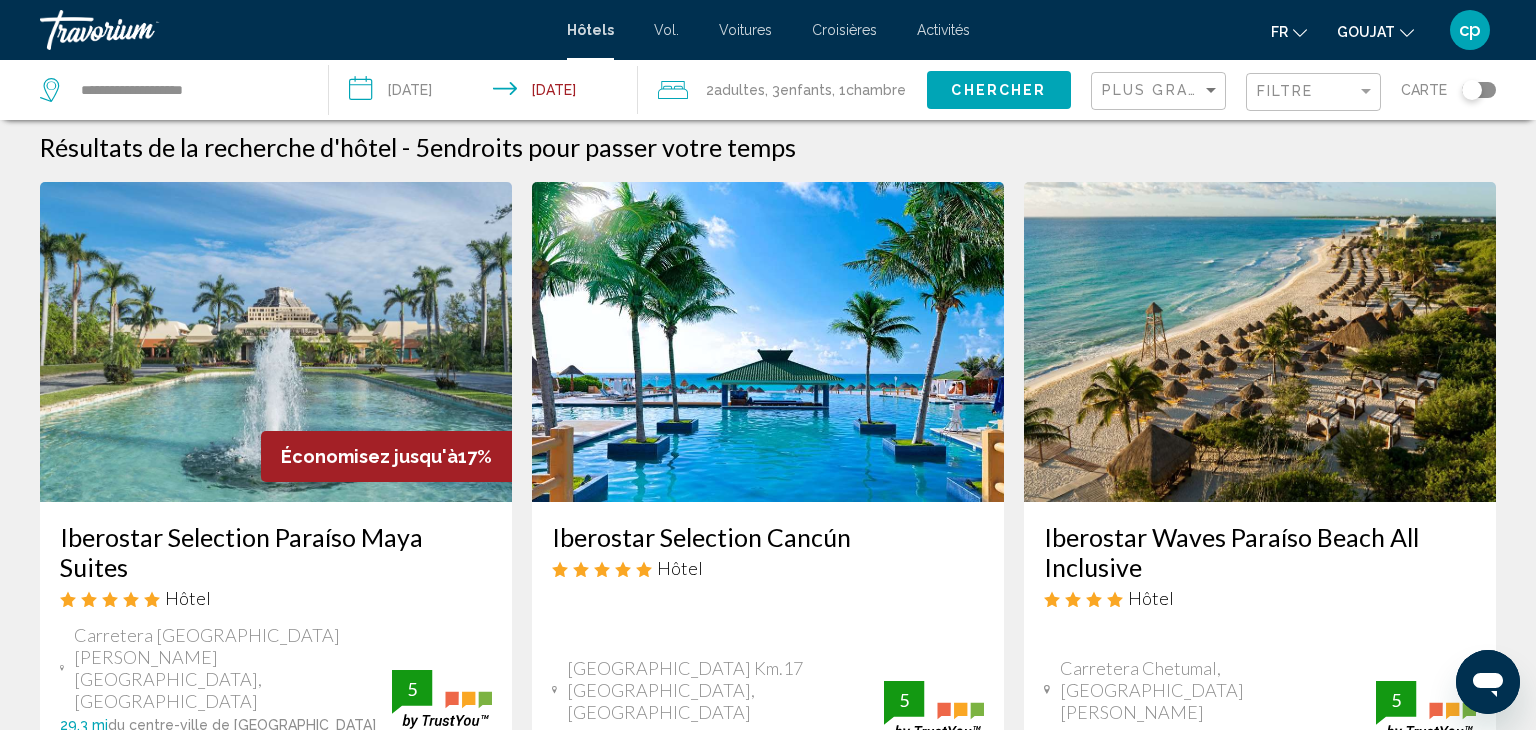 scroll, scrollTop: 0, scrollLeft: 0, axis: both 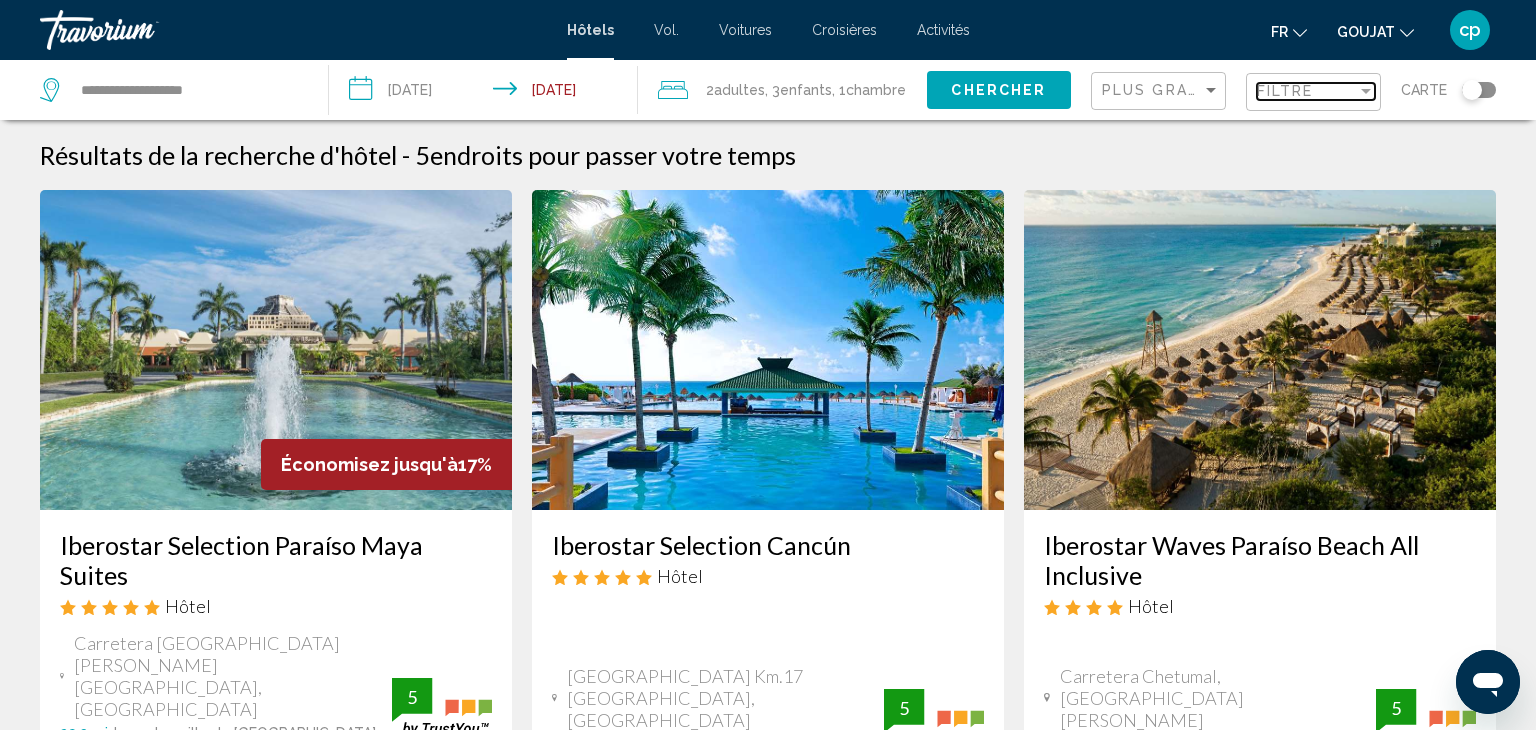 click on "Filtre" at bounding box center (1307, 91) 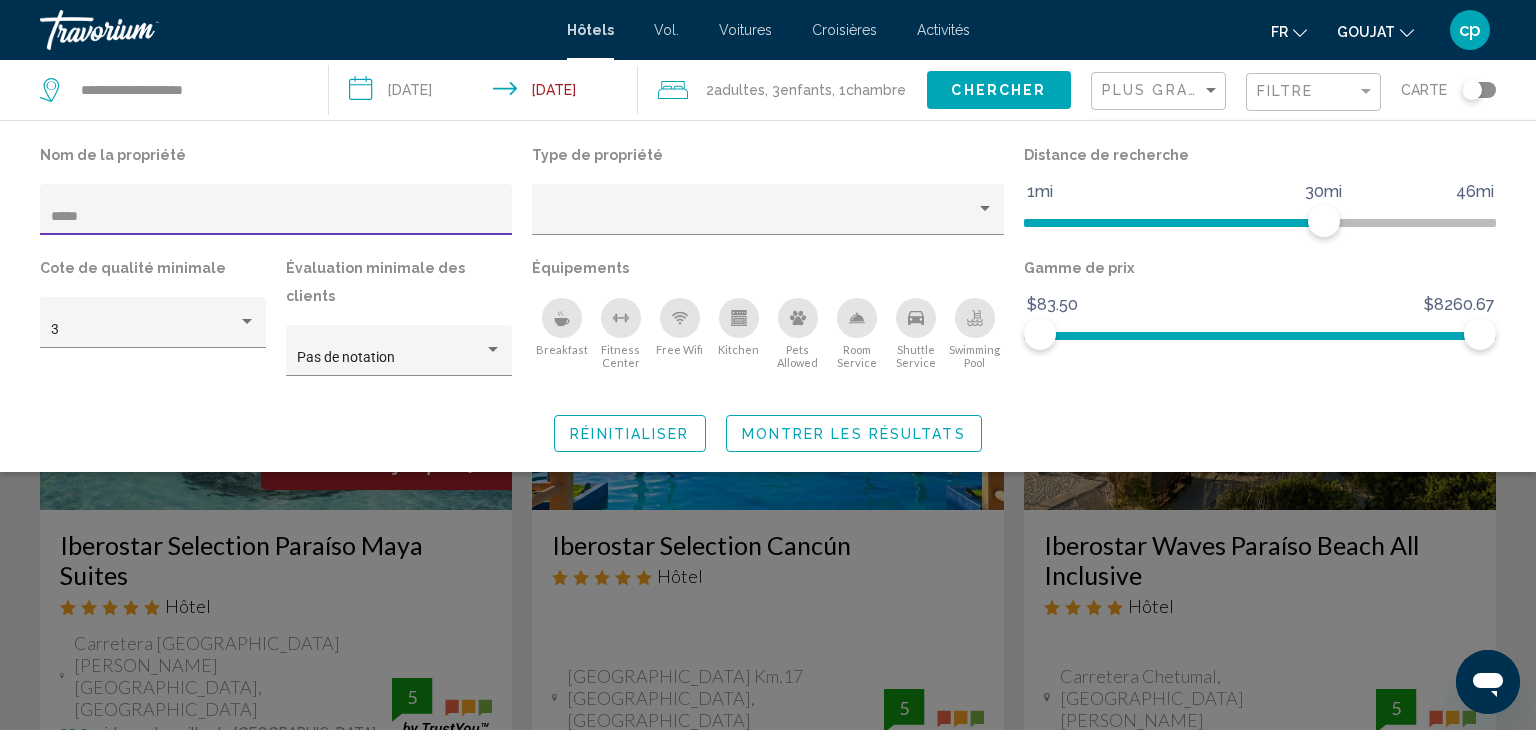 click on "*****" at bounding box center (276, 217) 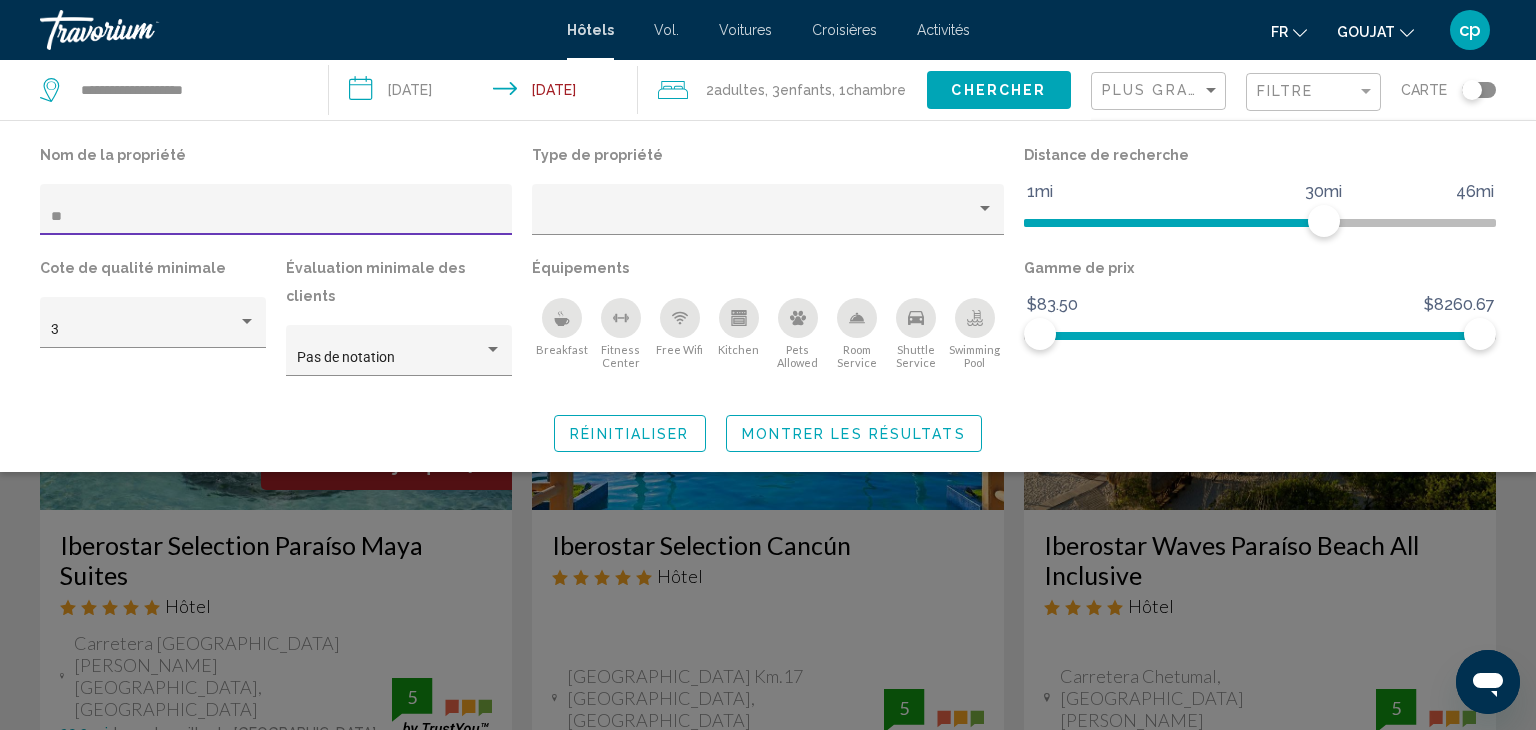 type on "*" 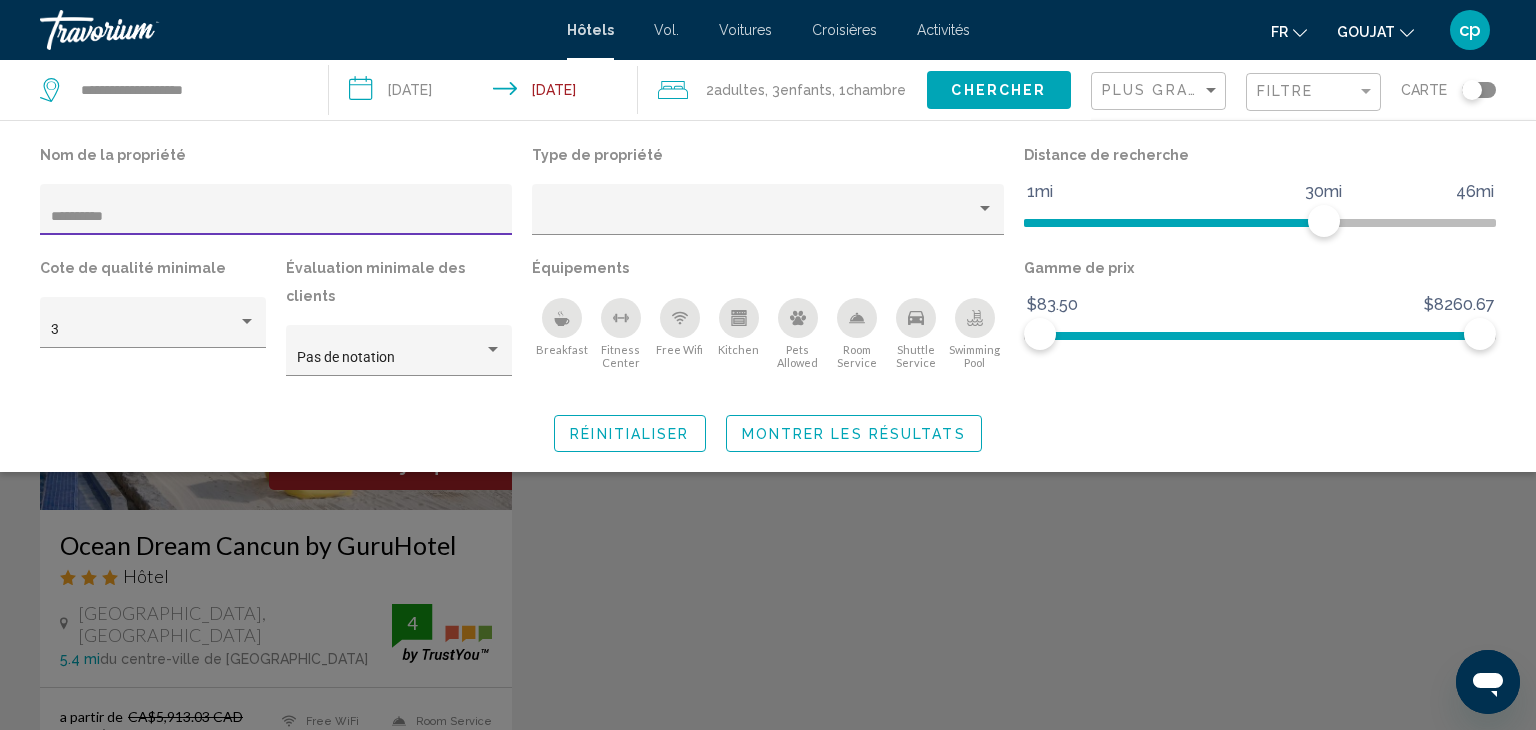 type on "**********" 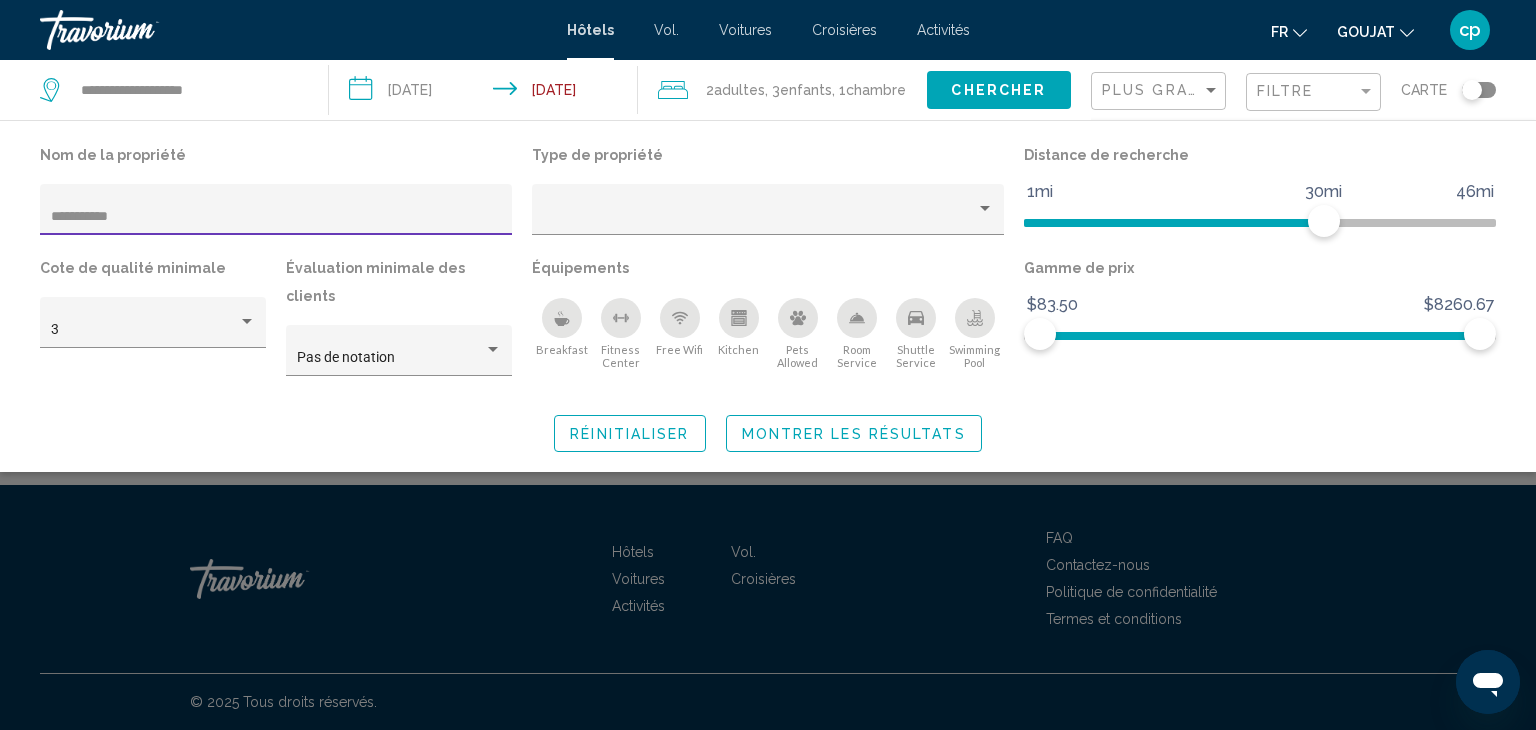 click on "Montrer les résultats" 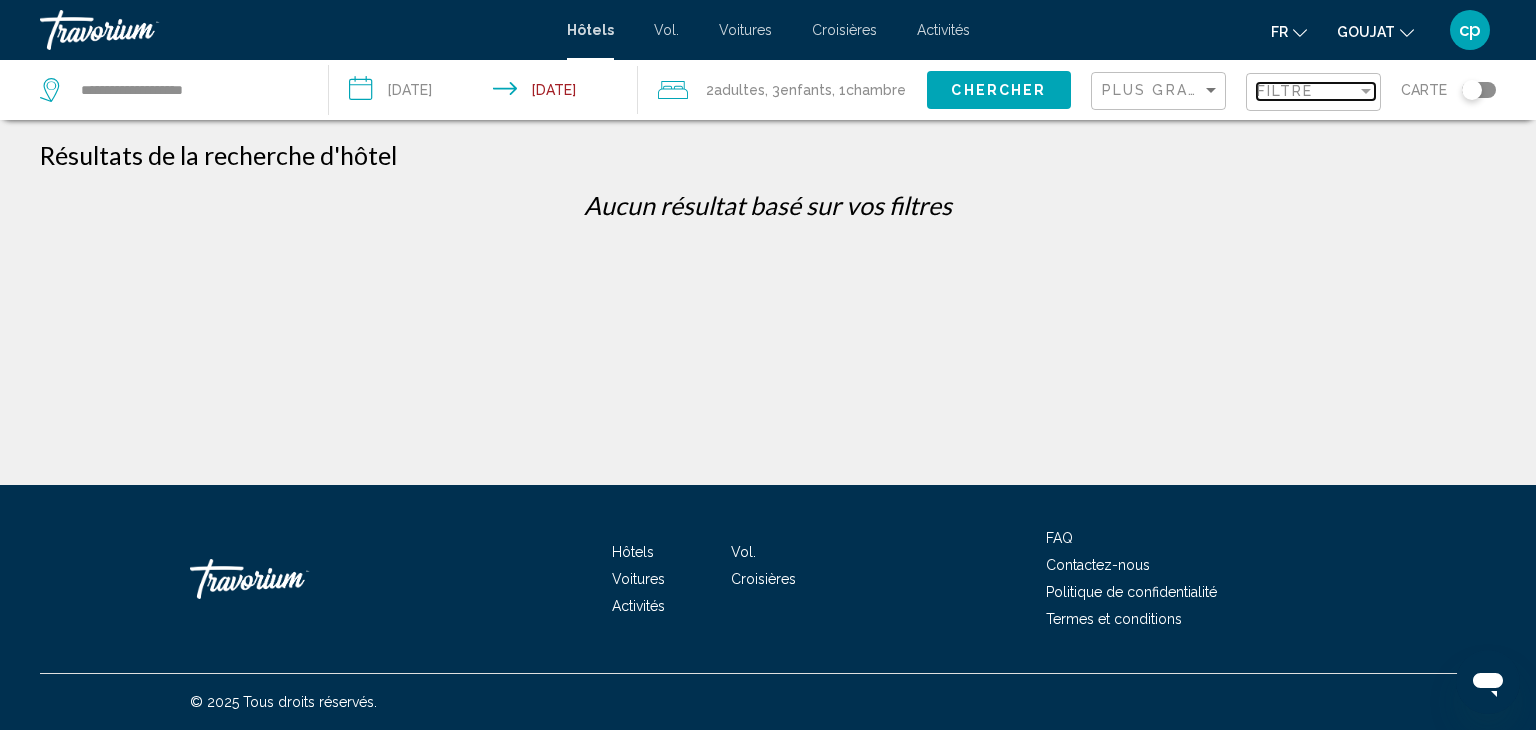 click on "Filtre" at bounding box center [1307, 91] 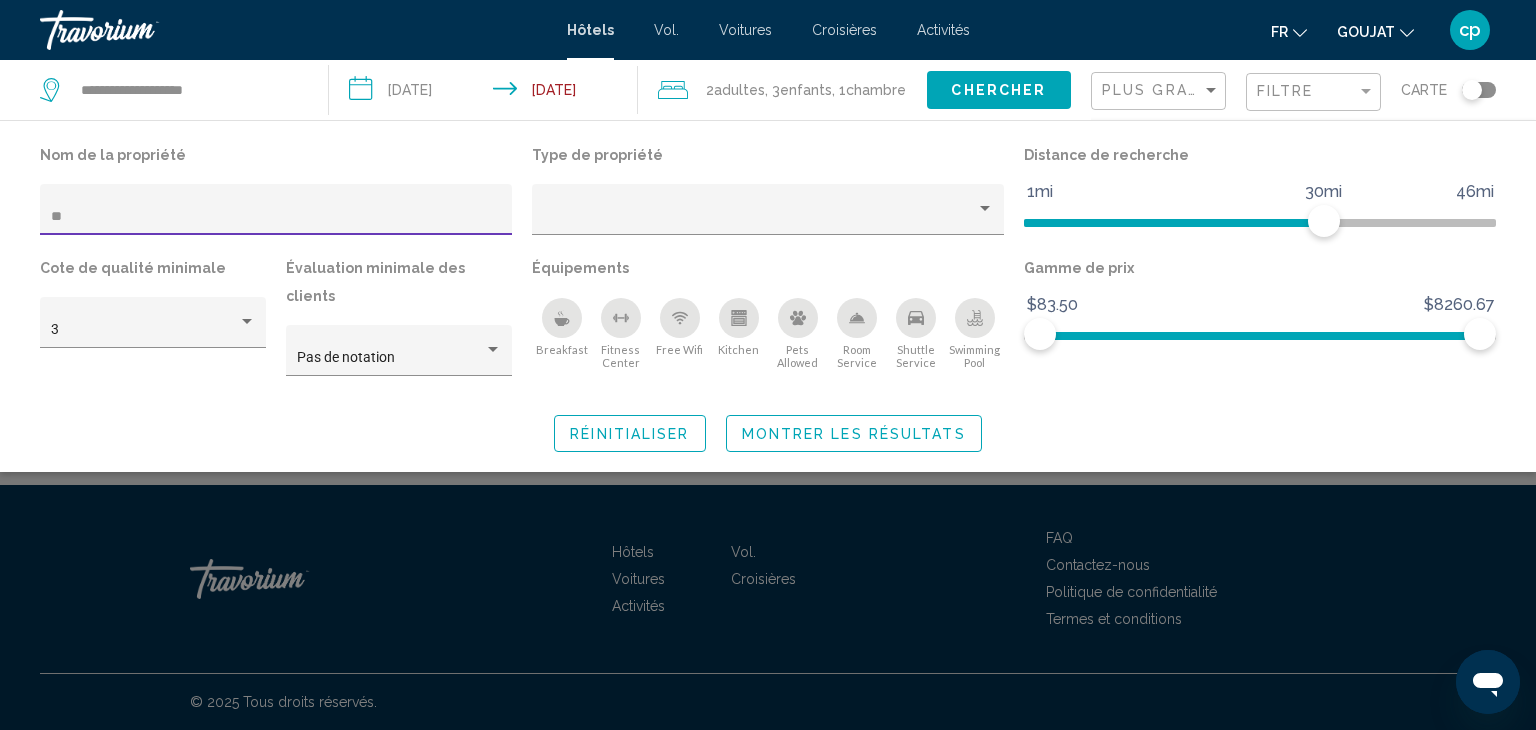 type on "*" 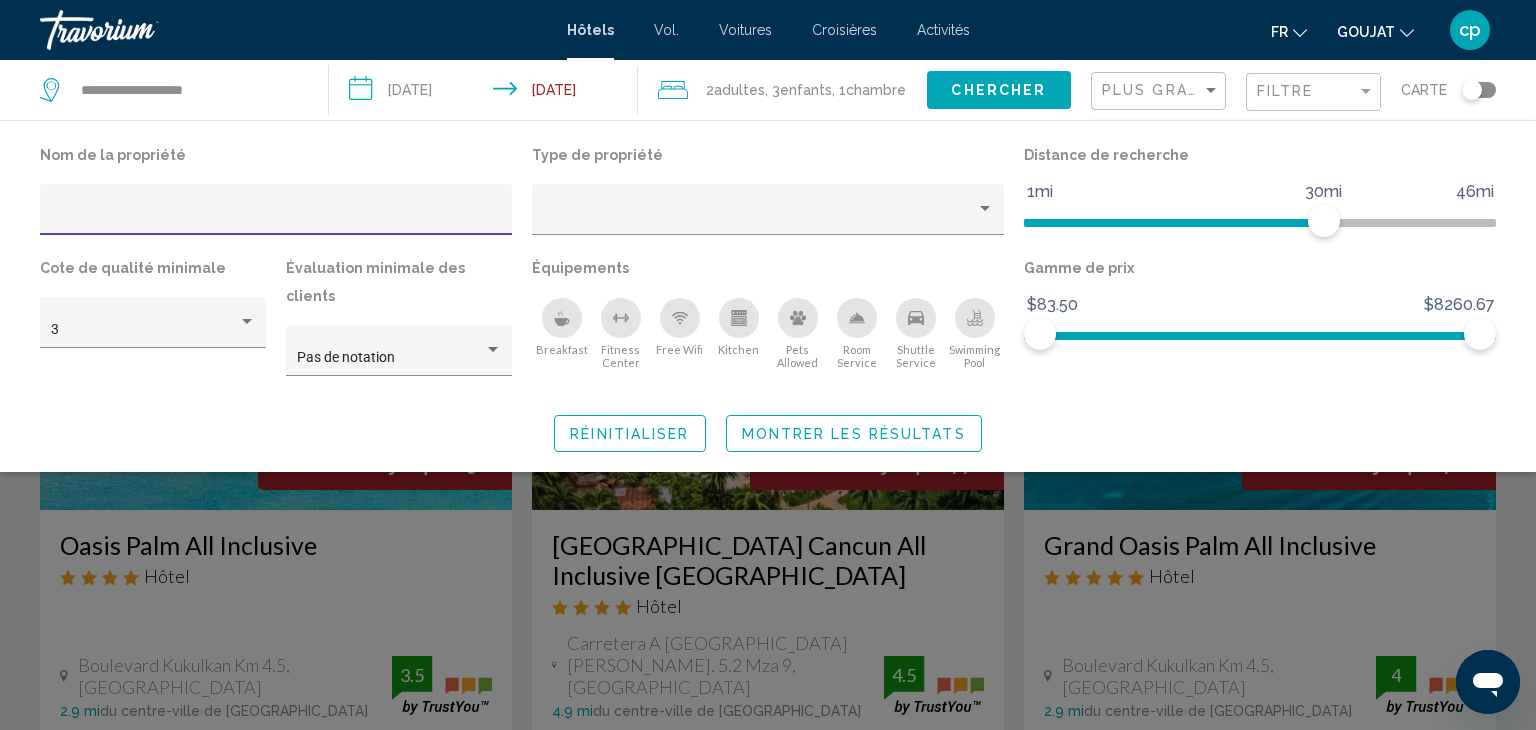 type 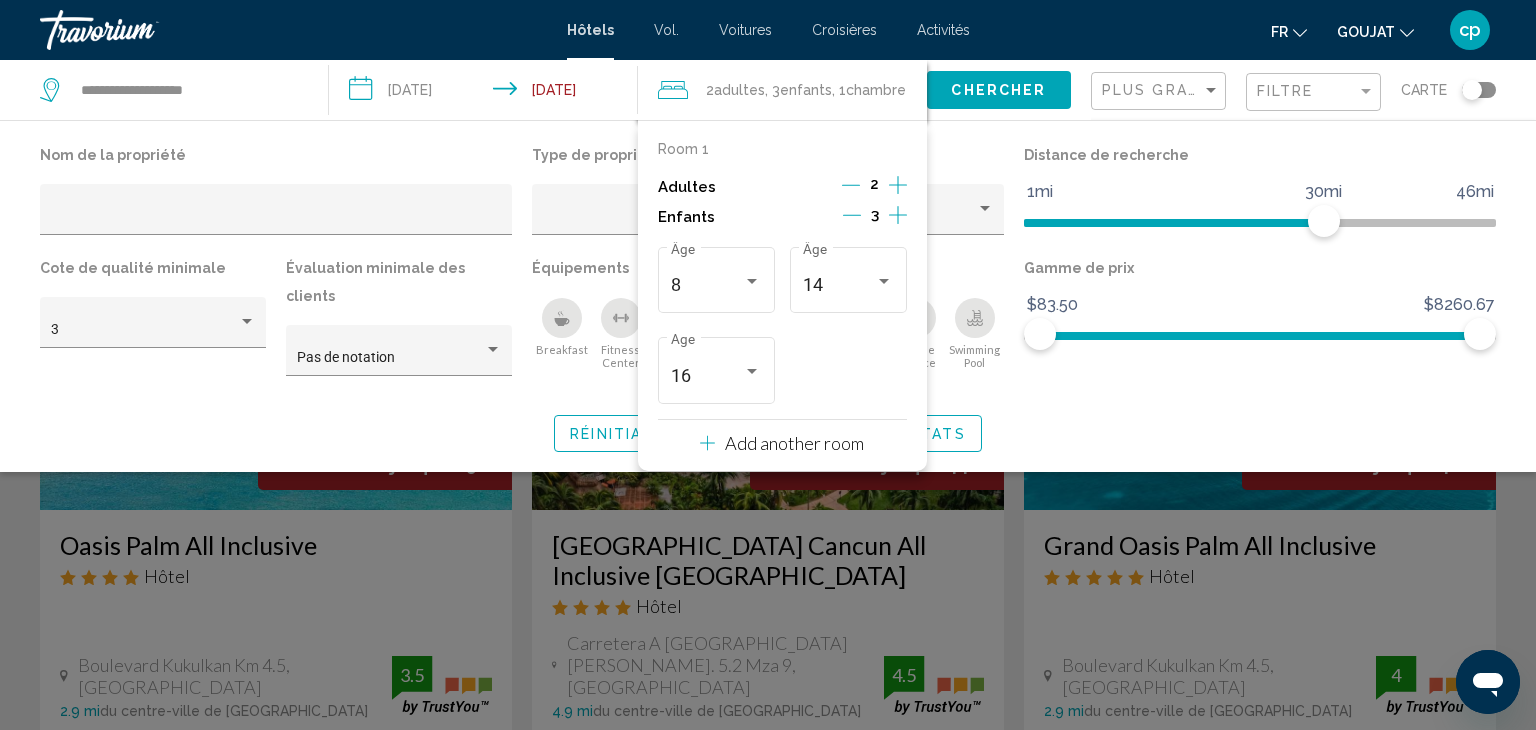 click 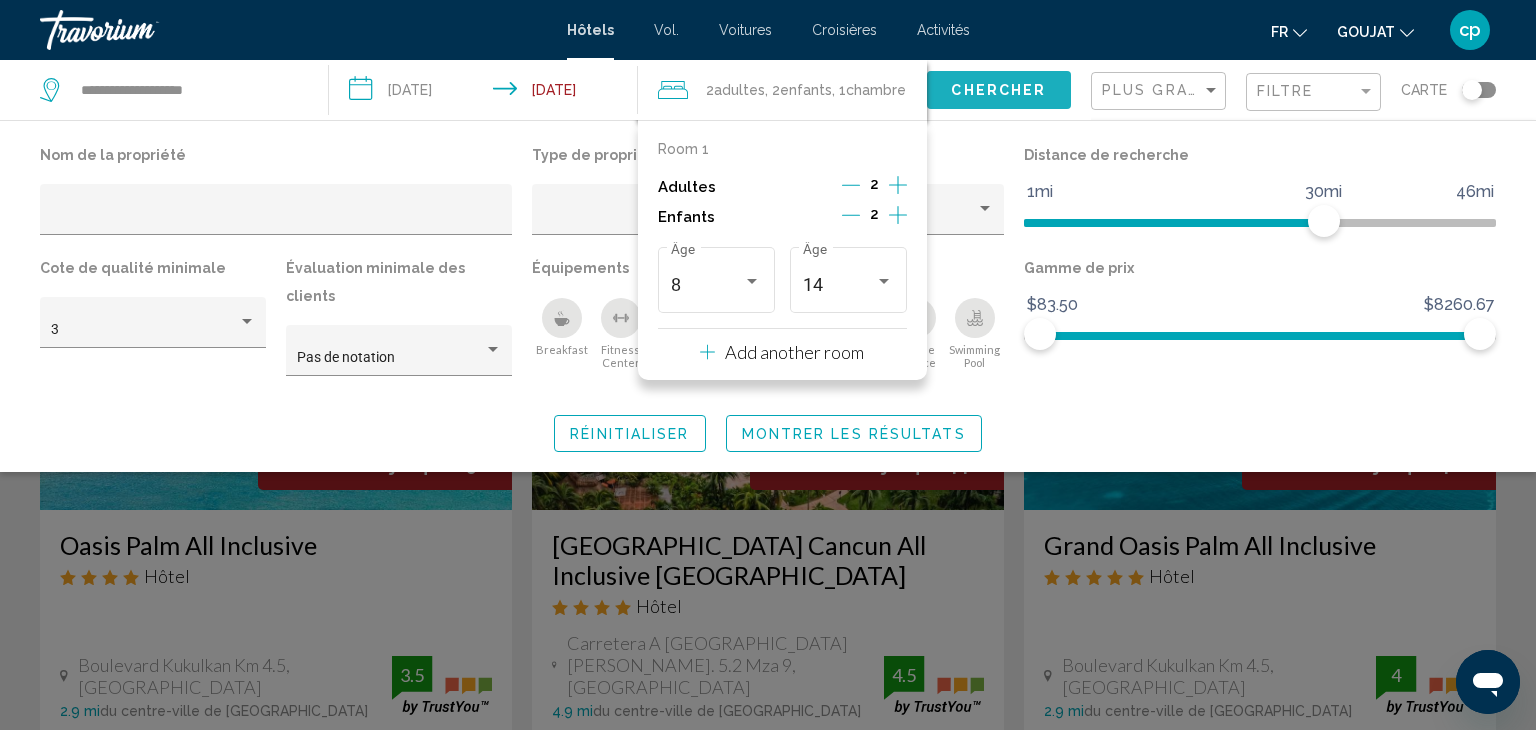 click on "Chercher" 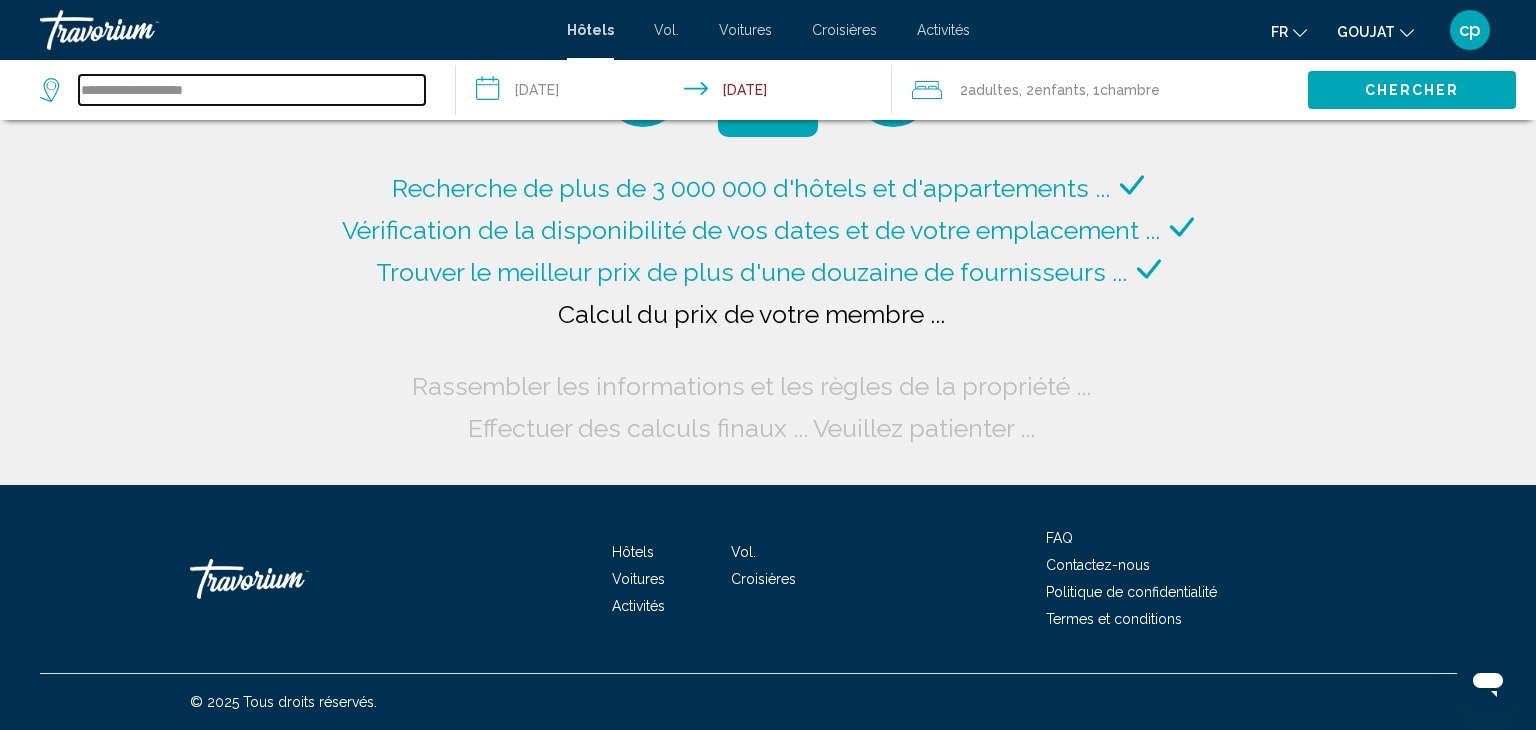 click on "**********" at bounding box center (252, 90) 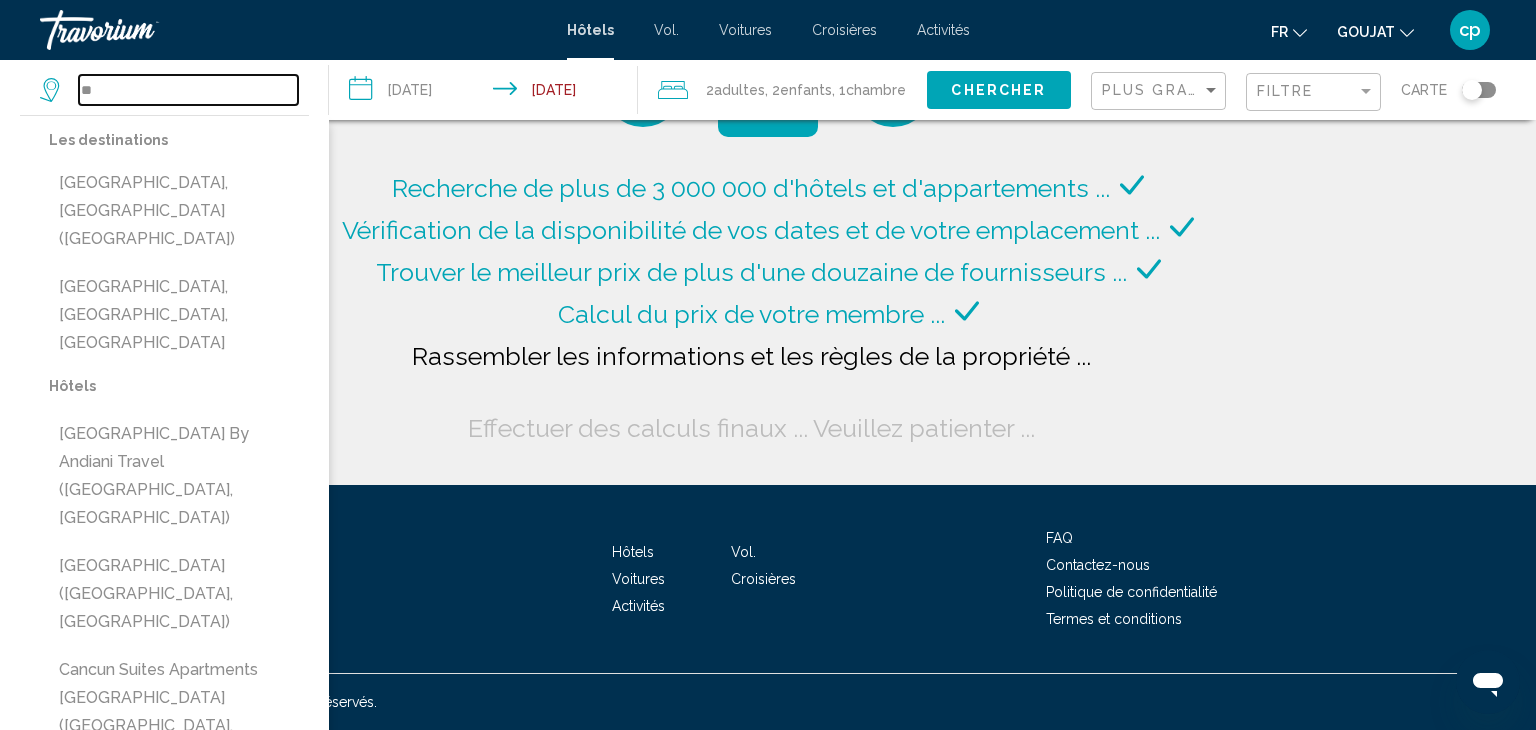 type on "*" 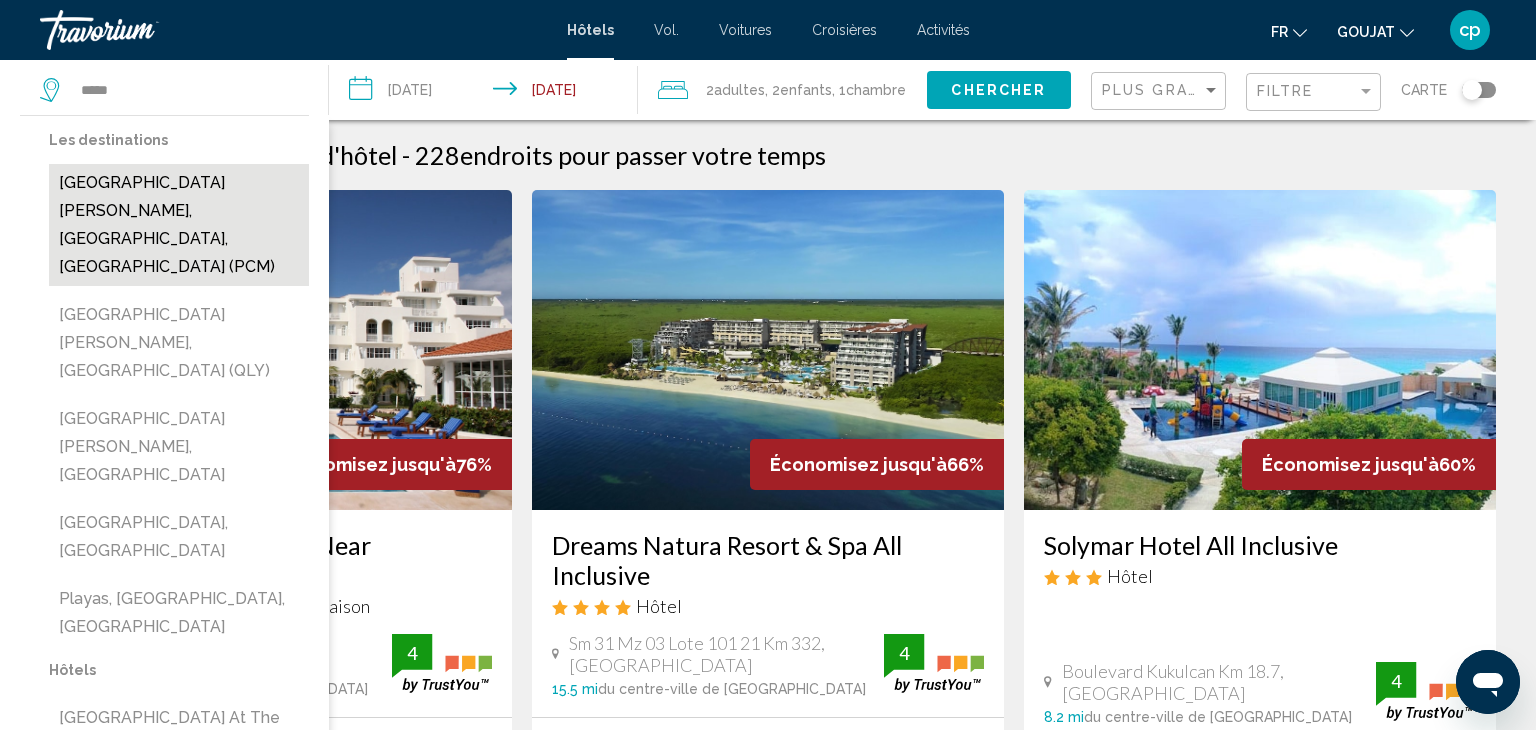 click on "[GEOGRAPHIC_DATA][PERSON_NAME], [GEOGRAPHIC_DATA], [GEOGRAPHIC_DATA] (PCM)" at bounding box center [179, 225] 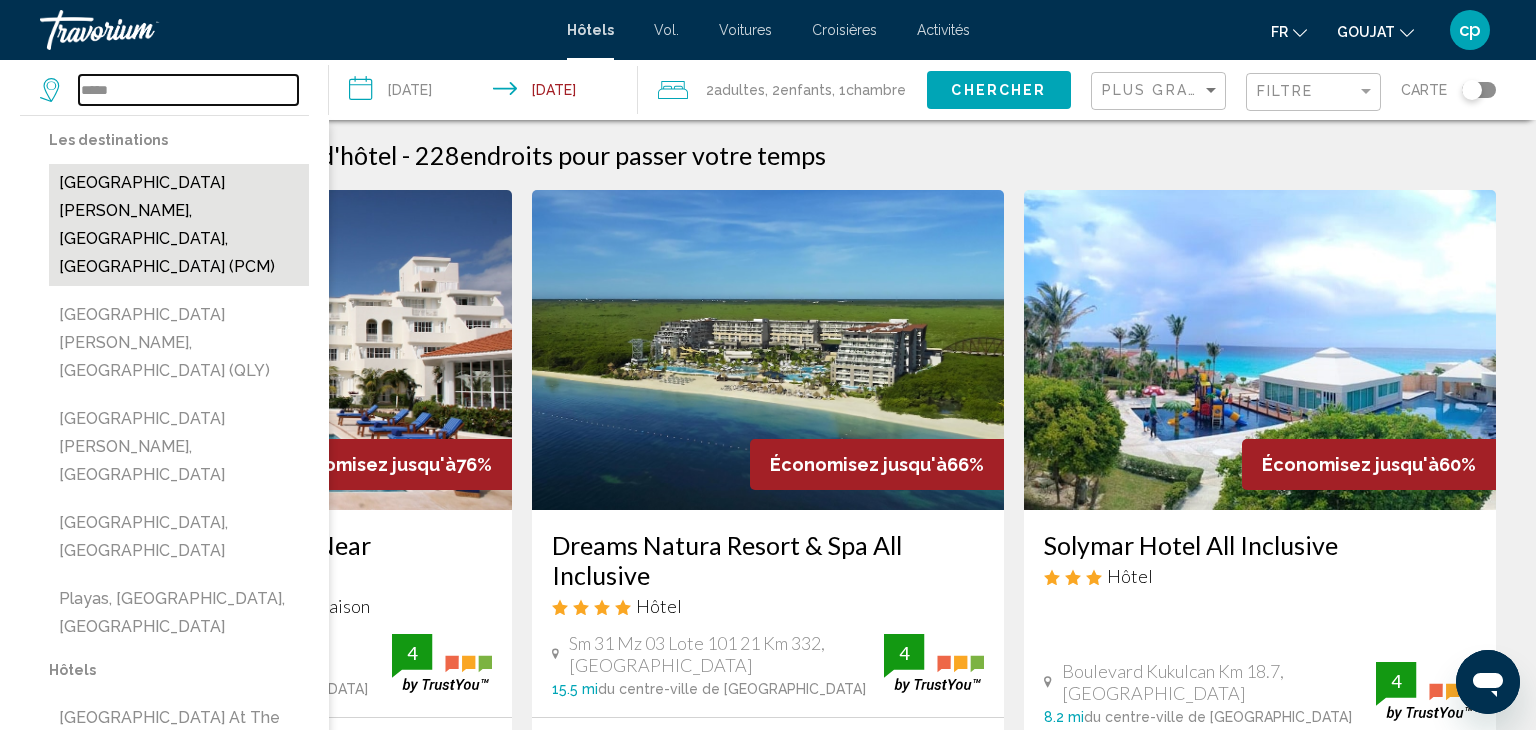type on "**********" 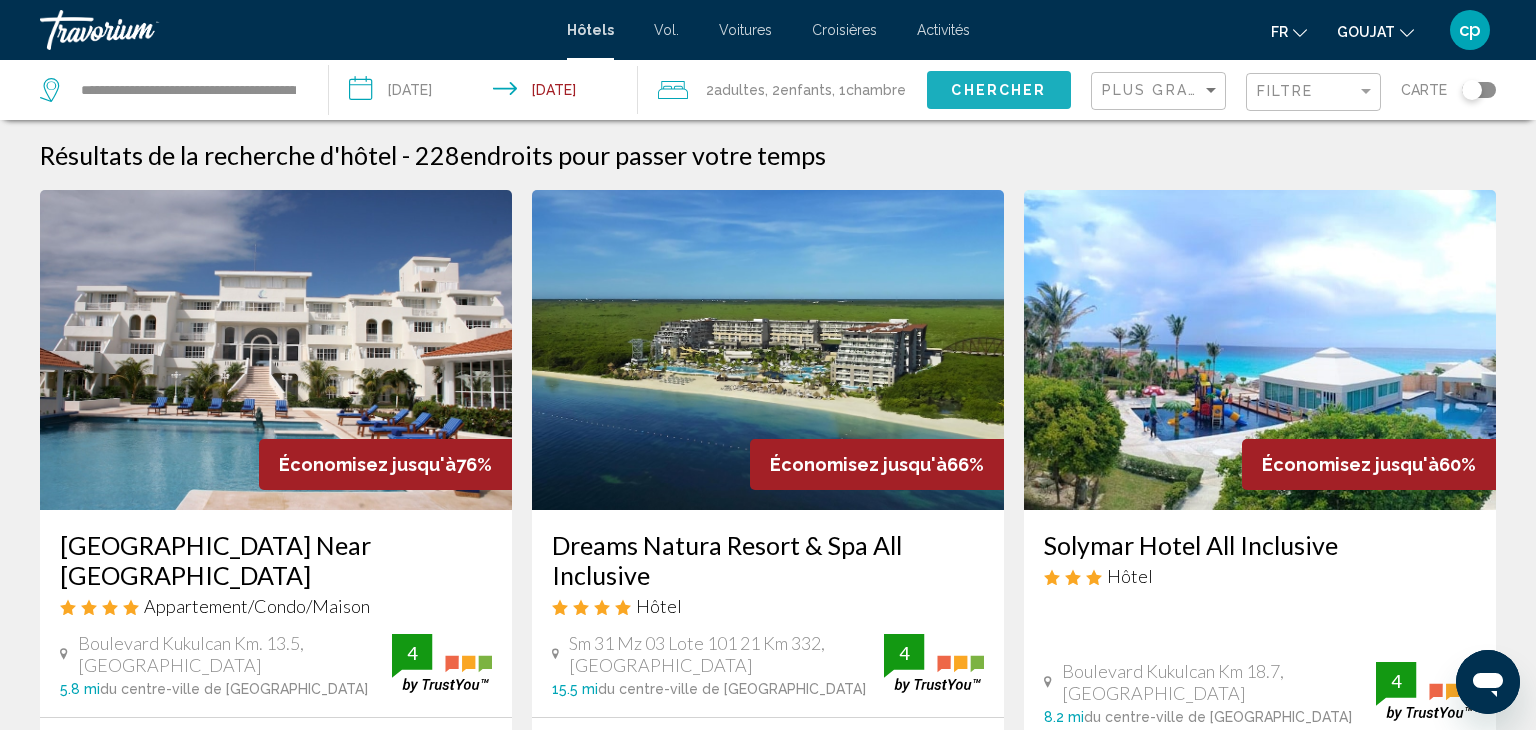 click on "Chercher" 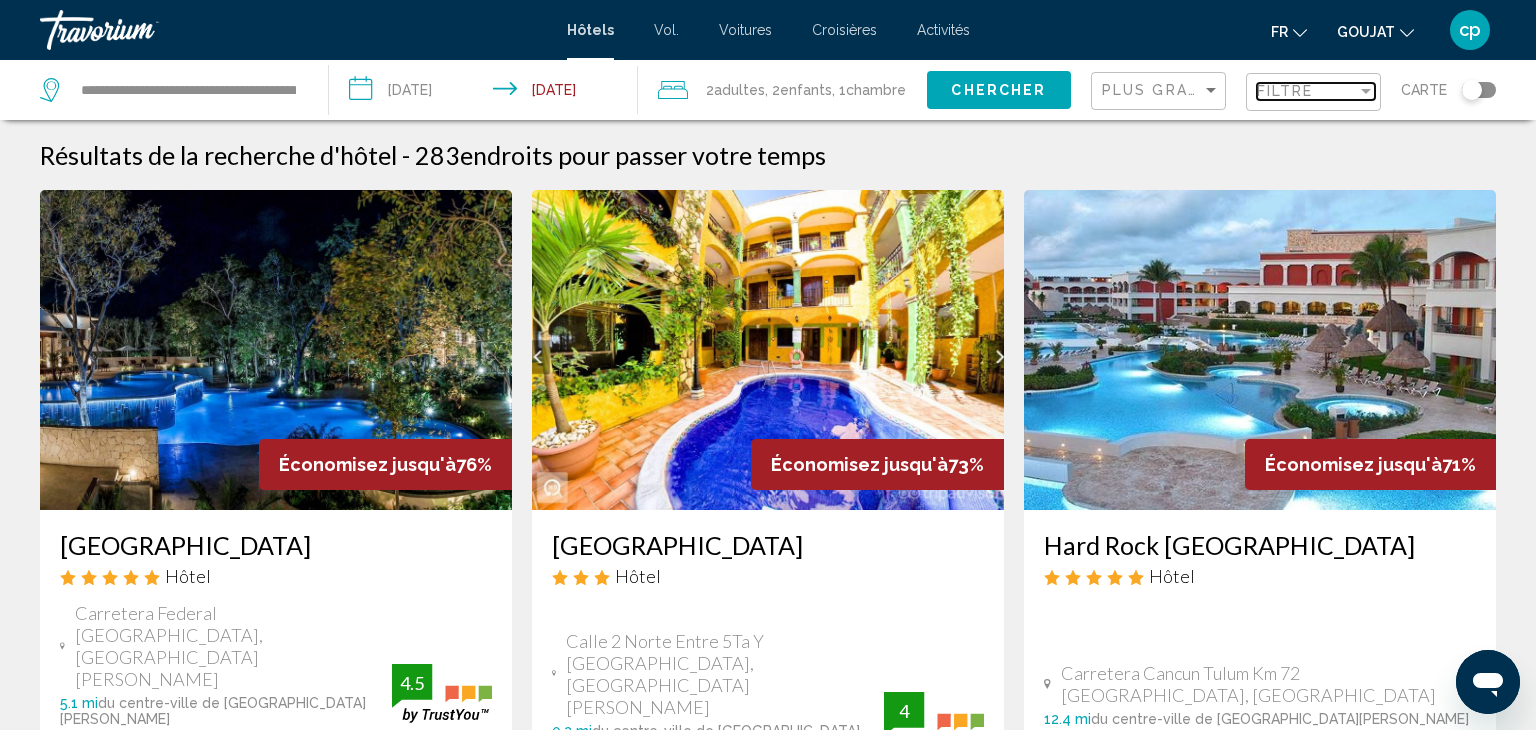 click on "Filtre" at bounding box center (1285, 91) 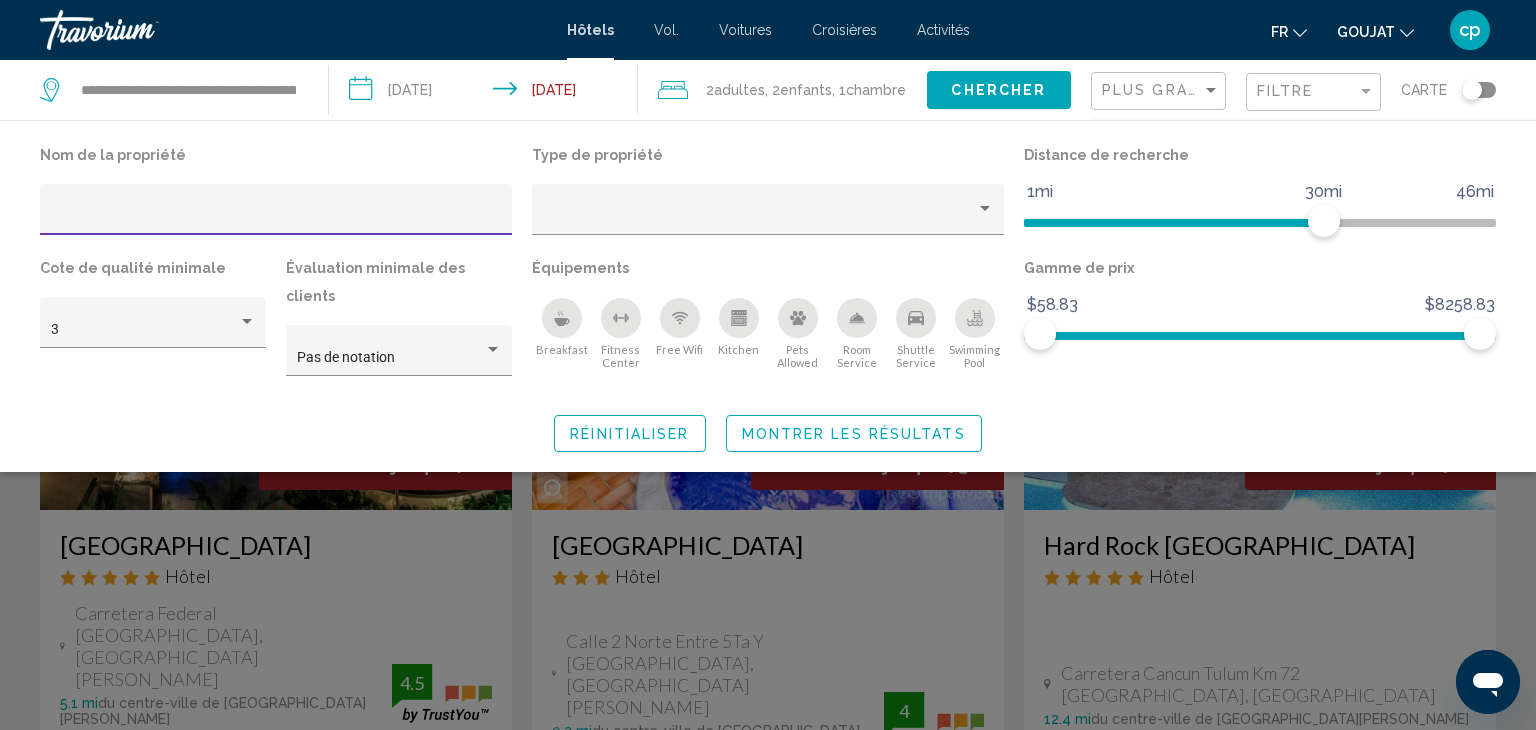 type on "*" 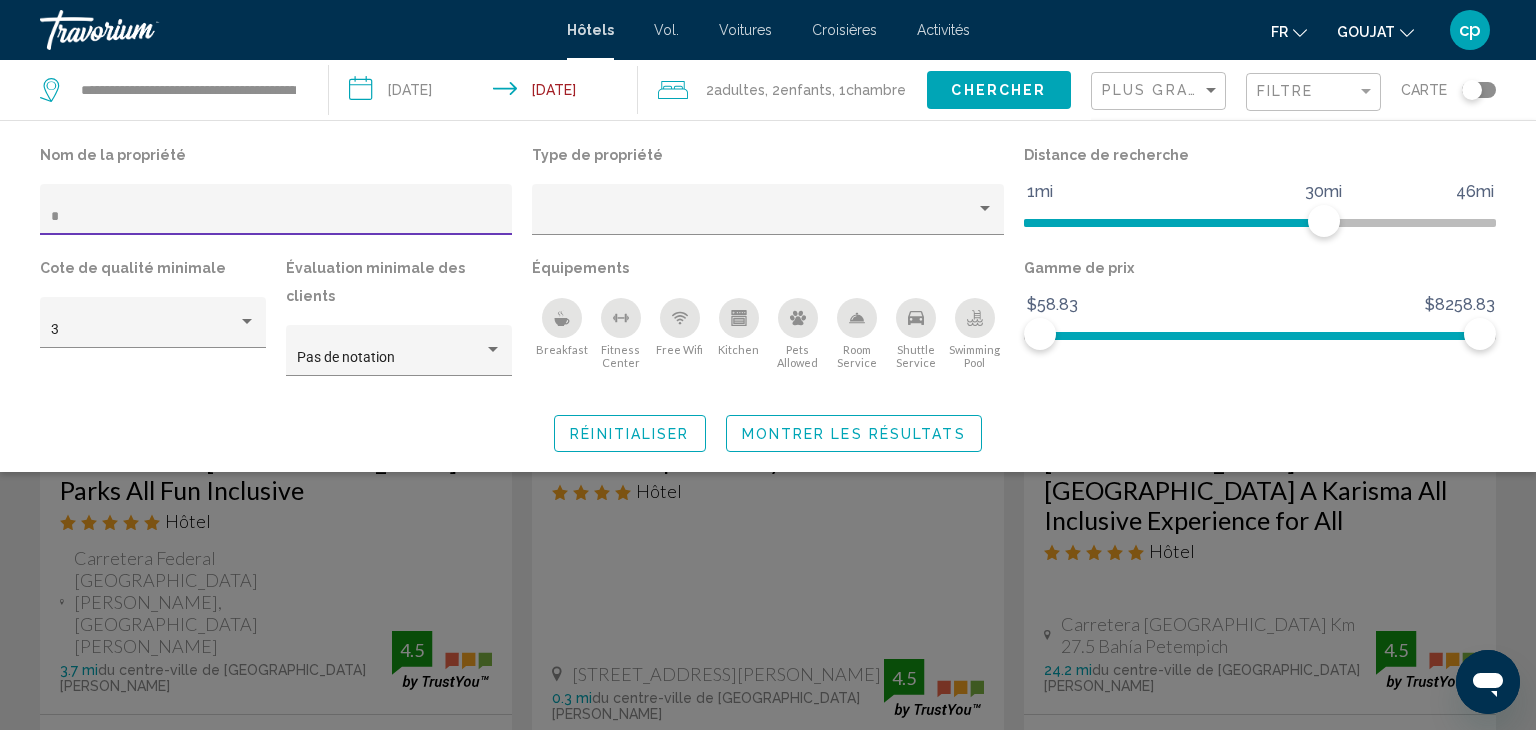 scroll, scrollTop: 87, scrollLeft: 0, axis: vertical 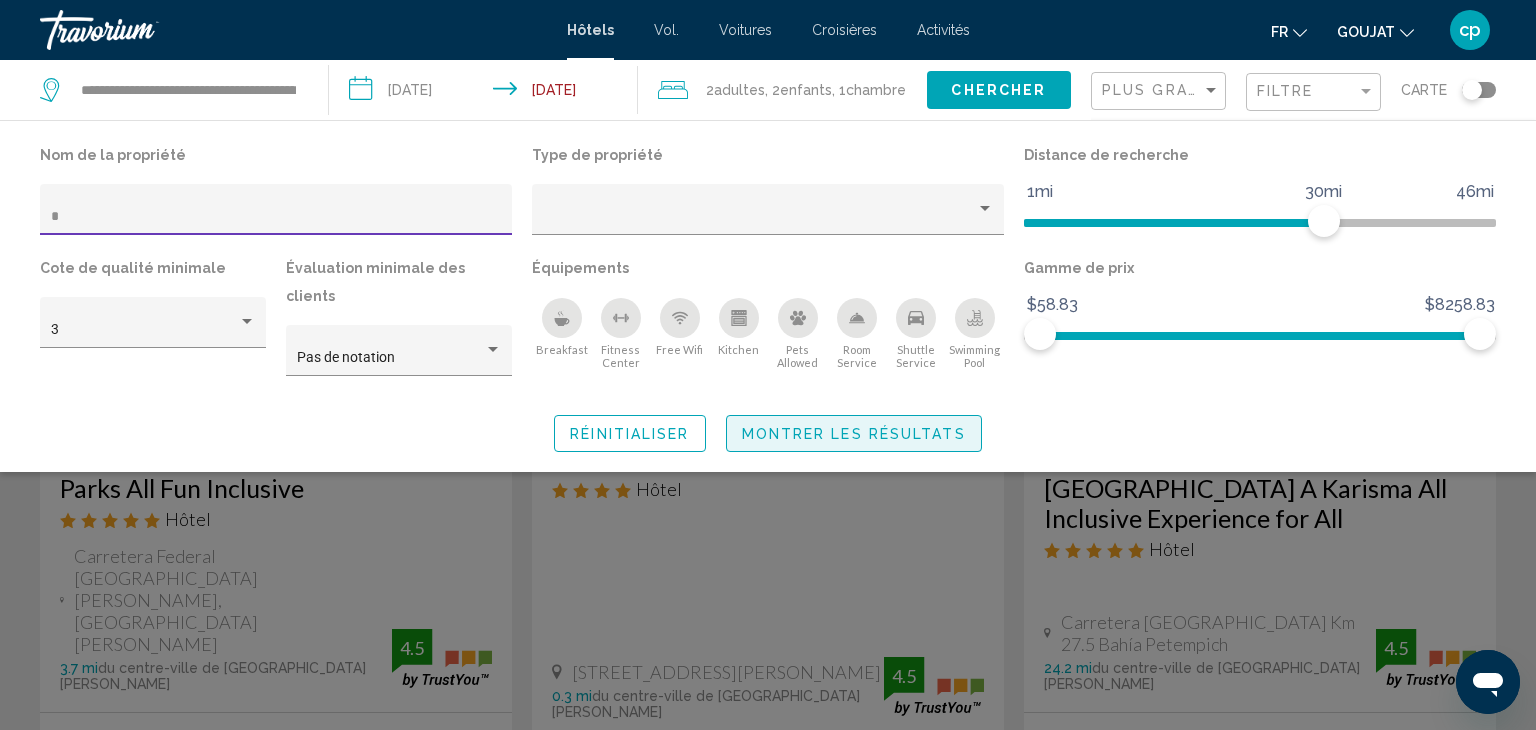 click on "Montrer les résultats" 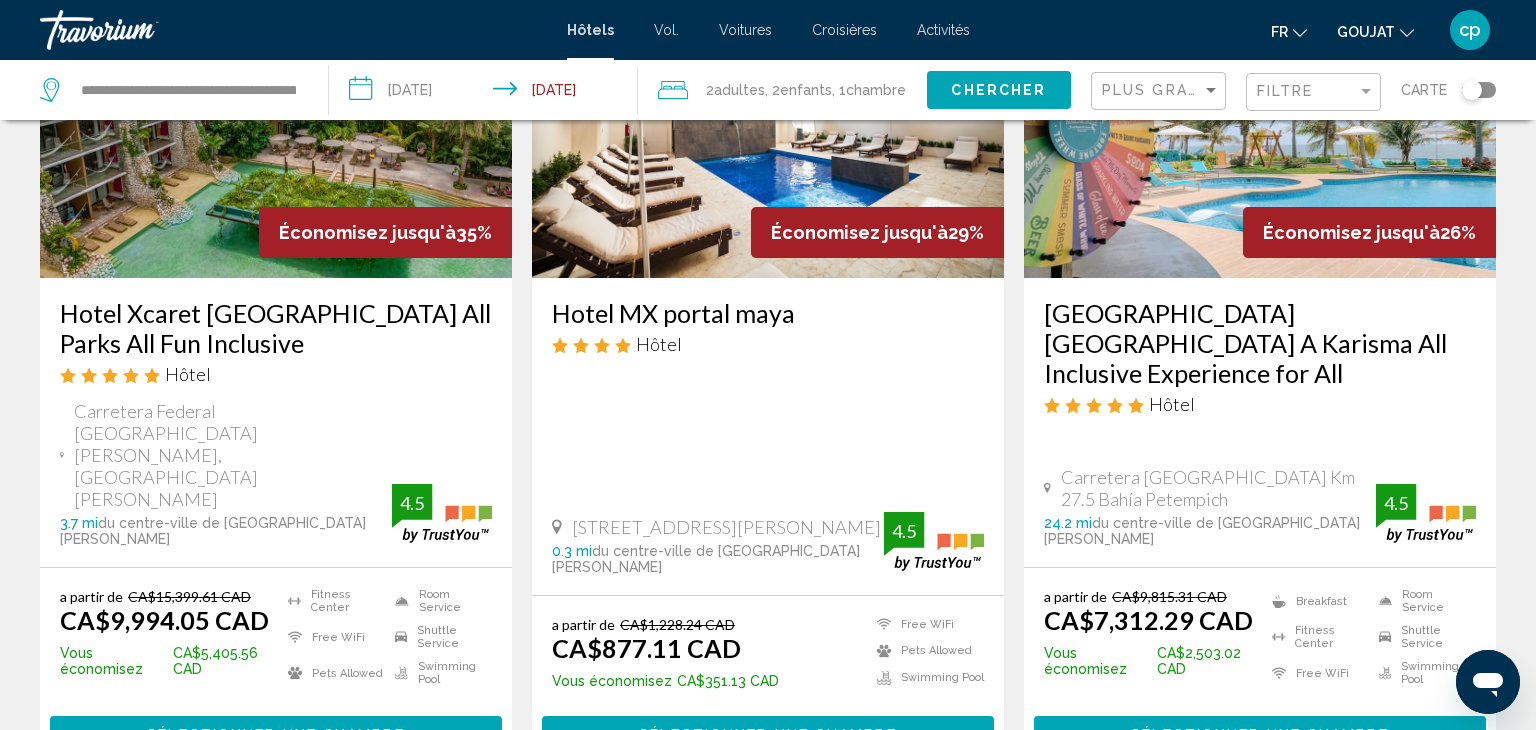 scroll, scrollTop: 229, scrollLeft: 0, axis: vertical 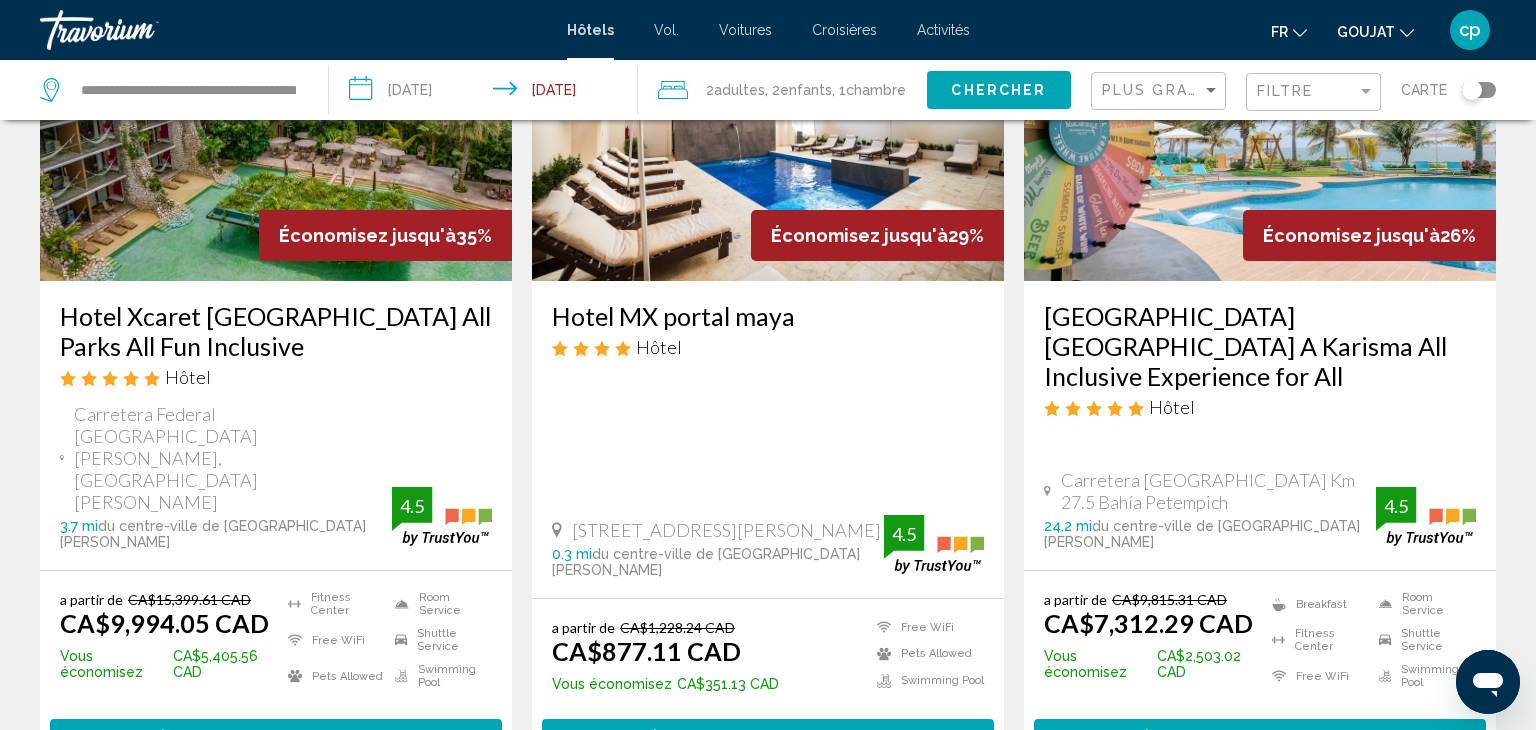 click on "Économisez jusqu'à" at bounding box center (367, 235) 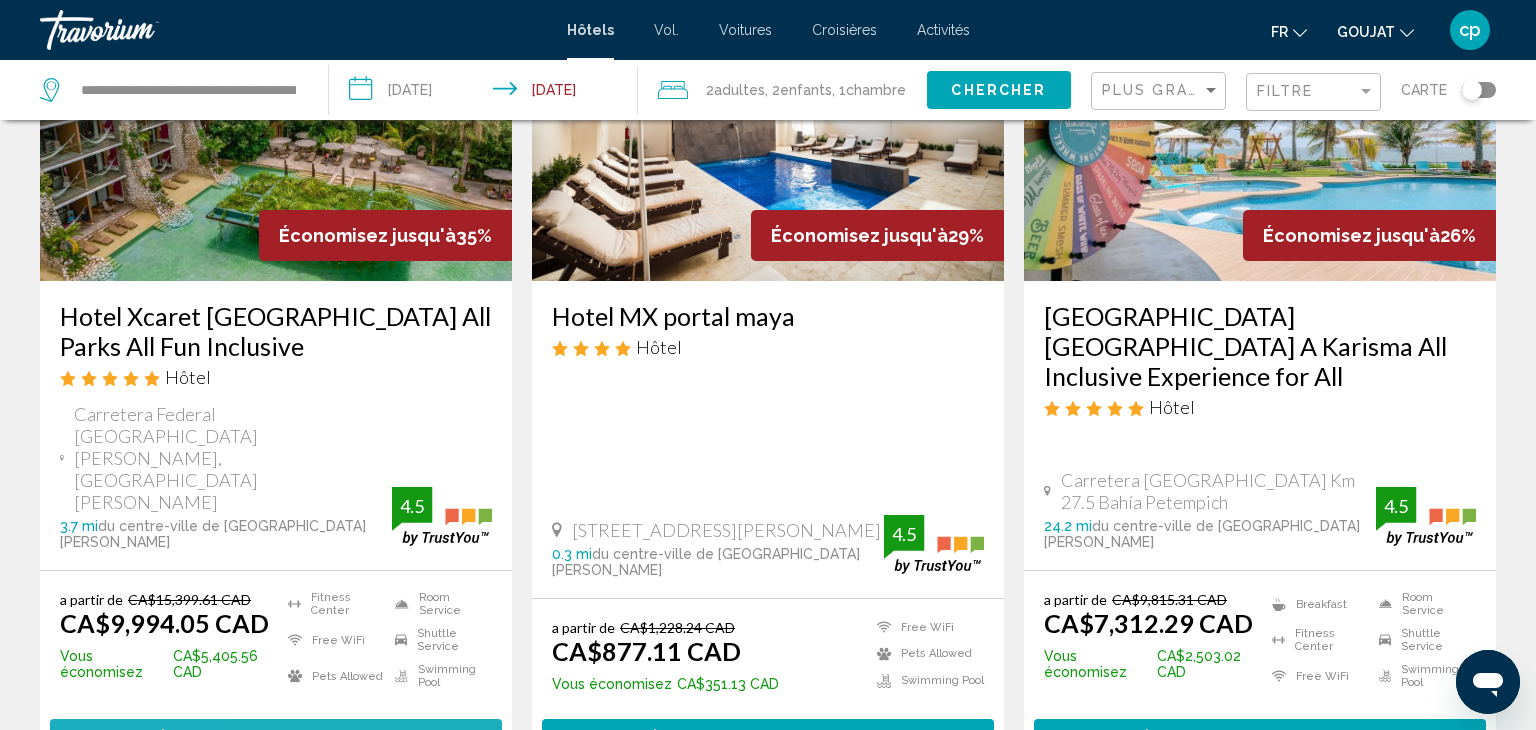 click on "Sélectionner une chambre" at bounding box center (276, 737) 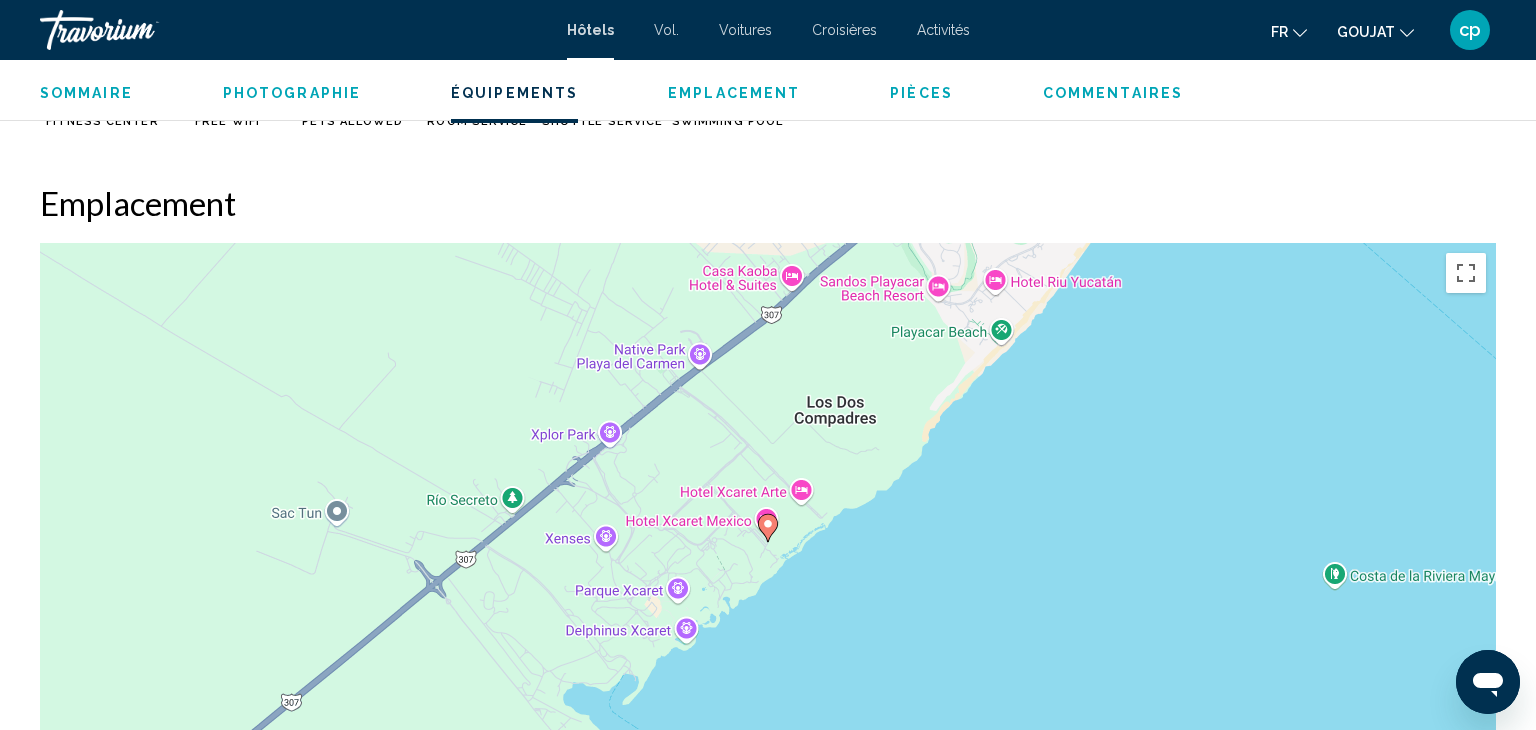 scroll, scrollTop: 1772, scrollLeft: 0, axis: vertical 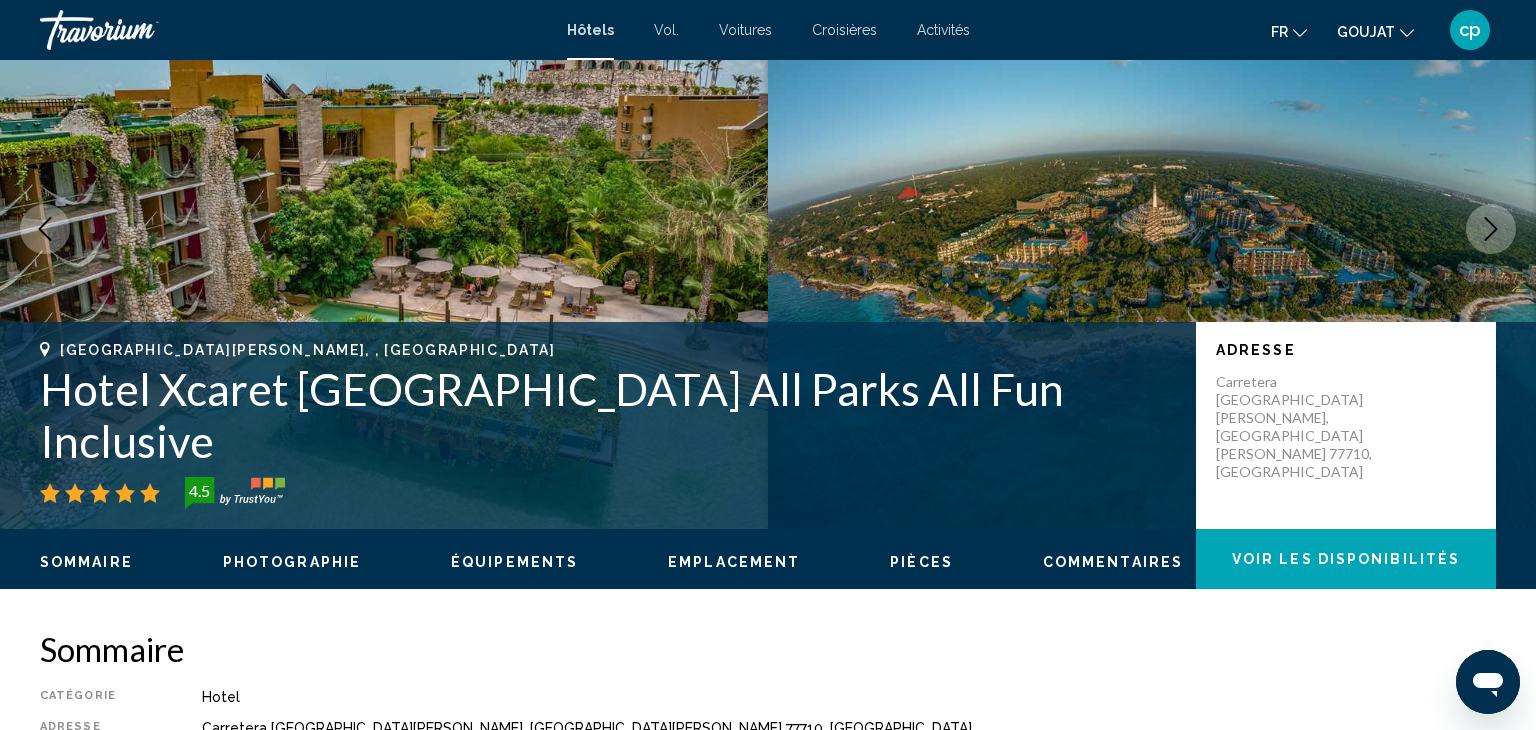 click on "Sommaire
Photographie
Équipements
Emplacement
Pièces
Commentaires
Voir les disponibilités" 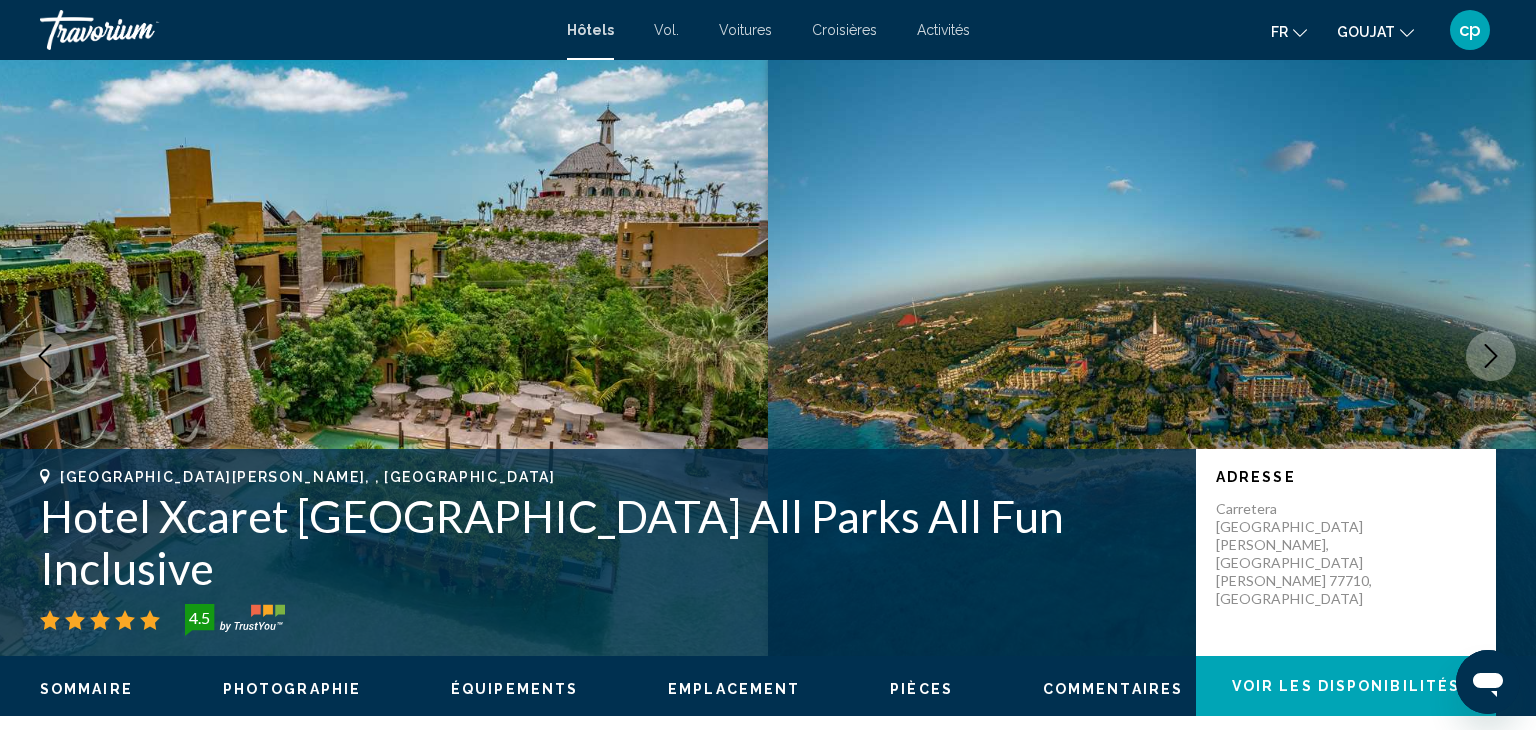 scroll, scrollTop: 0, scrollLeft: 0, axis: both 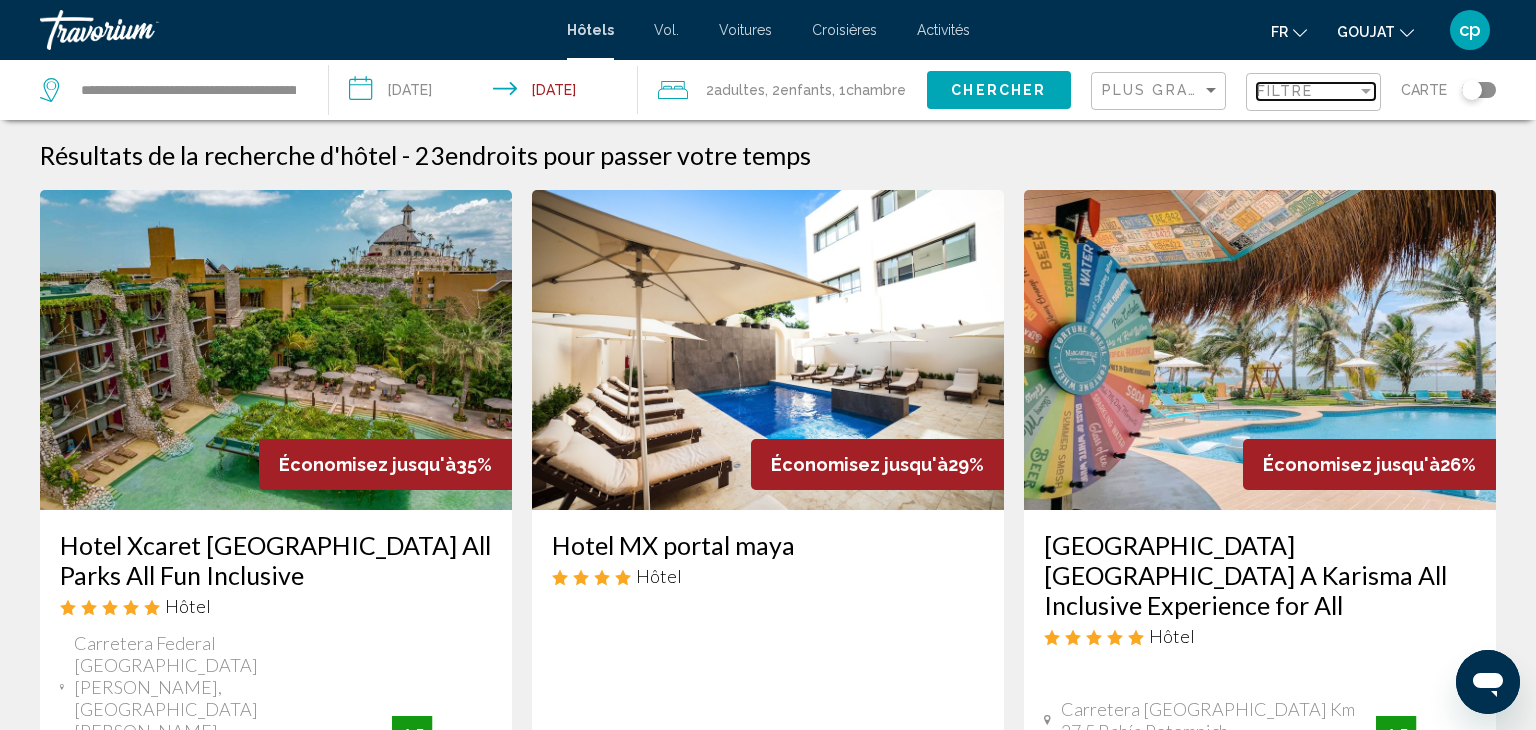 click on "Filtre" at bounding box center [1285, 91] 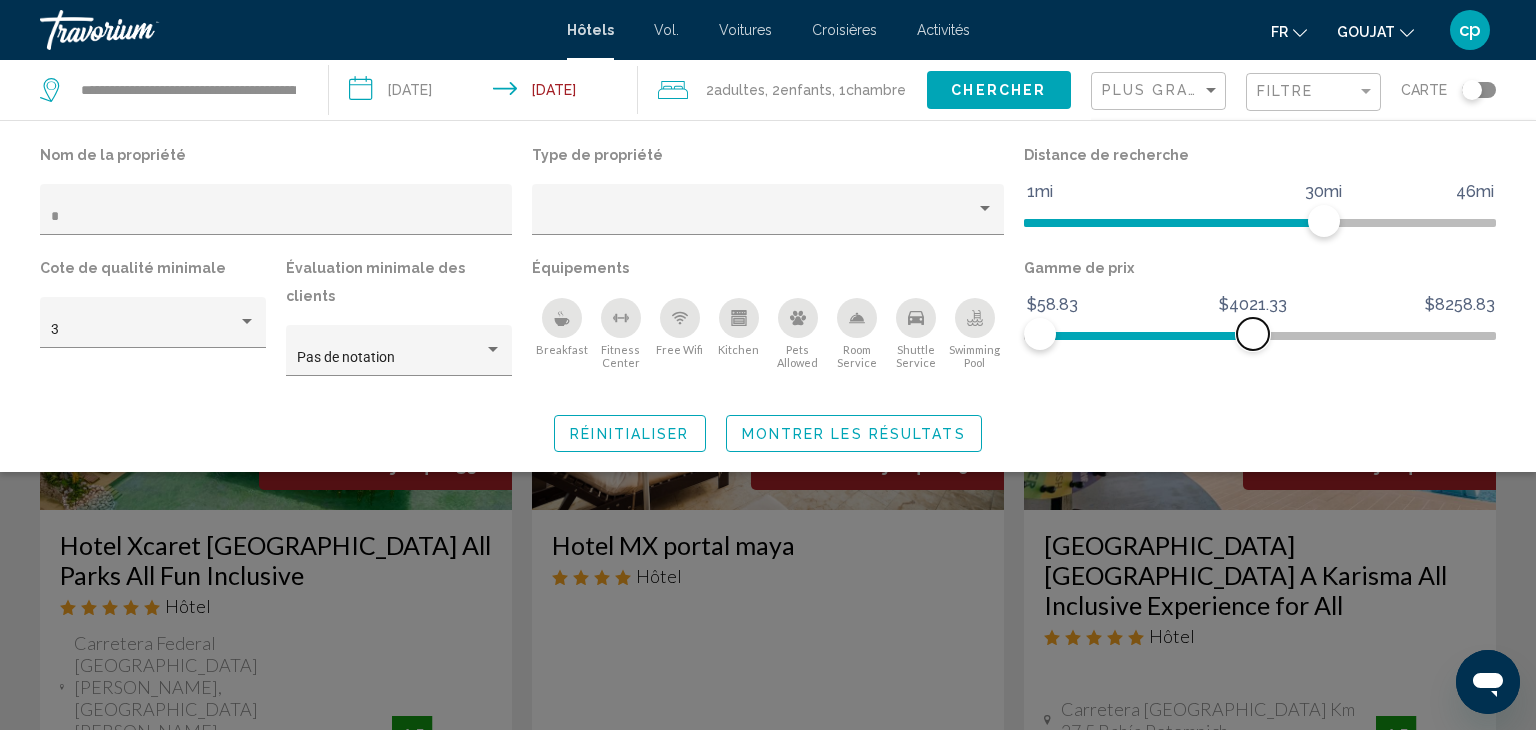 click 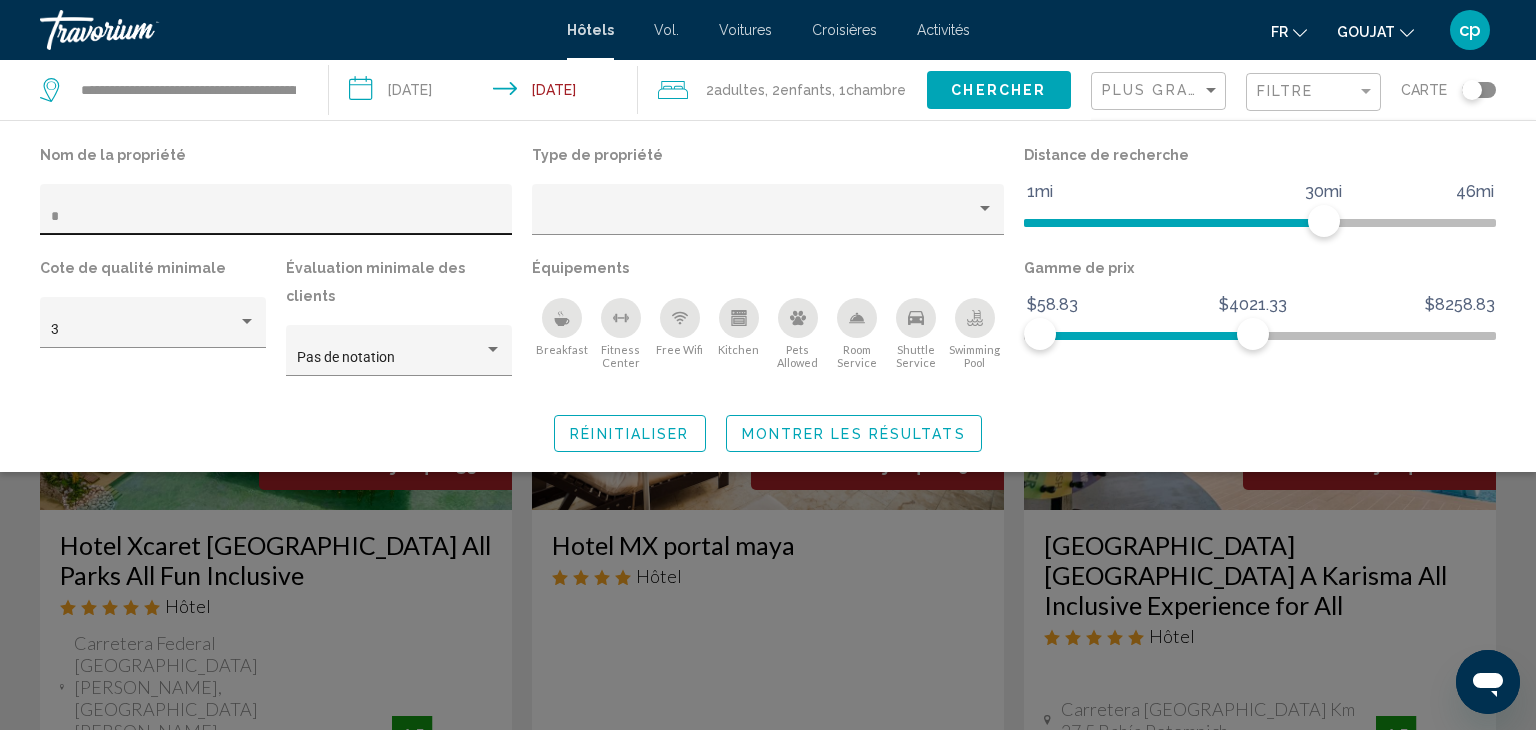 click on "*" at bounding box center (276, 217) 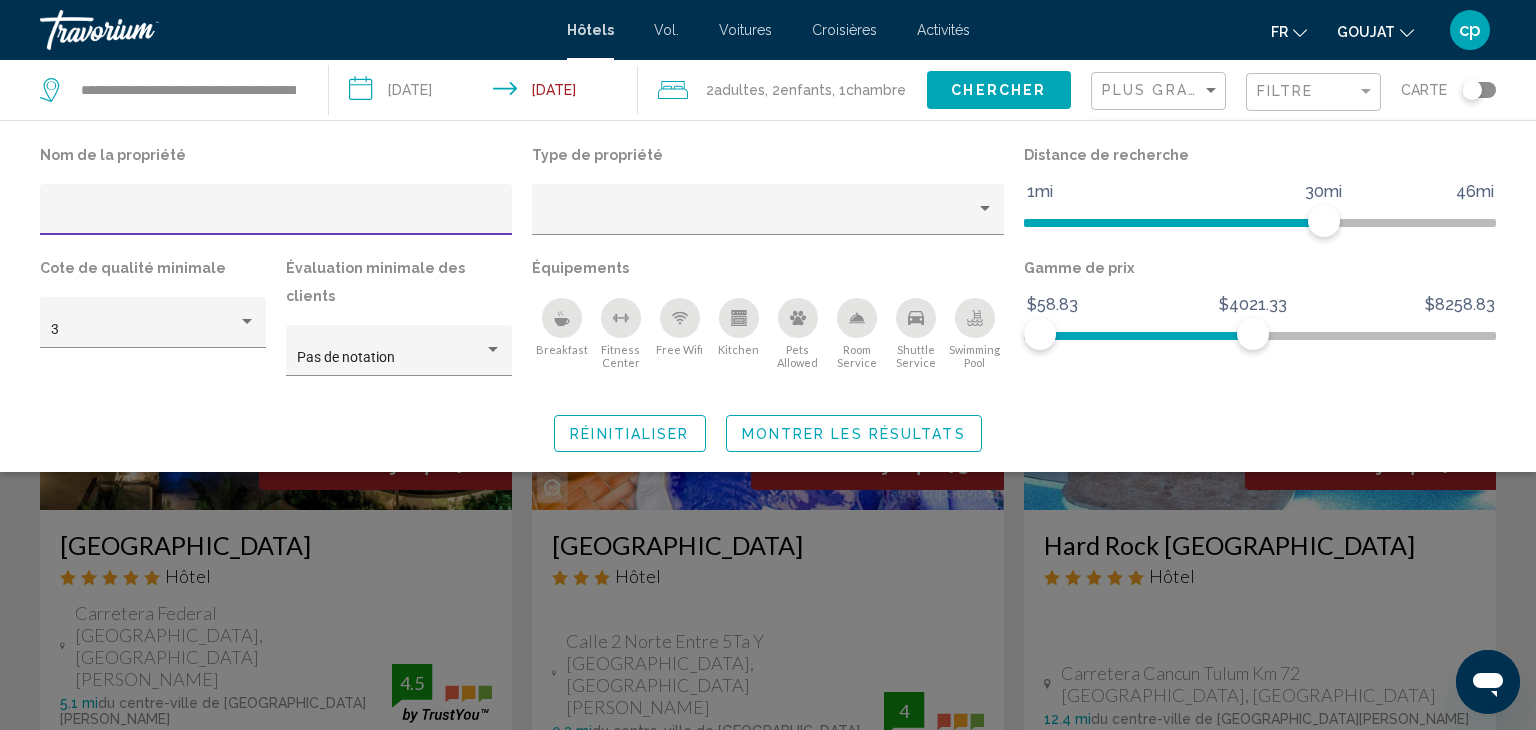 type 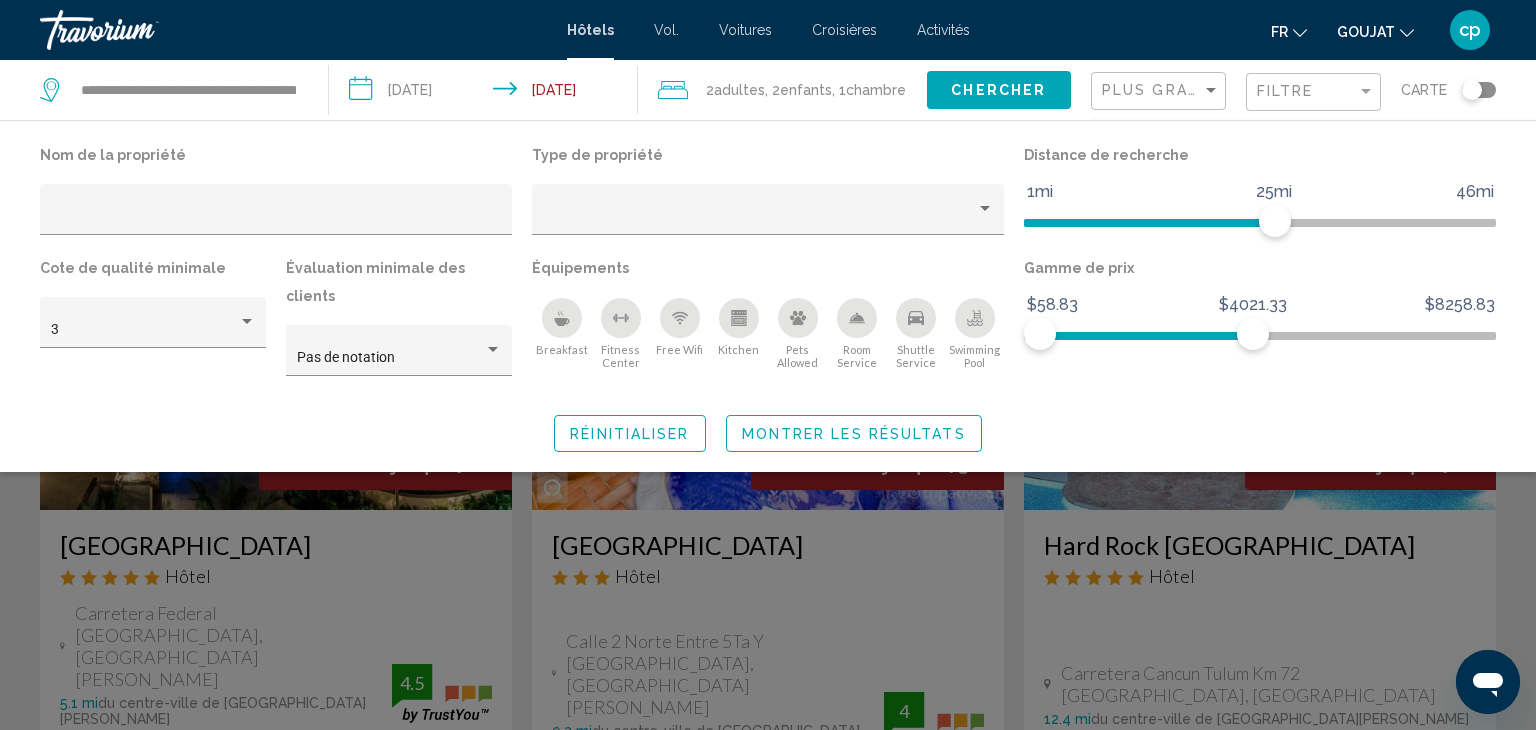 click on ", 1  Chambre pièces" 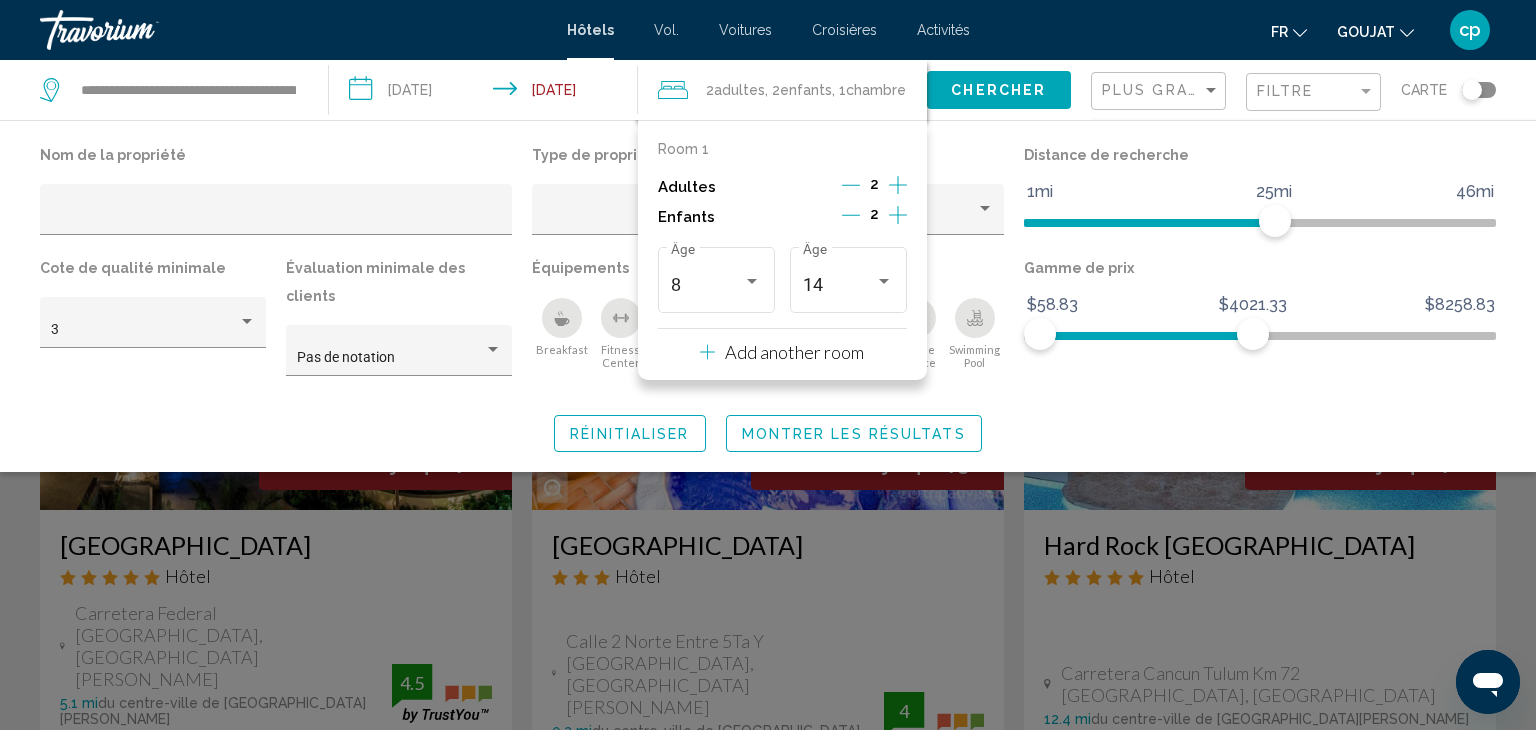 click 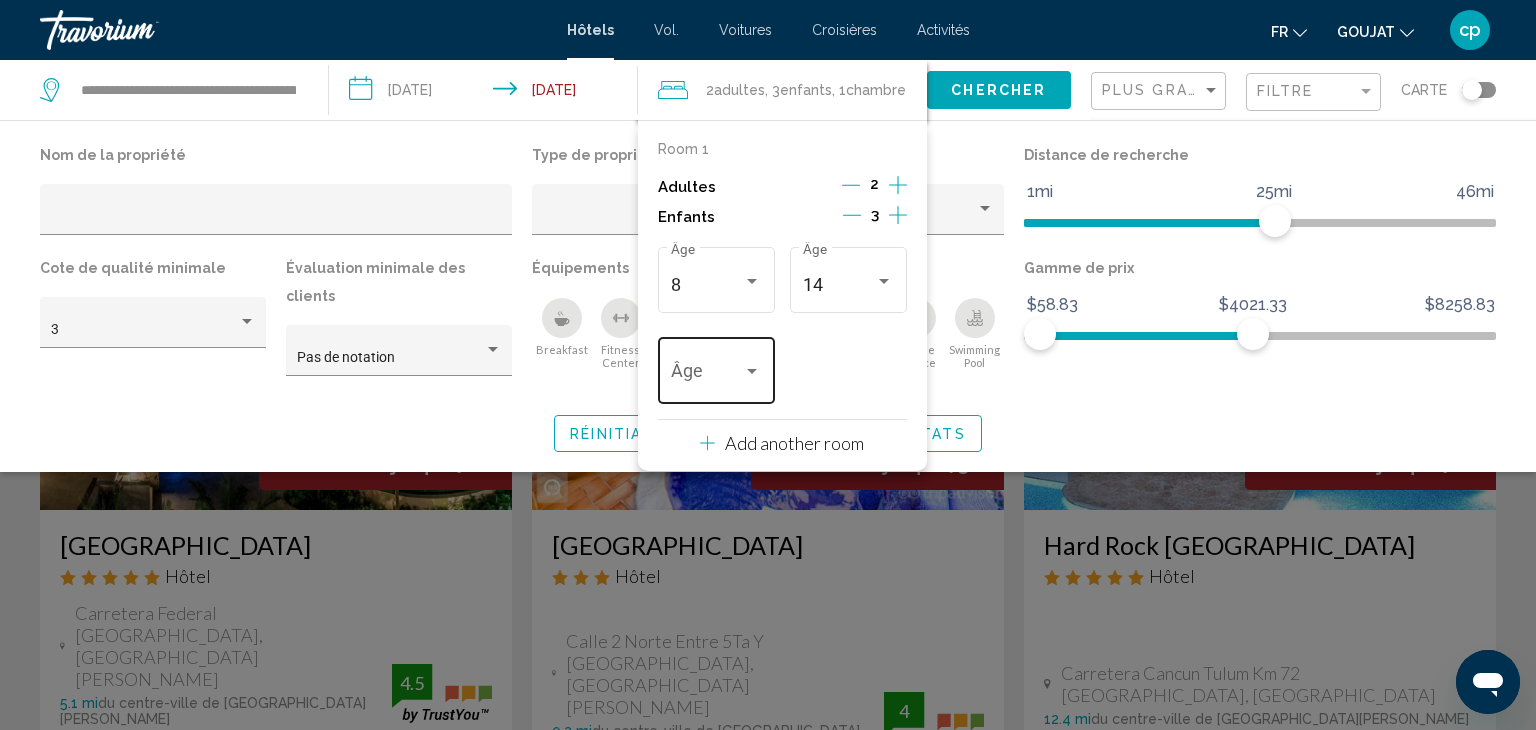 click at bounding box center [716, 376] 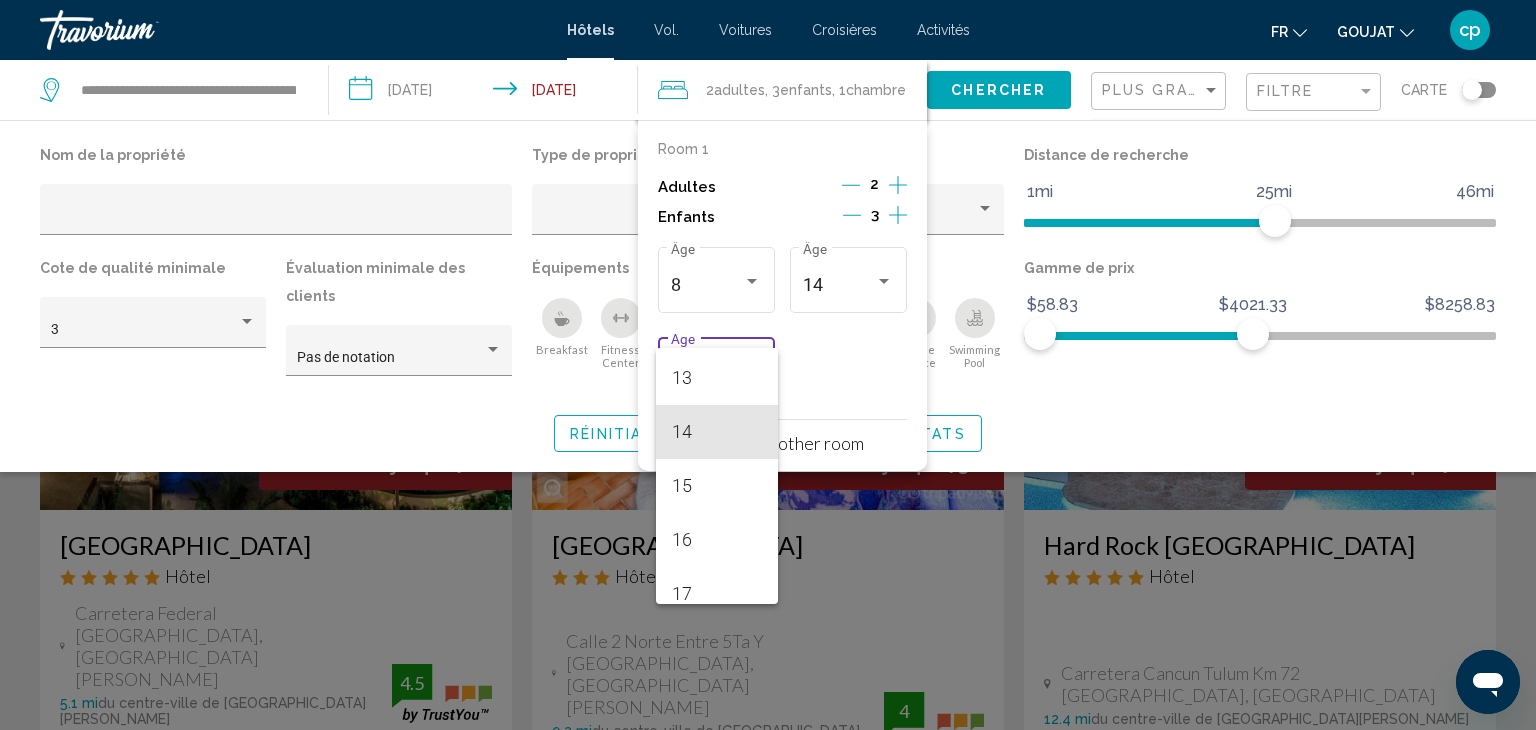 scroll, scrollTop: 700, scrollLeft: 0, axis: vertical 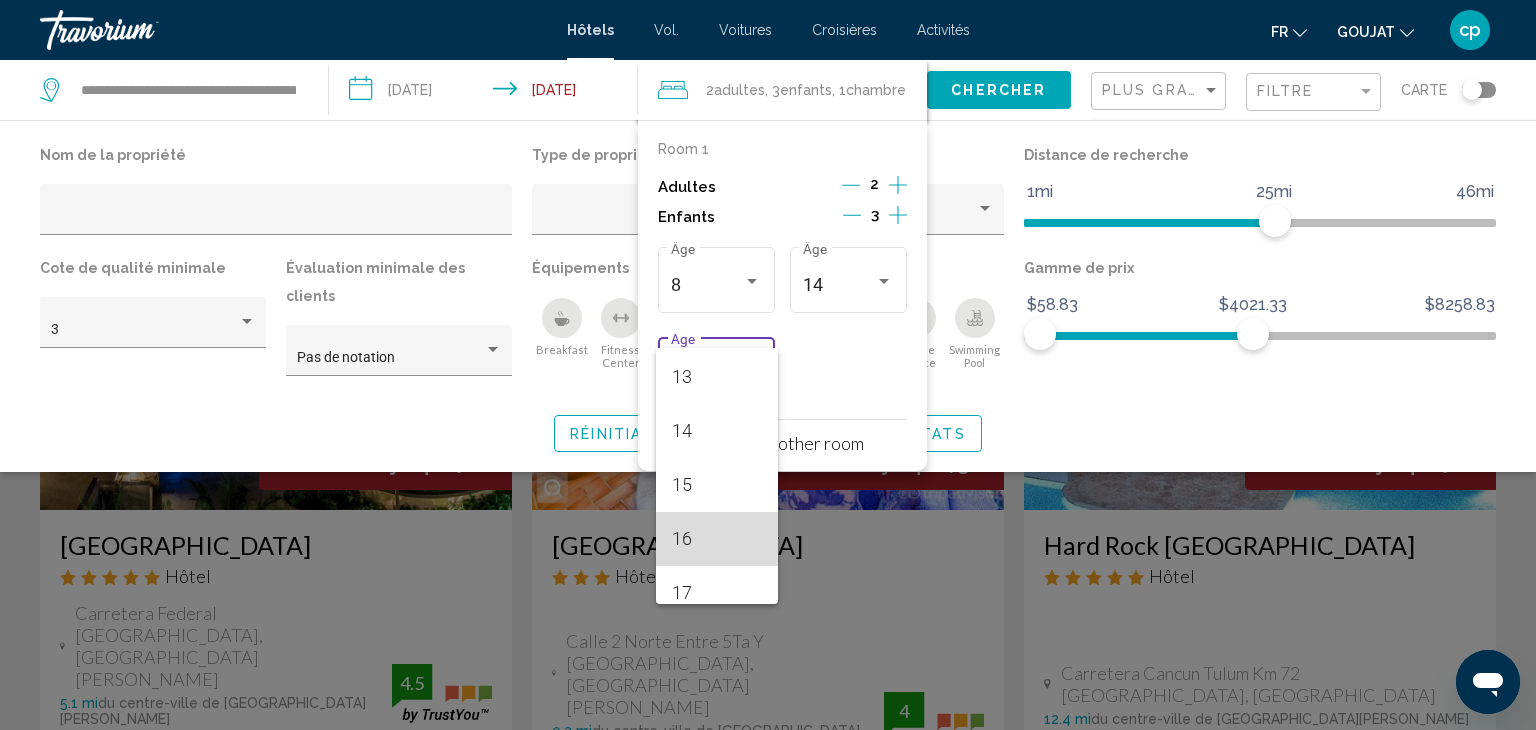 click on "16" at bounding box center [717, 539] 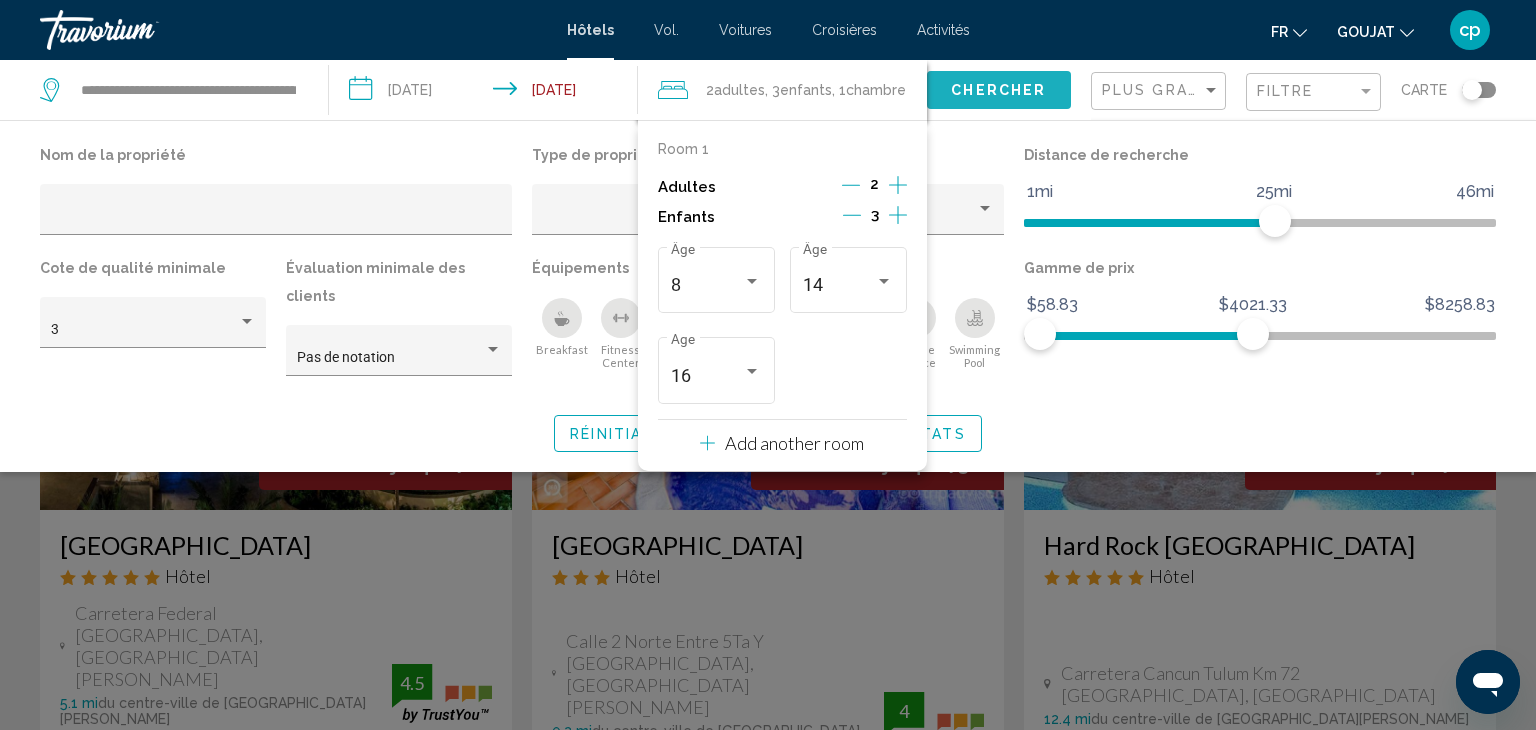click on "Chercher" 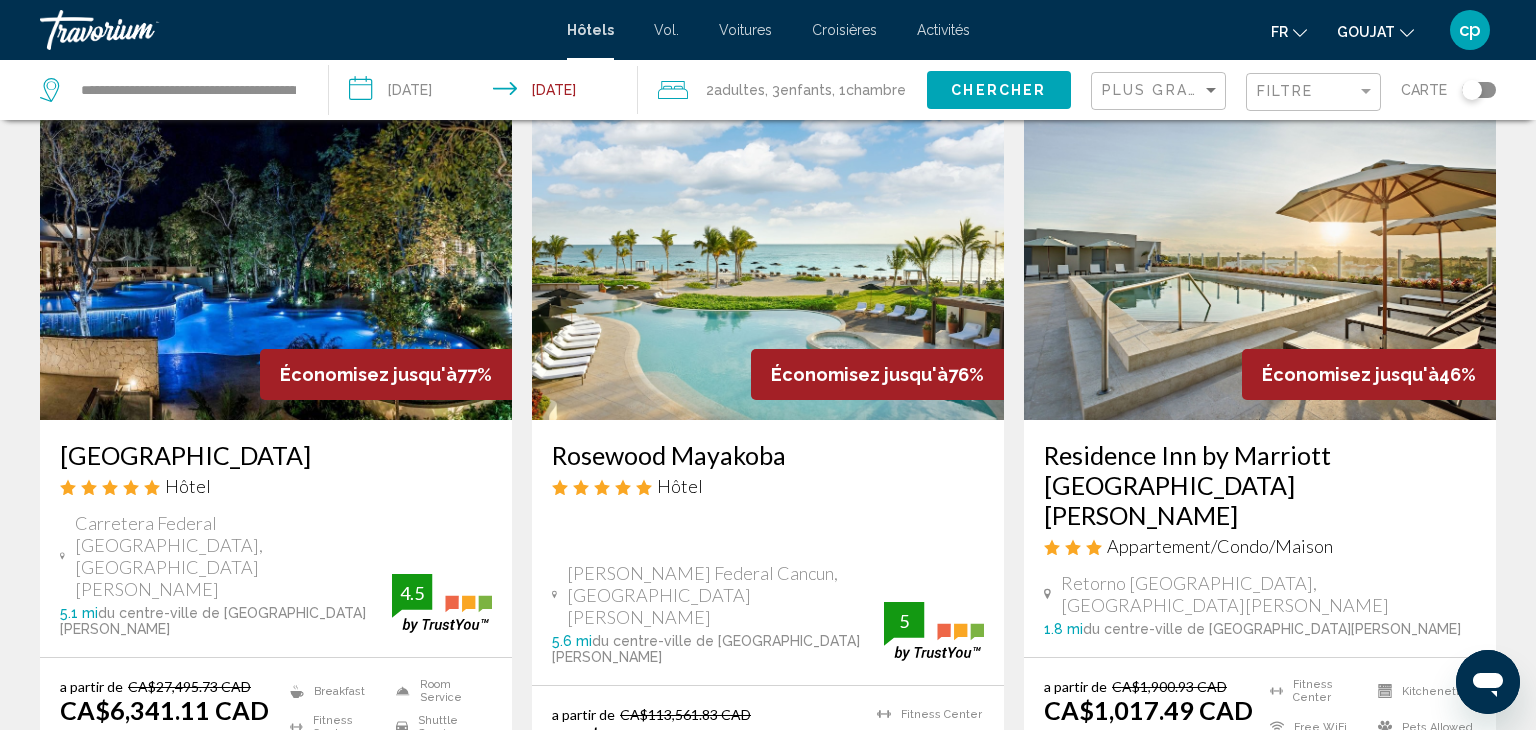 scroll, scrollTop: 86, scrollLeft: 0, axis: vertical 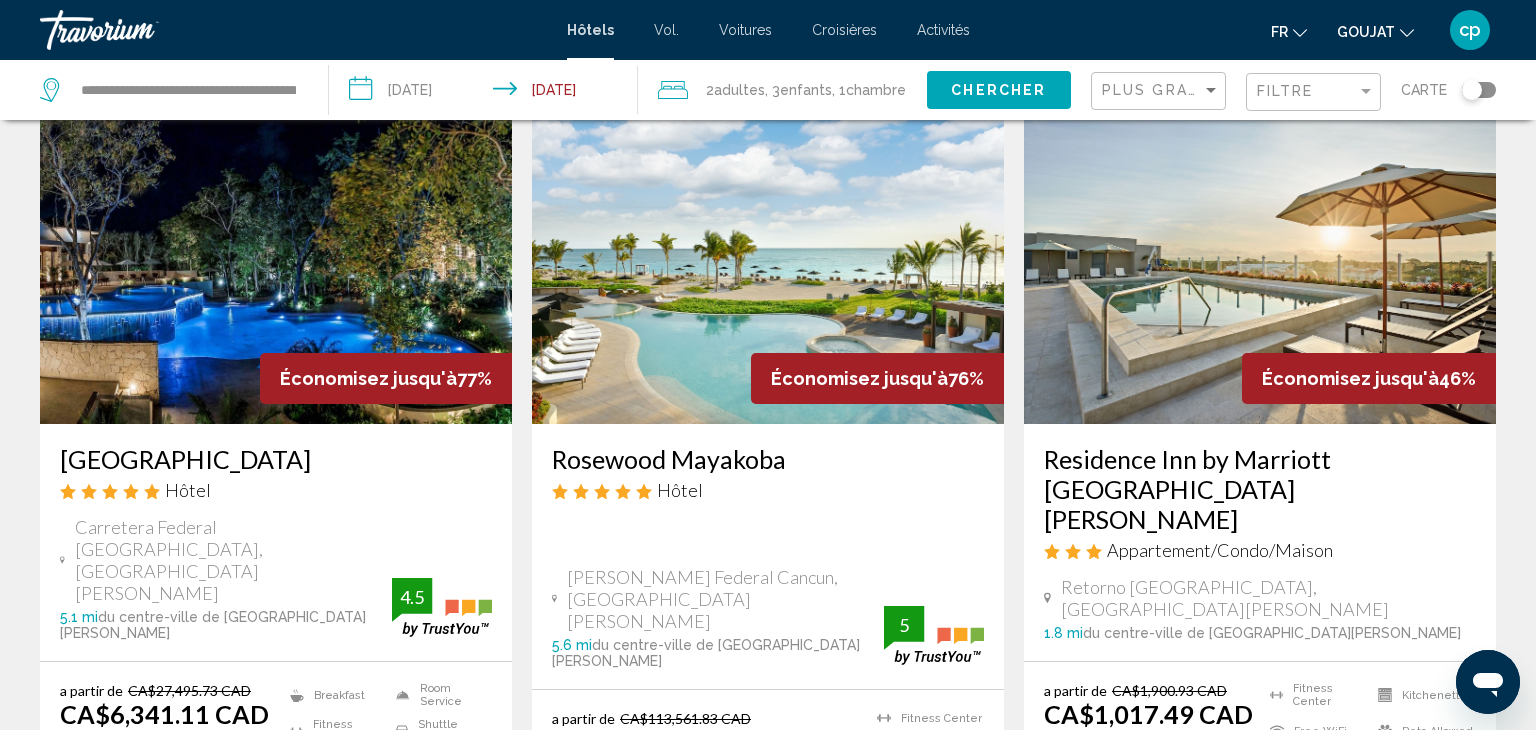 click on "Économisez jusqu'à  46%" at bounding box center [1369, 378] 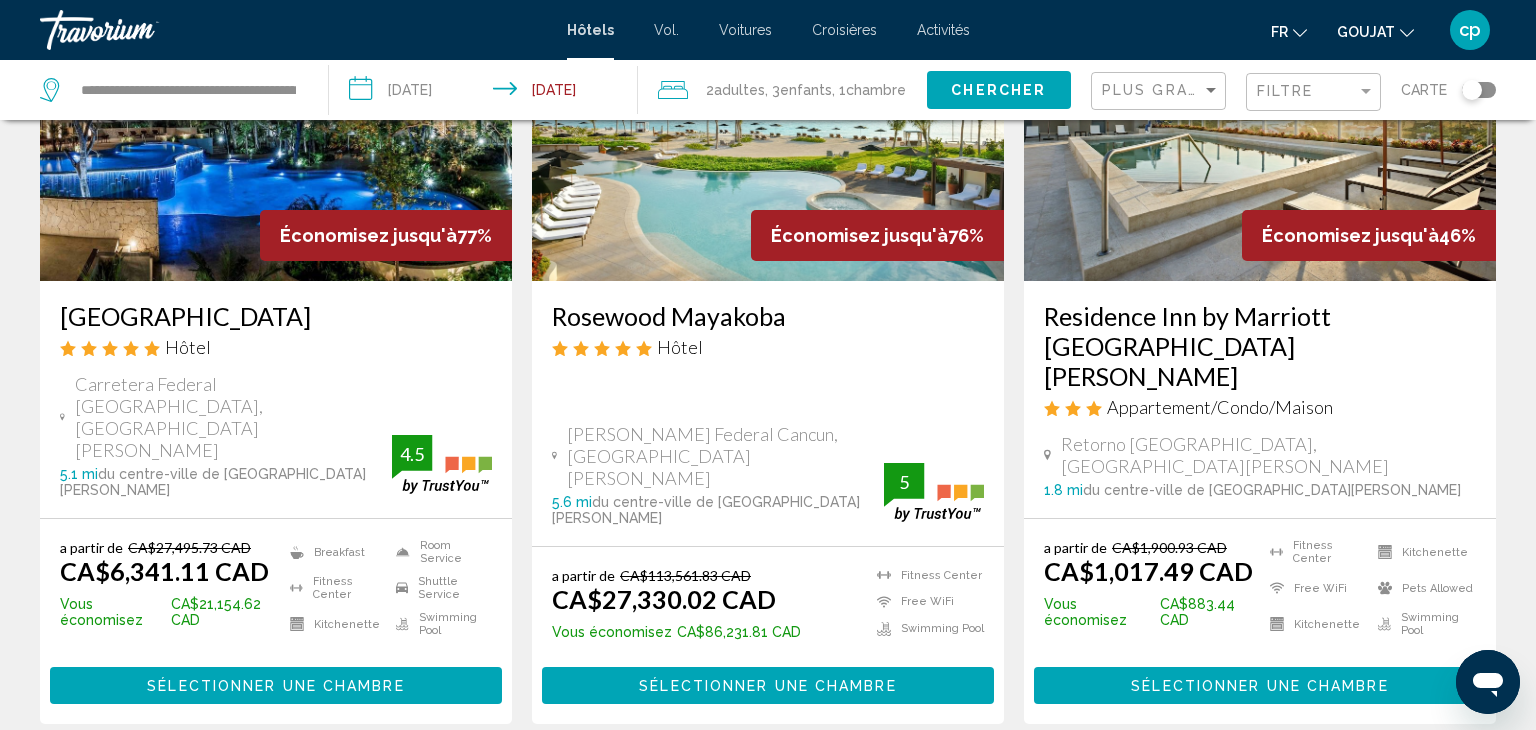scroll, scrollTop: 271, scrollLeft: 0, axis: vertical 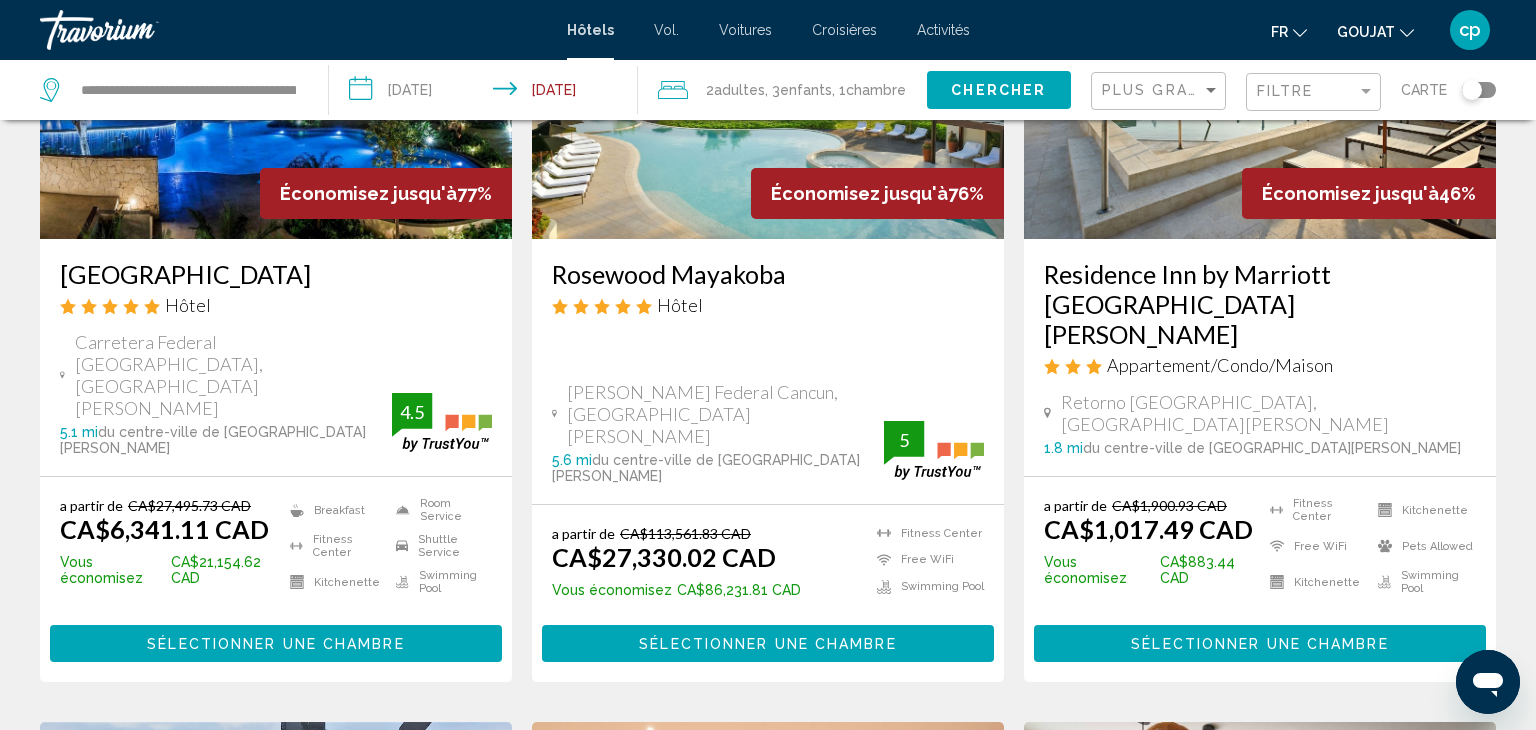 click on "Sélectionner une chambre" at bounding box center [1259, 644] 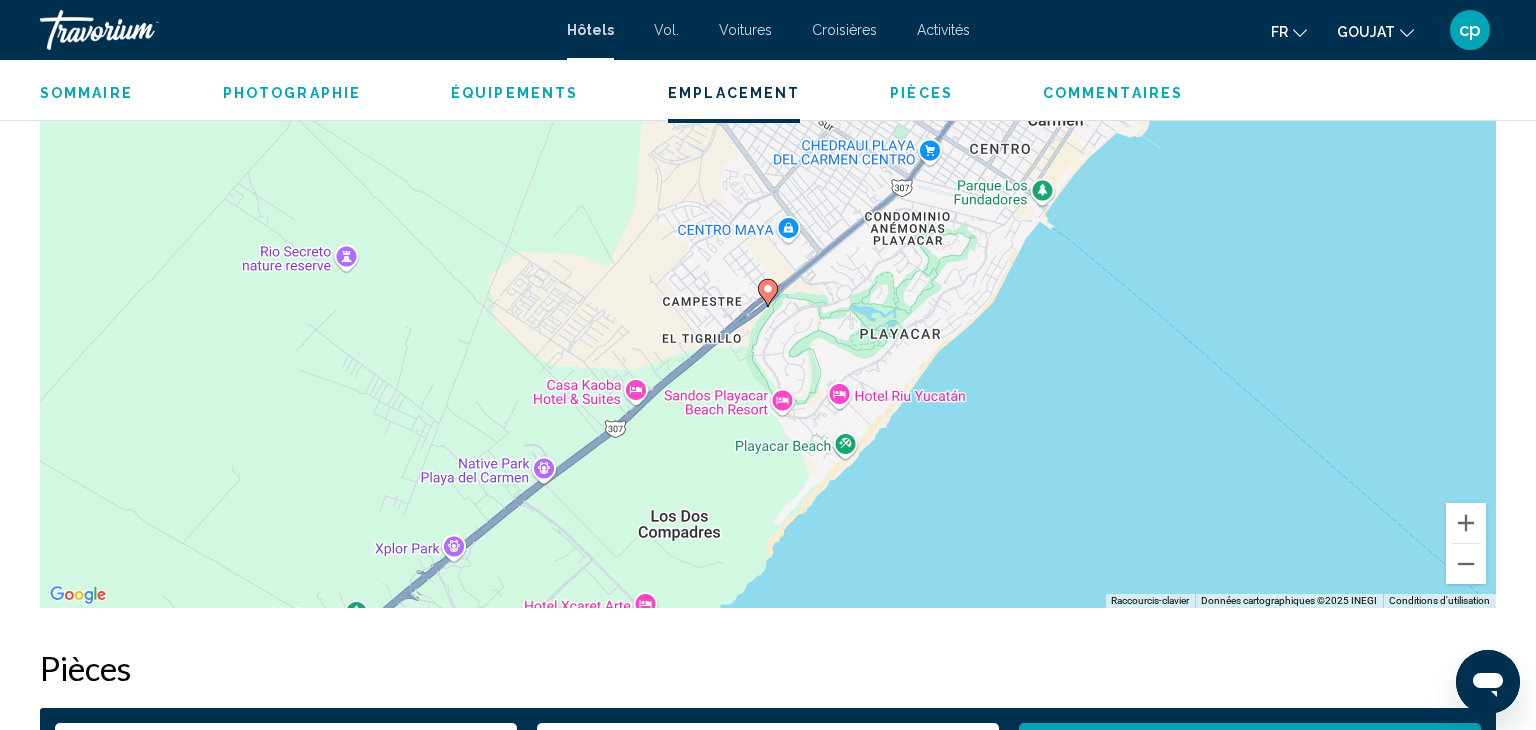 scroll, scrollTop: 2020, scrollLeft: 0, axis: vertical 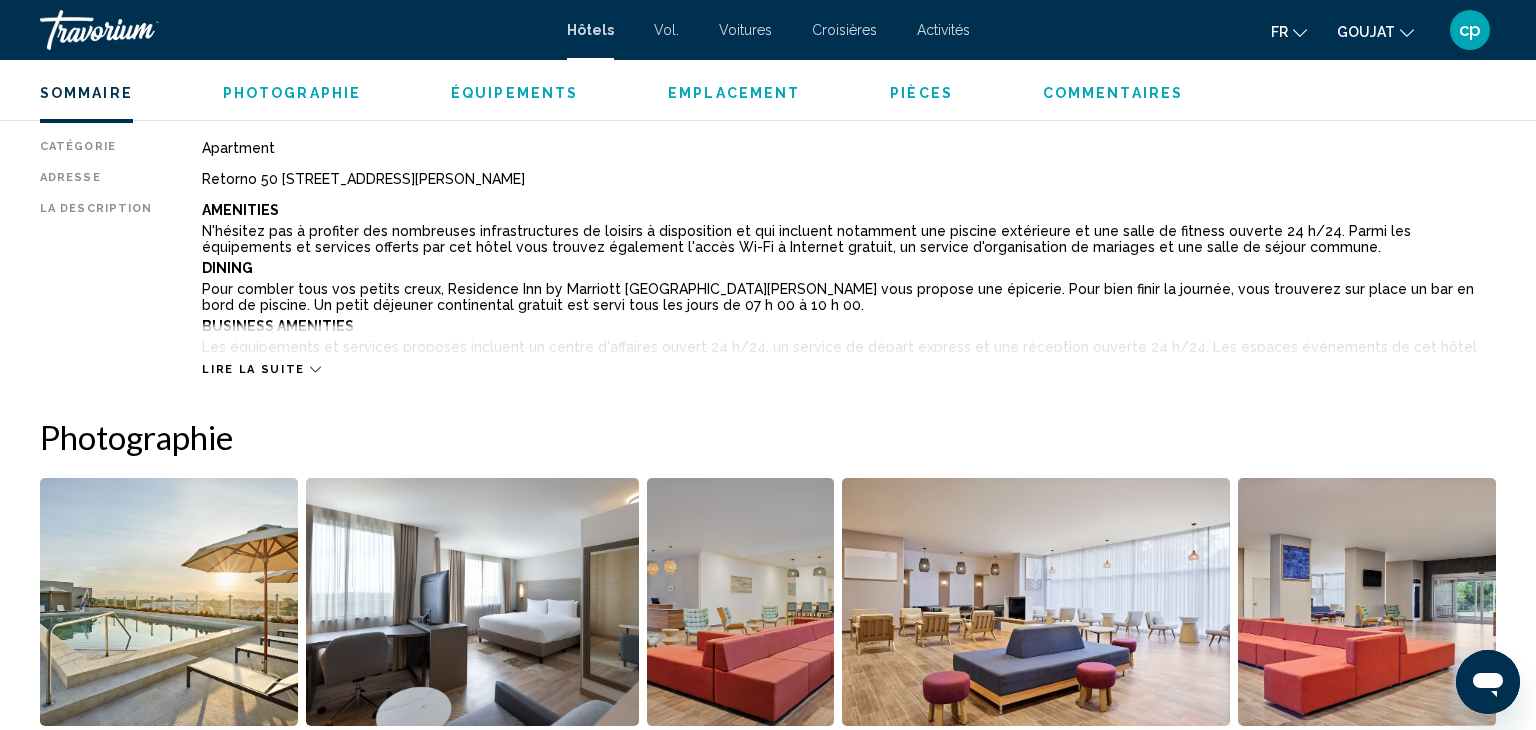 click 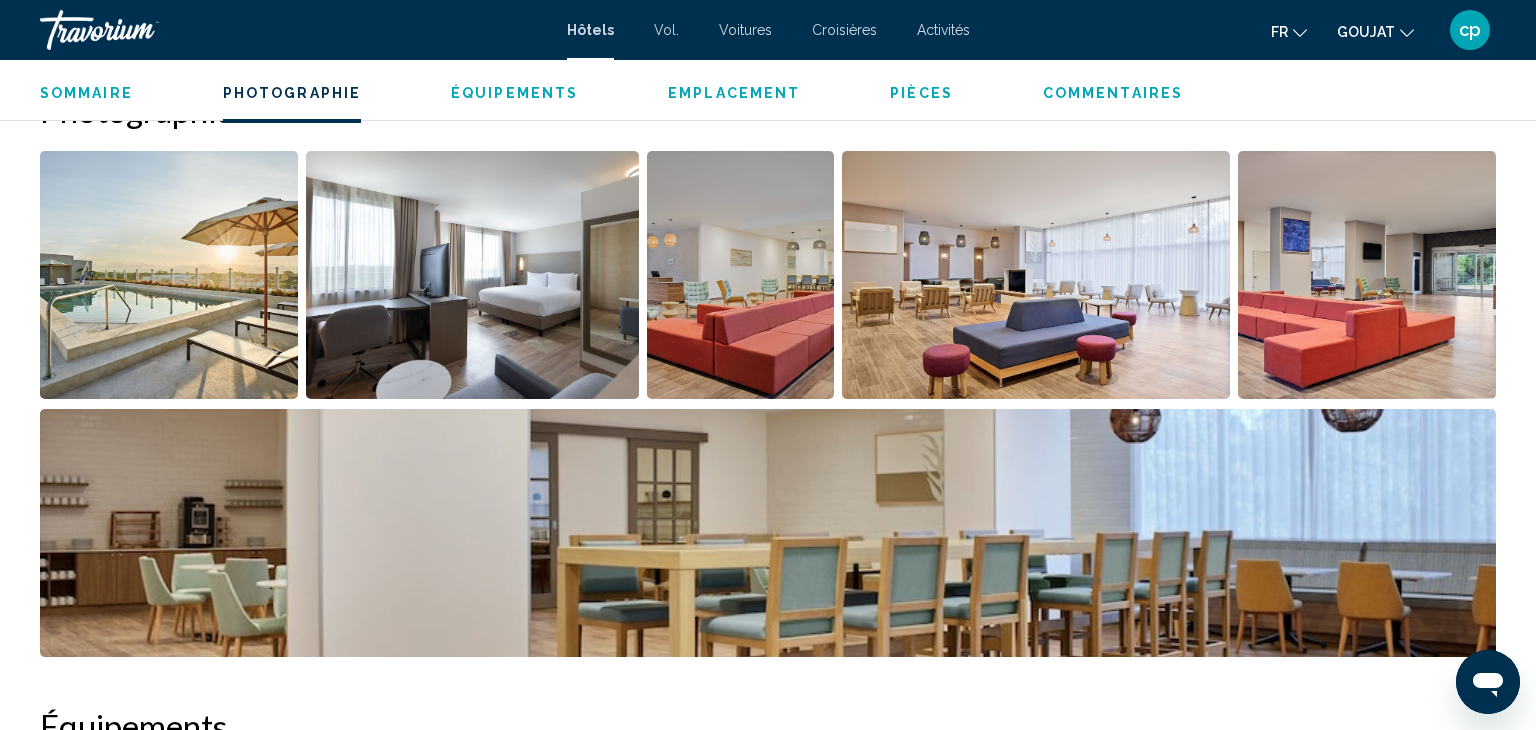 scroll, scrollTop: 1638, scrollLeft: 0, axis: vertical 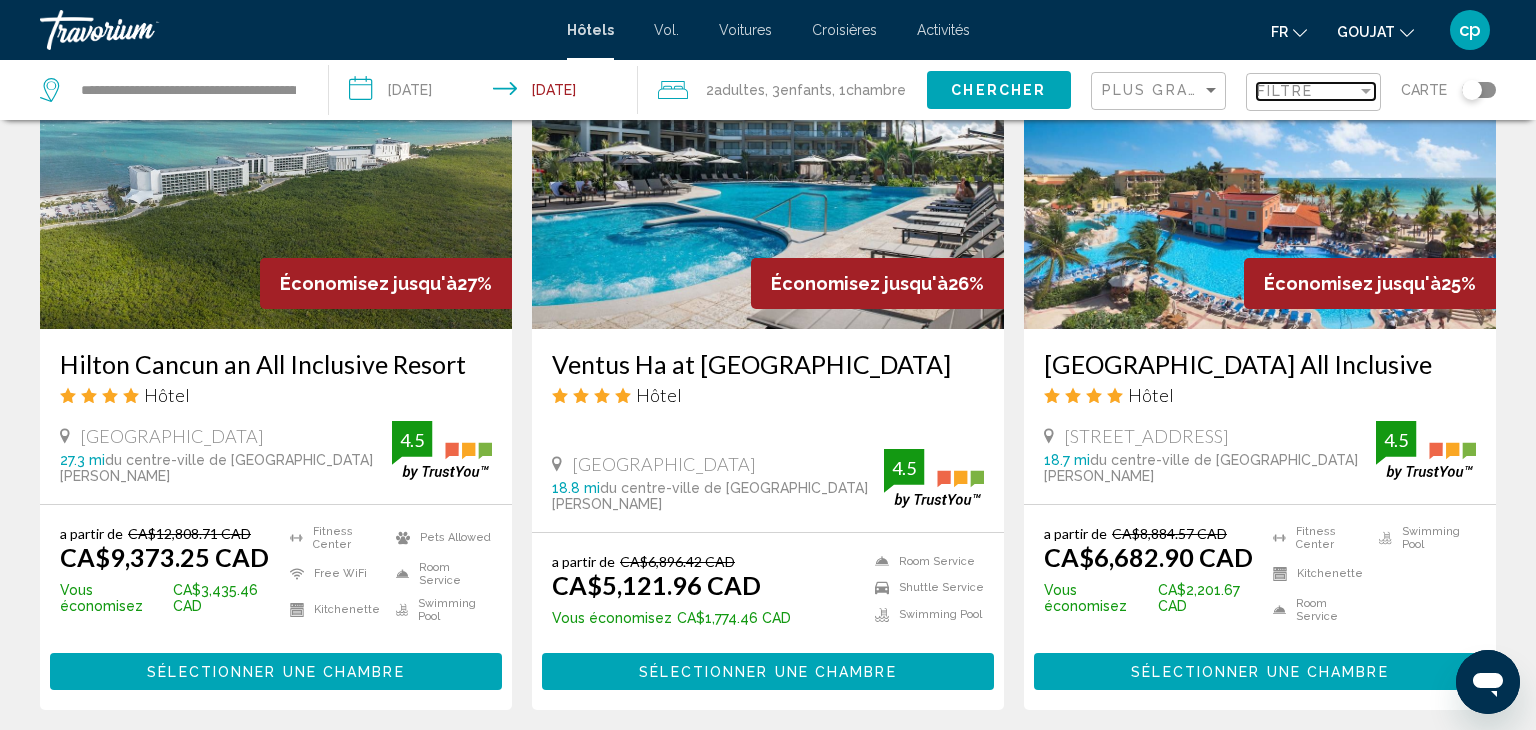 click on "Filtre" at bounding box center (1307, 91) 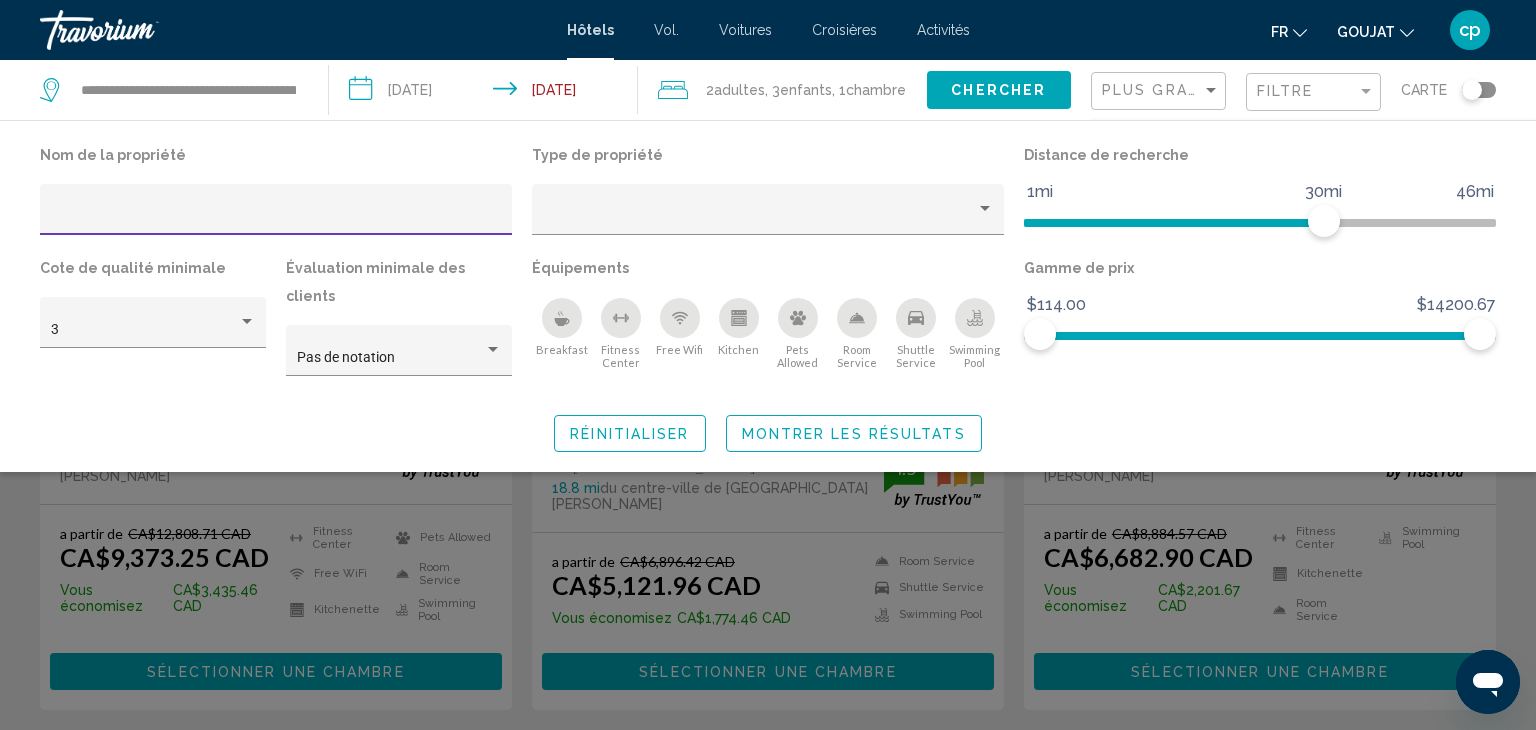 click at bounding box center (276, 217) 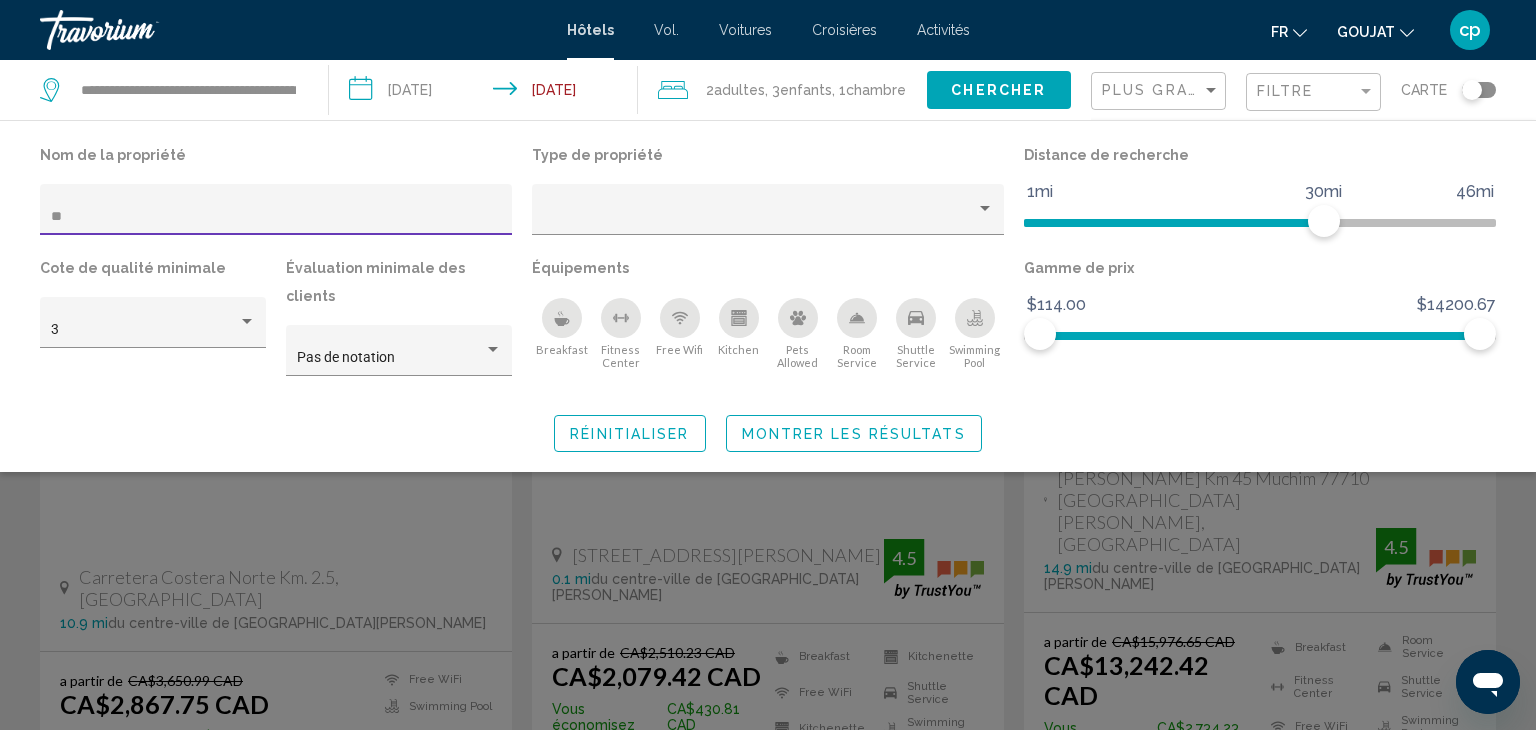 scroll, scrollTop: 1038, scrollLeft: 0, axis: vertical 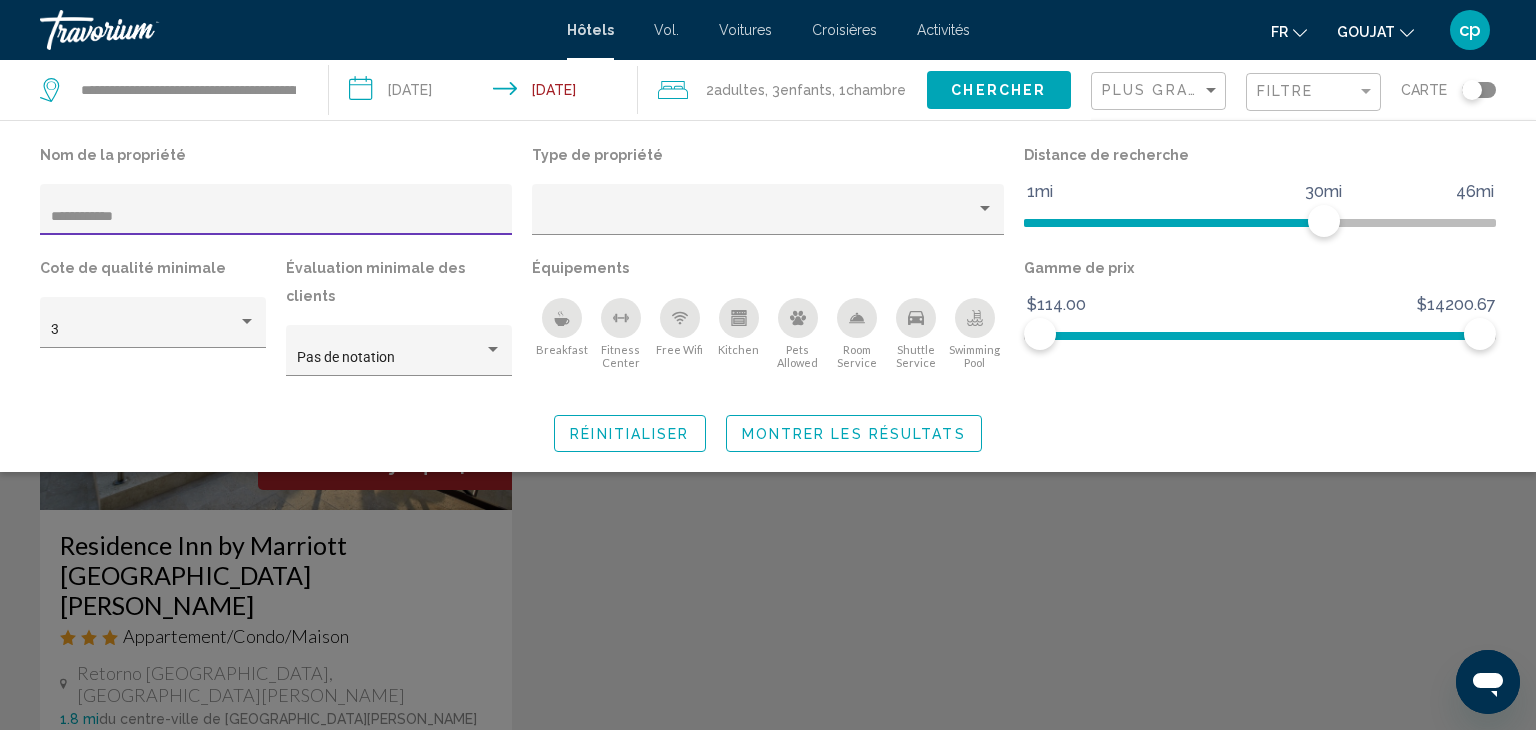 type on "**********" 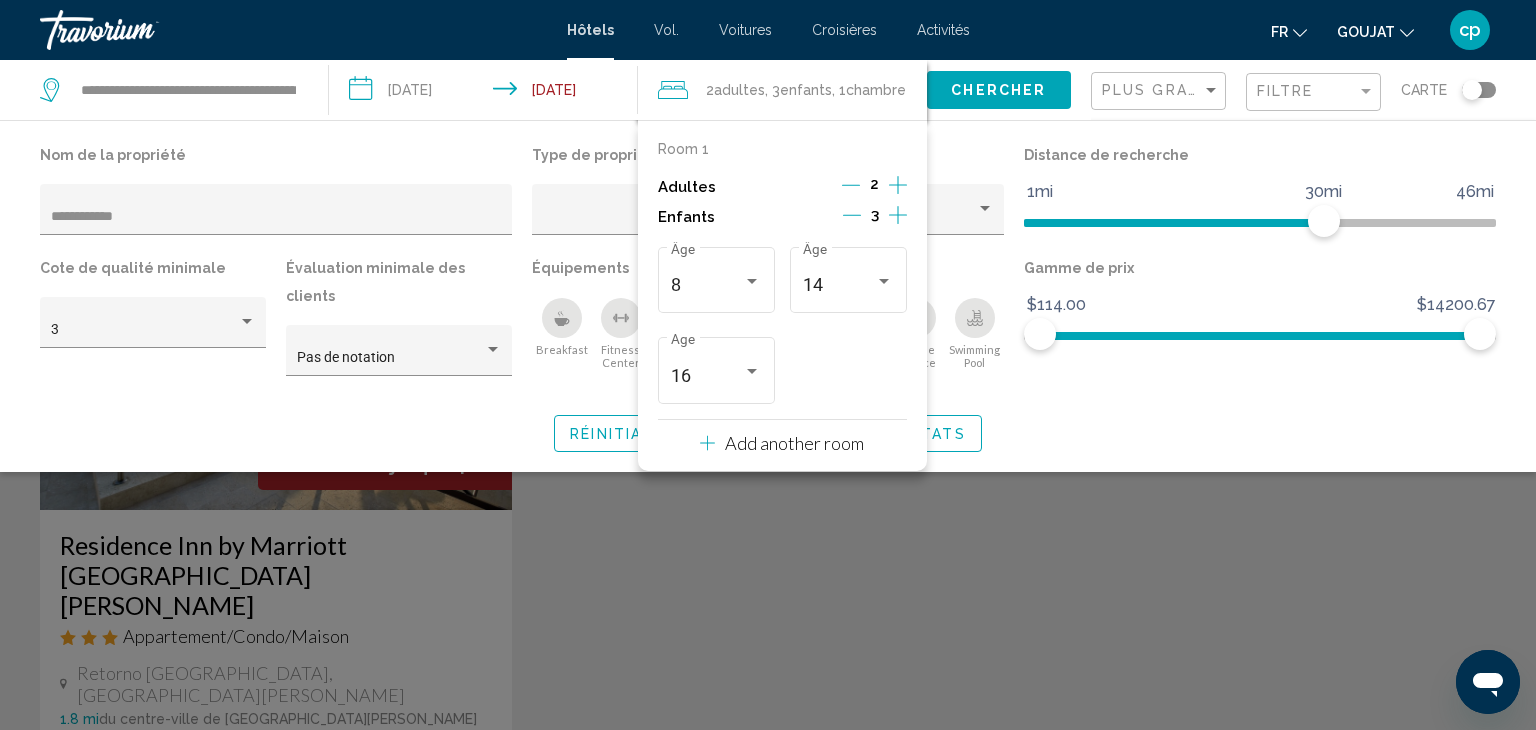 click 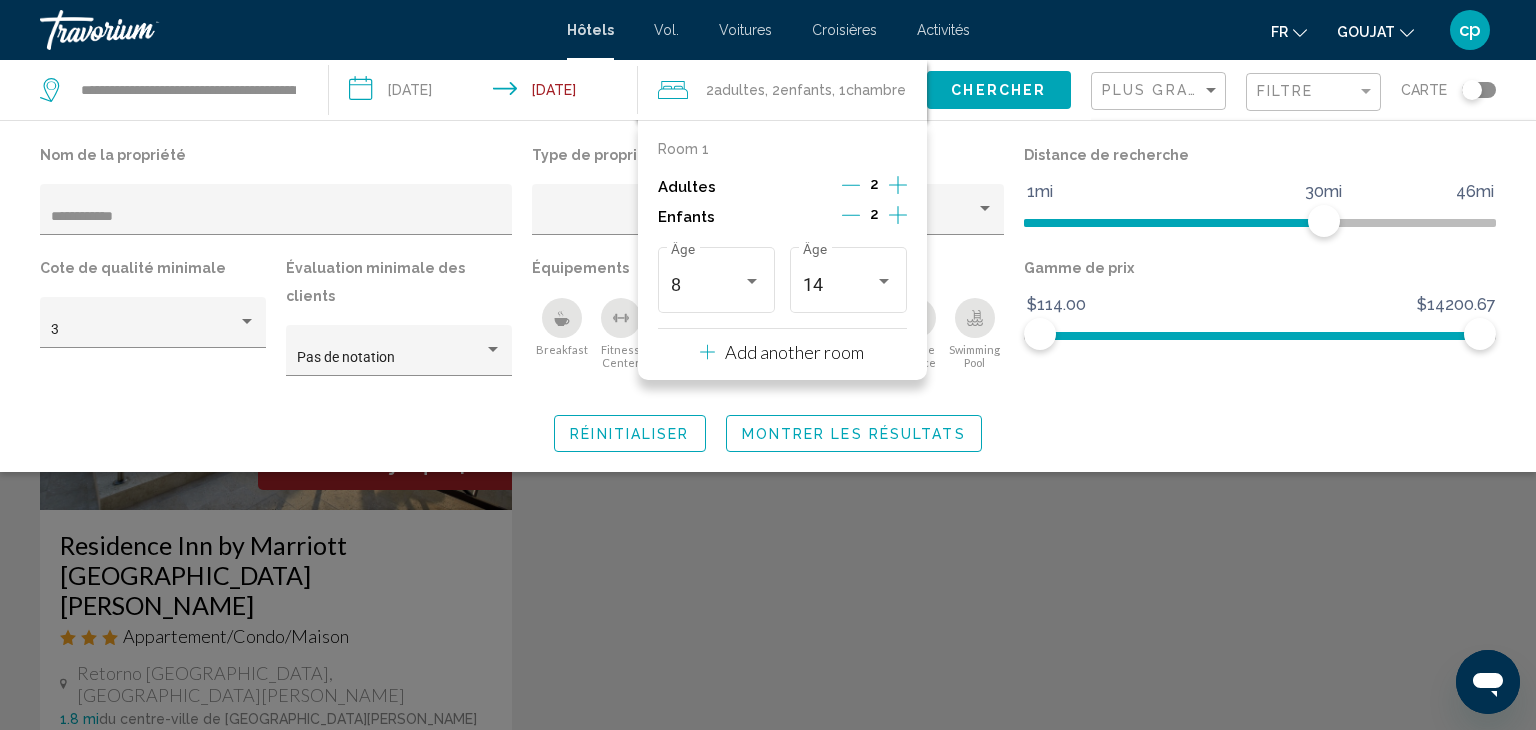 click 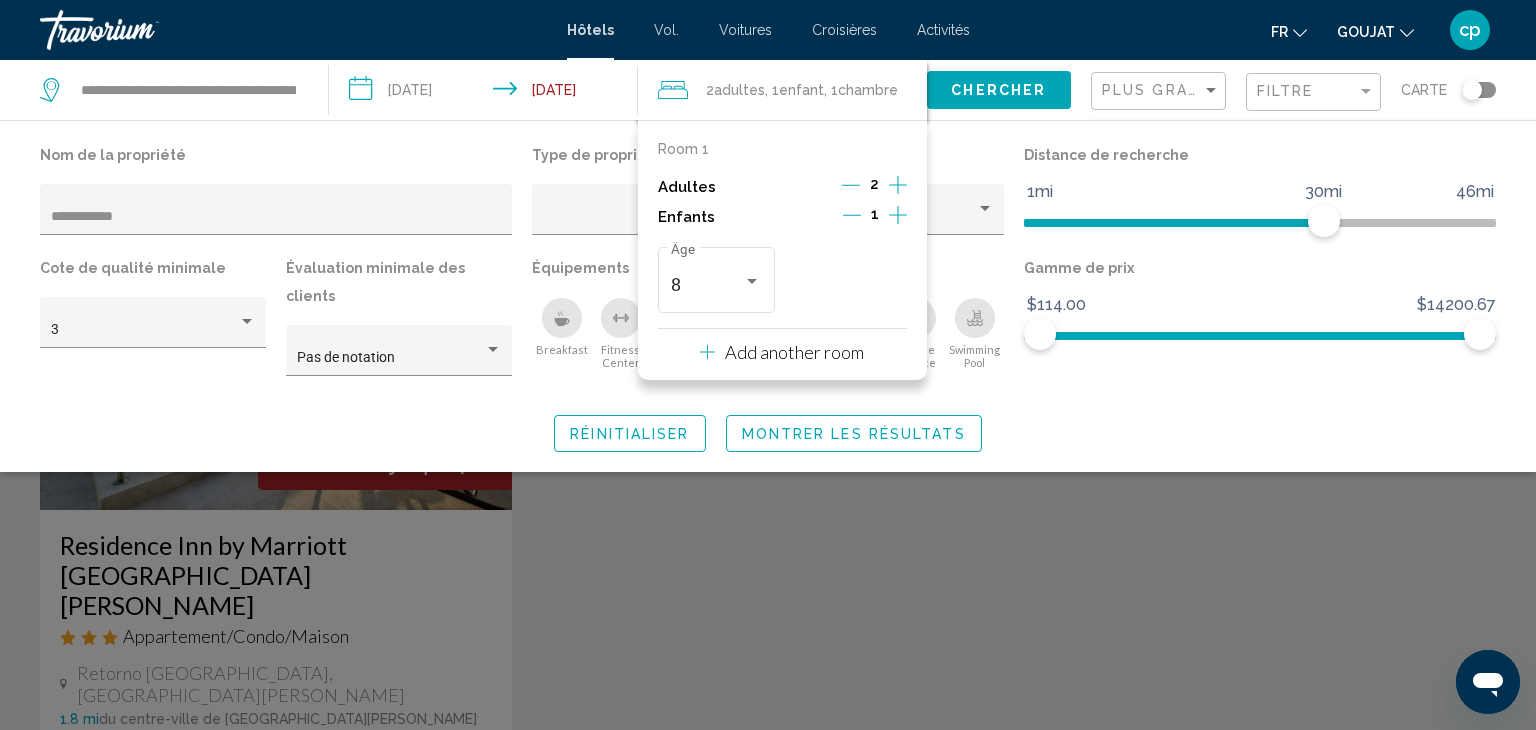 click 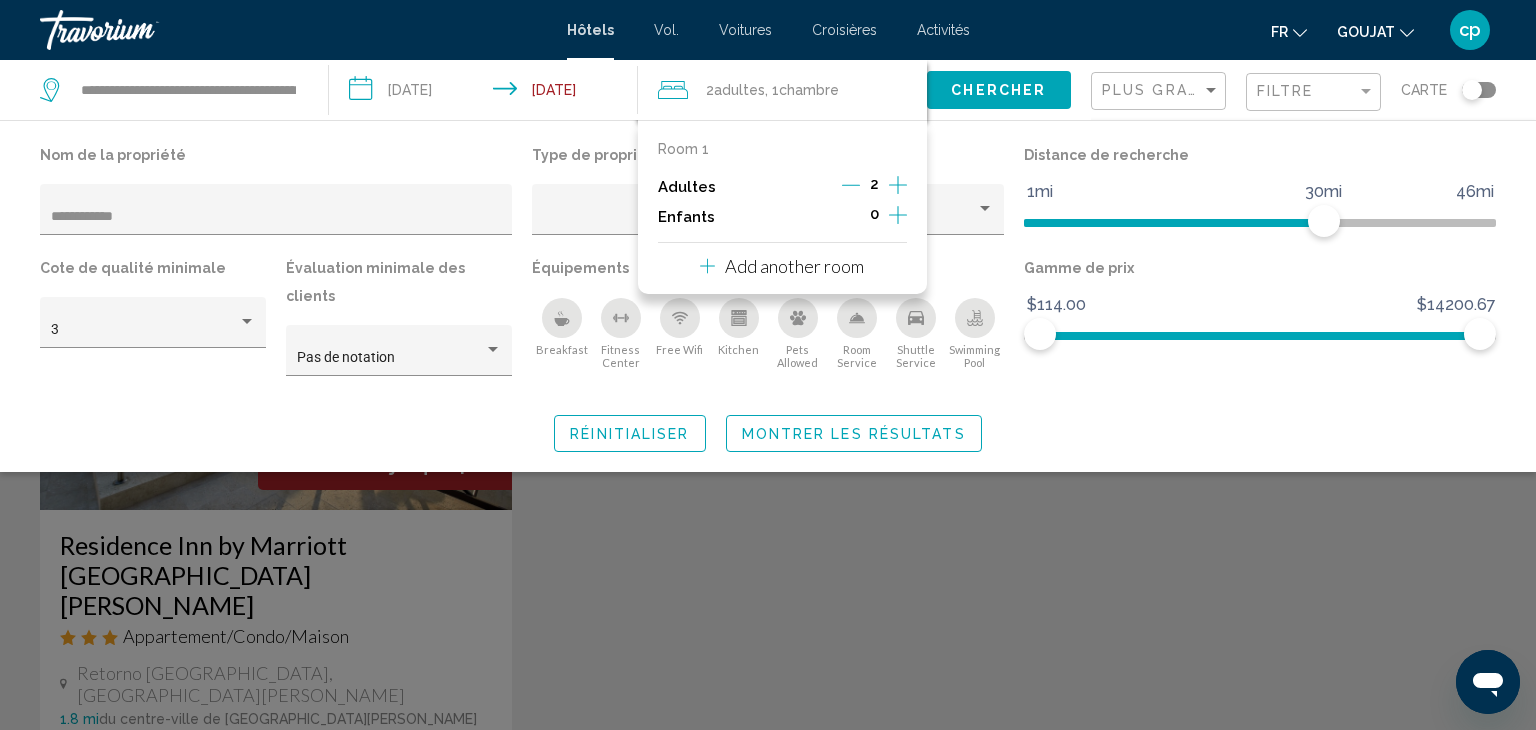 click 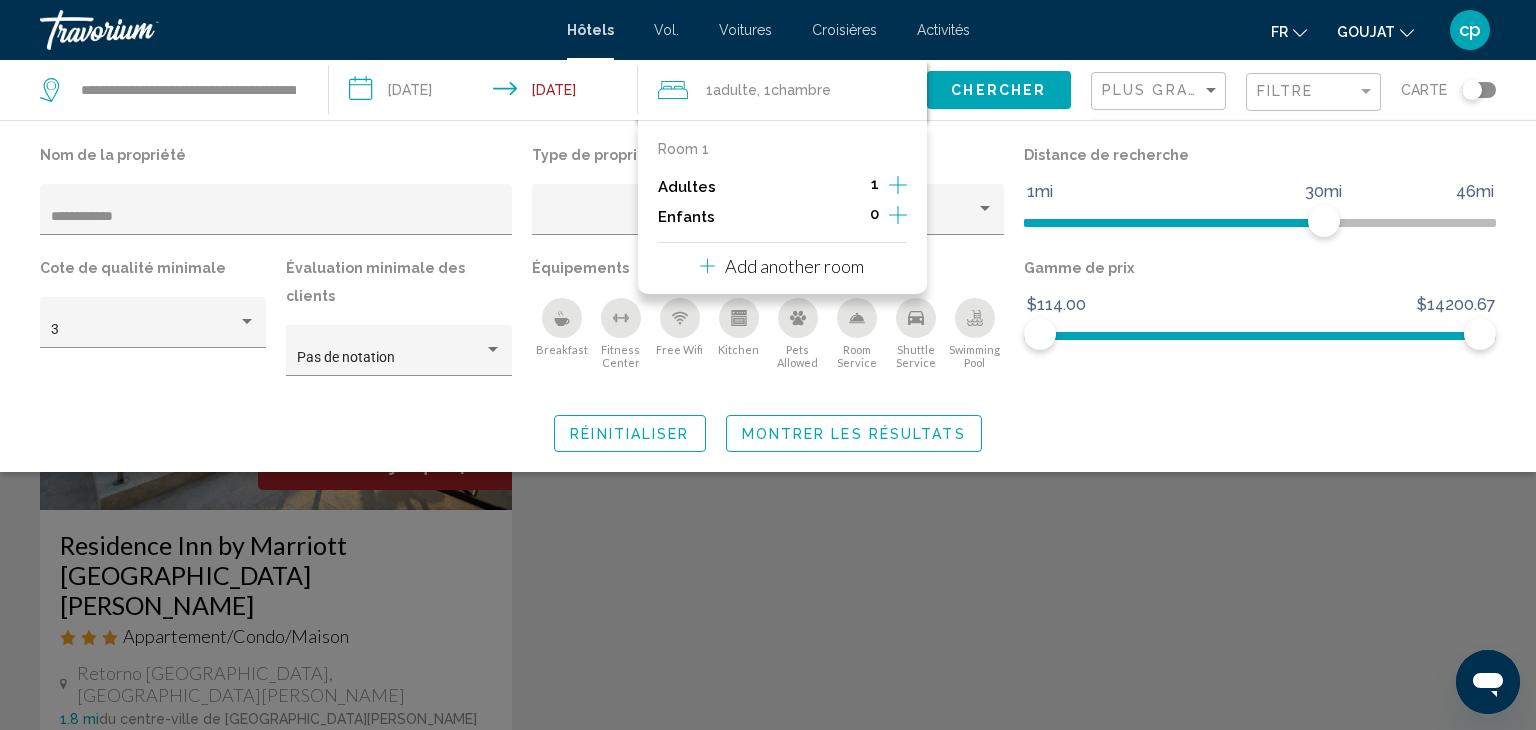 click on "Chercher" 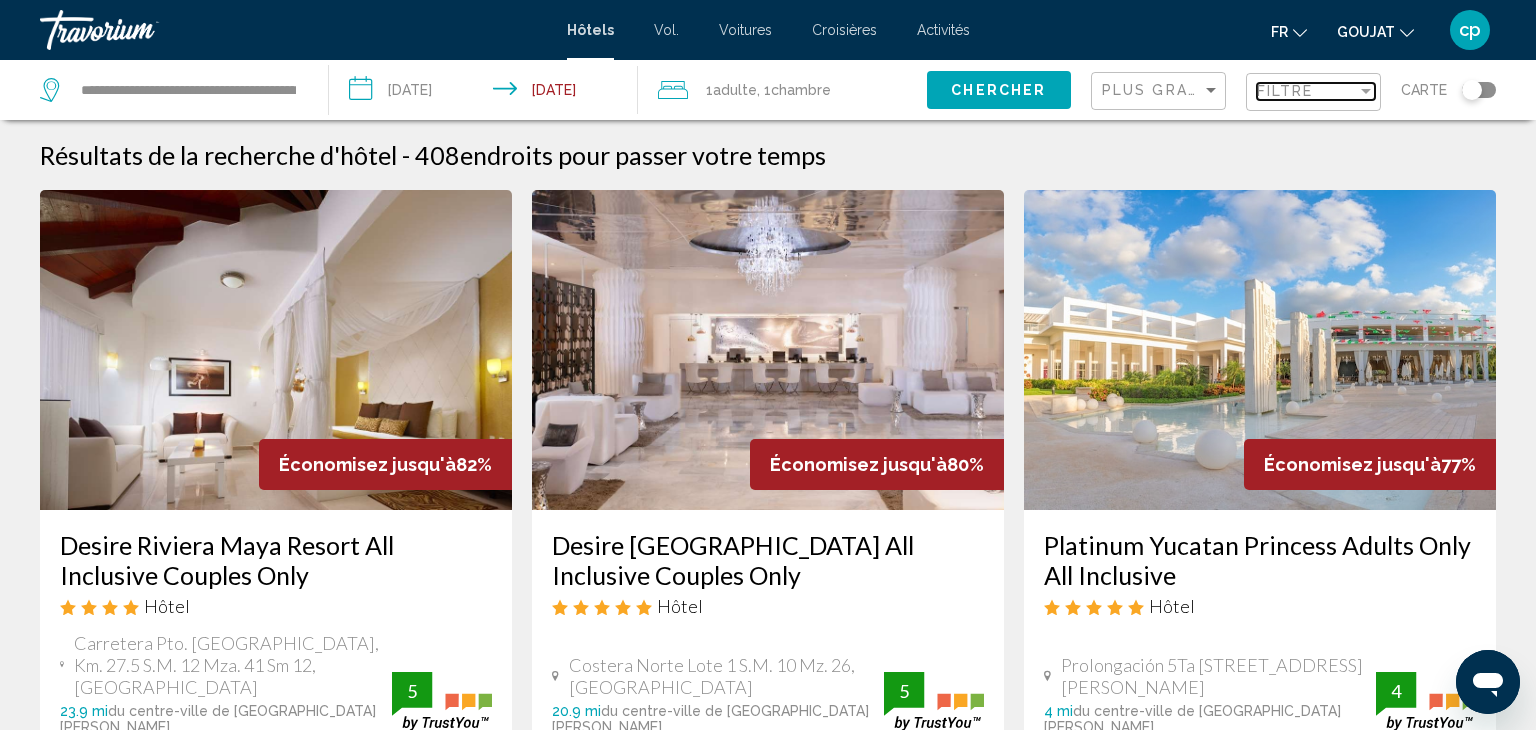 click on "Filtre" at bounding box center [1307, 91] 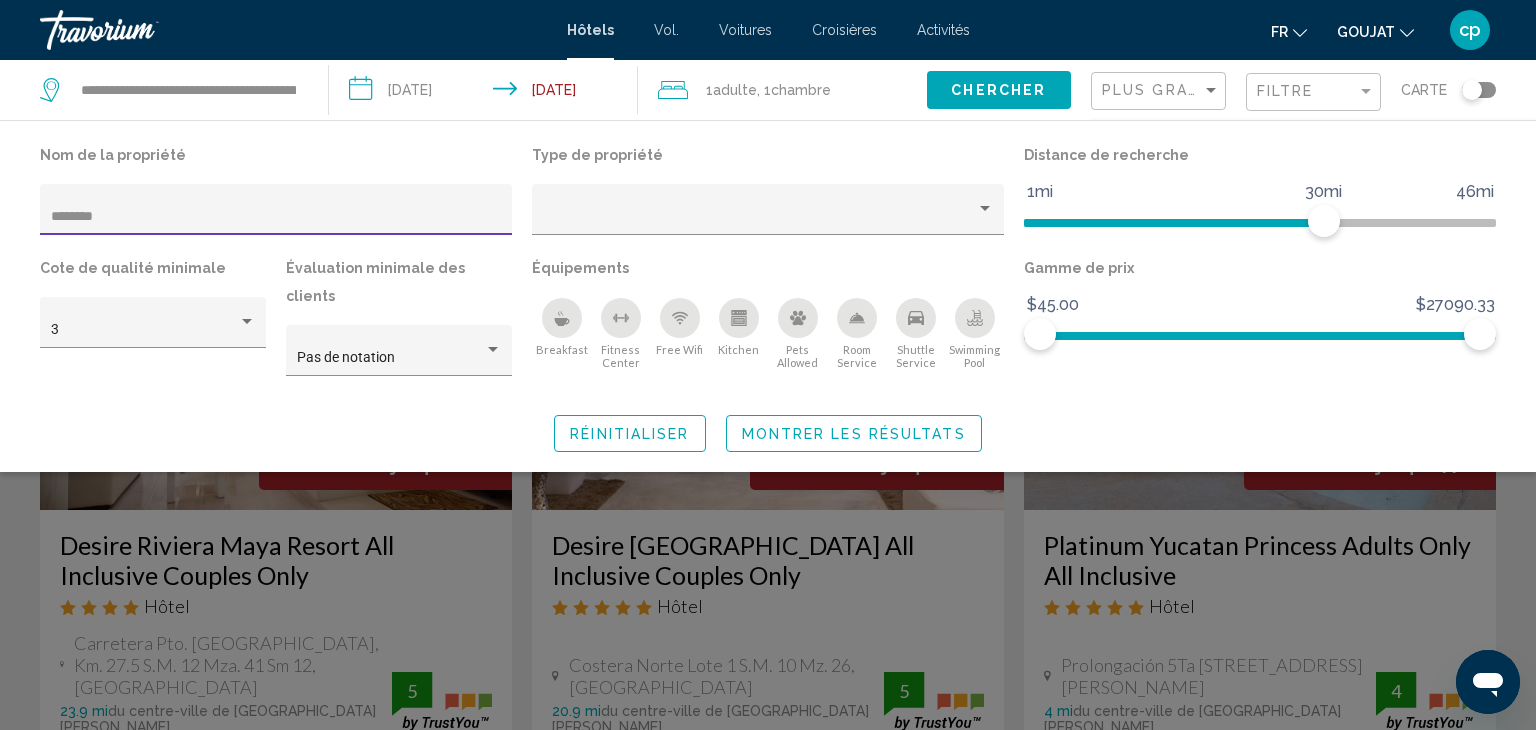 type on "*********" 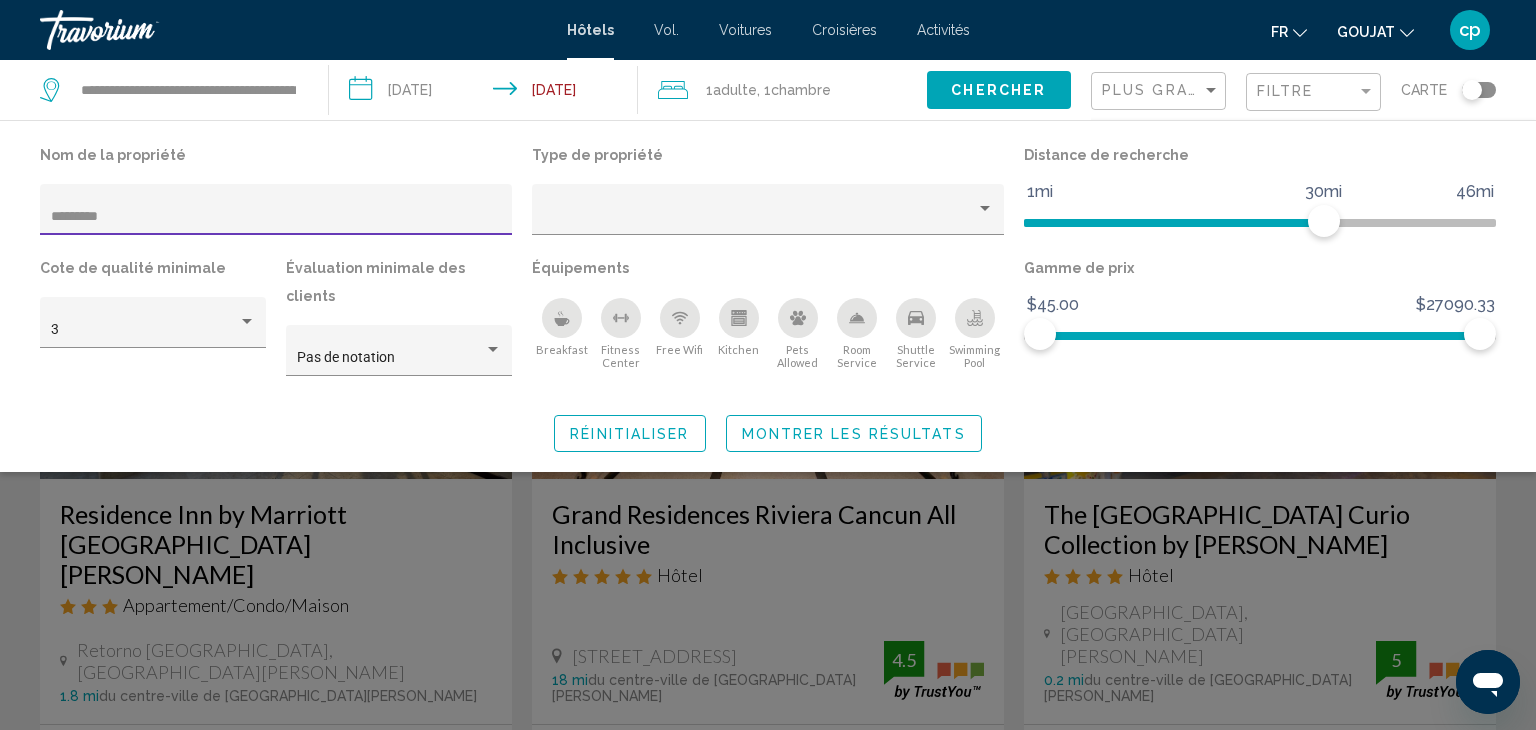 scroll, scrollTop: 121, scrollLeft: 0, axis: vertical 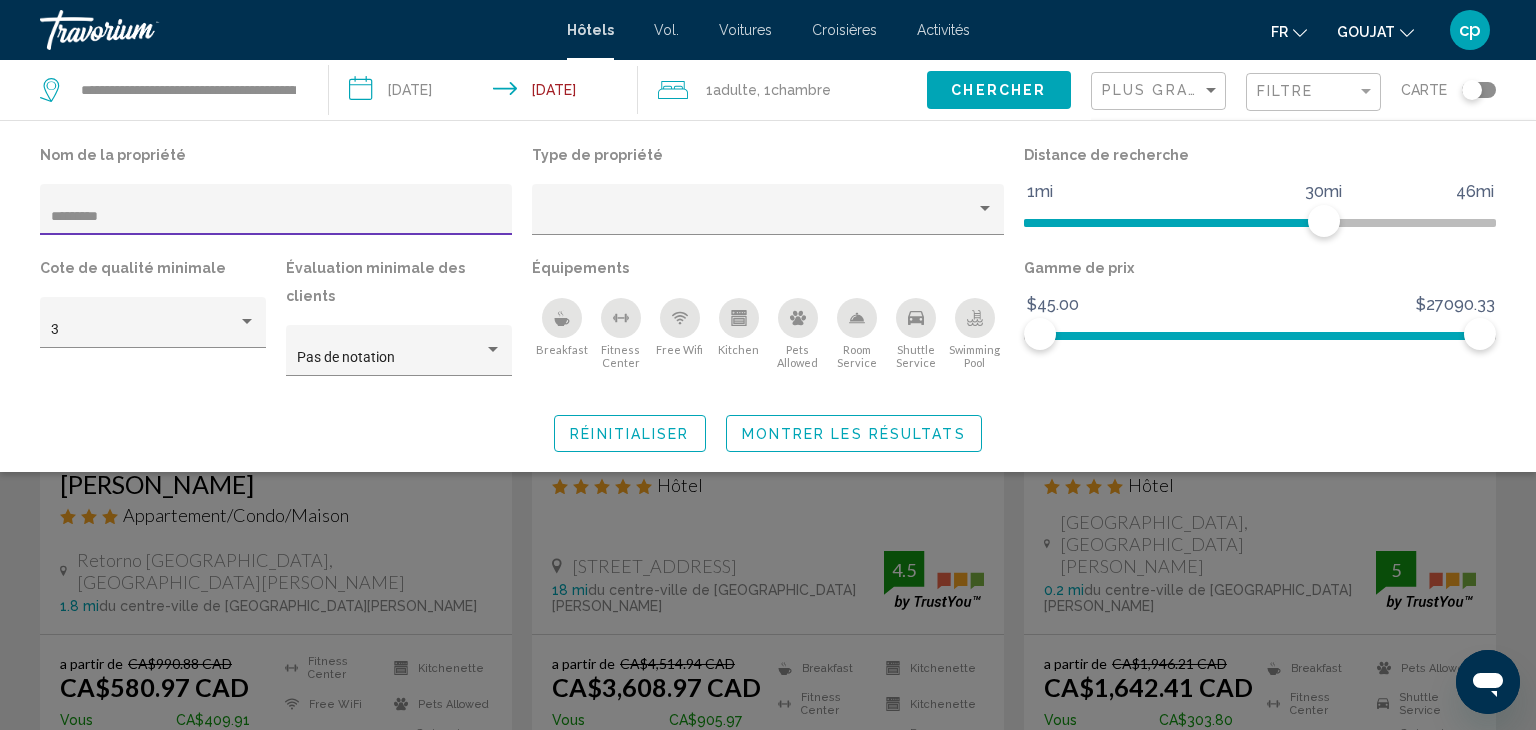click on "Montrer les résultats" 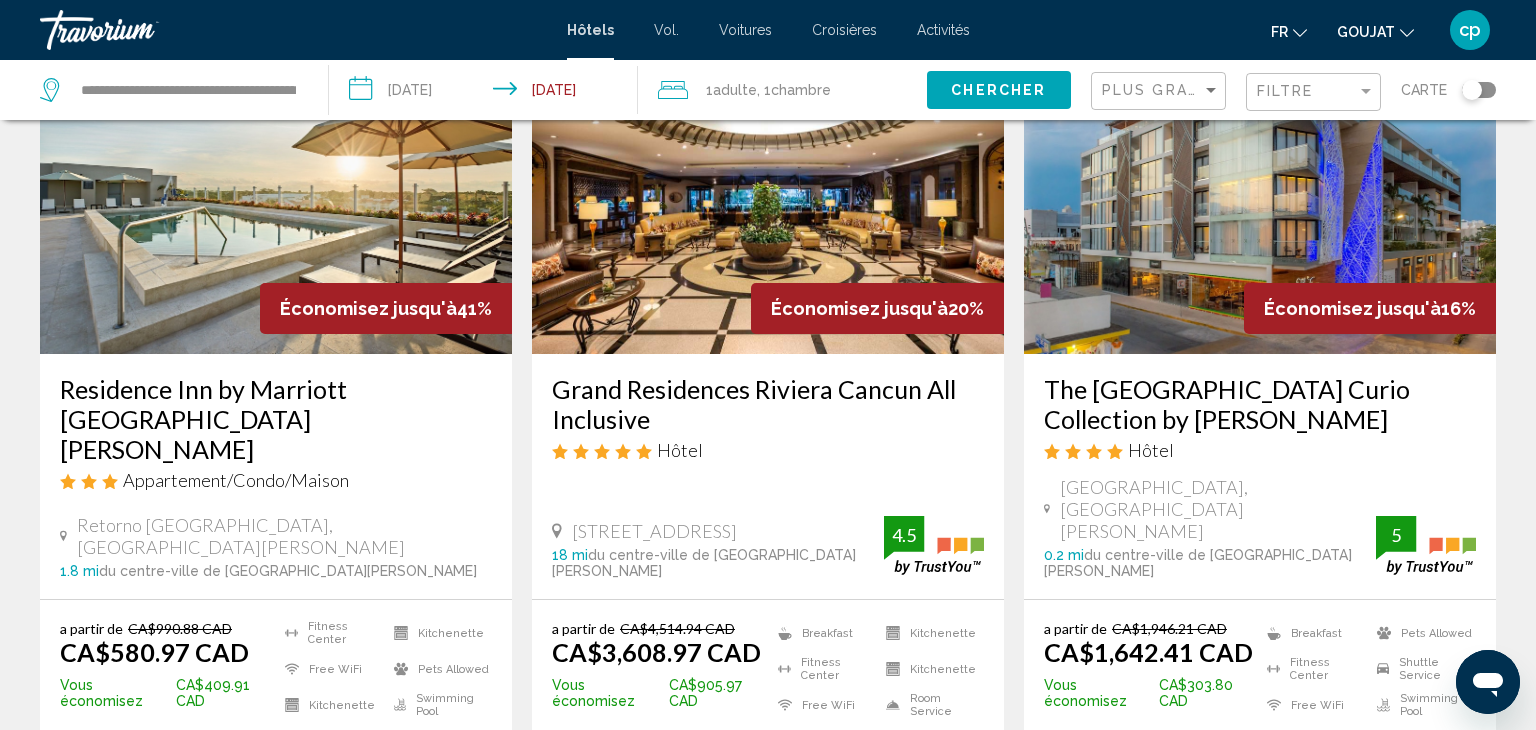 scroll, scrollTop: 190, scrollLeft: 0, axis: vertical 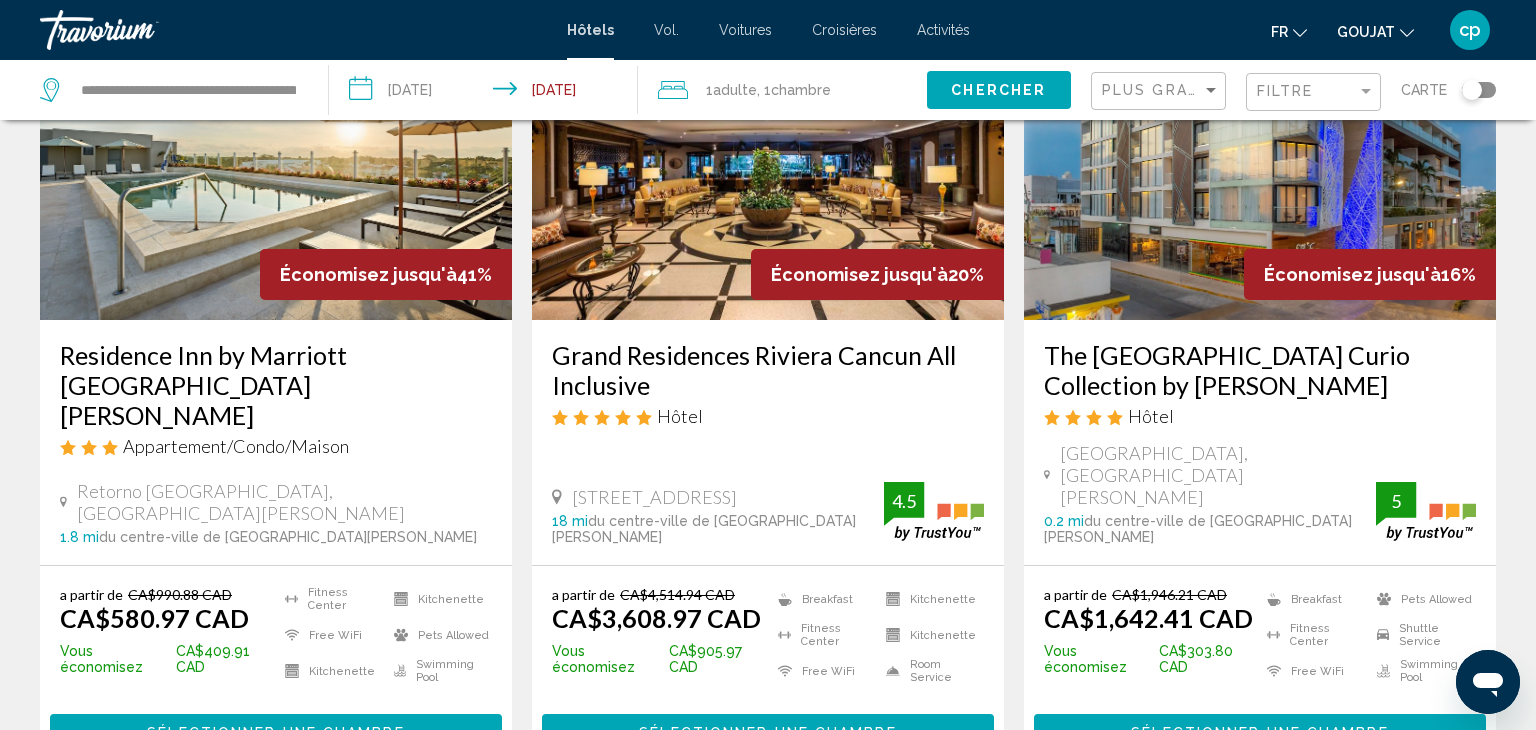 click on "Sélectionner une chambre" at bounding box center [276, 732] 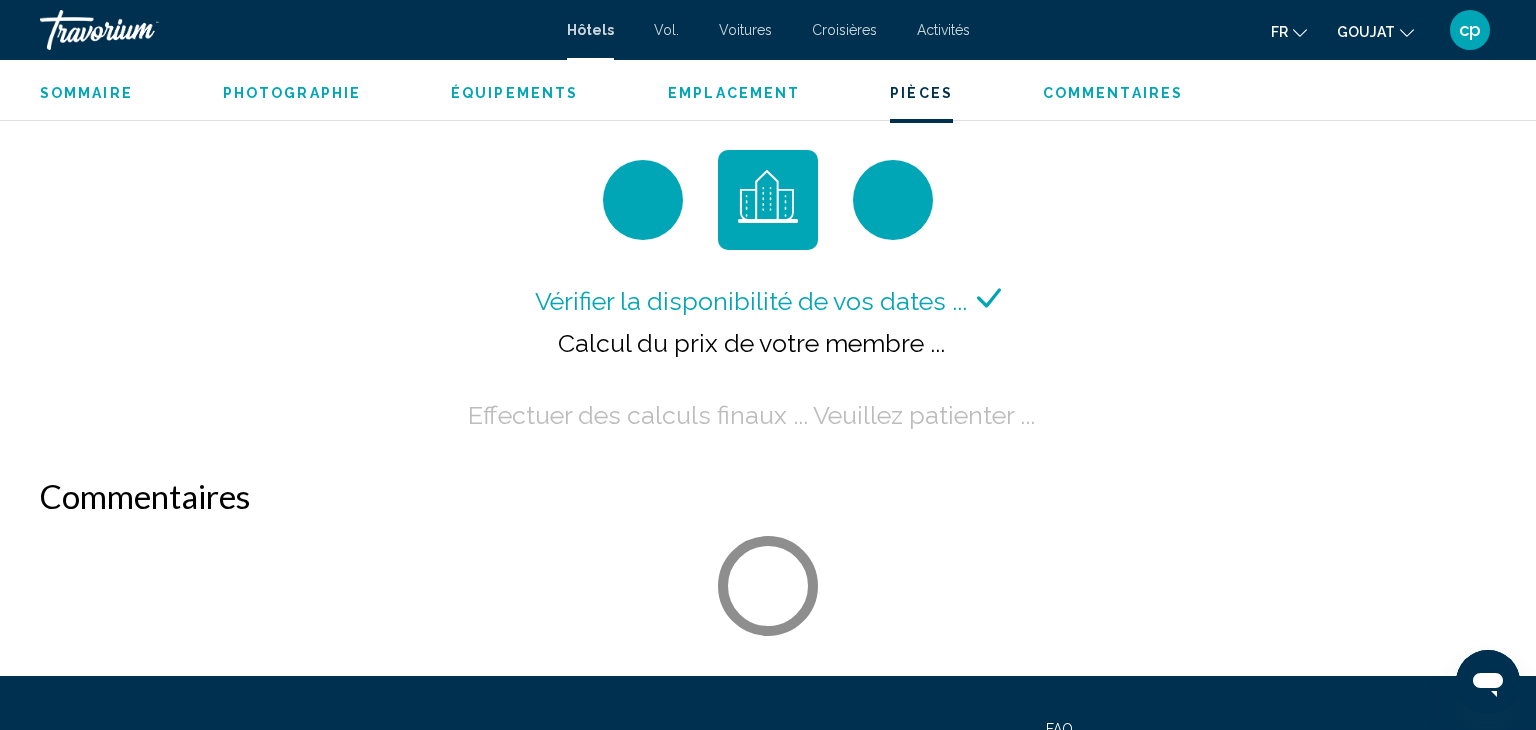 scroll, scrollTop: 2683, scrollLeft: 0, axis: vertical 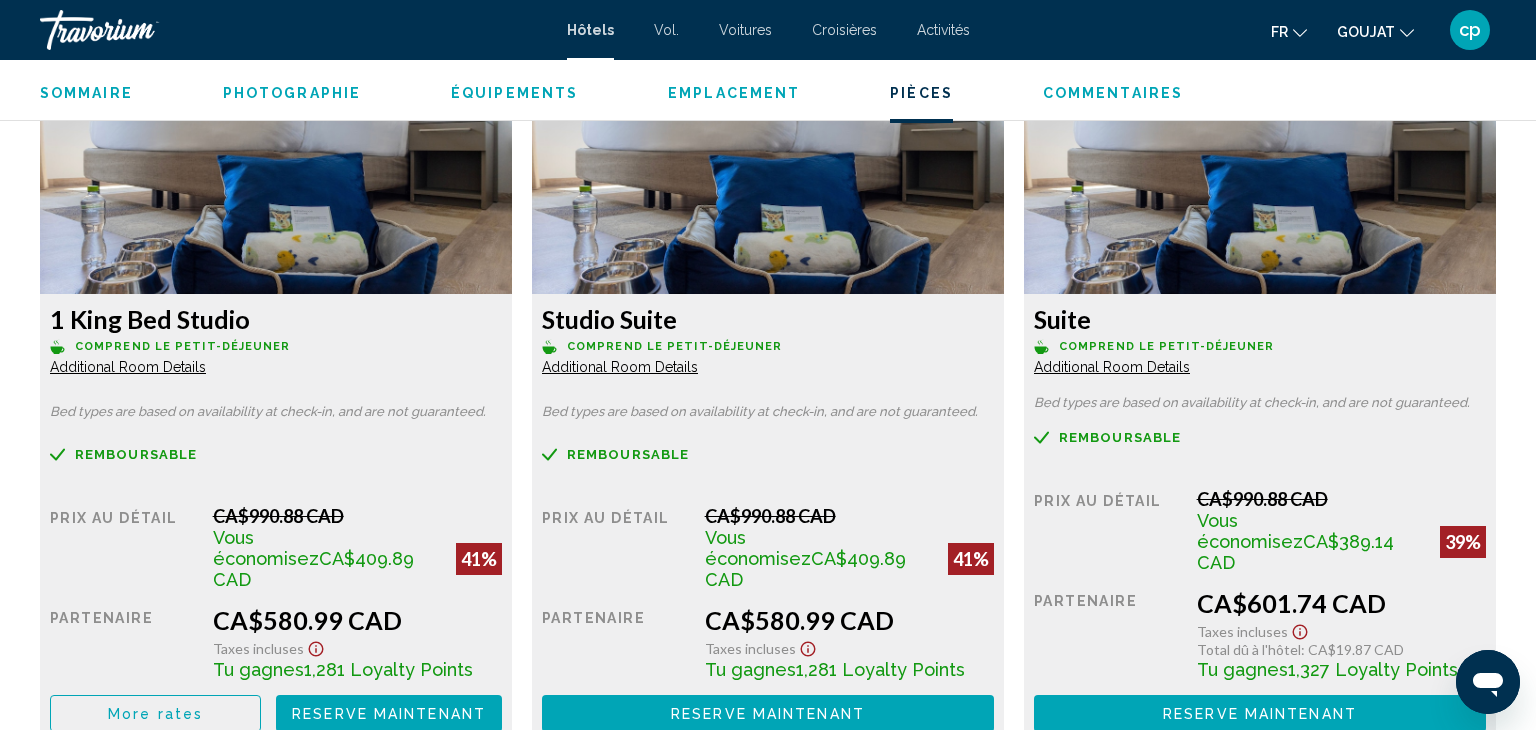 click on "Additional Room Details" at bounding box center [128, 367] 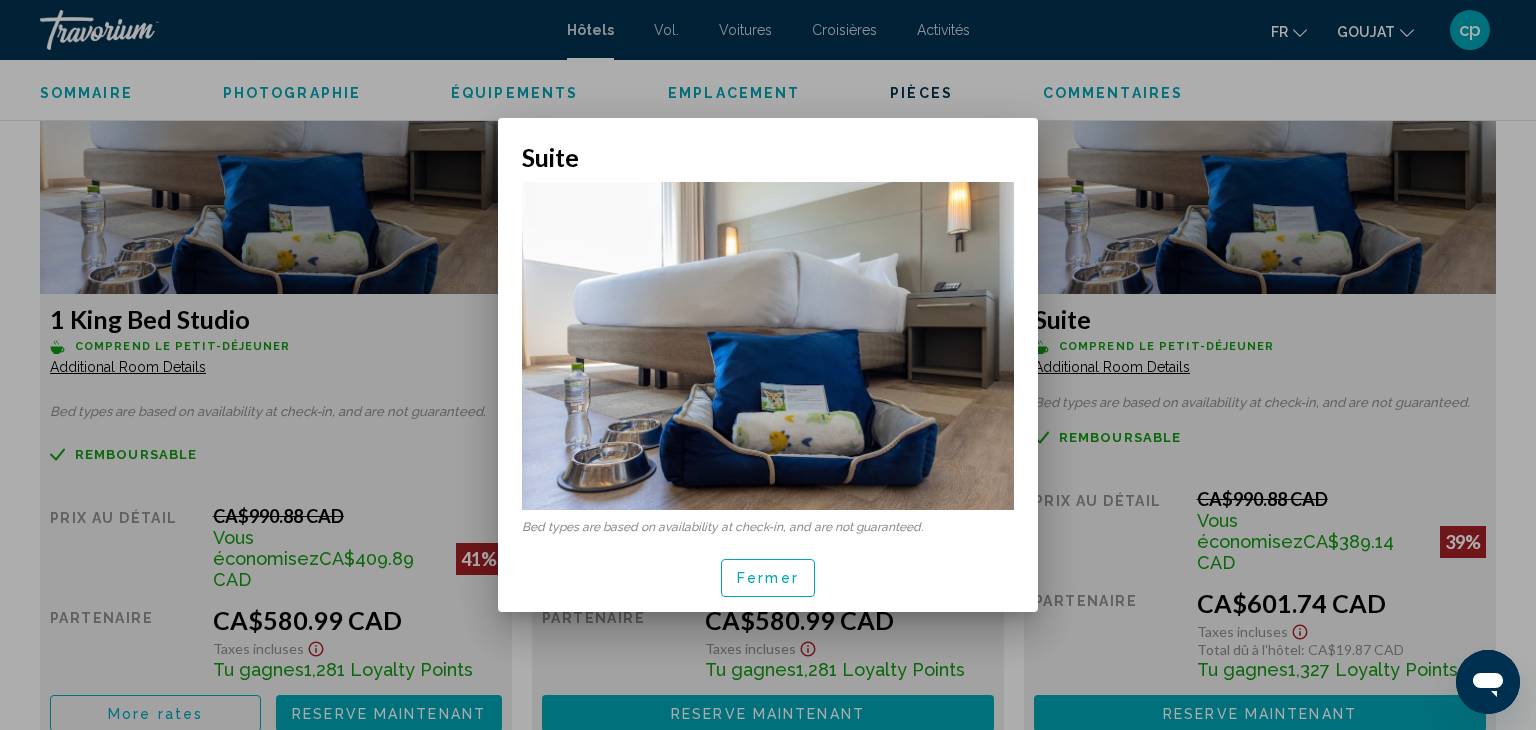 scroll, scrollTop: 0, scrollLeft: 0, axis: both 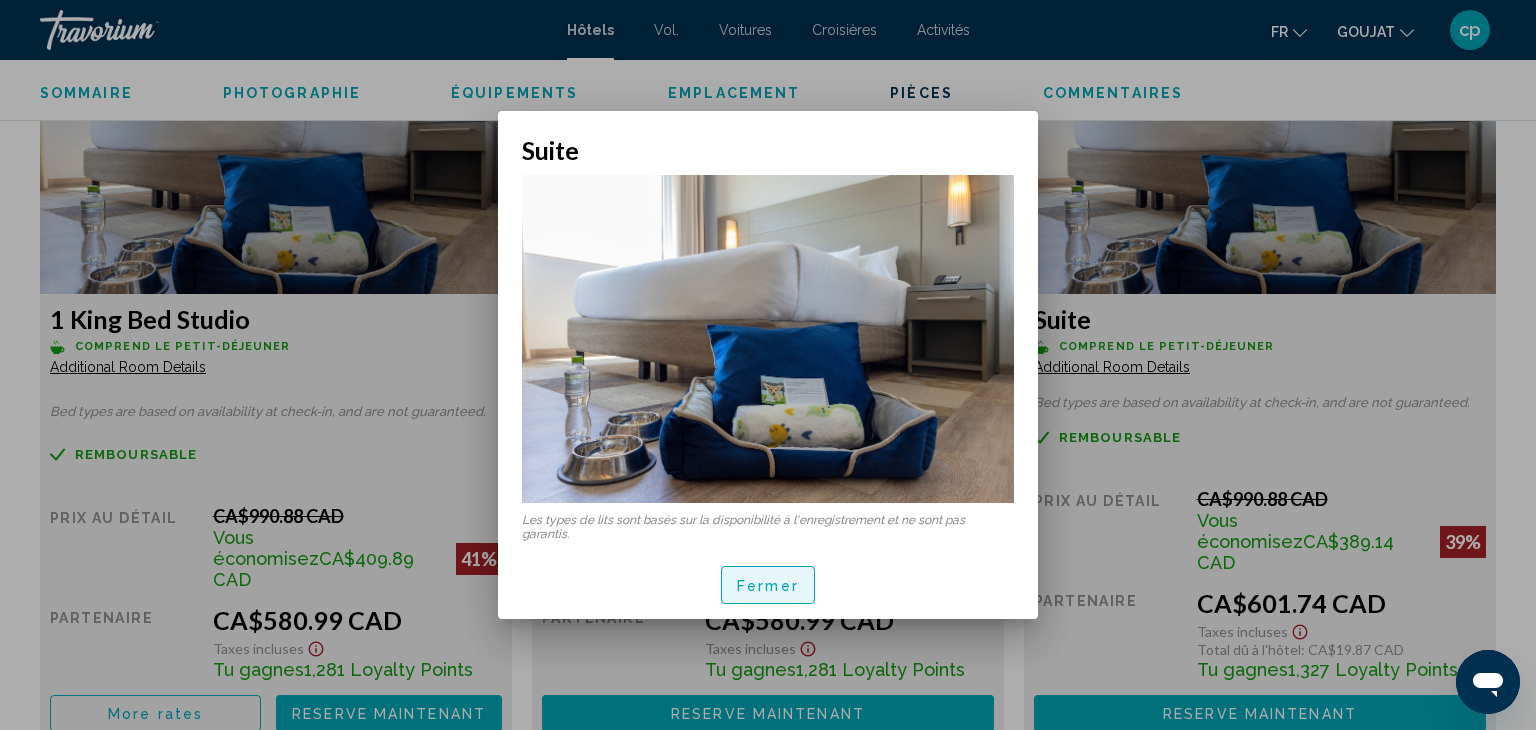 click on "Fermer" at bounding box center (768, 585) 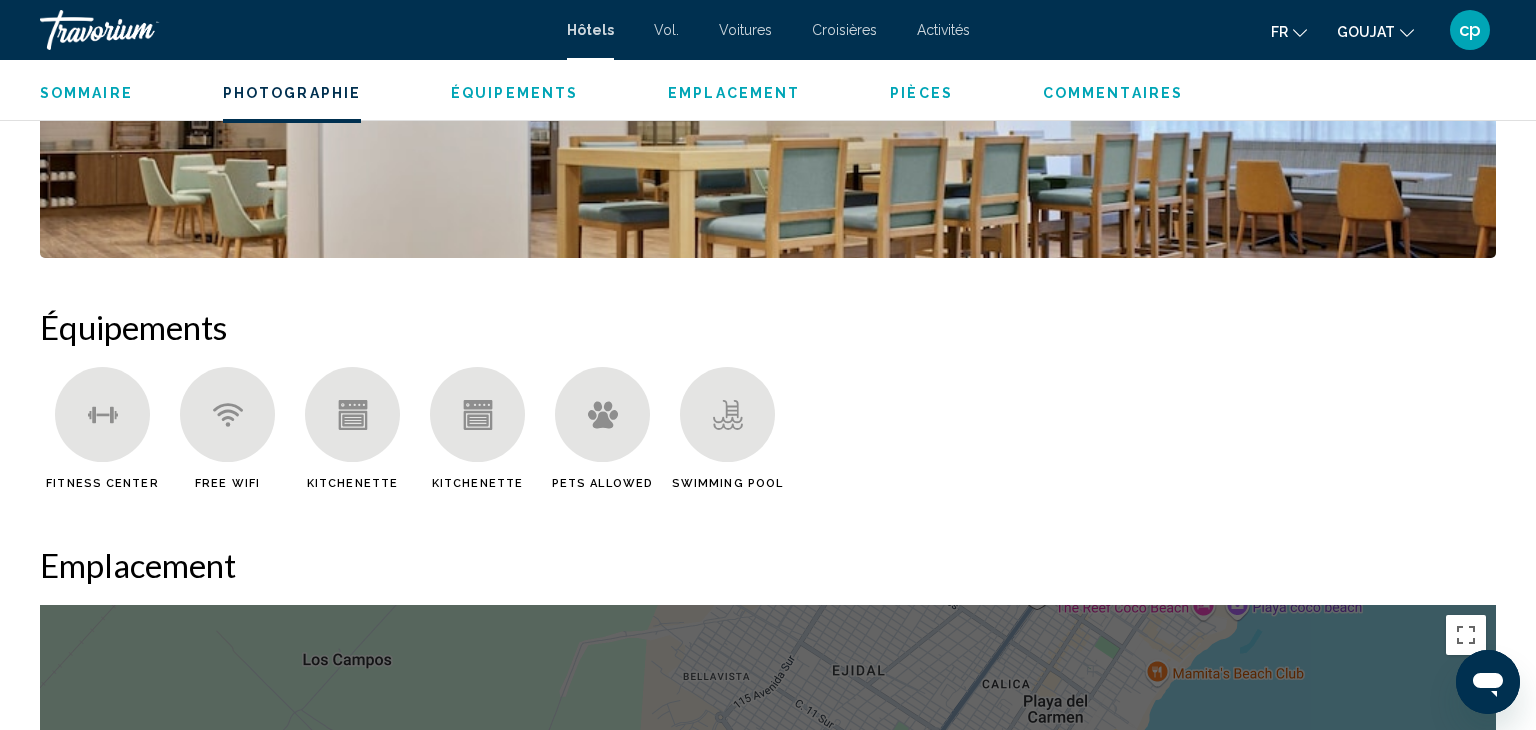 scroll, scrollTop: 1404, scrollLeft: 0, axis: vertical 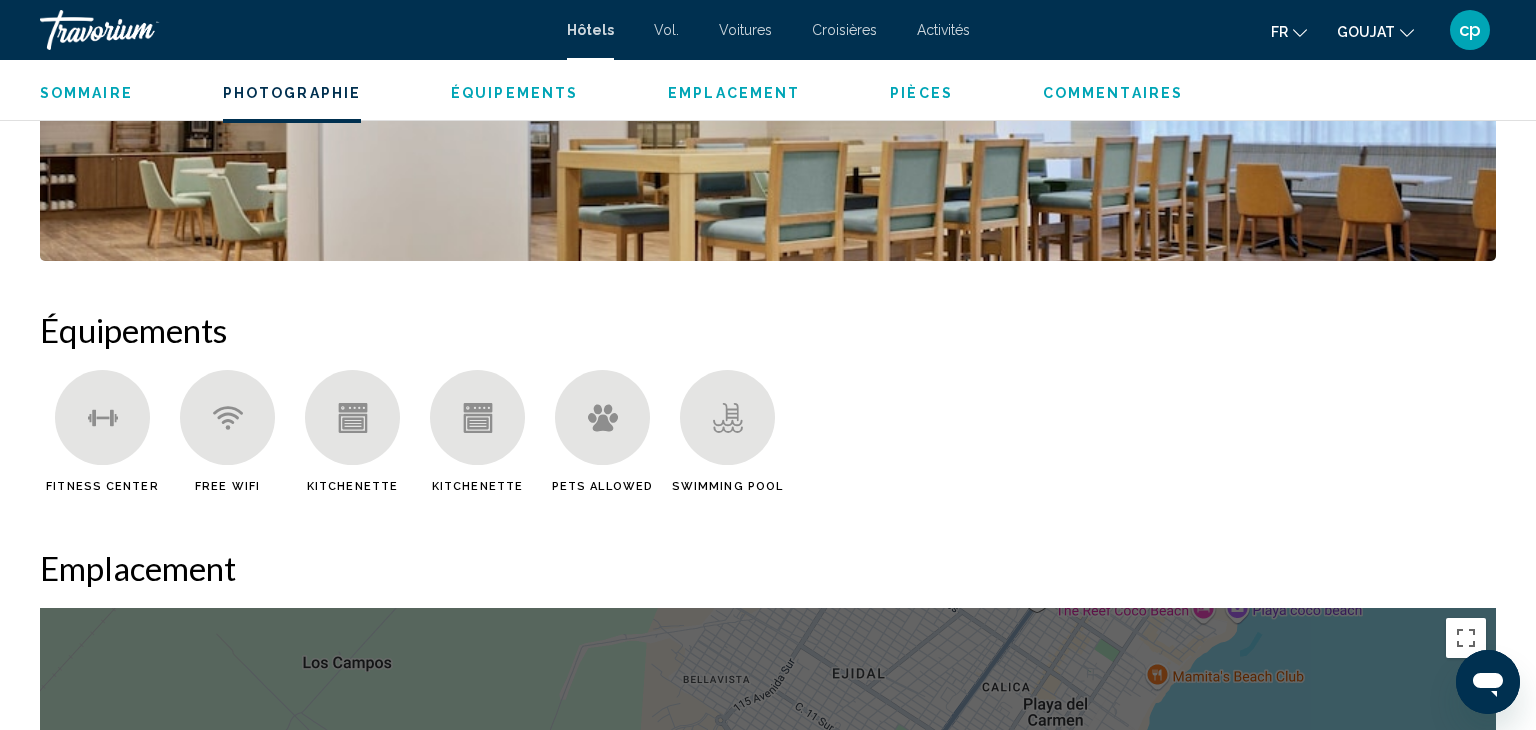 click on "Sommaire Catégorie Apartment Adresse Retorno [STREET_ADDRESS][PERSON_NAME] La description Amenities N'hésitez pas à profiter des nombreuses infrastructures de loisirs à disposition et qui incluent notamment une piscine extérieure et une salle de fitness ouverte 24 h/24. Parmi les équipements et services offerts par cet hôtel vous trouvez également l'accès Wi-Fi à Internet gratuit, un service d'organisation de mariages et une salle de séjour commune. Dining Pour combler tous vos petits creux, Residence Inn by Marriott [GEOGRAPHIC_DATA][PERSON_NAME] vous propose une épicerie. Pour bien finir la journée, vous trouverez sur place un bar en bord de piscine. Un petit déjeuner continental gratuit est servi tous les jours de 07 h 00 à 10 h 00. Business Amenities Rooms Attractions Les distances sont affichées au dixième de kilomètre près [GEOGRAPHIC_DATA] - 0,9 km Club de [GEOGRAPHIC_DATA] - 1,6 km [GEOGRAPHIC_DATA] - 2,5 km Centre commercial [GEOGRAPHIC_DATA][PERSON_NAME] - 2,7 km Location +" at bounding box center [768, 1865] 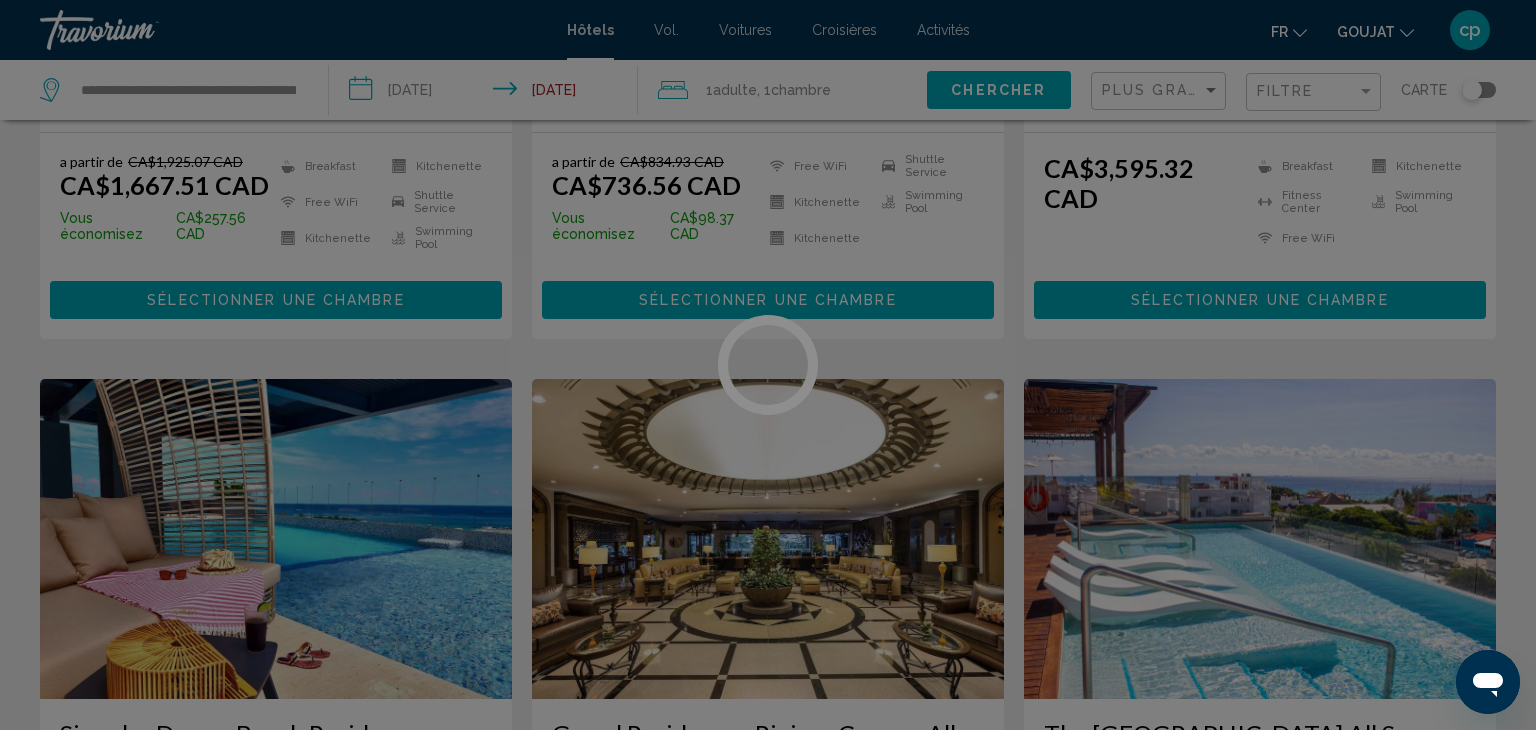scroll, scrollTop: 0, scrollLeft: 0, axis: both 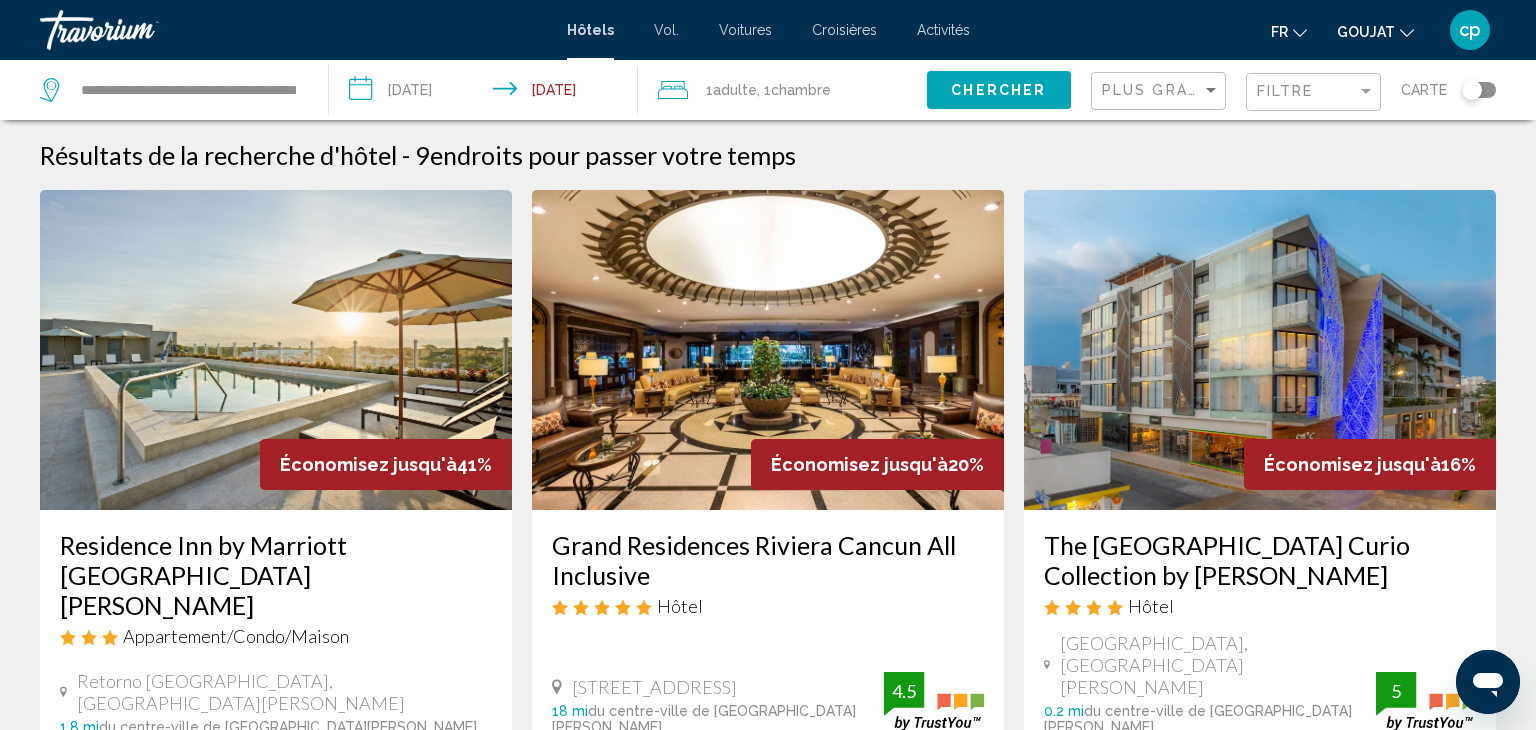 click on ", 1  Chambre pièces" 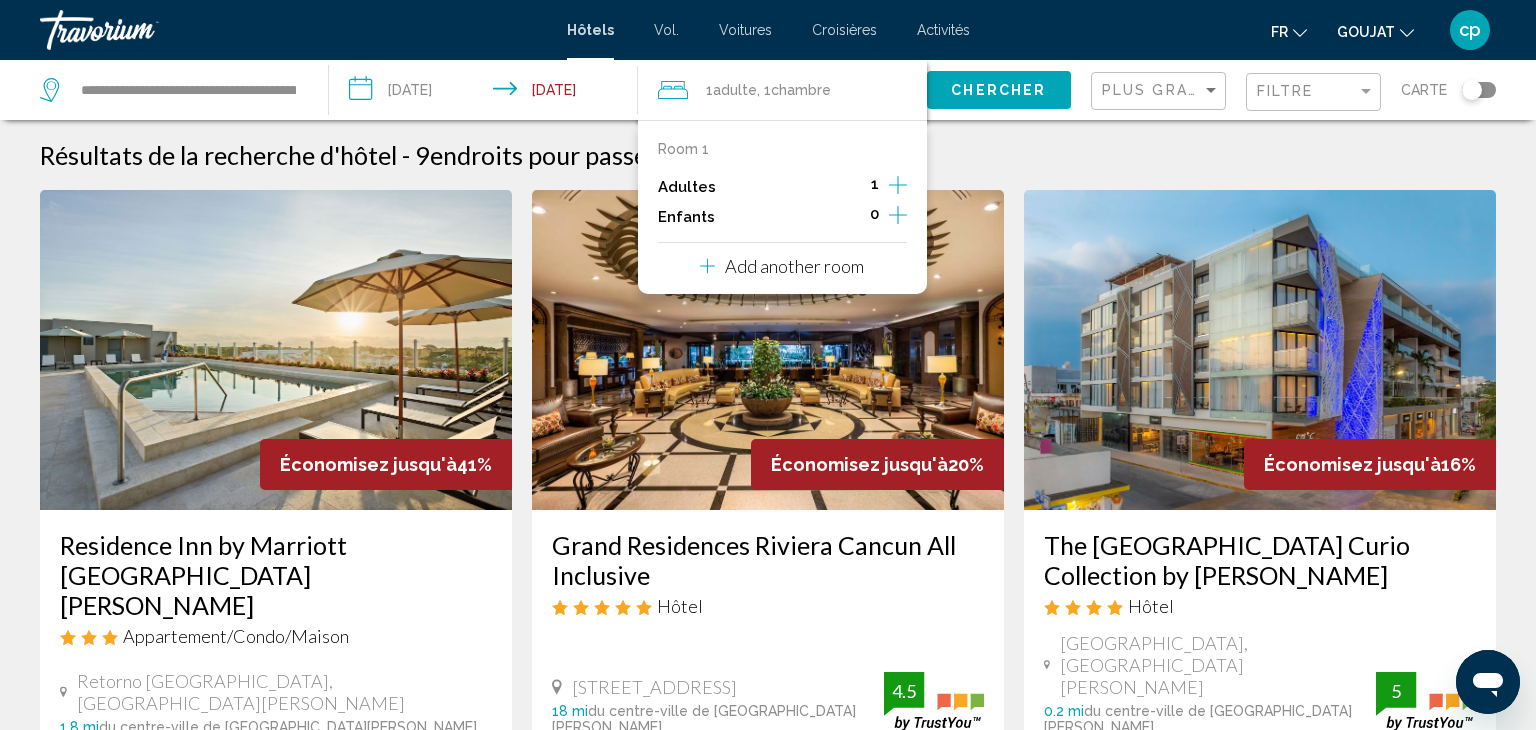 click 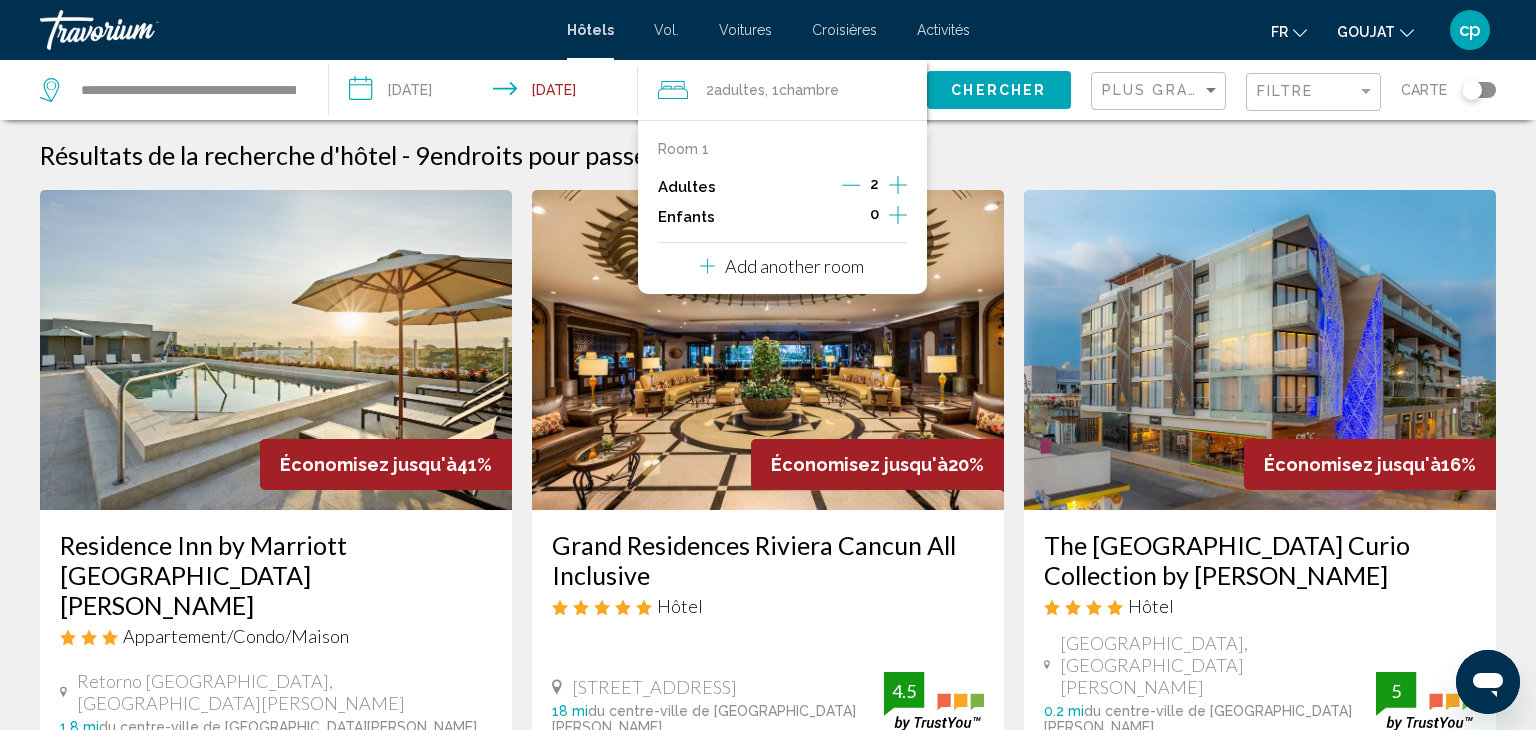 click 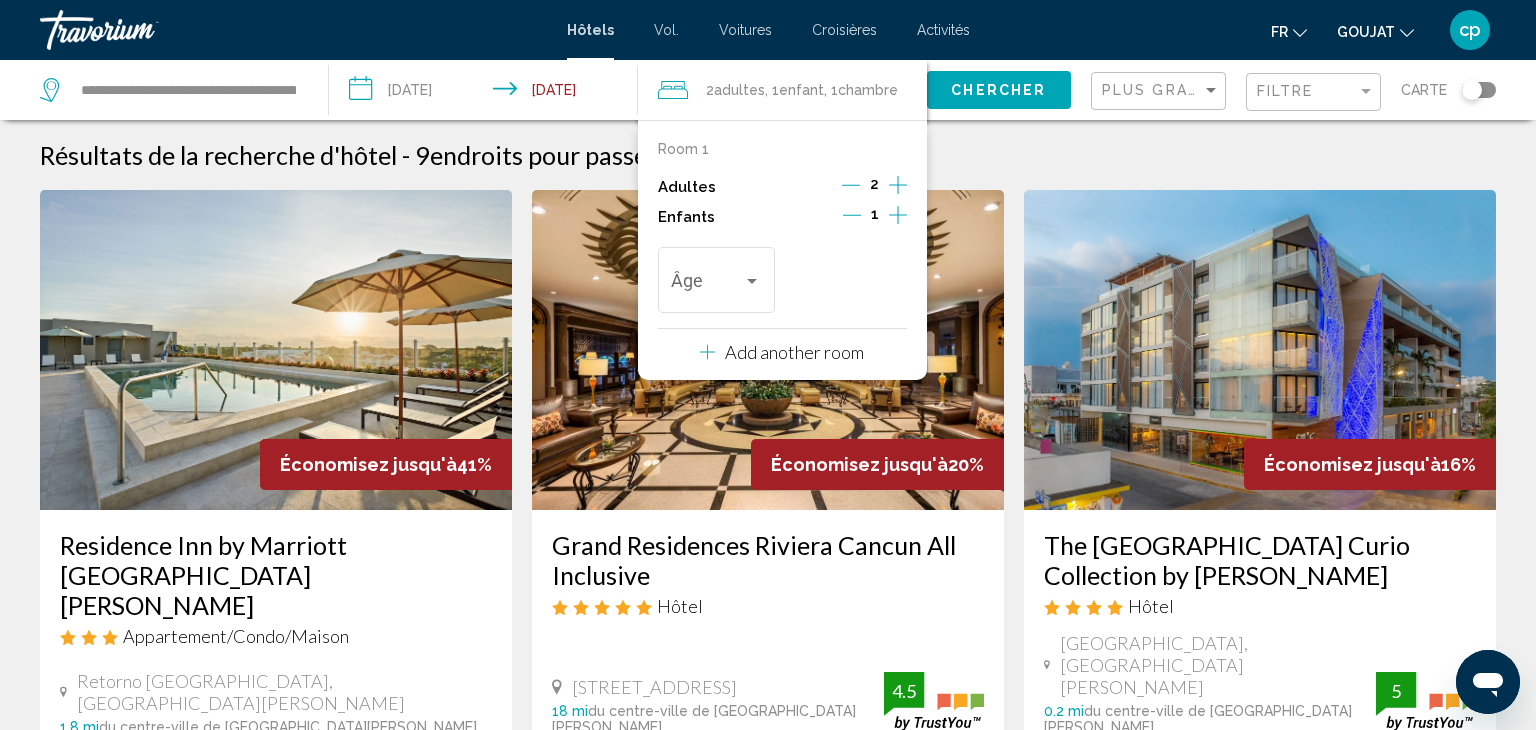 click 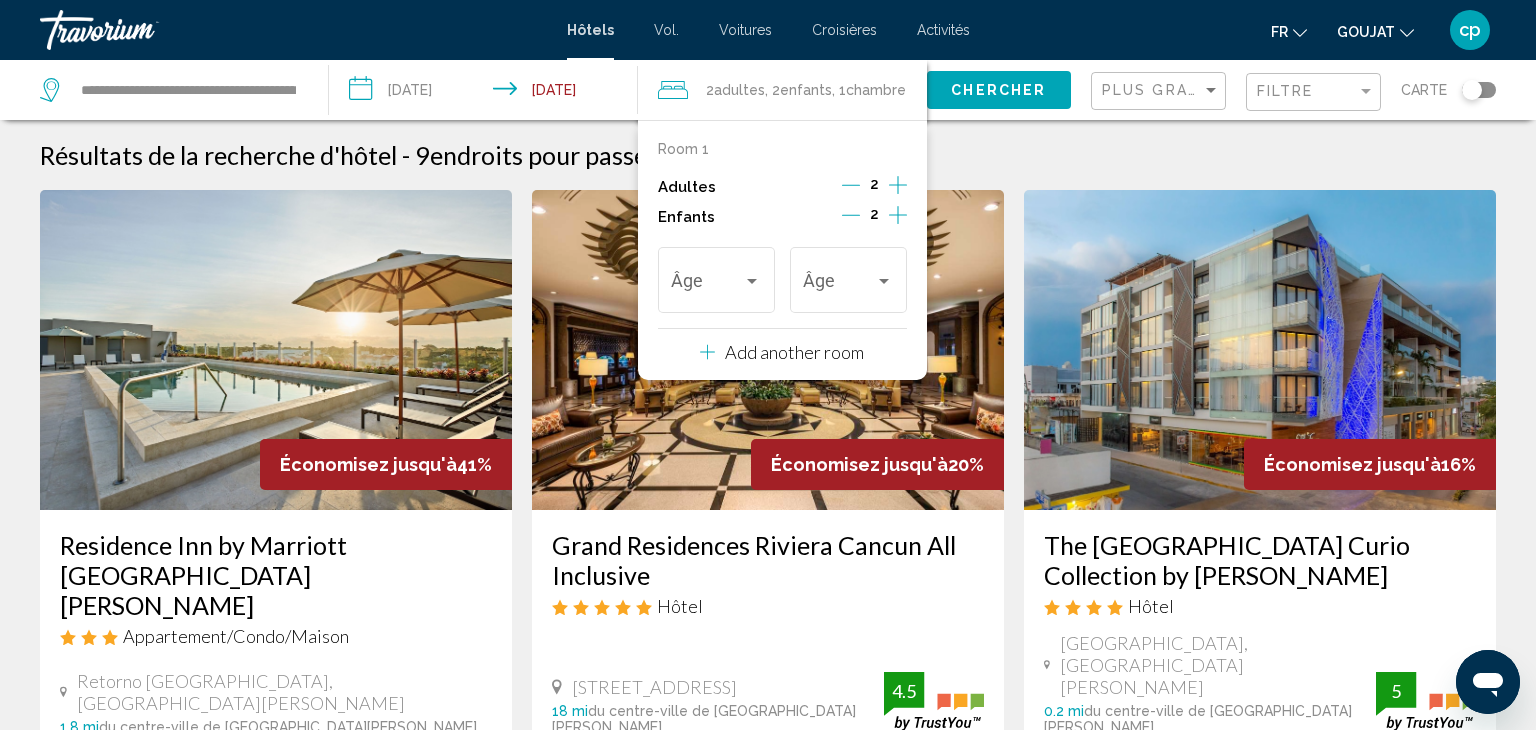click 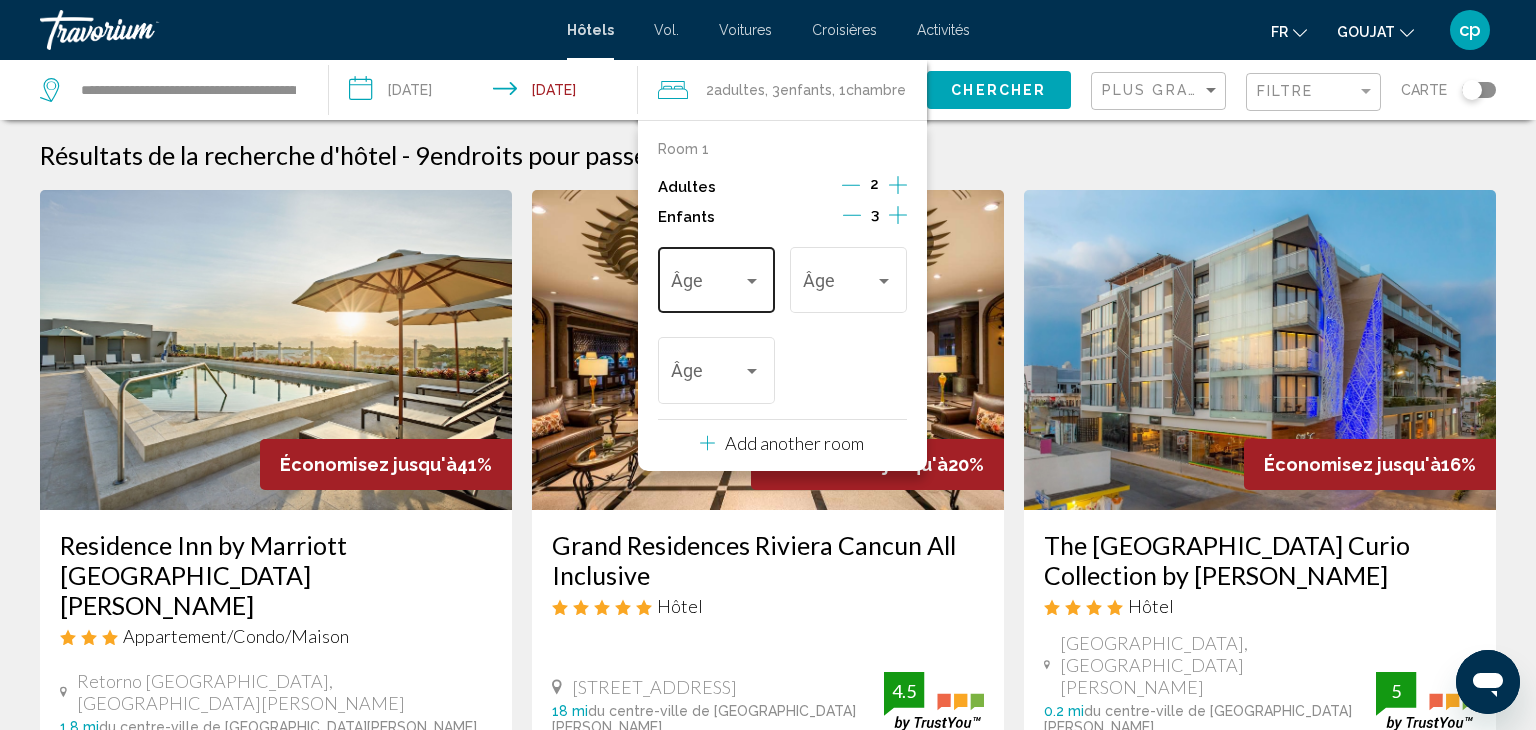 click at bounding box center [752, 281] 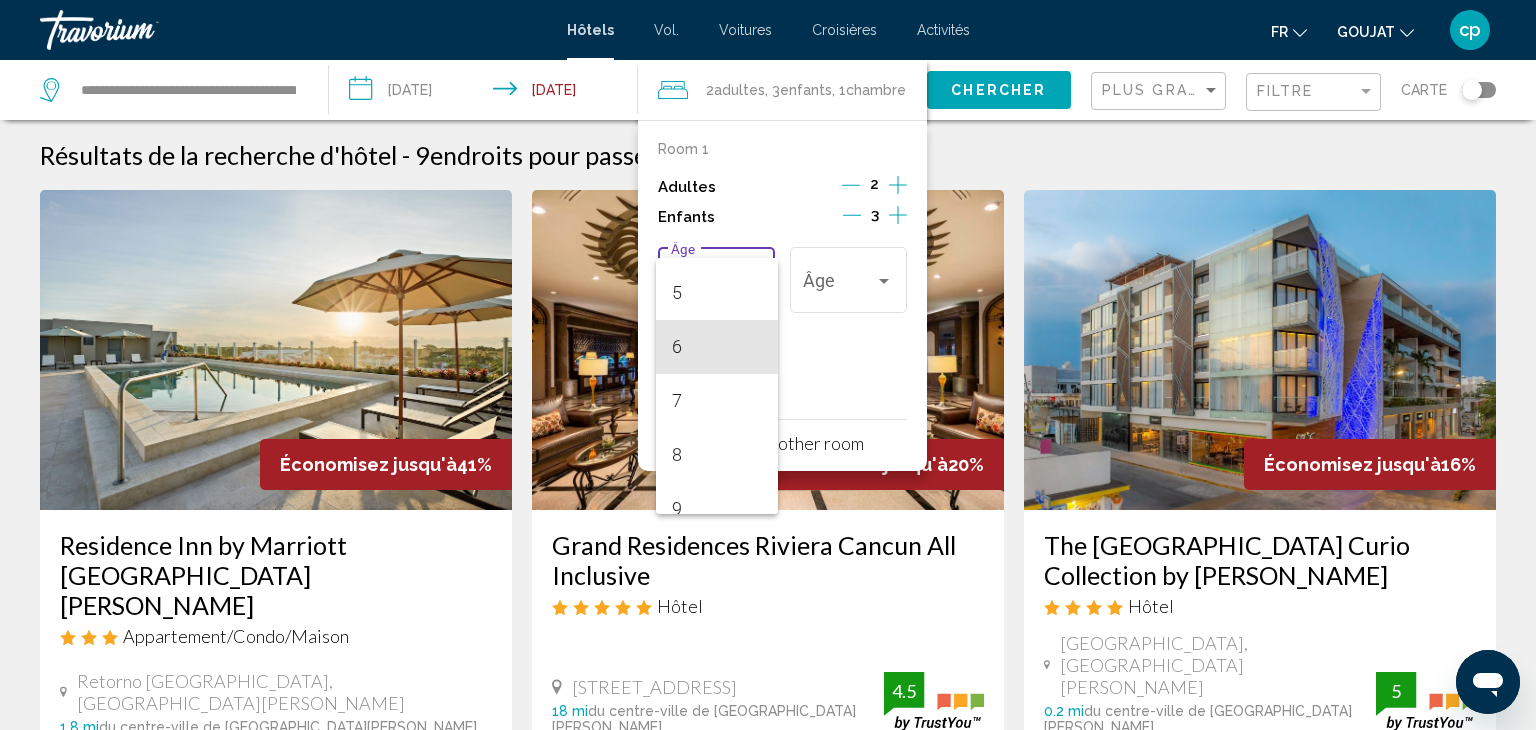 scroll, scrollTop: 288, scrollLeft: 0, axis: vertical 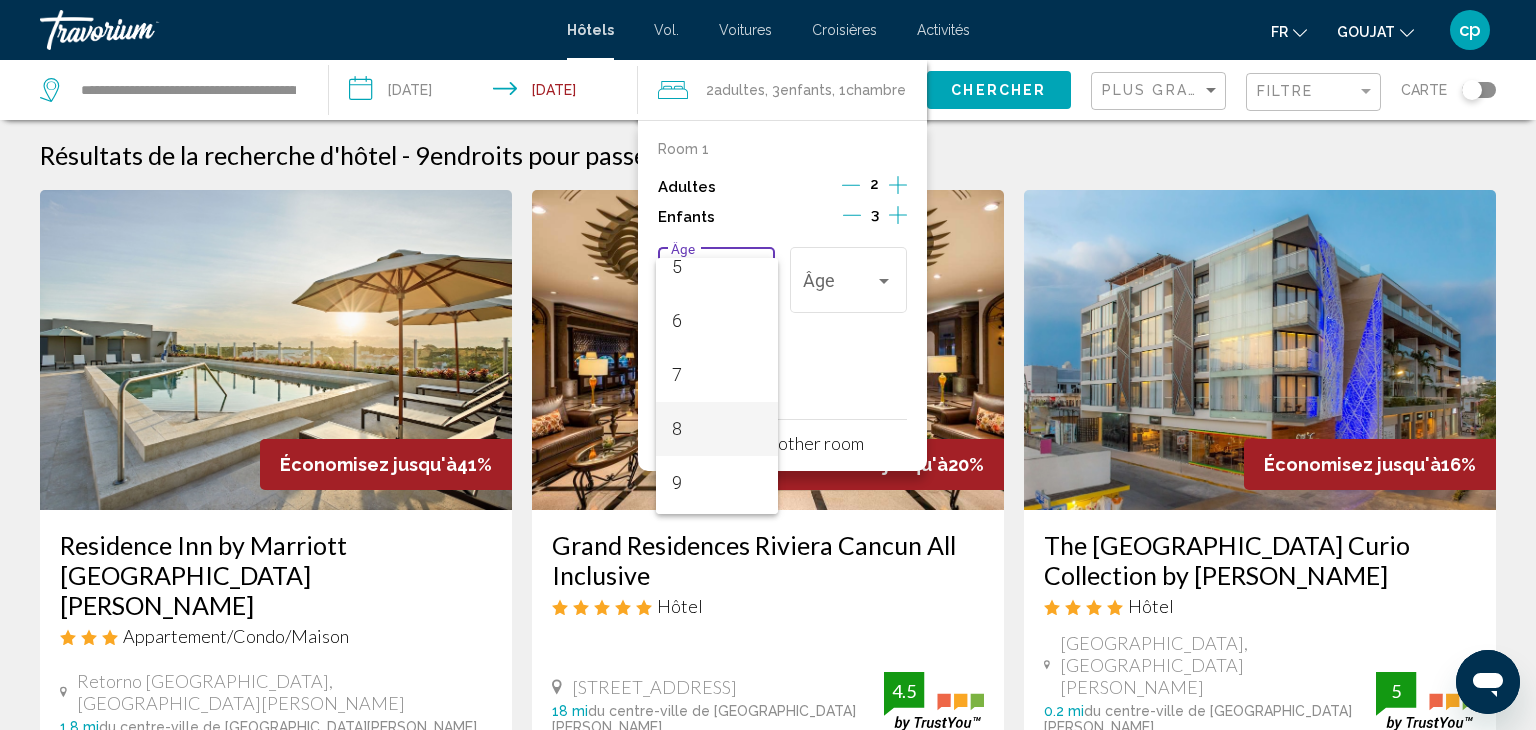 click on "8" at bounding box center [717, 429] 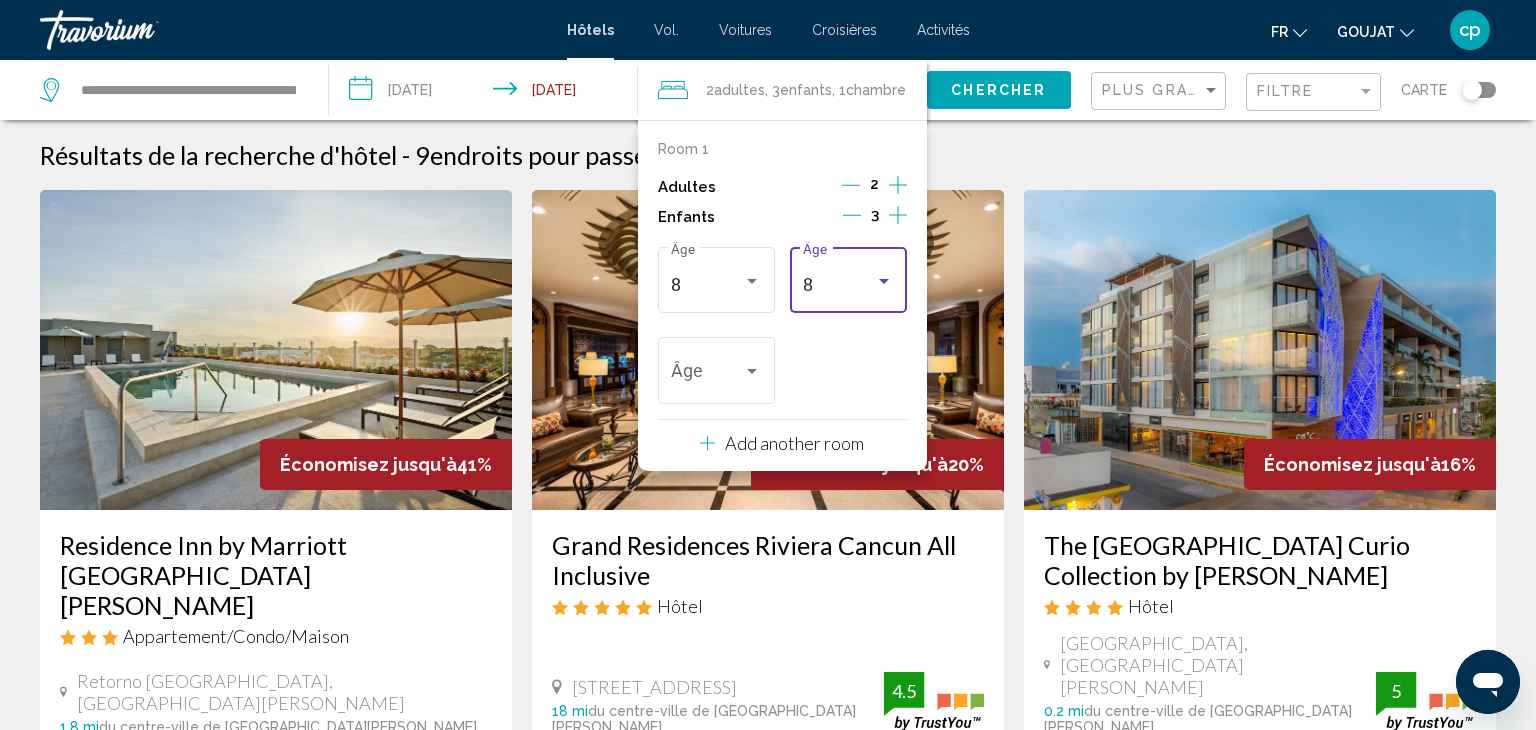 click on "8" at bounding box center (839, 285) 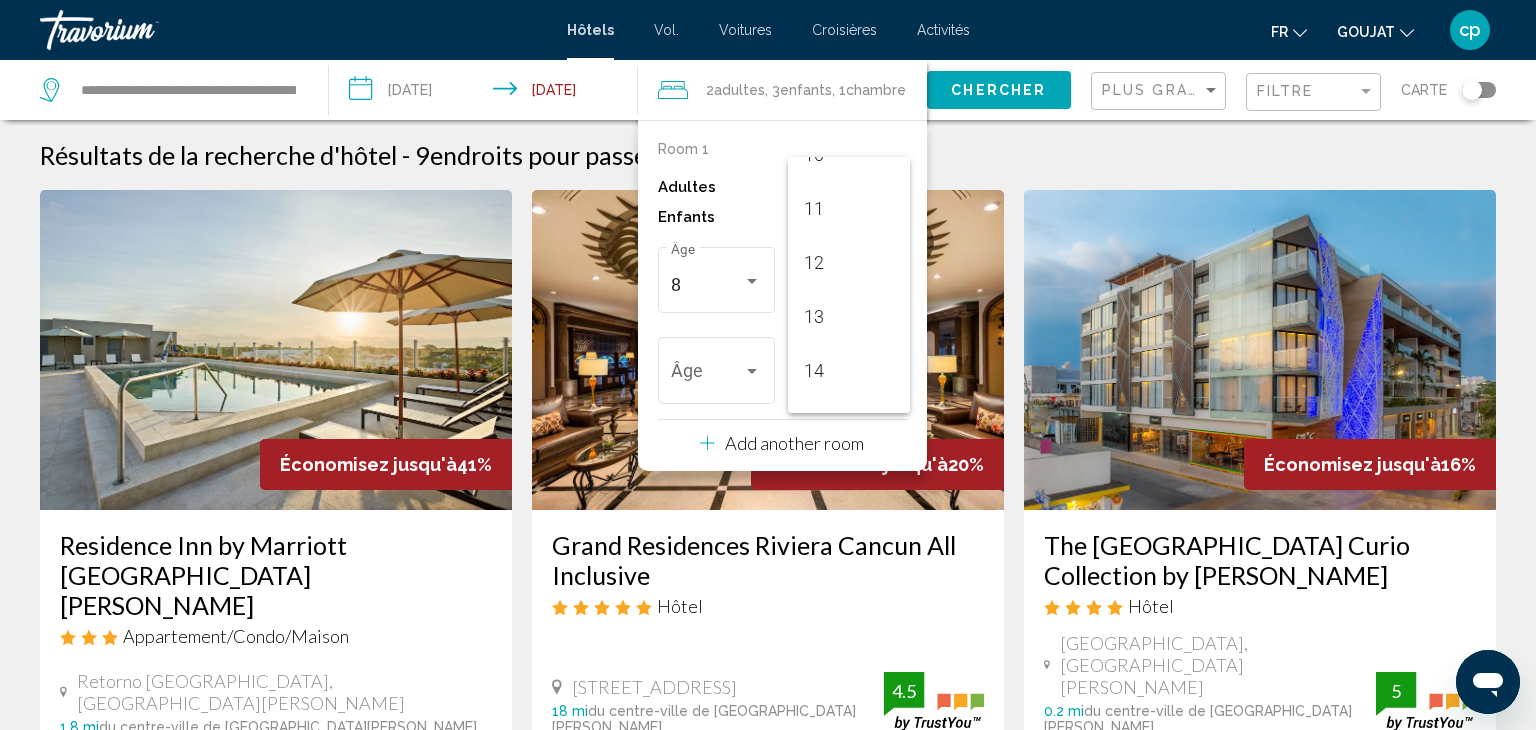 scroll, scrollTop: 570, scrollLeft: 0, axis: vertical 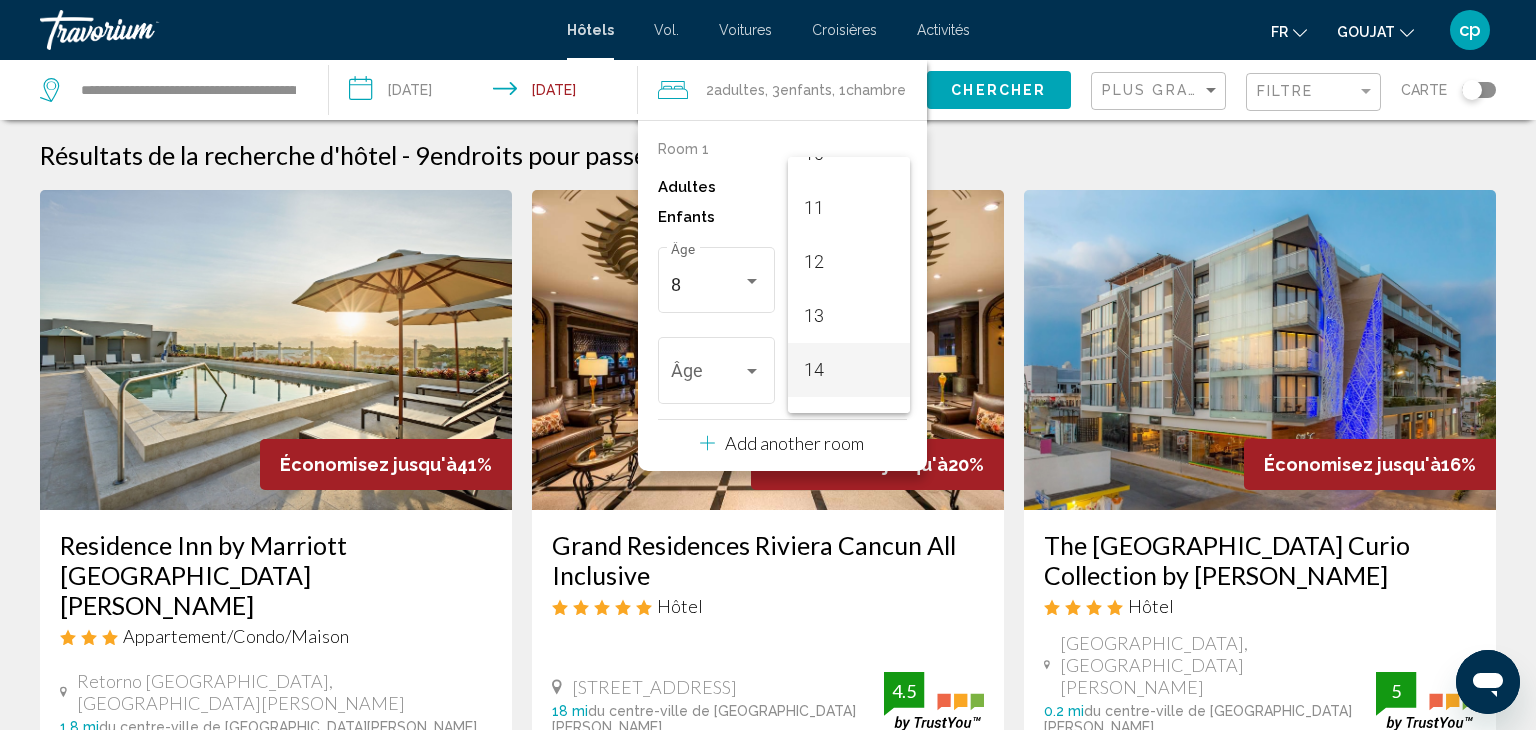 click on "14" at bounding box center [849, 370] 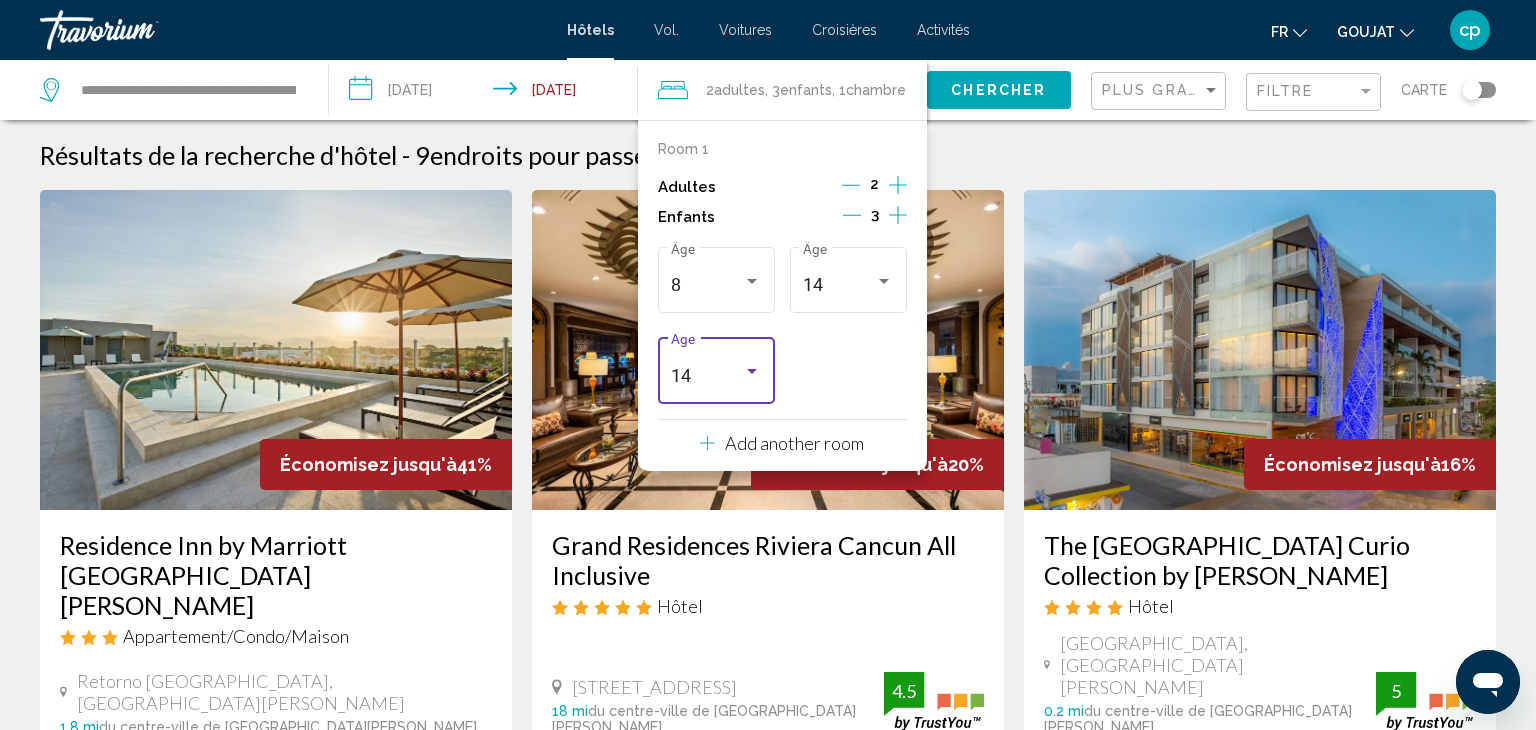 click at bounding box center (752, 371) 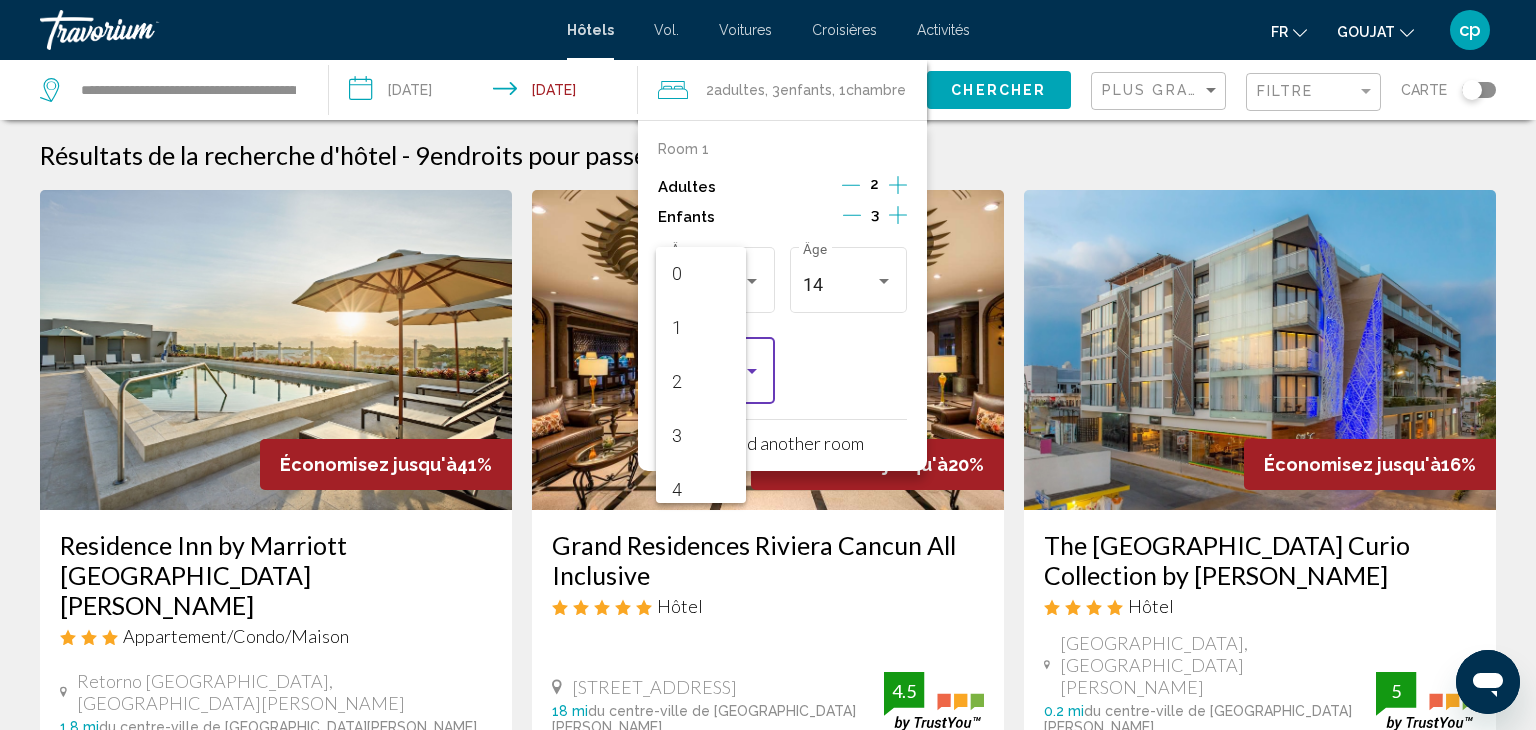 scroll, scrollTop: 655, scrollLeft: 0, axis: vertical 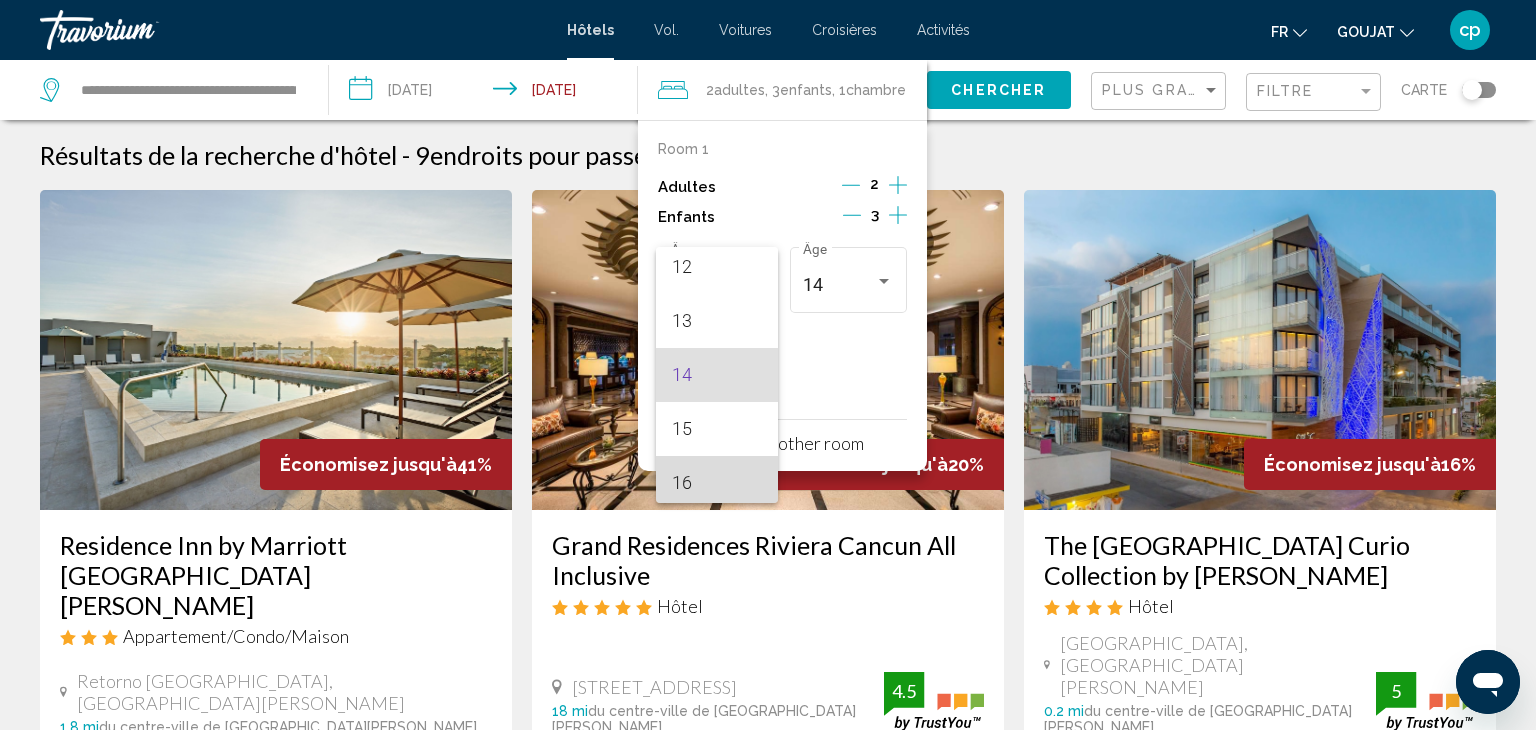 click on "16" at bounding box center (717, 483) 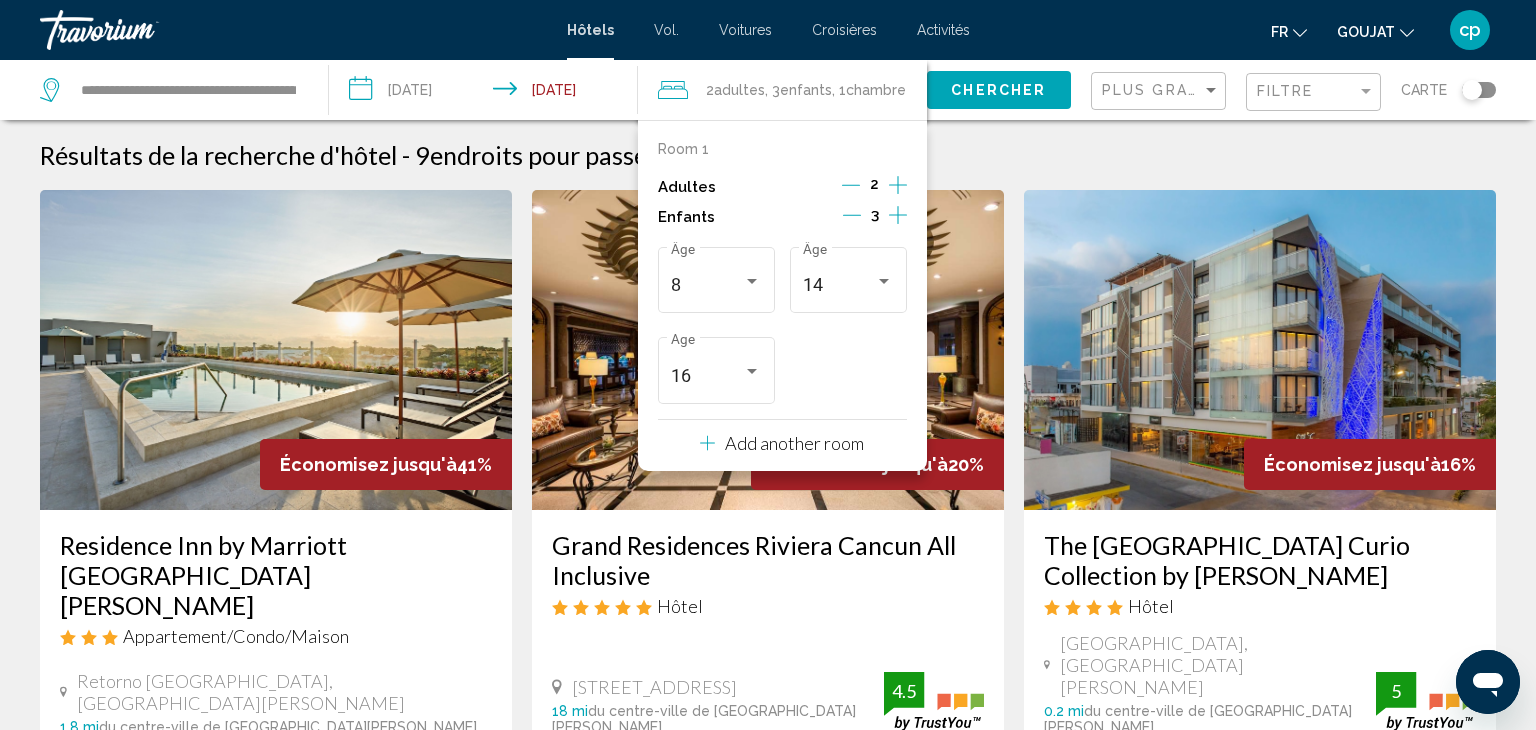 click on "Résultats de la recherche d'hôtel  -   9  endroits pour passer votre temps" at bounding box center [768, 155] 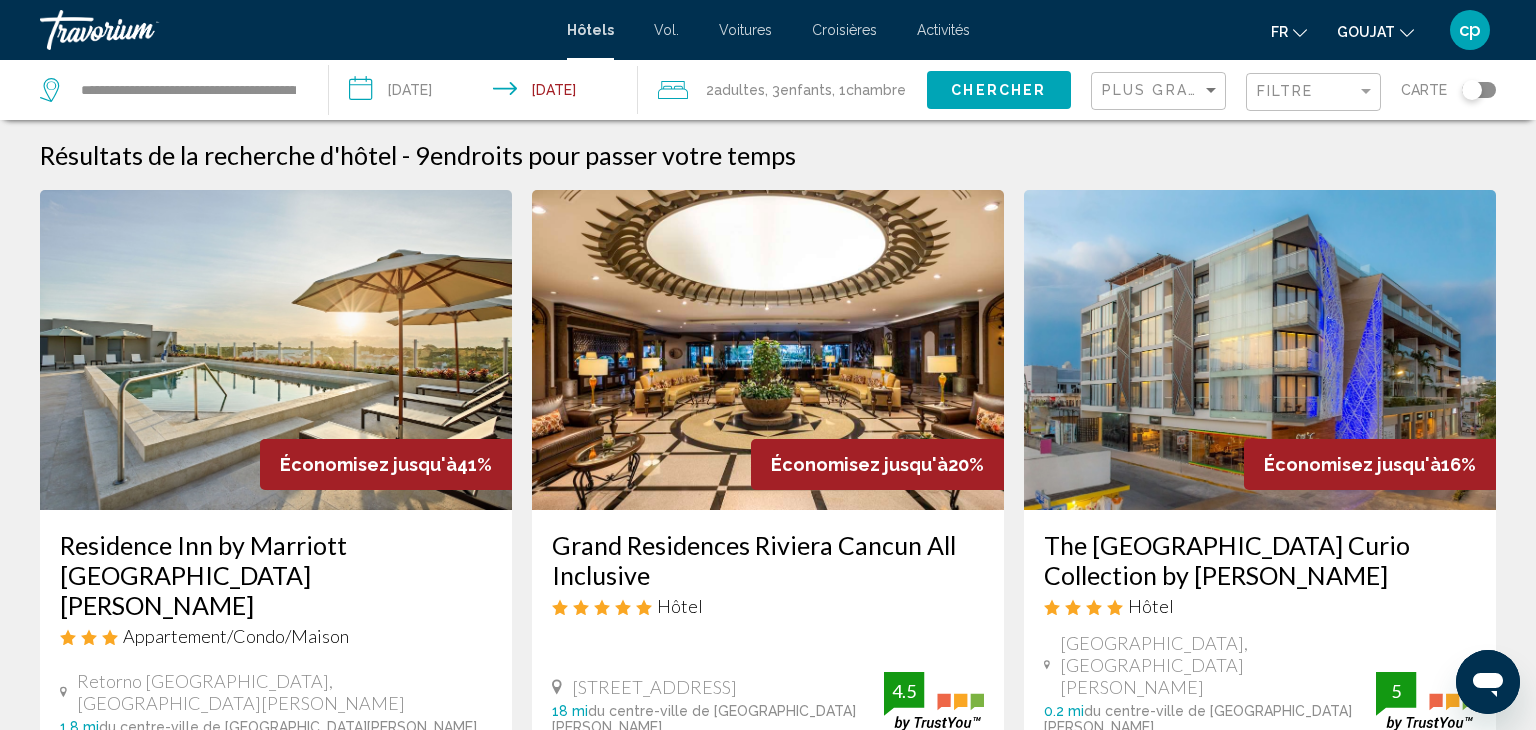 click on "Chercher" 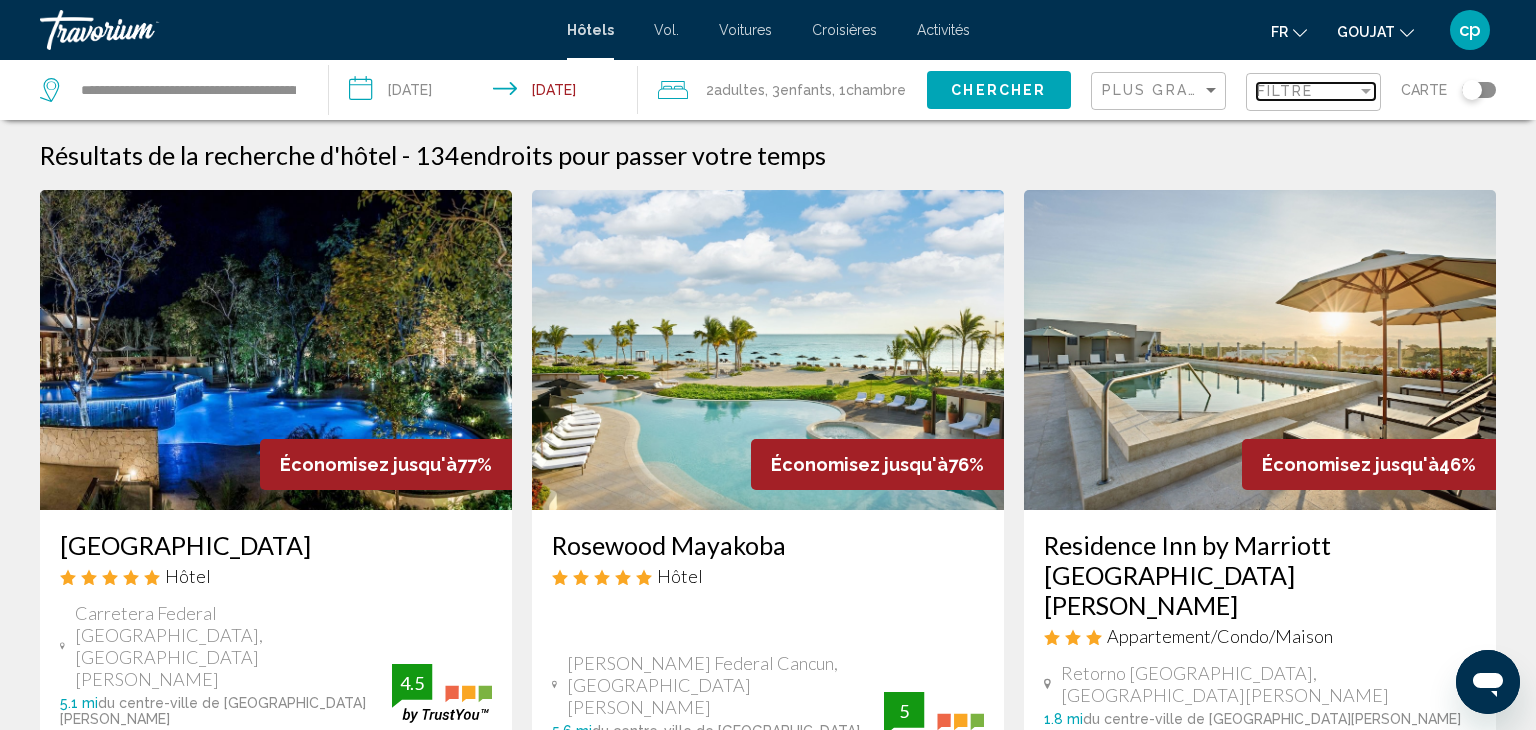 click on "Filtre" at bounding box center (1307, 91) 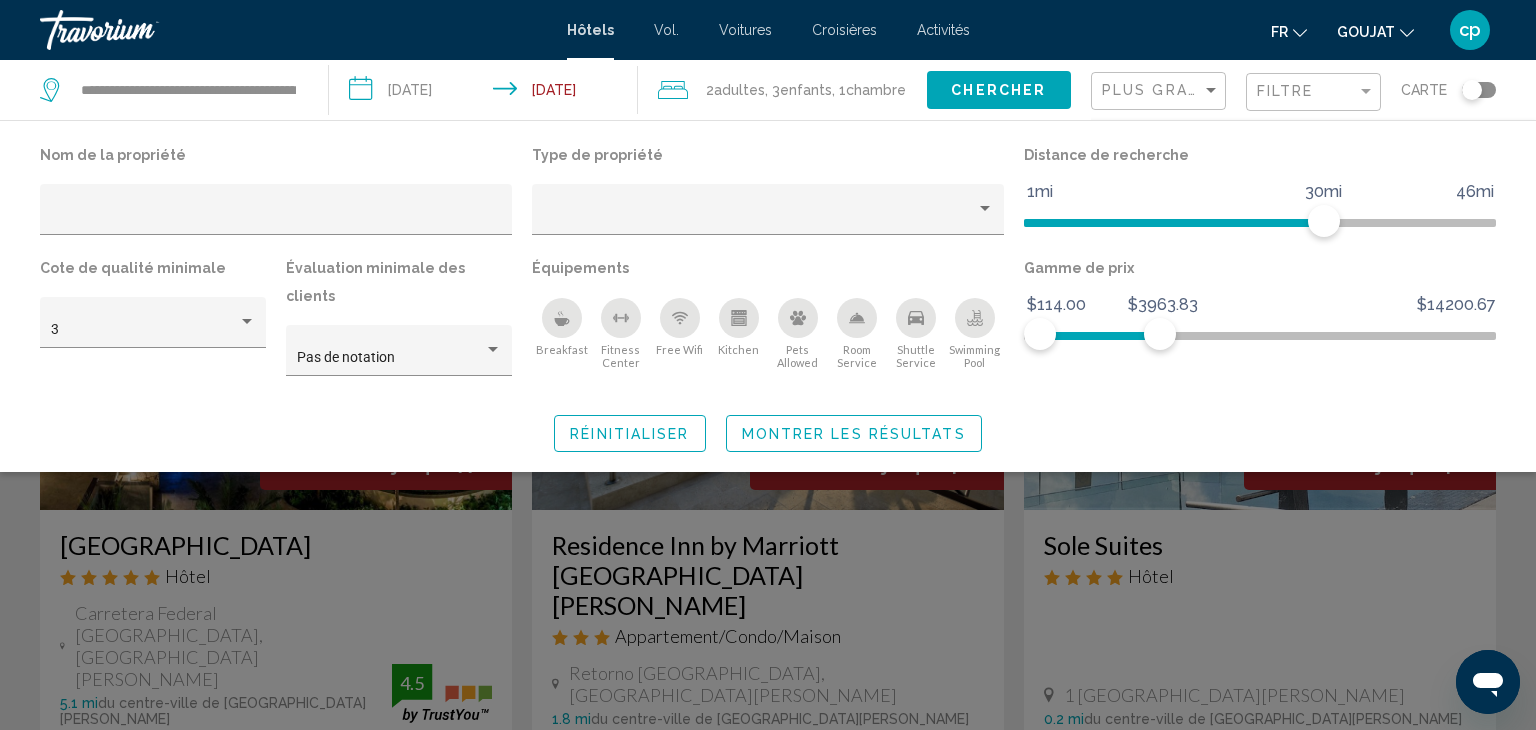 click on "Montrer les résultats" 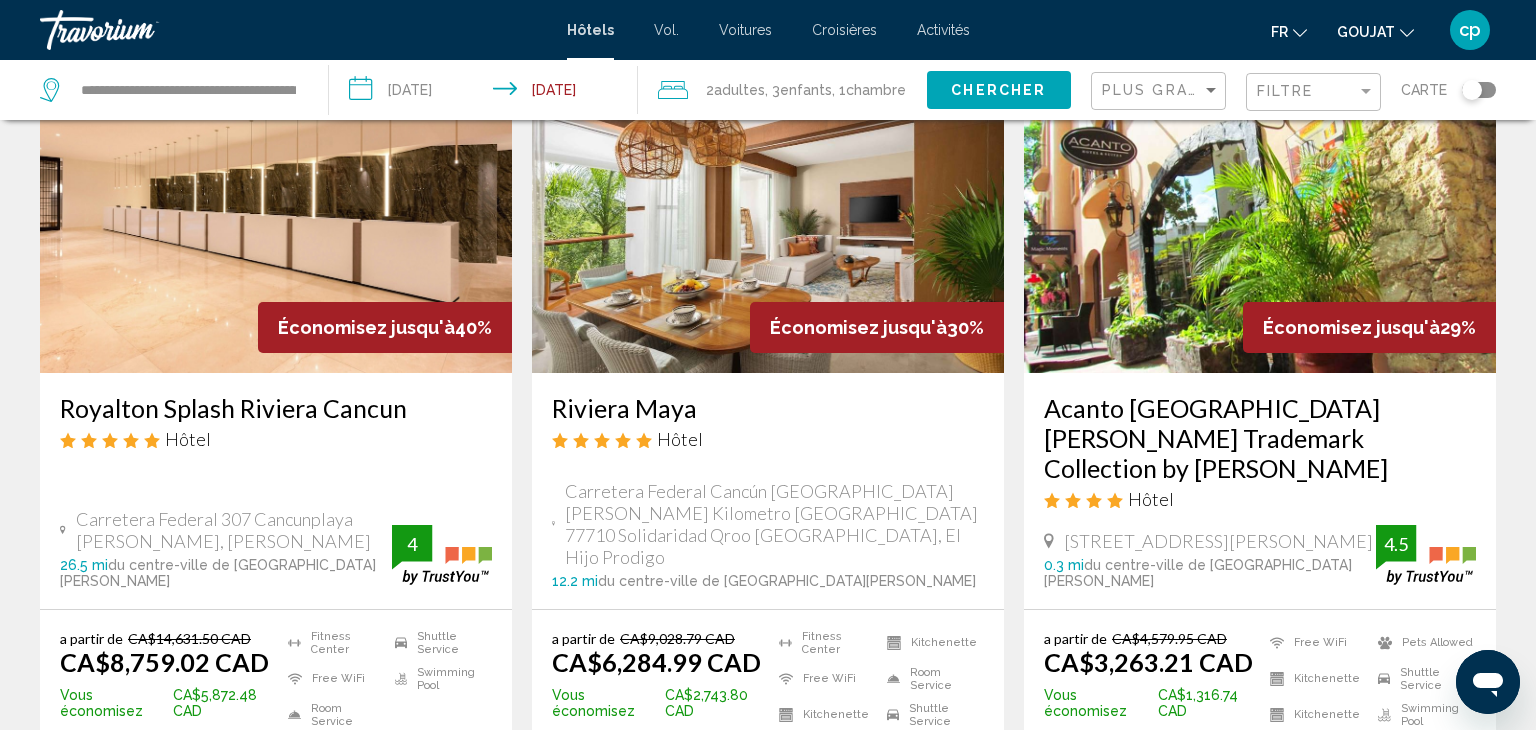 scroll, scrollTop: 943, scrollLeft: 0, axis: vertical 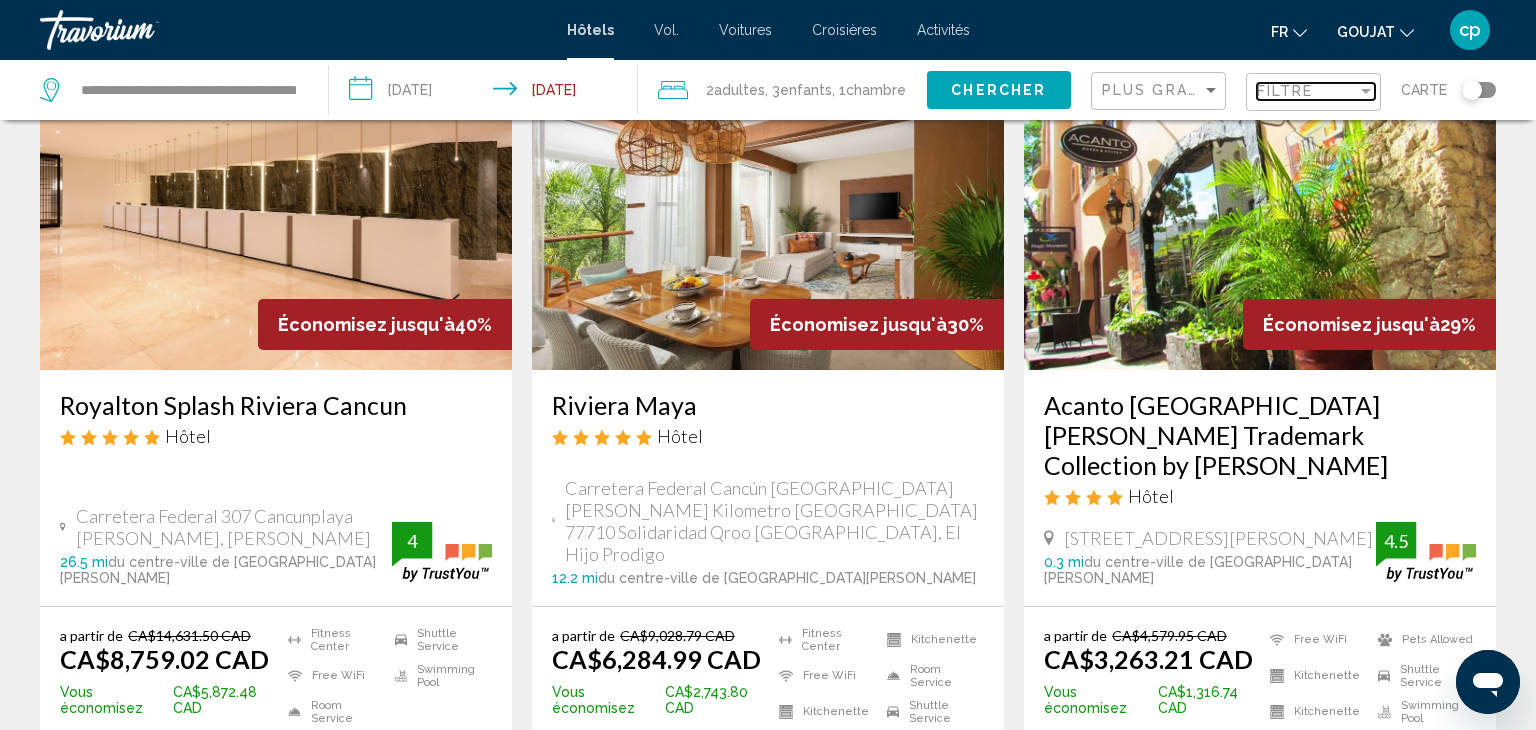 click on "Filtre" at bounding box center [1307, 91] 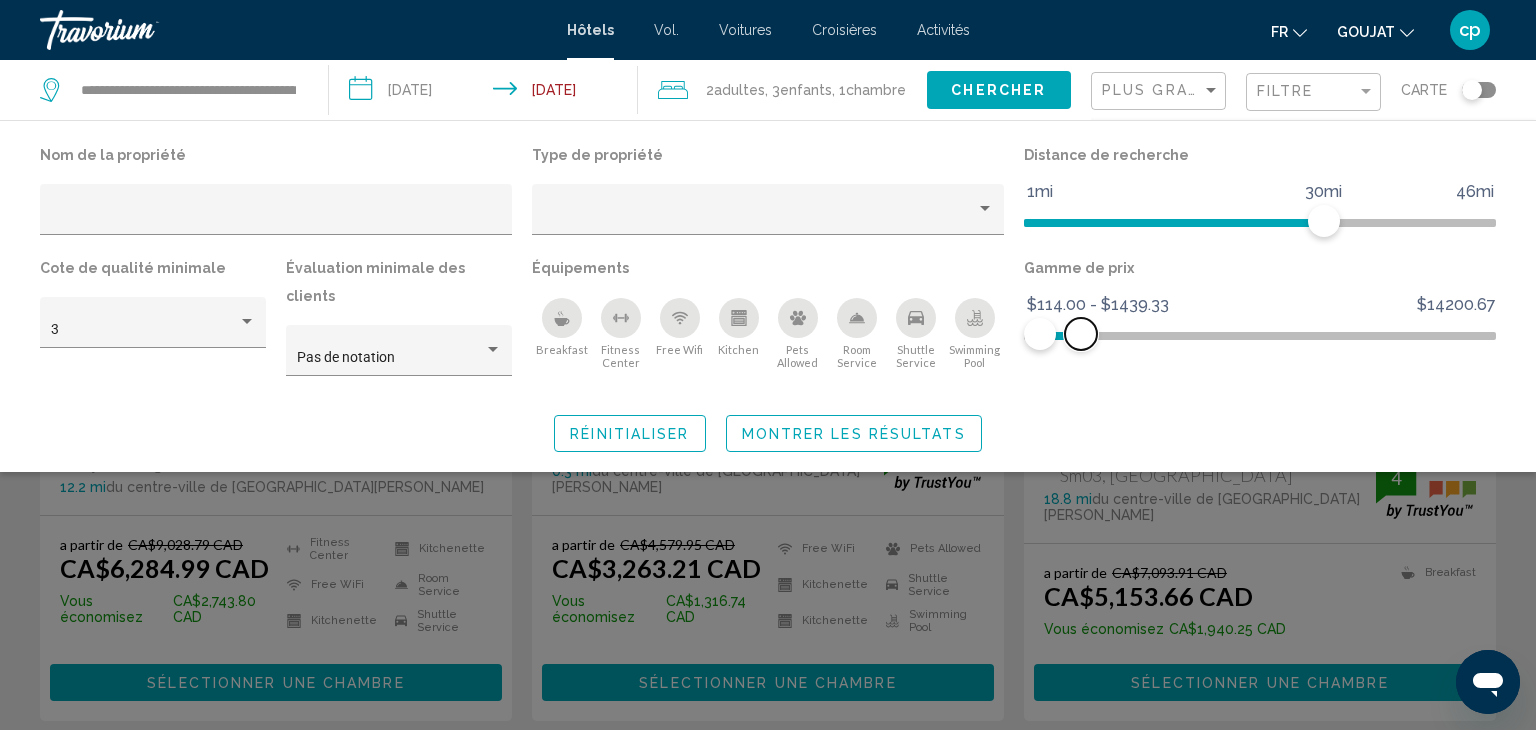 scroll, scrollTop: 1032, scrollLeft: 0, axis: vertical 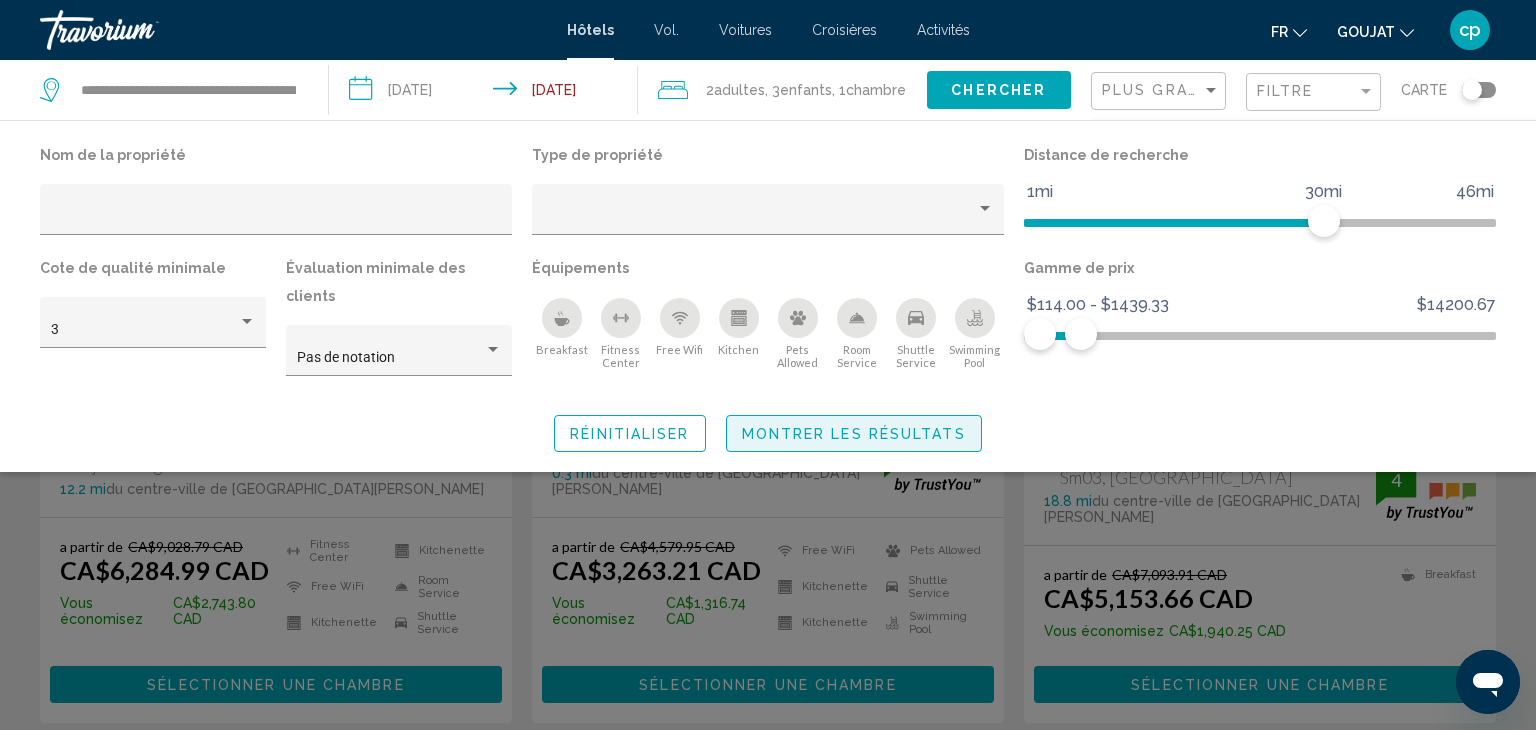 click on "Montrer les résultats" 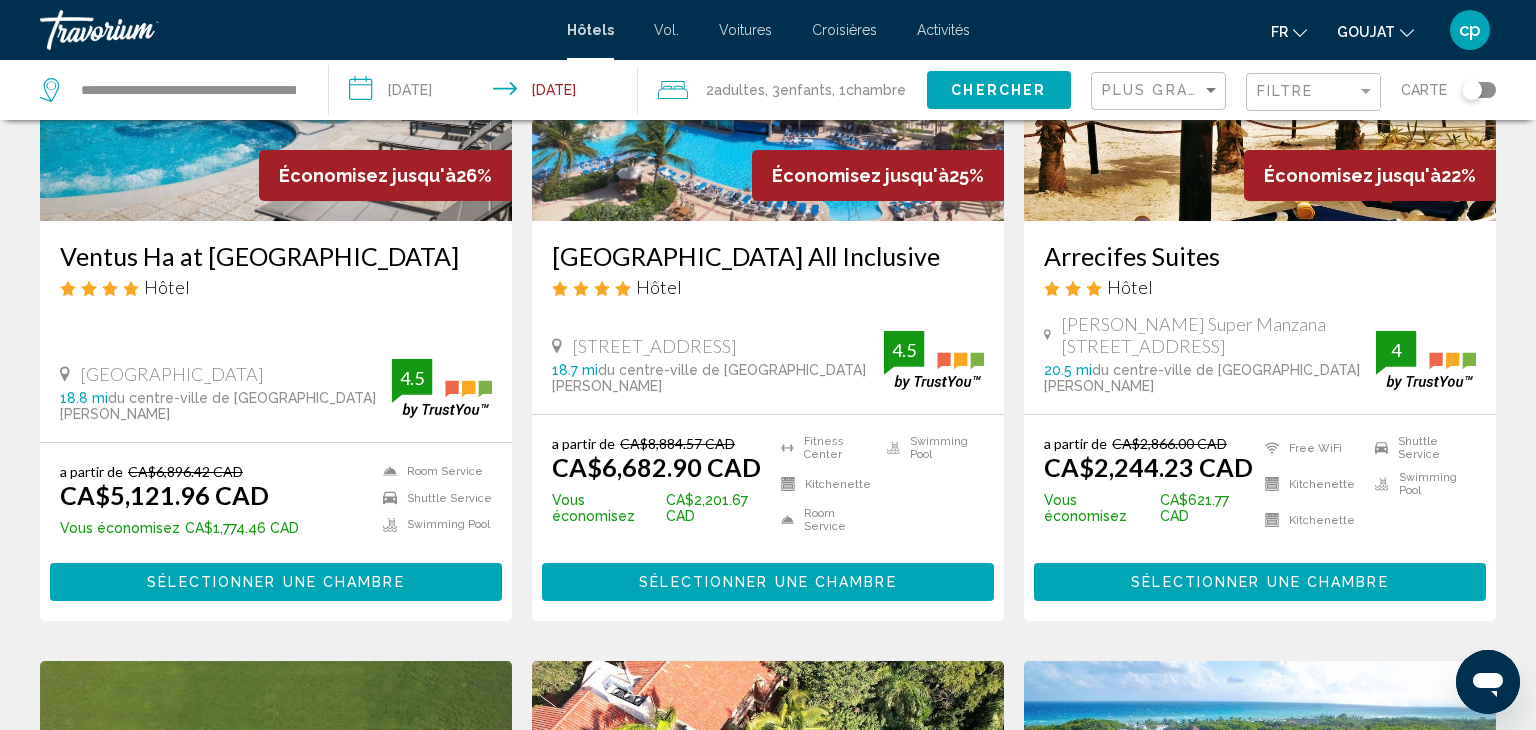 scroll, scrollTop: 1922, scrollLeft: 0, axis: vertical 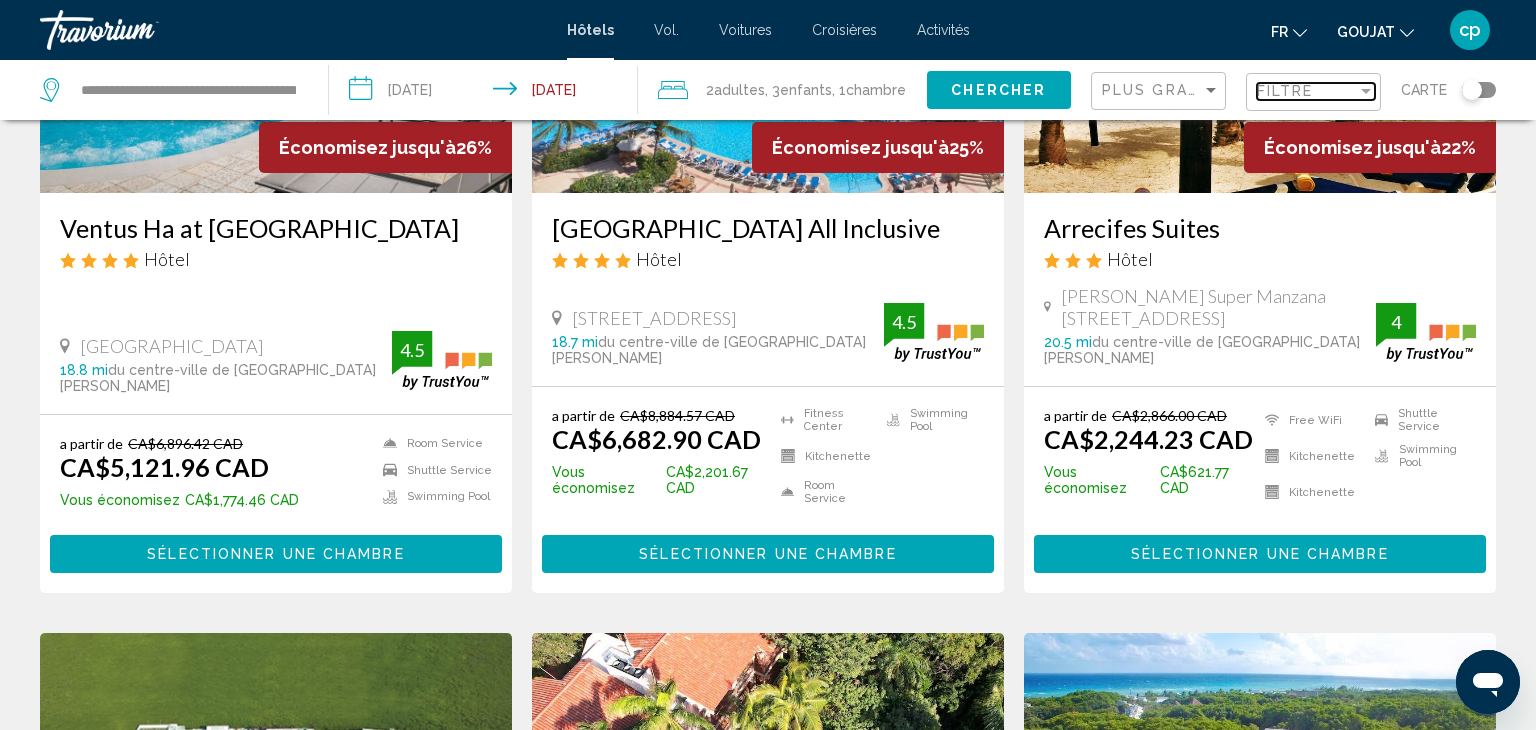 click on "Filtre" at bounding box center (1307, 91) 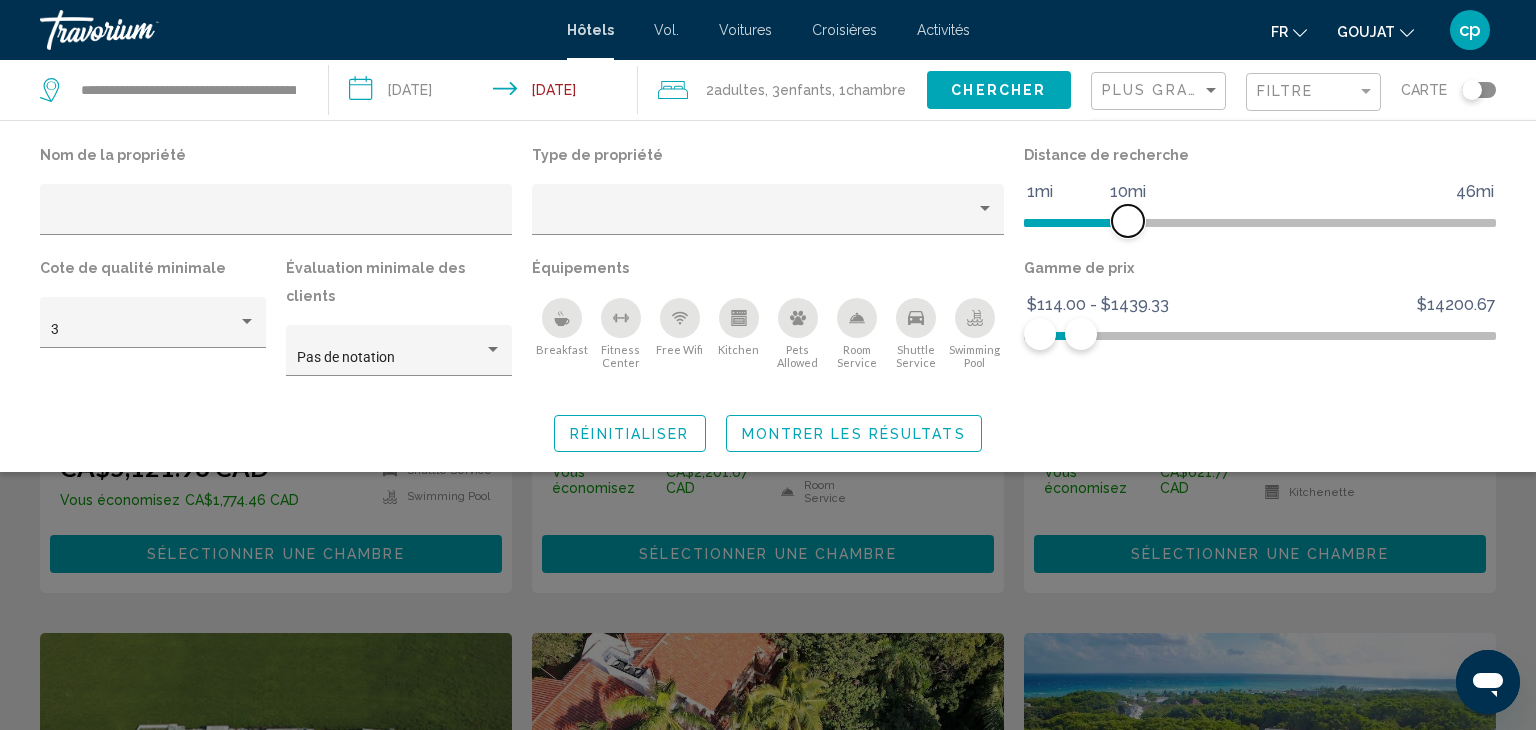 scroll, scrollTop: 378, scrollLeft: 0, axis: vertical 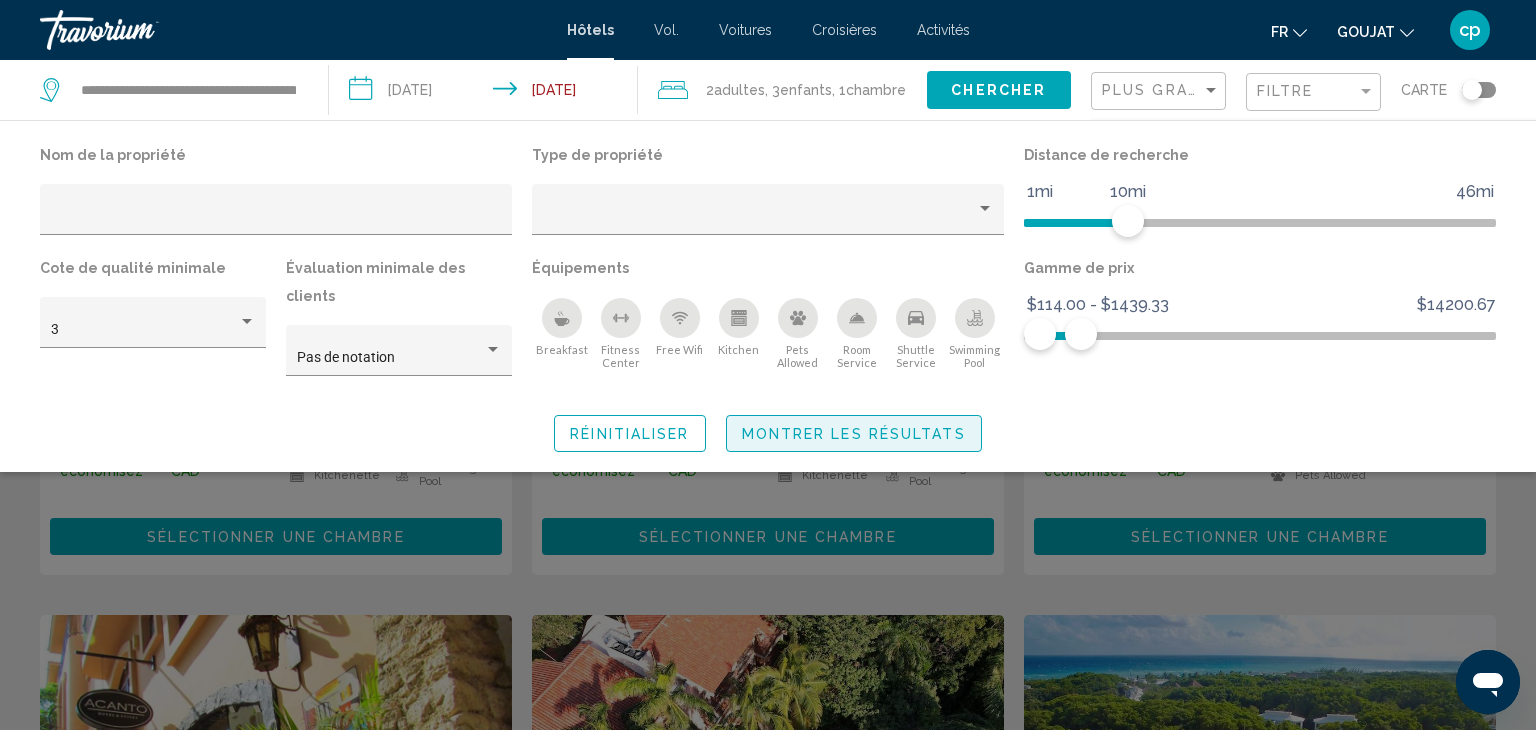 click on "Montrer les résultats" 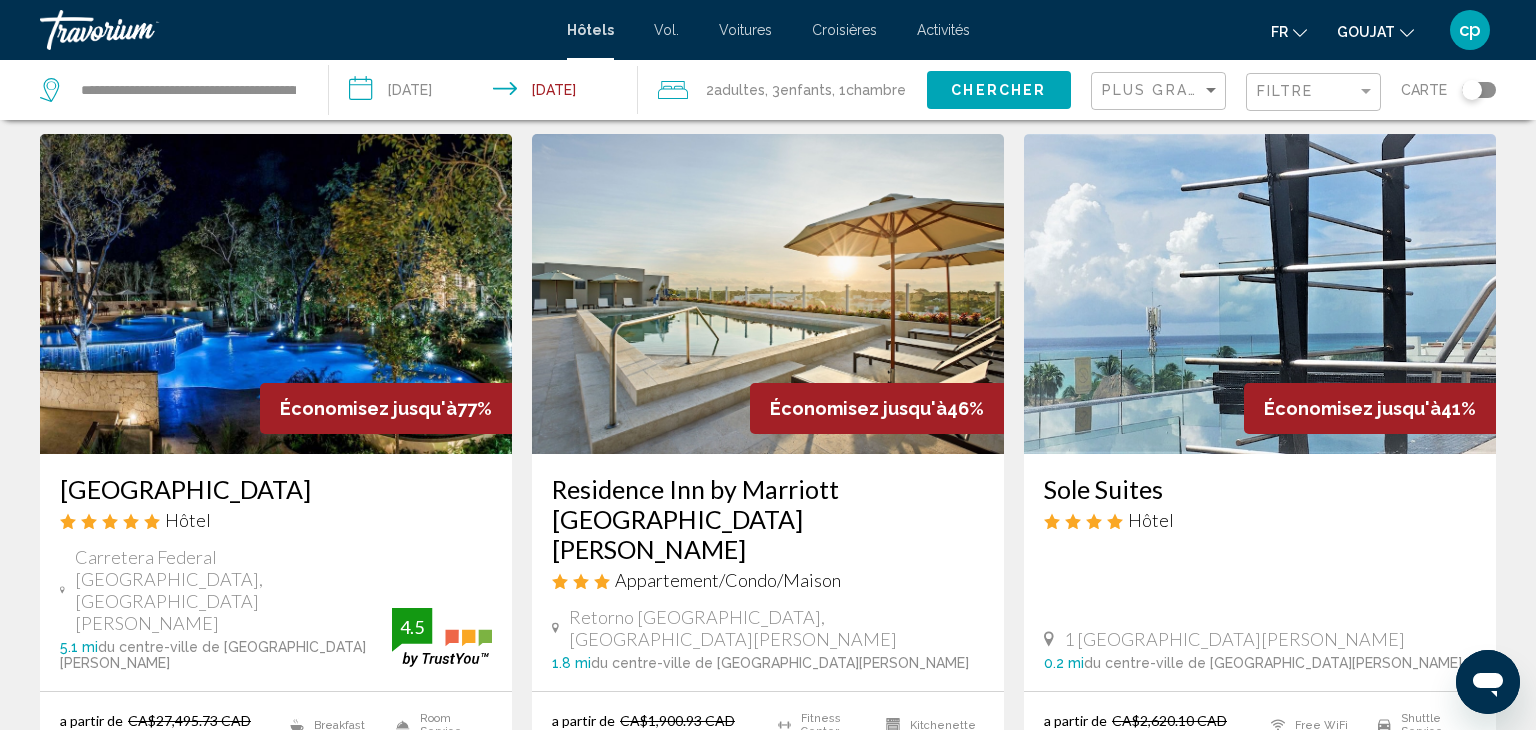 scroll, scrollTop: 47, scrollLeft: 0, axis: vertical 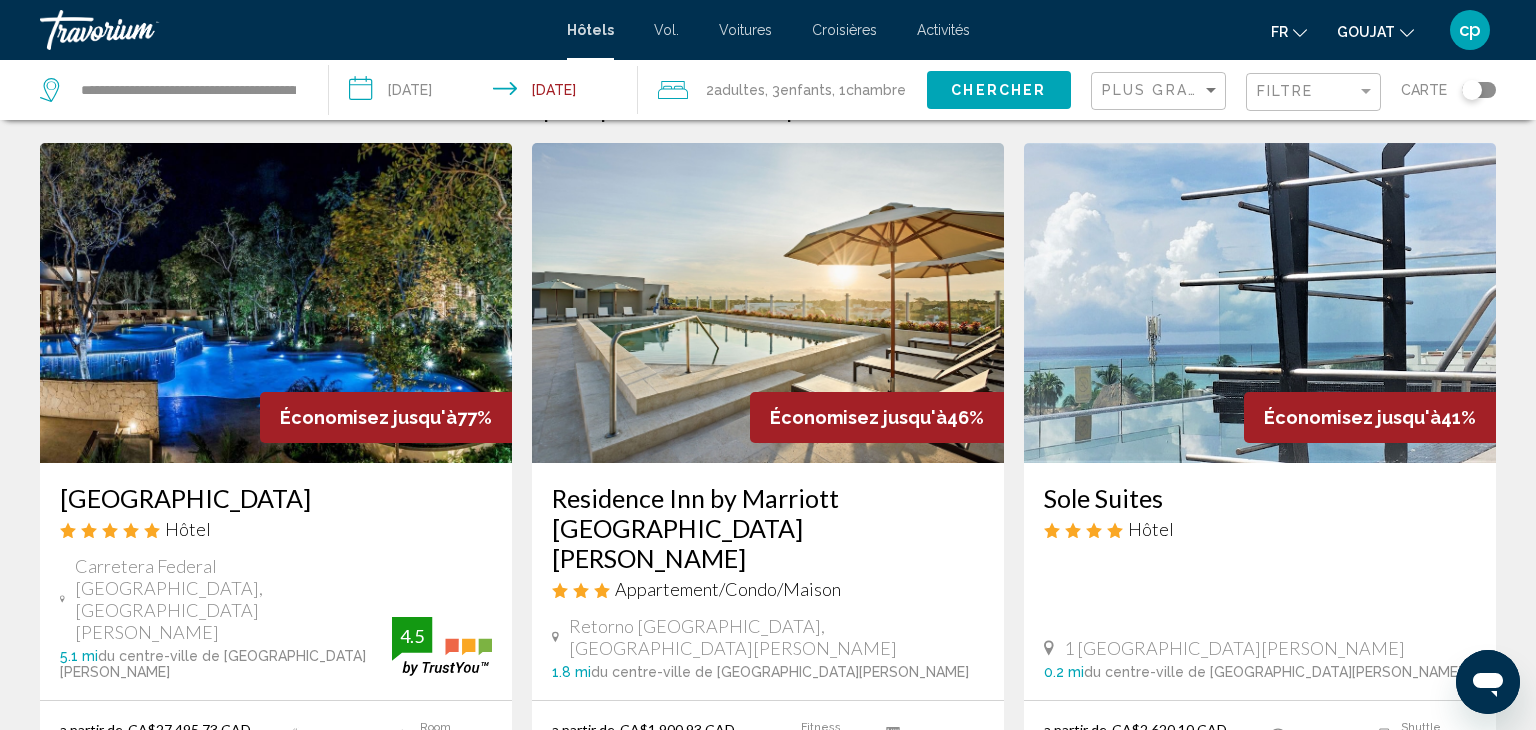 click at bounding box center [1260, 303] 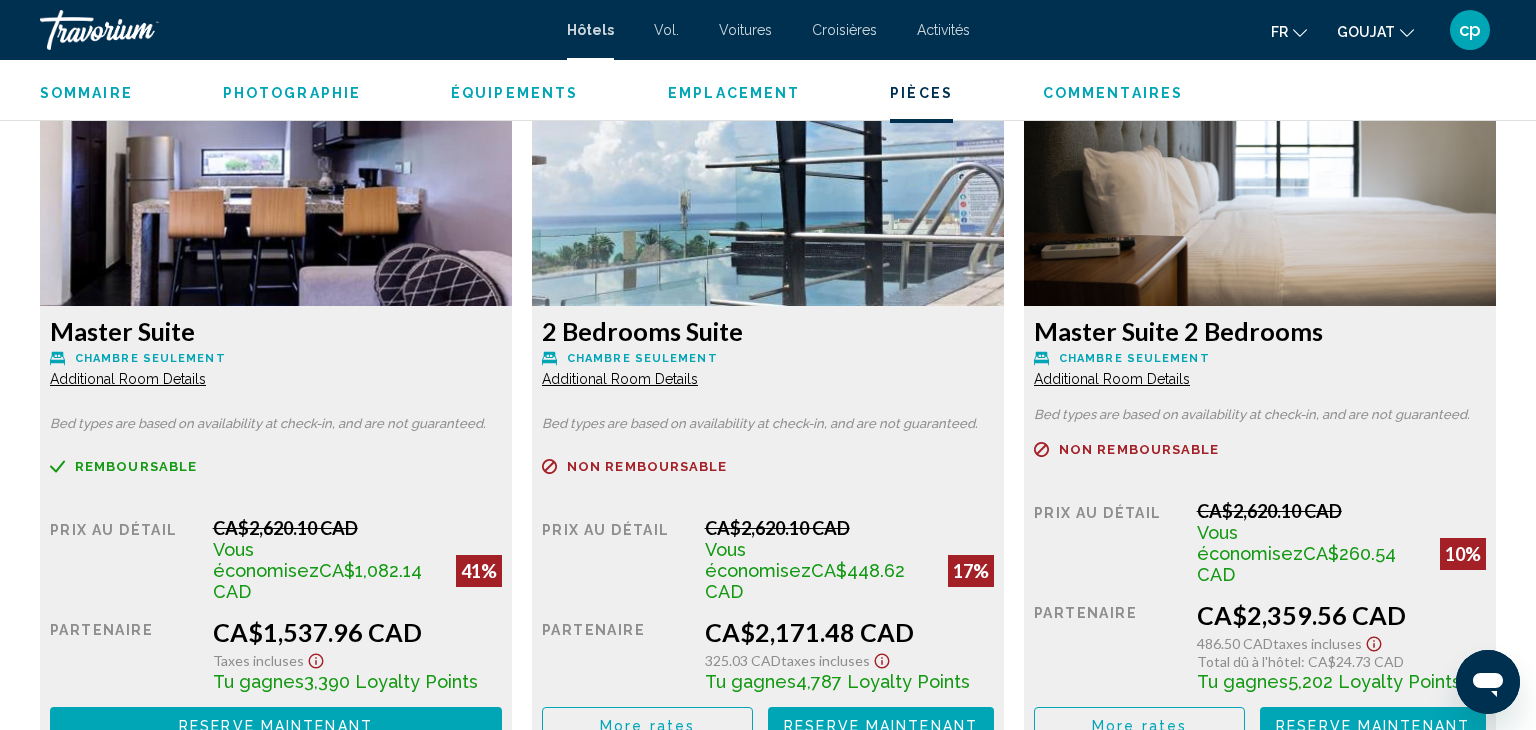 scroll, scrollTop: 2768, scrollLeft: 0, axis: vertical 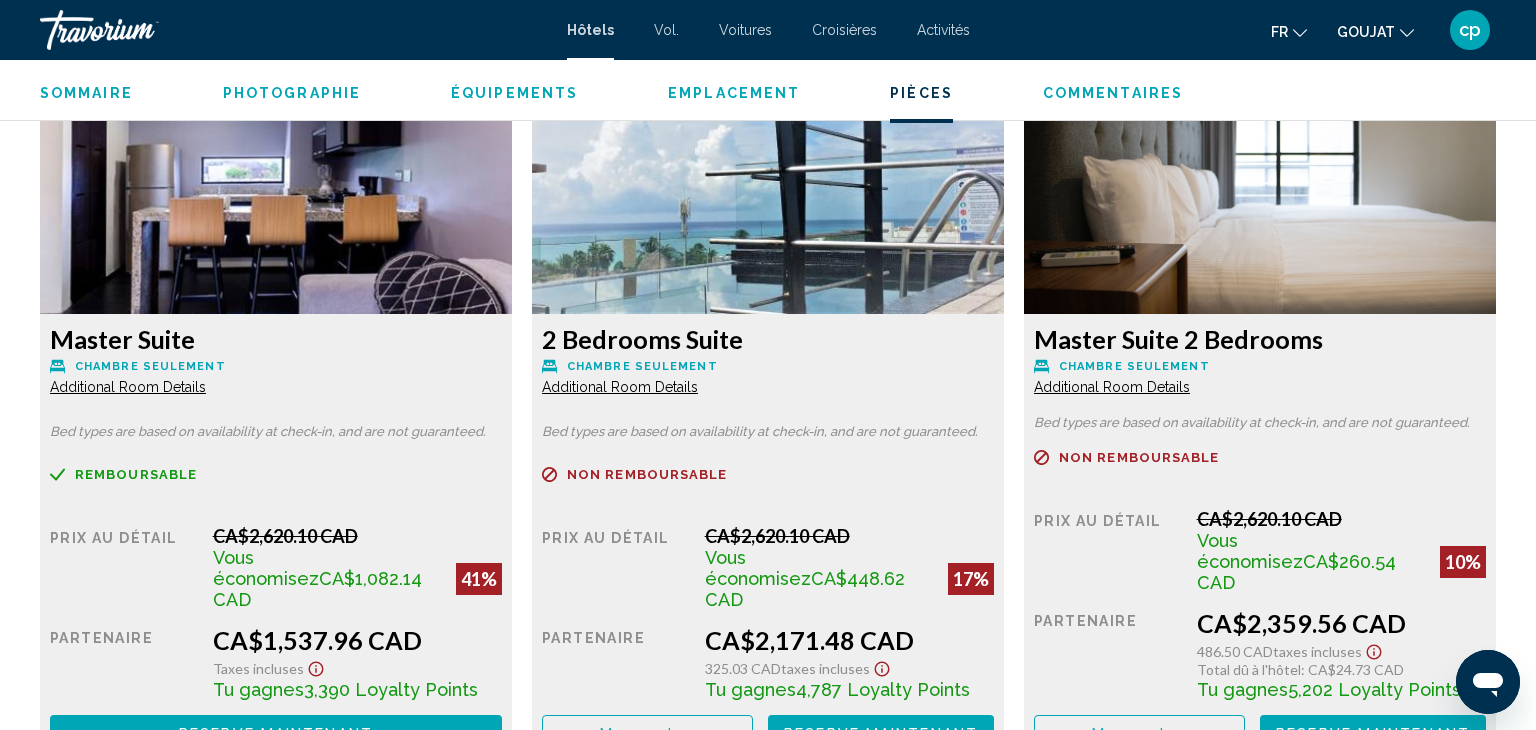 click on "Additional Room Details" at bounding box center (128, 387) 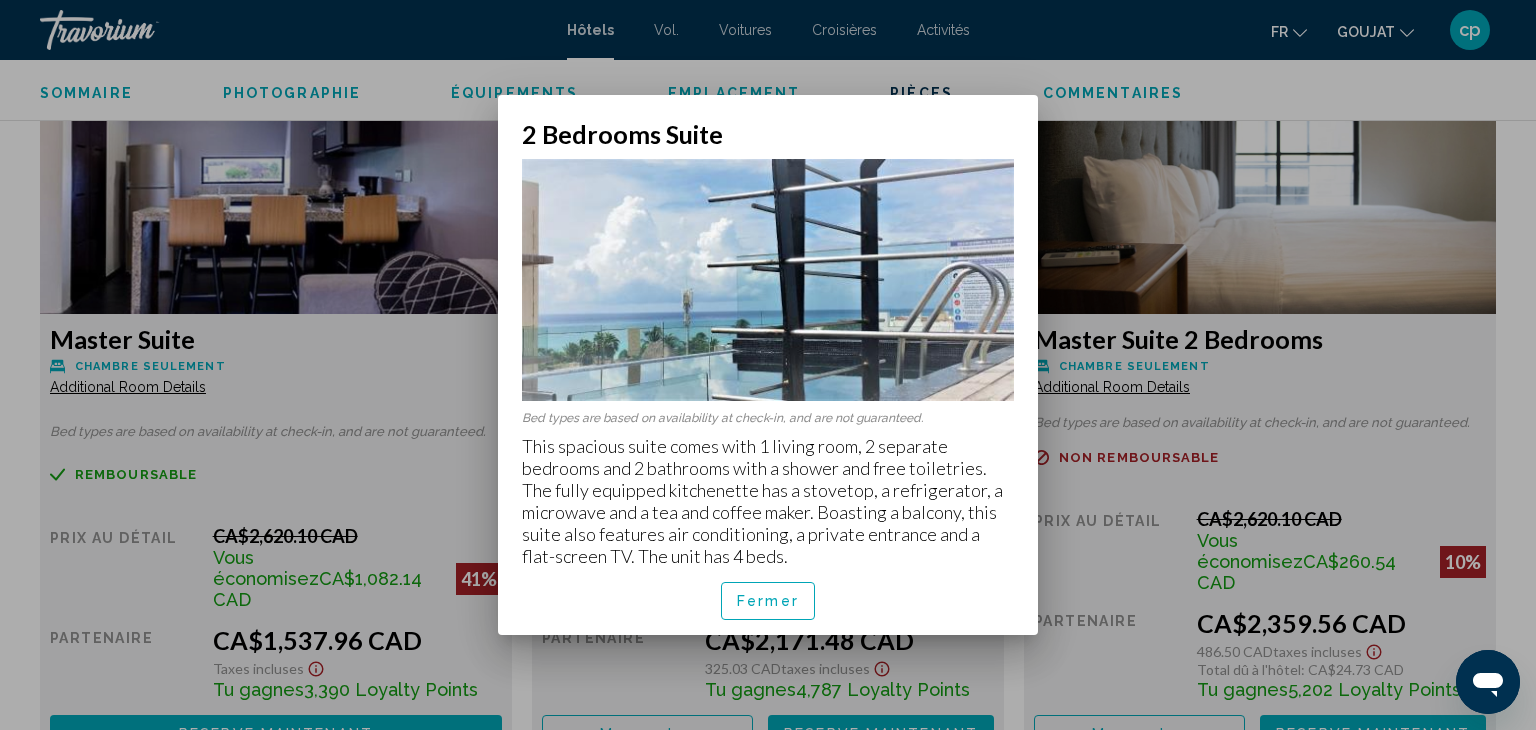 scroll, scrollTop: 0, scrollLeft: 0, axis: both 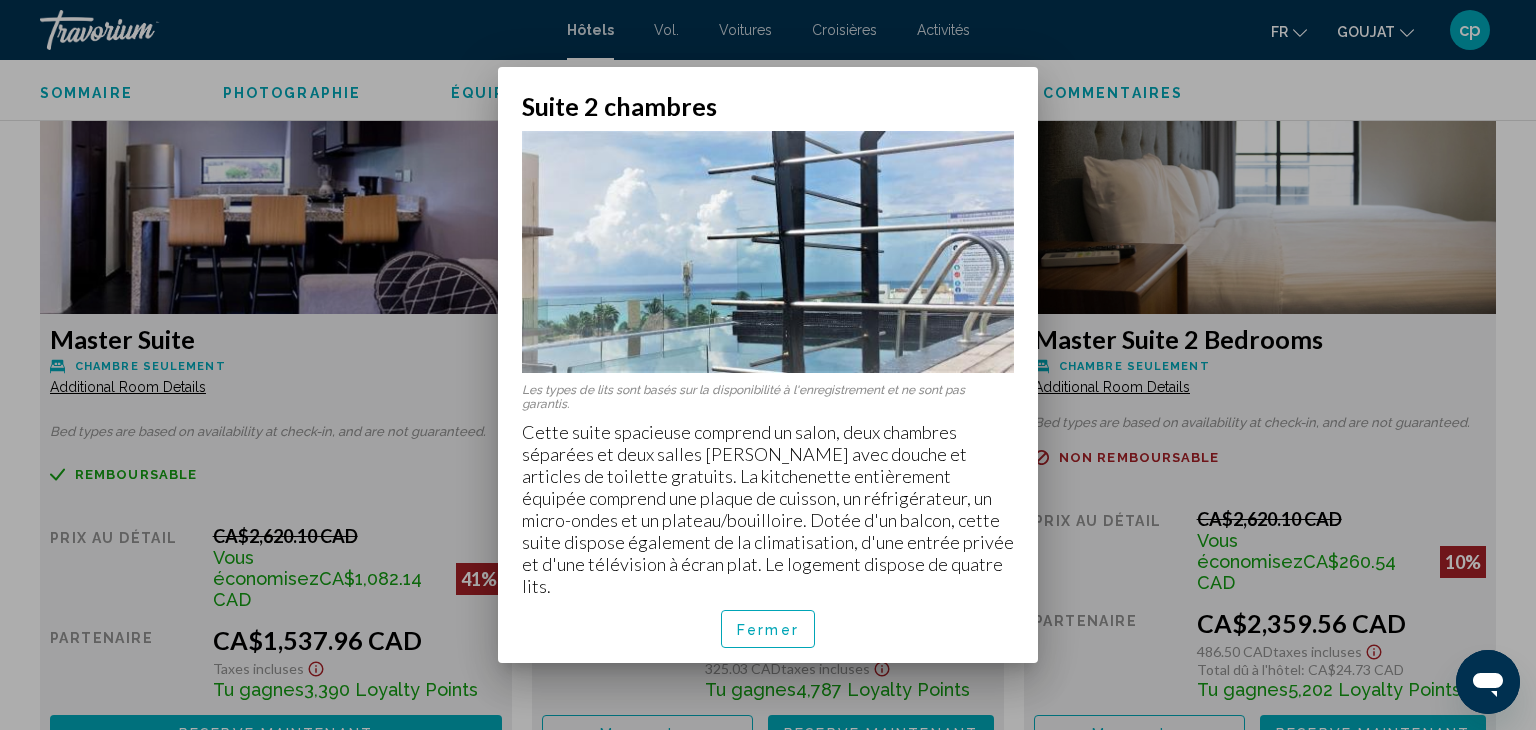 click on "Fermer" at bounding box center (768, 630) 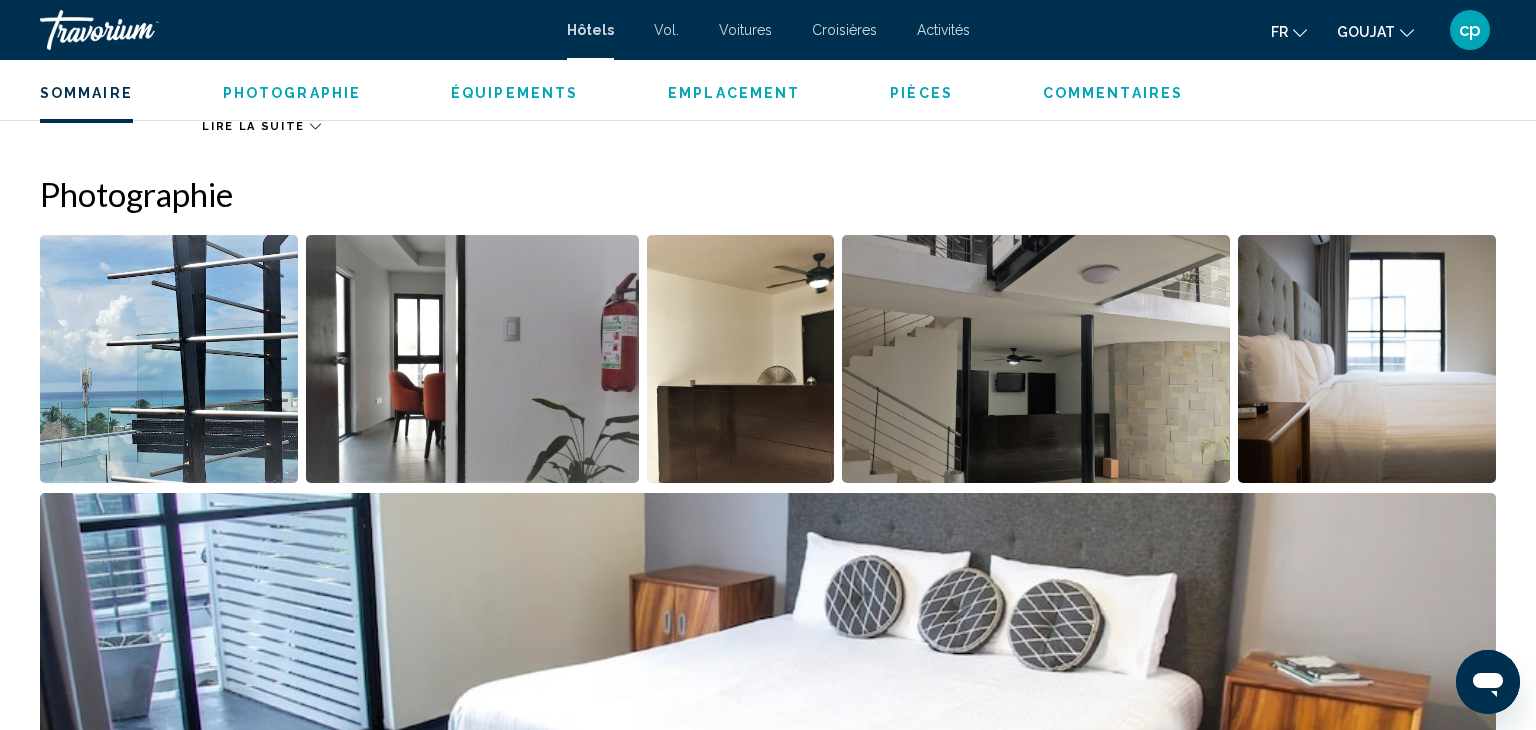 scroll, scrollTop: 921, scrollLeft: 0, axis: vertical 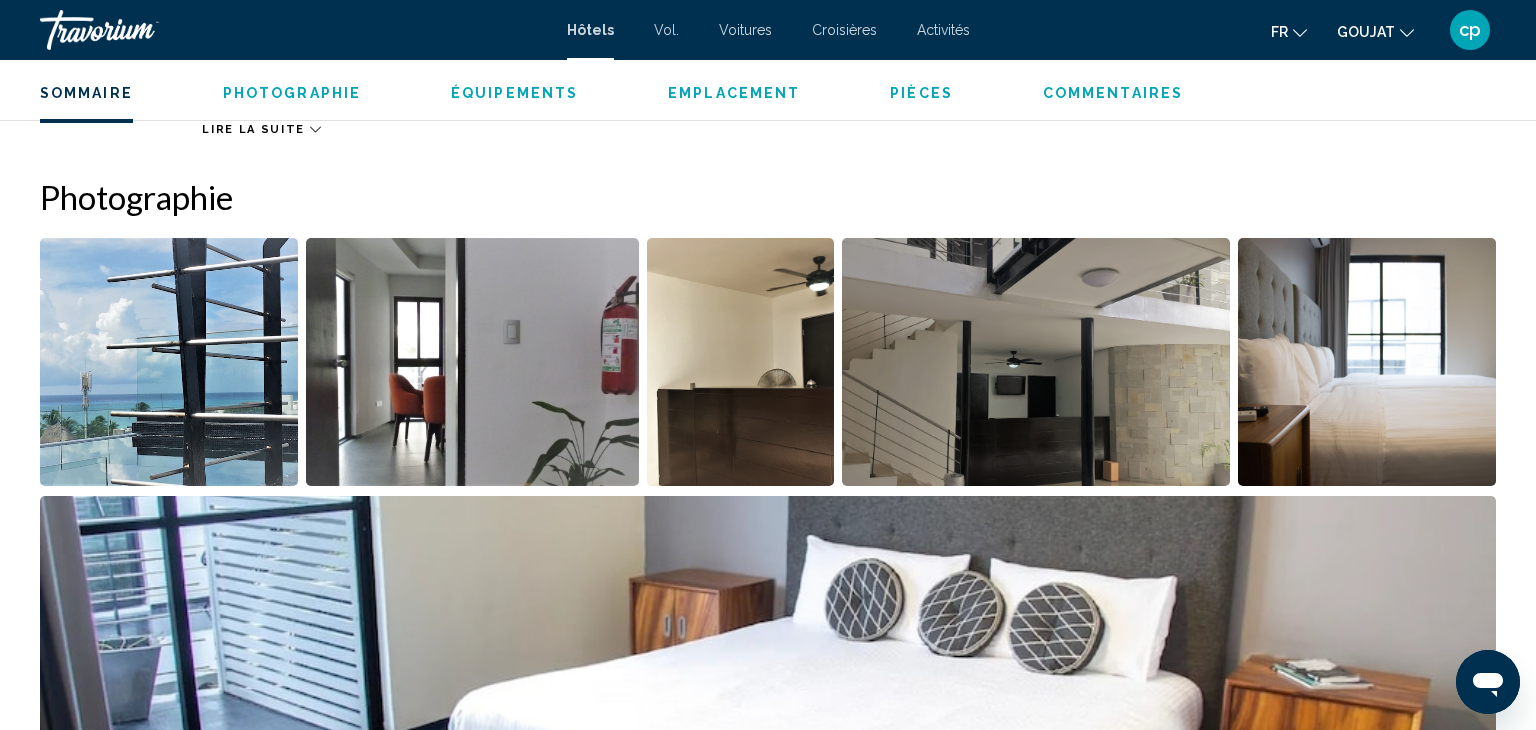 click at bounding box center (169, 362) 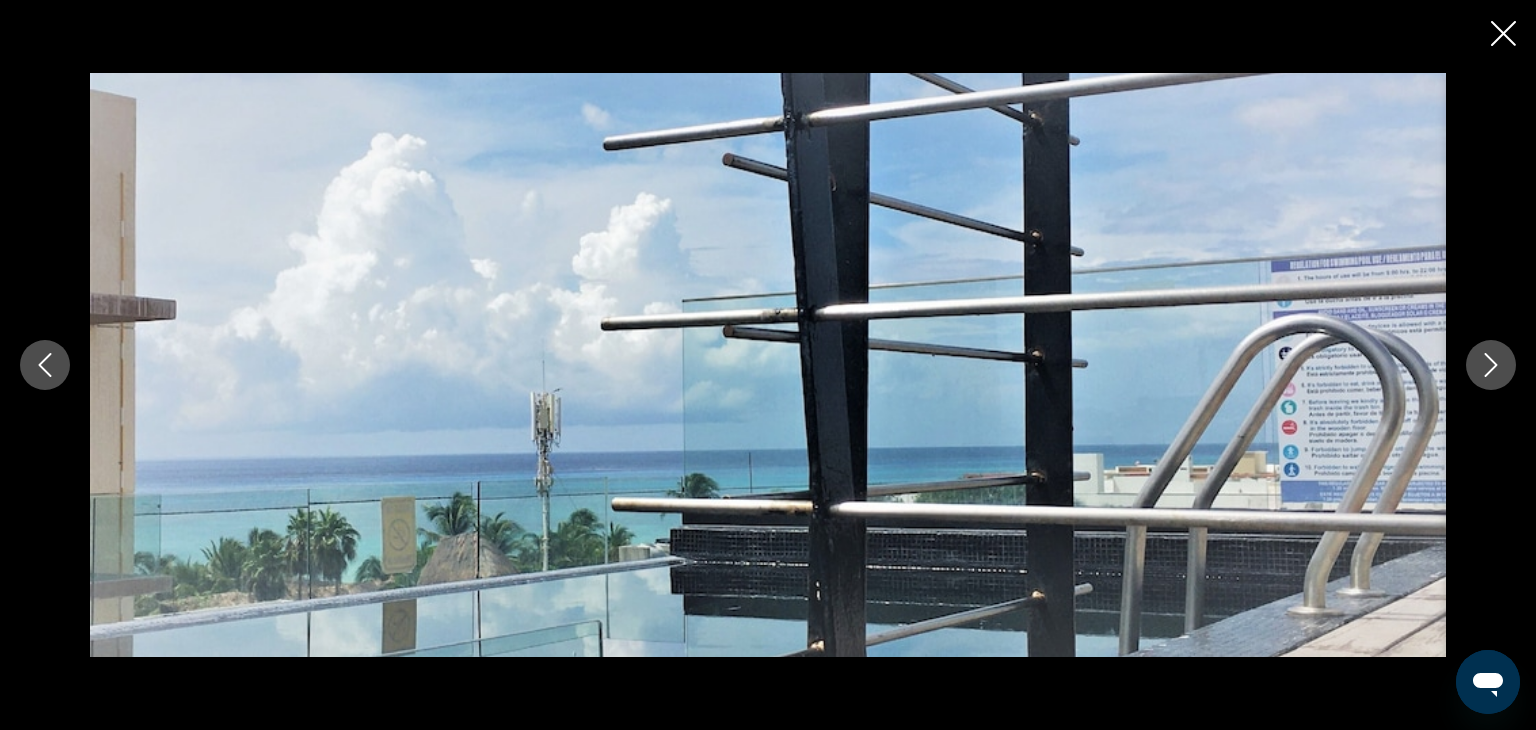click at bounding box center (1491, 365) 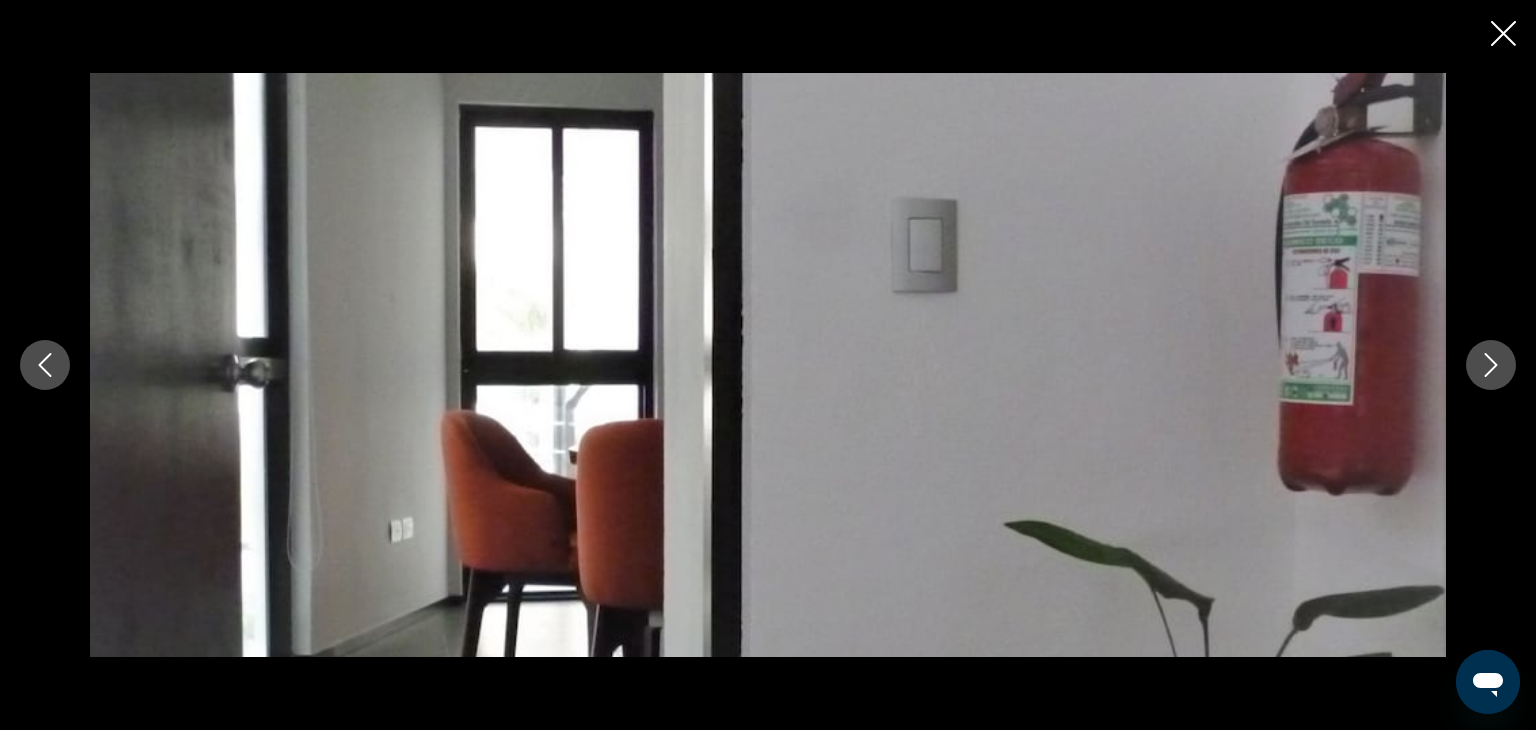 click 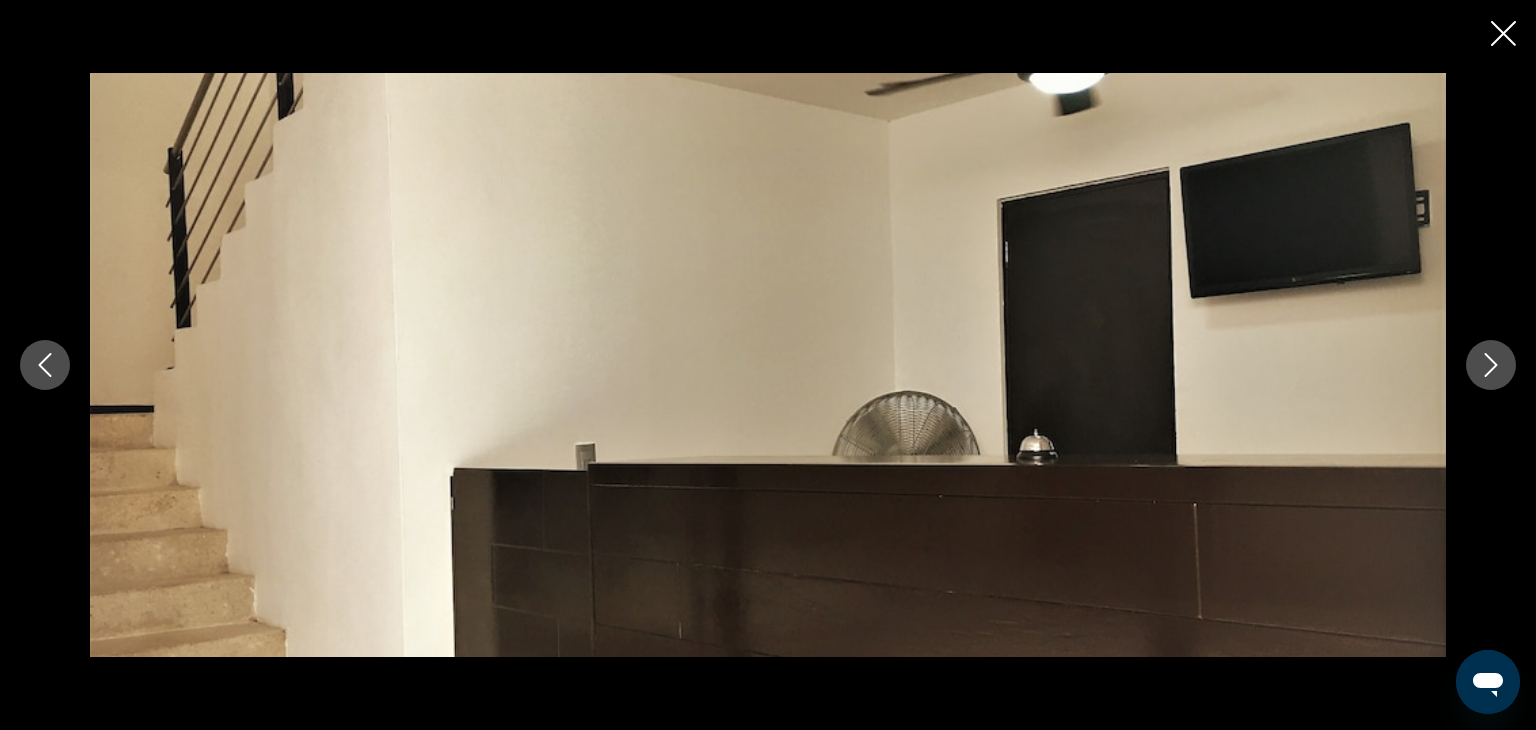 click 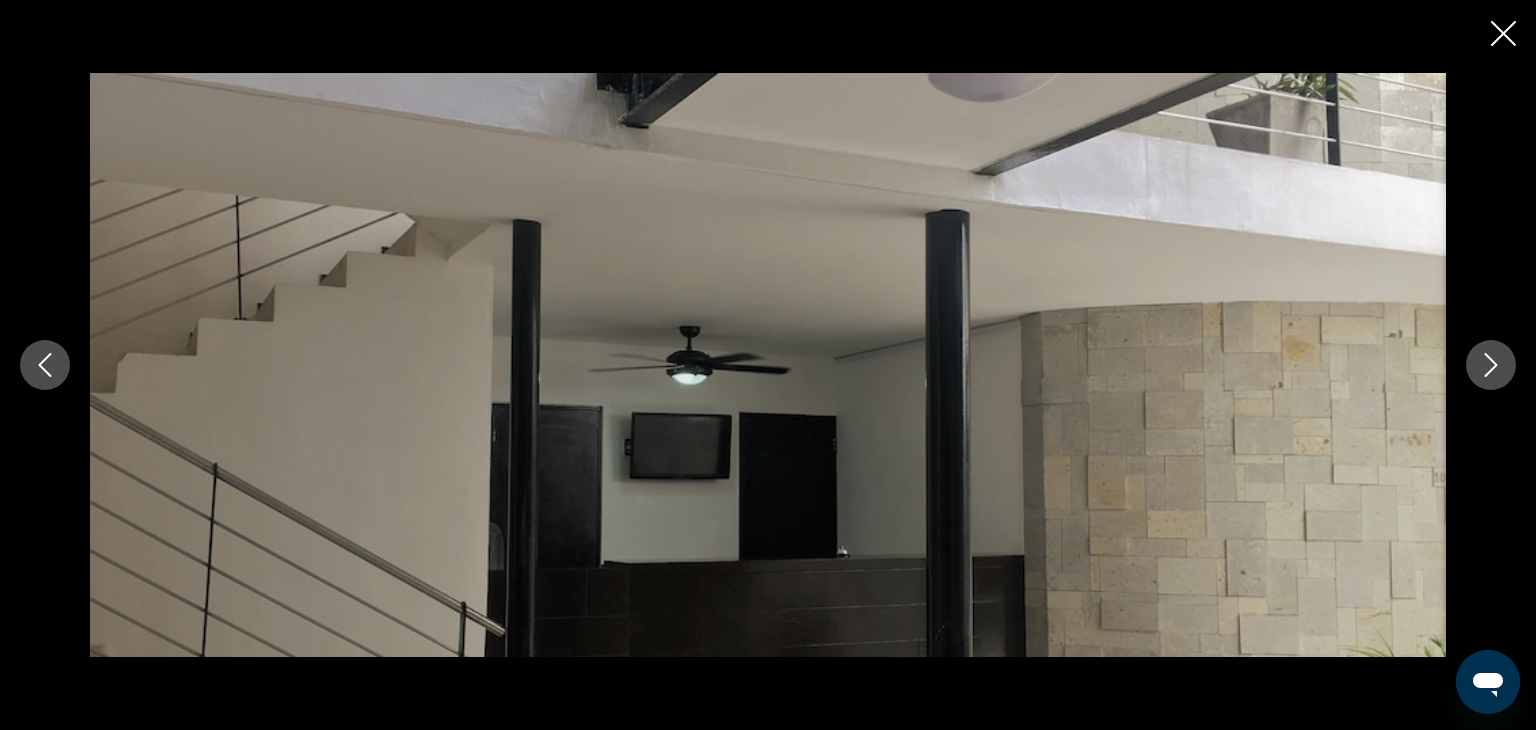 click 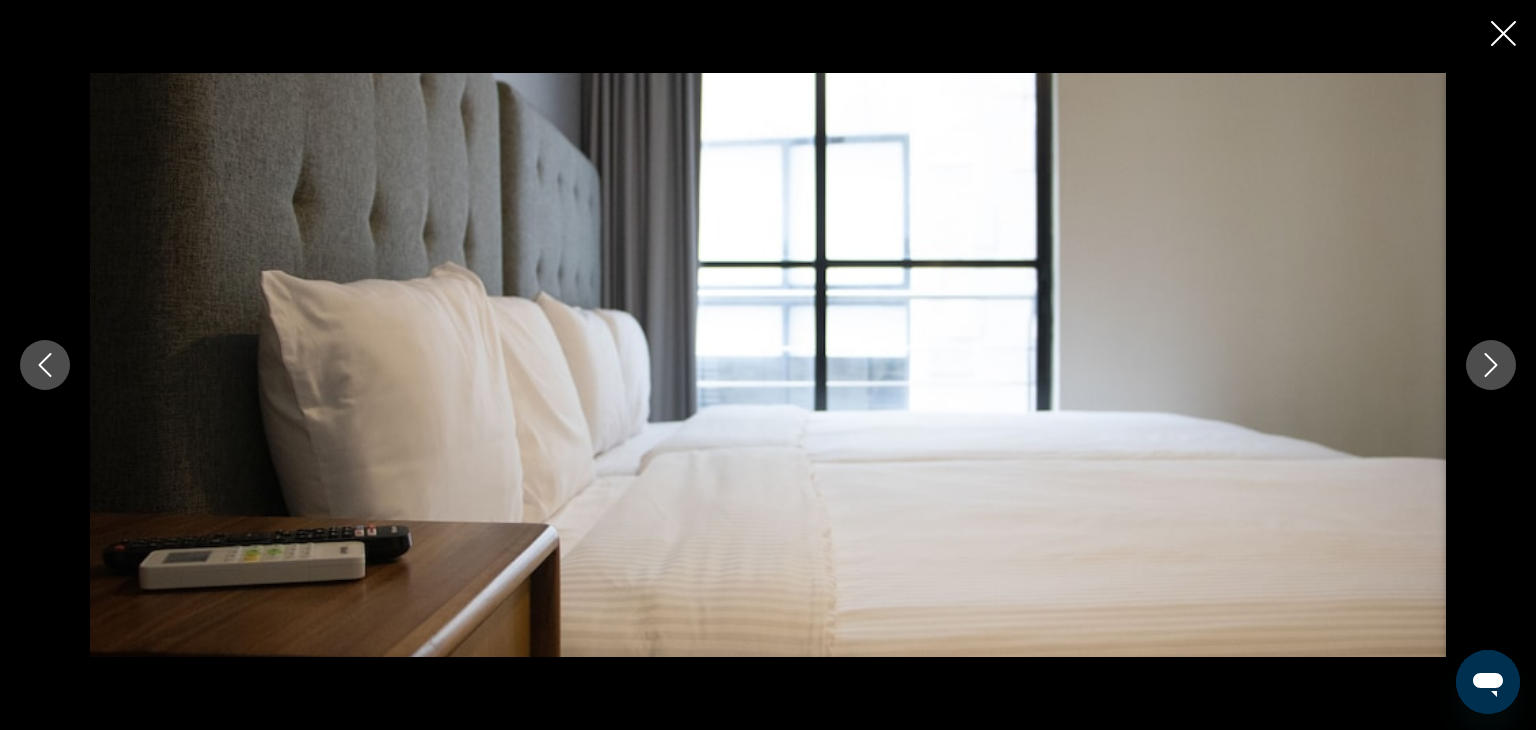 click at bounding box center [1491, 365] 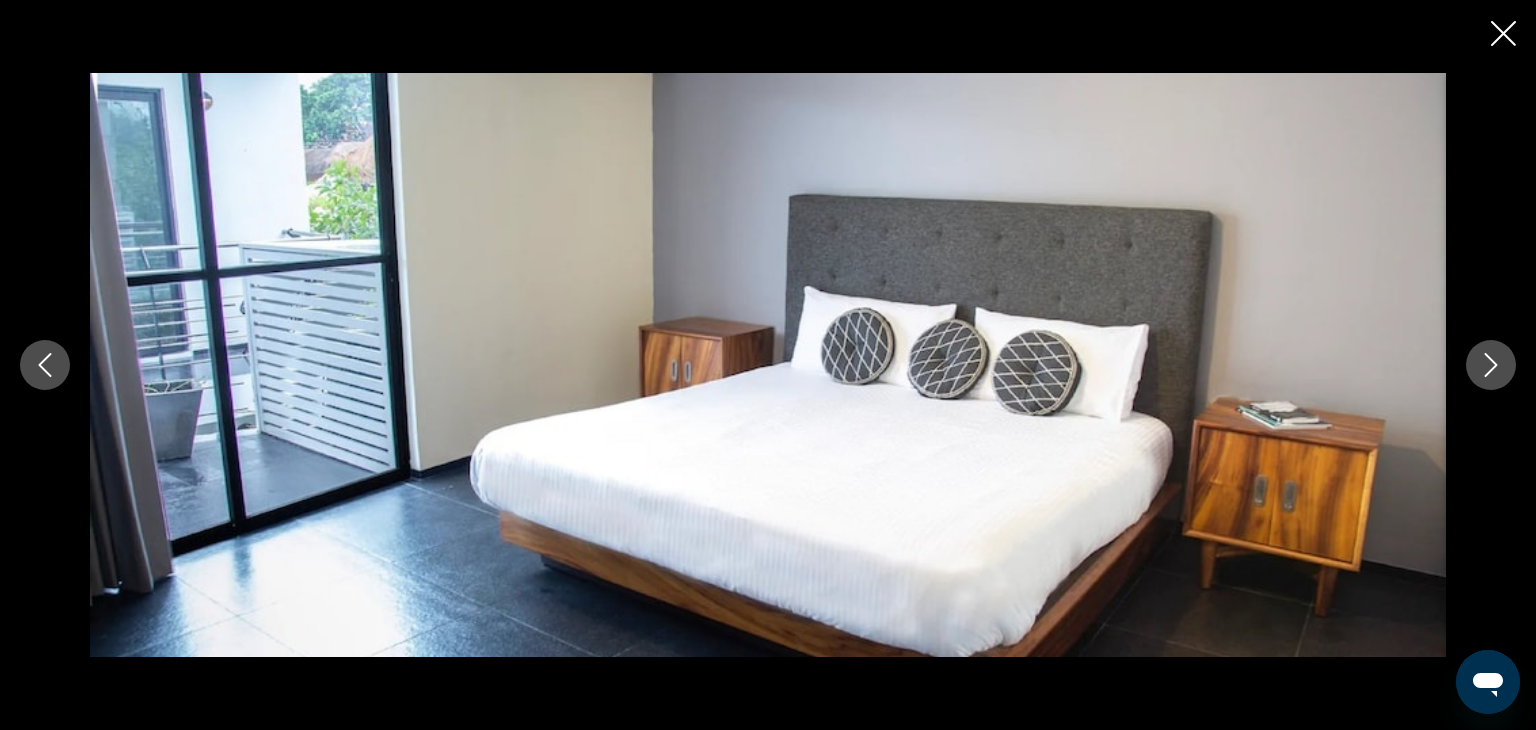 click at bounding box center [1491, 365] 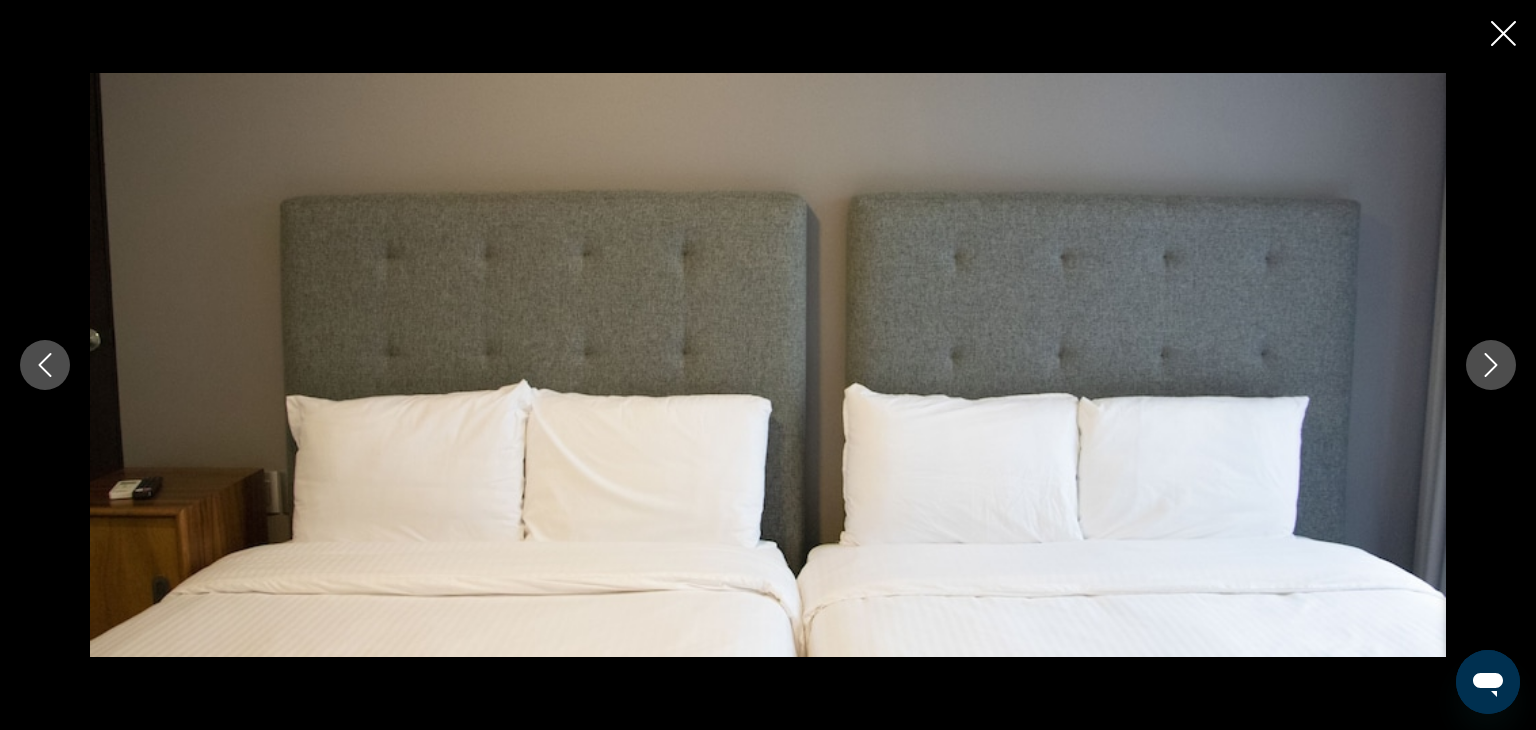click at bounding box center [1491, 365] 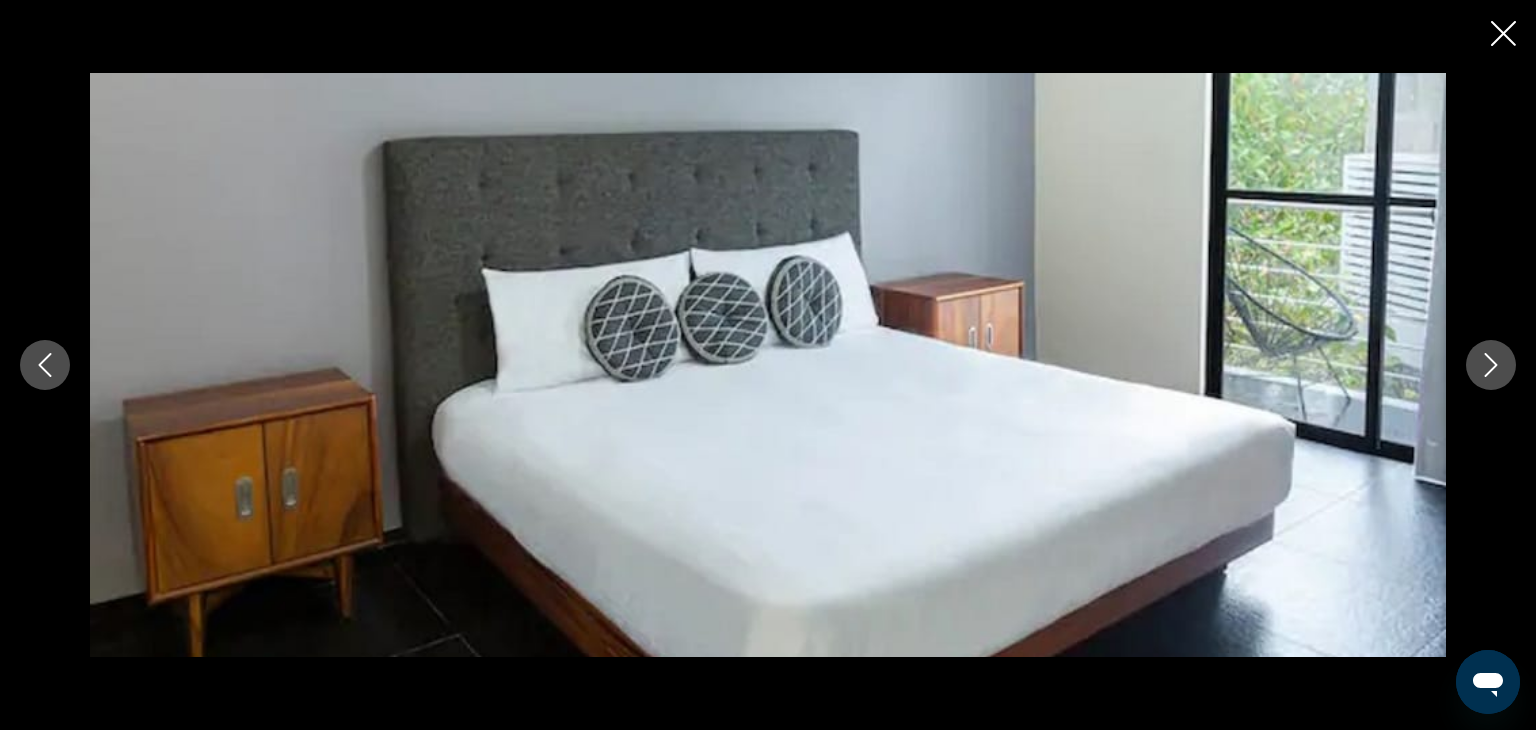 click 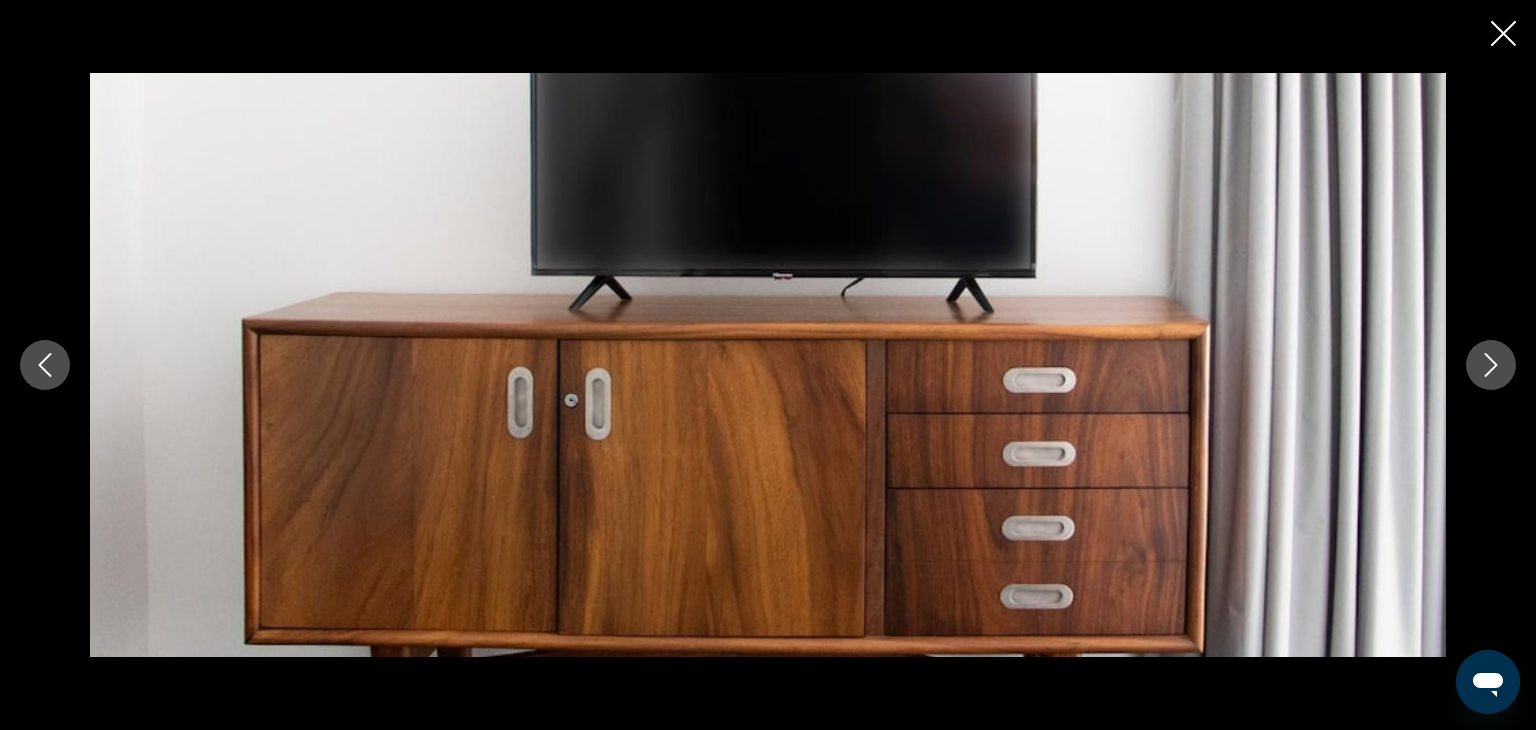 click 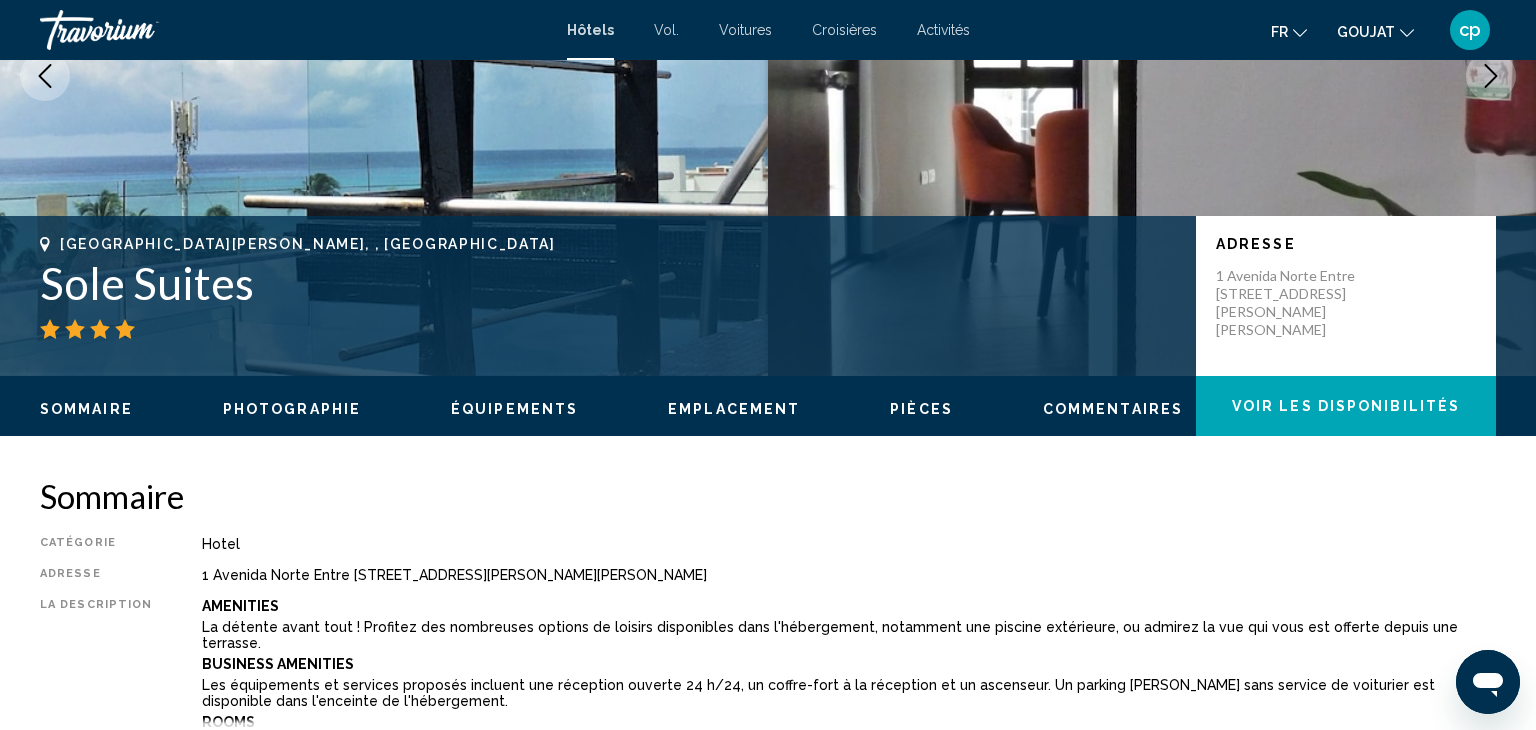 scroll, scrollTop: 286, scrollLeft: 0, axis: vertical 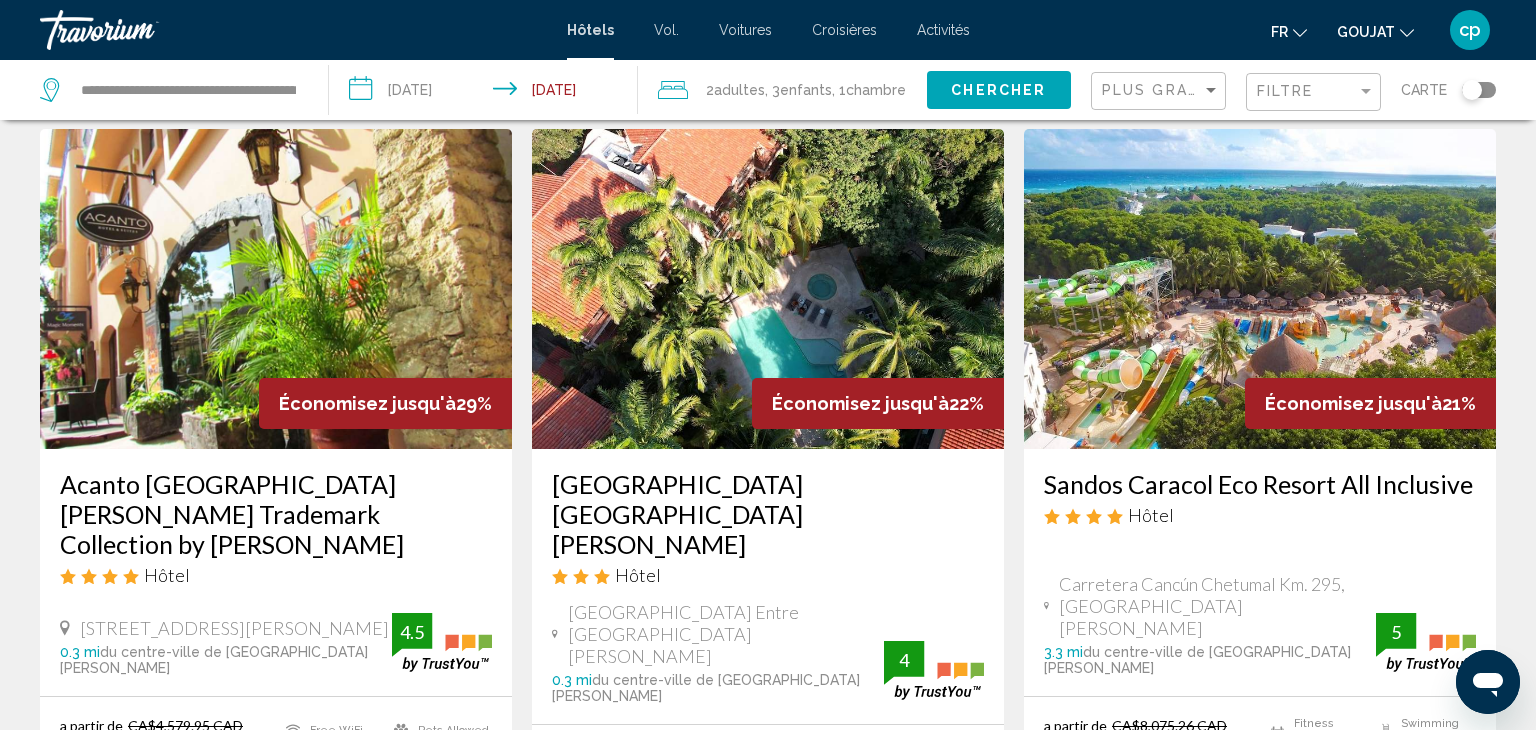 click on "Économisez jusqu'à  21%" at bounding box center [1370, 403] 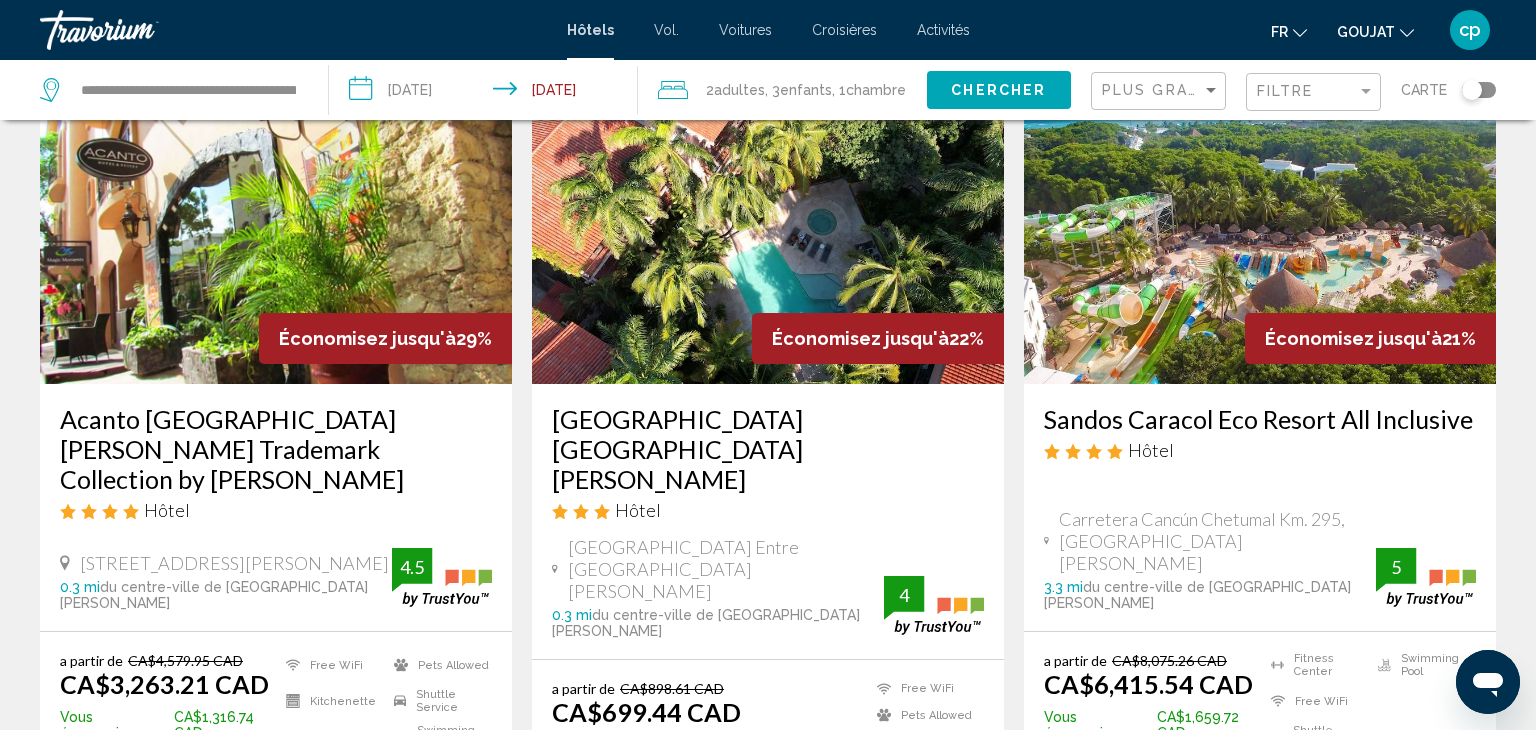 scroll, scrollTop: 1040, scrollLeft: 0, axis: vertical 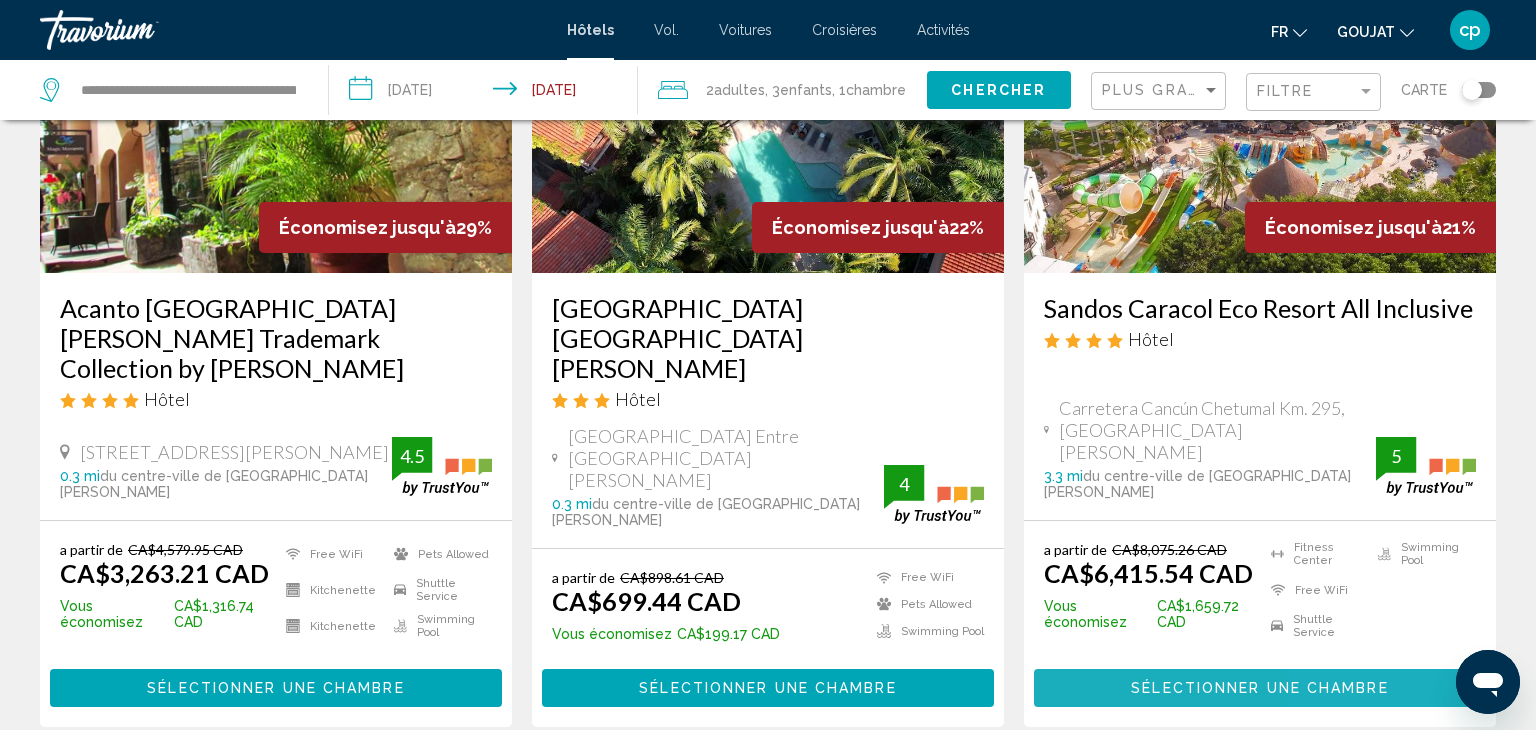 click on "Sélectionner une chambre" at bounding box center (1259, 689) 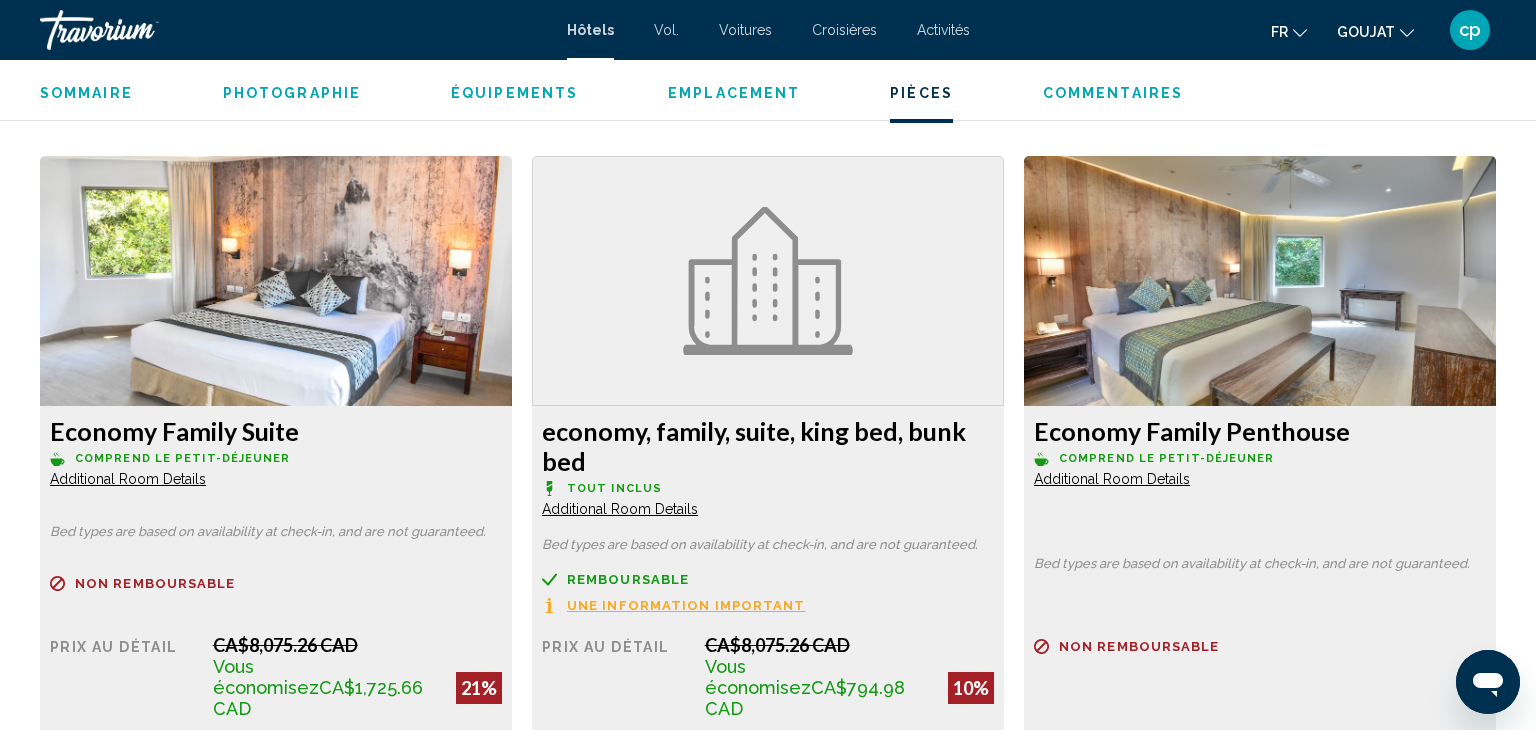 scroll, scrollTop: 2674, scrollLeft: 0, axis: vertical 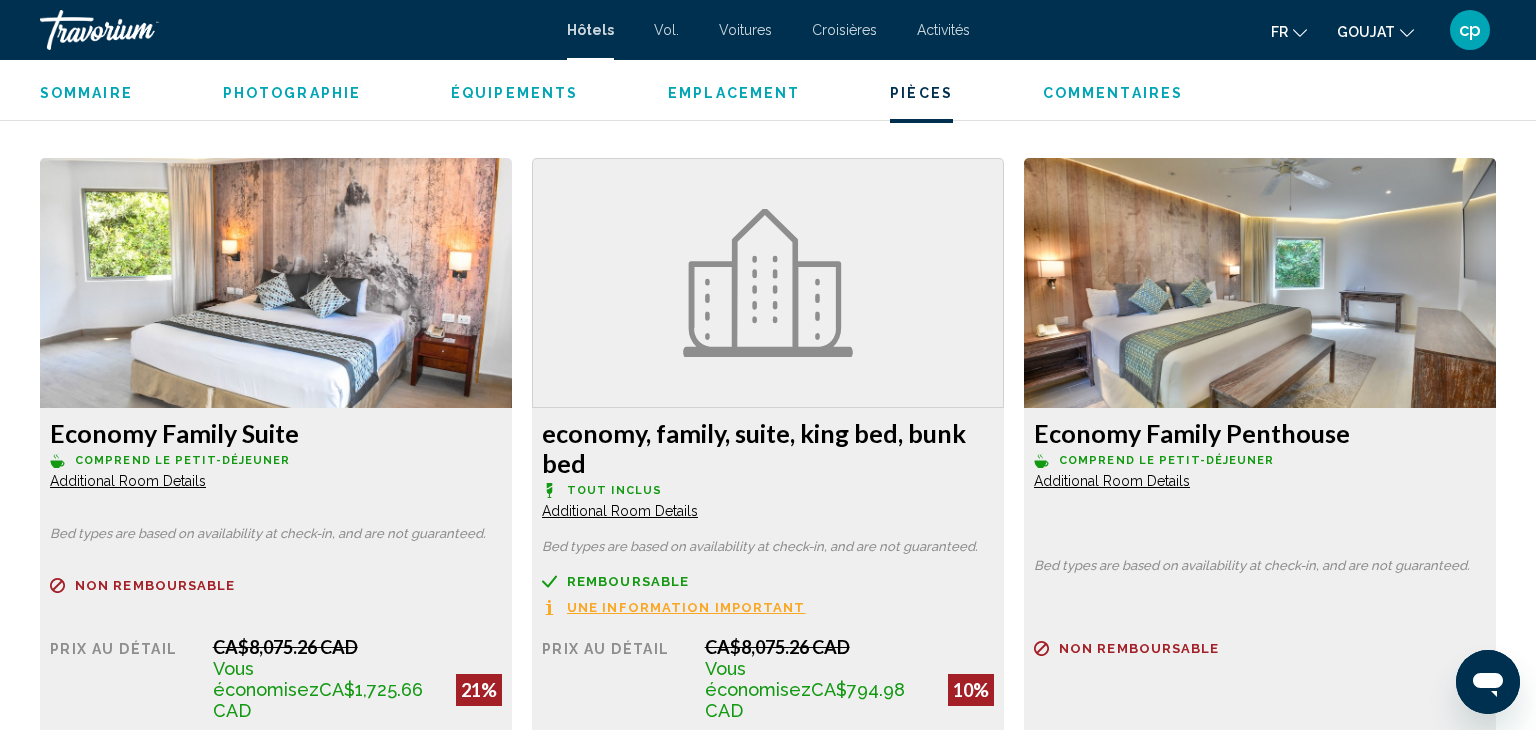 click at bounding box center [768, 283] 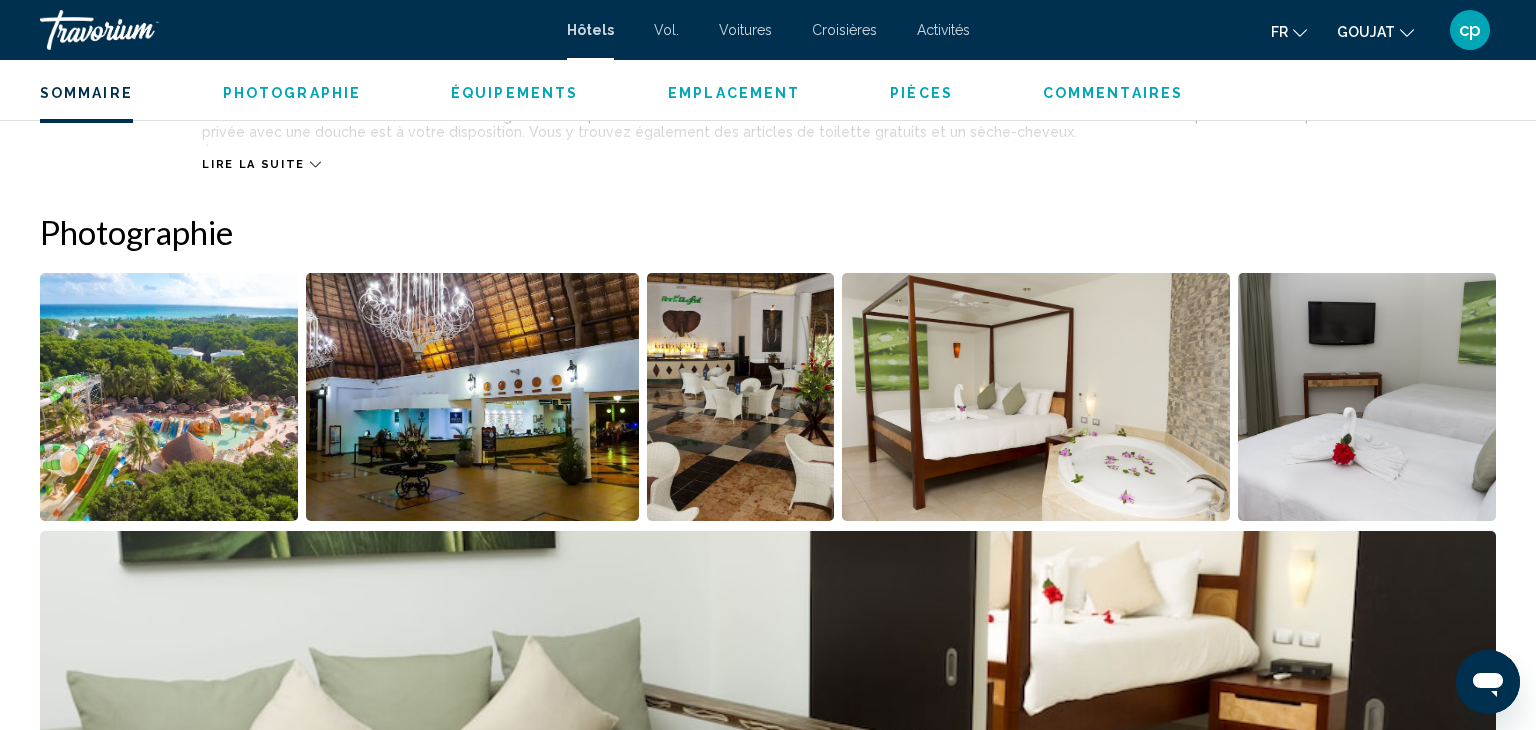 scroll, scrollTop: 854, scrollLeft: 0, axis: vertical 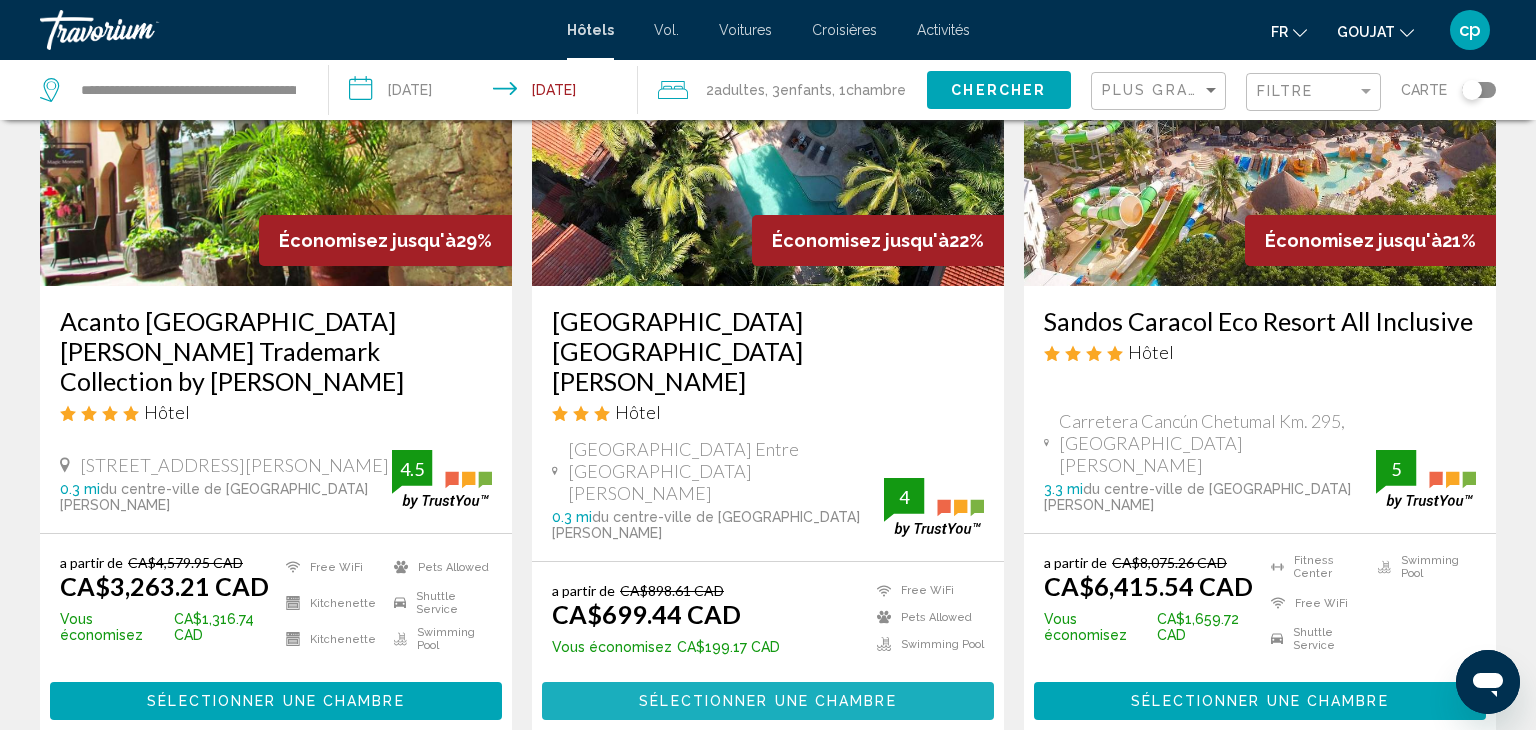 click on "Sélectionner une chambre" at bounding box center (767, 702) 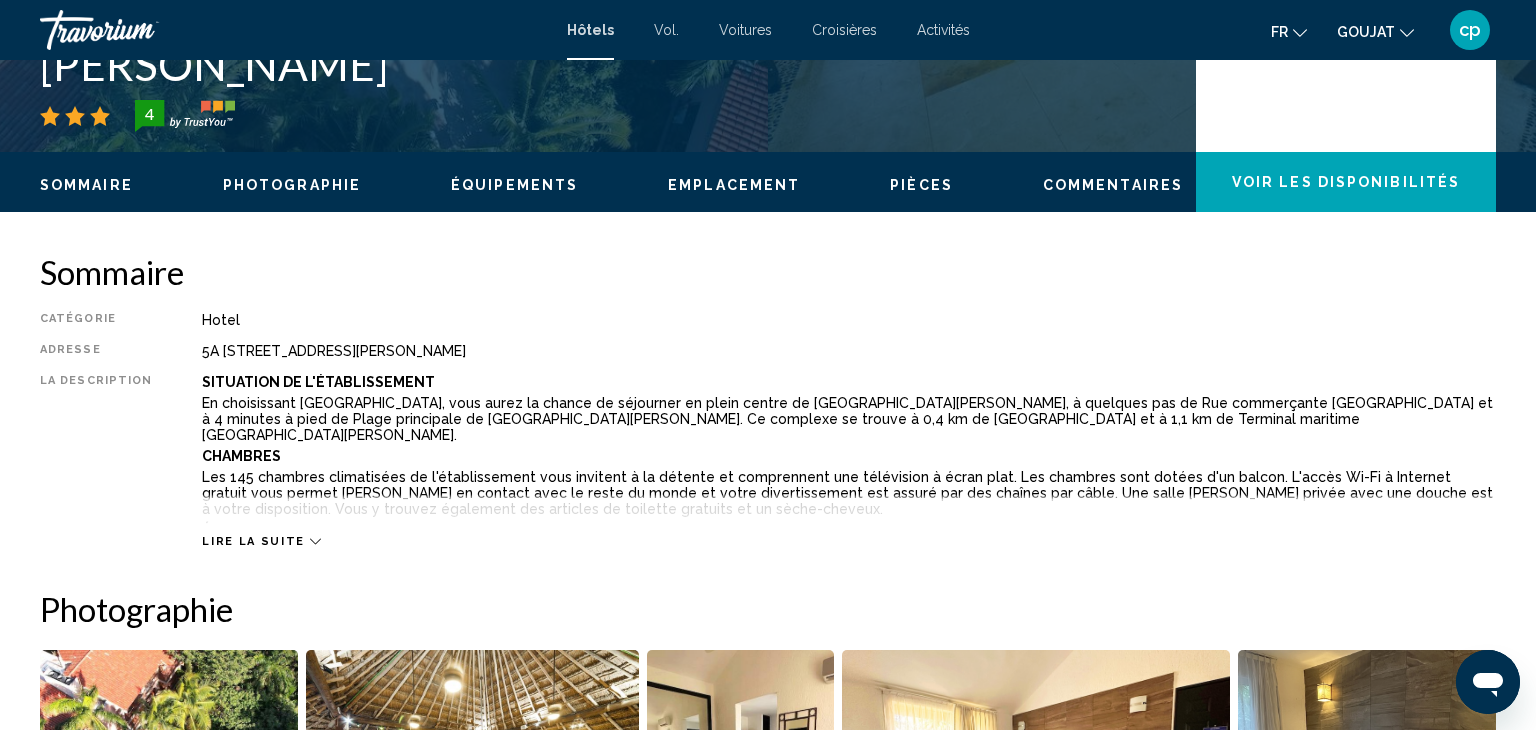 scroll, scrollTop: 513, scrollLeft: 0, axis: vertical 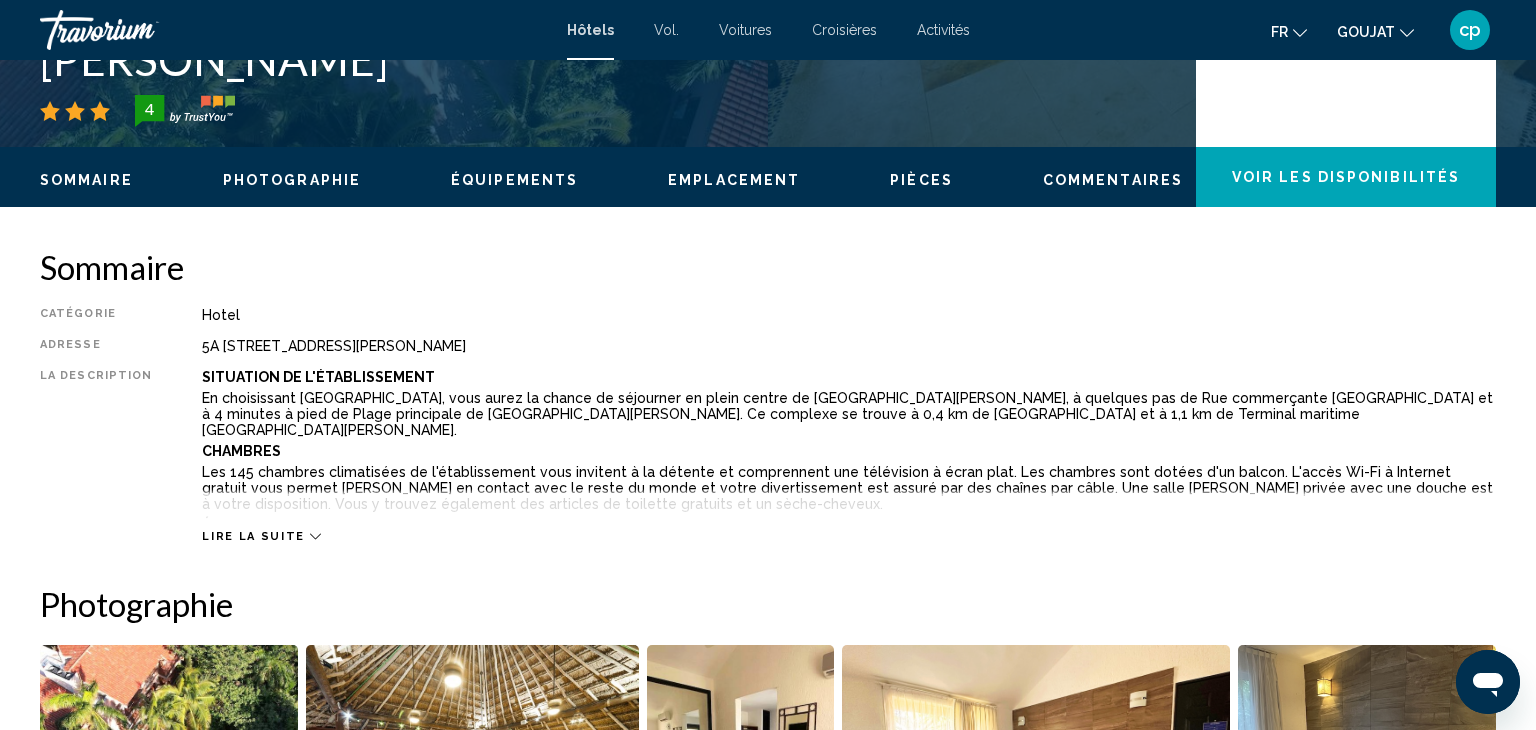 click on "Lire la suite" at bounding box center [253, 536] 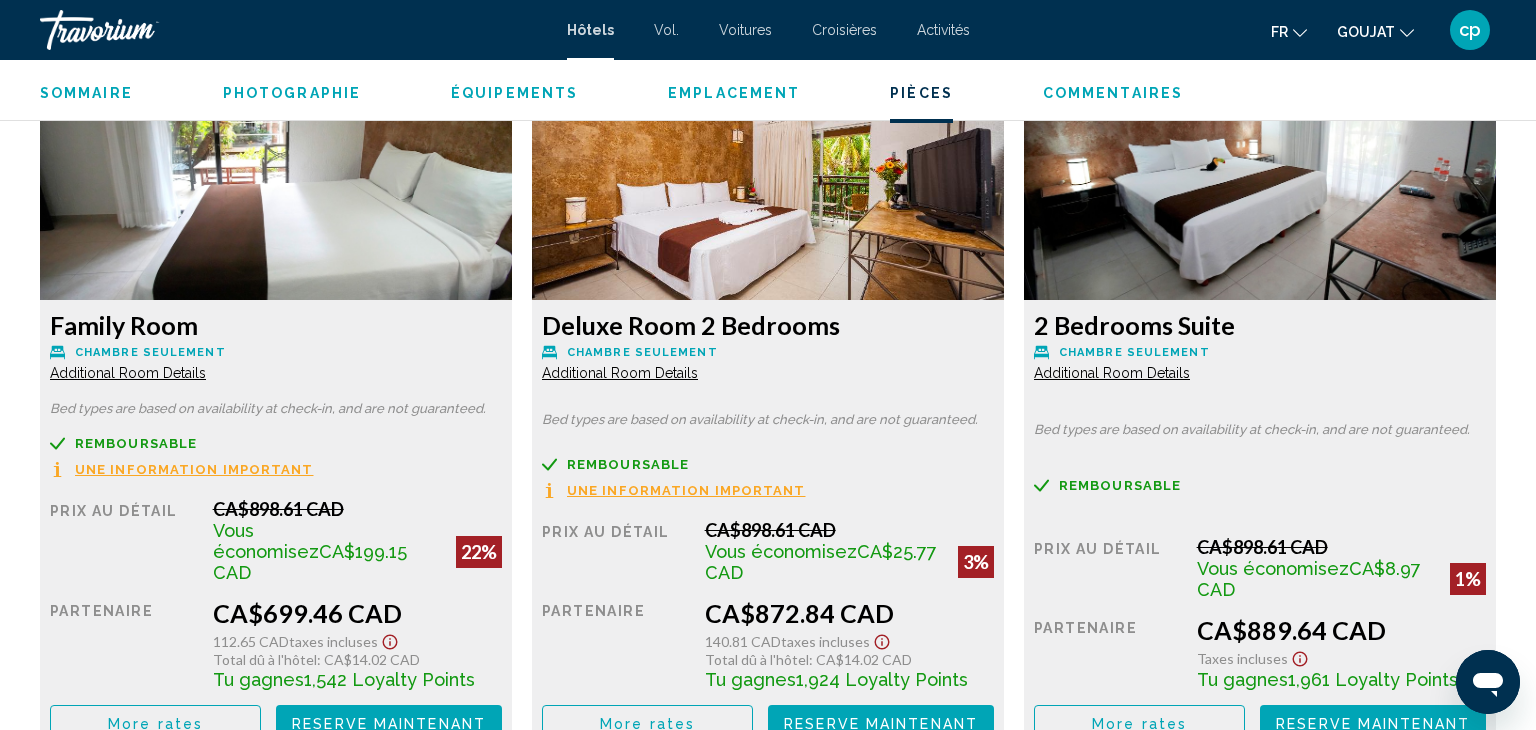 scroll, scrollTop: 2940, scrollLeft: 0, axis: vertical 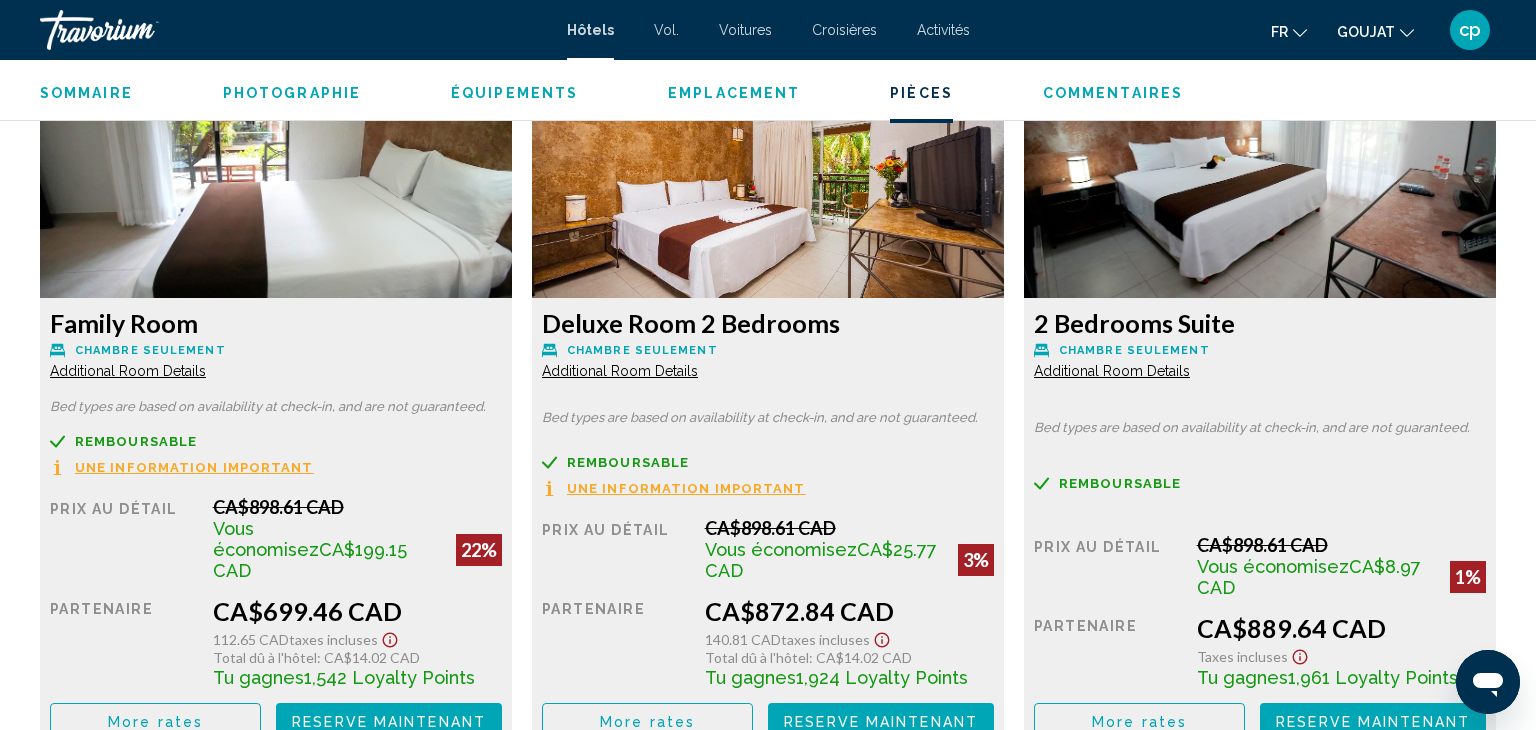 click on "Additional Room Details" at bounding box center (128, 371) 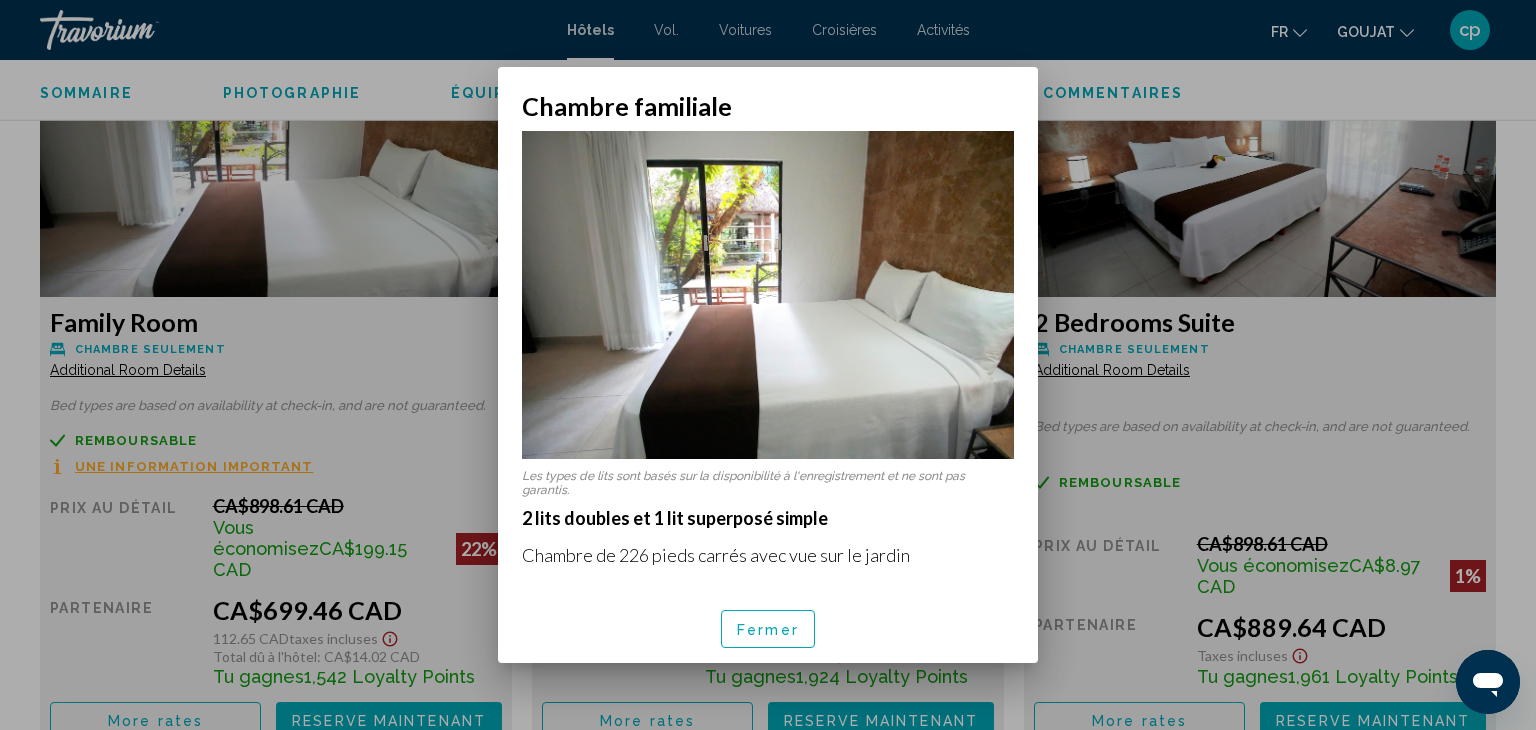 click on "Fermer" at bounding box center [768, 630] 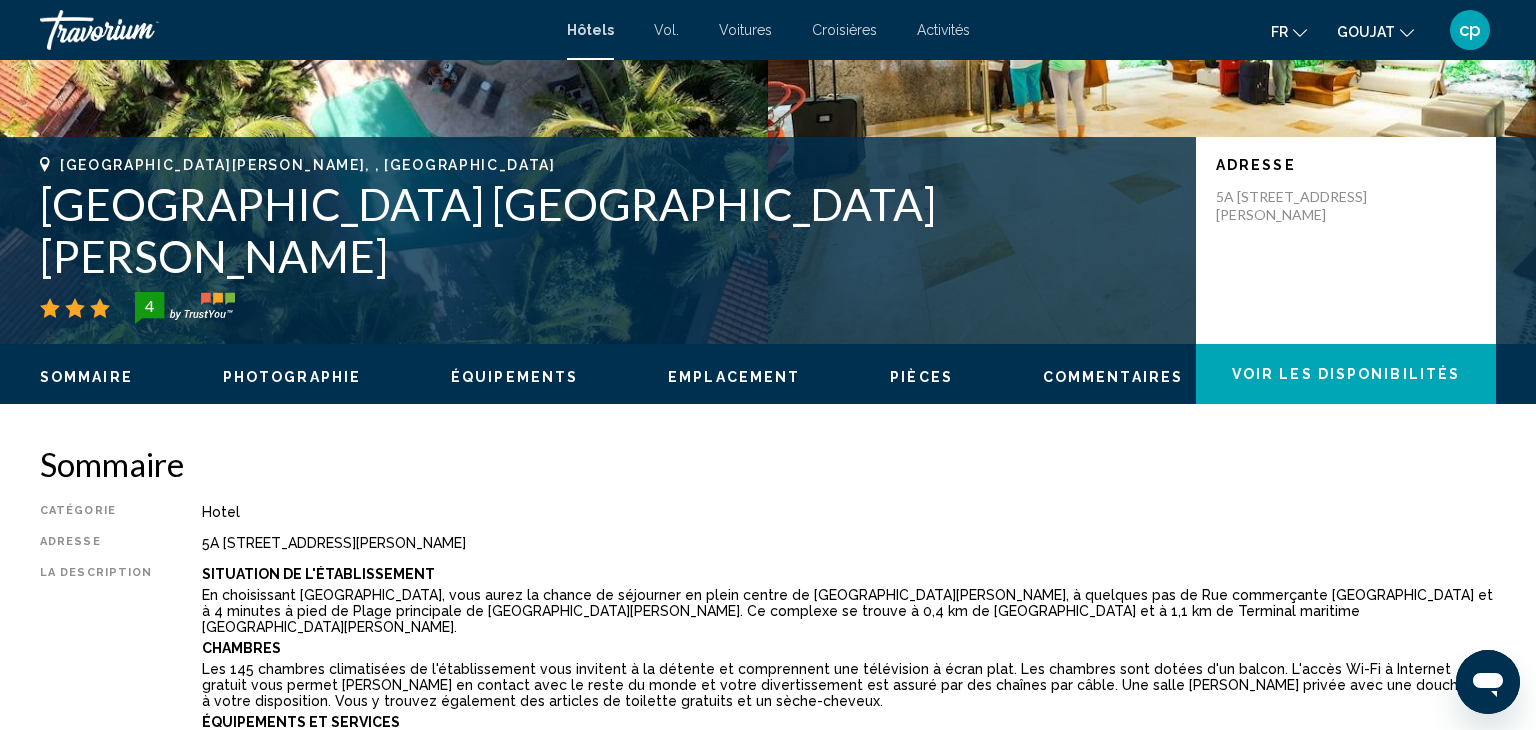 scroll, scrollTop: 311, scrollLeft: 0, axis: vertical 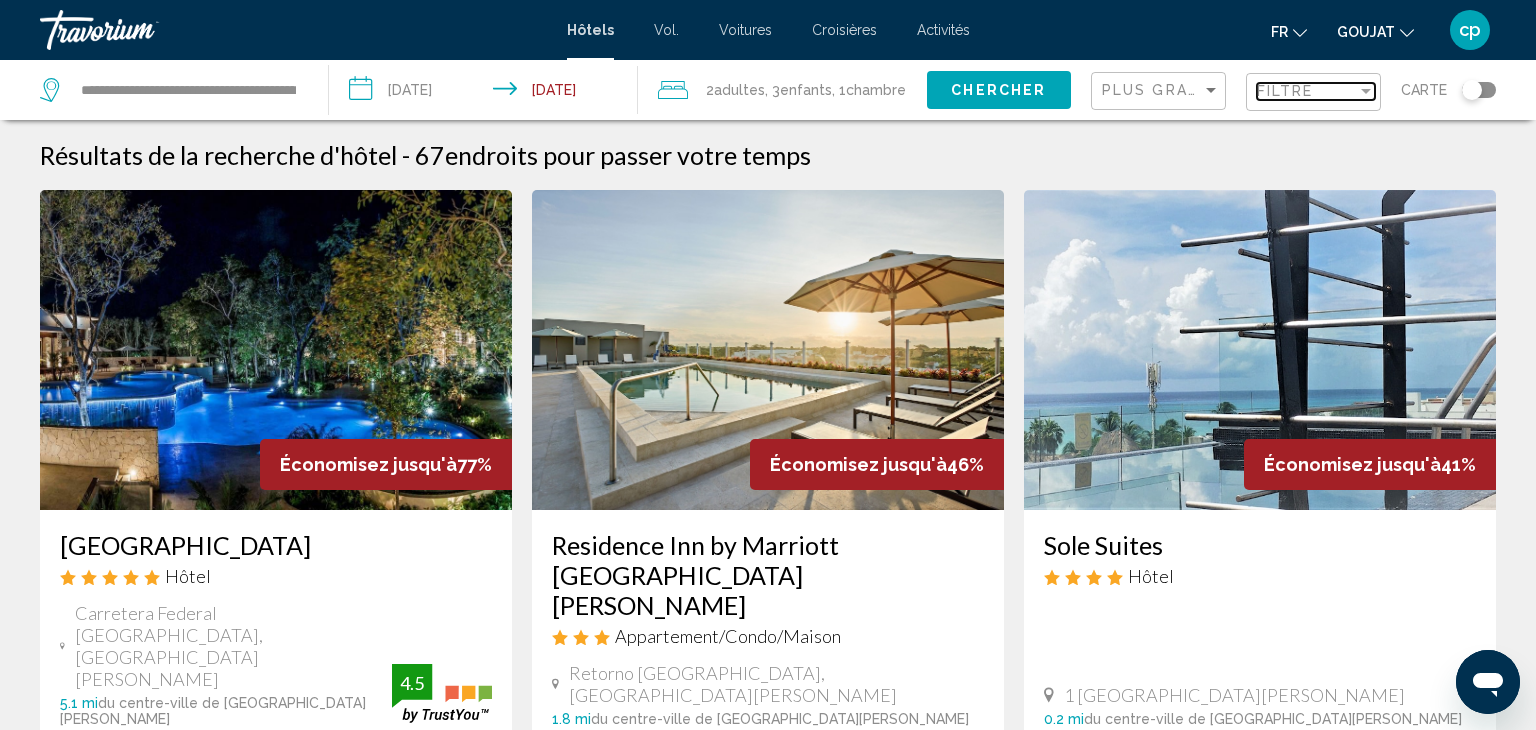 click on "Filtre" at bounding box center [1307, 91] 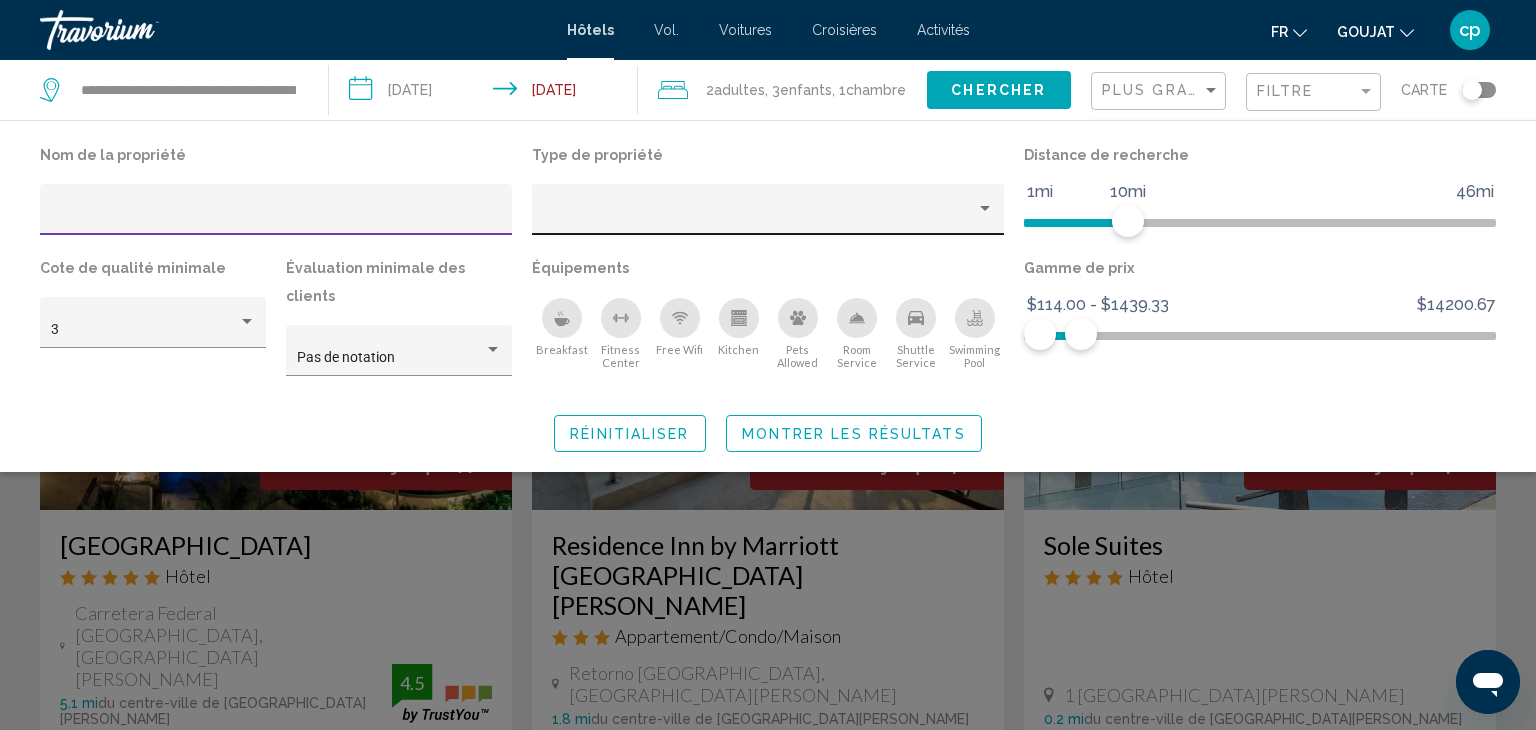 click at bounding box center [759, 217] 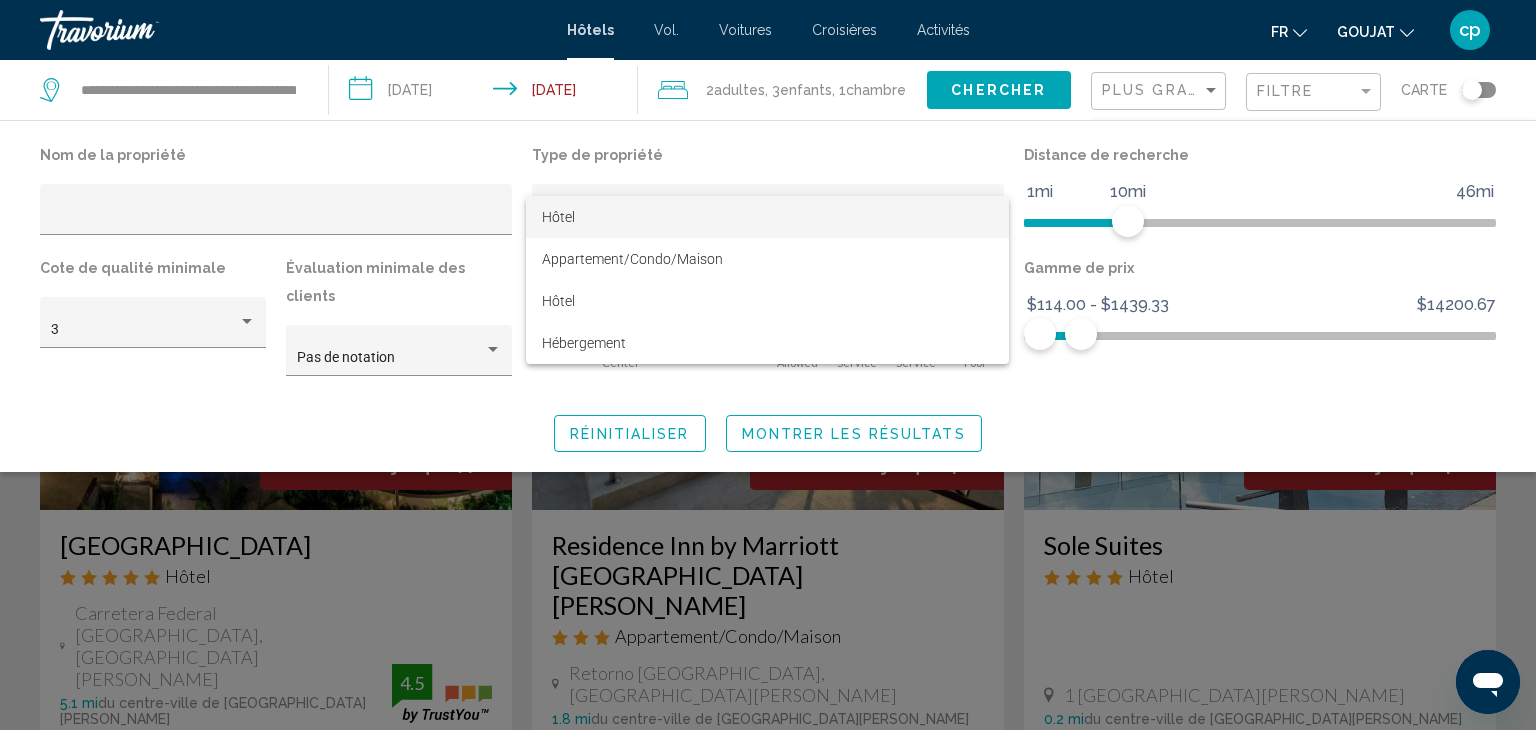 click at bounding box center [768, 365] 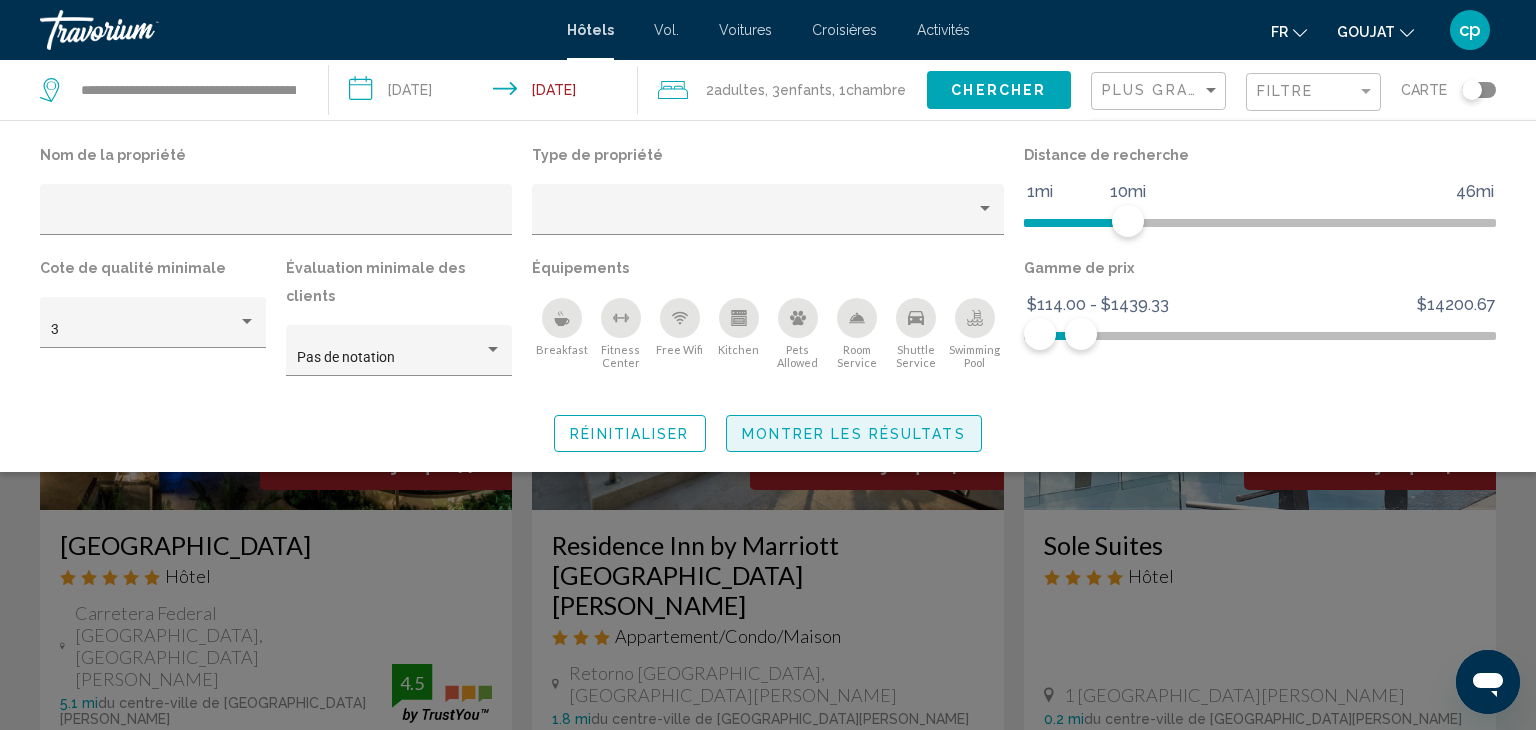 click on "Montrer les résultats" 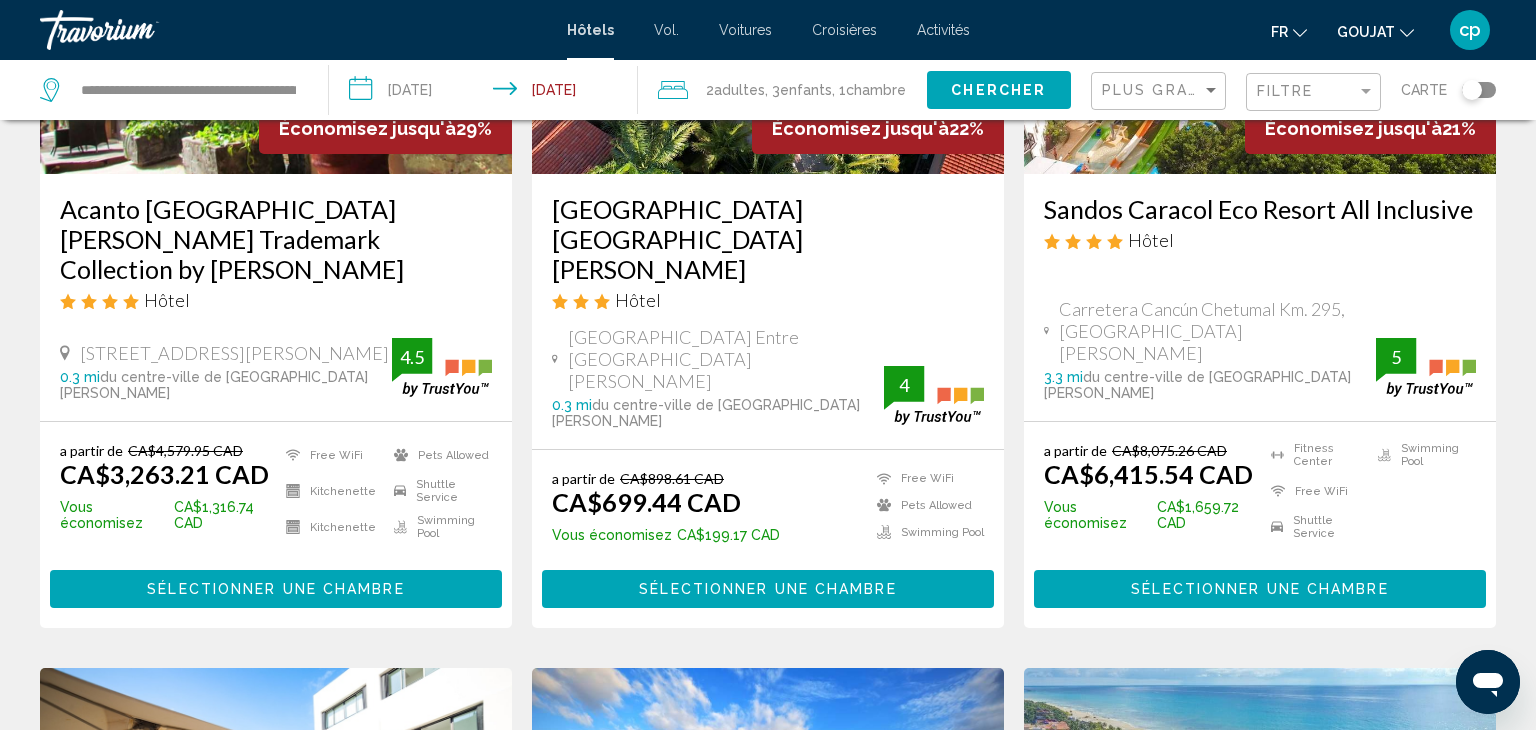 scroll, scrollTop: 1140, scrollLeft: 0, axis: vertical 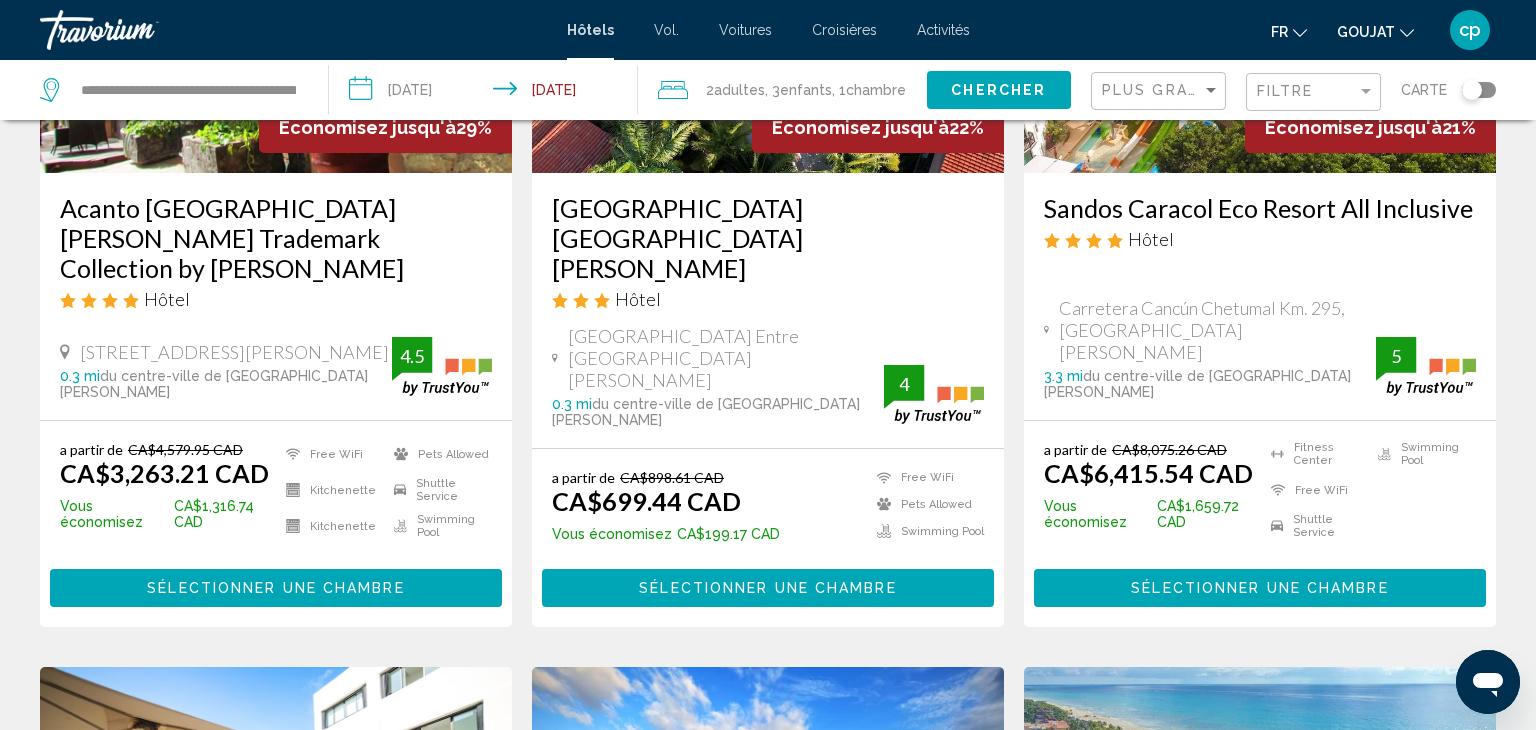 click on "Sélectionner une chambre" at bounding box center (768, 587) 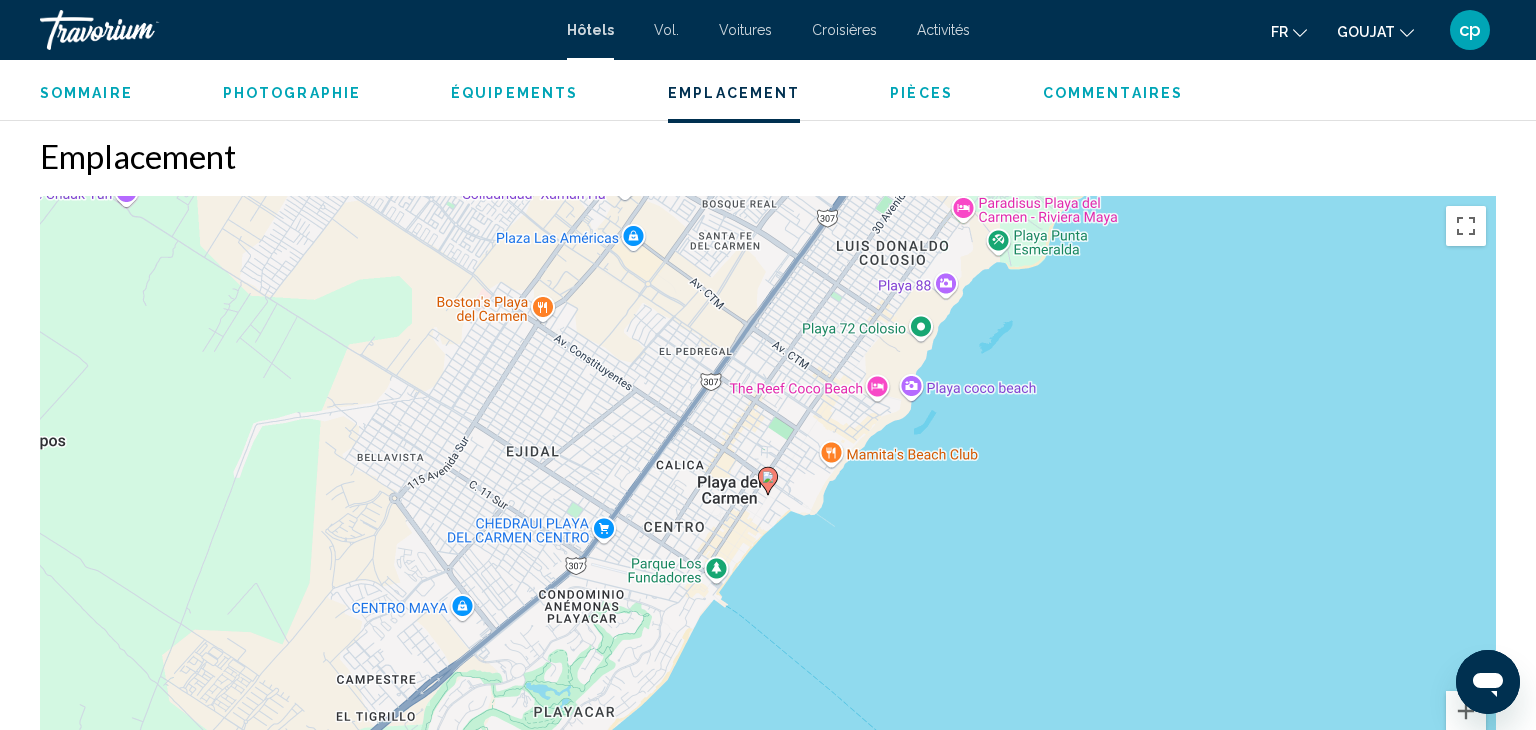 scroll, scrollTop: 1816, scrollLeft: 0, axis: vertical 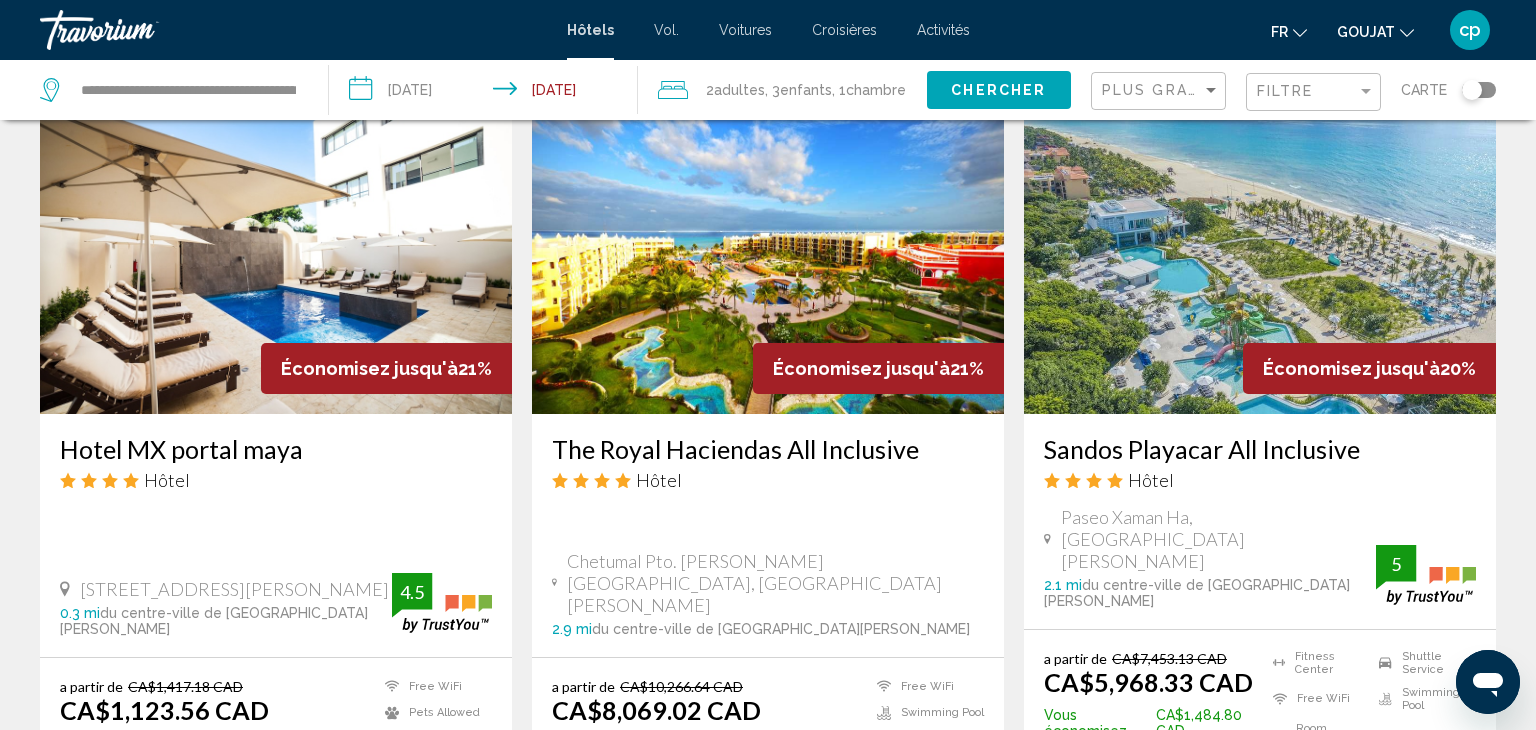 click at bounding box center [276, 254] 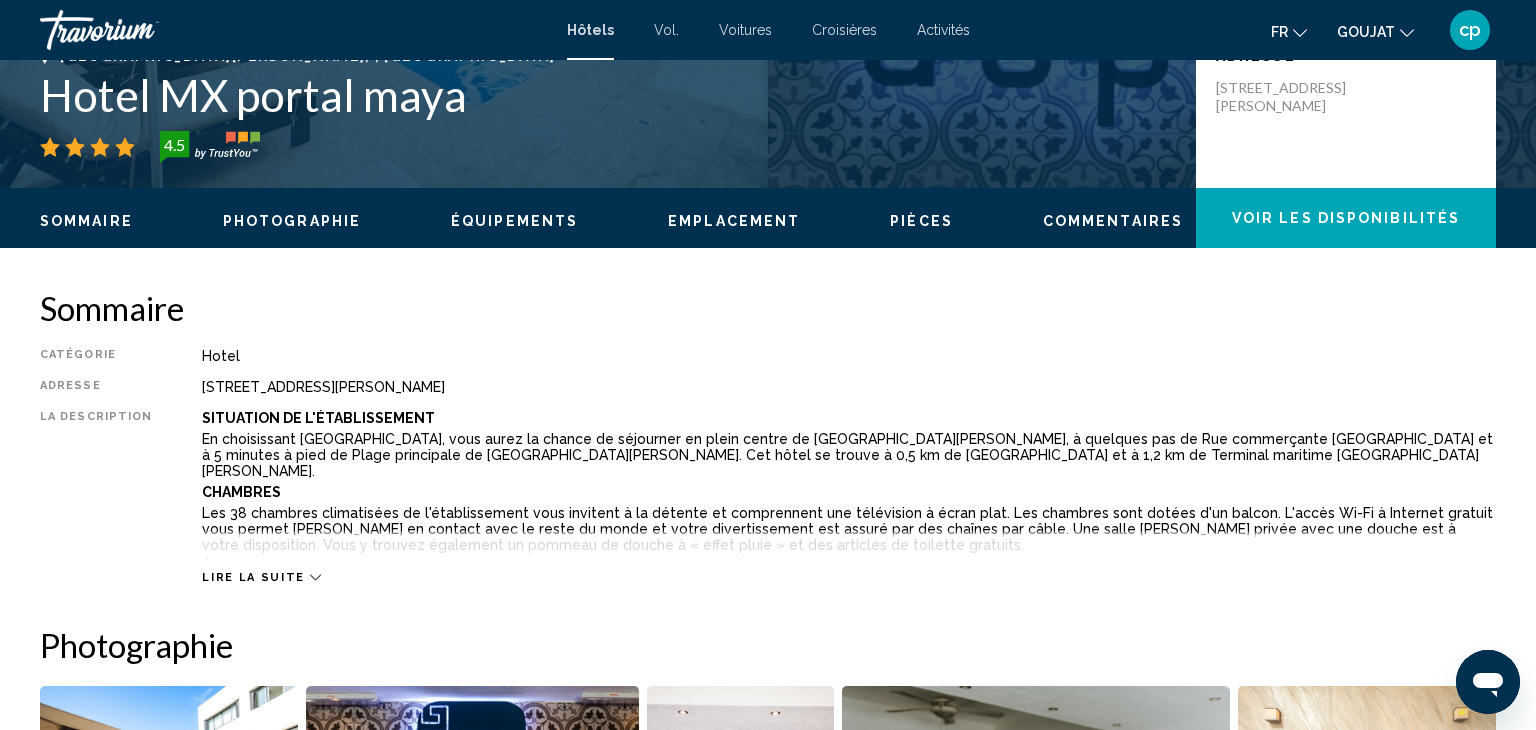 scroll, scrollTop: 536, scrollLeft: 0, axis: vertical 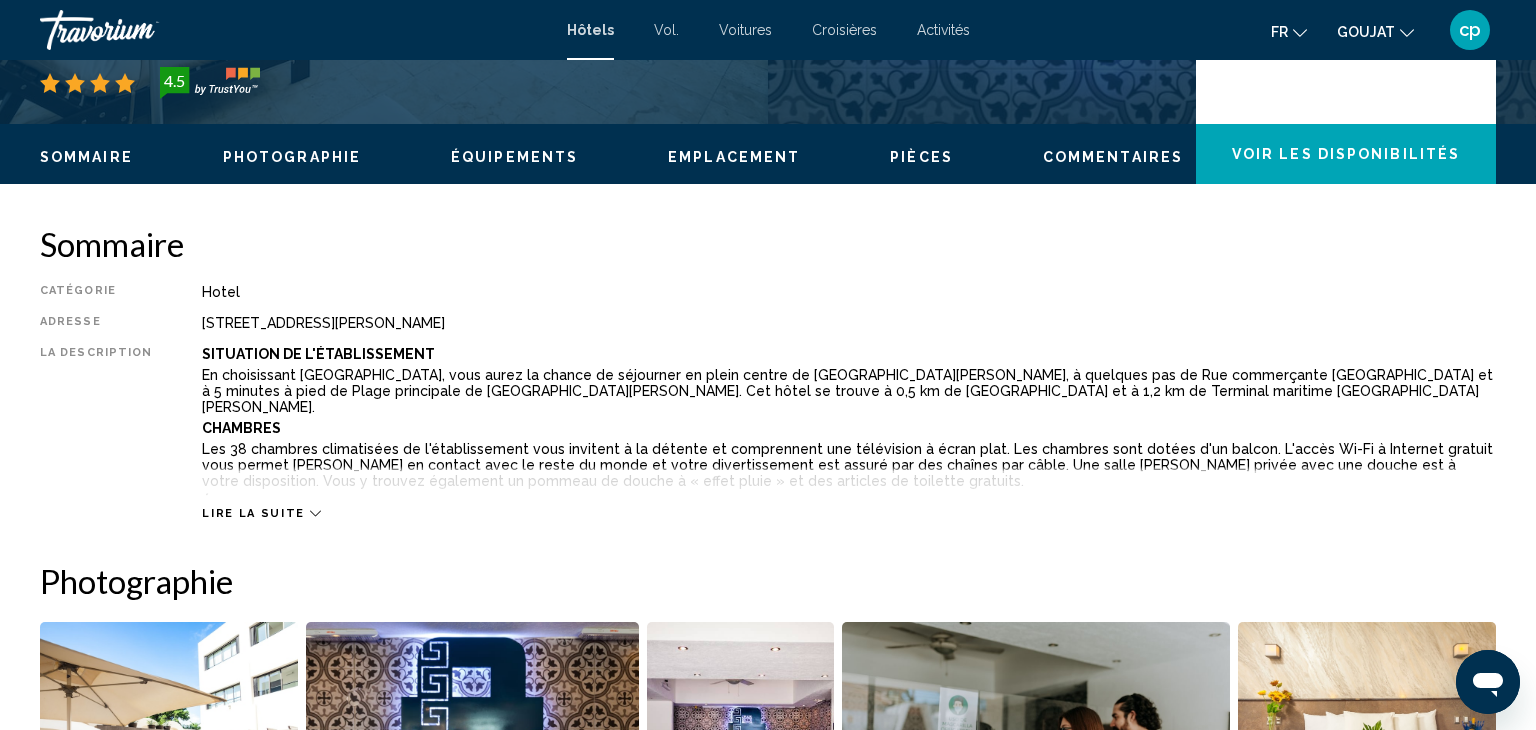 click 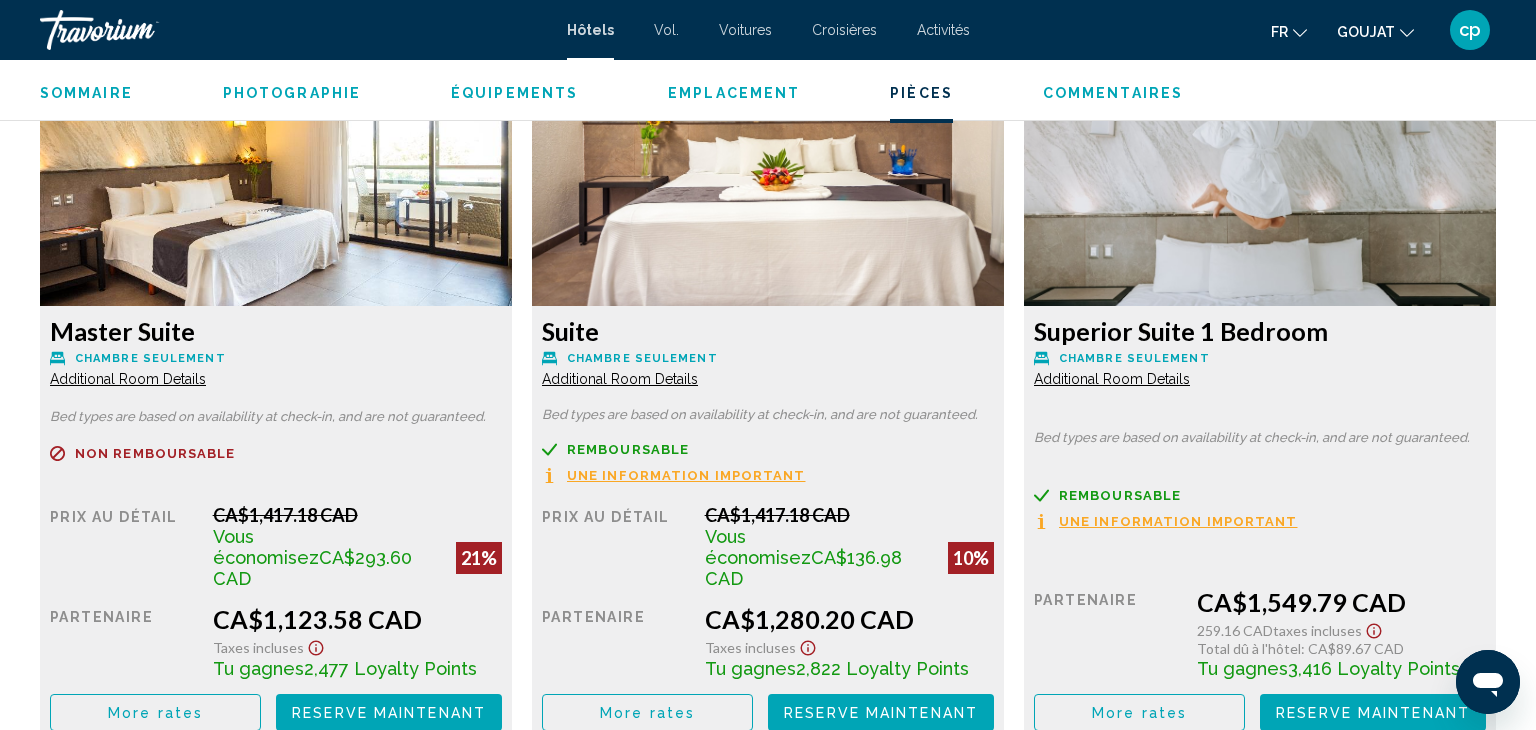 scroll, scrollTop: 2968, scrollLeft: 0, axis: vertical 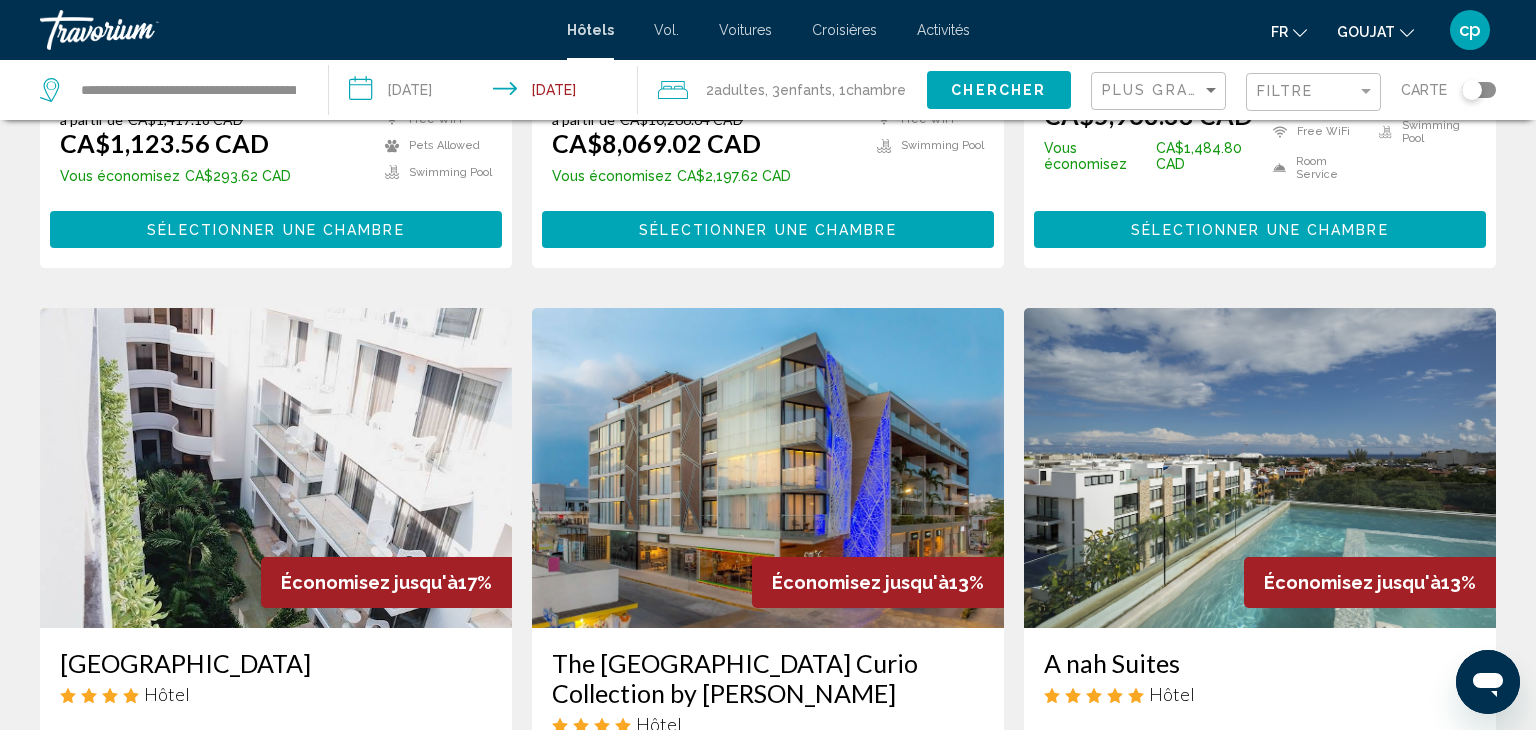 click at bounding box center [276, 468] 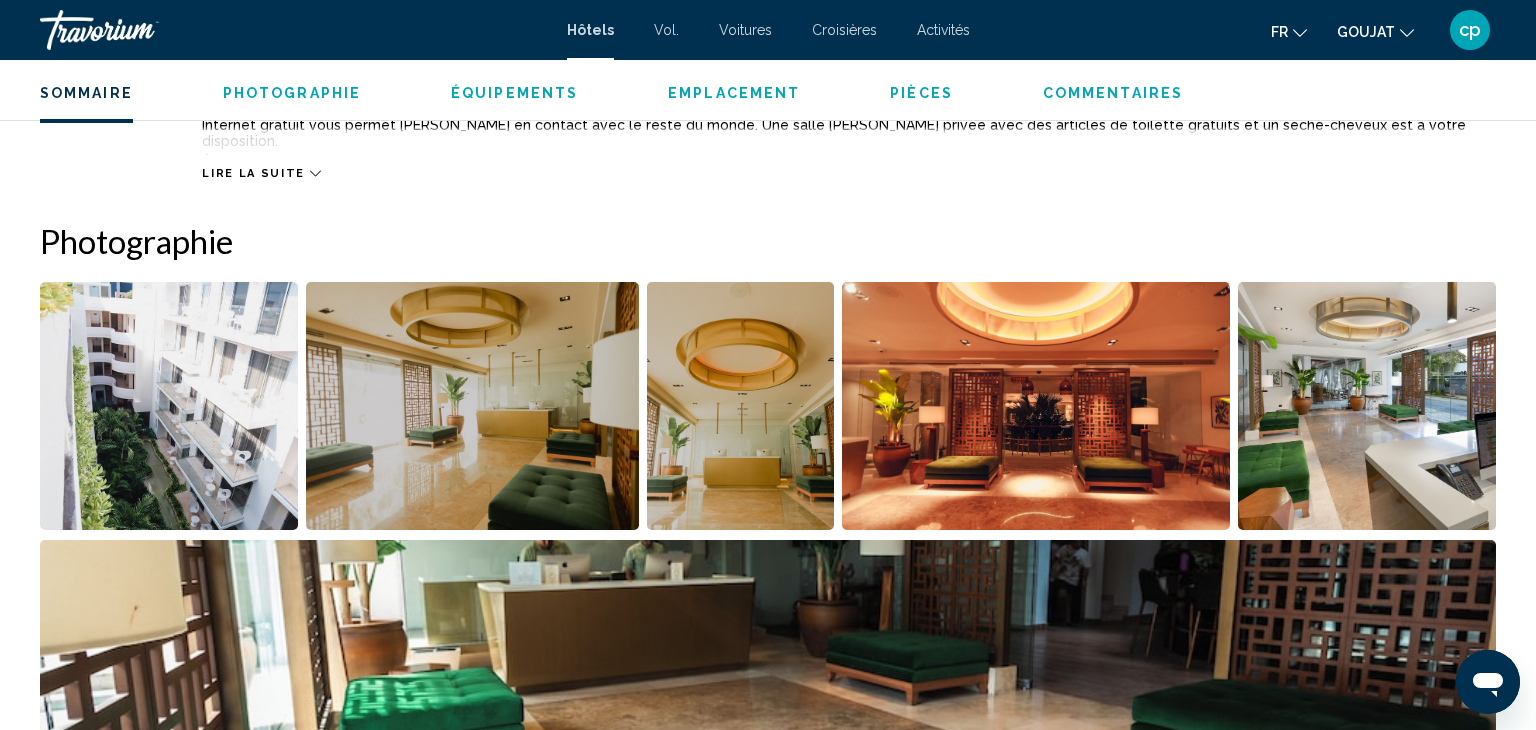 scroll, scrollTop: 876, scrollLeft: 0, axis: vertical 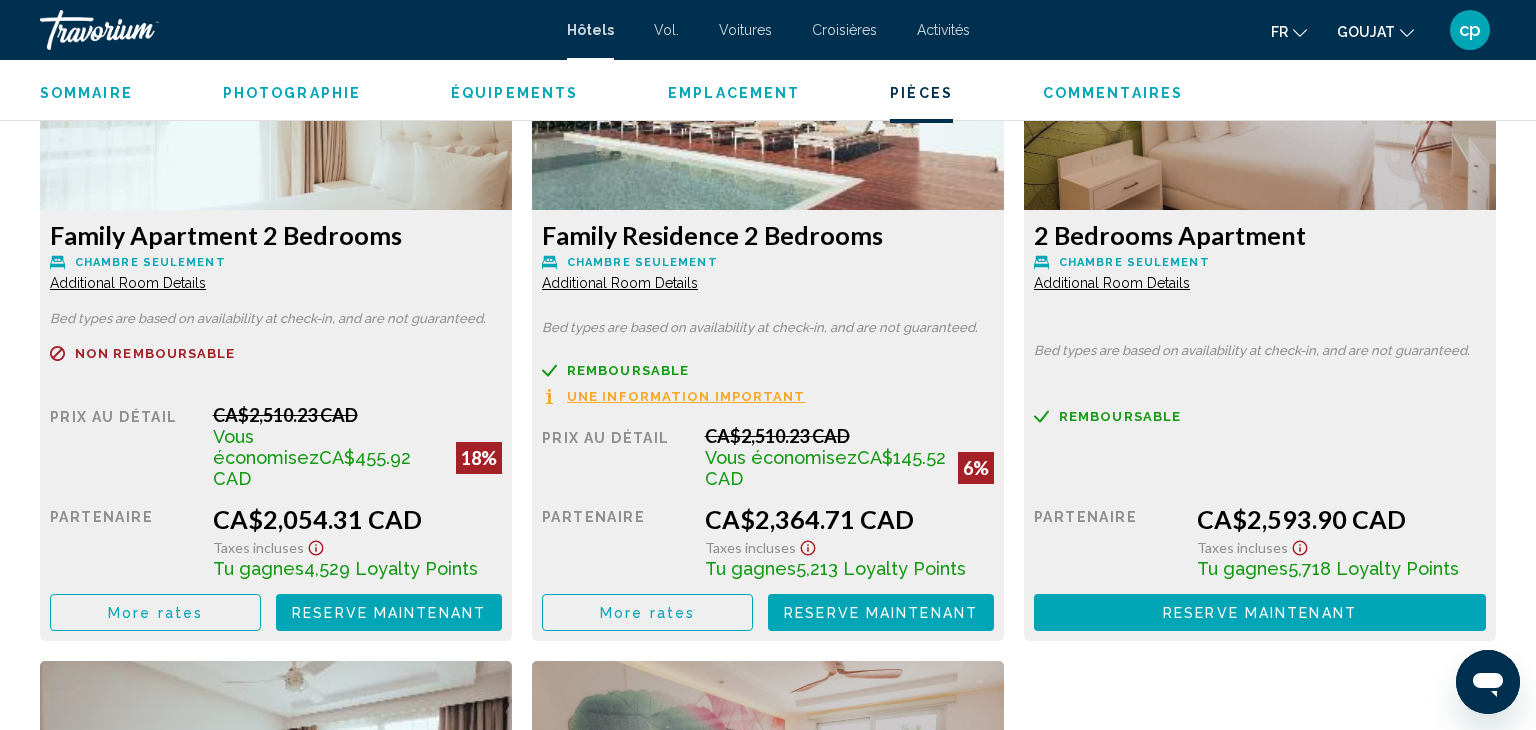 click on "Additional Room Details" at bounding box center (128, 283) 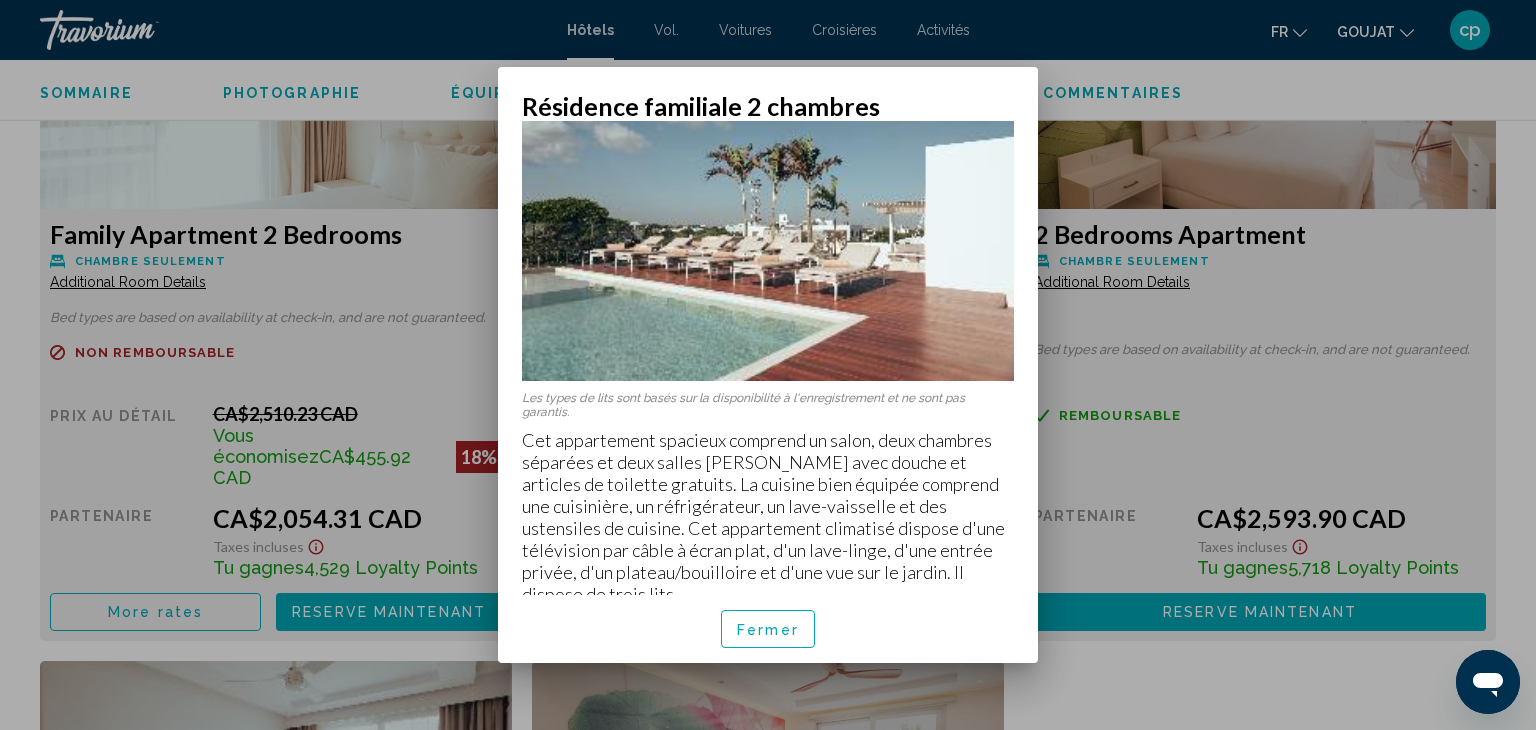scroll, scrollTop: 85, scrollLeft: 0, axis: vertical 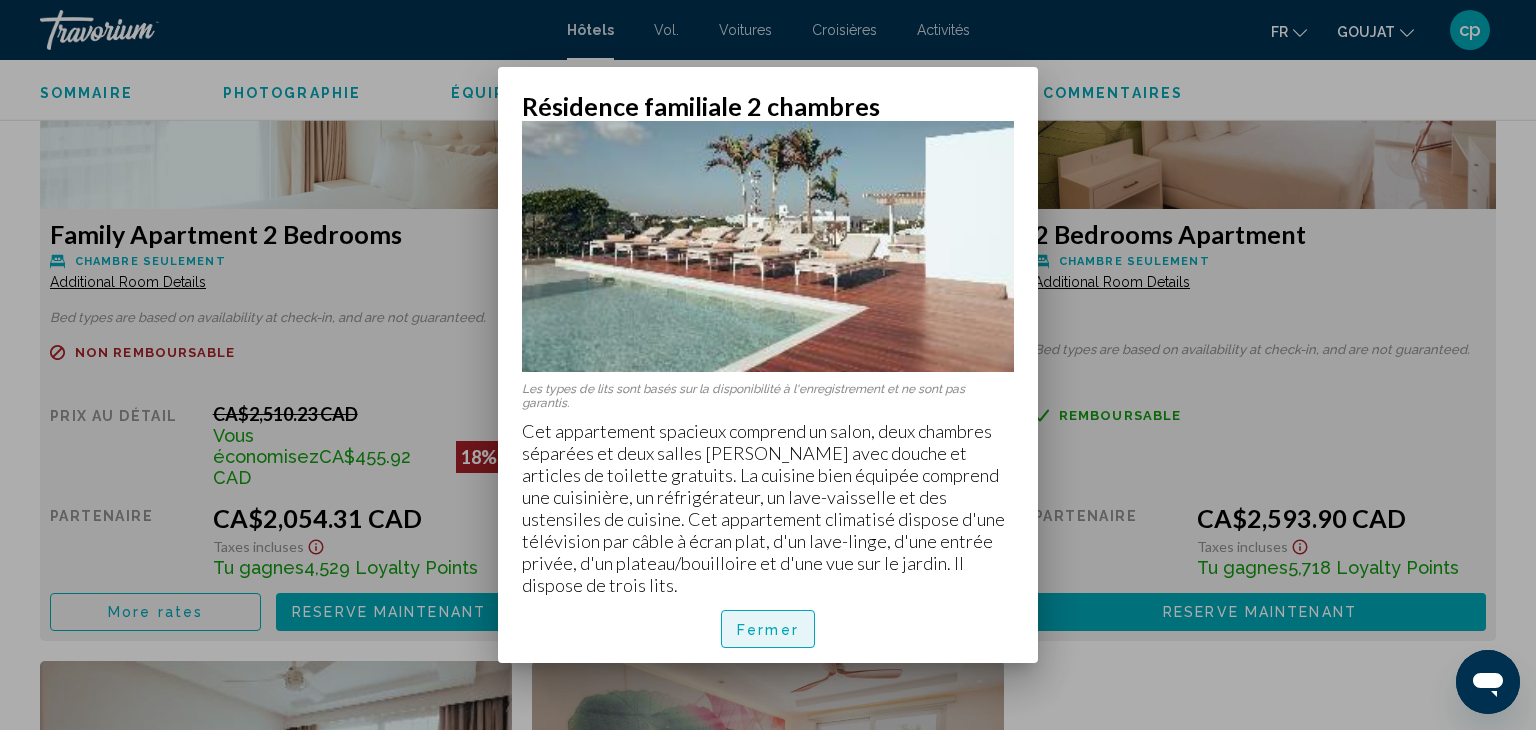 click on "Fermer" at bounding box center [768, 629] 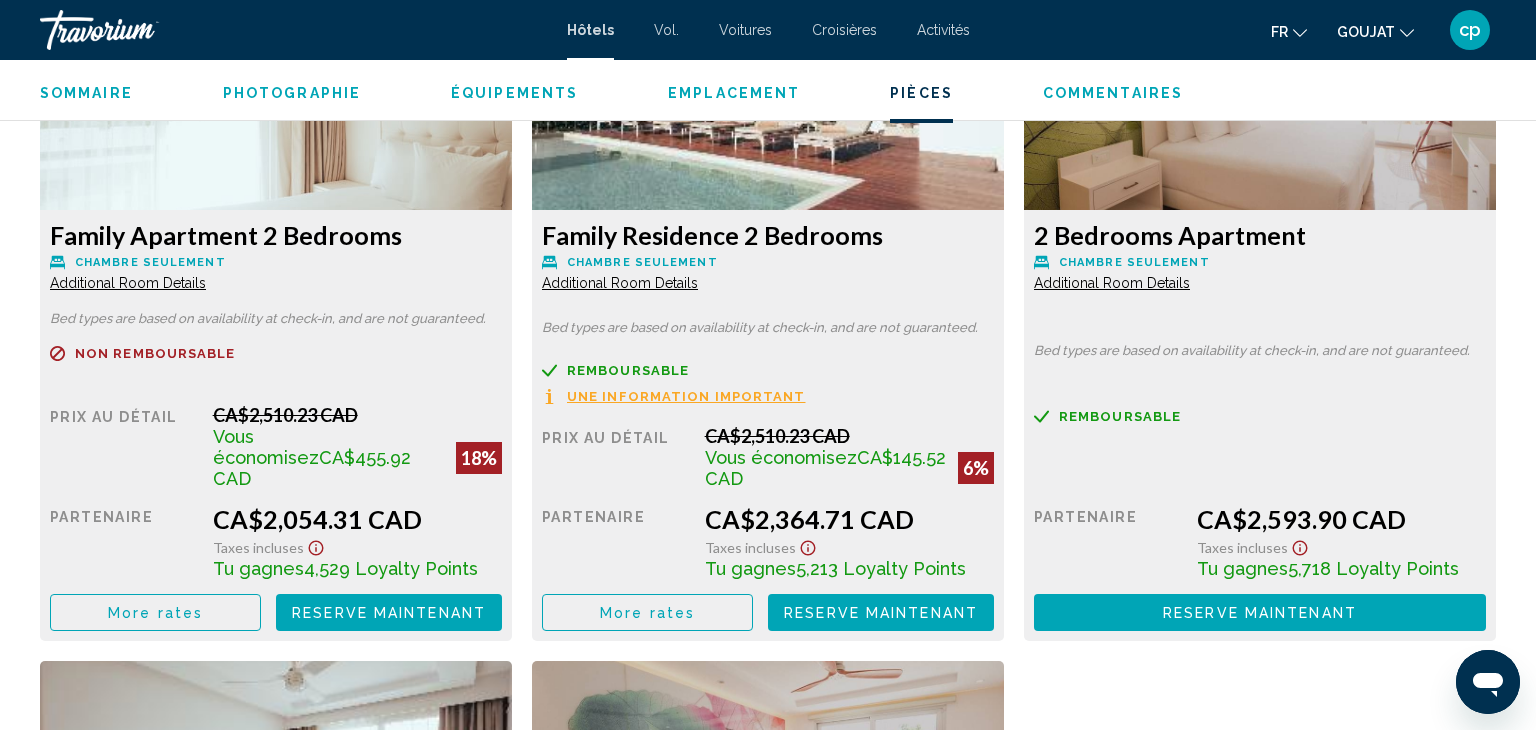 click on "Additional Room Details" at bounding box center [128, 283] 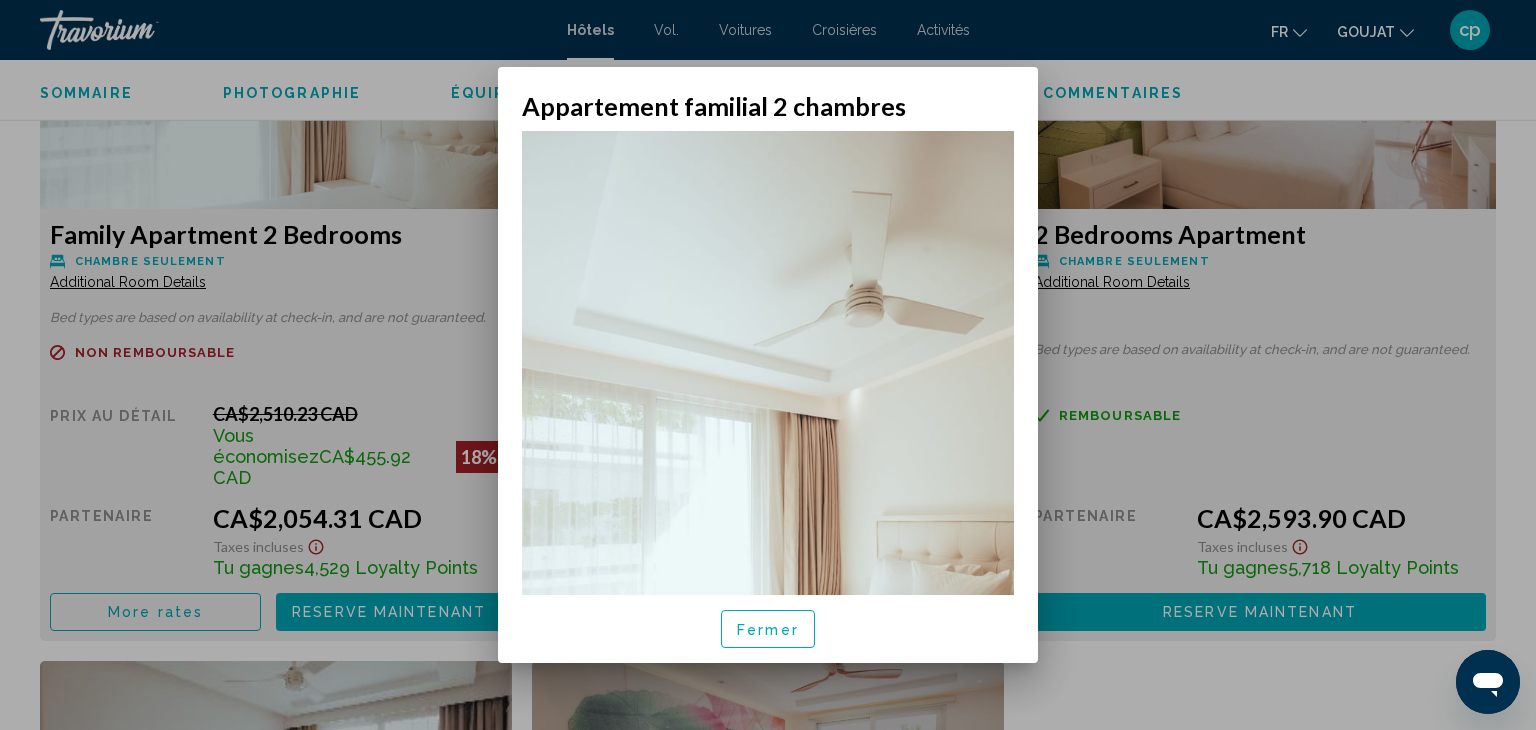 click on "Fermer" at bounding box center [768, 629] 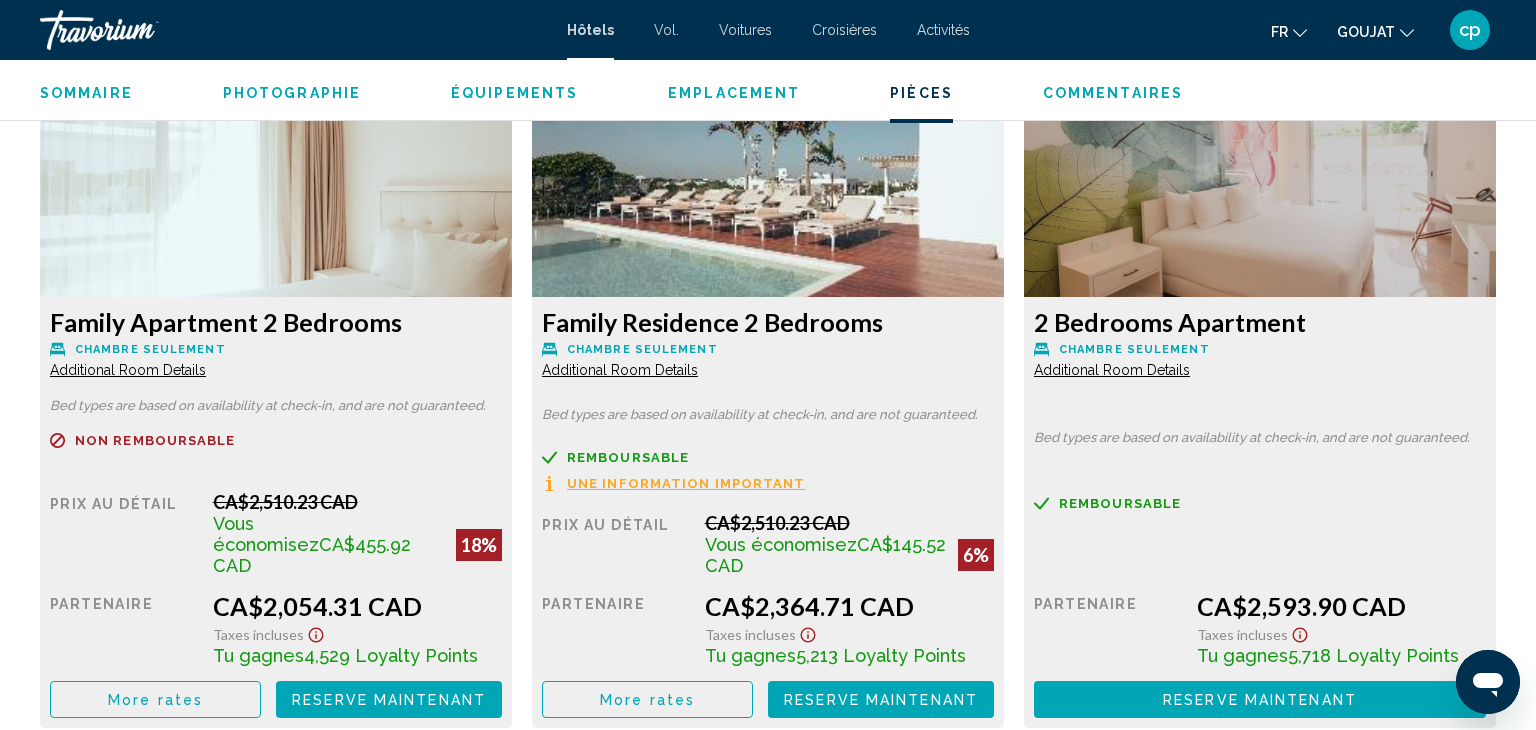 scroll, scrollTop: 2793, scrollLeft: 0, axis: vertical 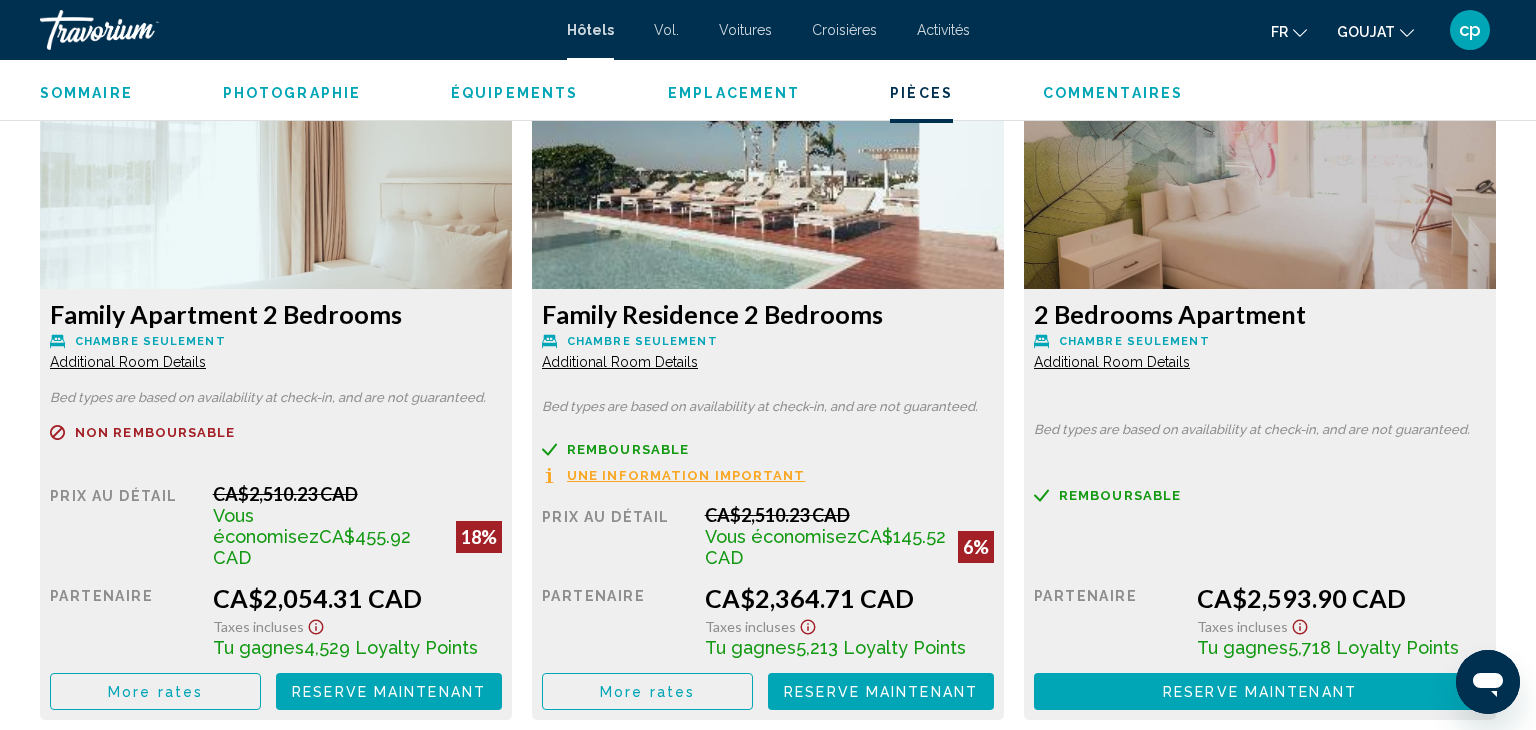 click on "Une information important" at bounding box center (686, 475) 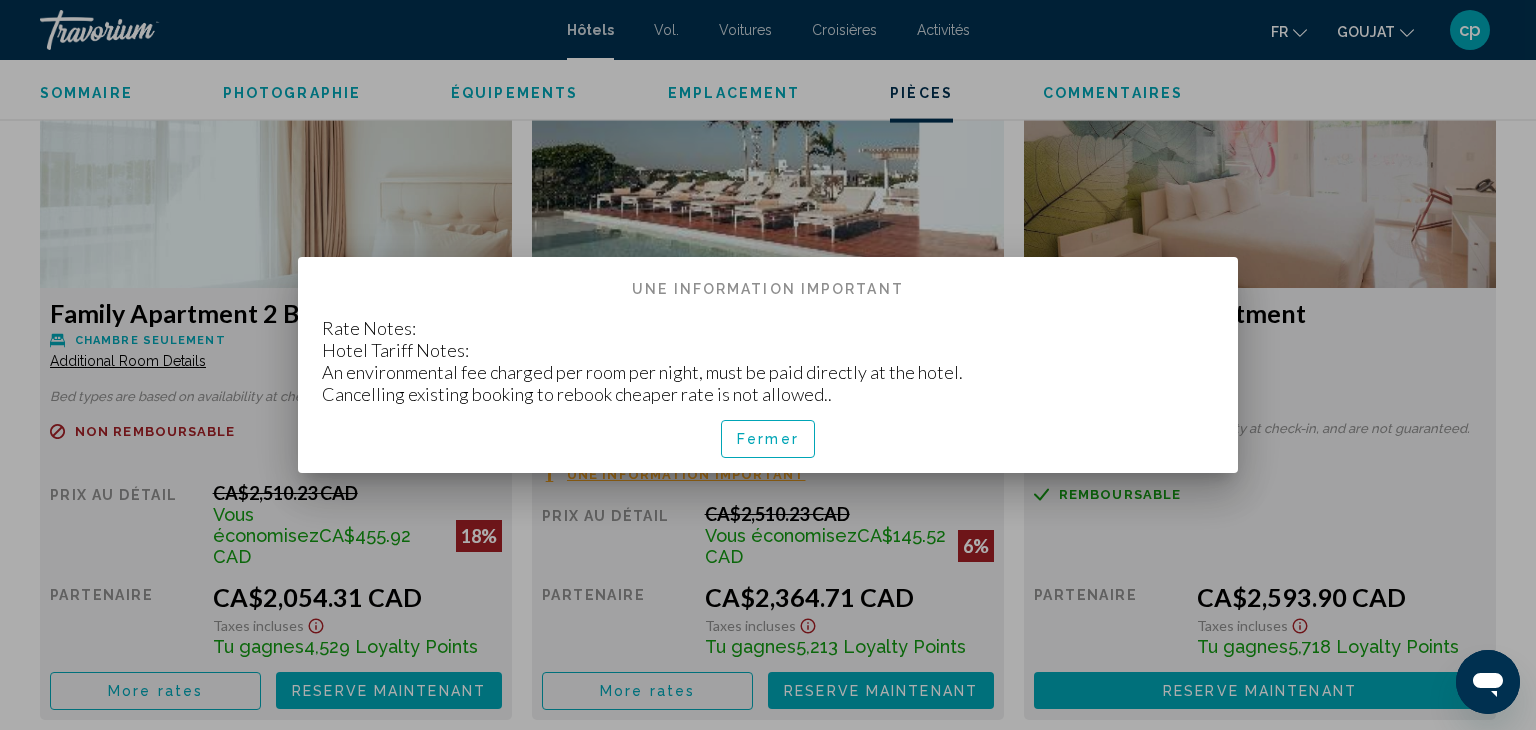 scroll, scrollTop: 0, scrollLeft: 0, axis: both 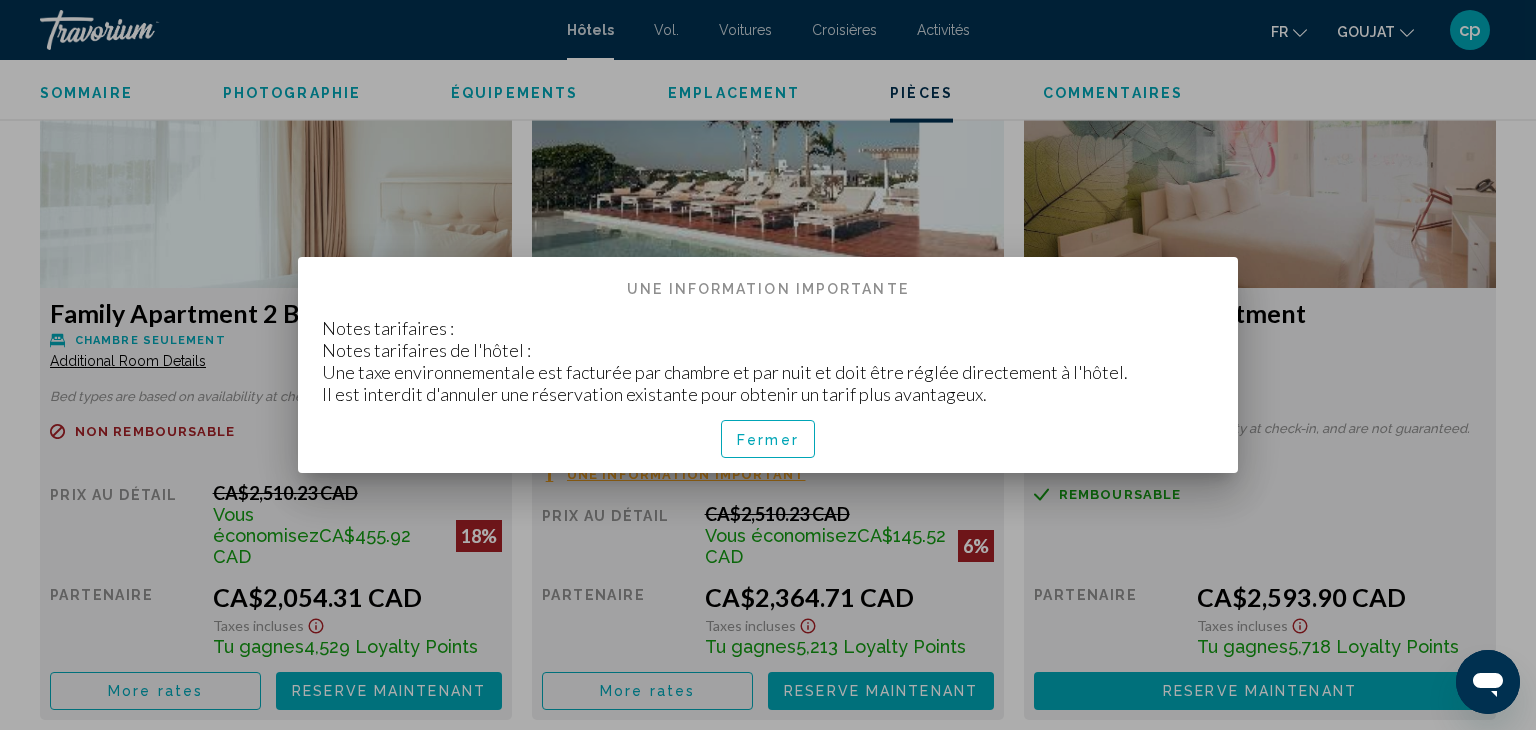 click on "Fermer" at bounding box center (768, 439) 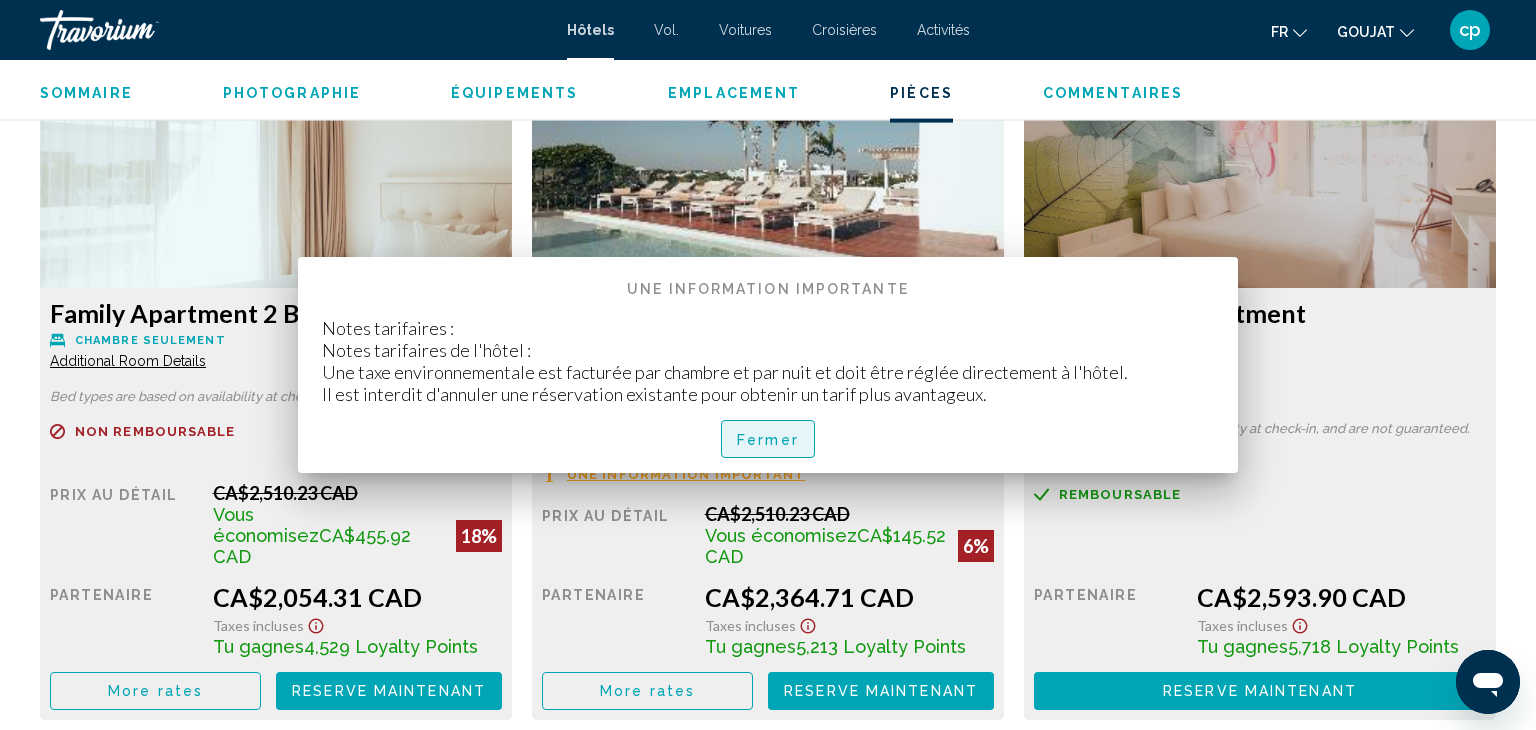 scroll, scrollTop: 2793, scrollLeft: 0, axis: vertical 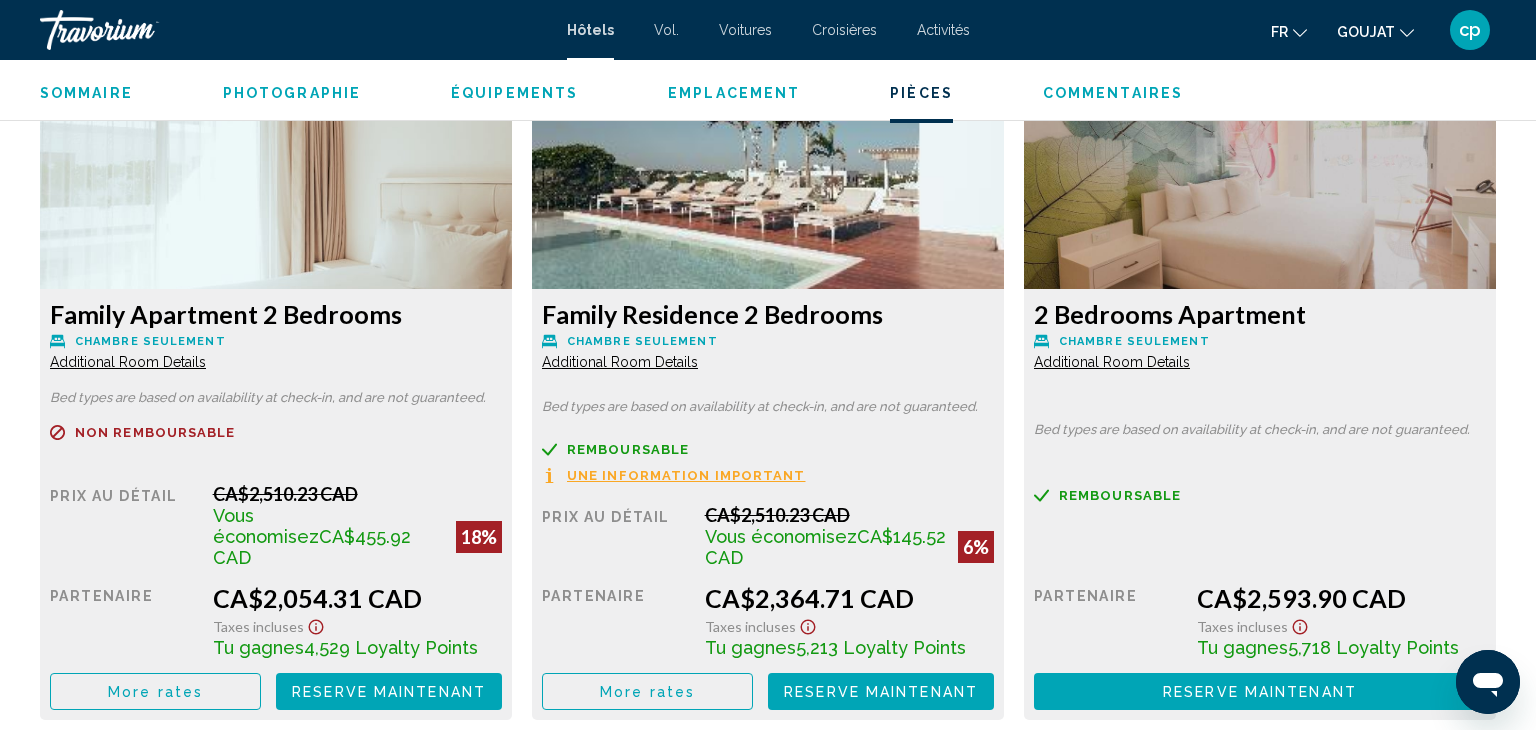 click on "Remboursable
Non remboursable
Non remboursable
Une information important Prix au détail  CA$2,510.23 CAD  Vous économisez  CA$145.52 CAD  6%  quand vous échangez    Partenaire  CA$2,364.71 CAD  Taxes incluses
Tu gagnes  5,213 Loyalty Points  More rates Reserve maintenant Plus disponible" at bounding box center (276, 567) 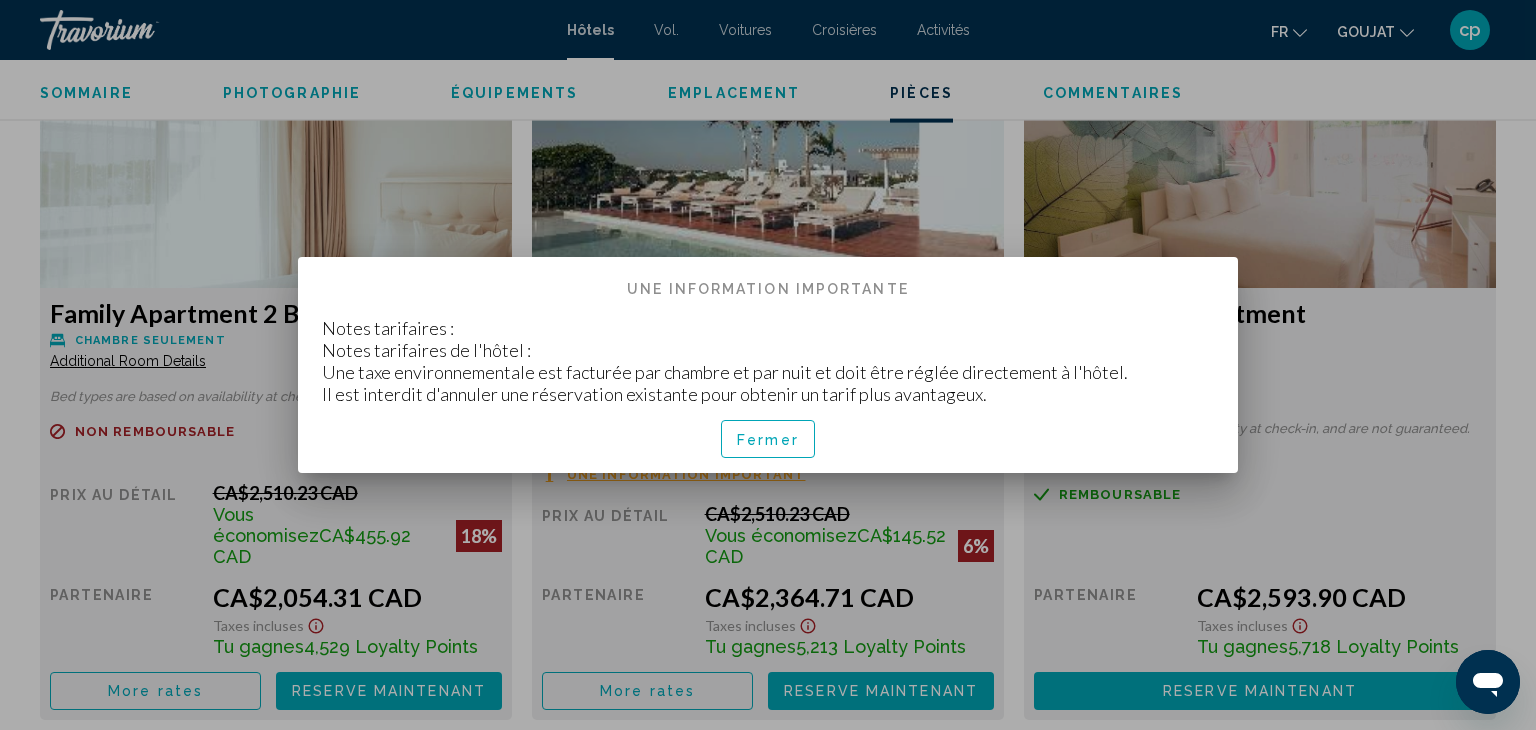 click on "Fermer" at bounding box center (768, 440) 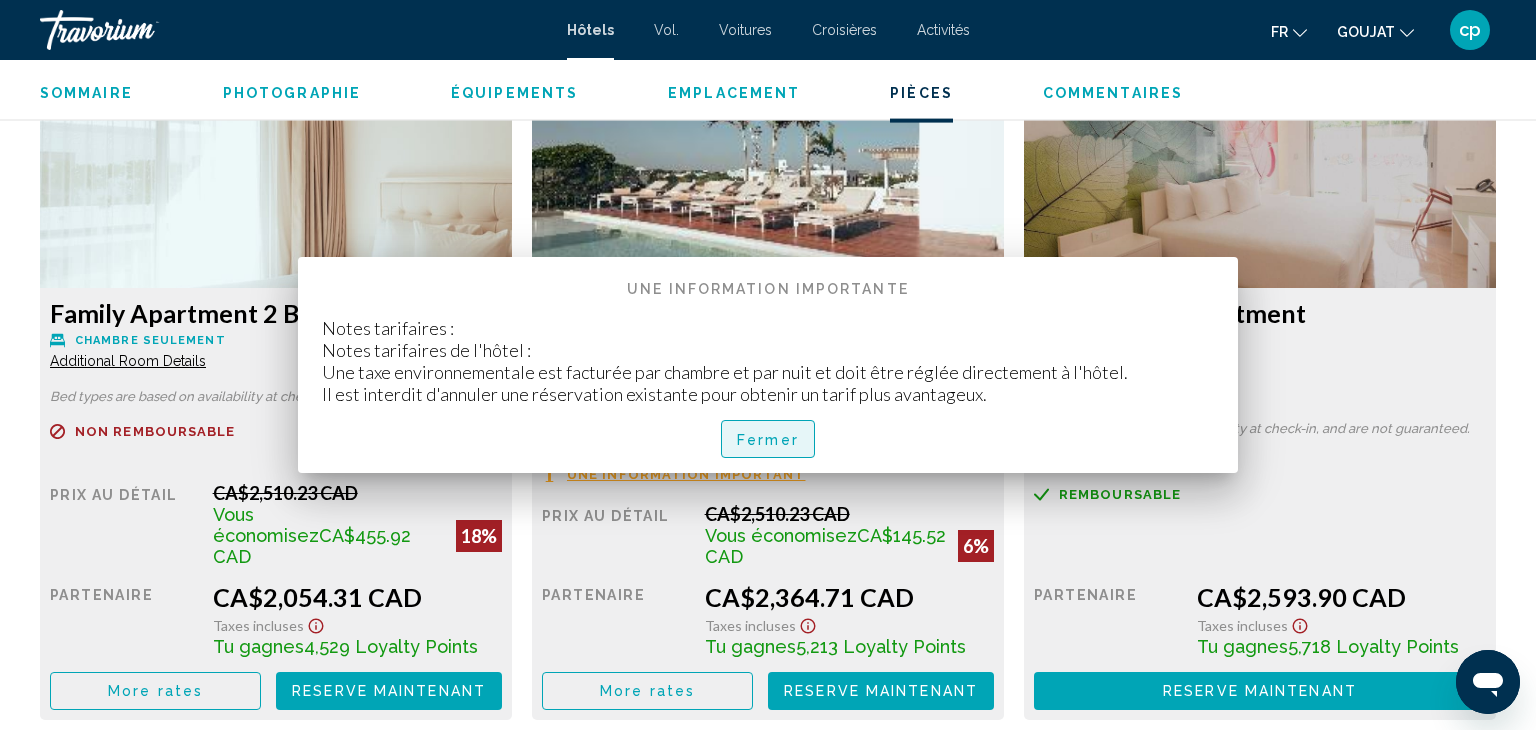 scroll, scrollTop: 2793, scrollLeft: 0, axis: vertical 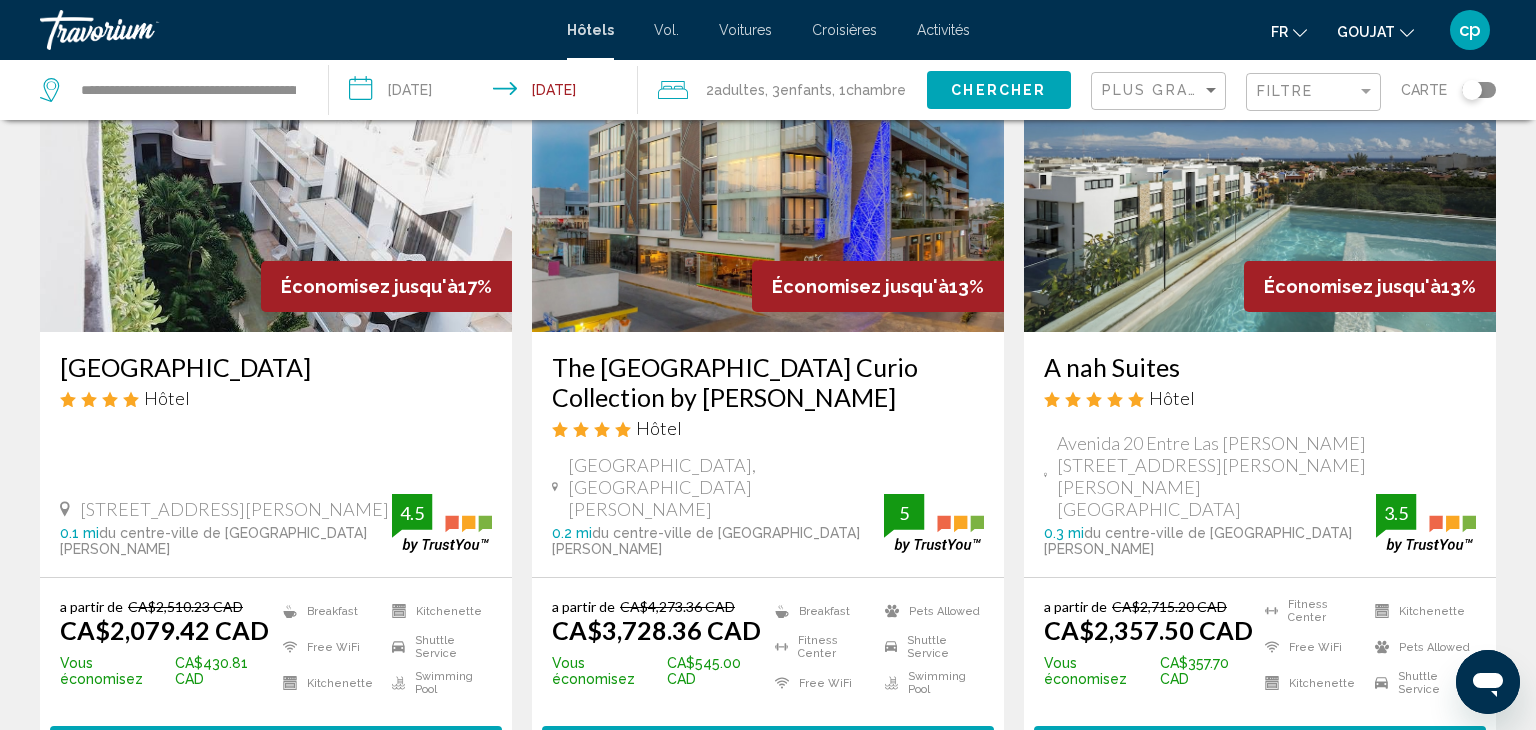 click on "Sélectionner une chambre" at bounding box center (768, 744) 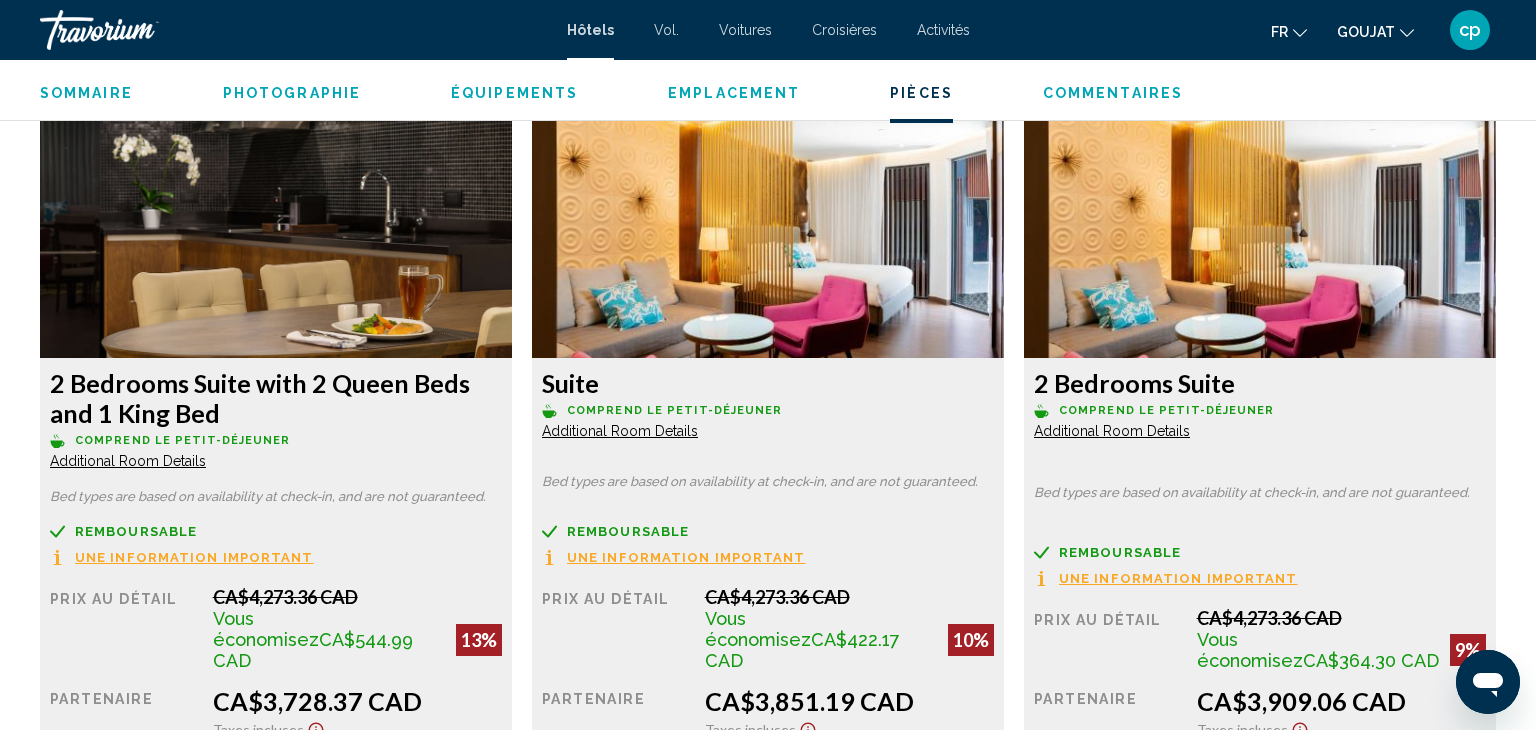 scroll, scrollTop: 2720, scrollLeft: 0, axis: vertical 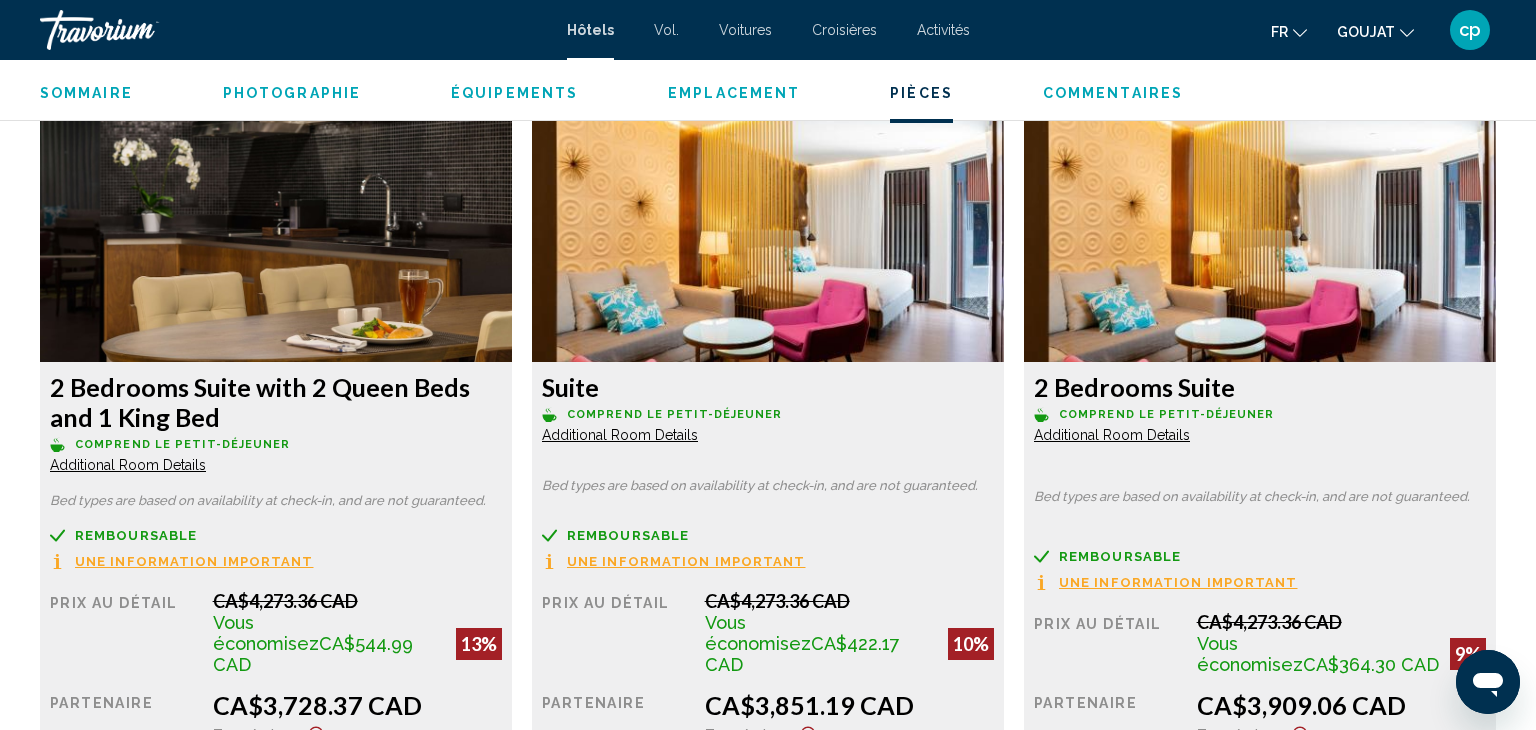 click on "Additional Room Details" at bounding box center (128, 465) 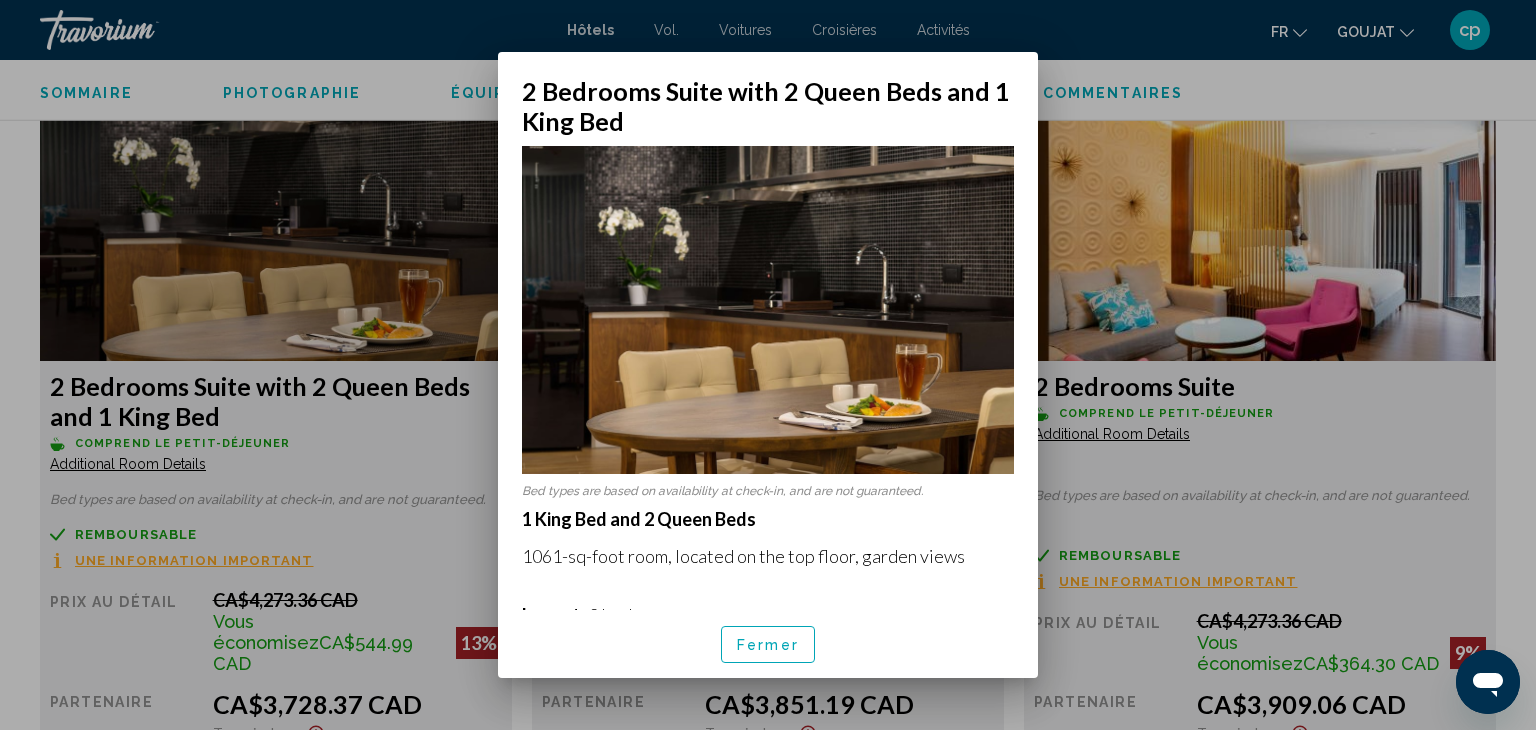 scroll, scrollTop: 0, scrollLeft: 0, axis: both 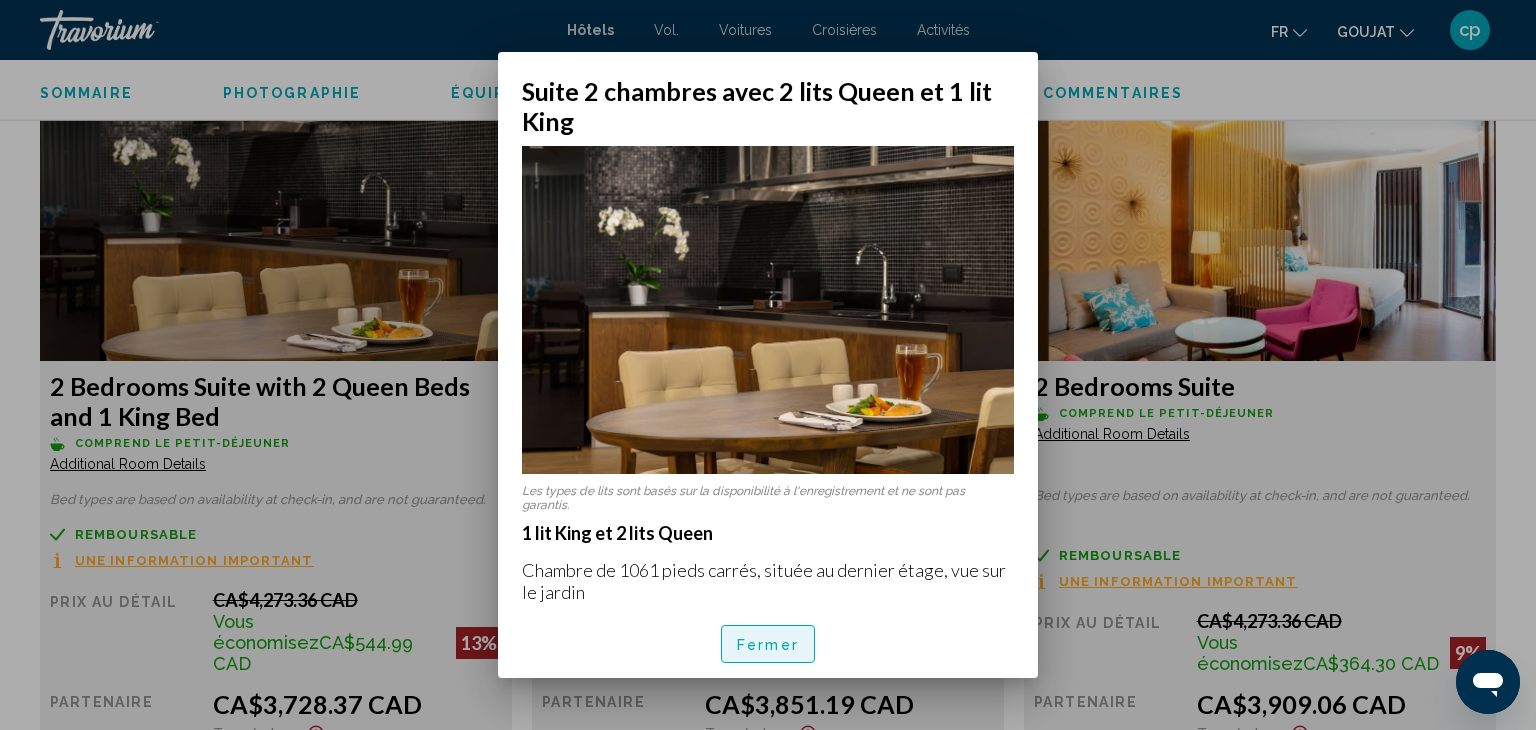 click on "Fermer" at bounding box center (768, 644) 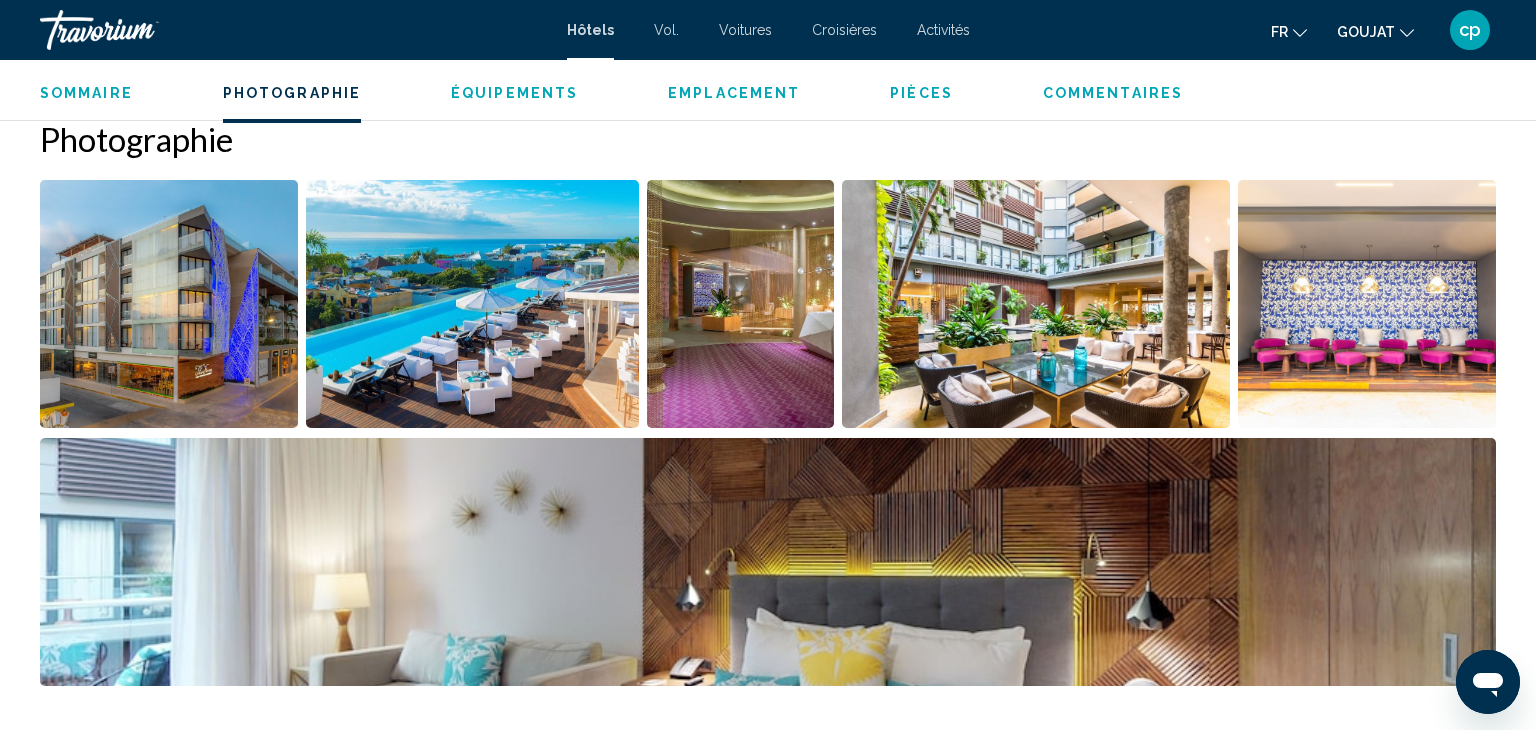 scroll, scrollTop: 978, scrollLeft: 0, axis: vertical 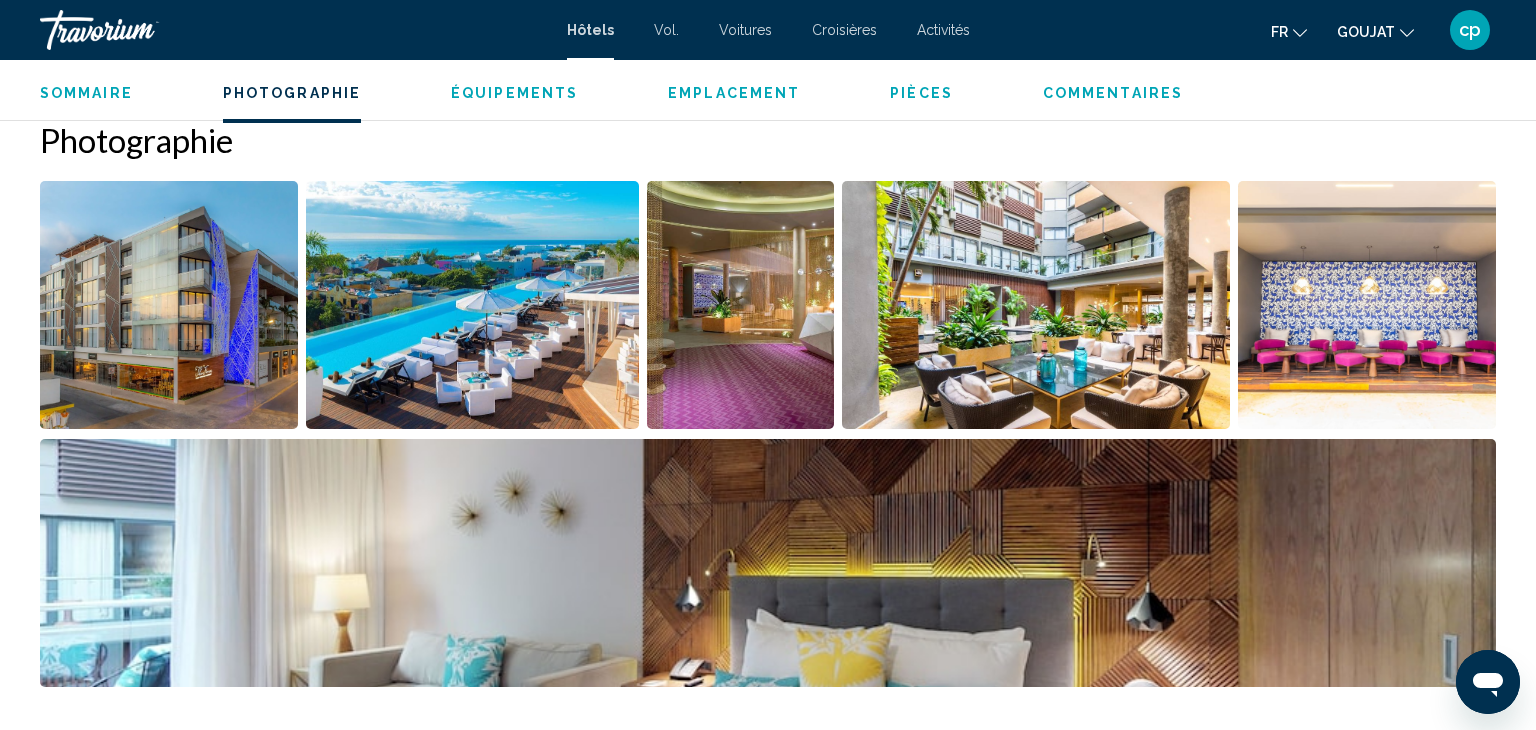 click at bounding box center (169, 305) 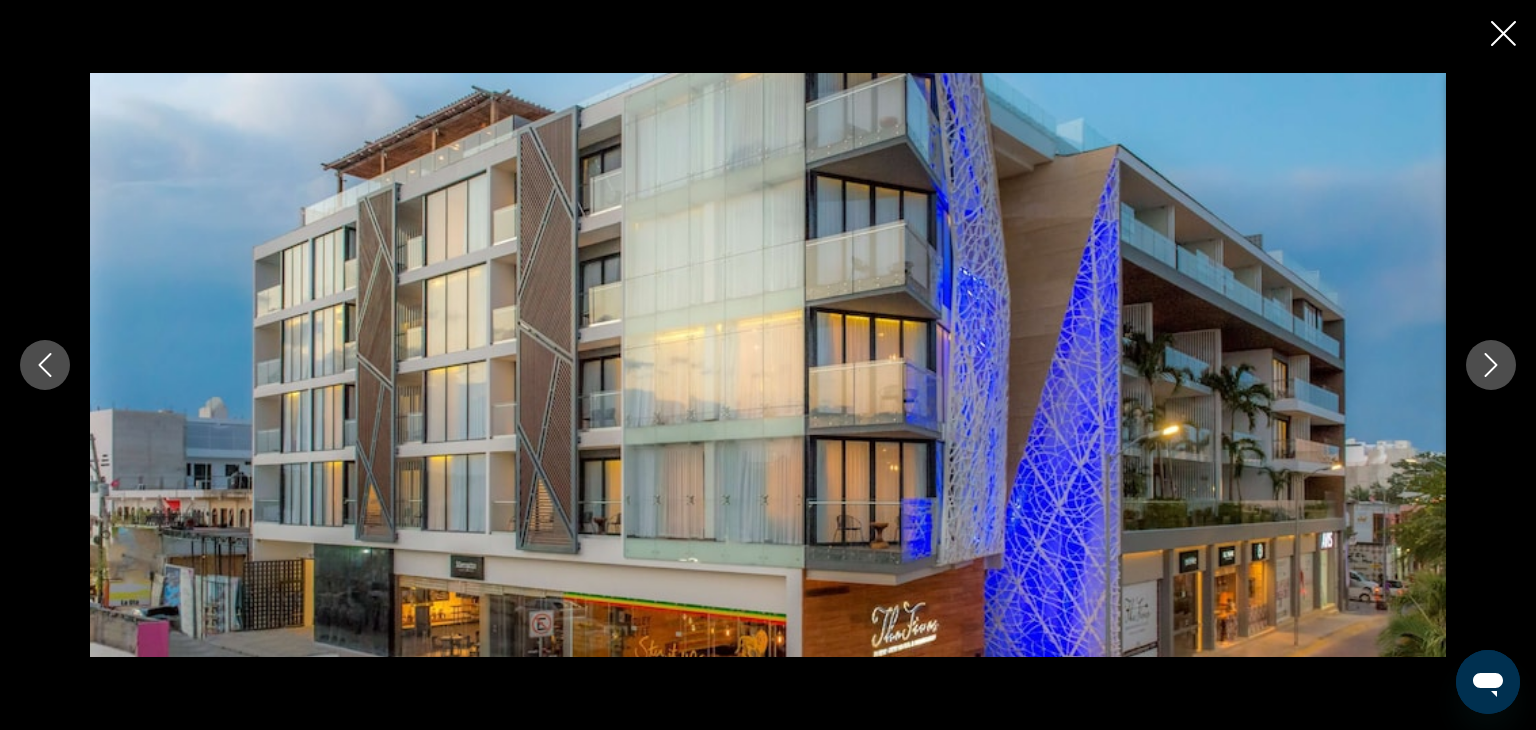 click 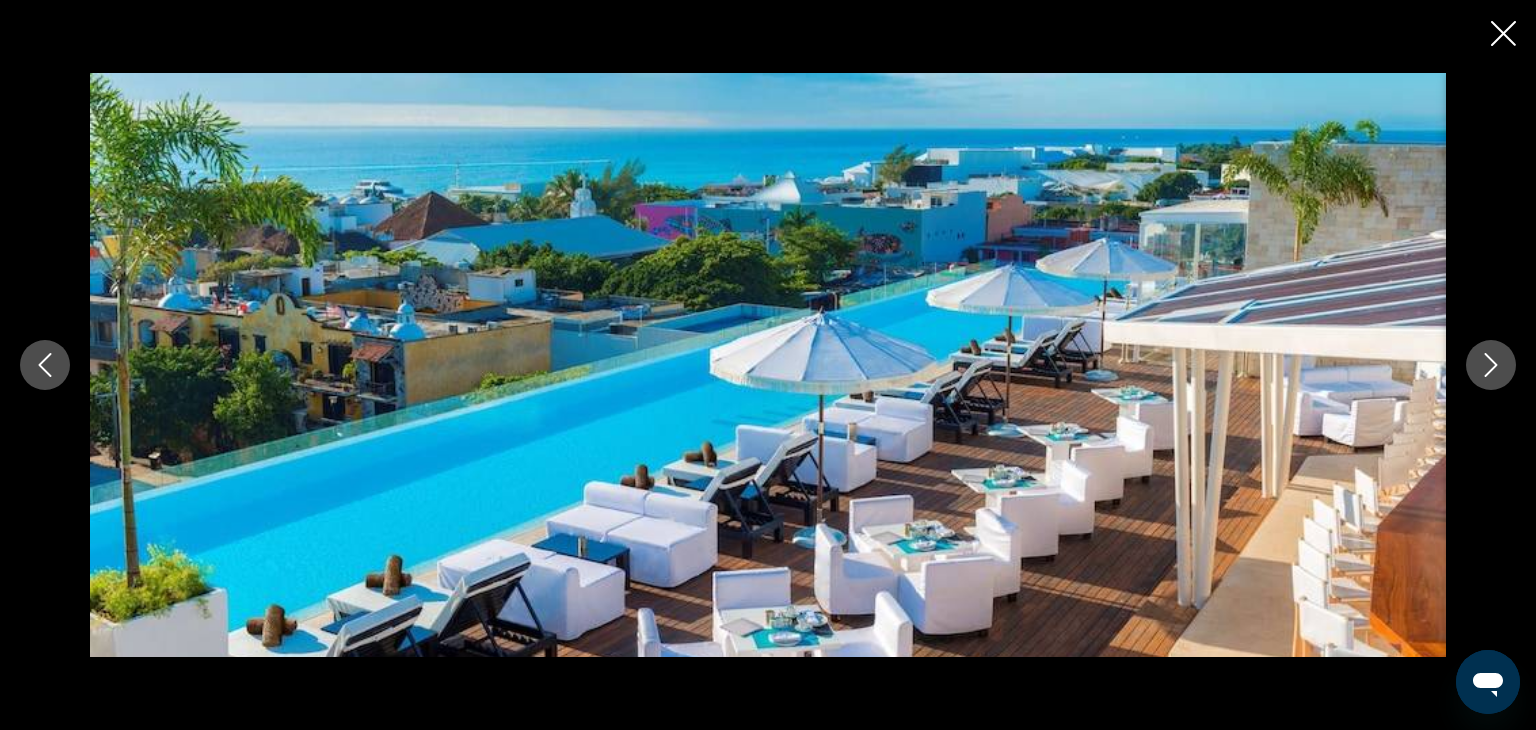 click 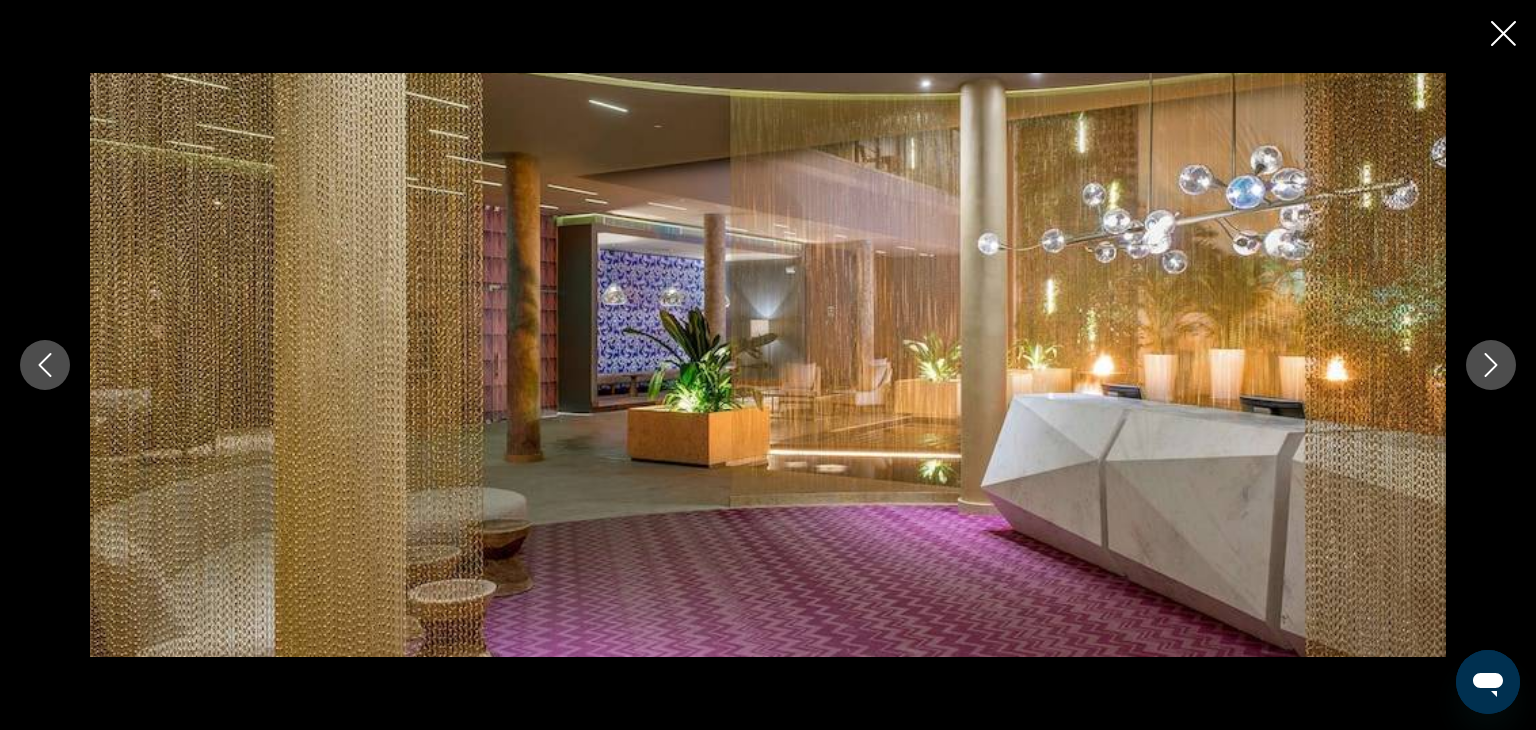 click 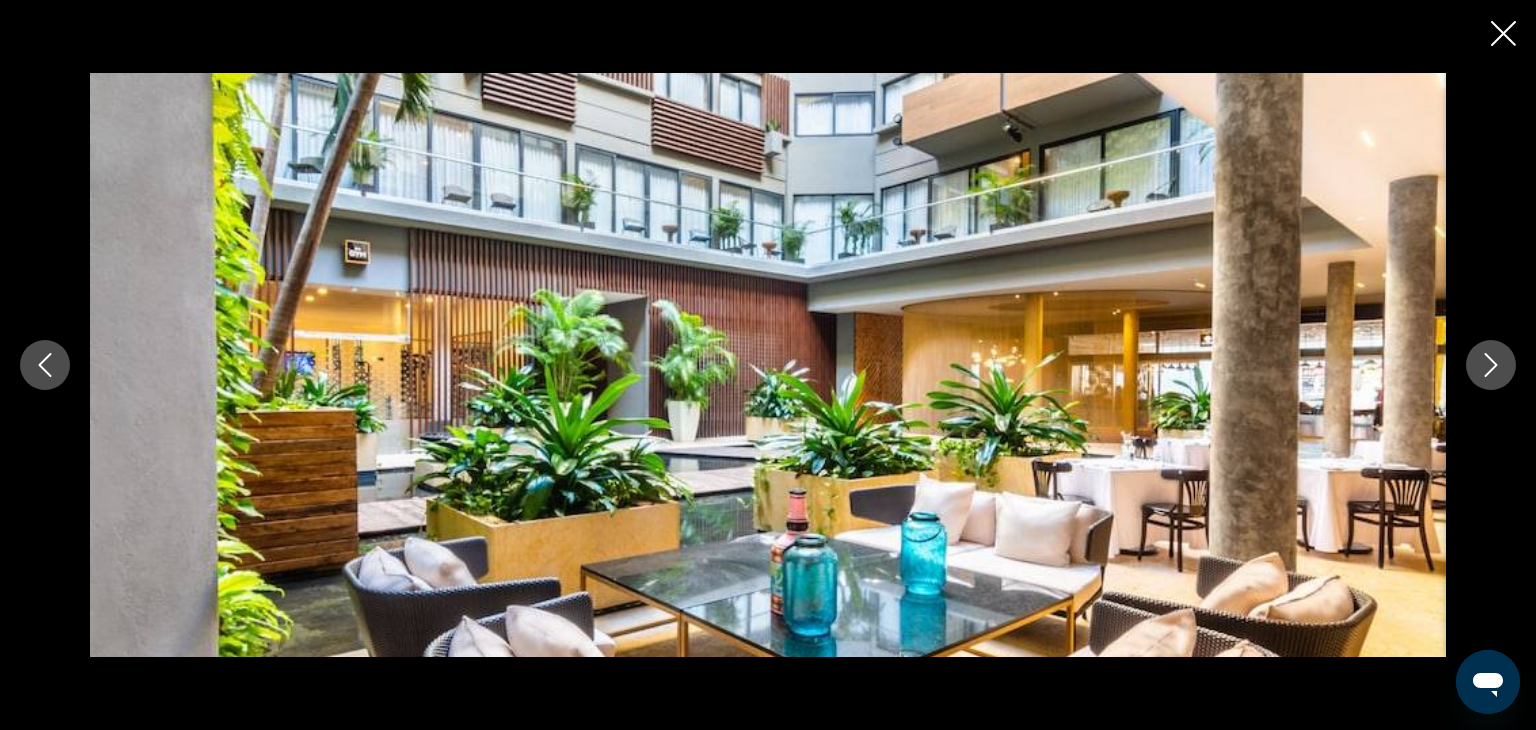 click 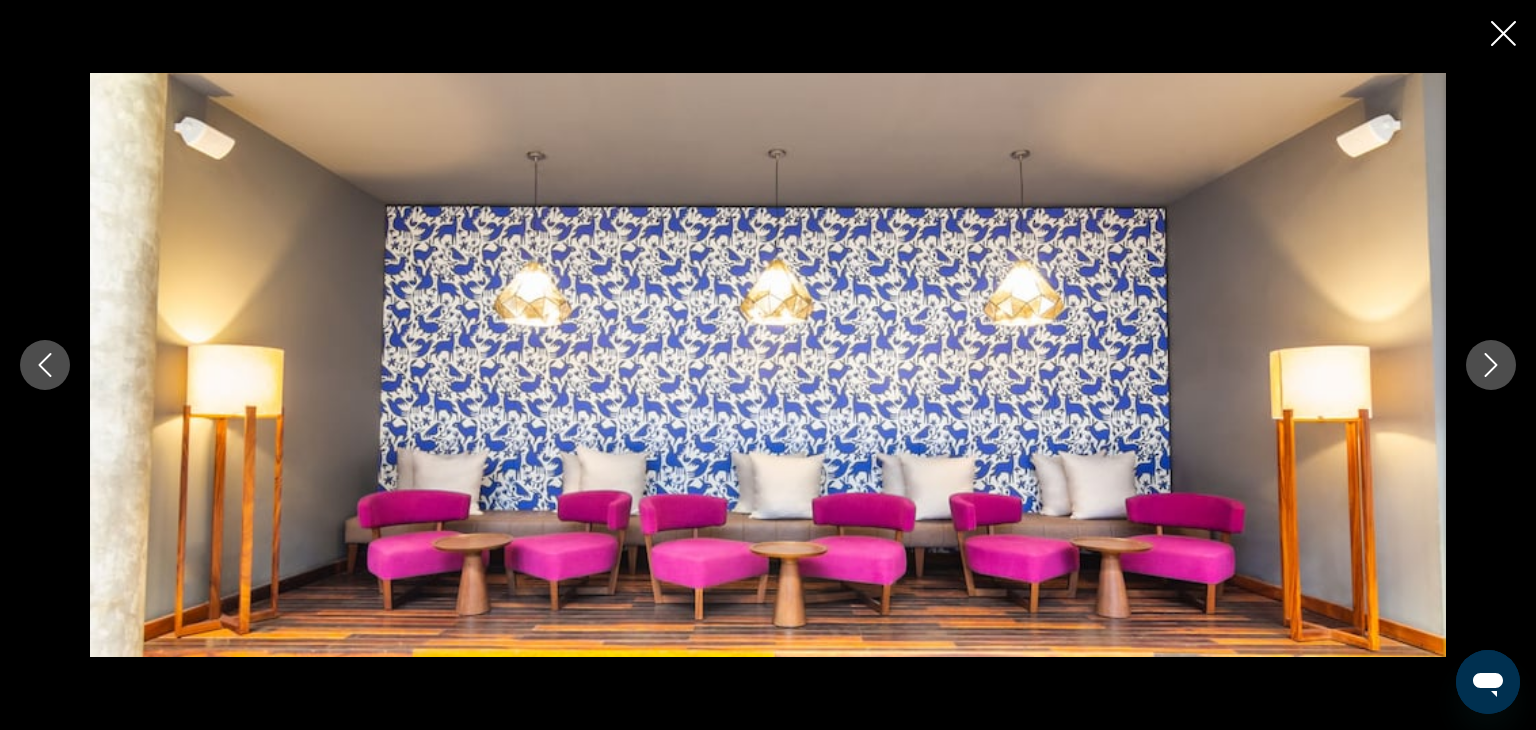 click 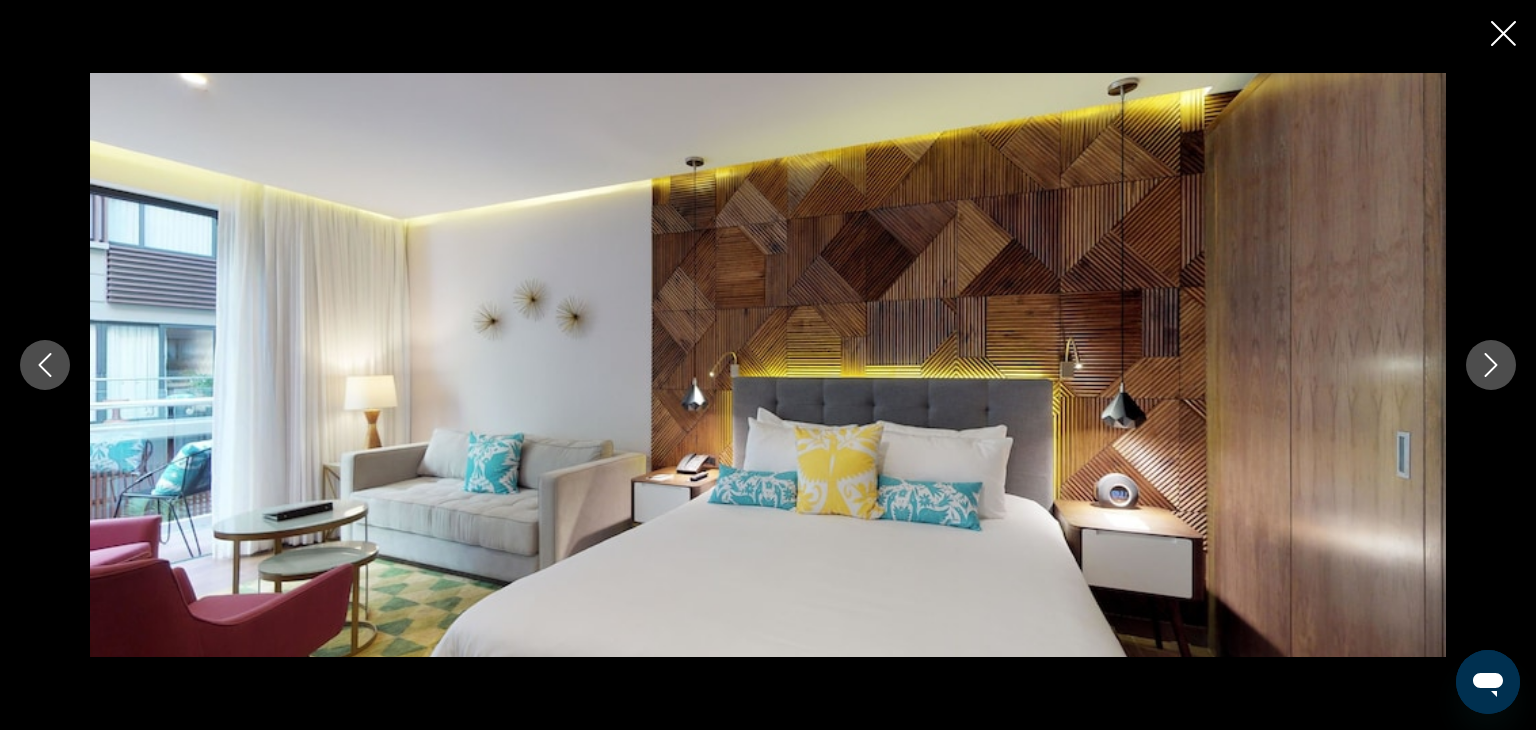 click 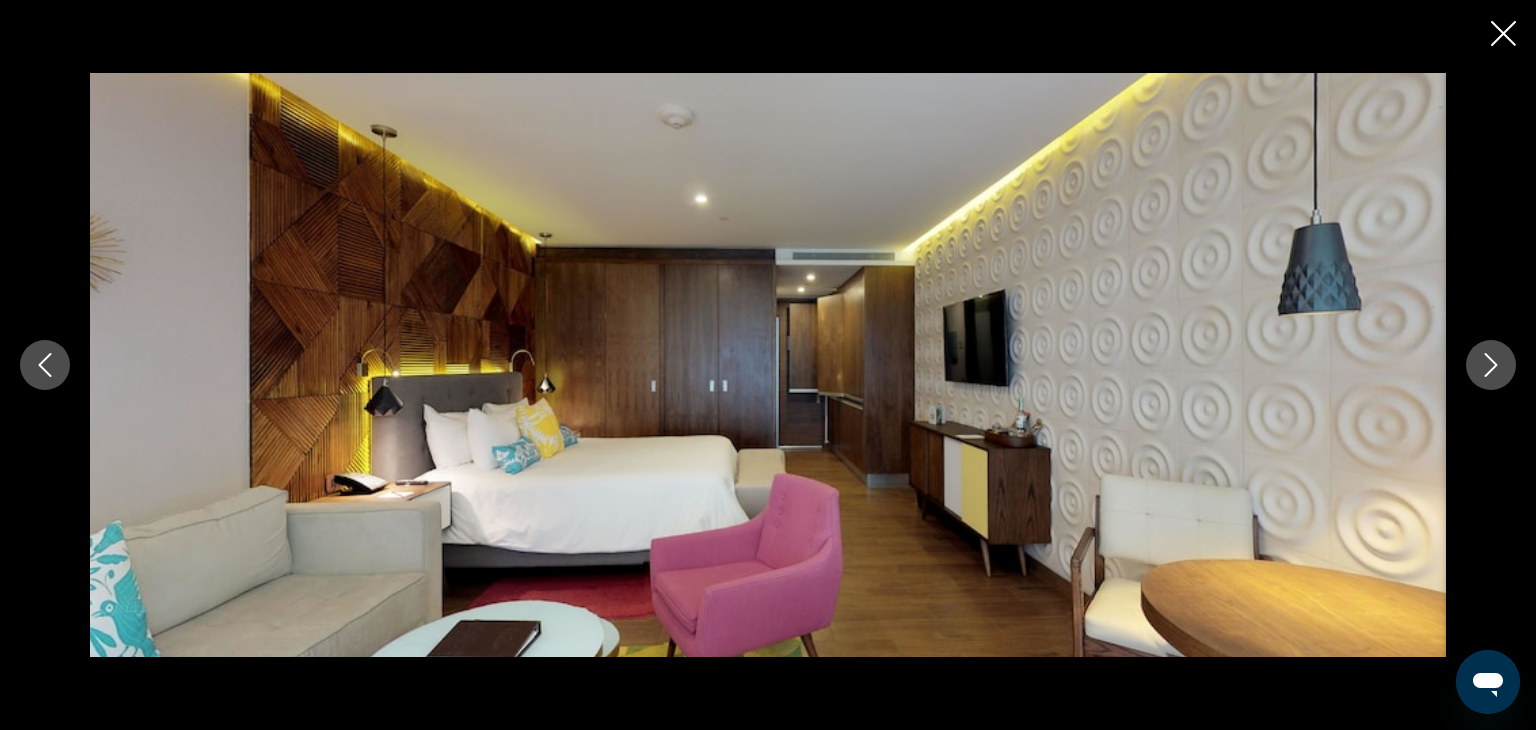 click 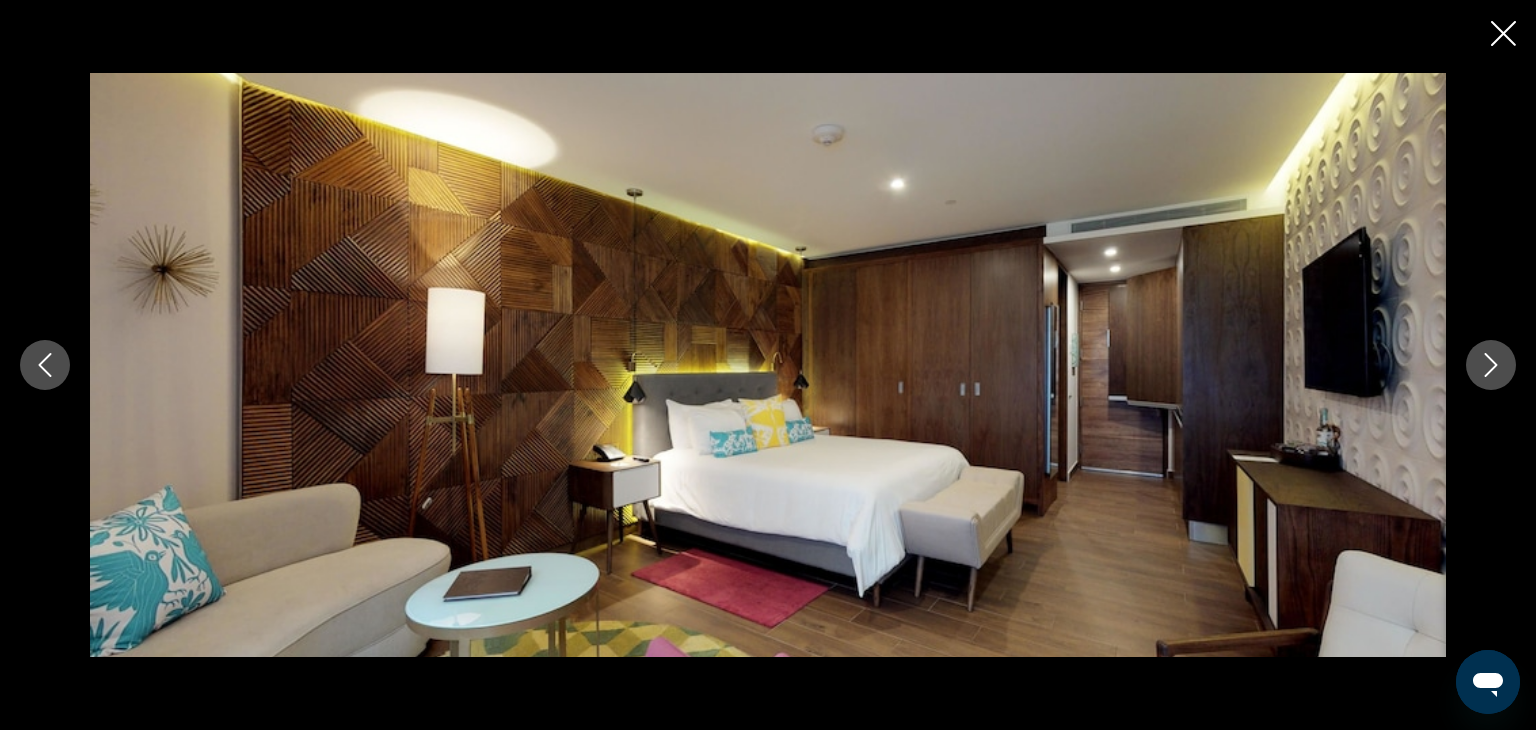 click 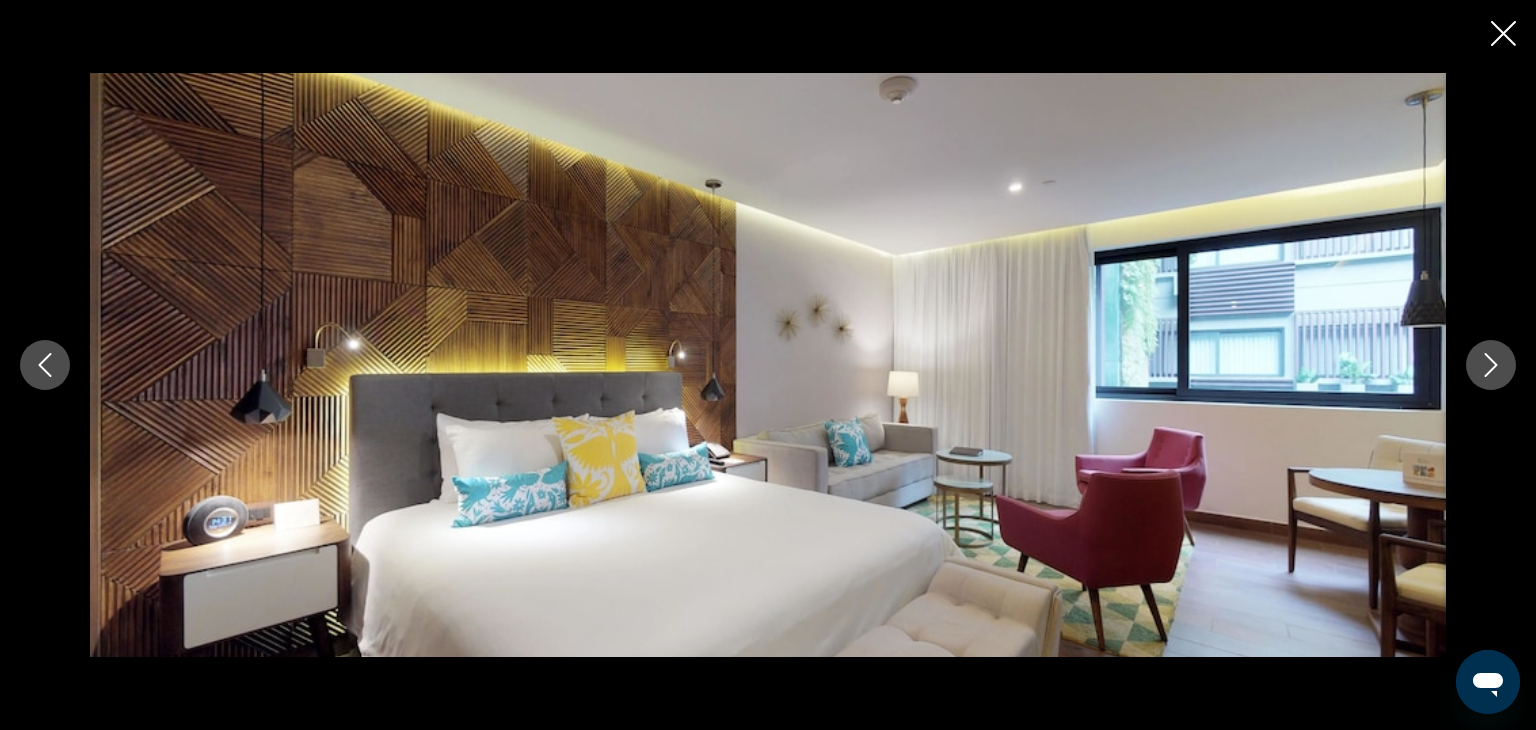 click 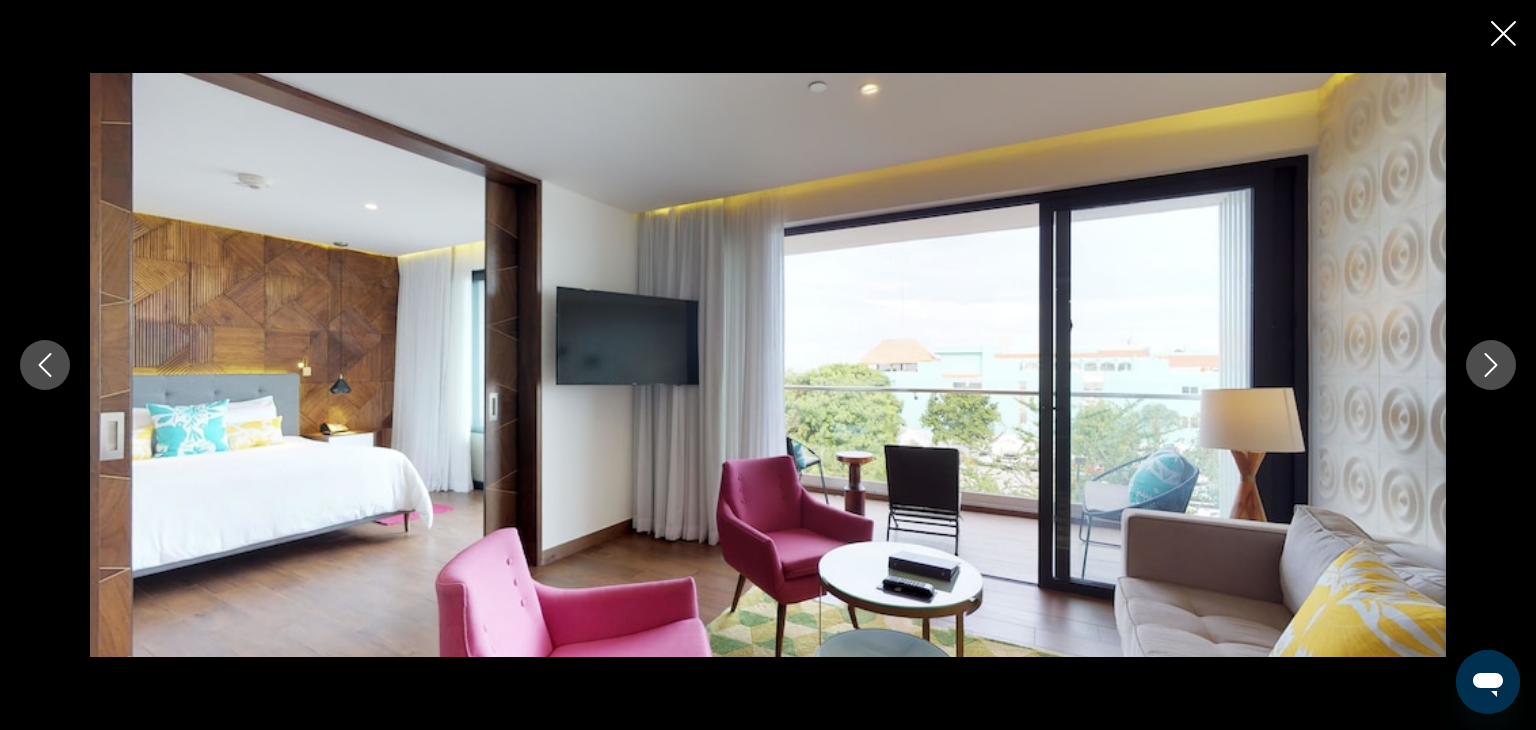 click 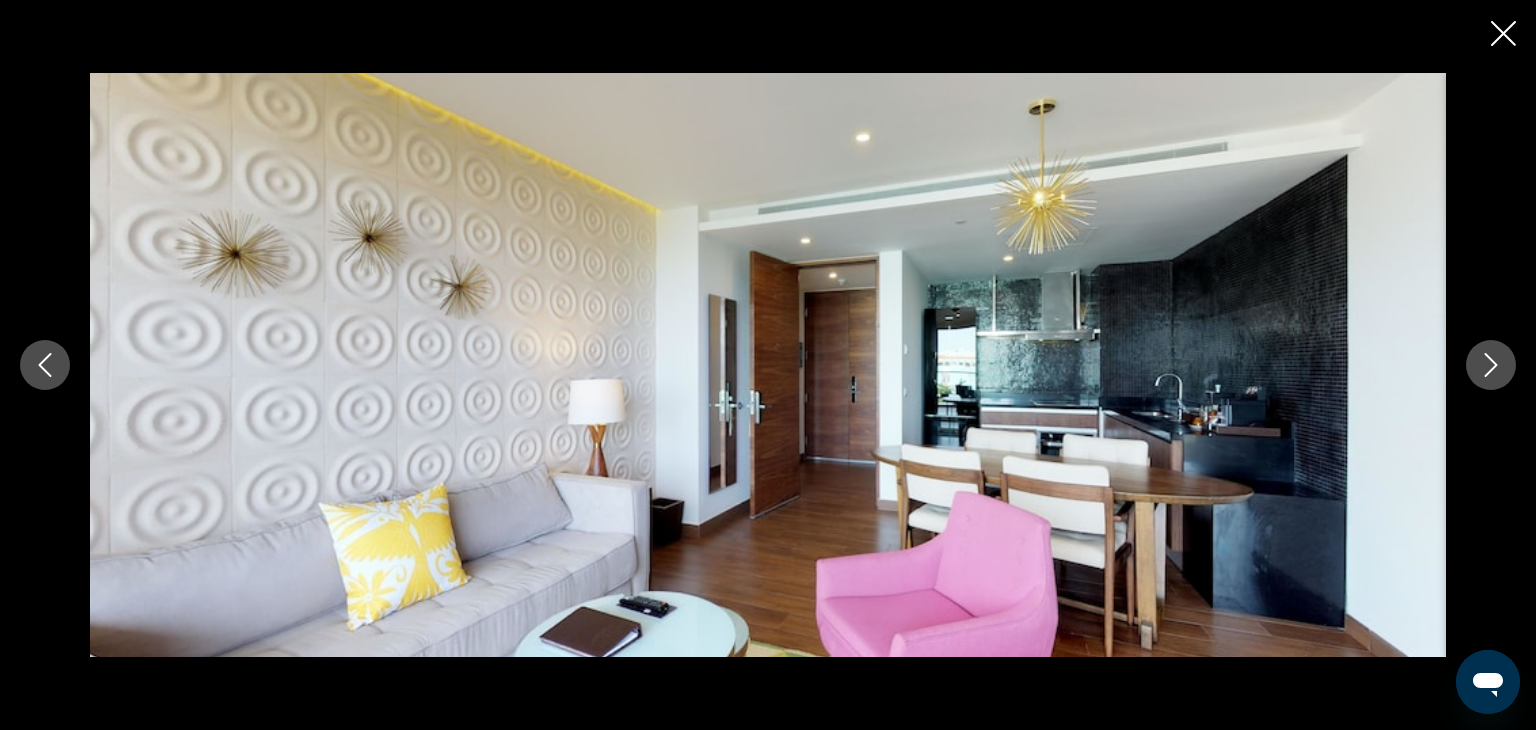 click 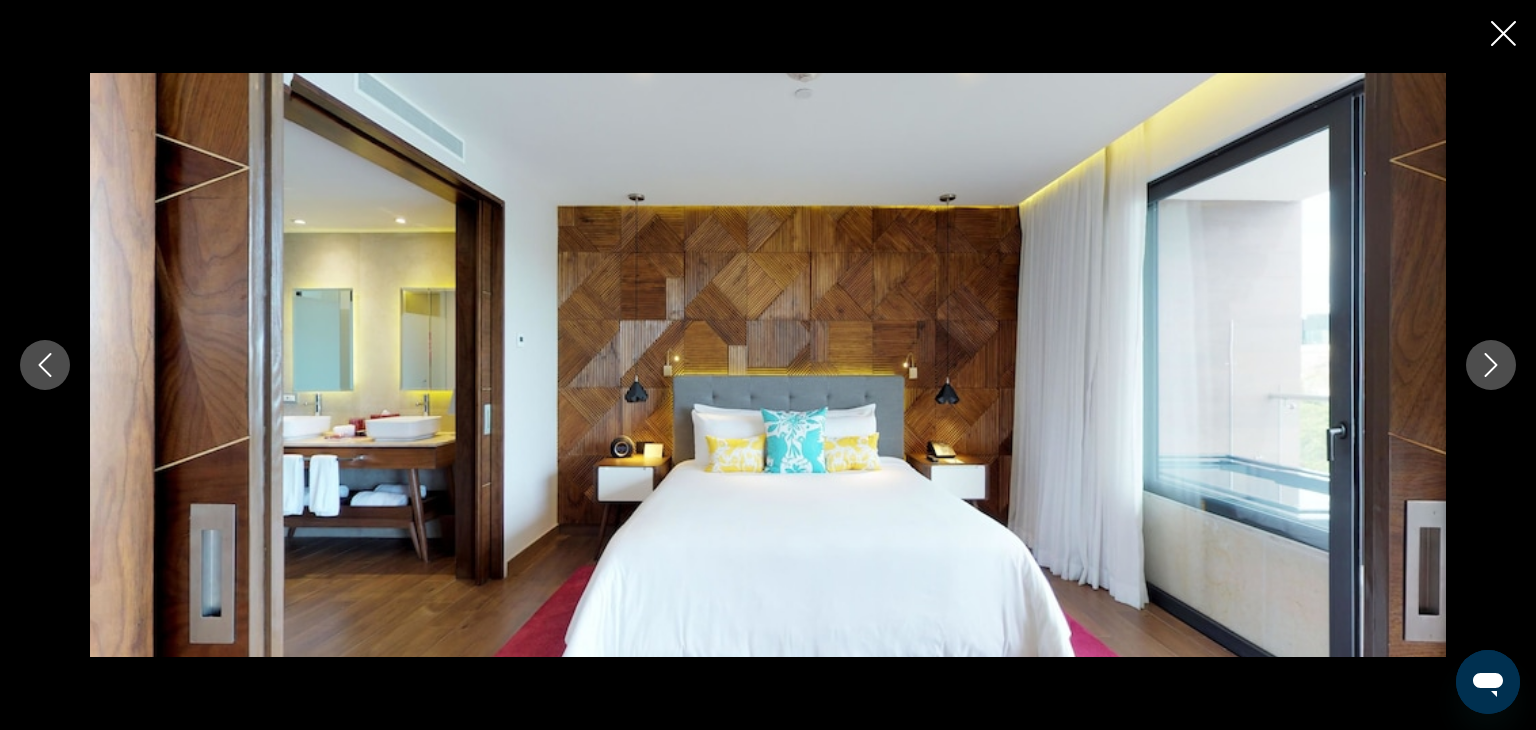 click 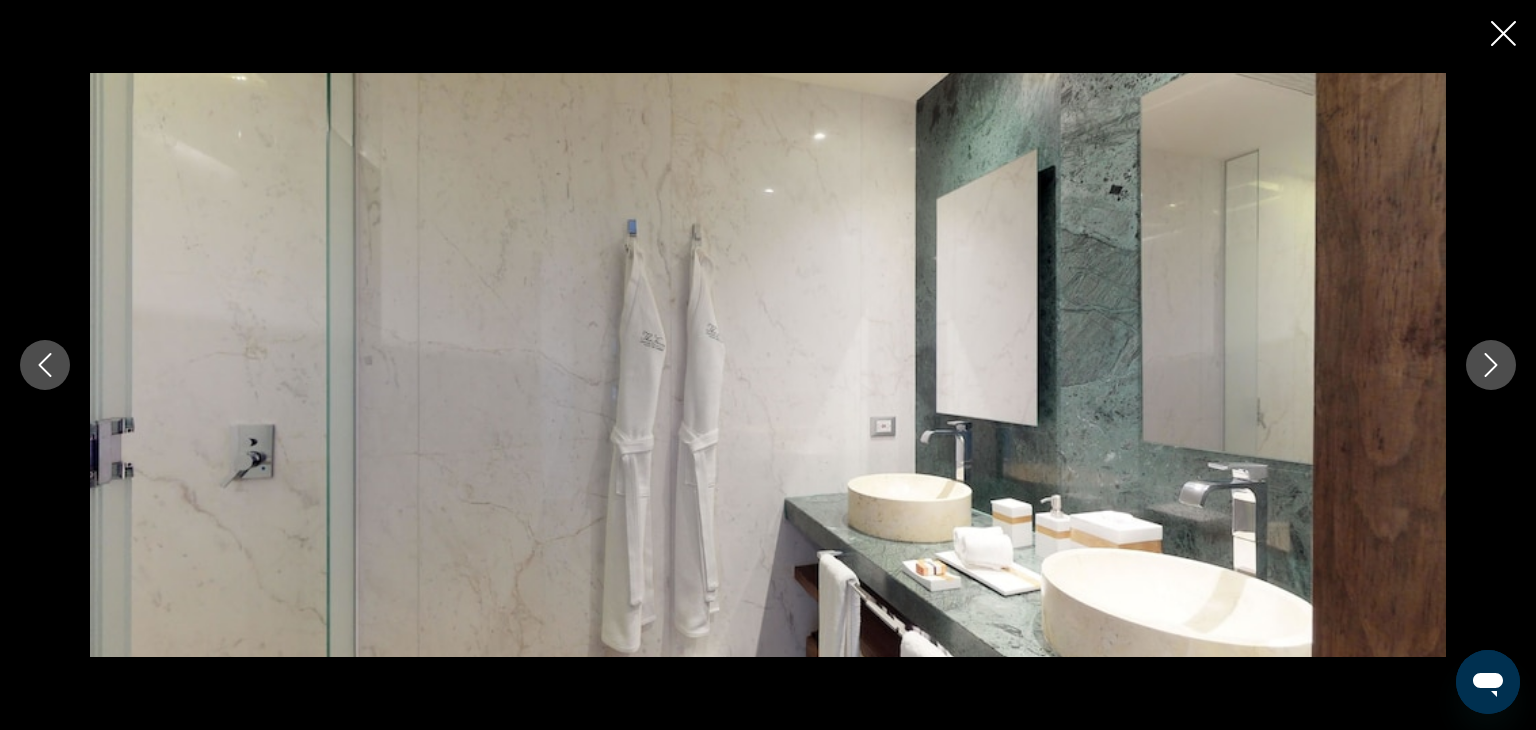 click at bounding box center (1491, 365) 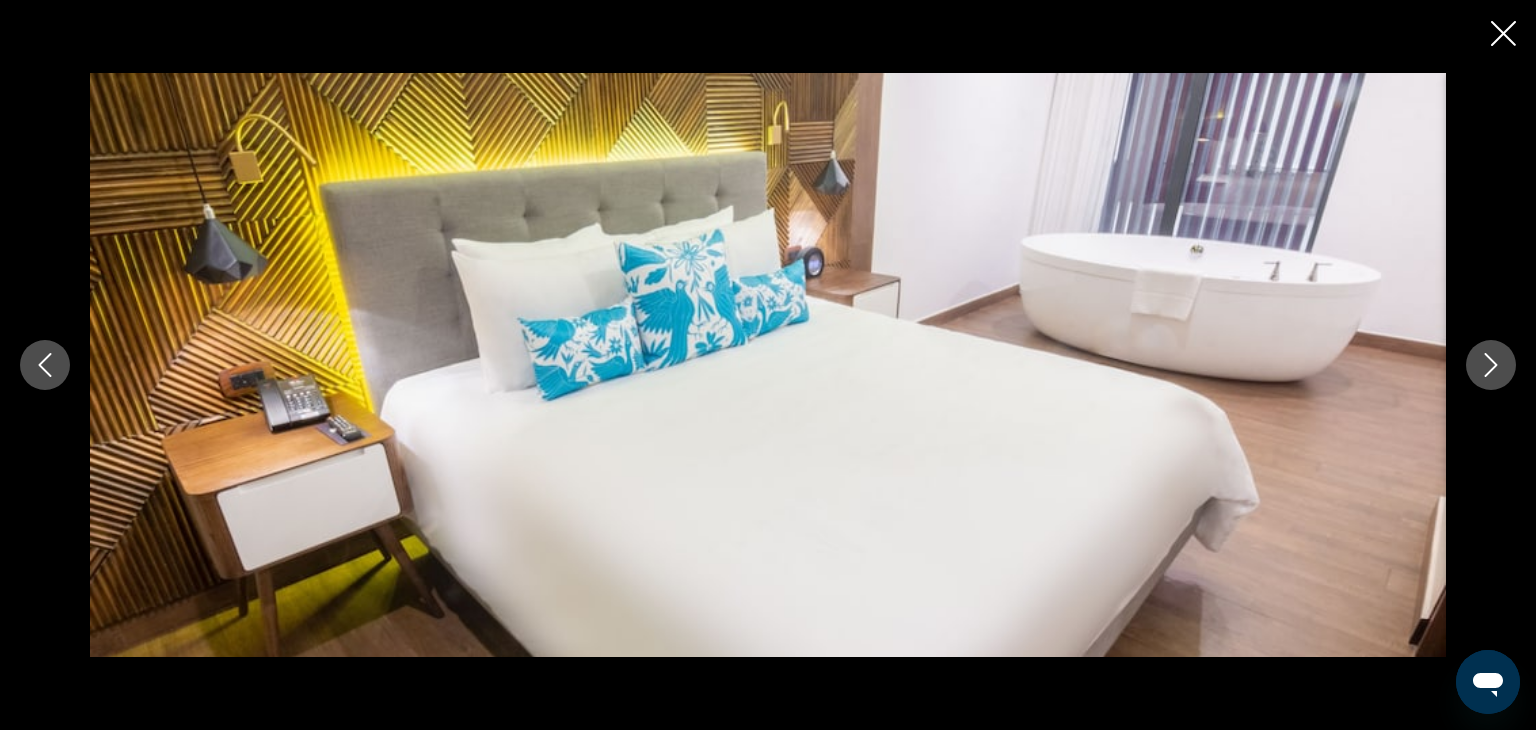 click 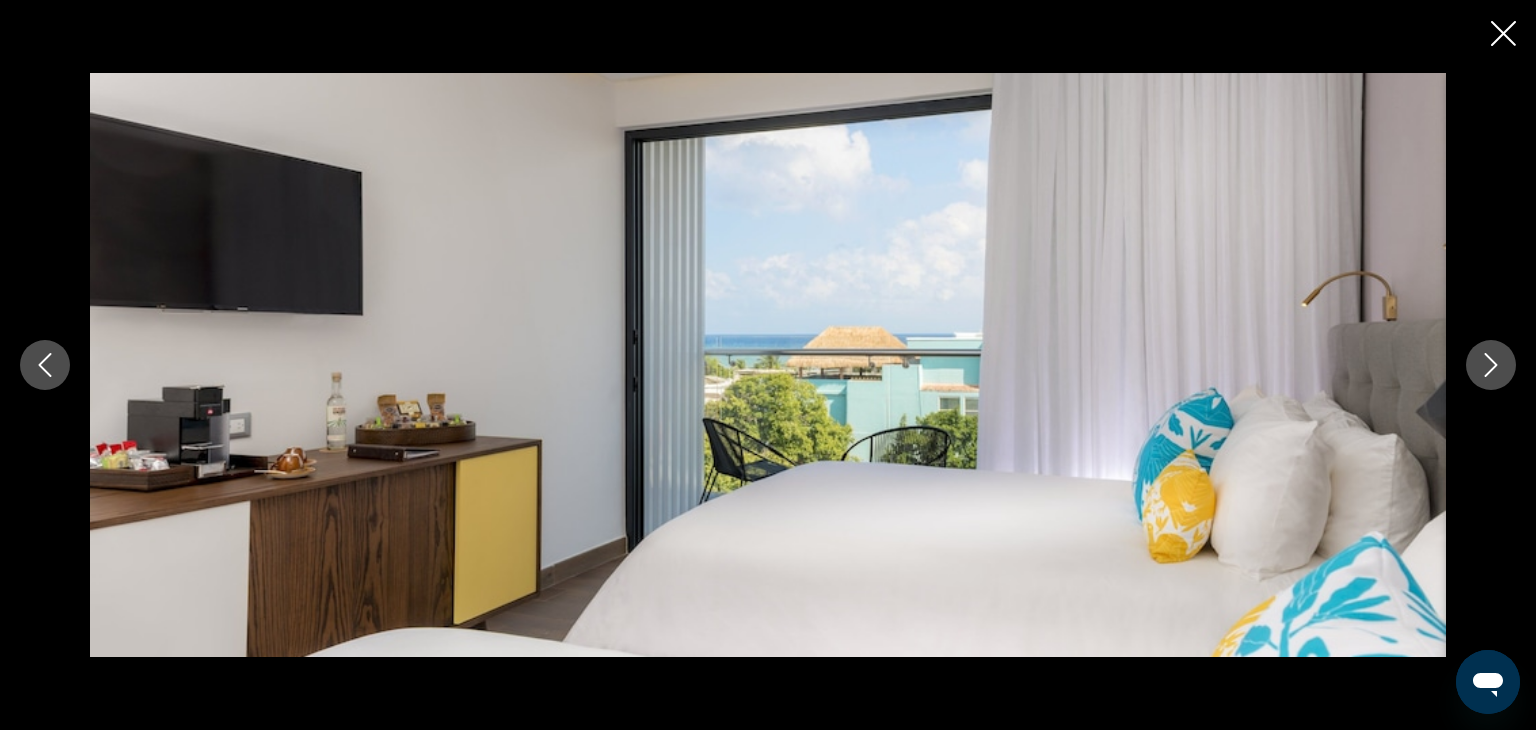 click 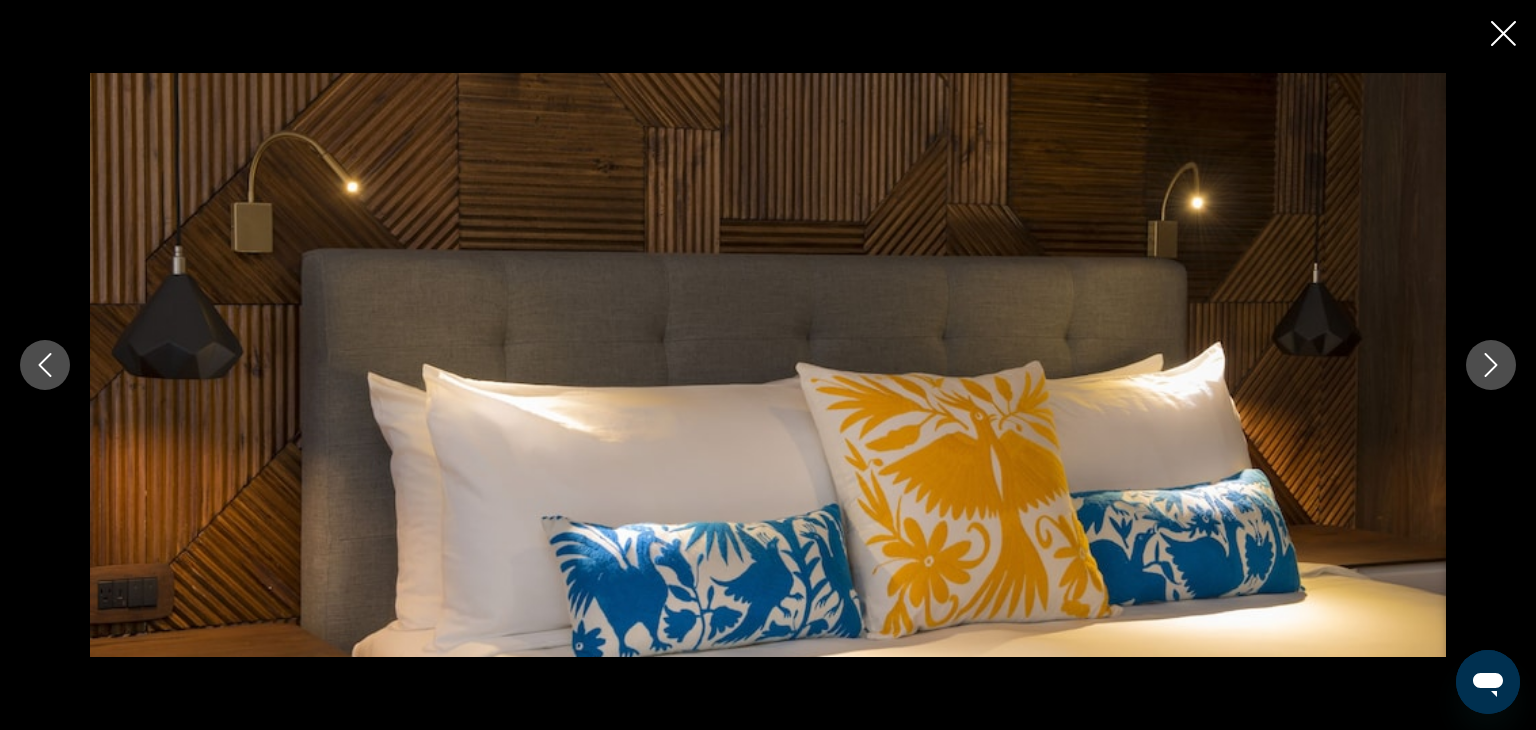 click 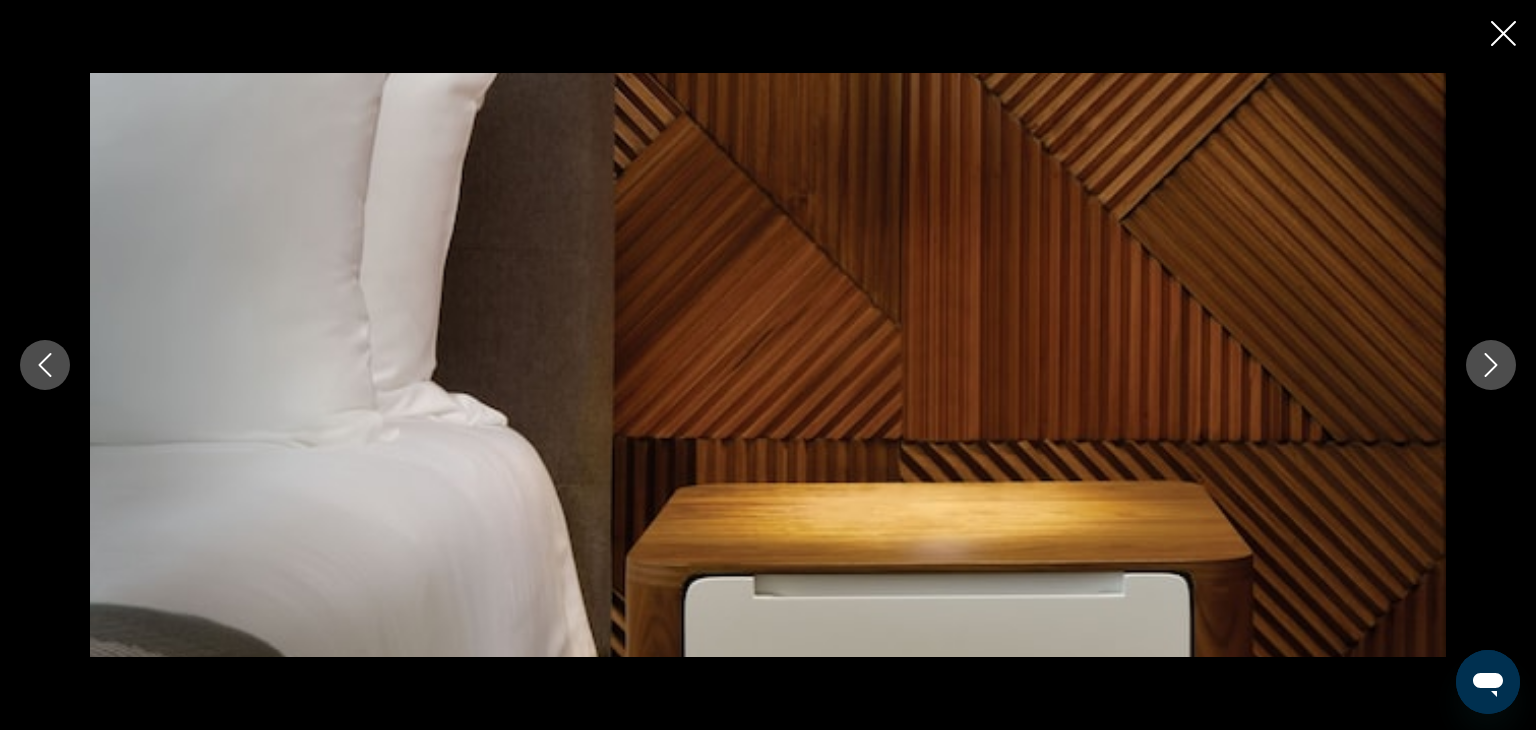 click 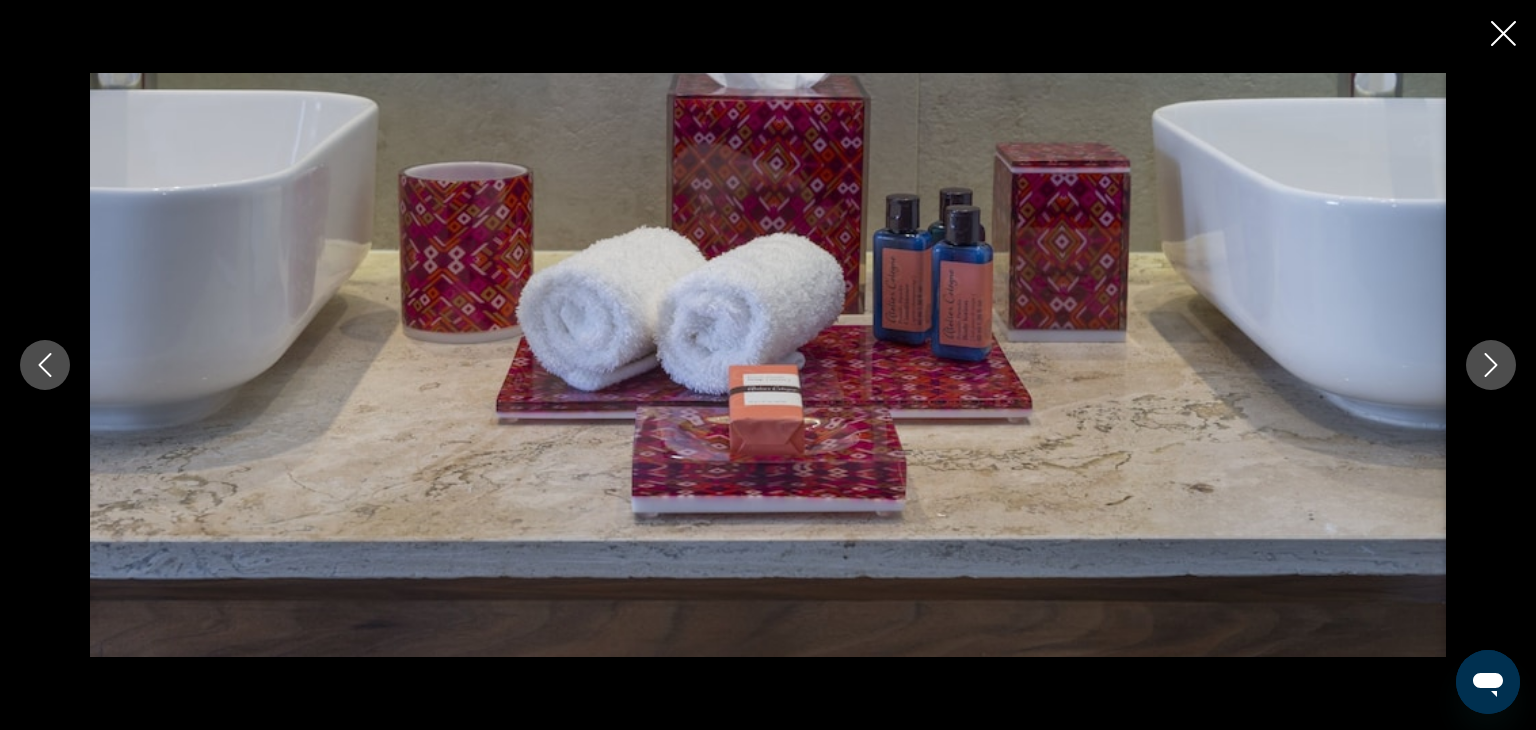 click 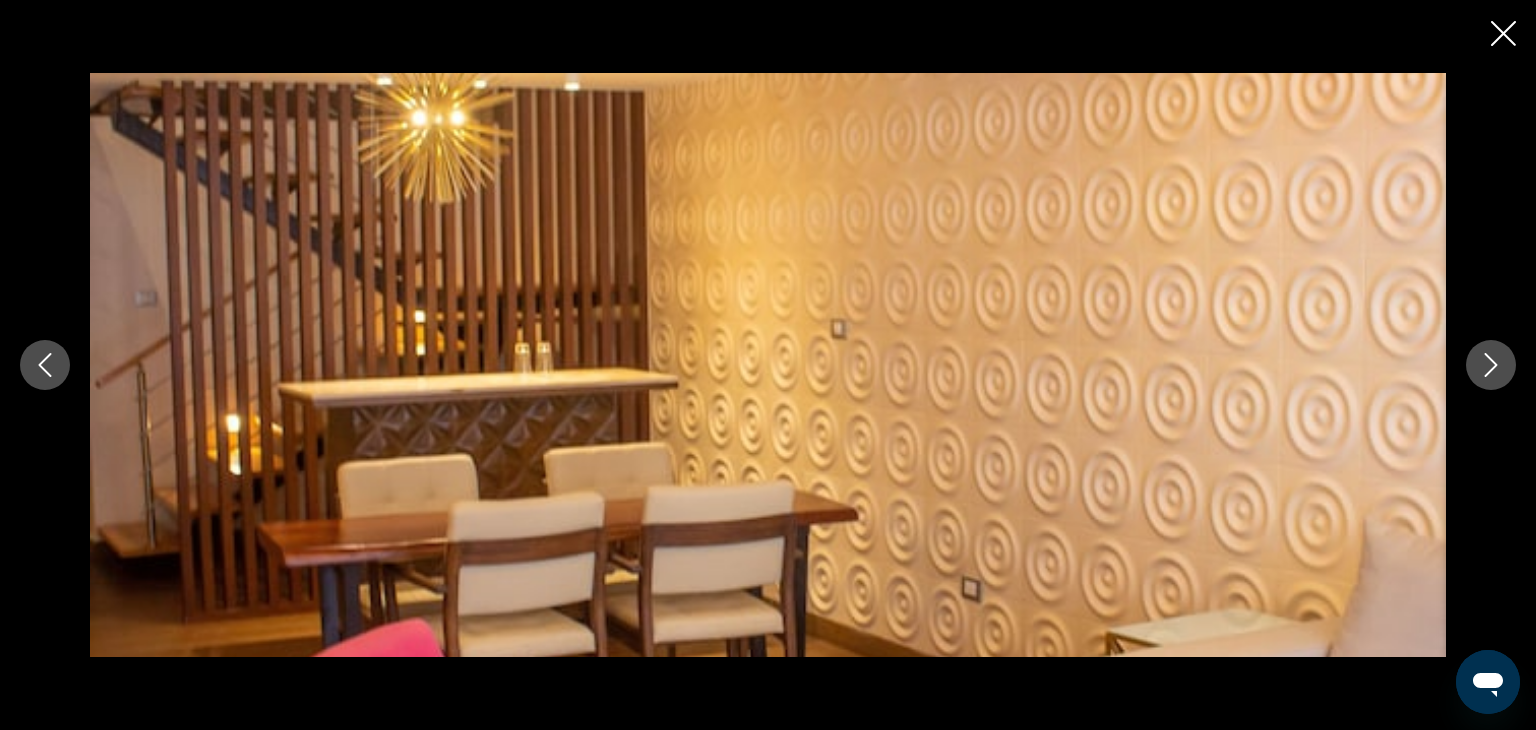 click at bounding box center (1491, 365) 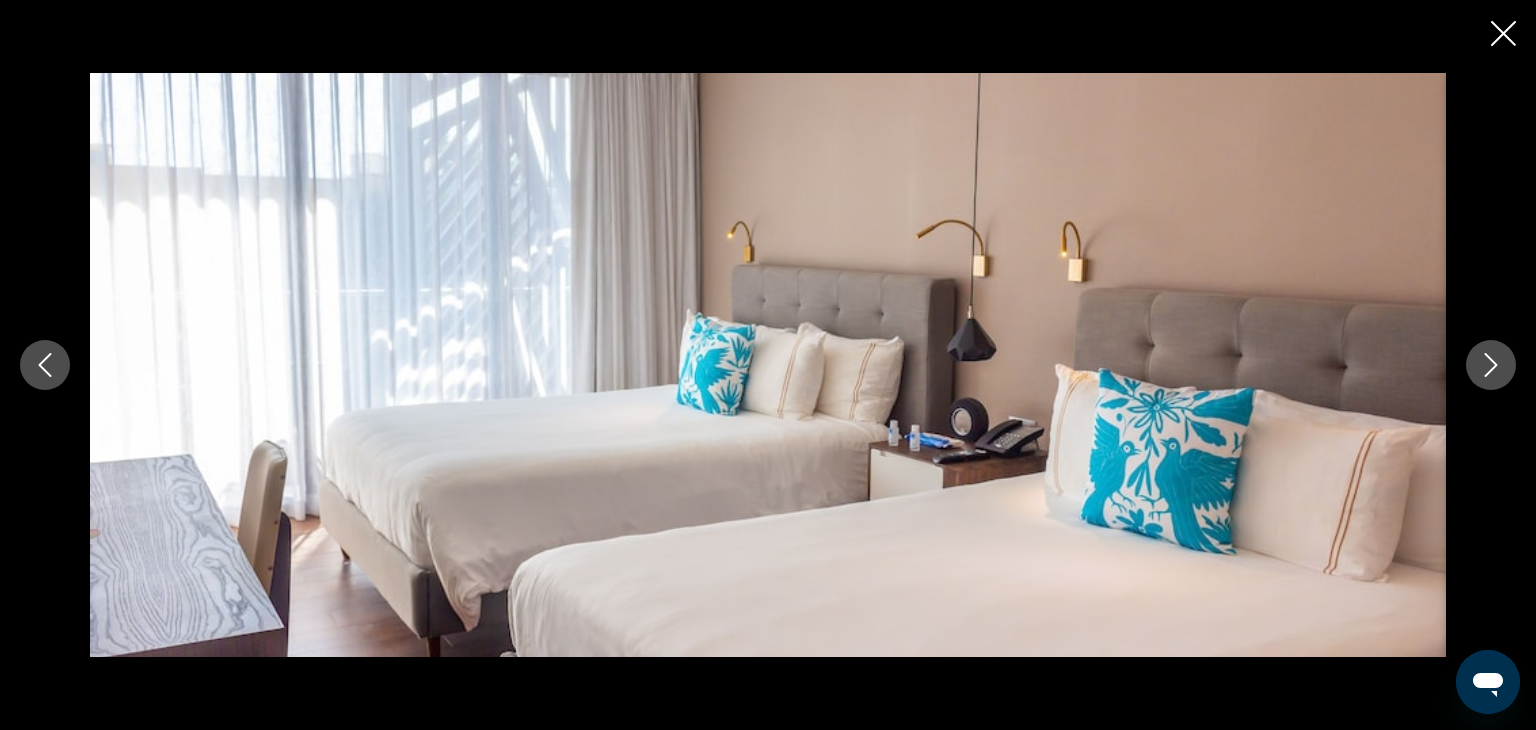 click 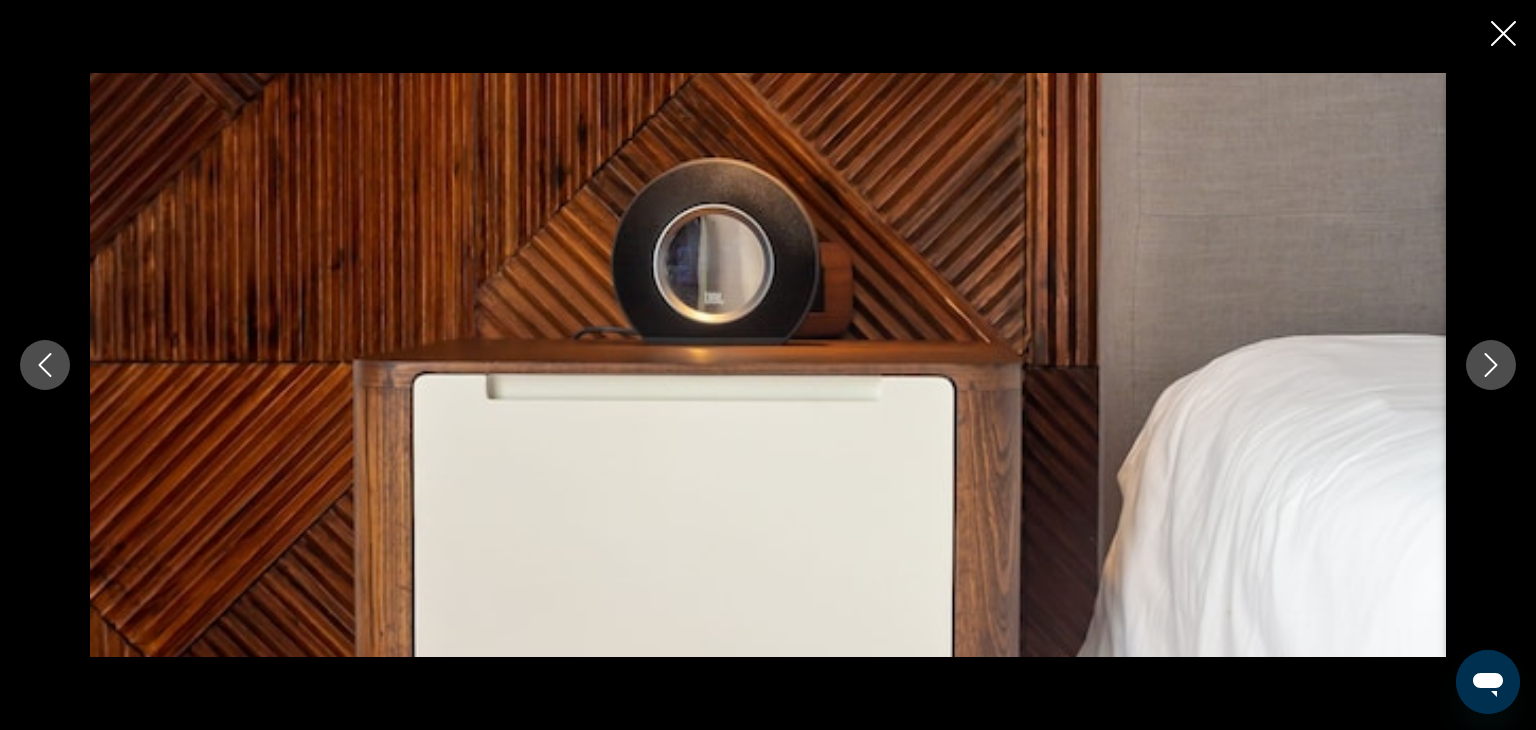 click 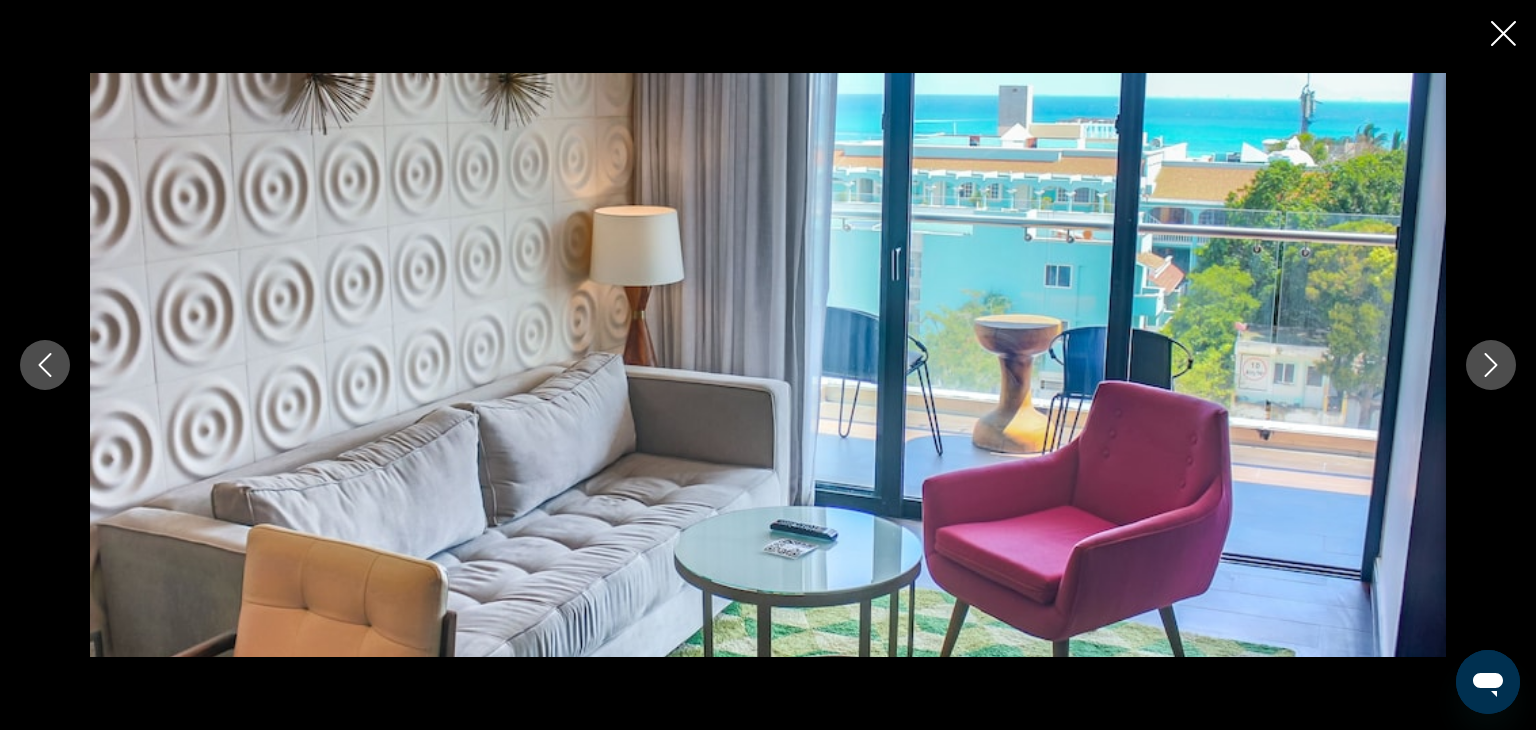 click at bounding box center (1491, 365) 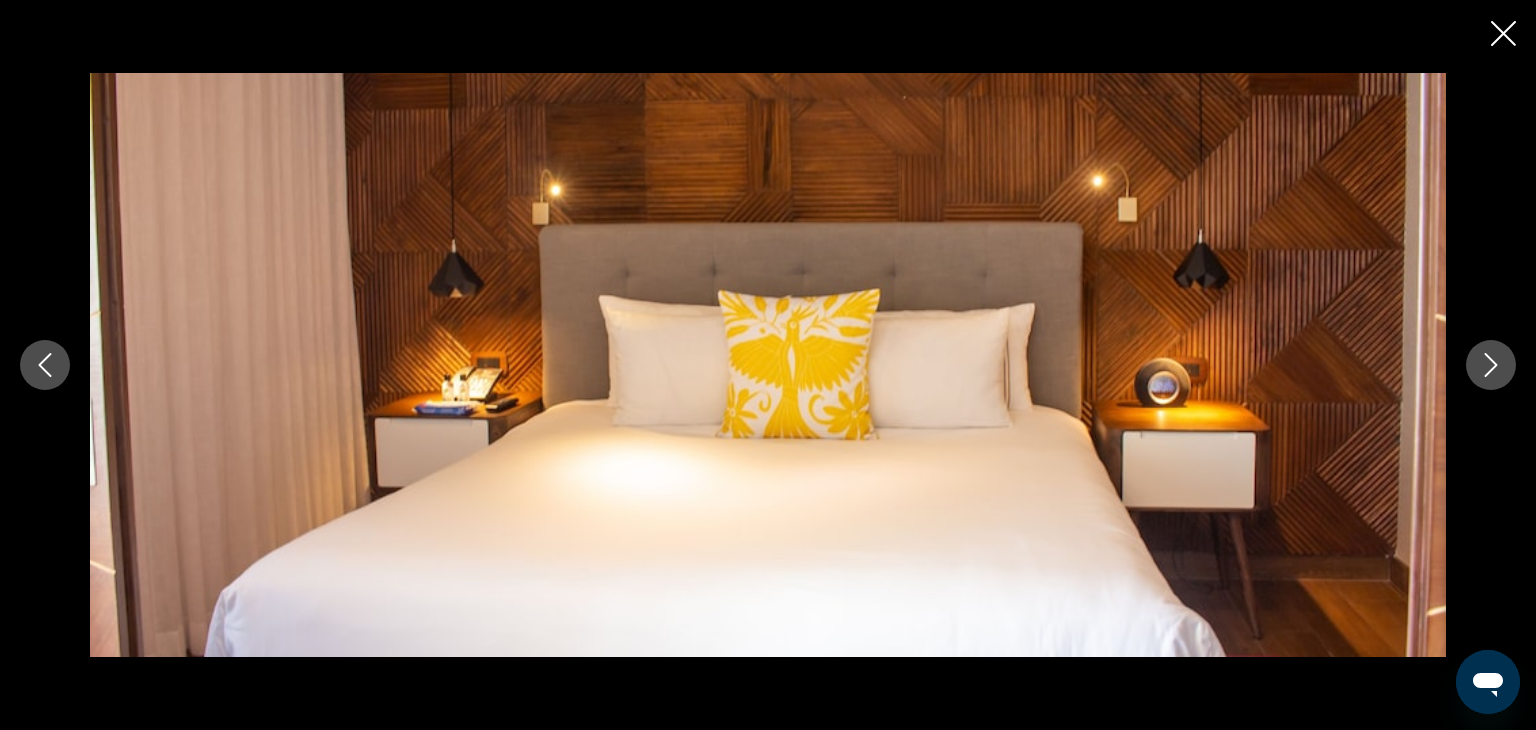 click at bounding box center (1491, 365) 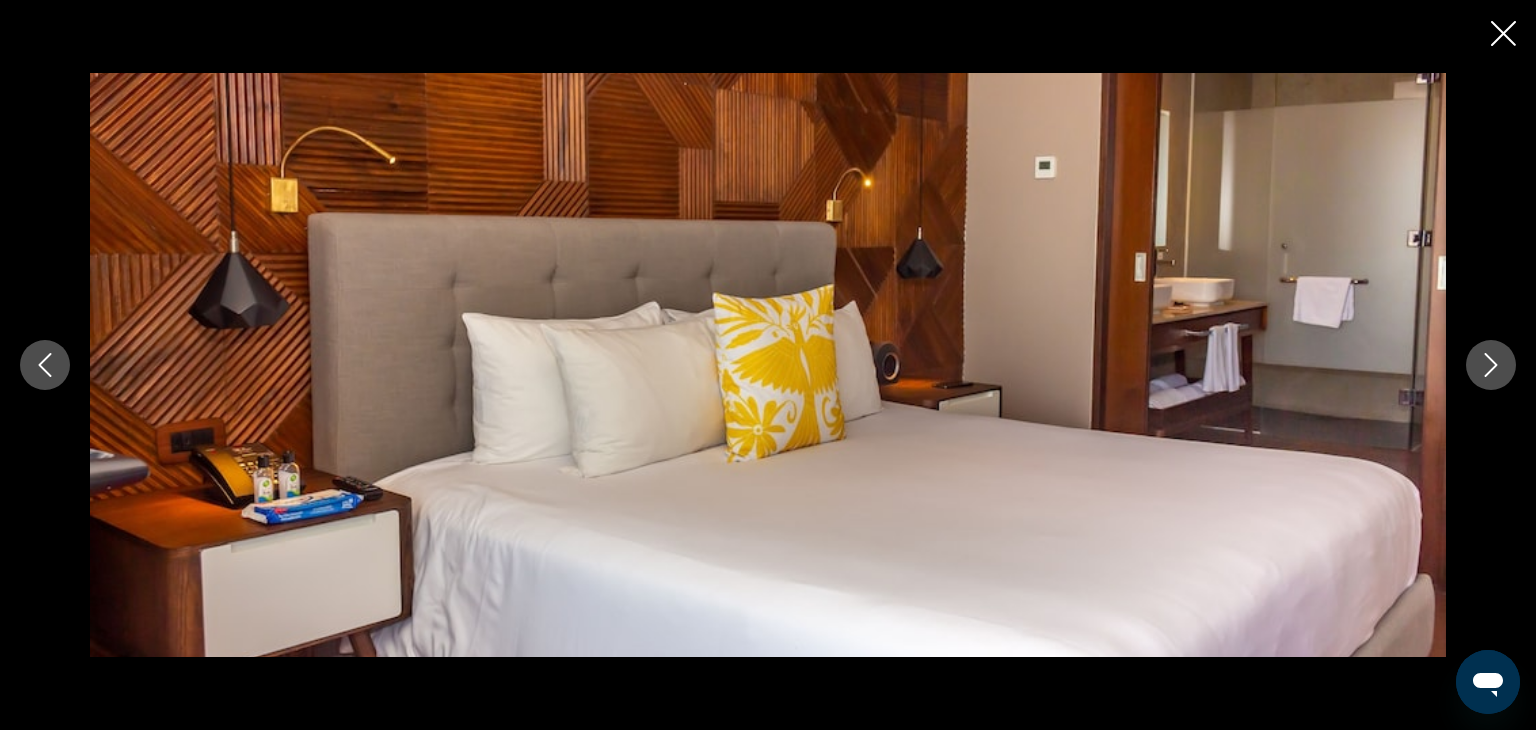 click 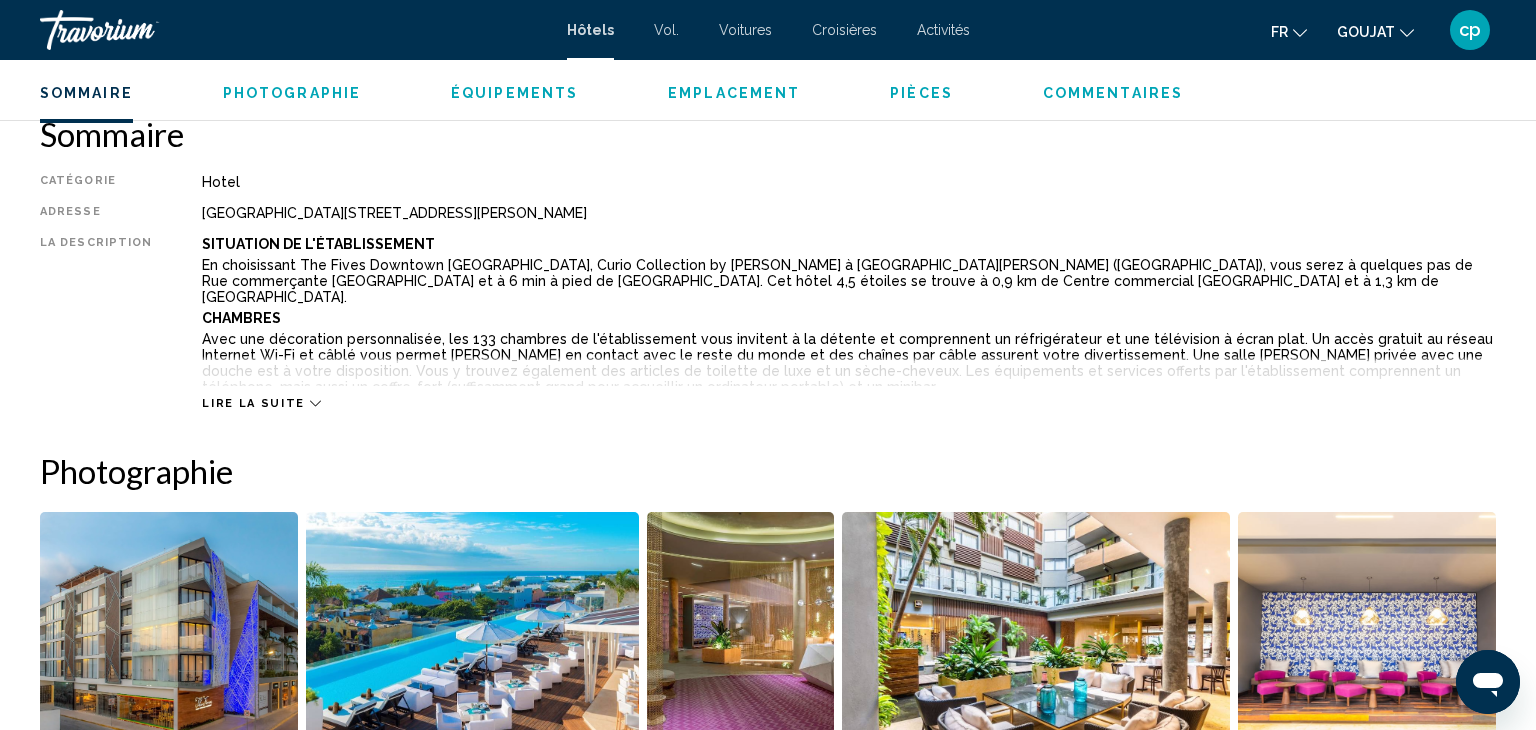 scroll, scrollTop: 646, scrollLeft: 0, axis: vertical 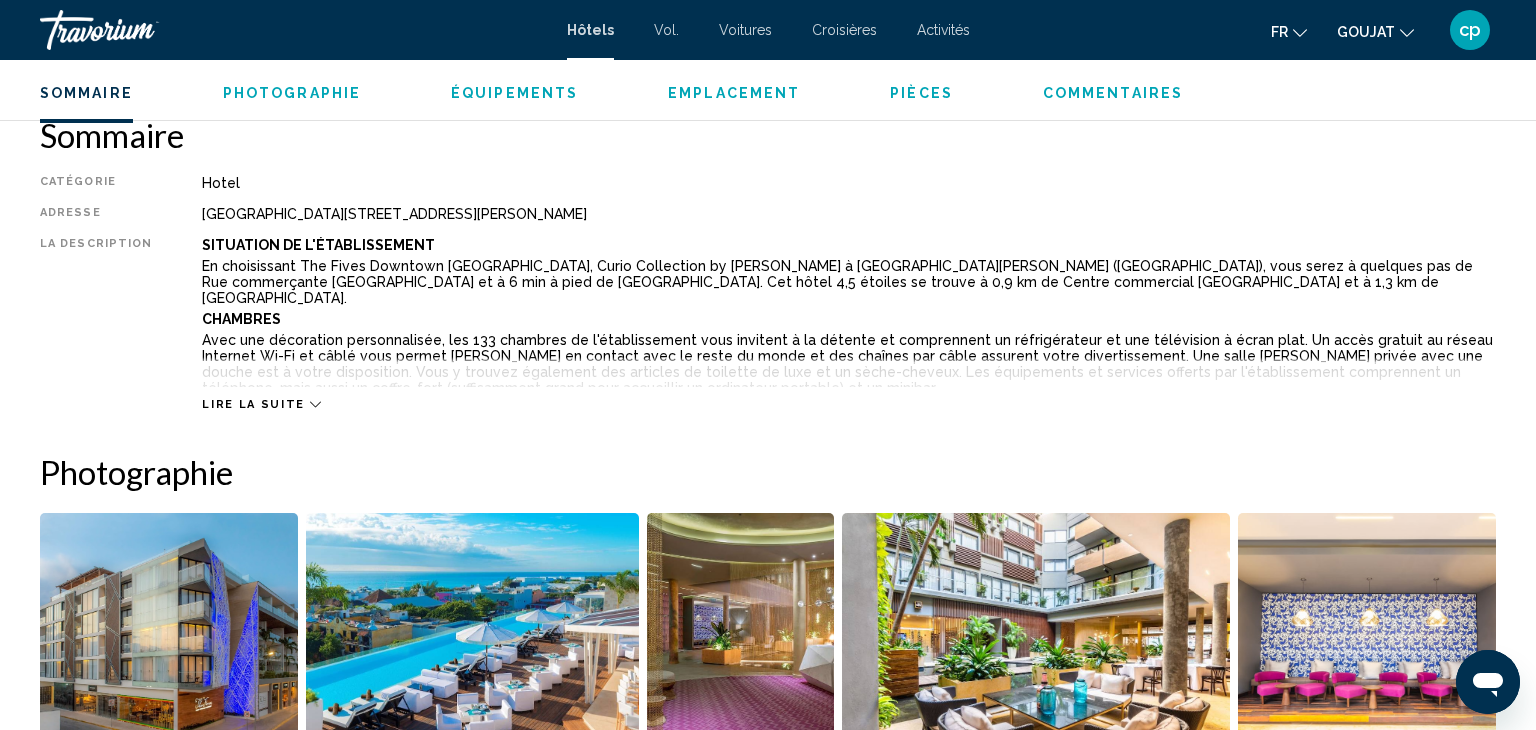 click on "Lire la suite" at bounding box center [253, 404] 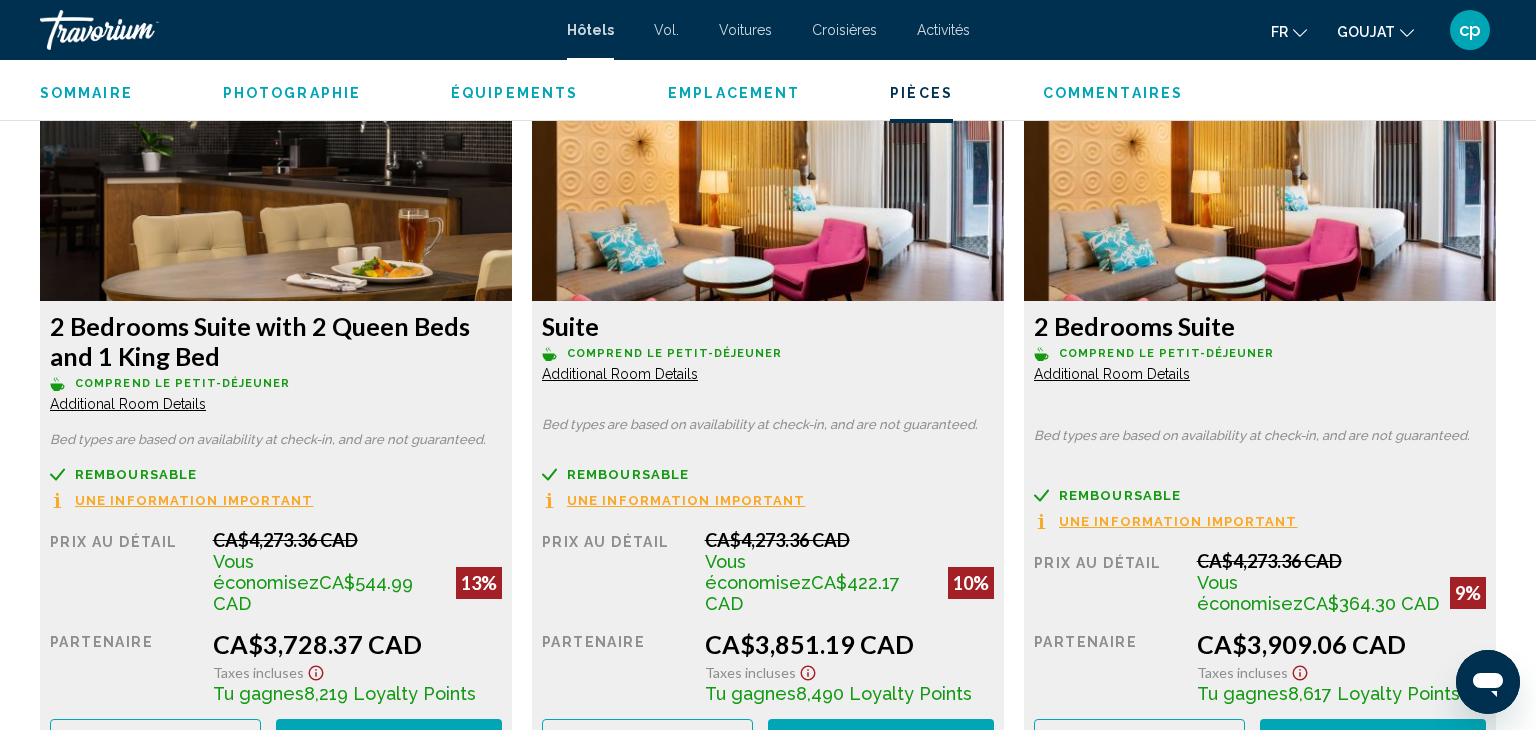scroll, scrollTop: 3002, scrollLeft: 0, axis: vertical 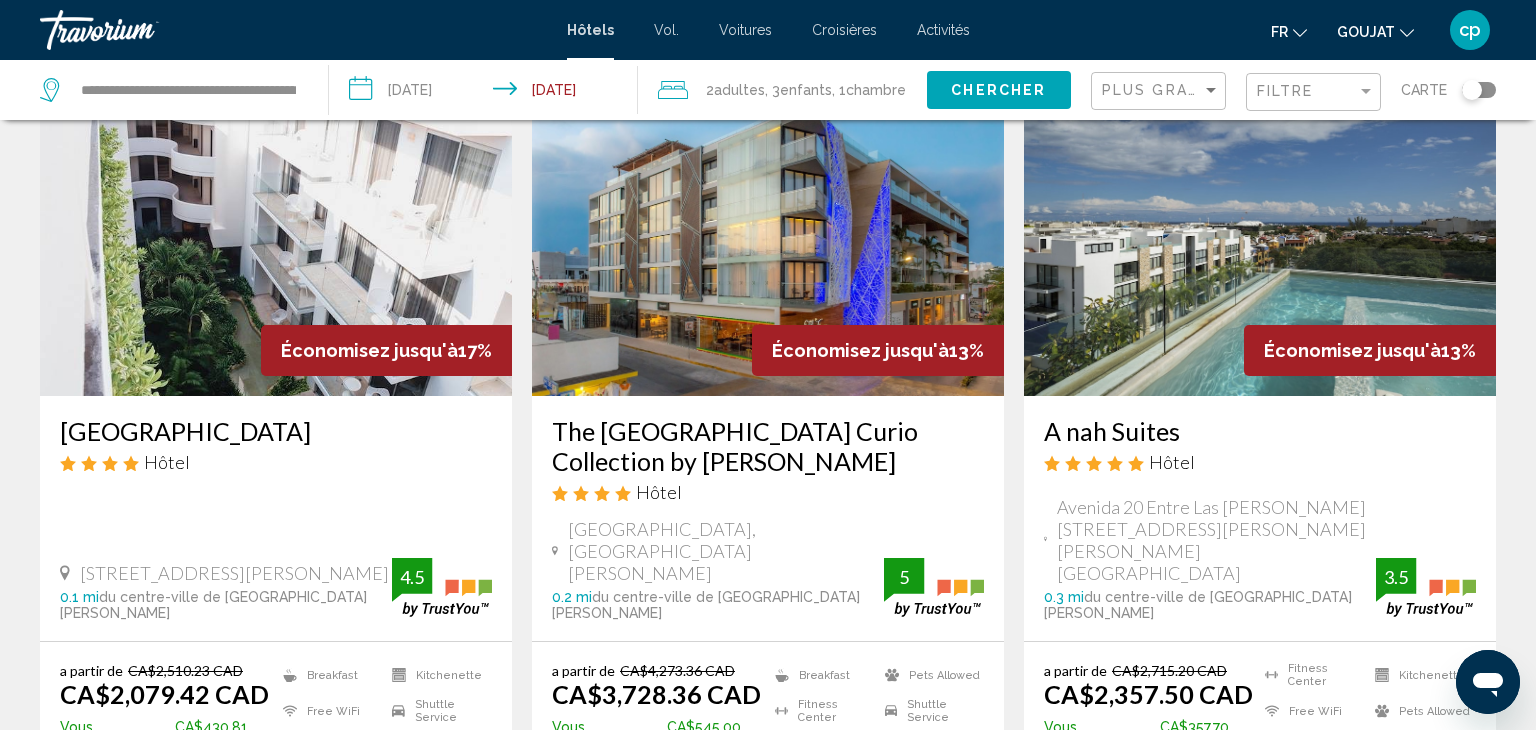 click on "Sélectionner une chambre" at bounding box center (1260, 808) 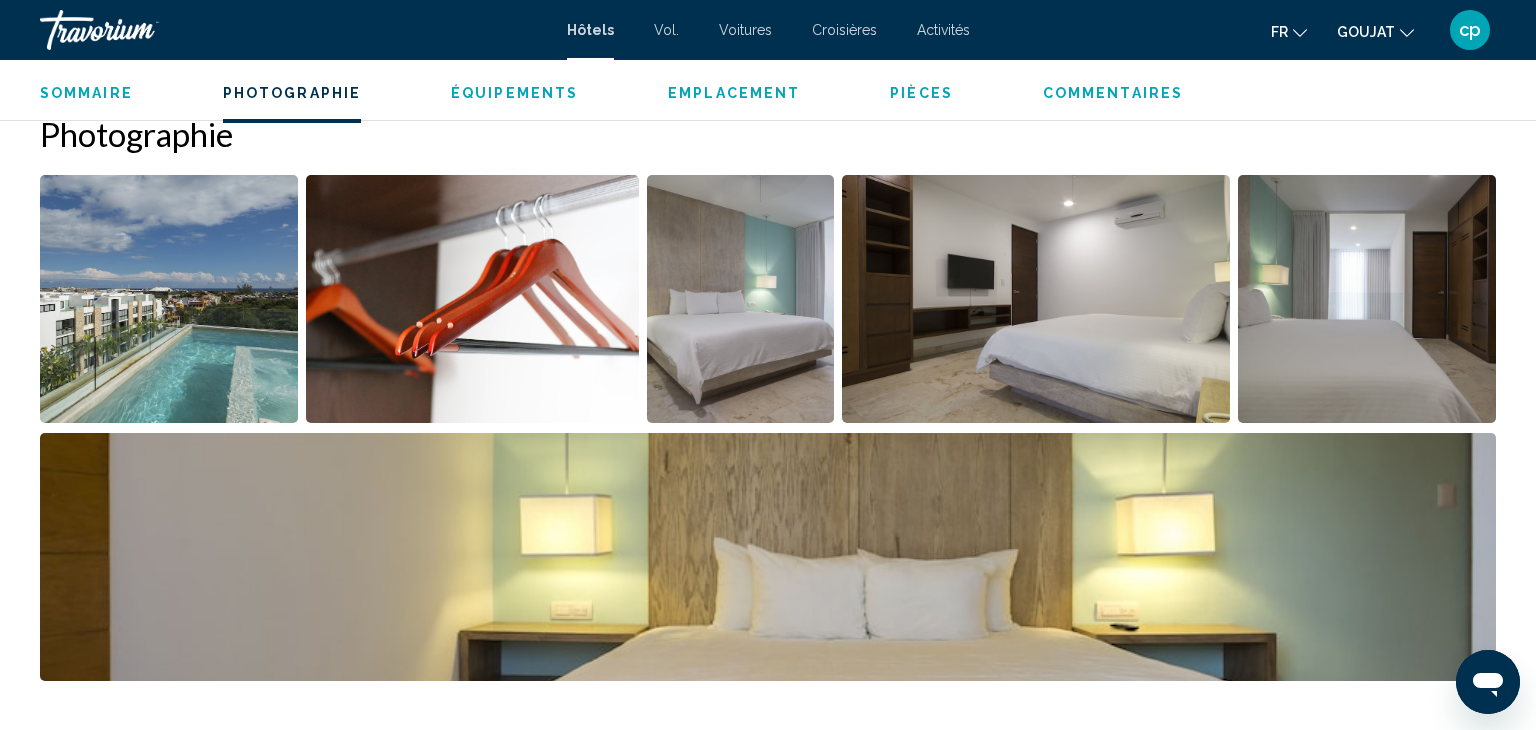 scroll, scrollTop: 985, scrollLeft: 0, axis: vertical 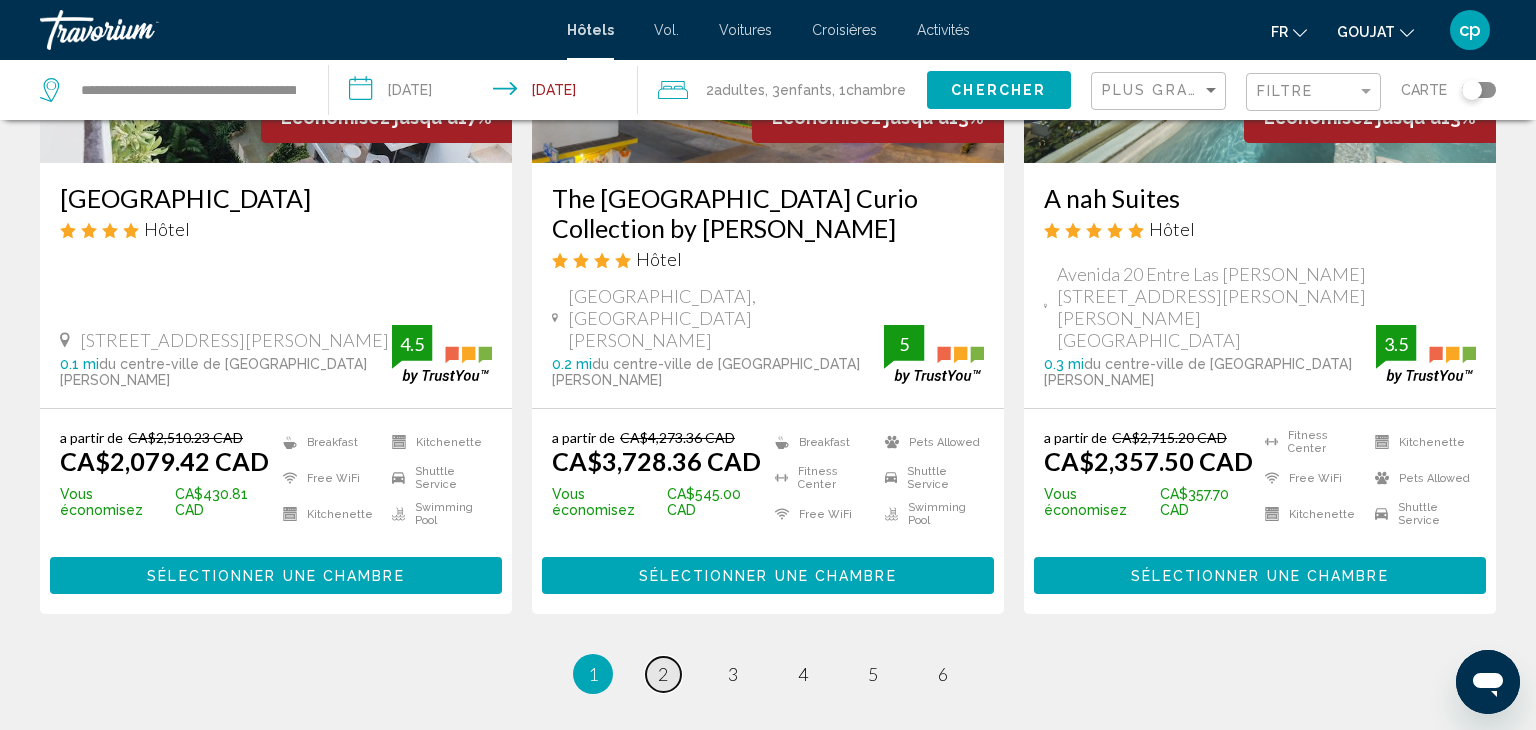 click on "page  2" at bounding box center (663, 674) 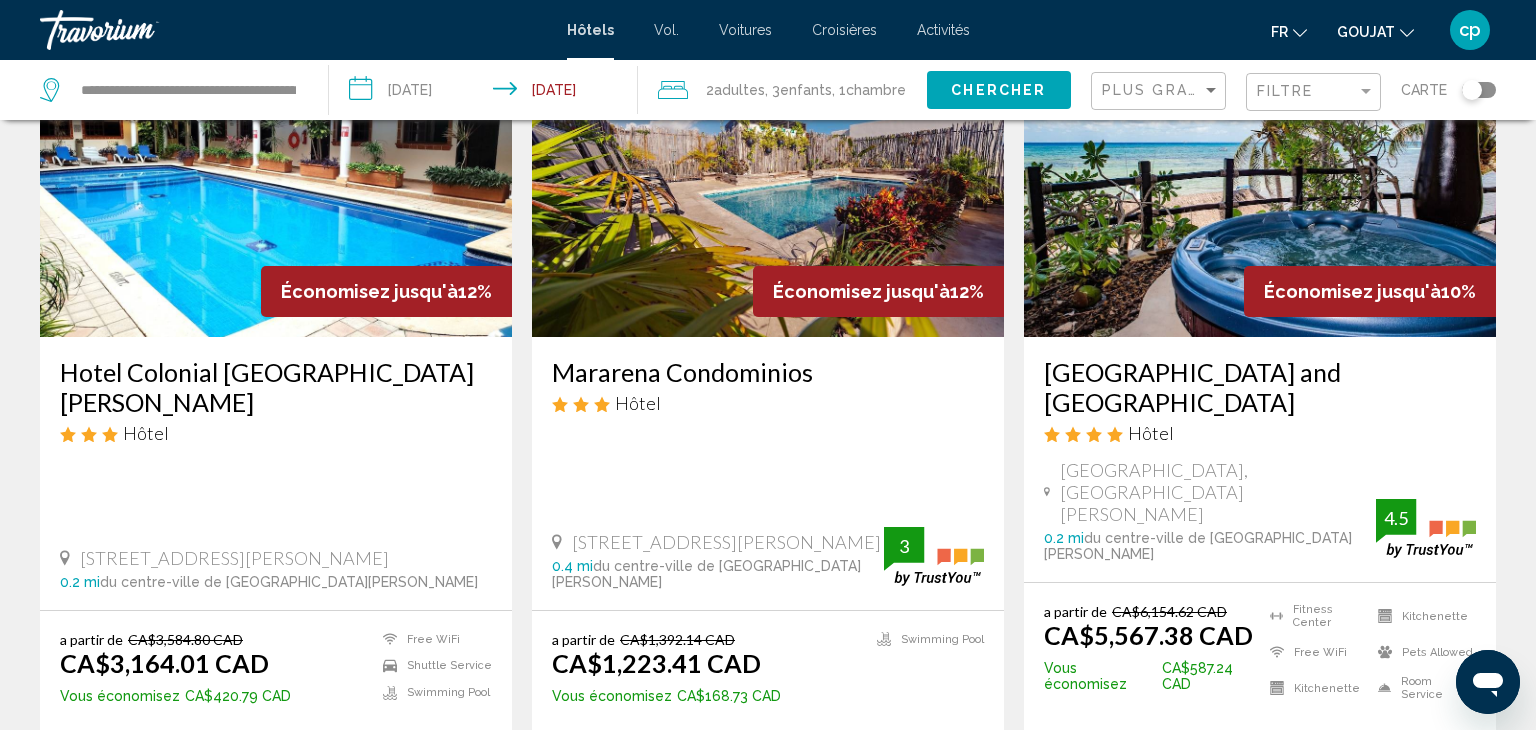 scroll, scrollTop: 176, scrollLeft: 0, axis: vertical 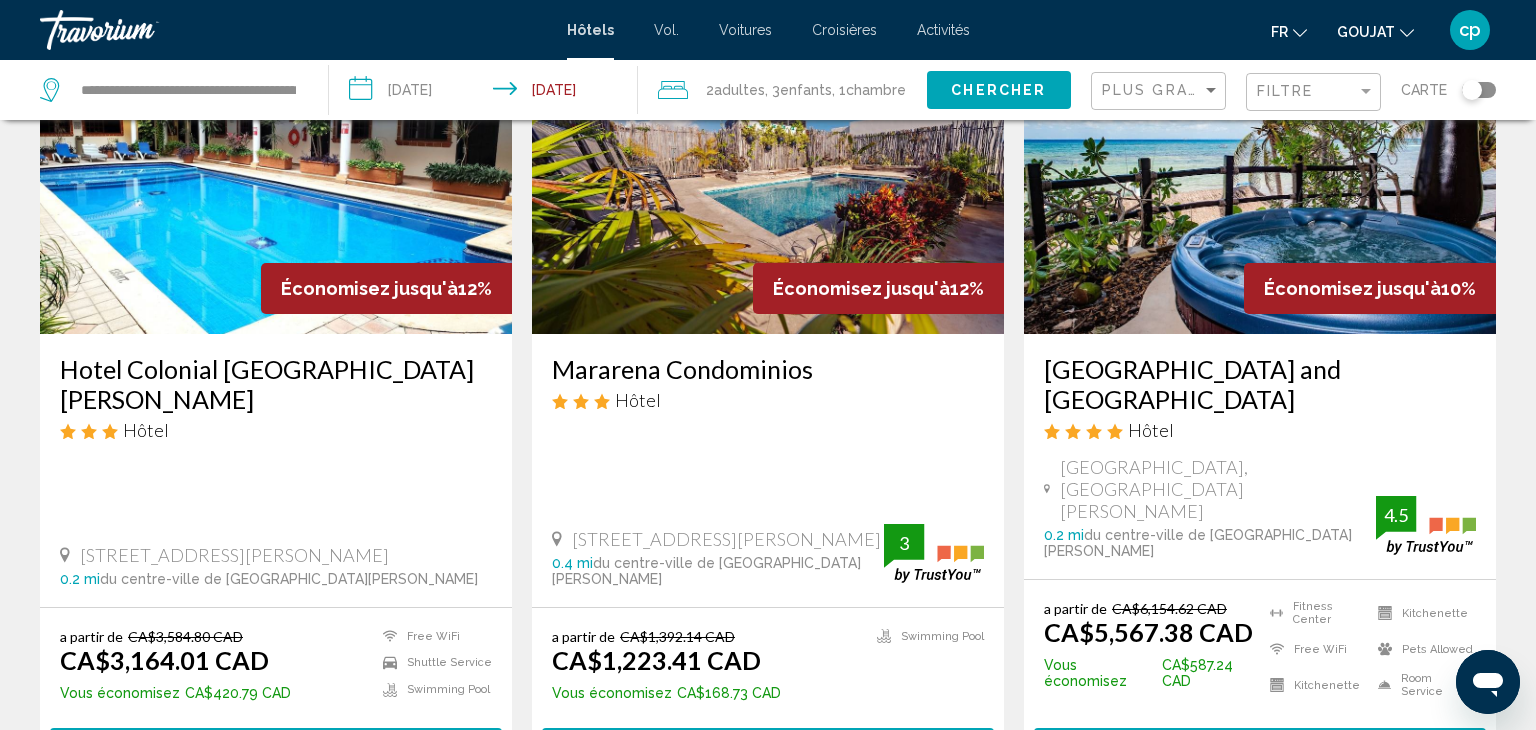 click on "Économisez jusqu'à" at bounding box center [861, 288] 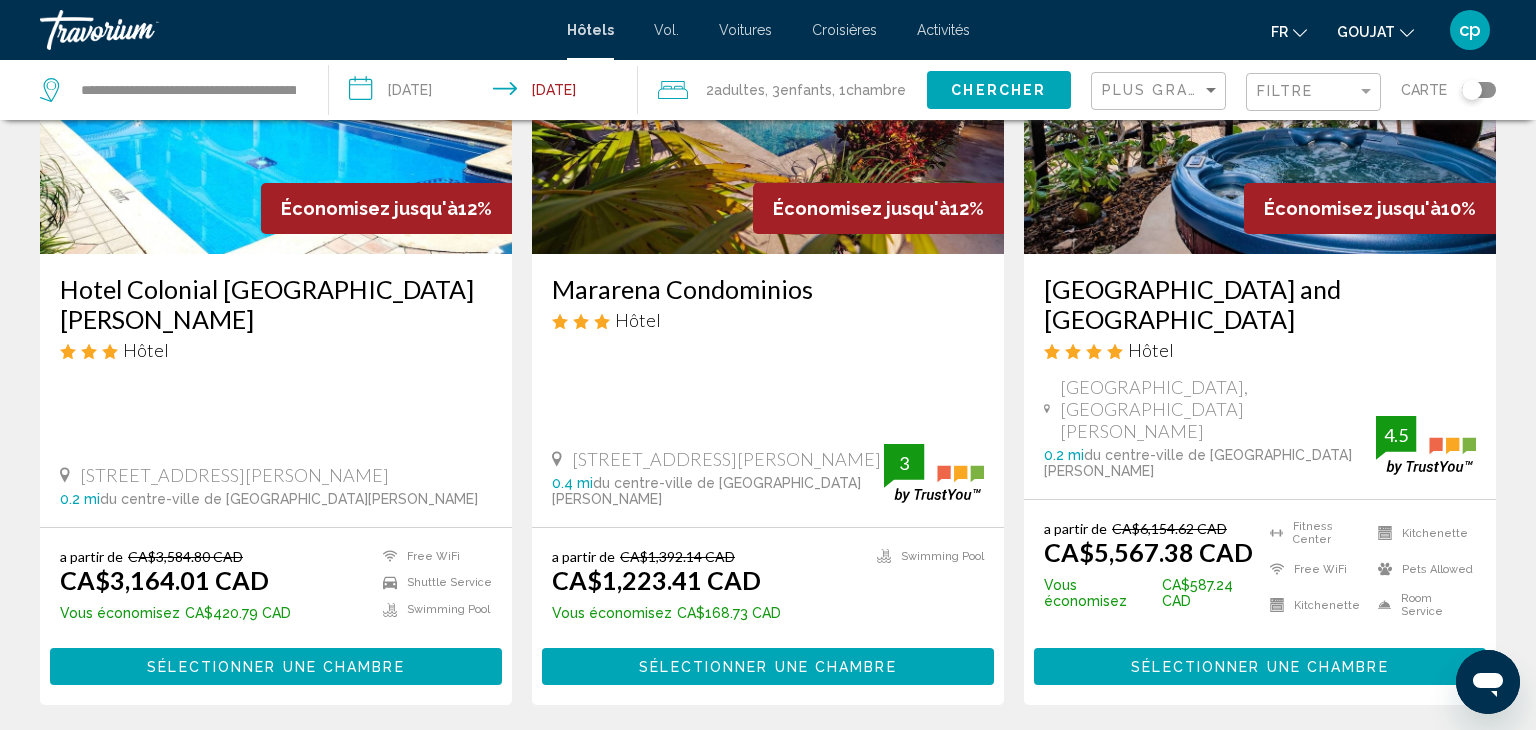 scroll, scrollTop: 256, scrollLeft: 0, axis: vertical 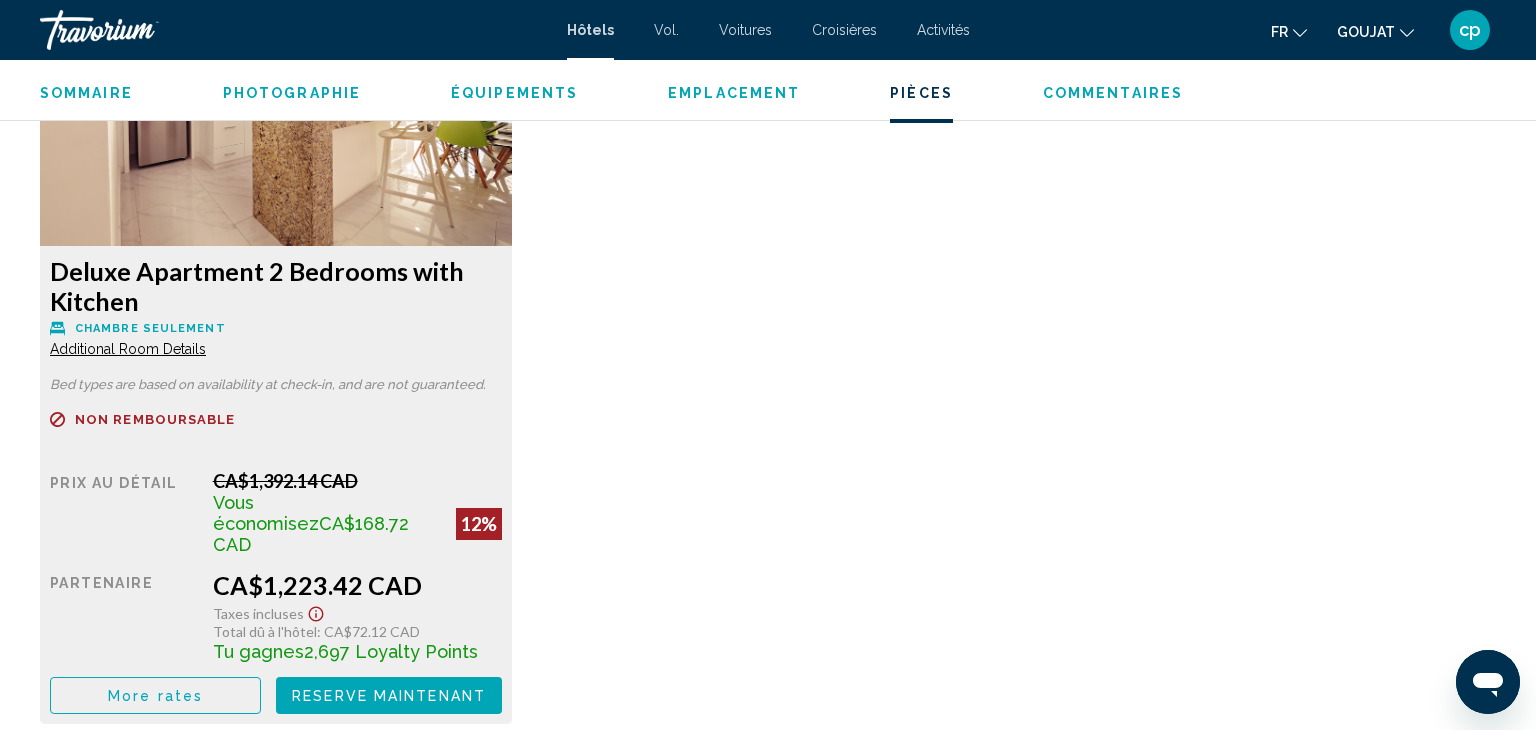 click on "Additional Room Details" at bounding box center (128, 349) 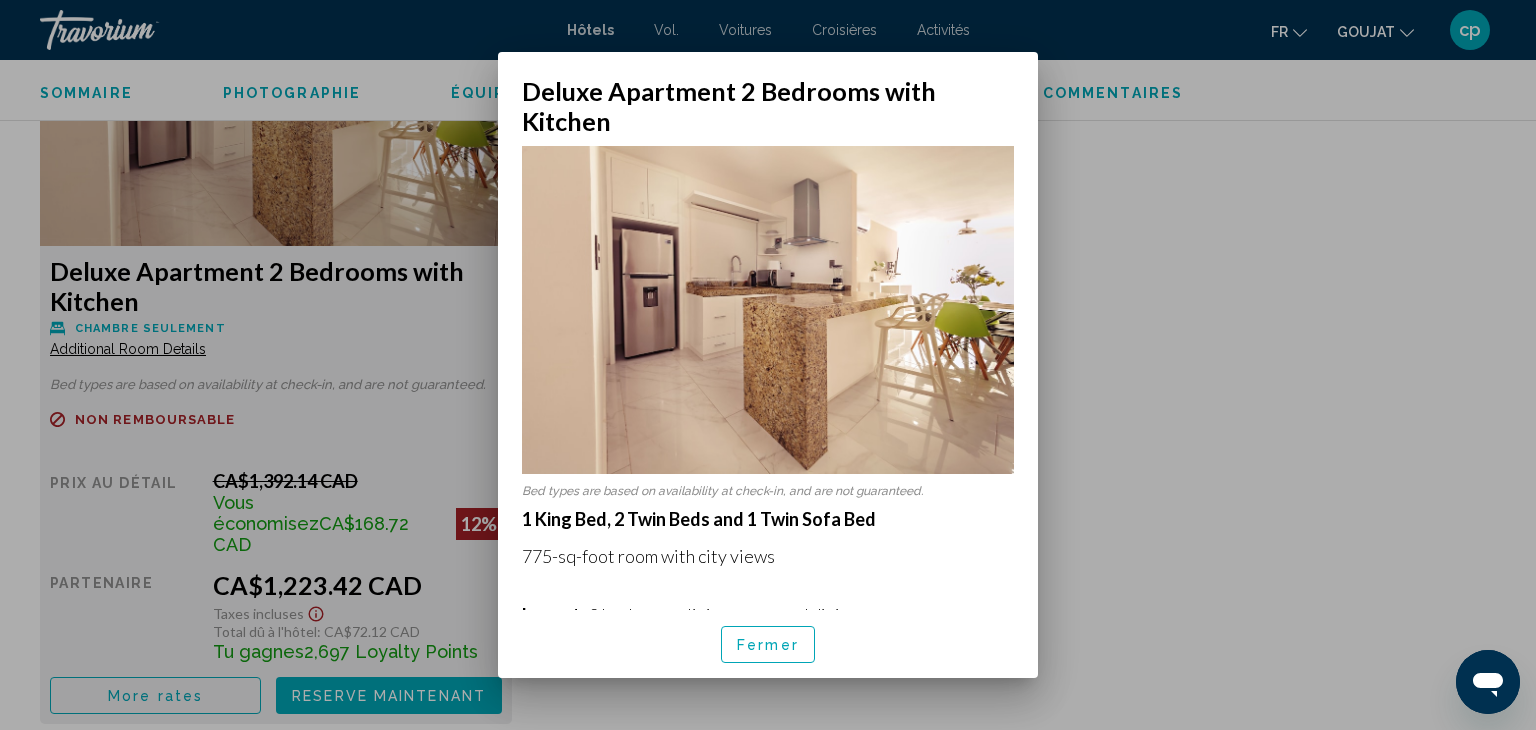 scroll, scrollTop: 0, scrollLeft: 0, axis: both 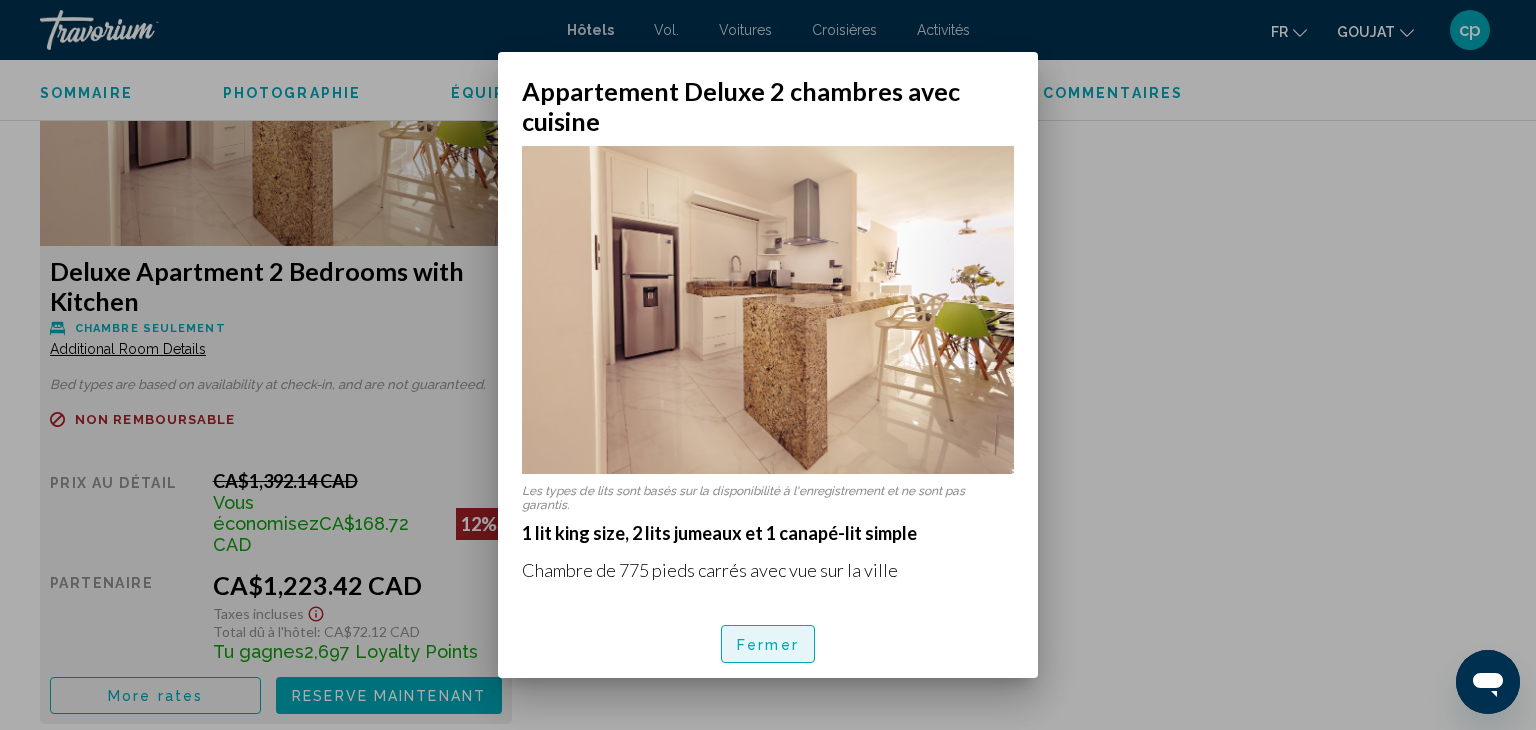 click on "Fermer" at bounding box center [768, 644] 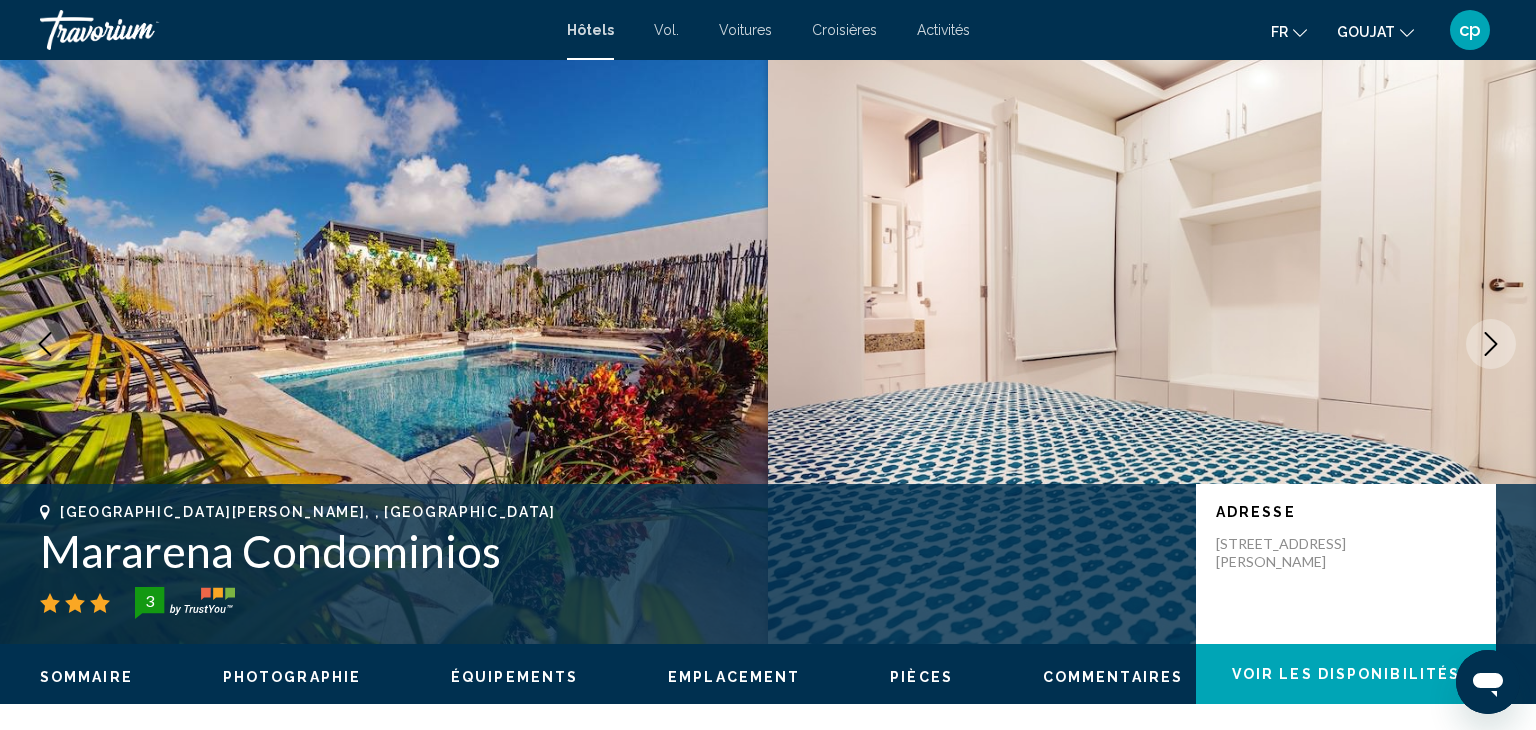 scroll, scrollTop: 0, scrollLeft: 0, axis: both 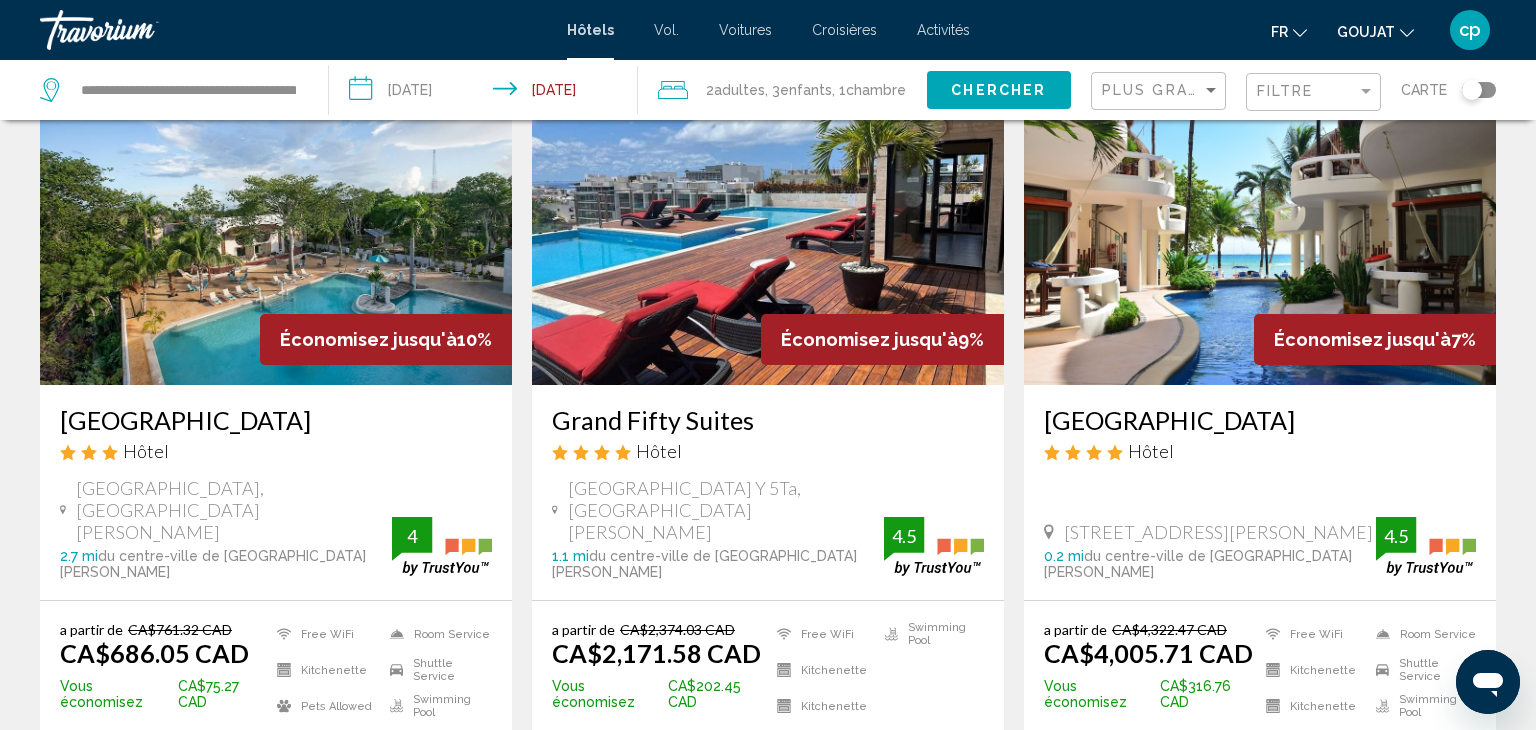 click on "Sélectionner une chambre" at bounding box center (275, 769) 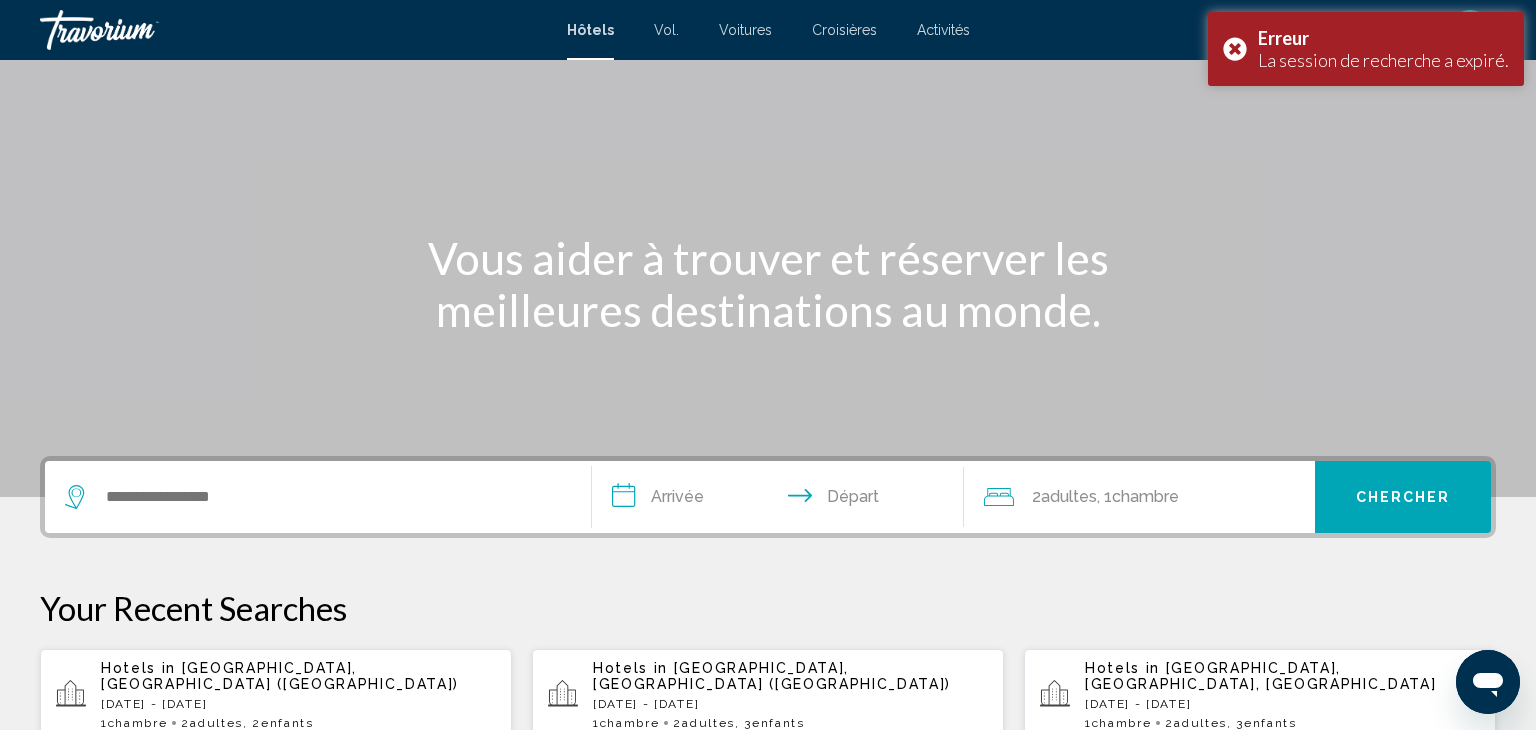 scroll, scrollTop: 0, scrollLeft: 0, axis: both 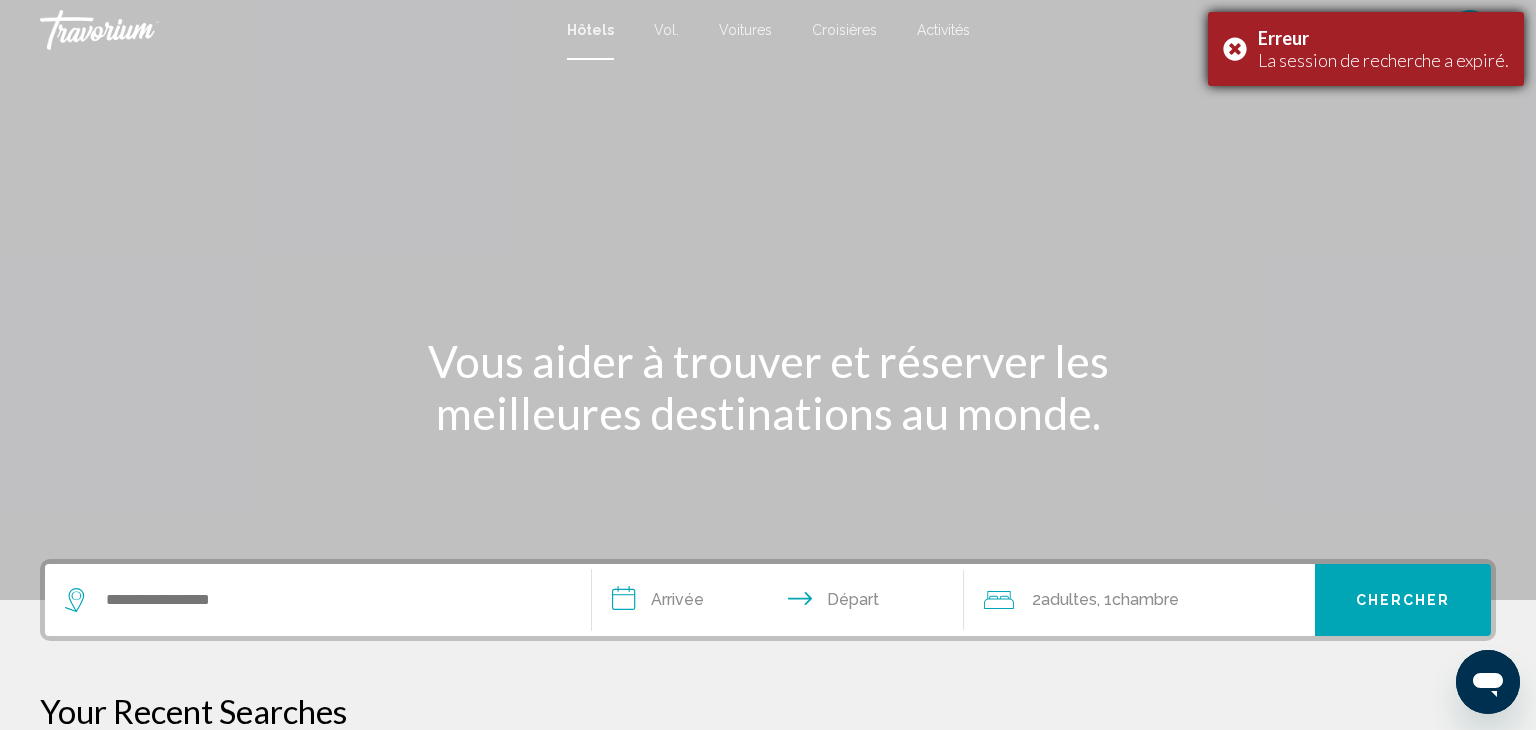click on "Erreur" at bounding box center [1383, 38] 